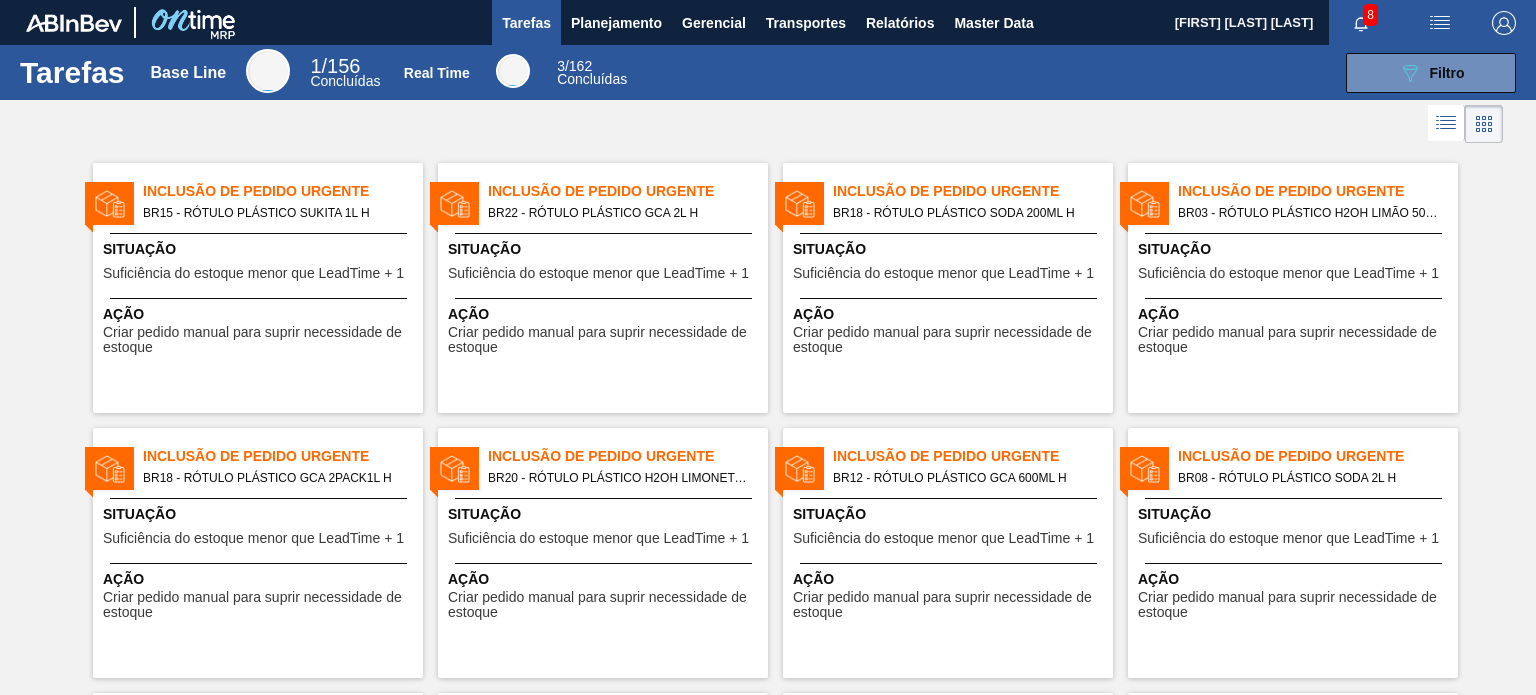 scroll, scrollTop: 0, scrollLeft: 0, axis: both 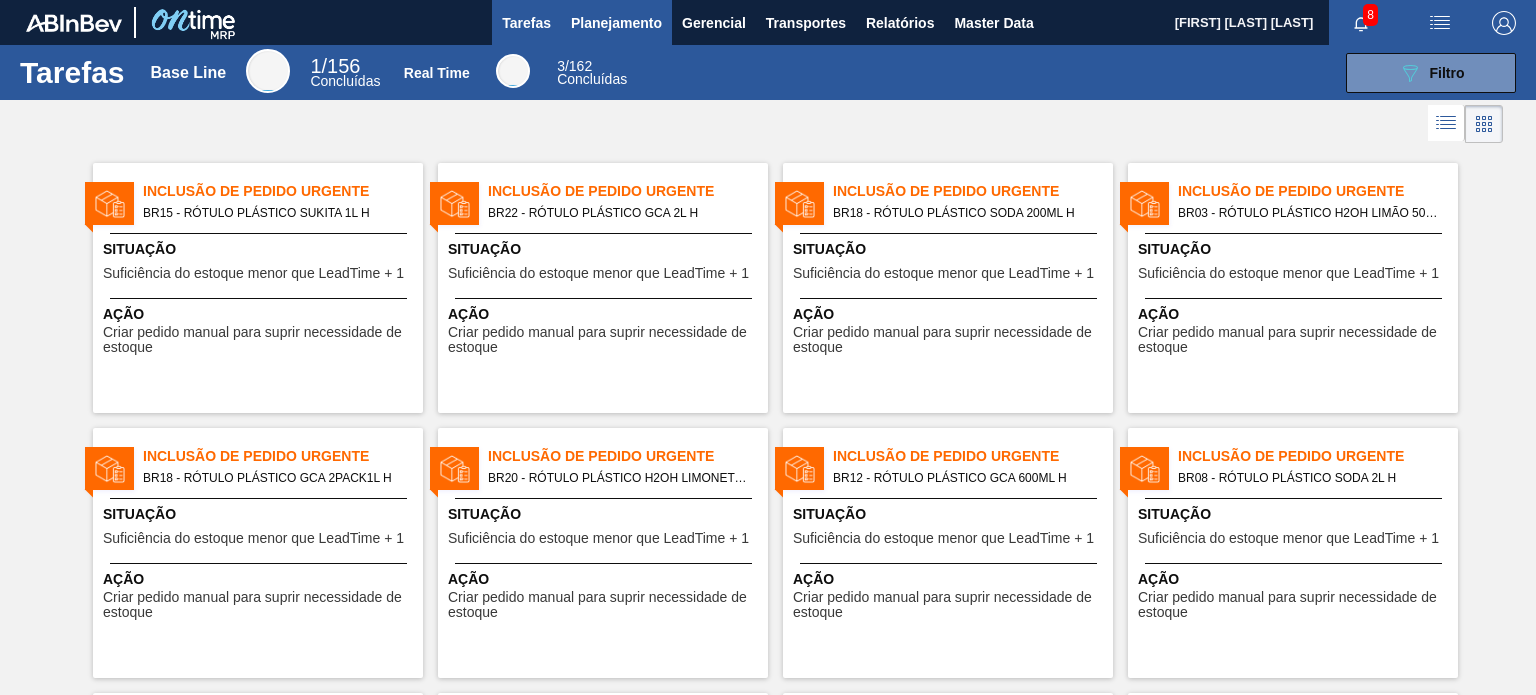 click on "Planejamento" at bounding box center (616, 23) 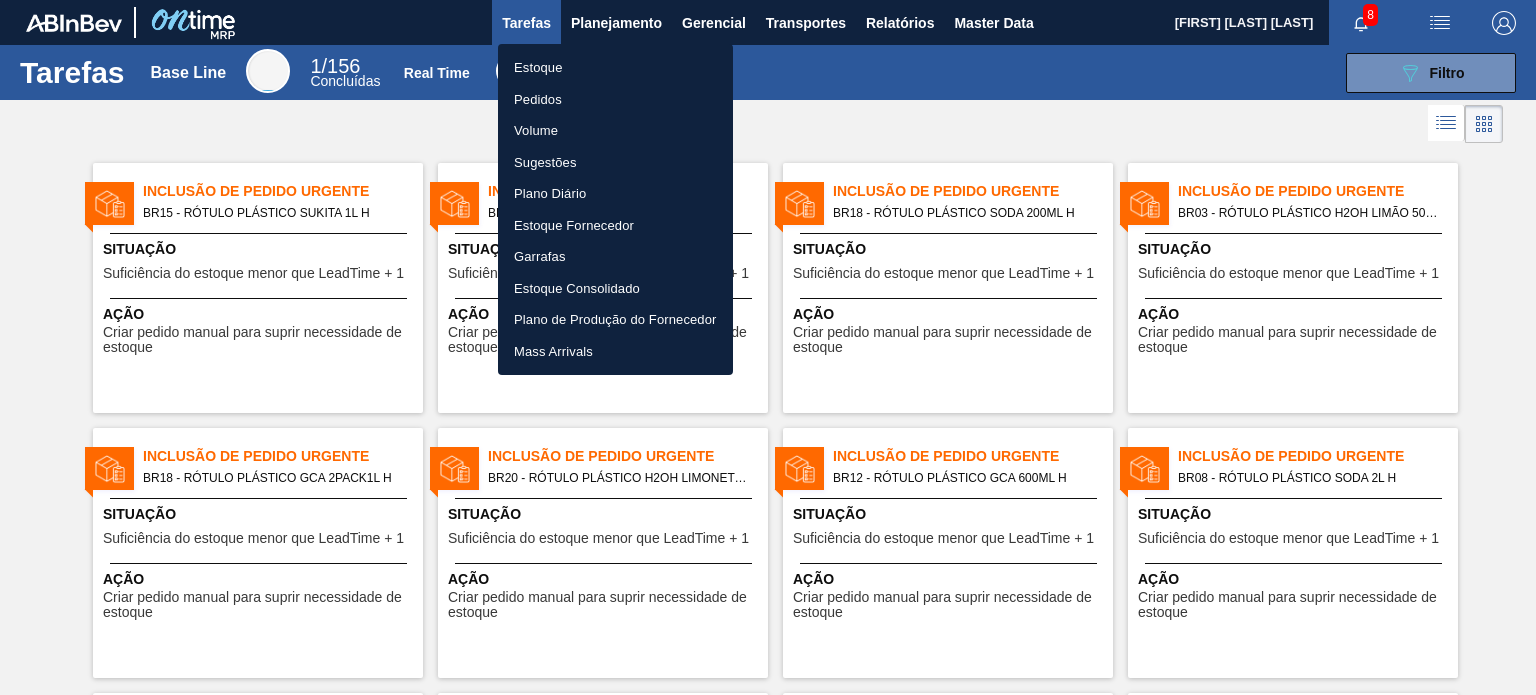 drag, startPoint x: 552, startPoint y: 68, endPoint x: 618, endPoint y: 69, distance: 66.007576 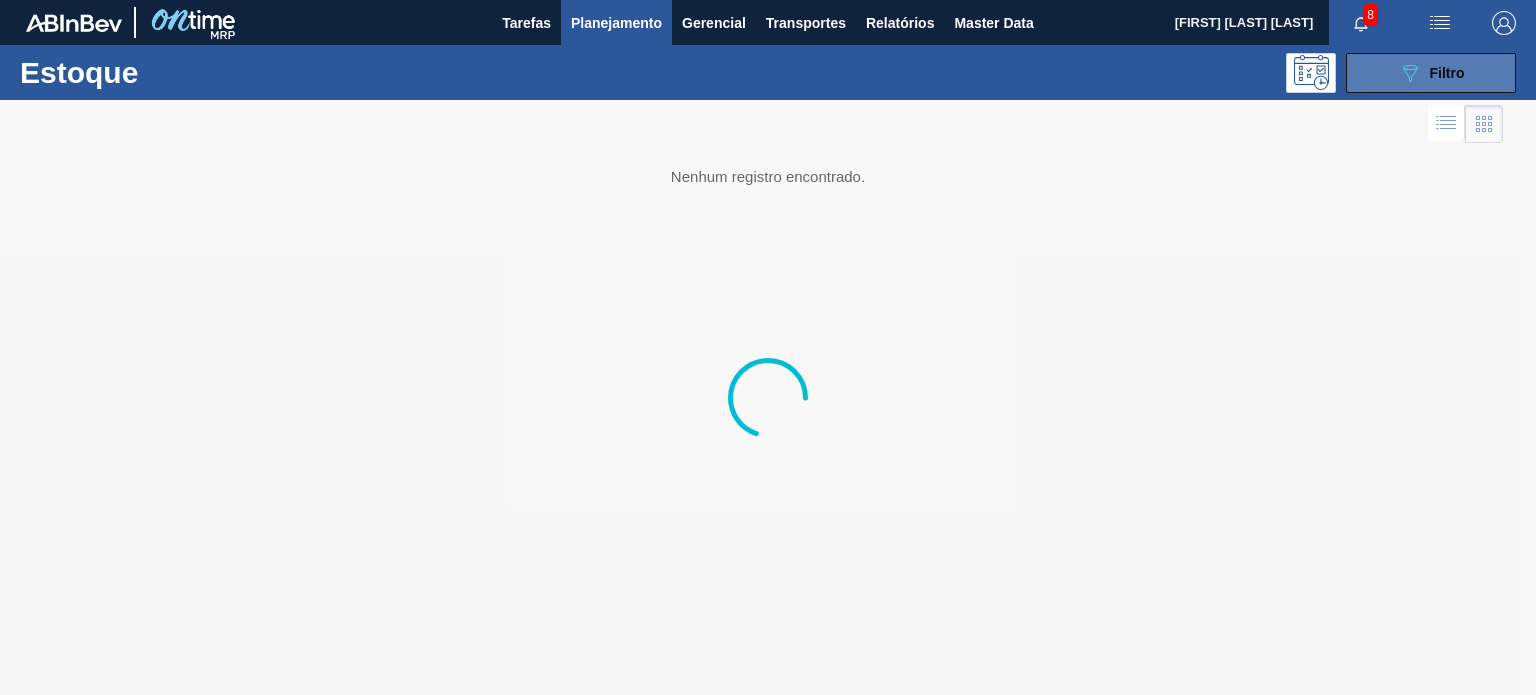 click on "089F7B8B-B2A5-4AFE-B5C0-19BA573D28AC" 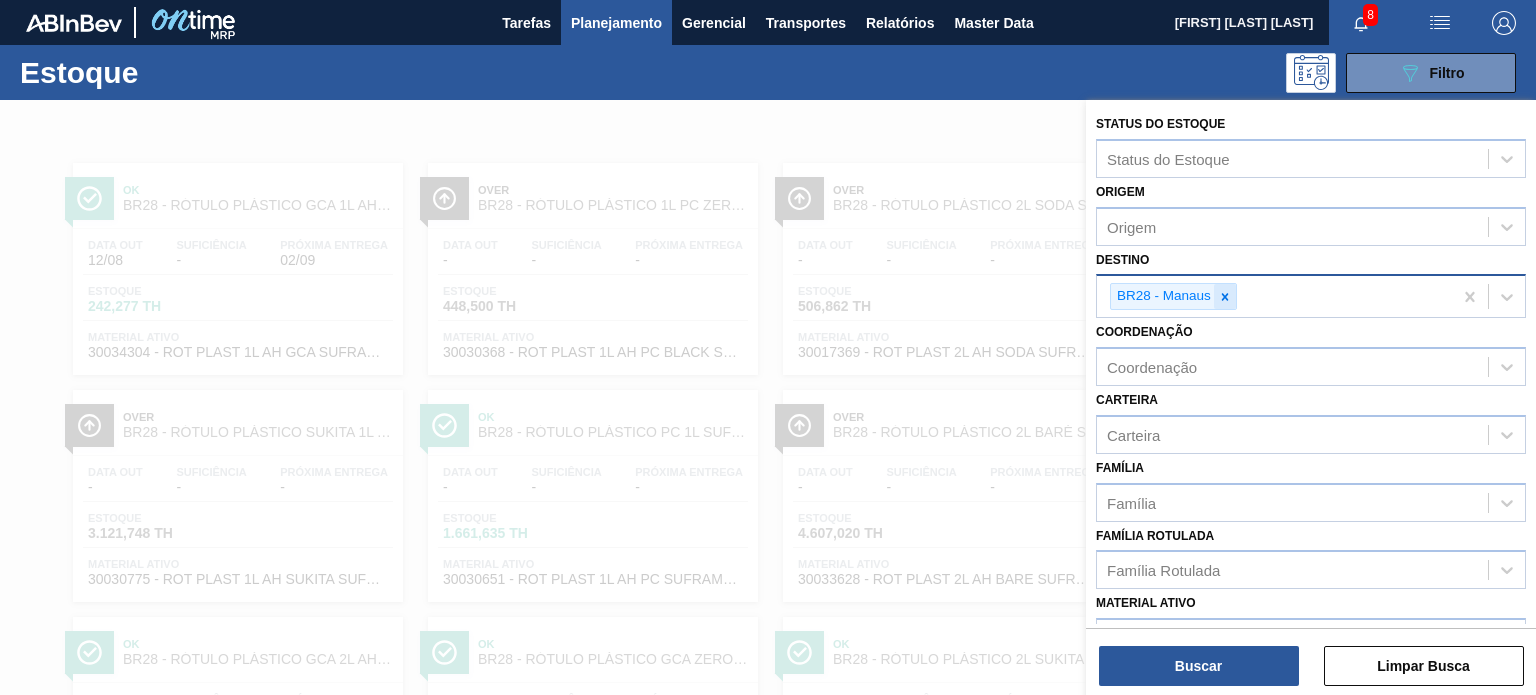 click at bounding box center (1225, 296) 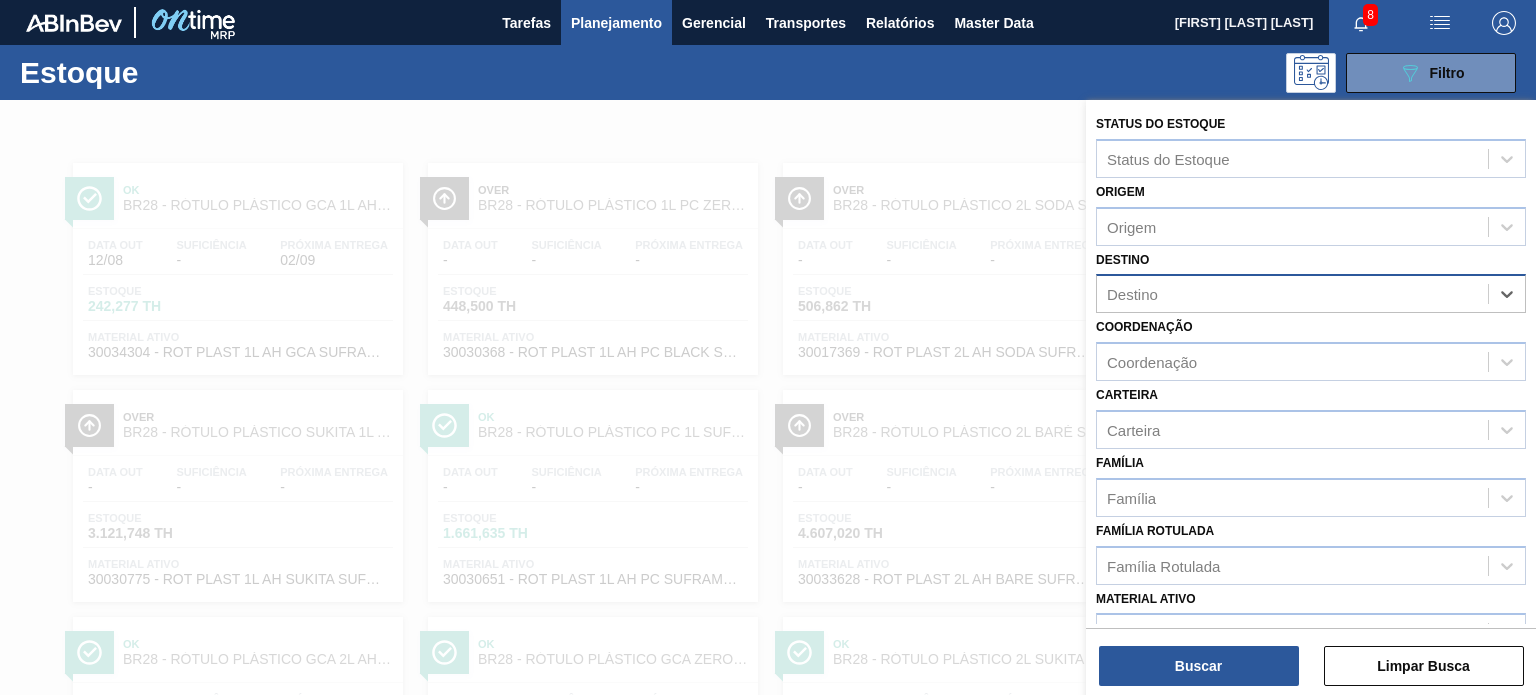 scroll, scrollTop: 100, scrollLeft: 0, axis: vertical 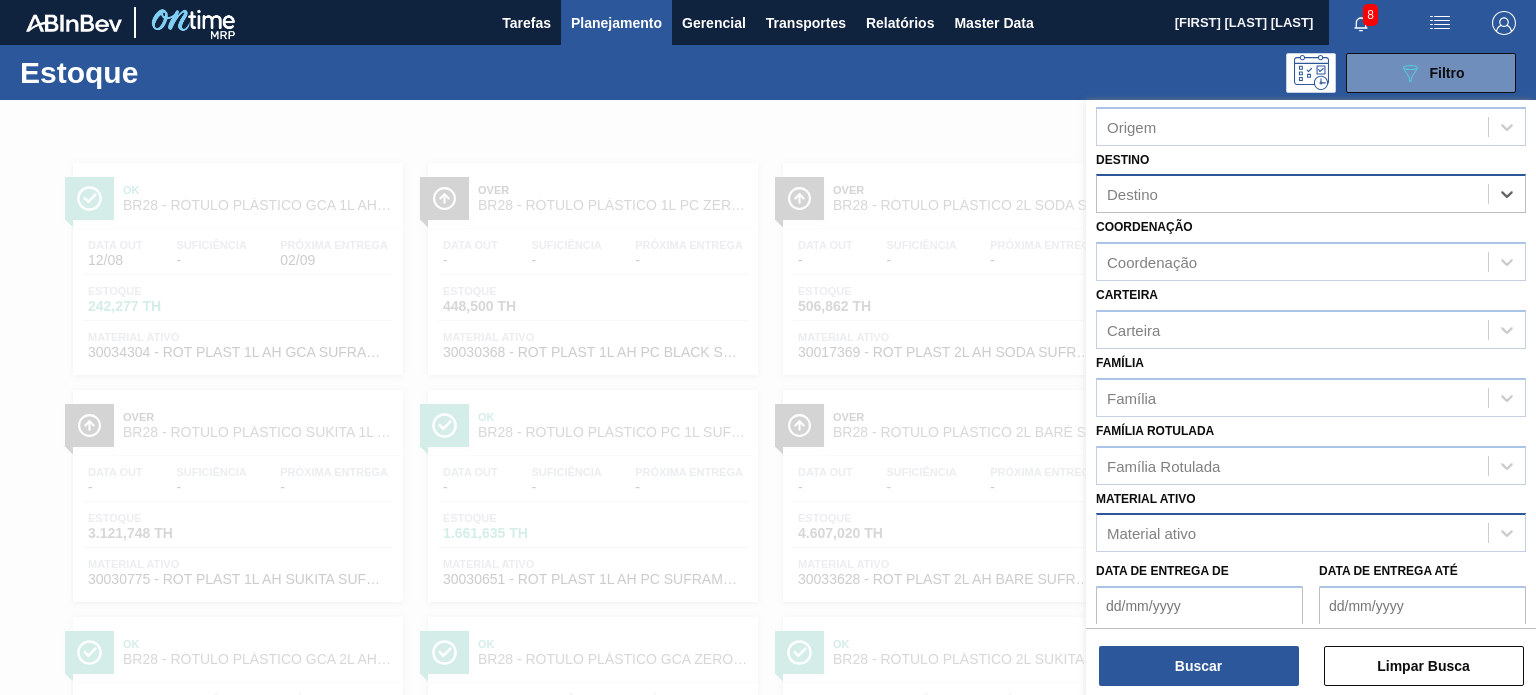 click on "Material ativo" at bounding box center (1292, 533) 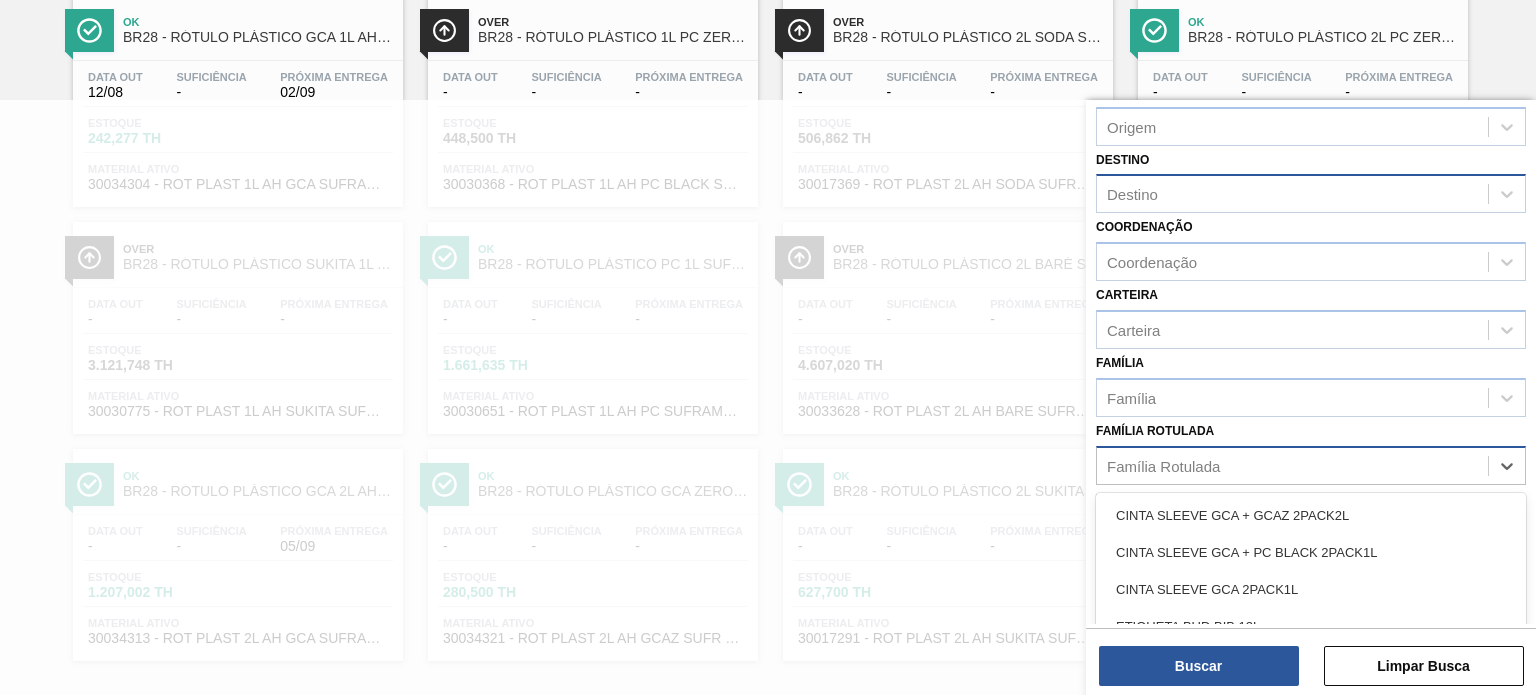 click on "Família Rotulada" at bounding box center [1311, 465] 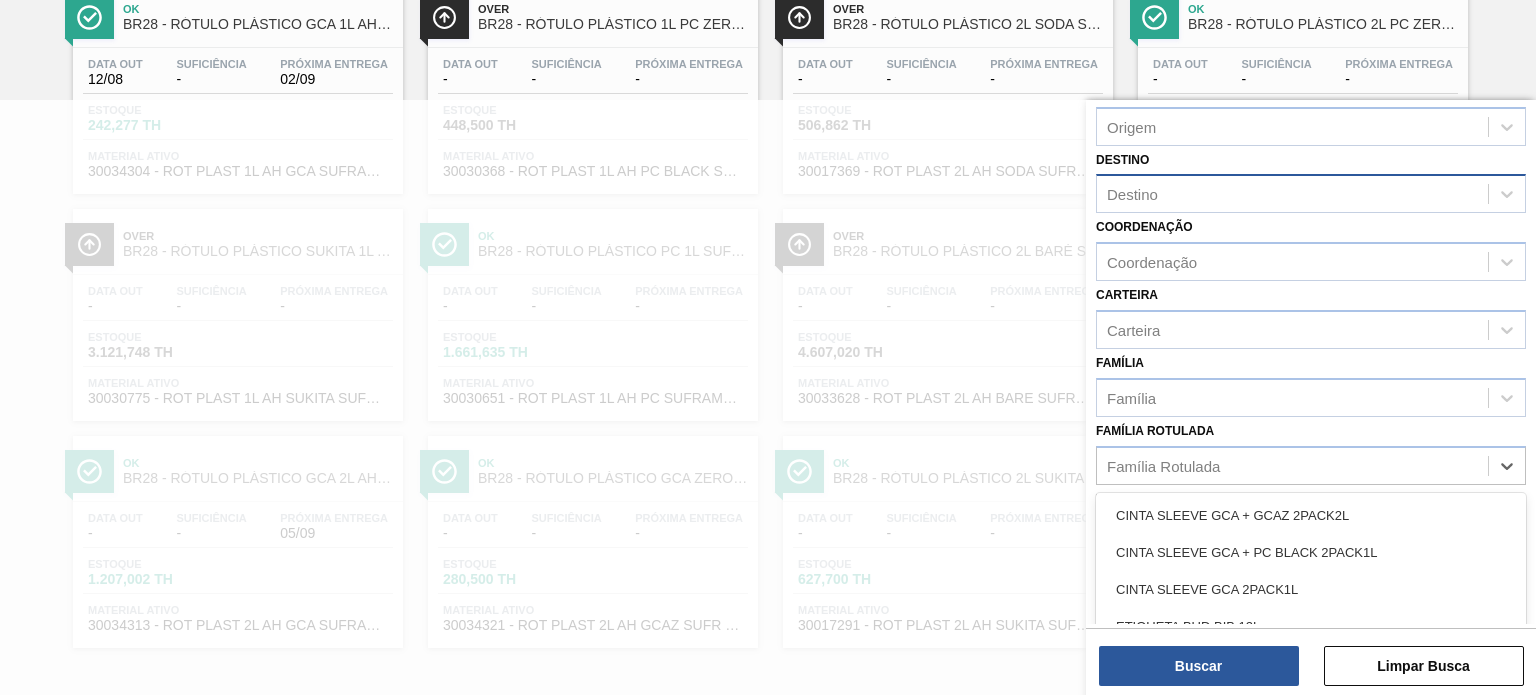 paste on "RÓTULO PLÁSTICO GCA 600ML H" 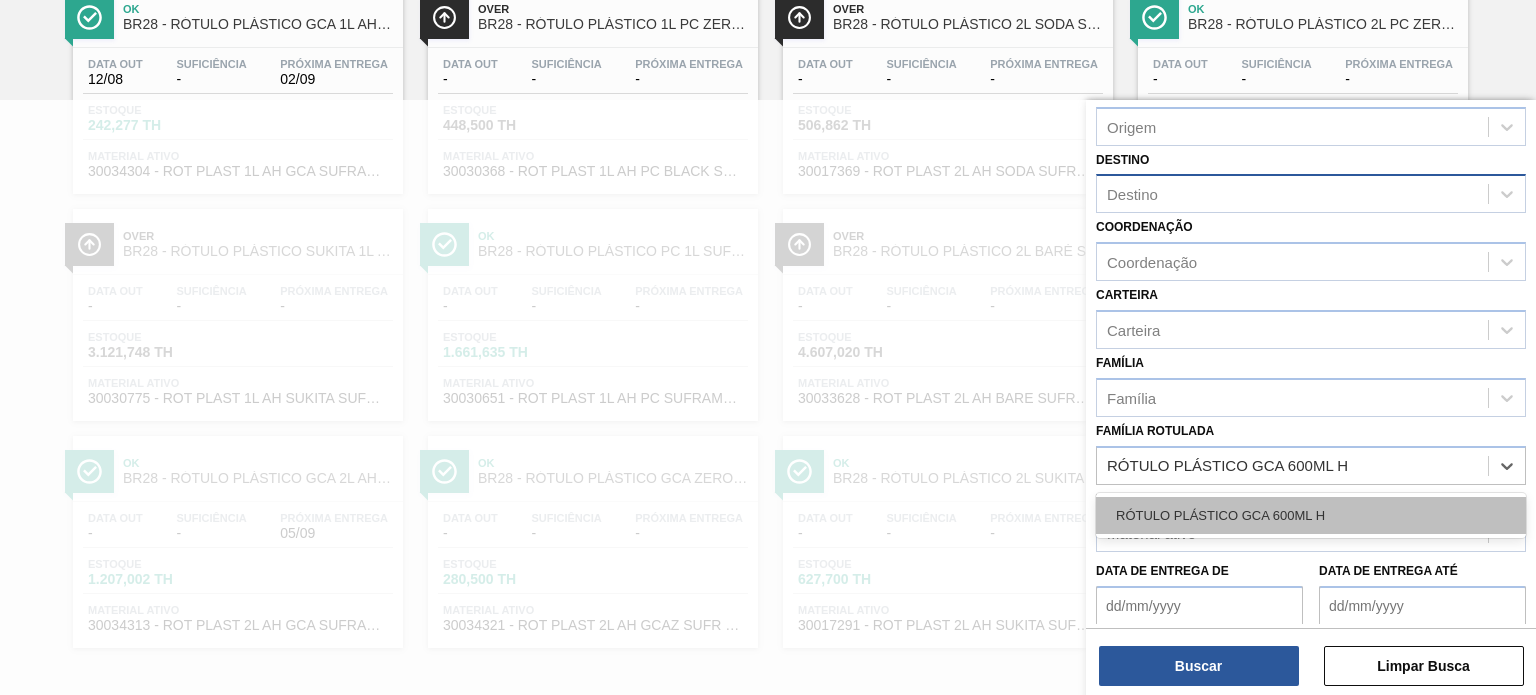 click on "RÓTULO PLÁSTICO GCA 600ML H" at bounding box center [1311, 515] 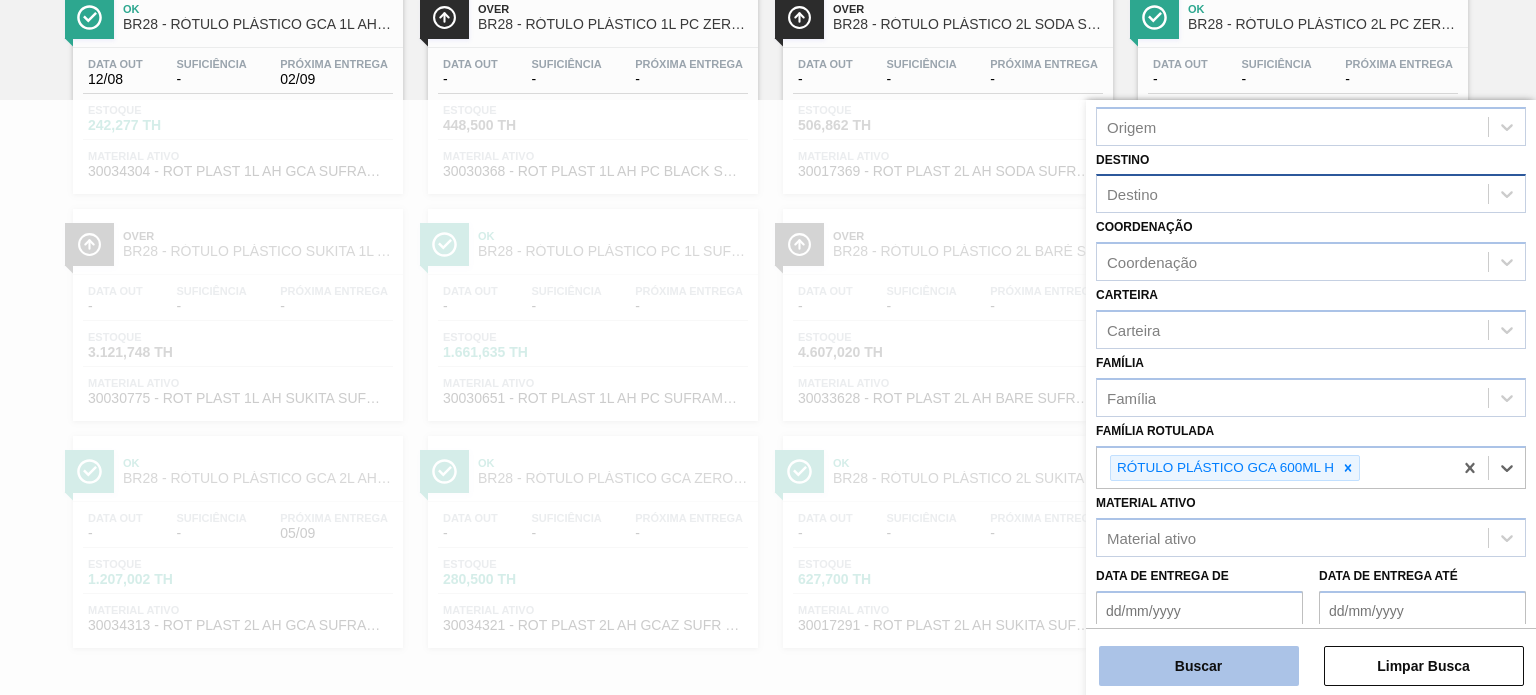 click on "Buscar" at bounding box center (1199, 666) 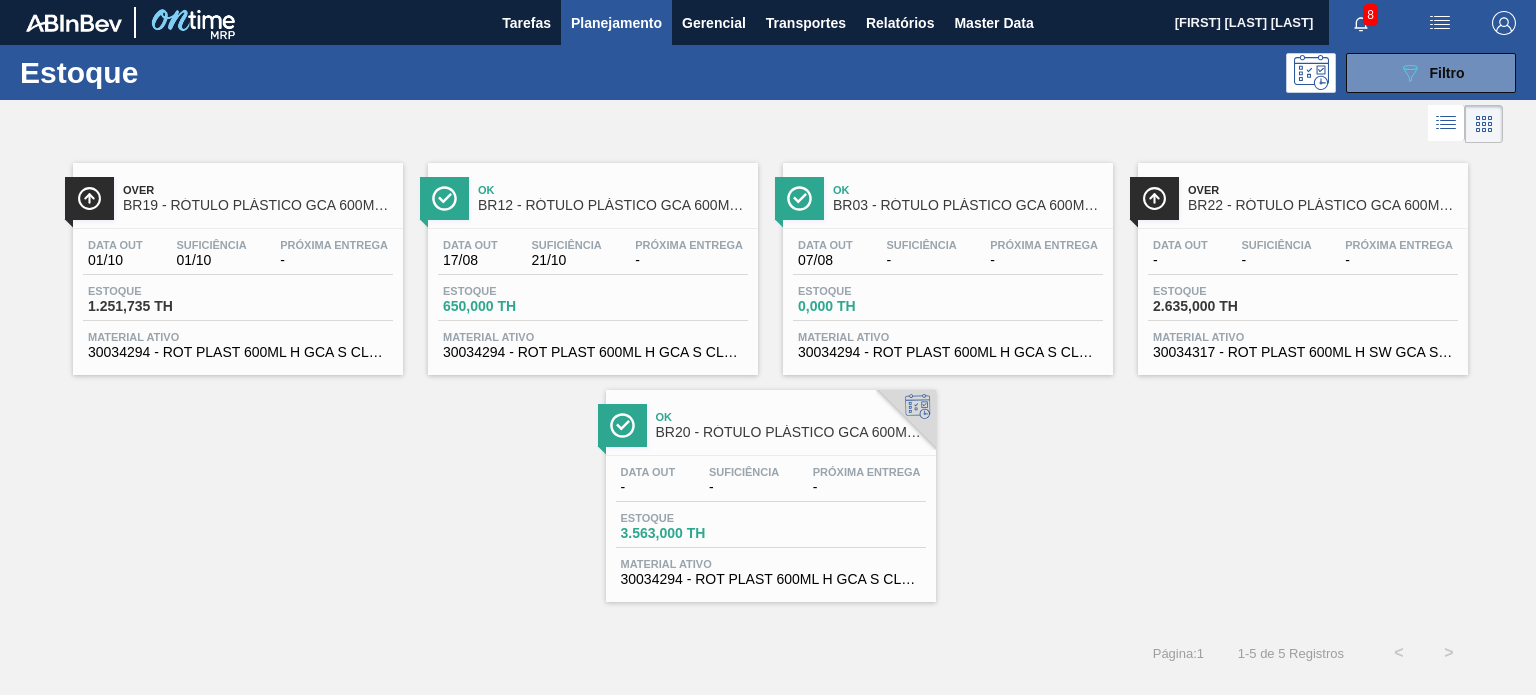 click at bounding box center [751, 124] 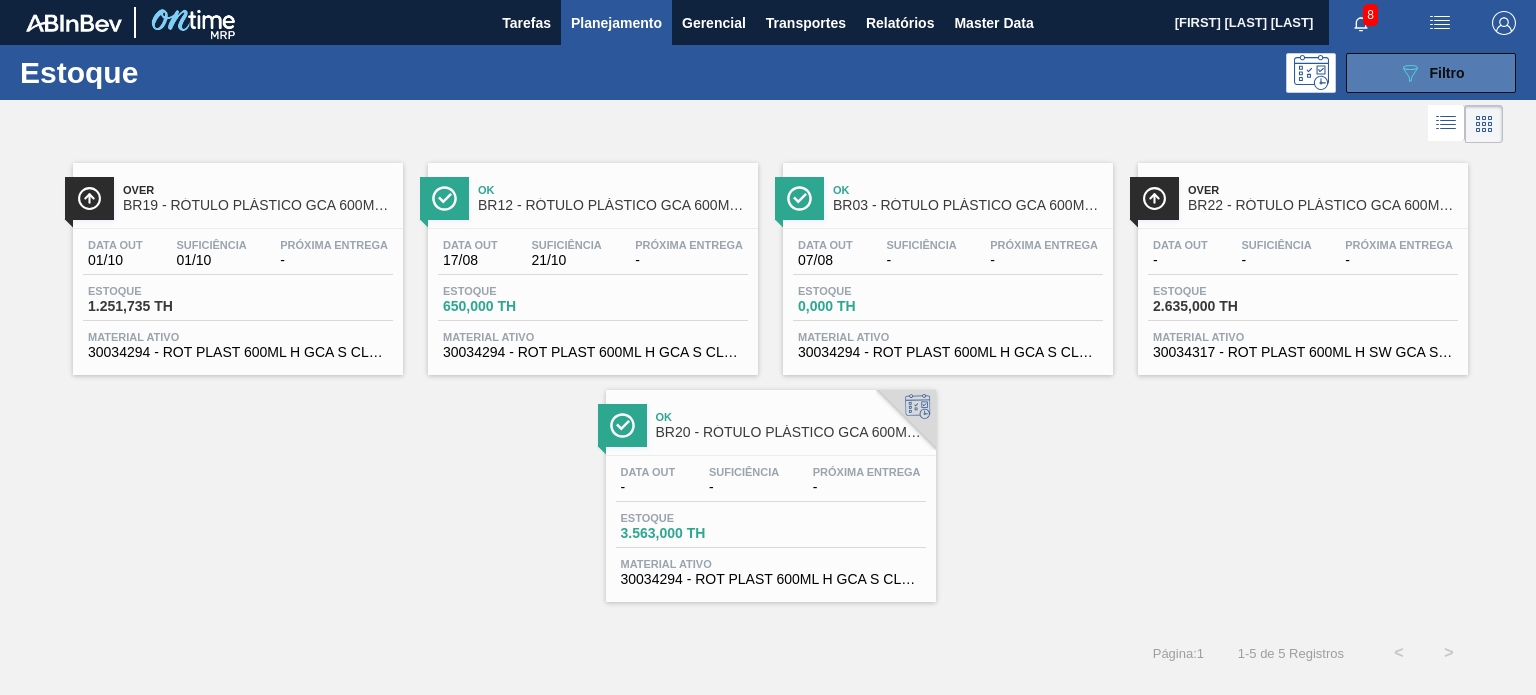 click on "089F7B8B-B2A5-4AFE-B5C0-19BA573D28AC" 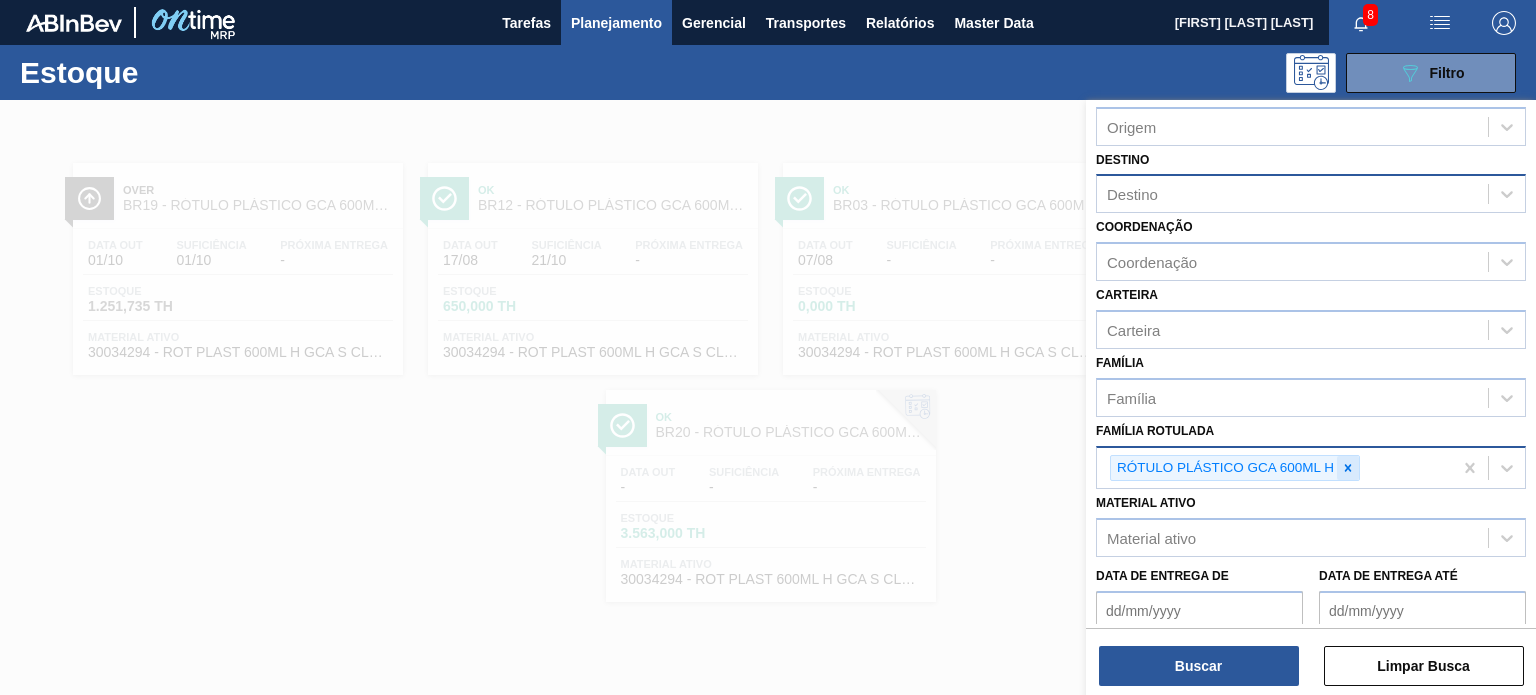 click 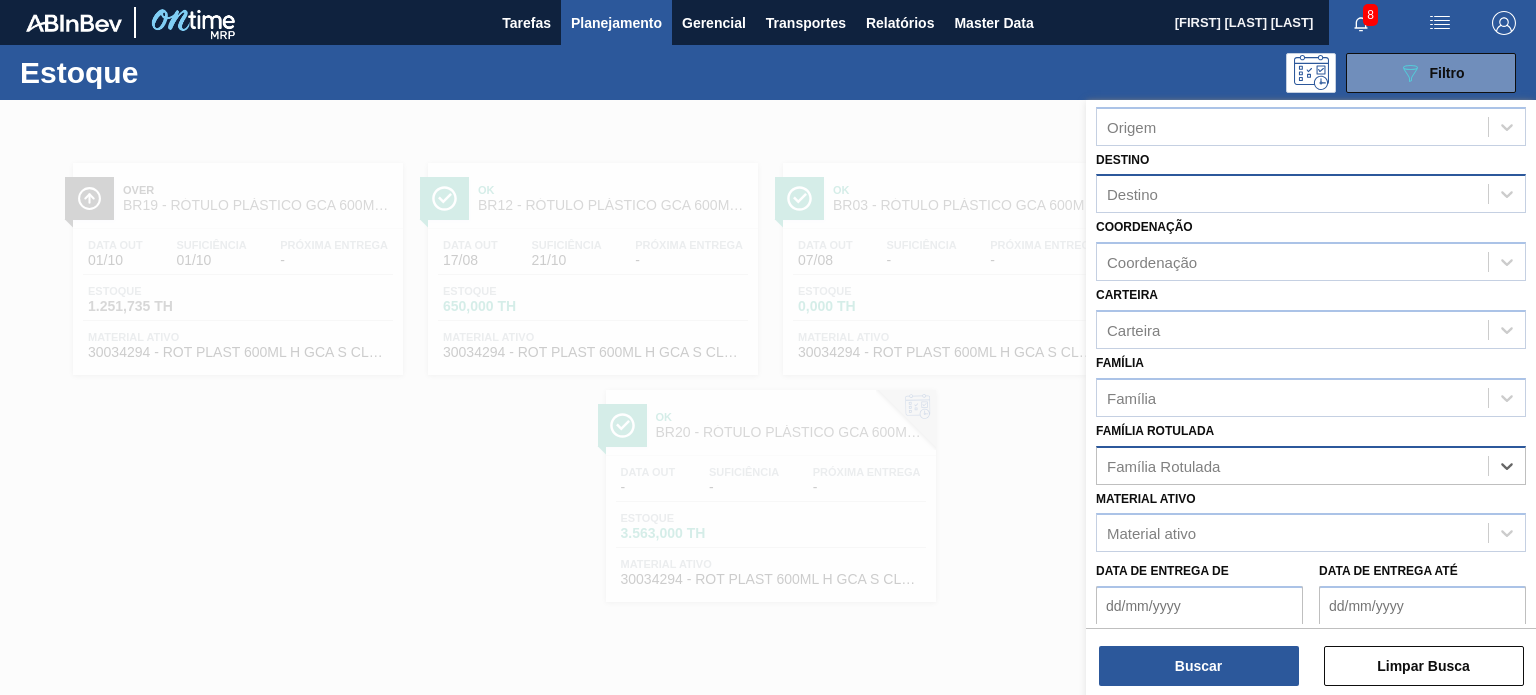 paste on "RÓTULO PLÁSTICO SUKITA UVA MISTA 2L H" 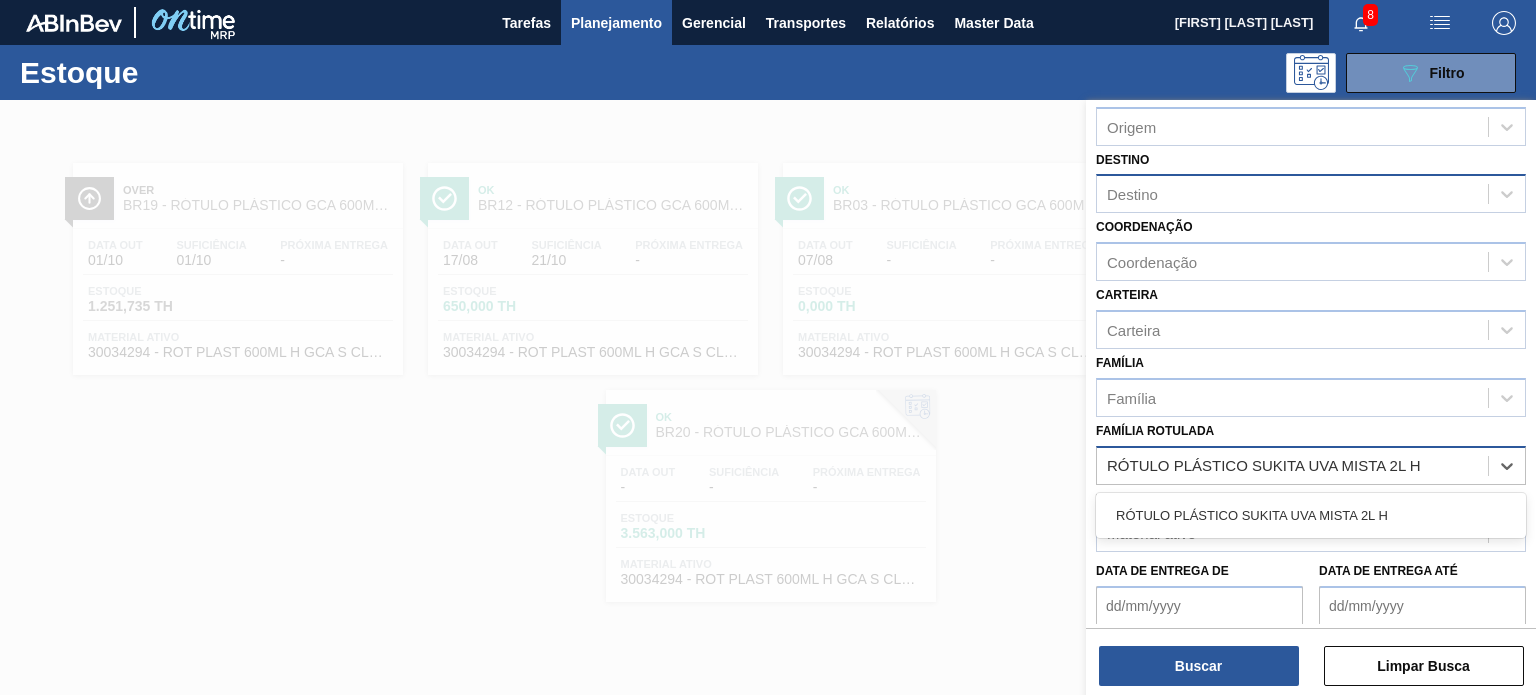 click on "RÓTULO PLÁSTICO SUKITA UVA MISTA 2L H" at bounding box center (1311, 515) 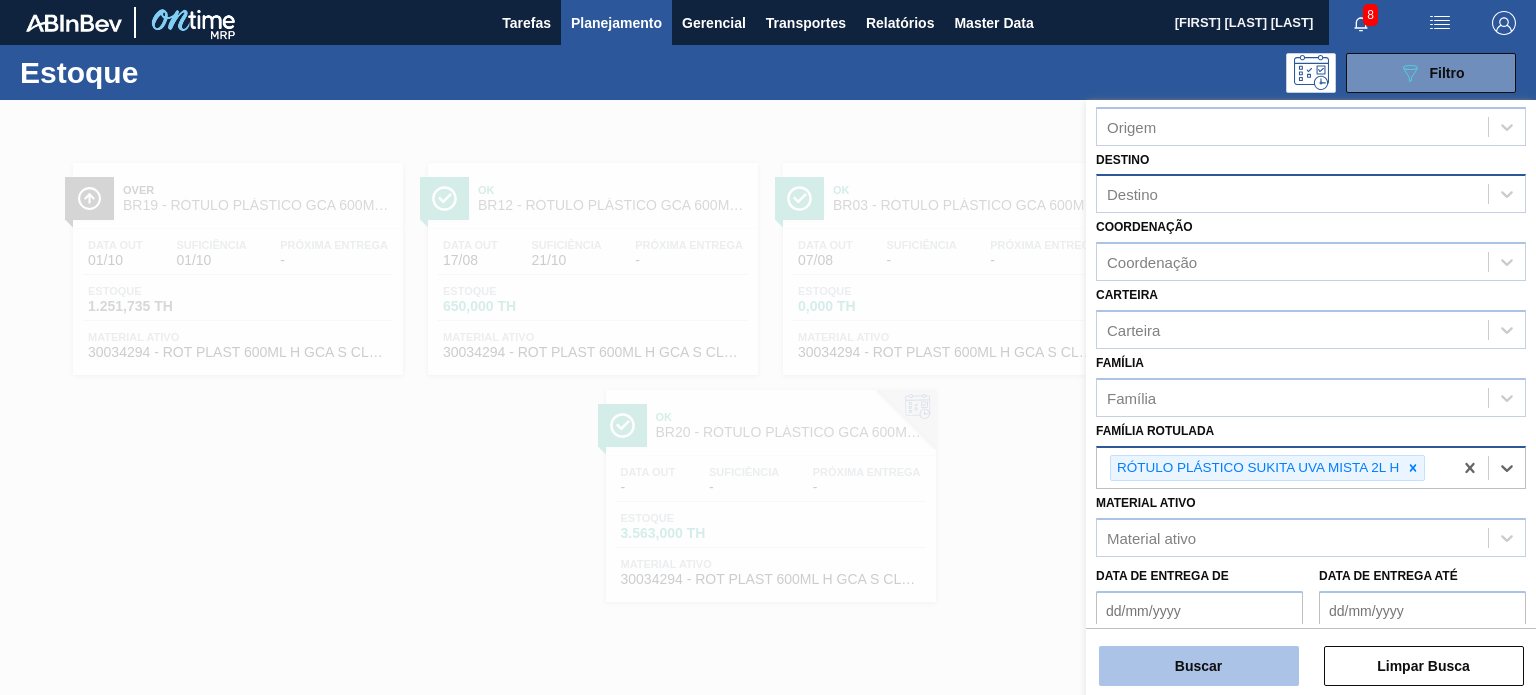 click on "Status do Estoque Status do Estoque Origem Origem Destino Destino Coordenação Coordenação Carteira Carteira Família Família Família Rotulada option RÓTULO PLÁSTICO SUKITA UVA MISTA 2L H, selected.   Select is focused ,type to refine list, press Down to open the menu,  press left to focus selected values RÓTULO PLÁSTICO SUKITA UVA MISTA 2L H Material ativo Material ativo Data de Entrega de Data de Entrega até Data suficiência de Data suficiência até Data out de Data out até Buscar Limpar Busca" at bounding box center [1311, 399] 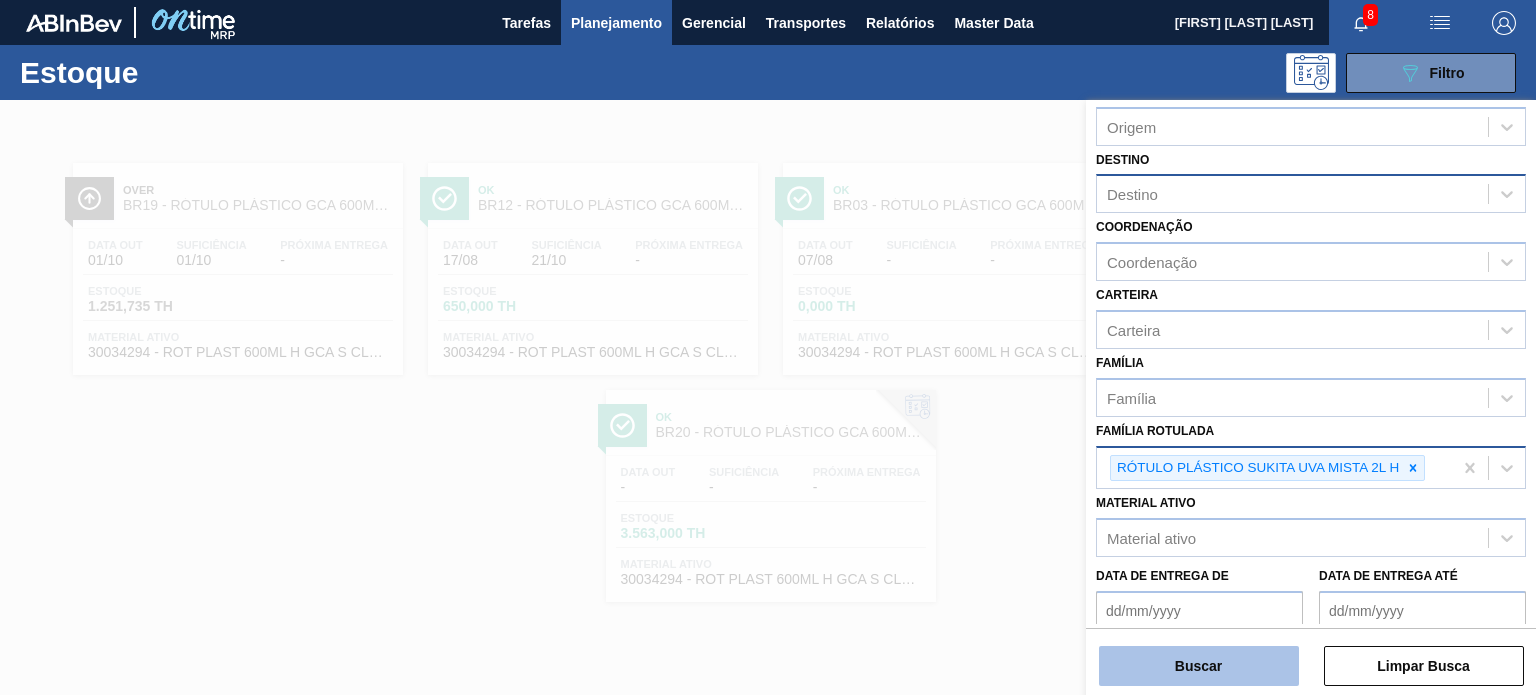 click on "Buscar" at bounding box center [1199, 666] 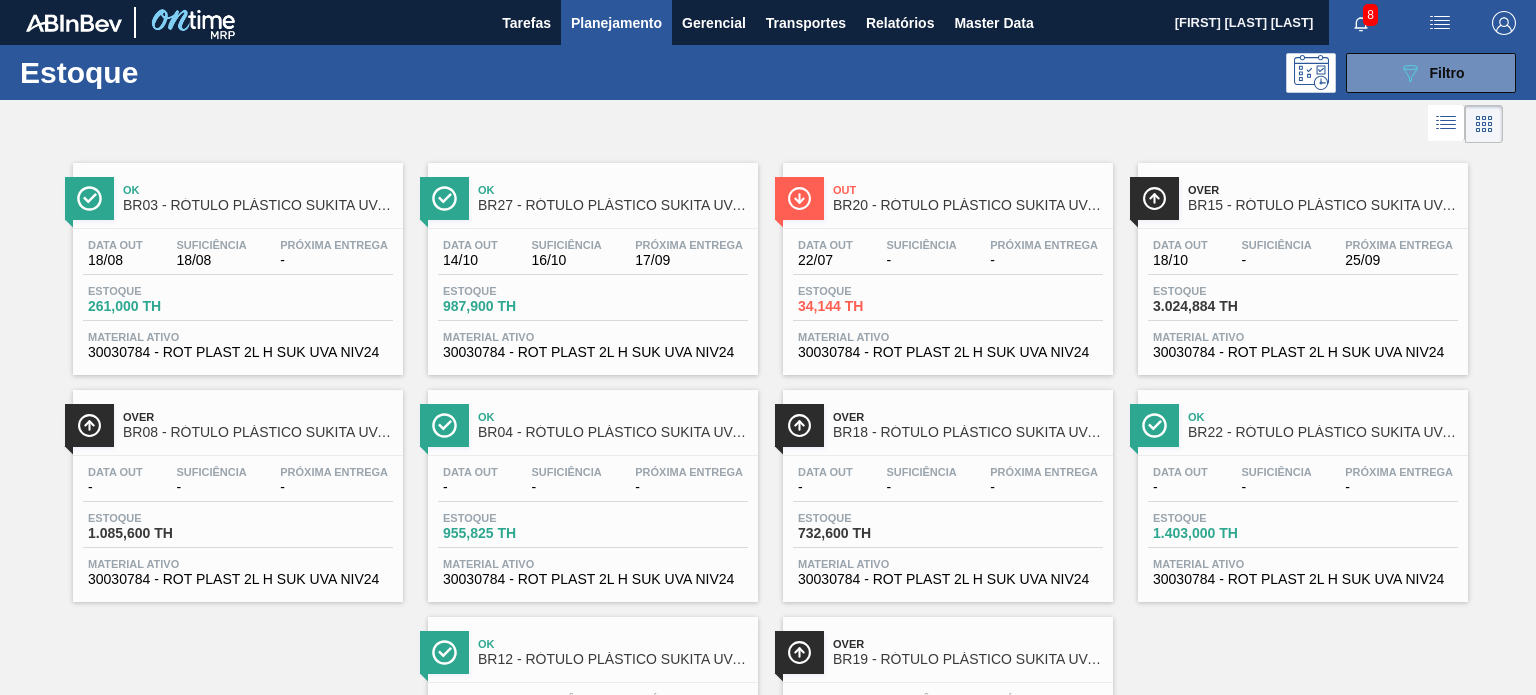 click at bounding box center [751, 124] 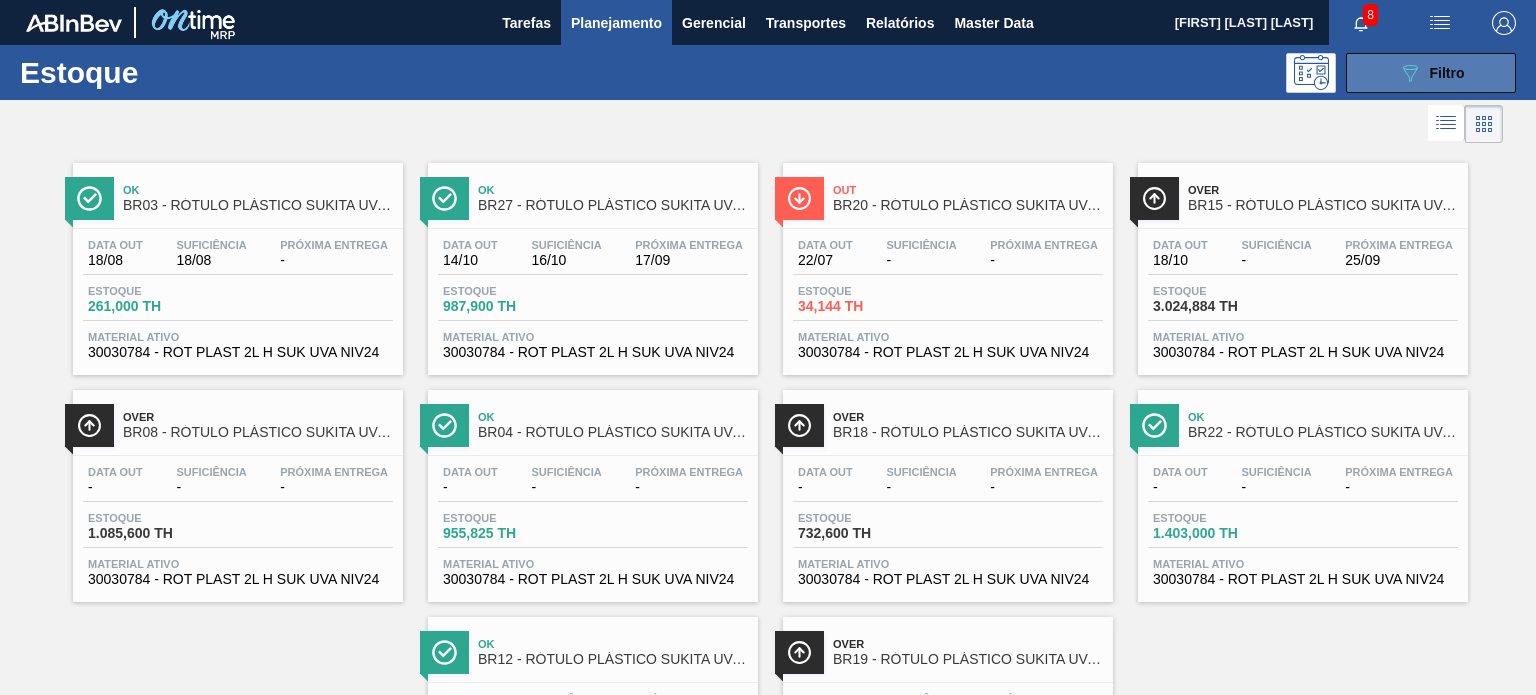 click on "089F7B8B-B2A5-4AFE-B5C0-19BA573D28AC" 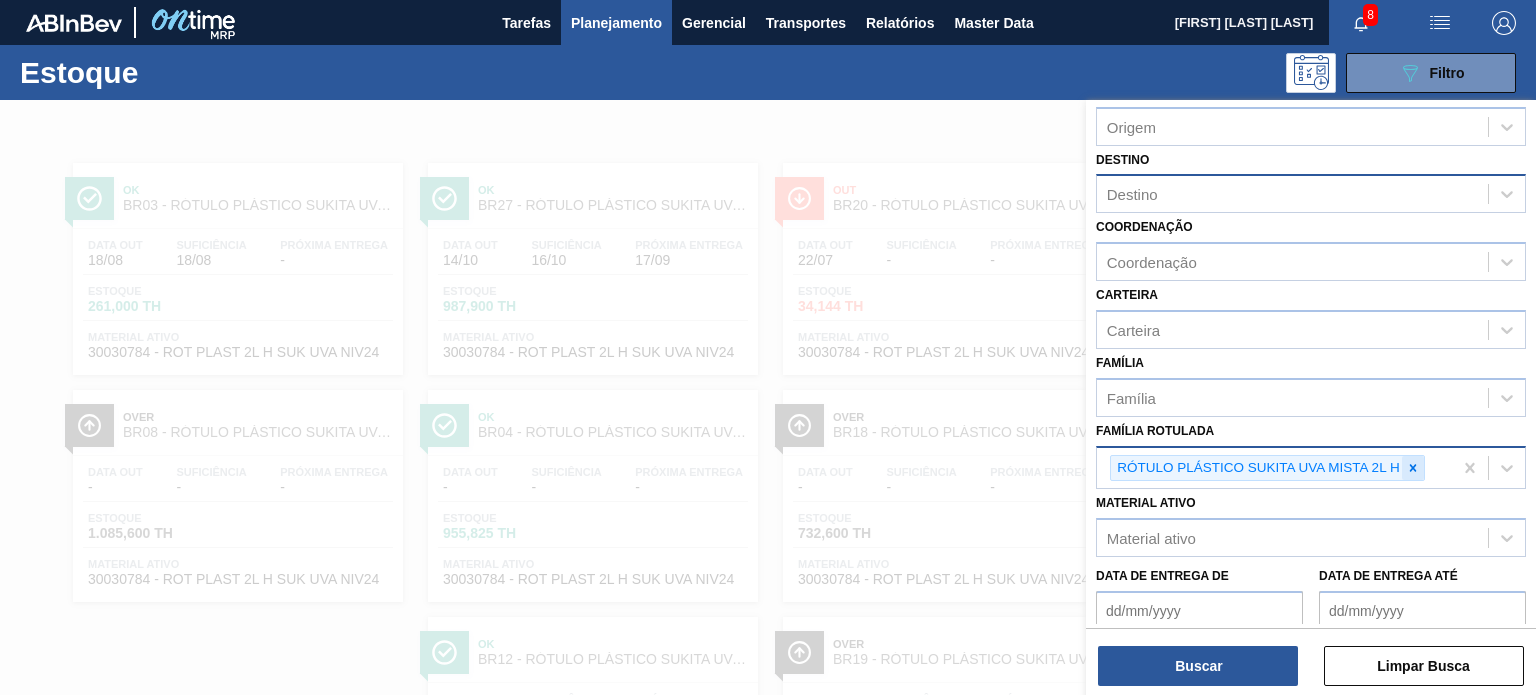 click at bounding box center [1413, 468] 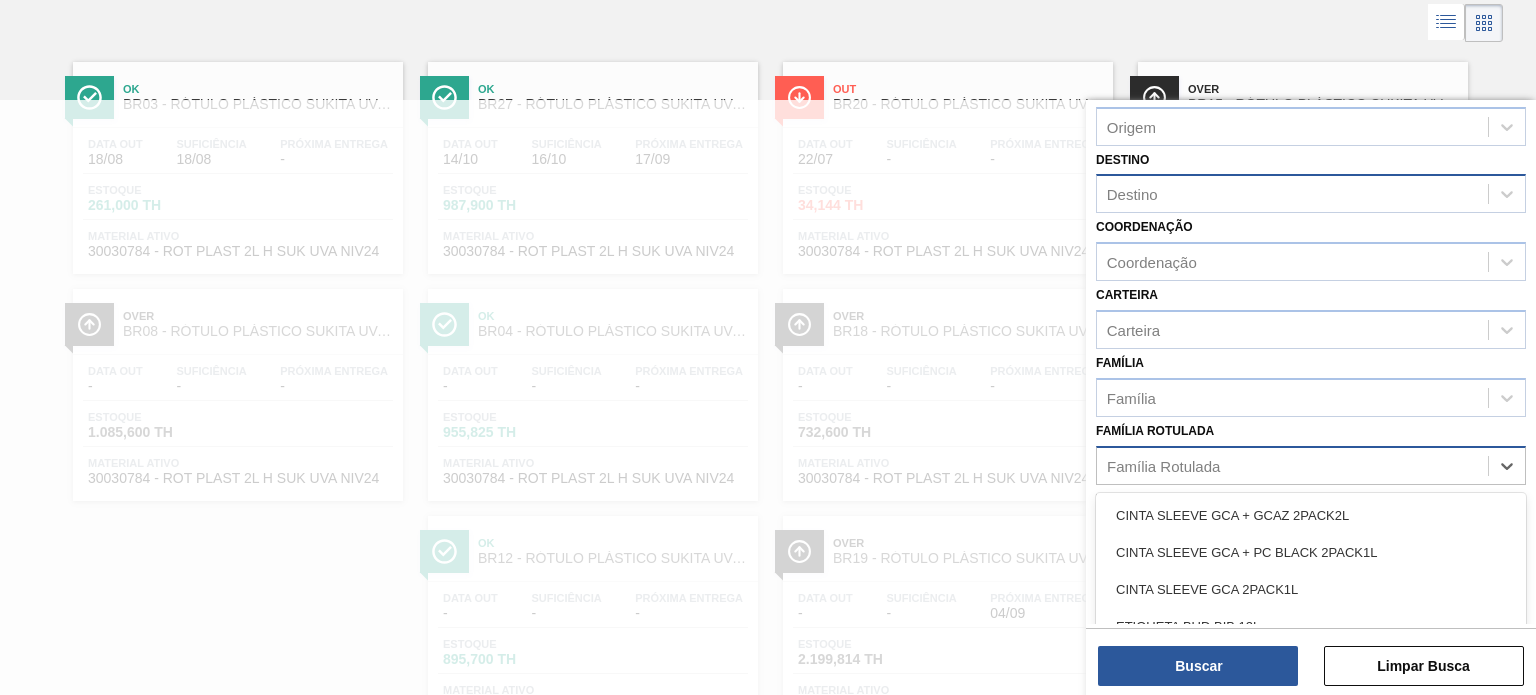 paste on "RÓTULO PLÁSTICO GCA 600ML H" 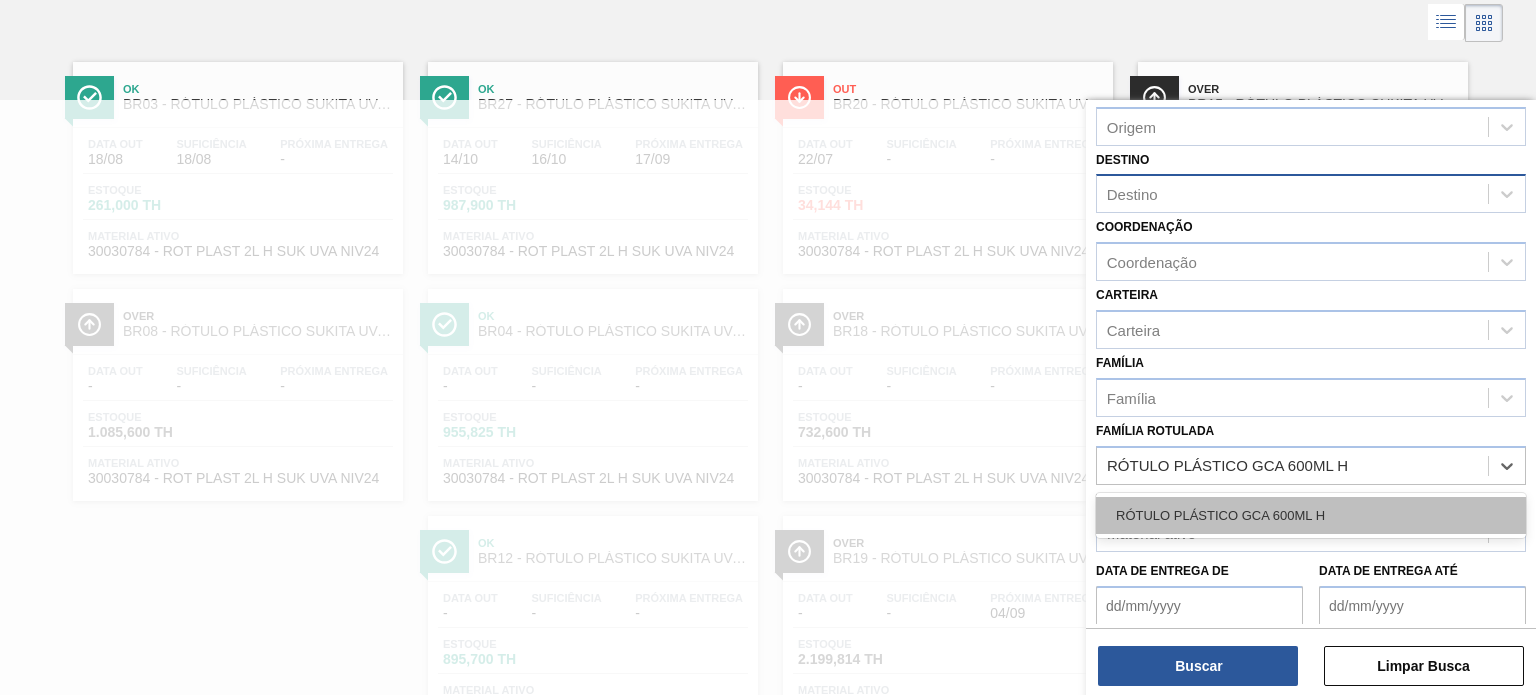 scroll, scrollTop: 101, scrollLeft: 0, axis: vertical 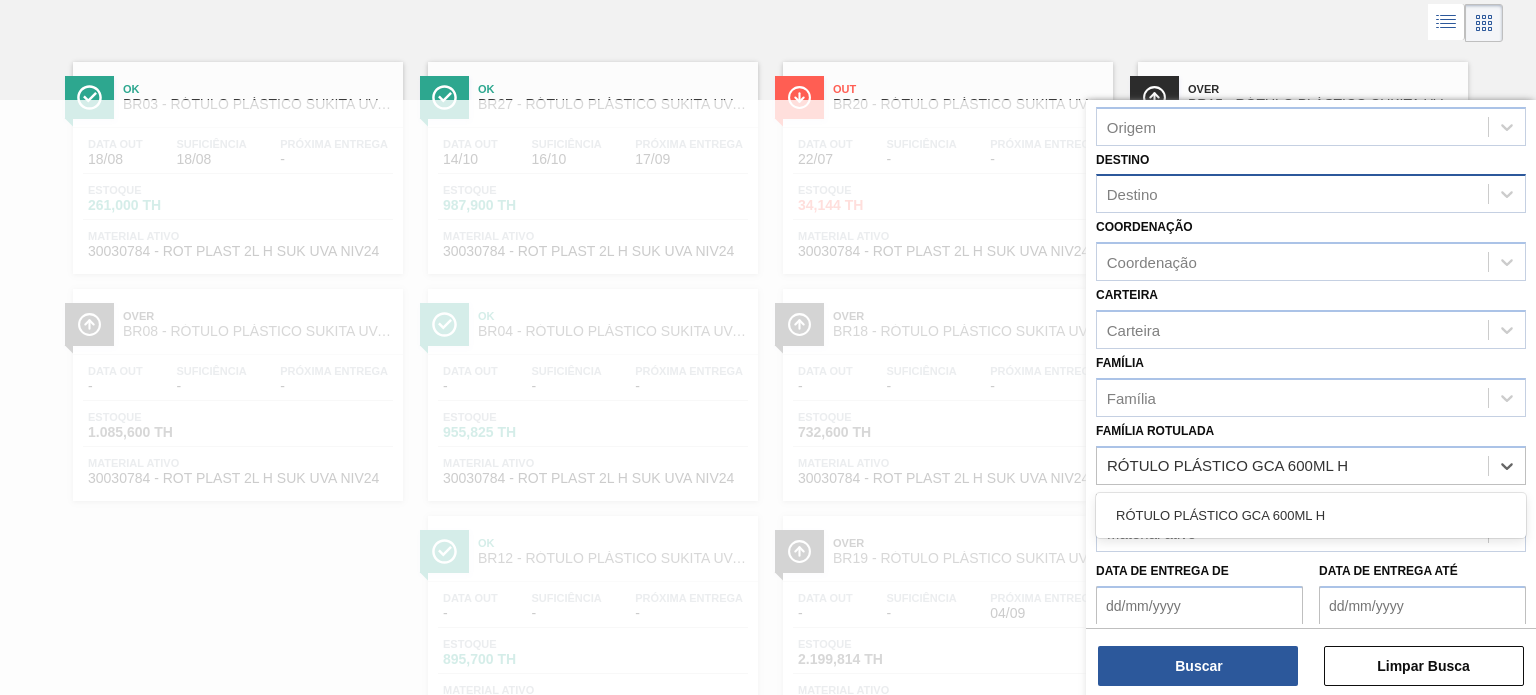 click on "RÓTULO PLÁSTICO GCA 600ML H" at bounding box center (1311, 515) 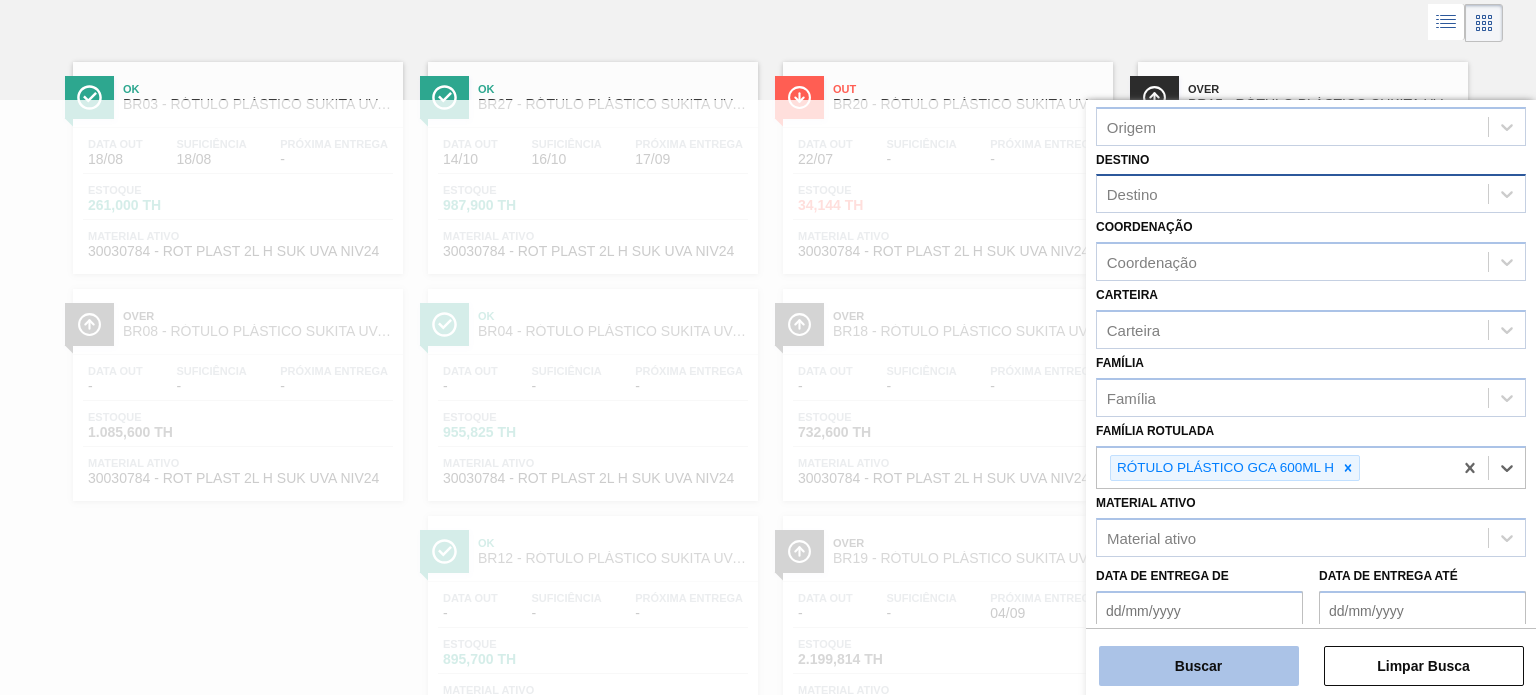 click on "Buscar" at bounding box center (1199, 666) 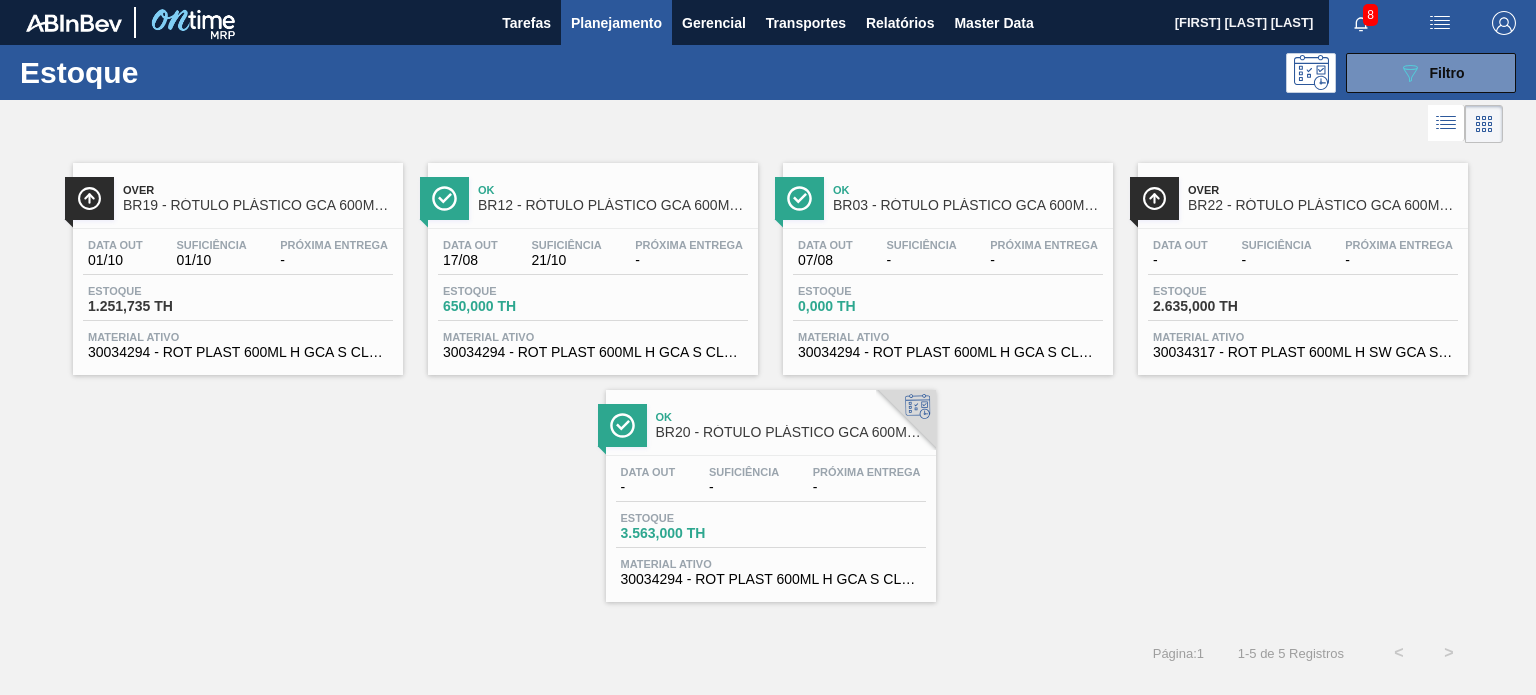 drag, startPoint x: 556, startPoint y: 0, endPoint x: 165, endPoint y: 419, distance: 573.0986 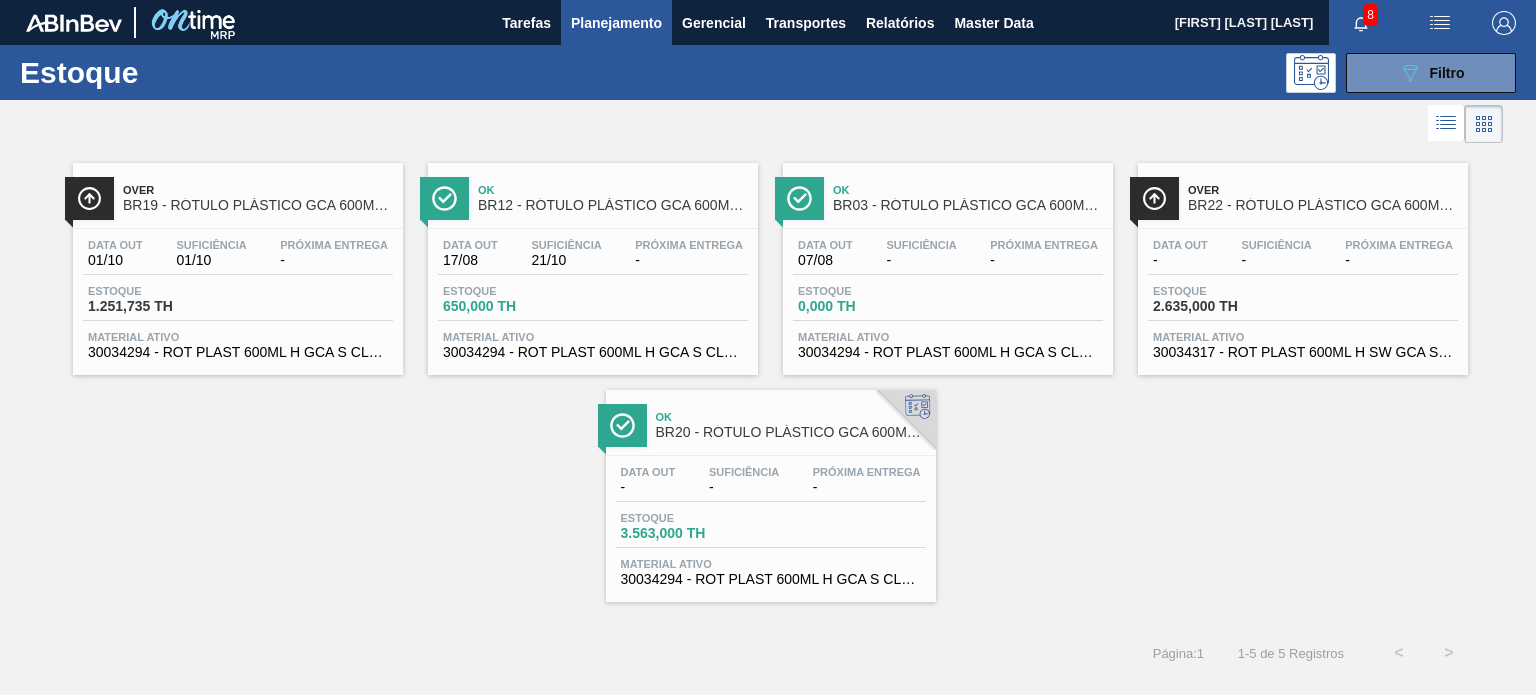 drag, startPoint x: 1410, startPoint y: 70, endPoint x: 1404, endPoint y: 107, distance: 37.48333 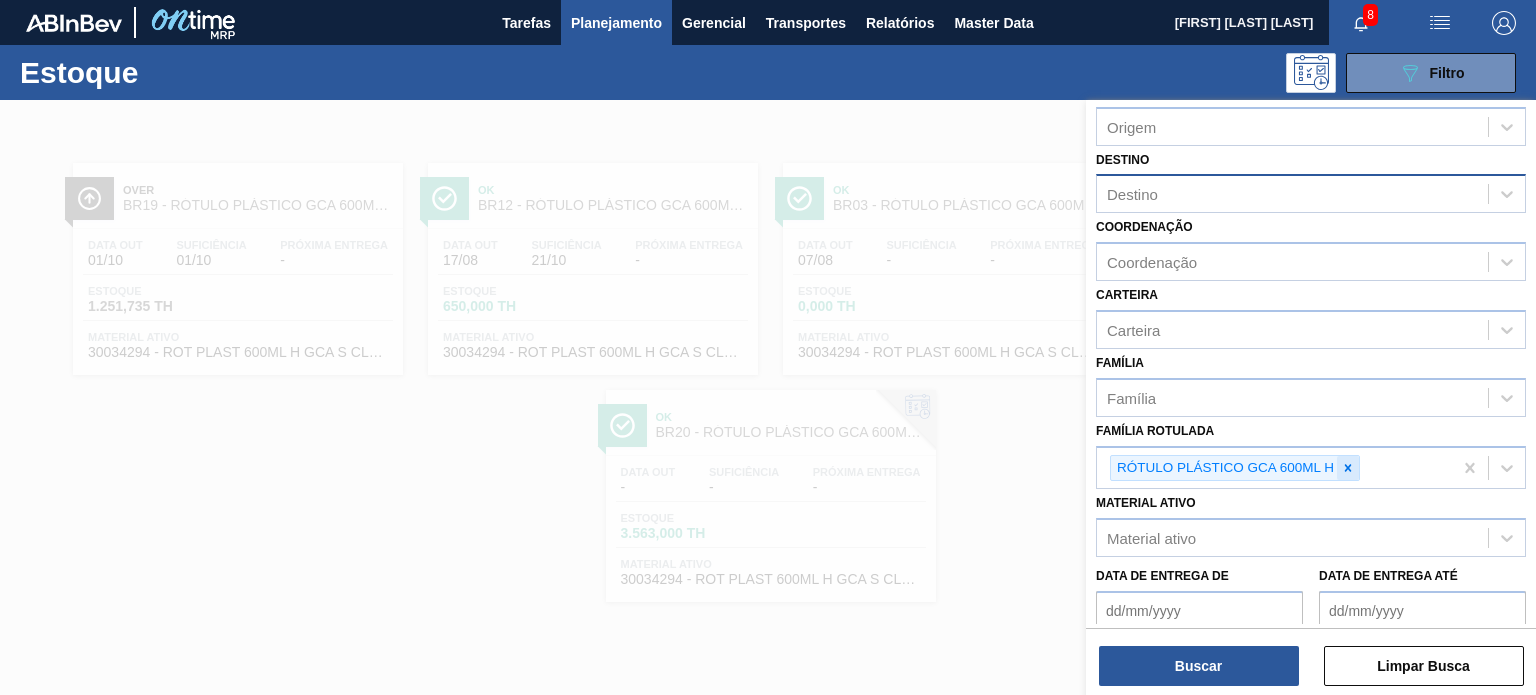 click 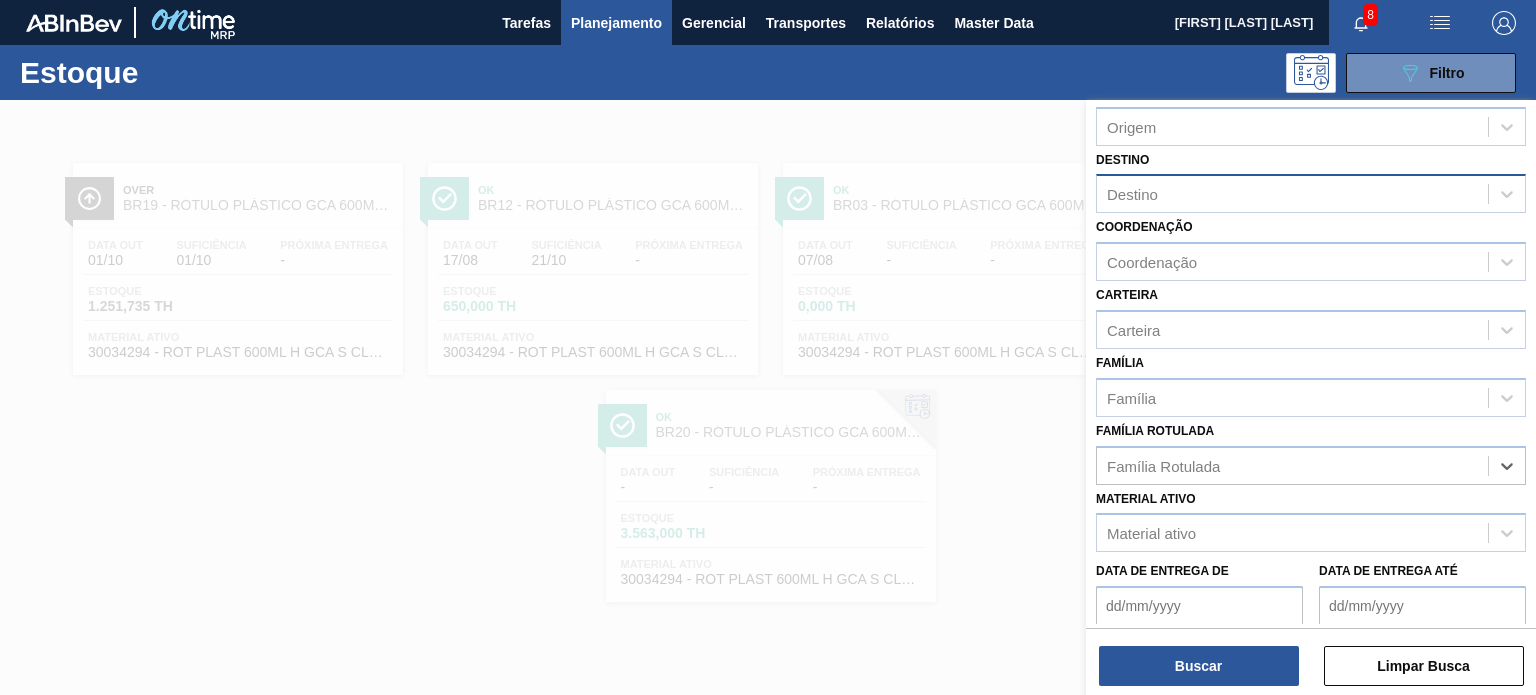 paste on "RÓTULO PLÁSTICO PC 200ML AH" 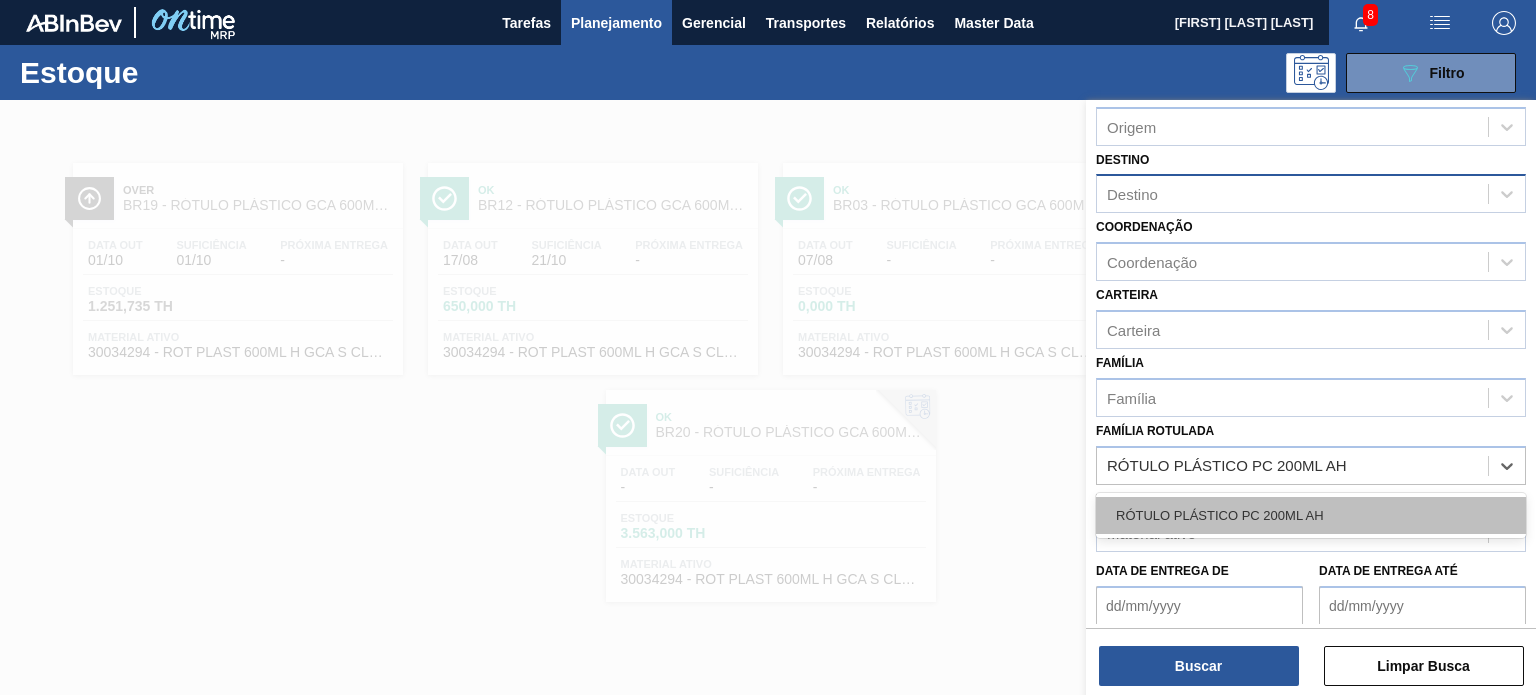 click on "RÓTULO PLÁSTICO PC 200ML AH" at bounding box center (1311, 515) 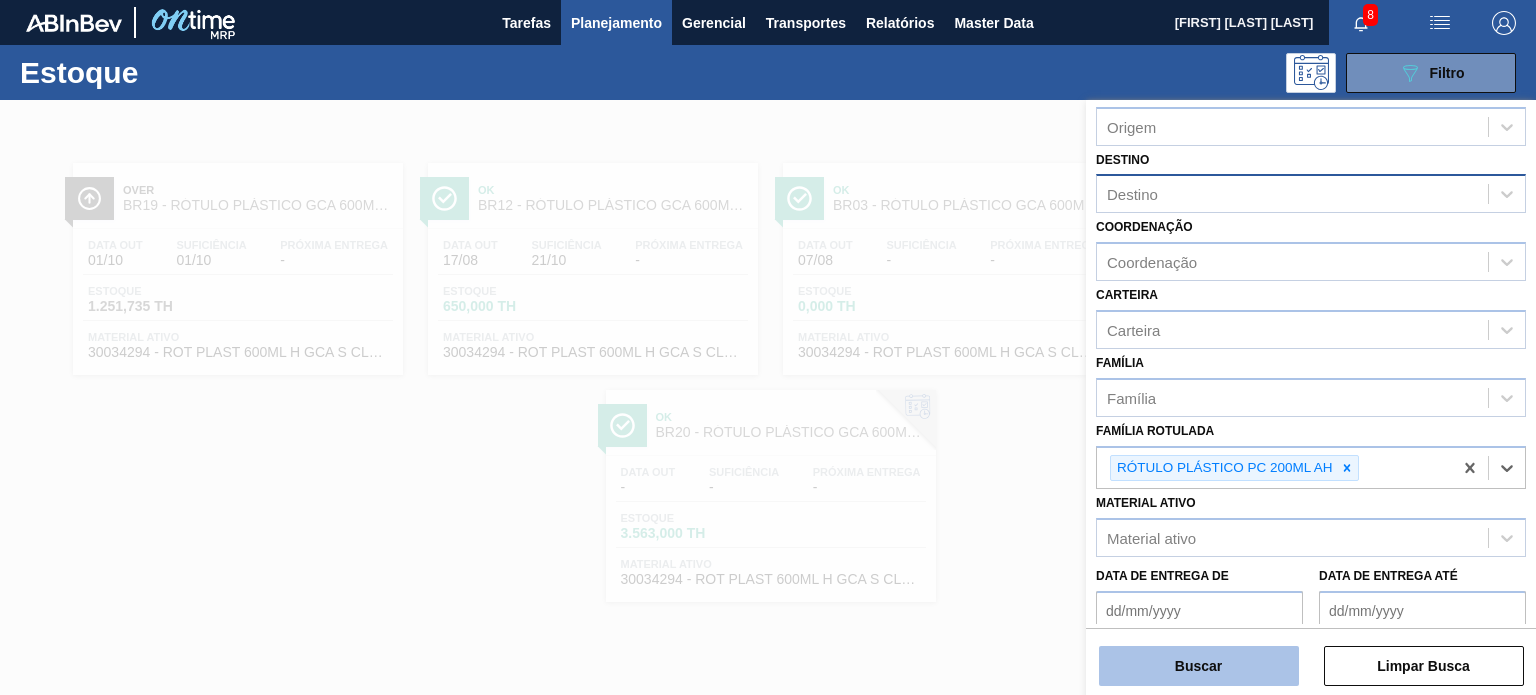 click on "Buscar" at bounding box center [1199, 666] 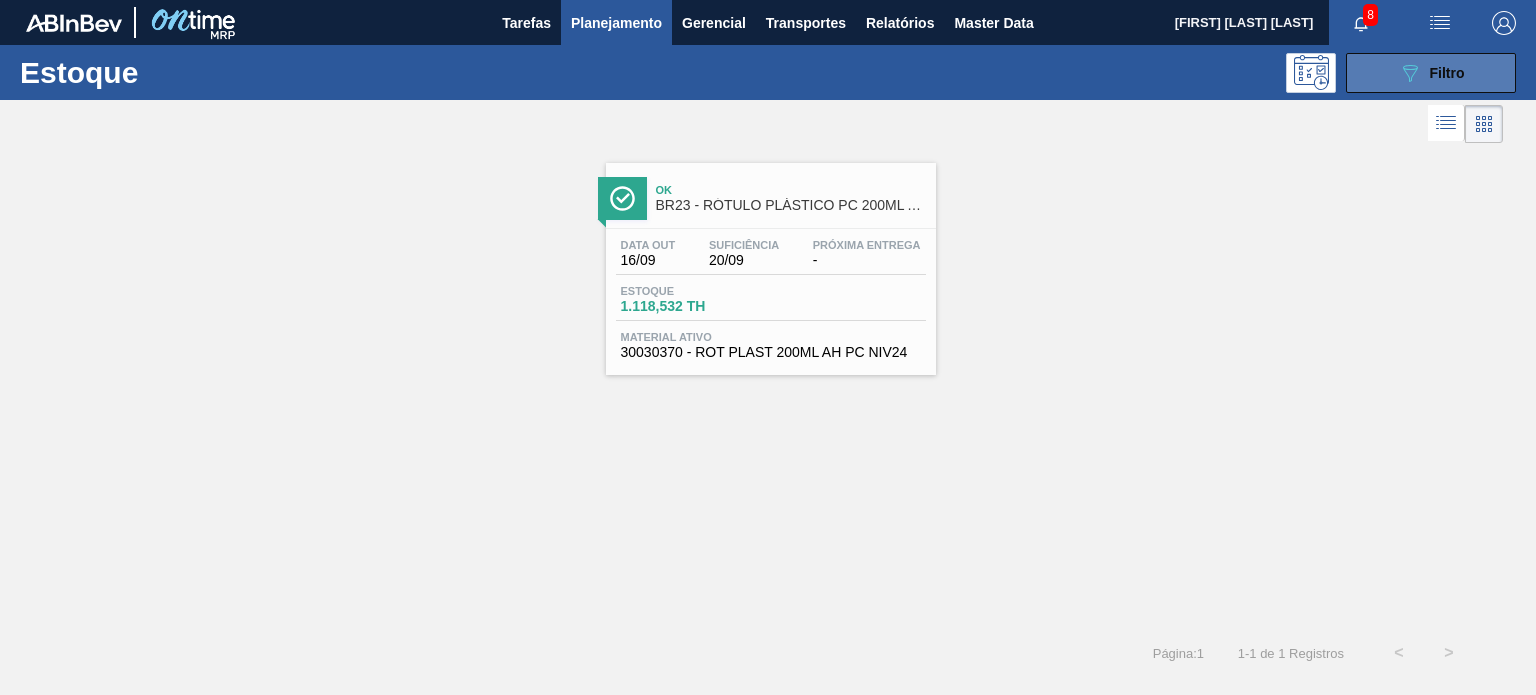 click on "089F7B8B-B2A5-4AFE-B5C0-19BA573D28AC Filtro" at bounding box center (1431, 73) 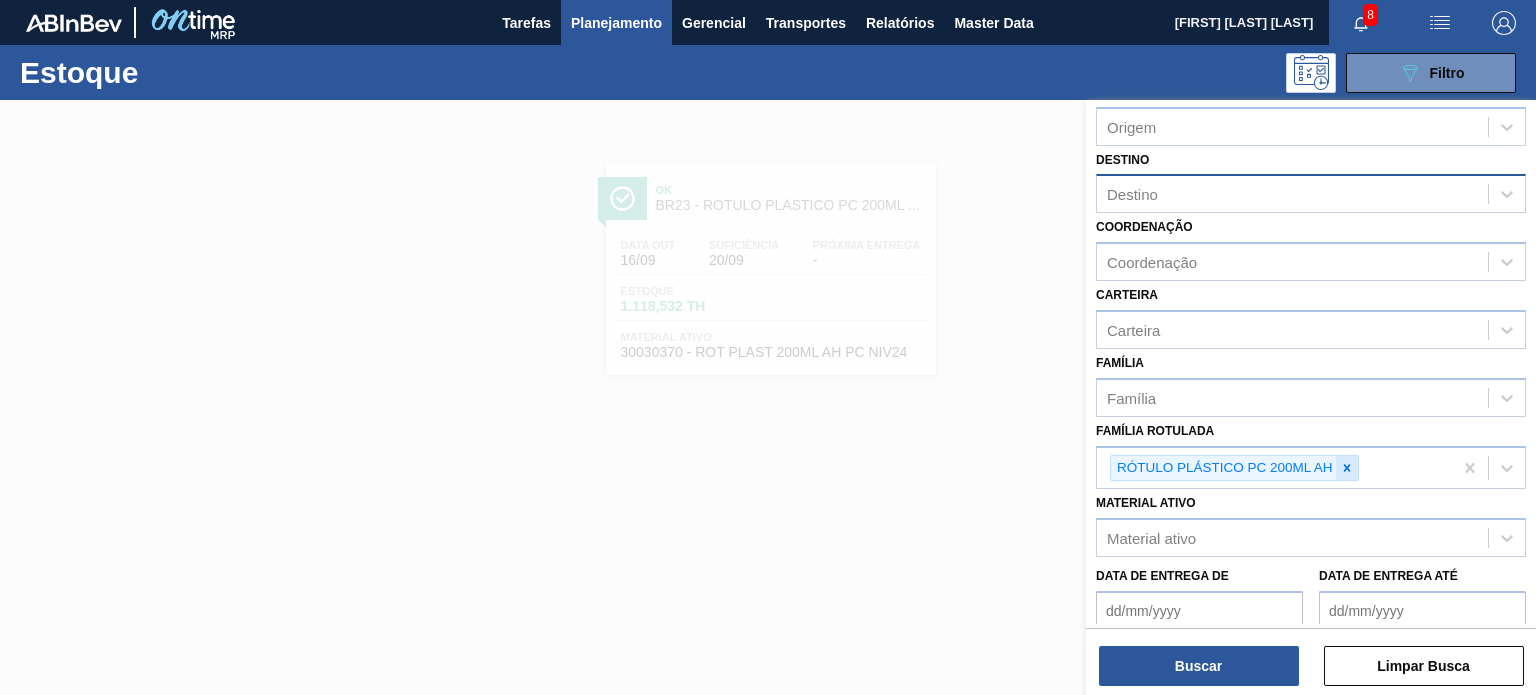 click 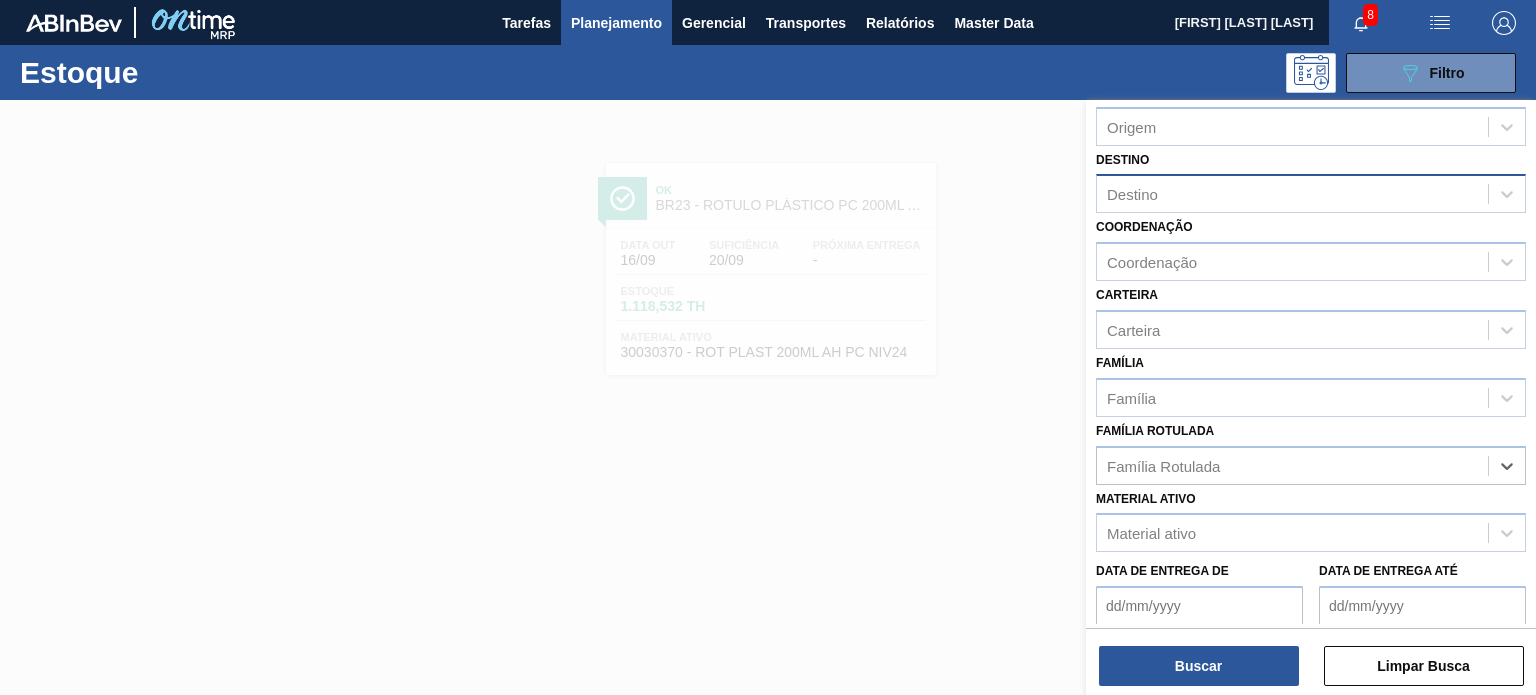 paste on "RÓTULO PLÁSTICO GCA 2L H" 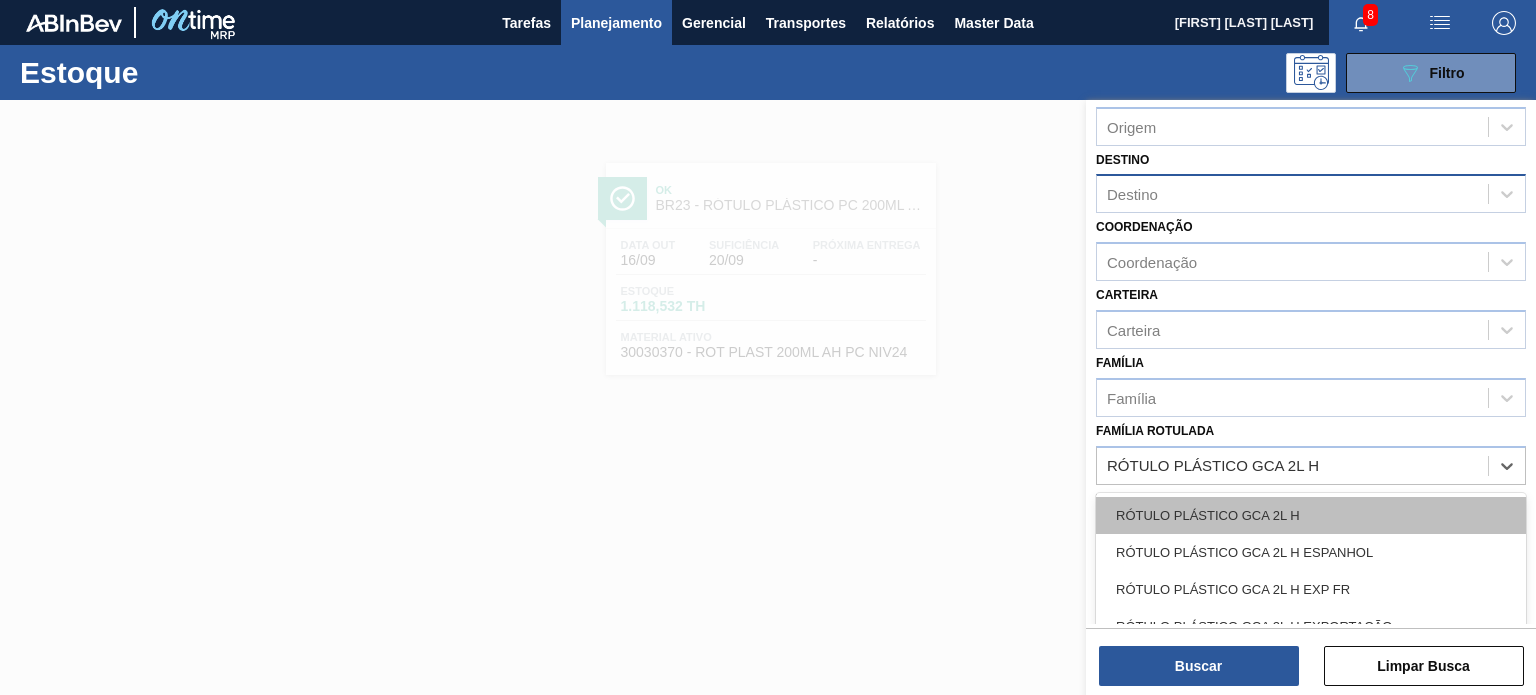 click on "RÓTULO PLÁSTICO GCA 2L H" at bounding box center [1311, 515] 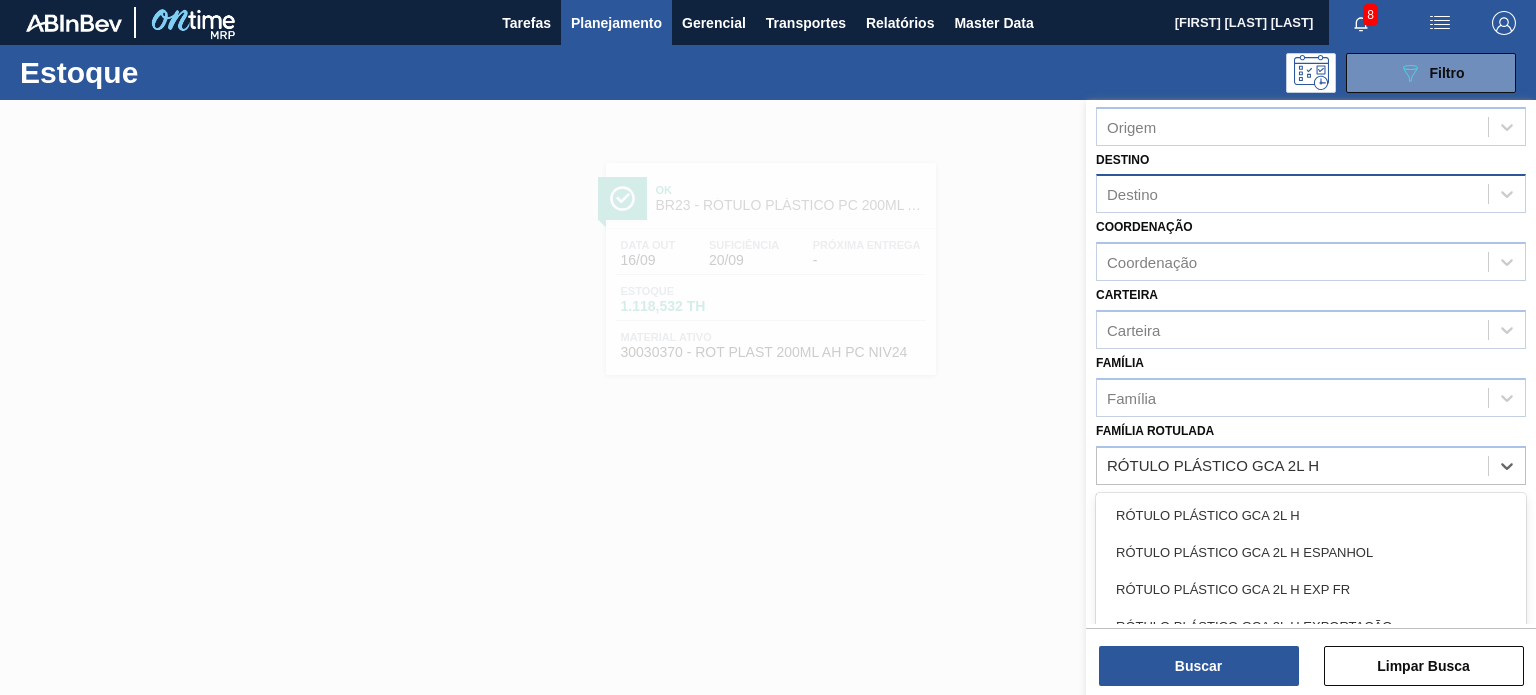 type 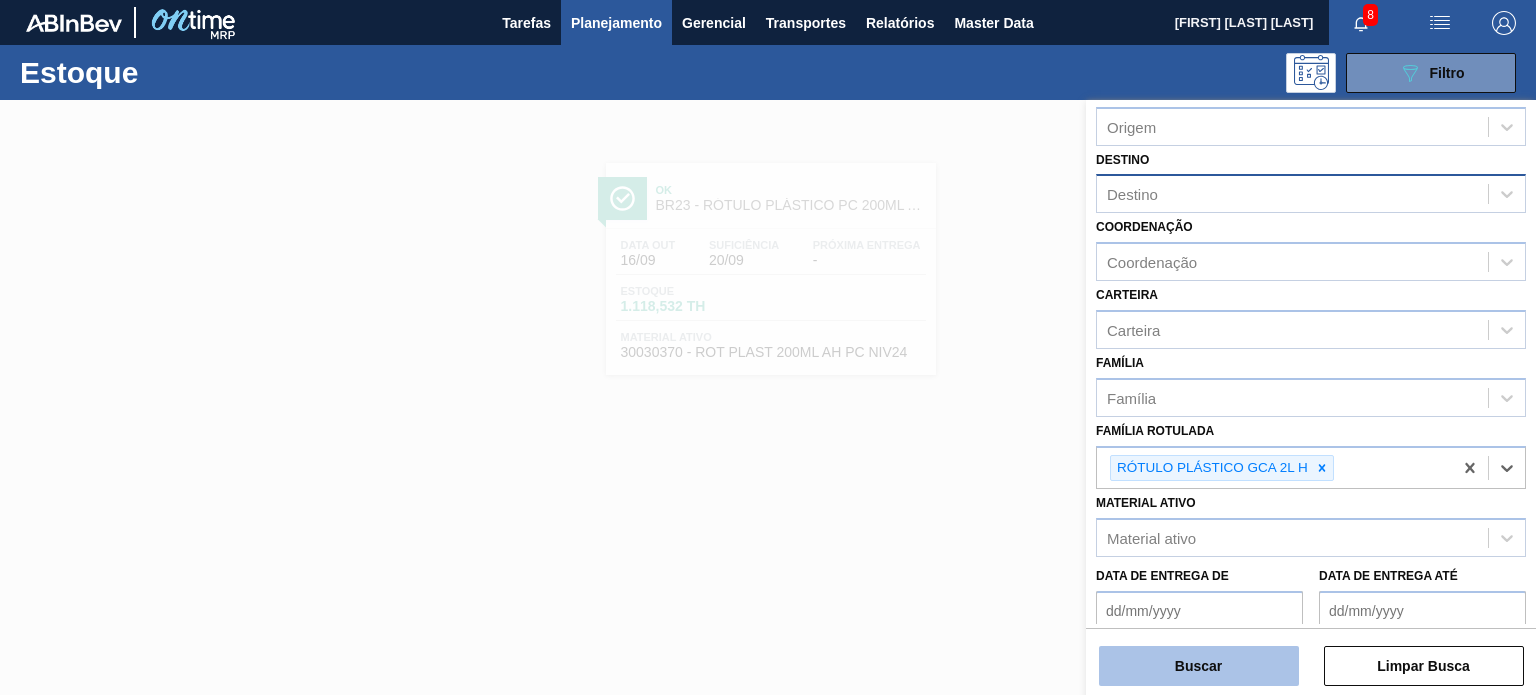 click on "Buscar" at bounding box center (1199, 666) 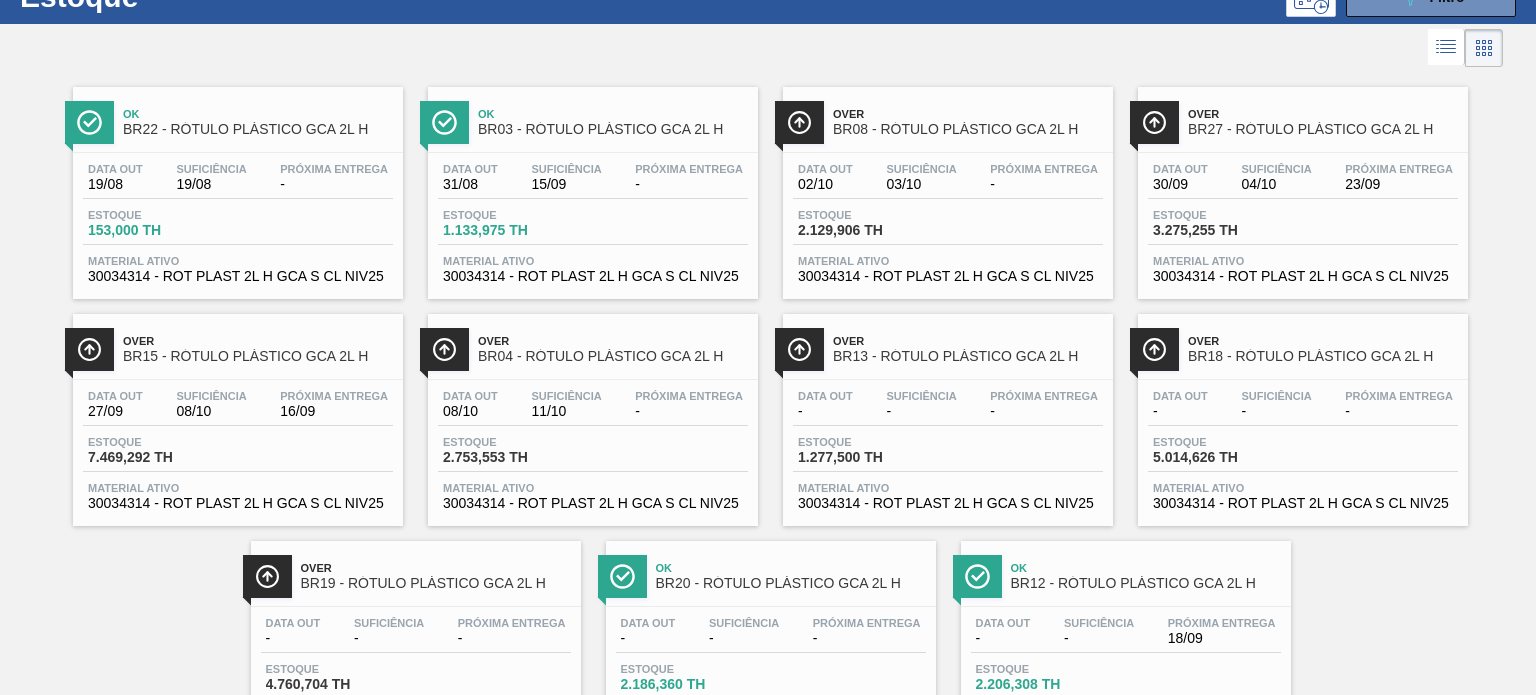 scroll, scrollTop: 181, scrollLeft: 0, axis: vertical 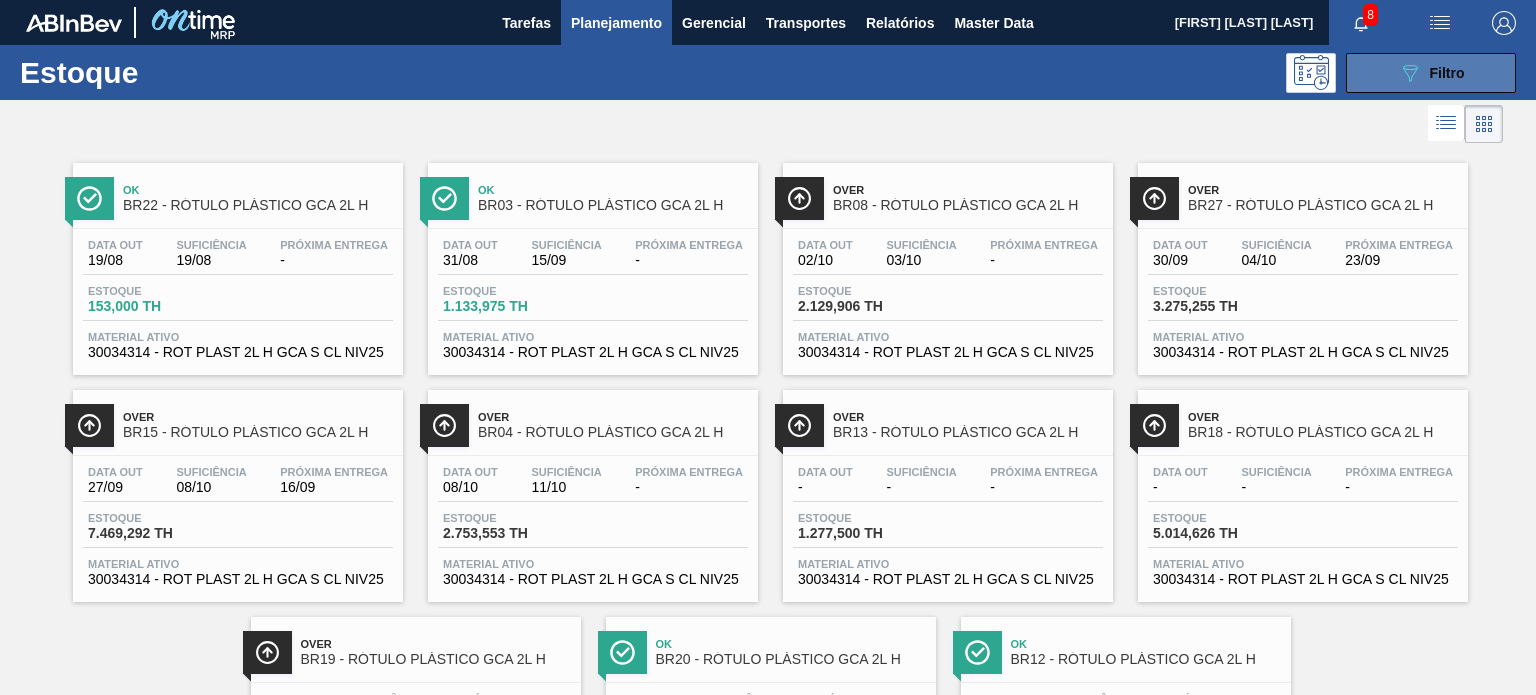click on "Filtro" at bounding box center (1447, 73) 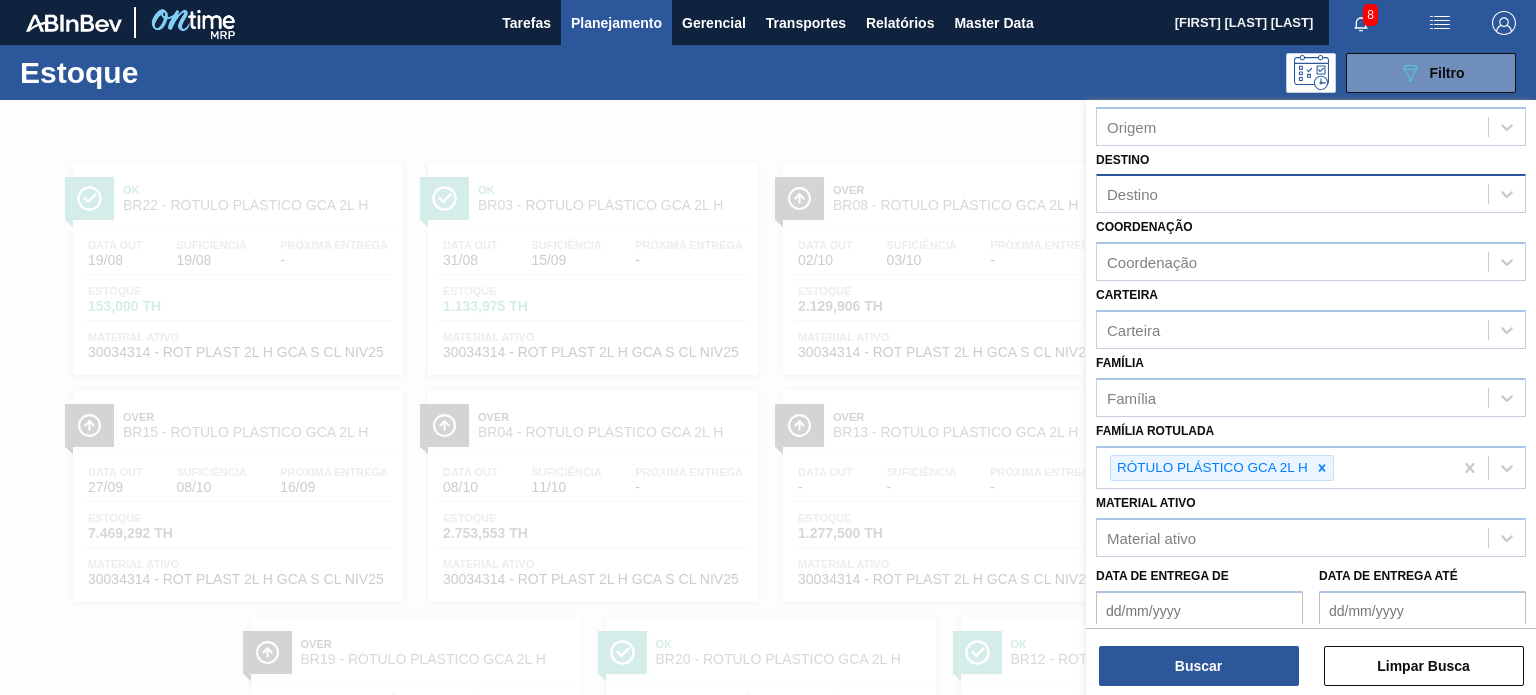 click on "RÓTULO PLÁSTICO GCA 2L H" at bounding box center [1222, 468] 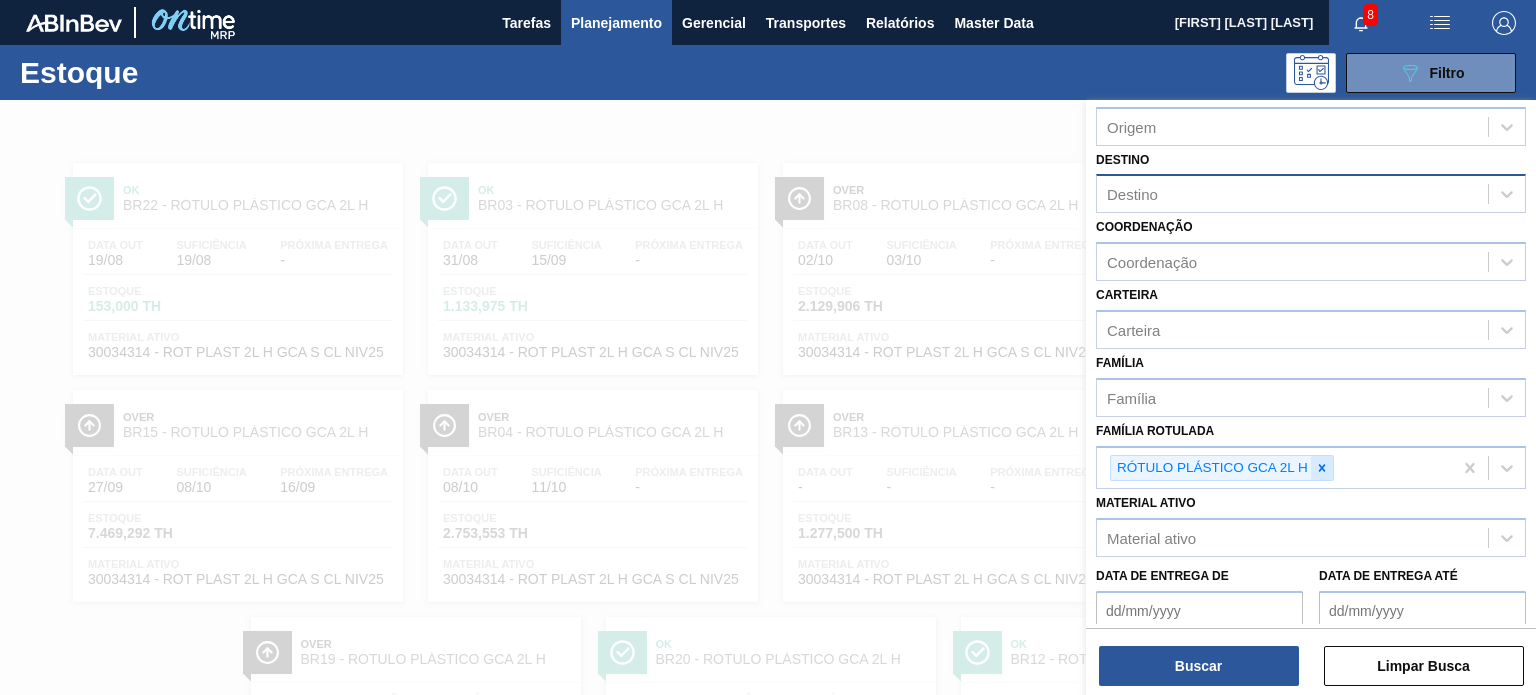 click at bounding box center (1322, 468) 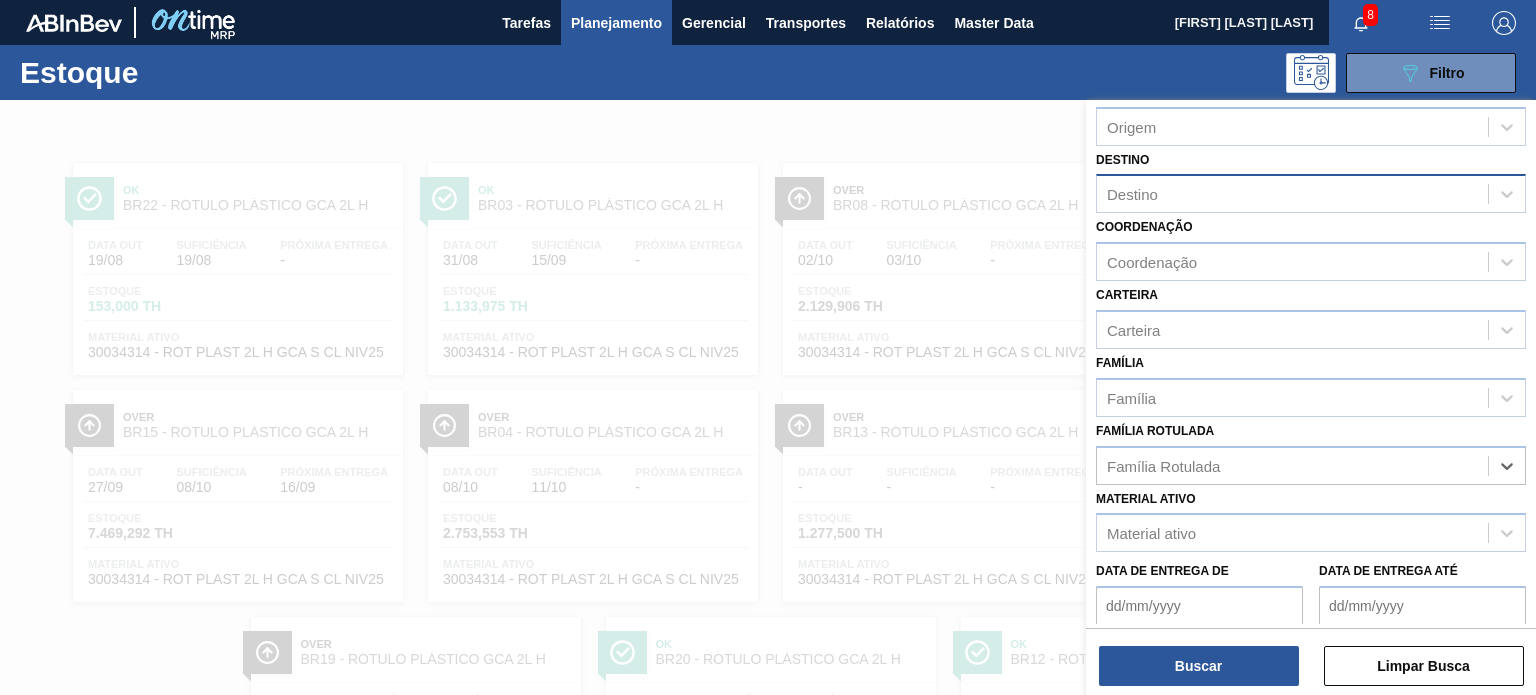 paste on "RÓTULO PLÁSTICO SUKITA UVA MISTA 2L H" 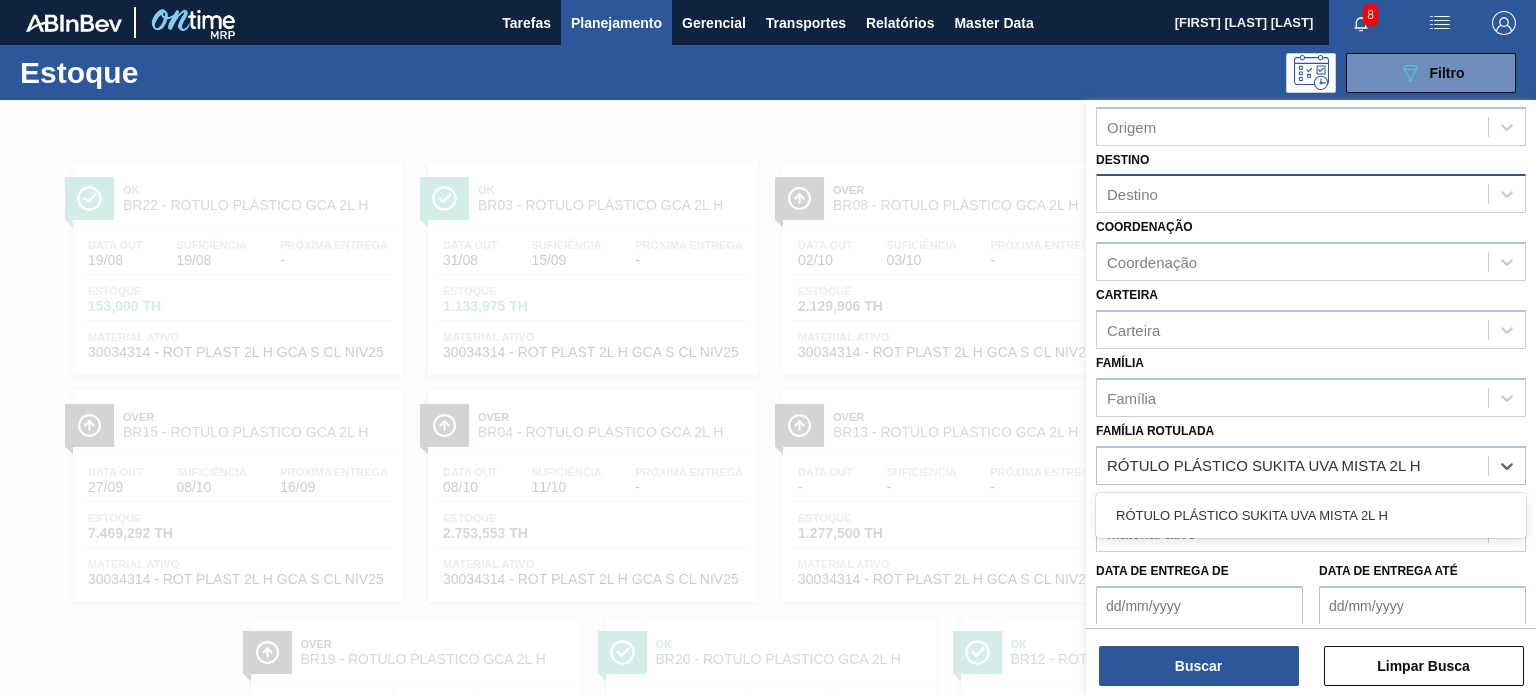 click on "RÓTULO PLÁSTICO SUKITA UVA MISTA 2L H" at bounding box center [1311, 515] 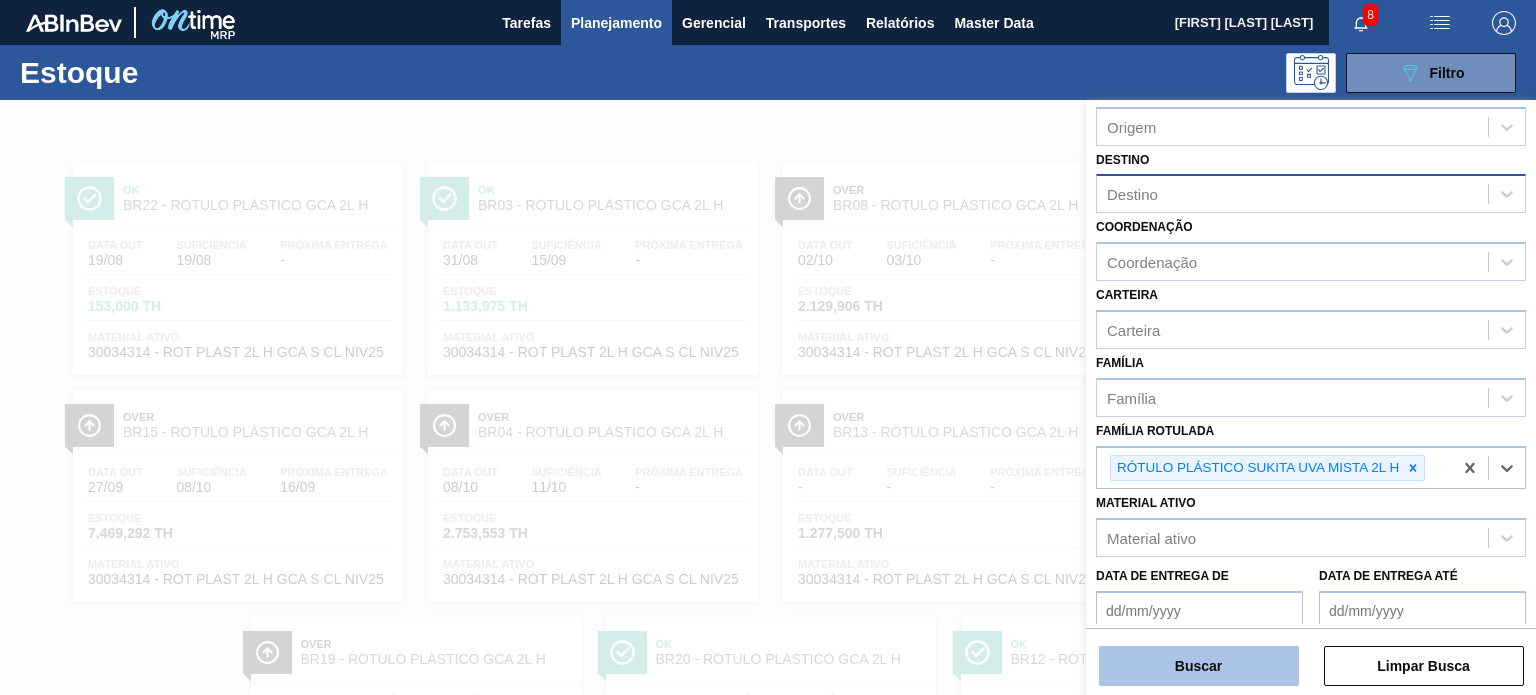 click on "Buscar" at bounding box center [1199, 666] 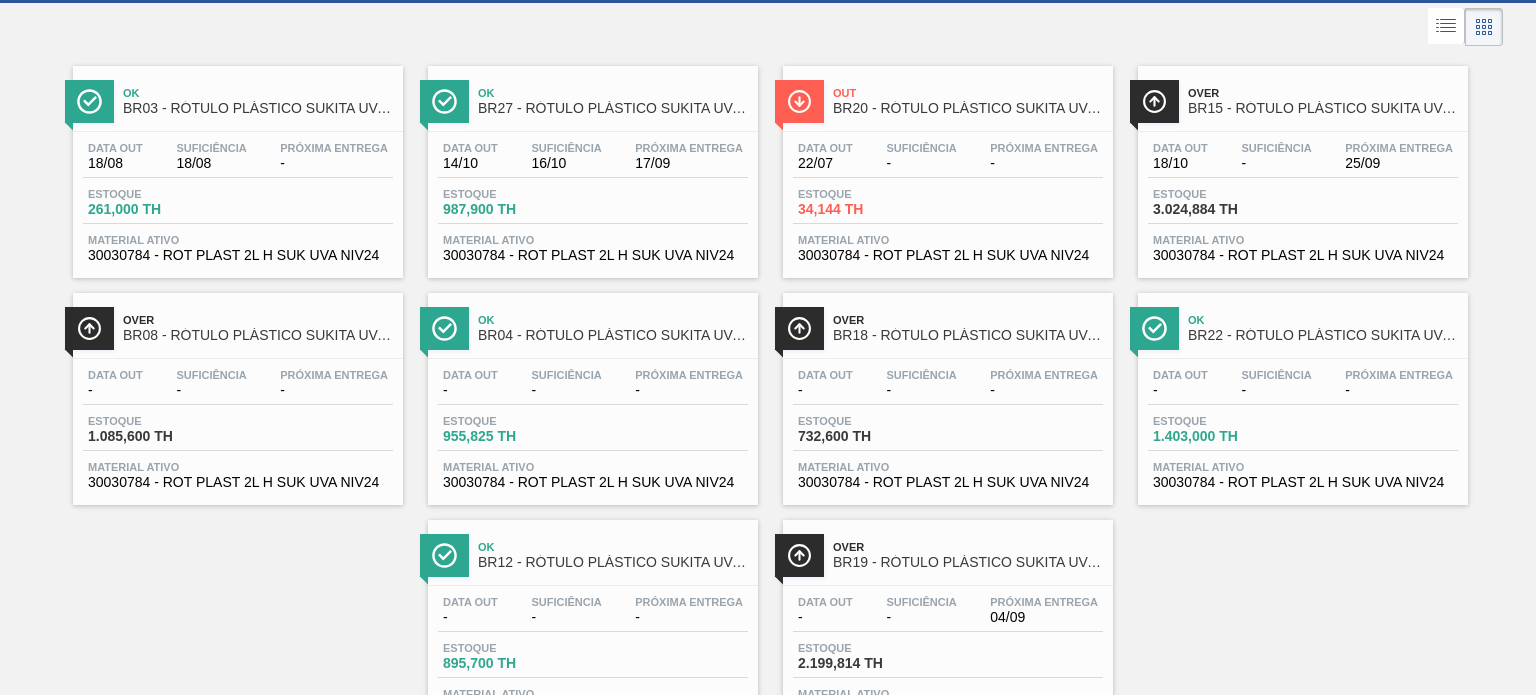 scroll, scrollTop: 0, scrollLeft: 0, axis: both 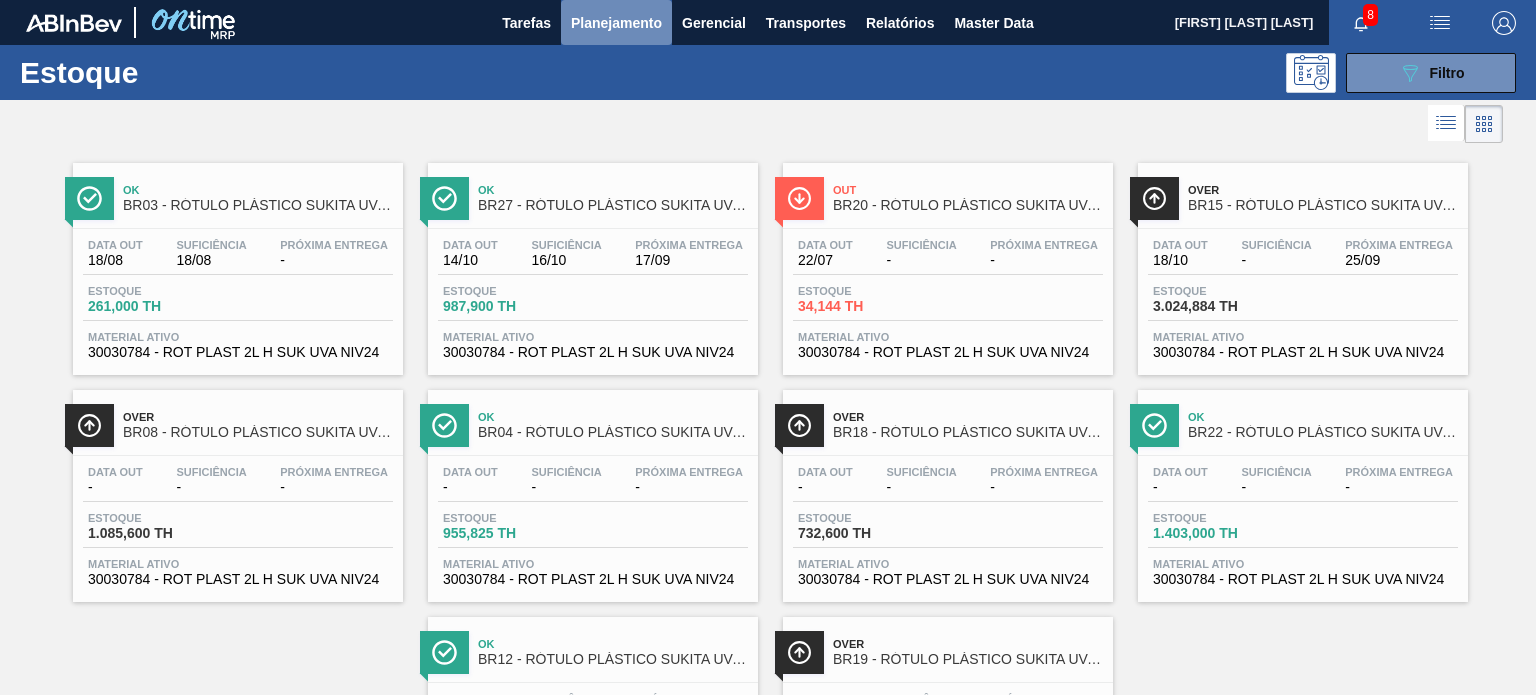 click on "Planejamento" at bounding box center [616, 23] 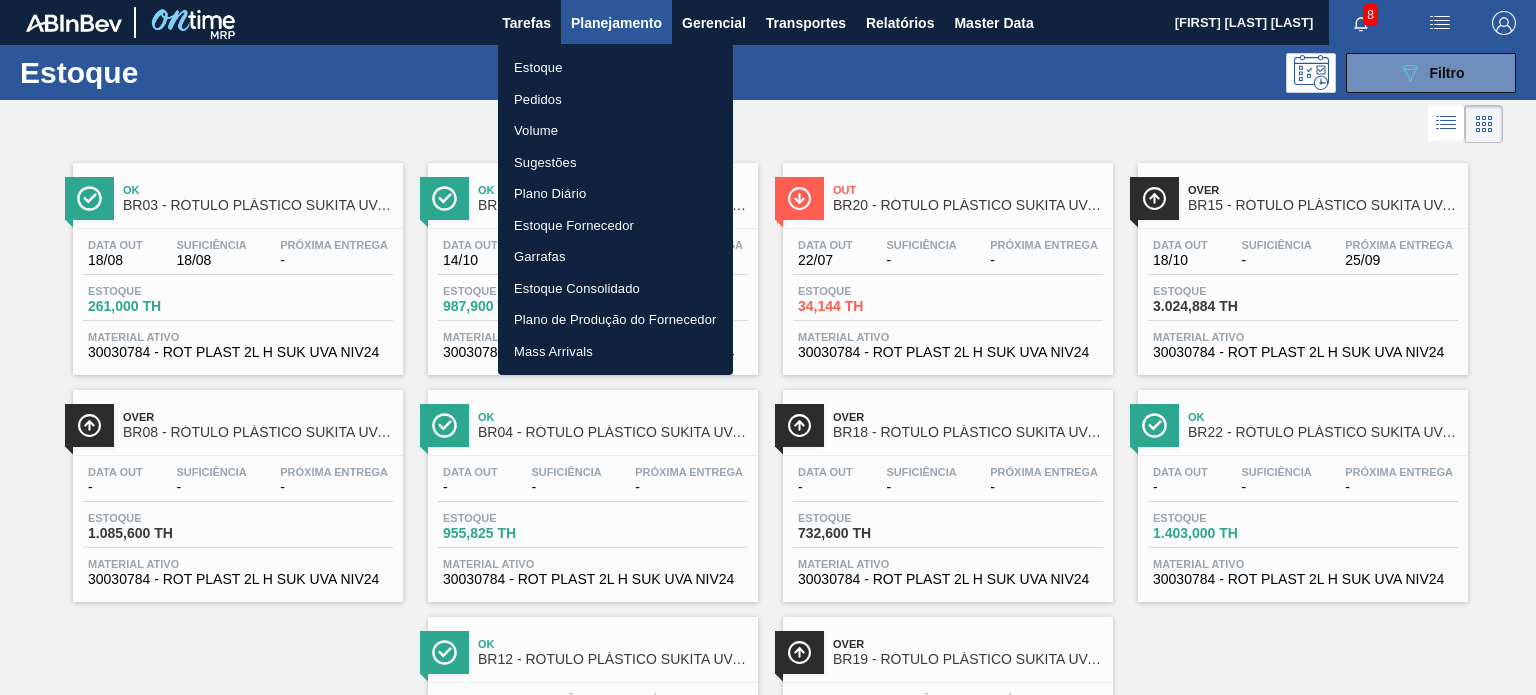click on "Pedidos" at bounding box center [615, 100] 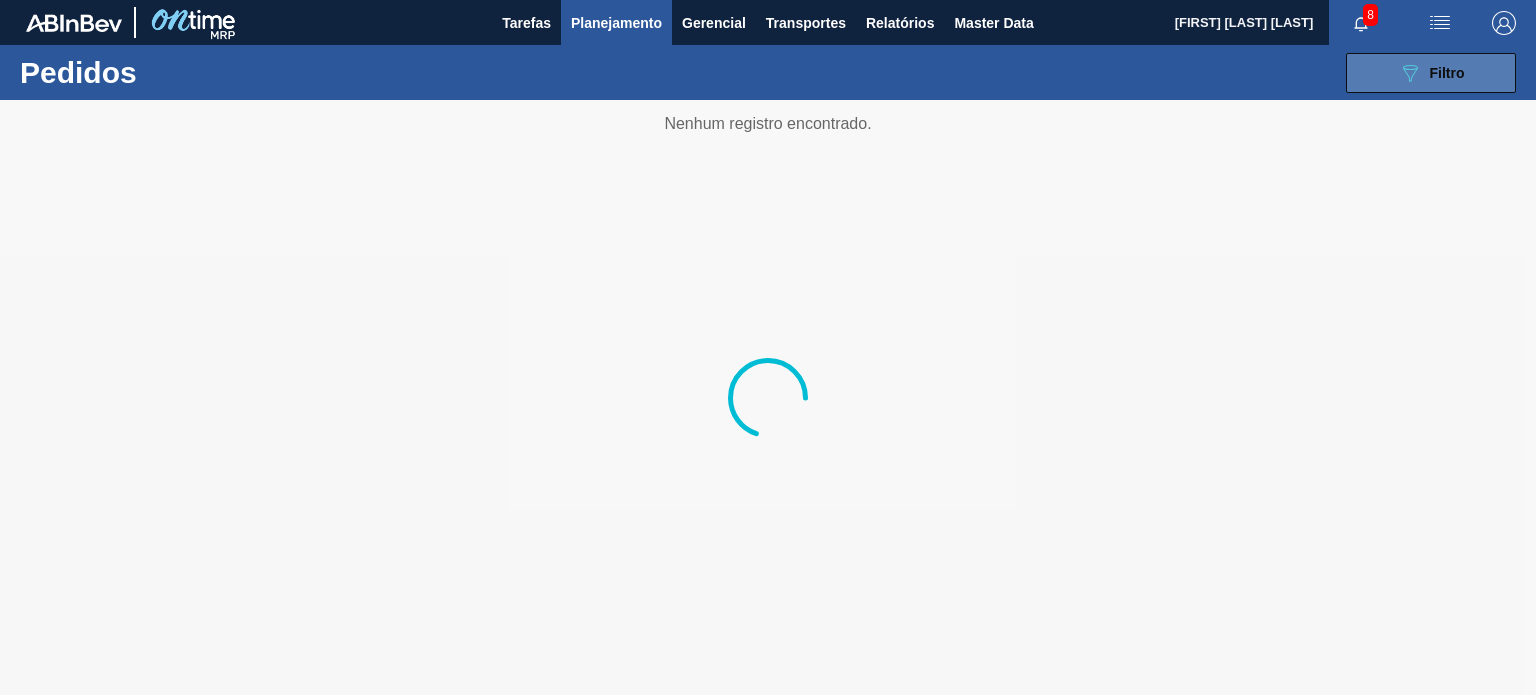 click on "089F7B8B-B2A5-4AFE-B5C0-19BA573D28AC Filtro" at bounding box center (1431, 73) 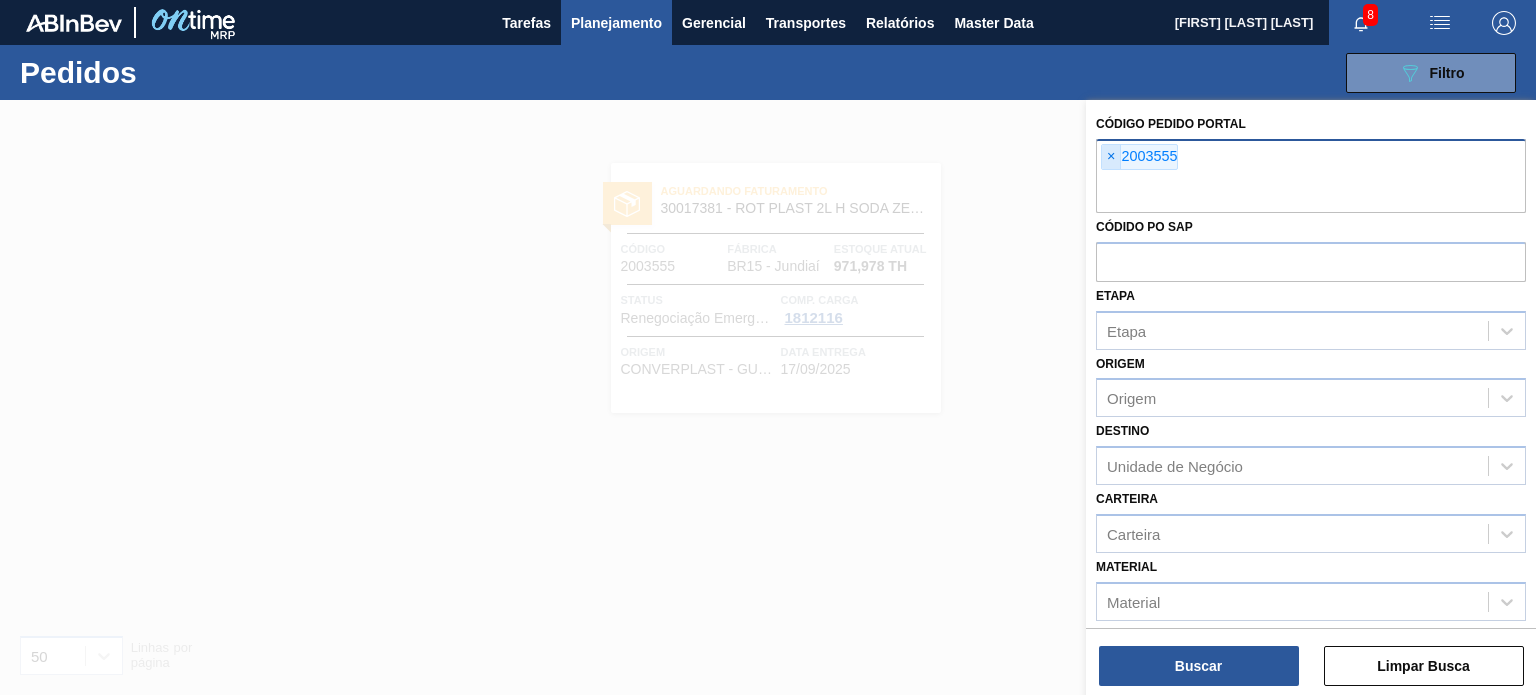 click on "×" at bounding box center [1111, 157] 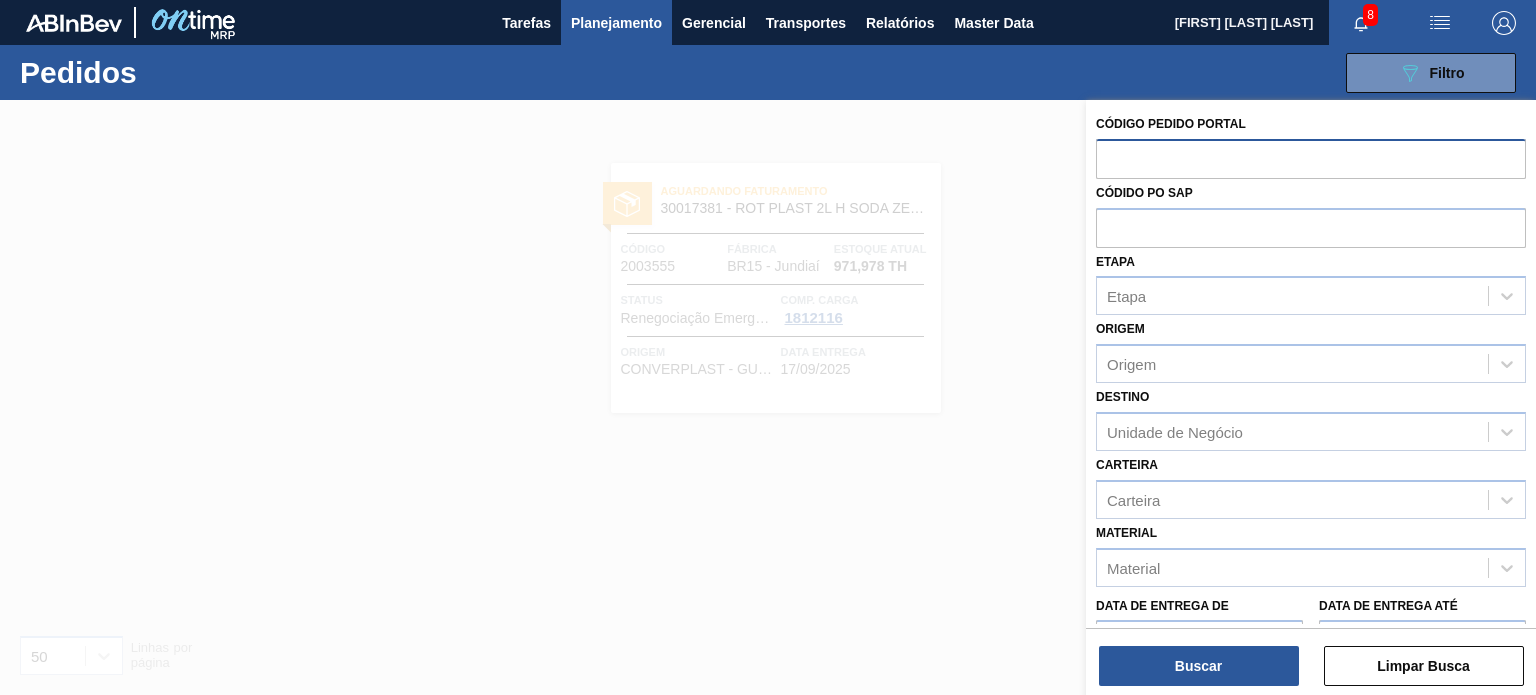 paste on "1983271" 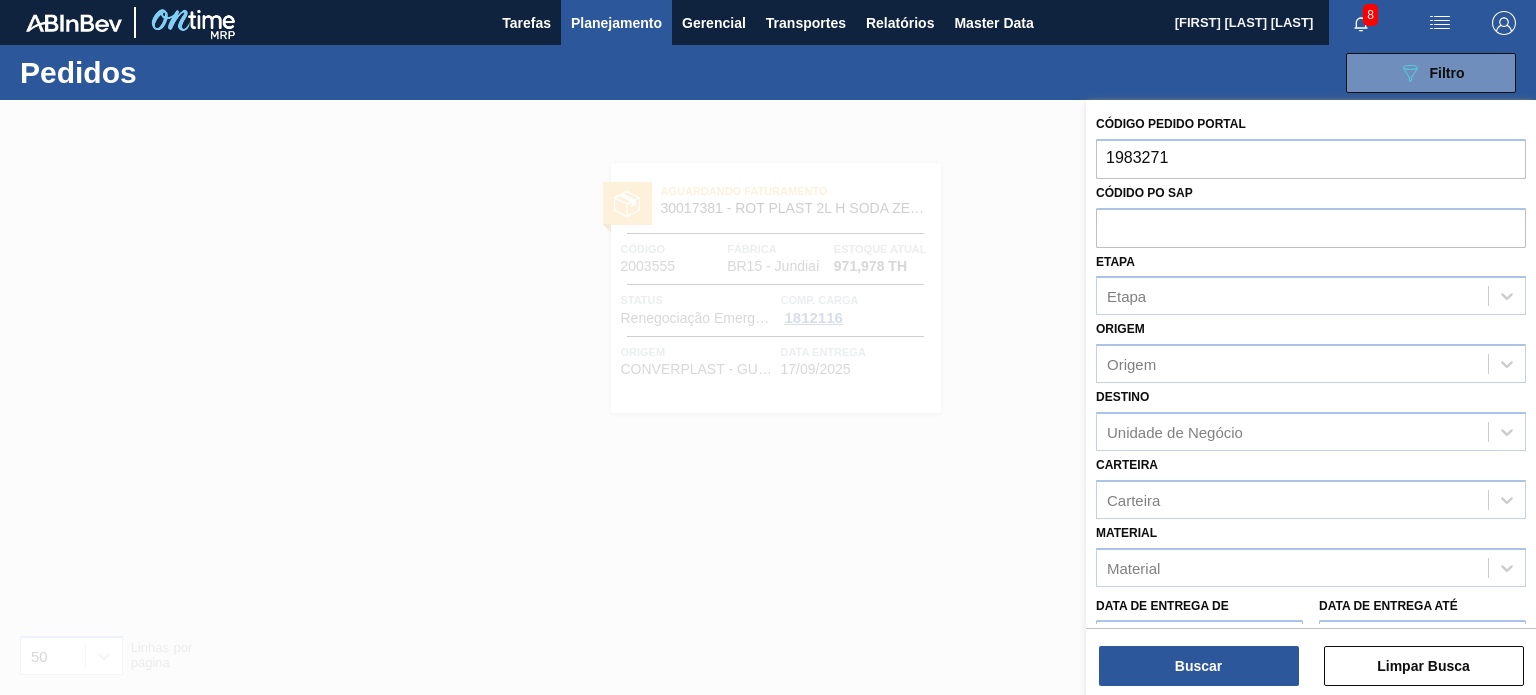 type 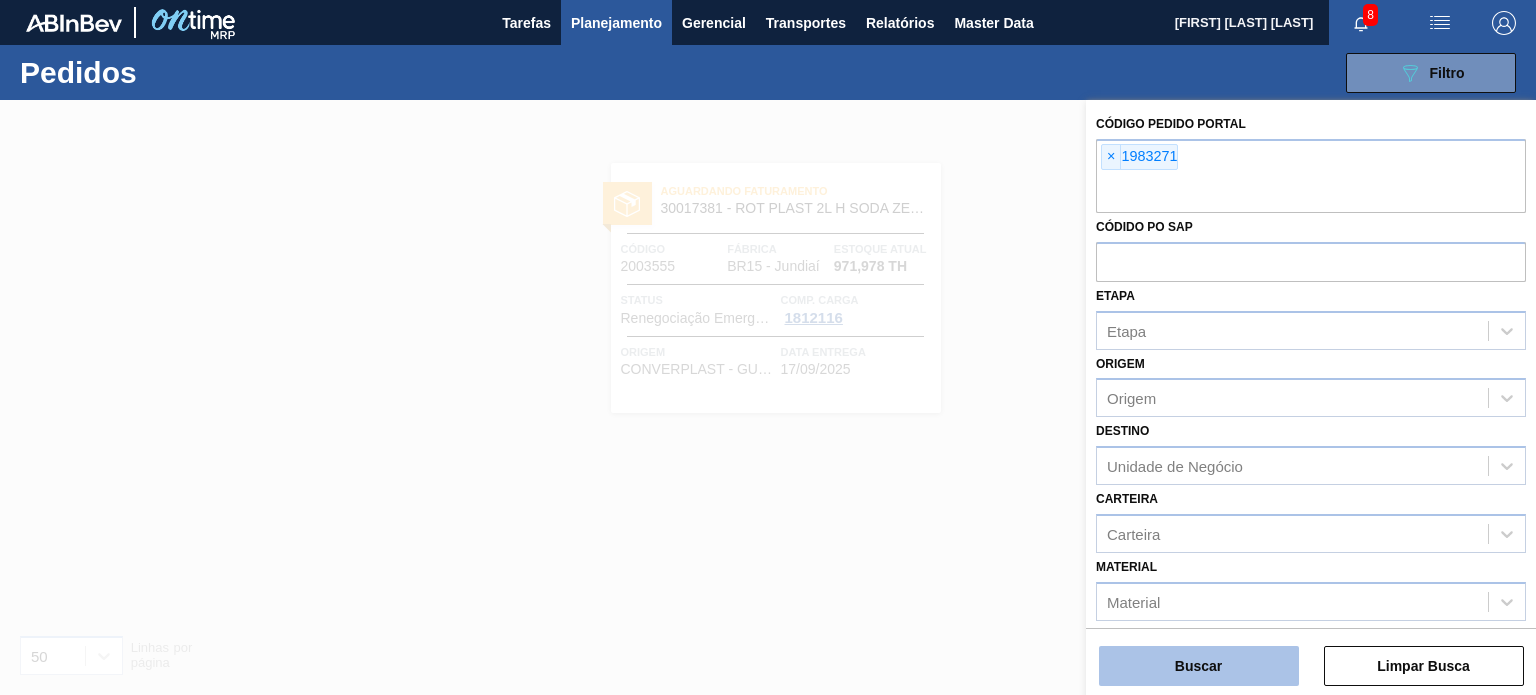 click on "Buscar" at bounding box center (1199, 666) 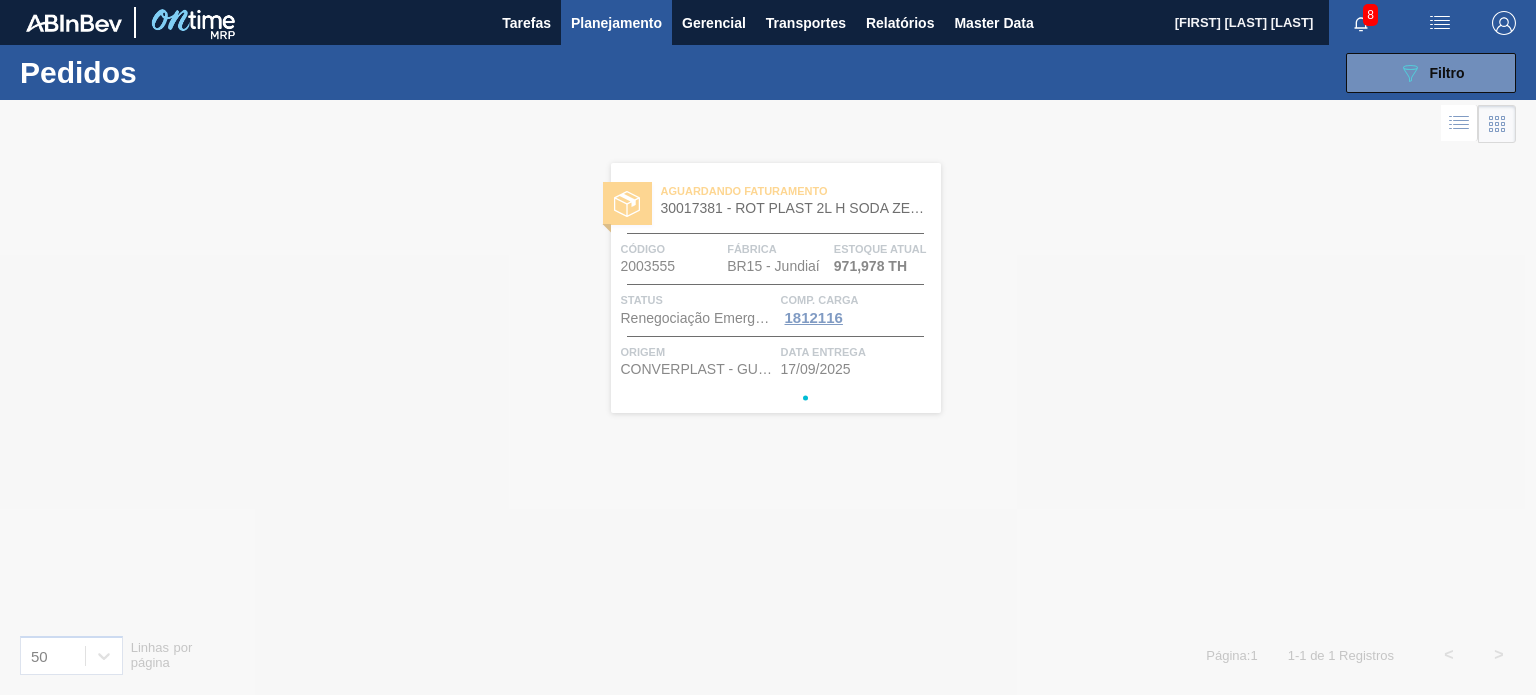 type 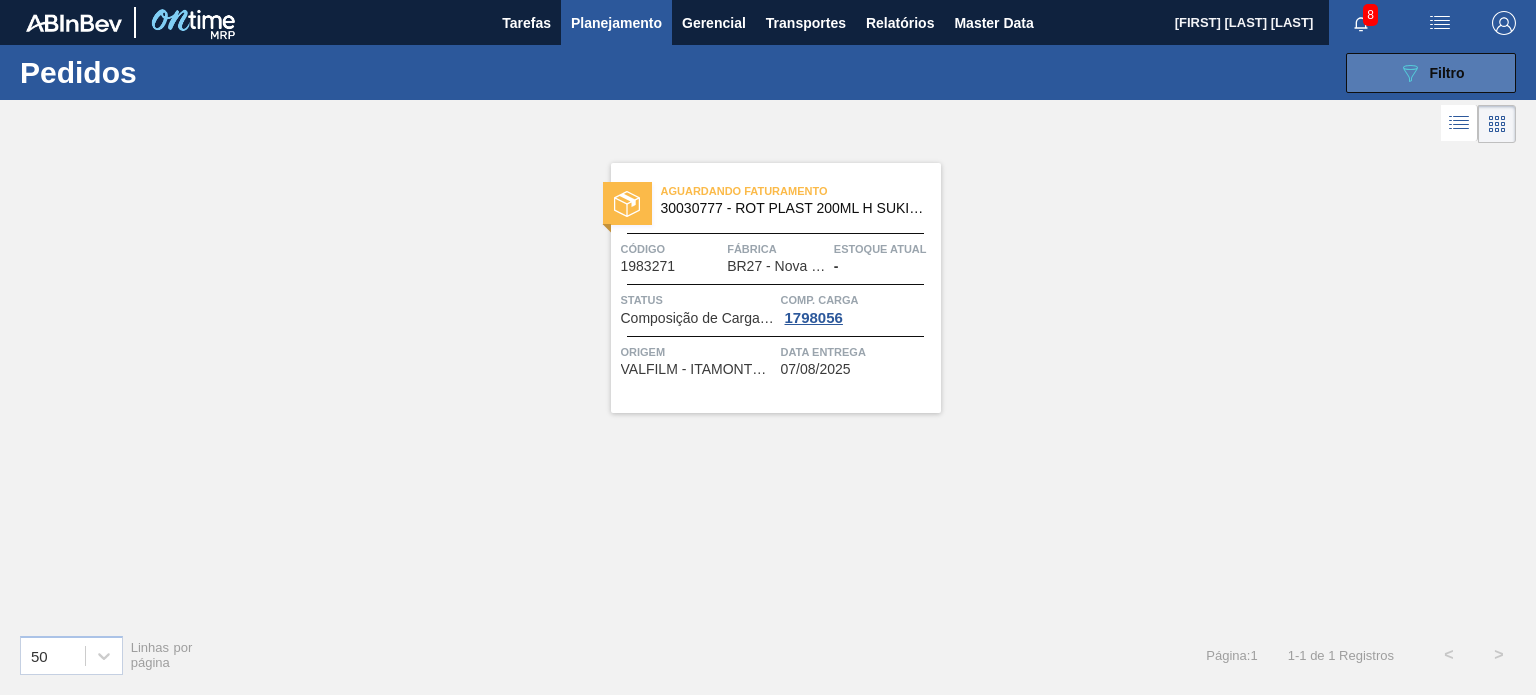 click on "089F7B8B-B2A5-4AFE-B5C0-19BA573D28AC Filtro" at bounding box center [1431, 73] 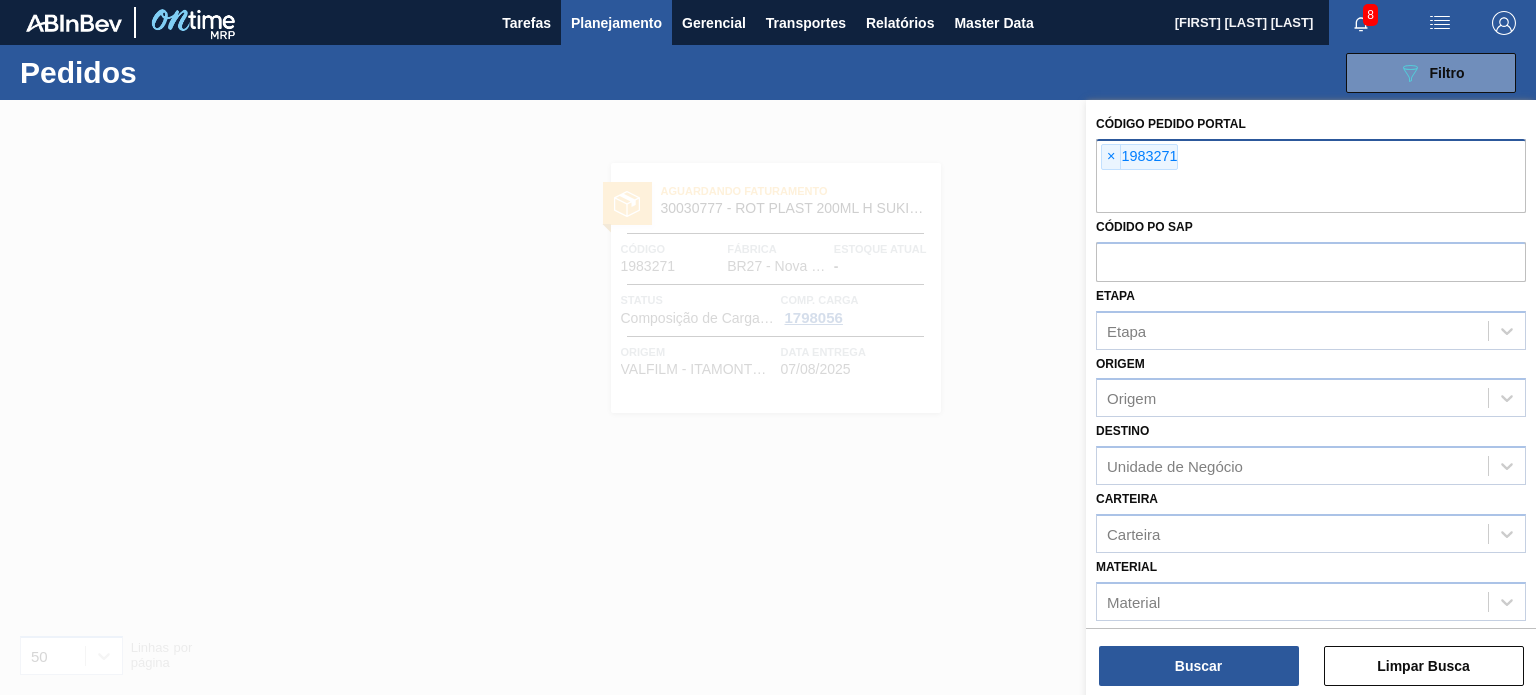 click on "×" at bounding box center [1111, 157] 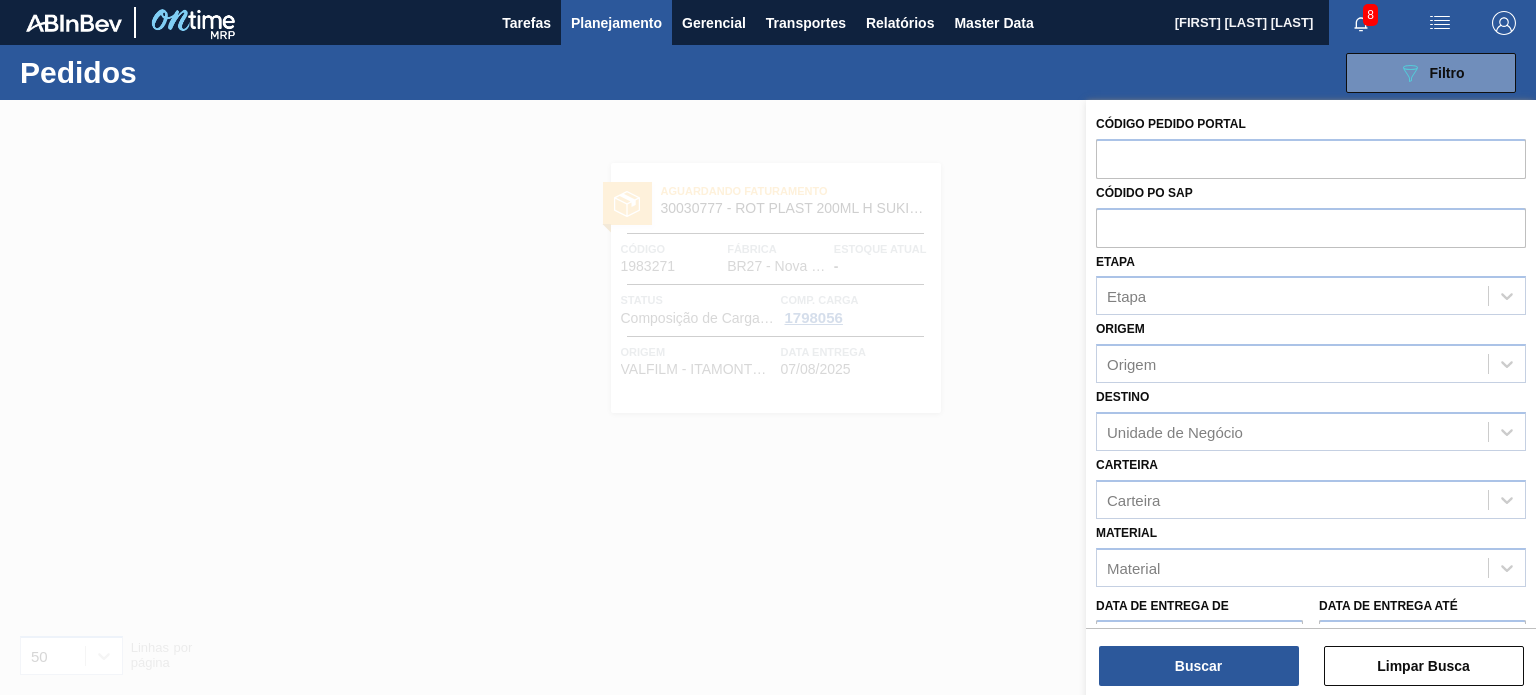 paste on "1978655" 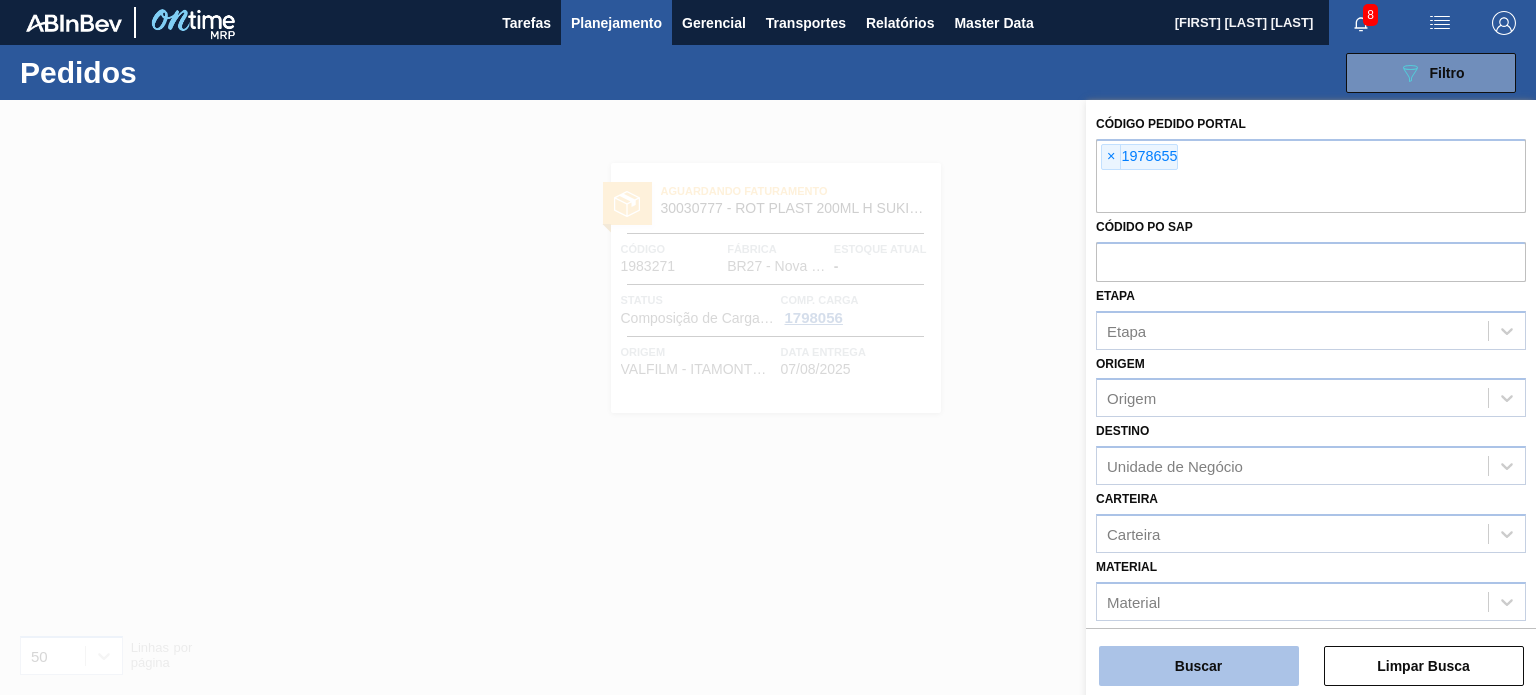 click on "Buscar" at bounding box center [1199, 666] 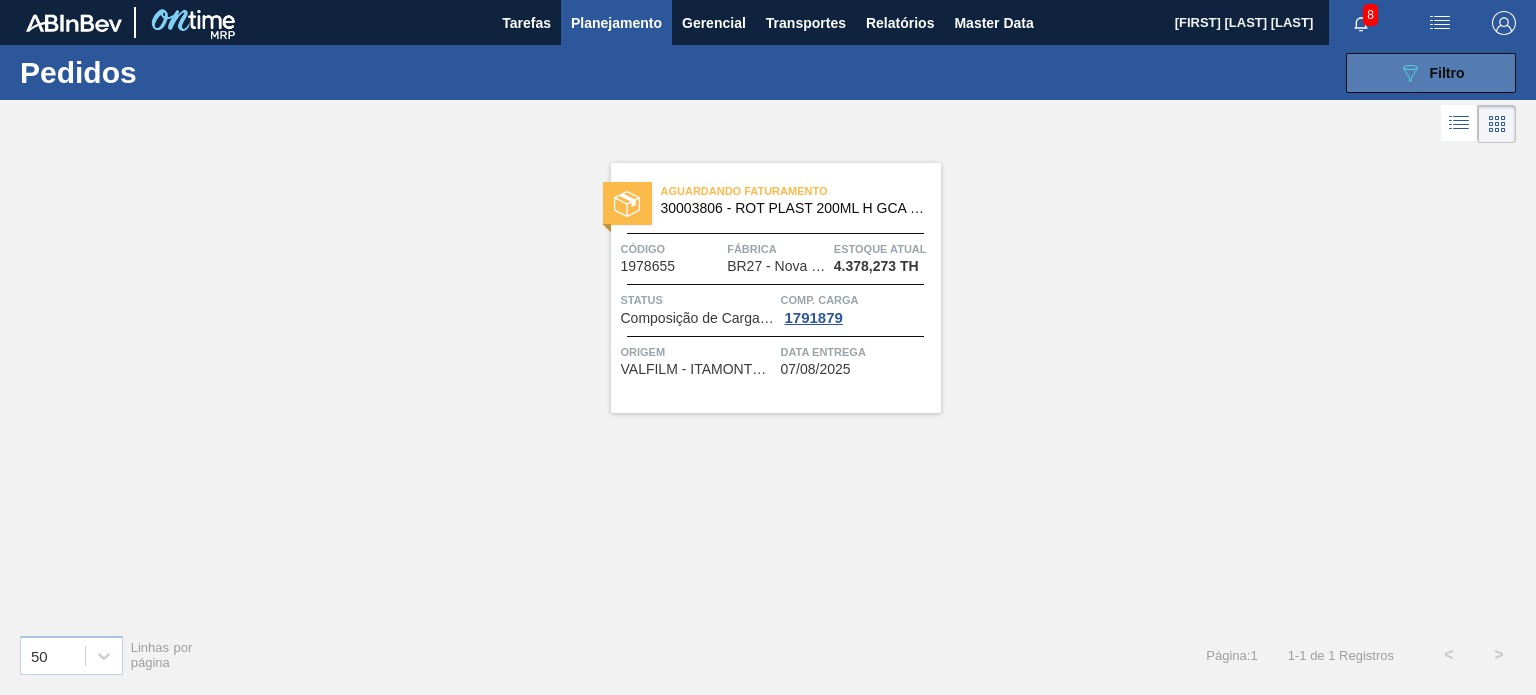 click on "Filtro" at bounding box center [1447, 73] 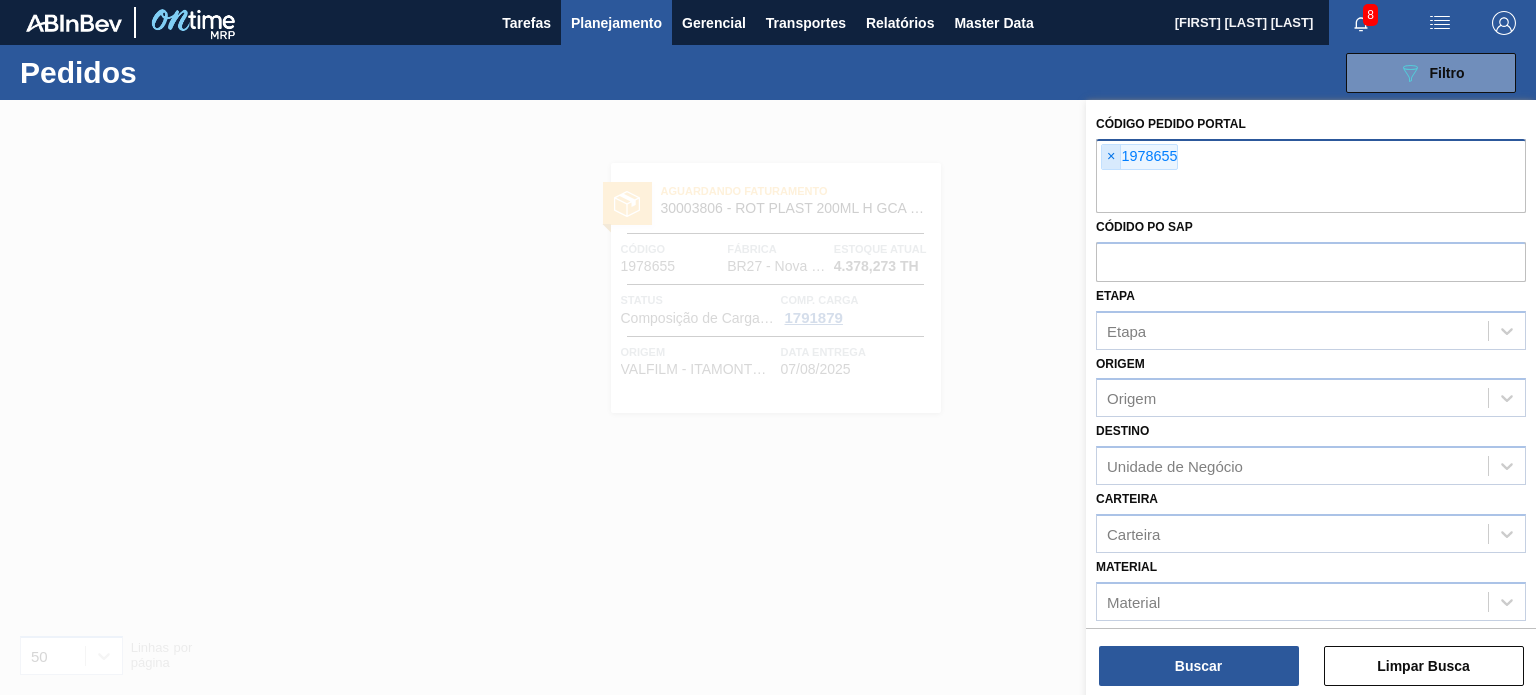 click on "×" at bounding box center [1111, 157] 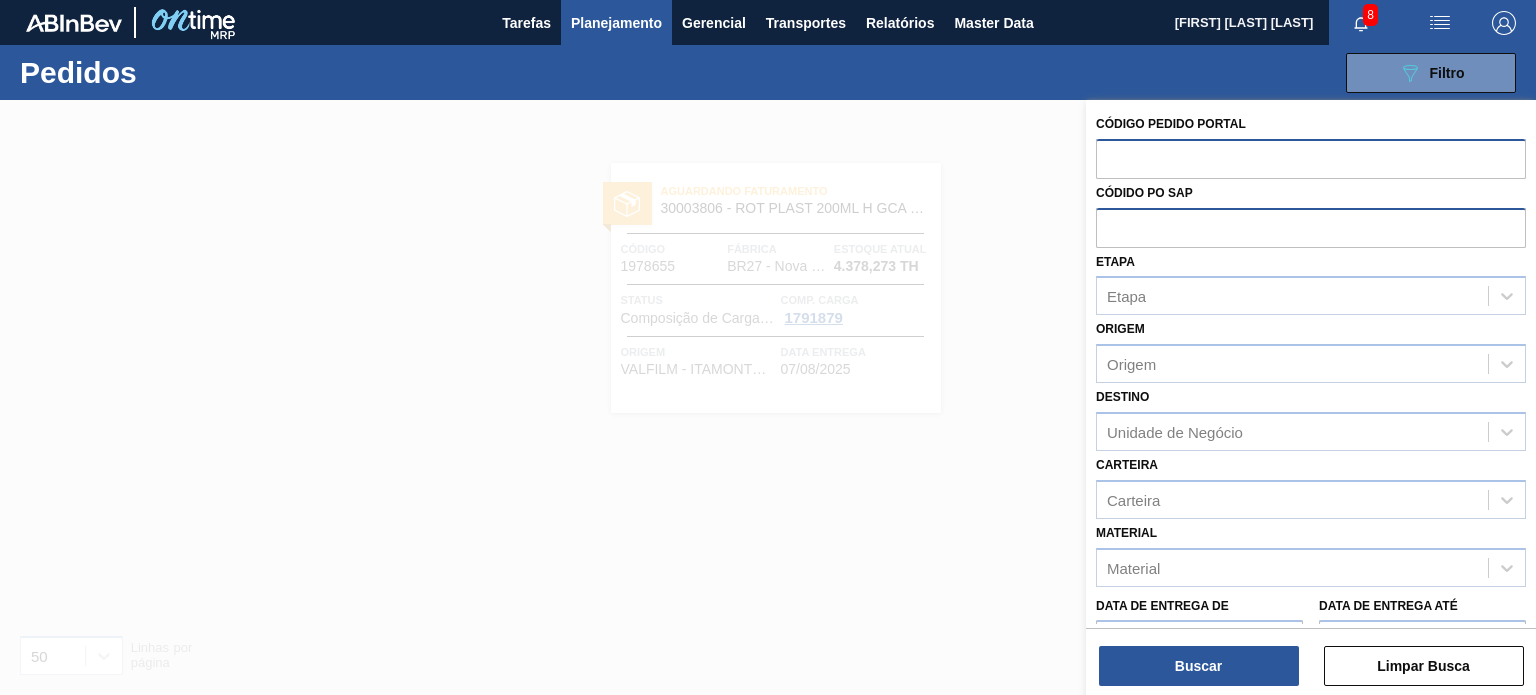 paste on "1984034" 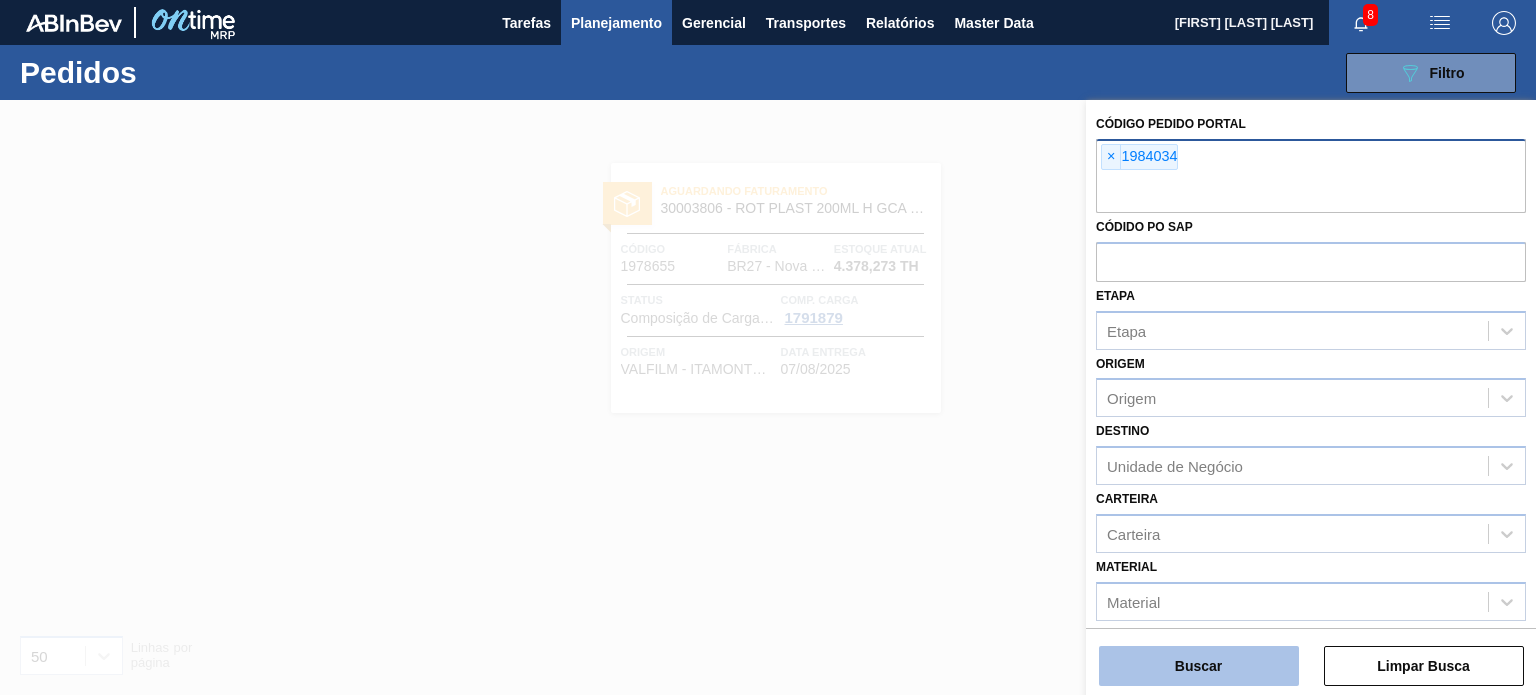 click on "Buscar" at bounding box center [1199, 666] 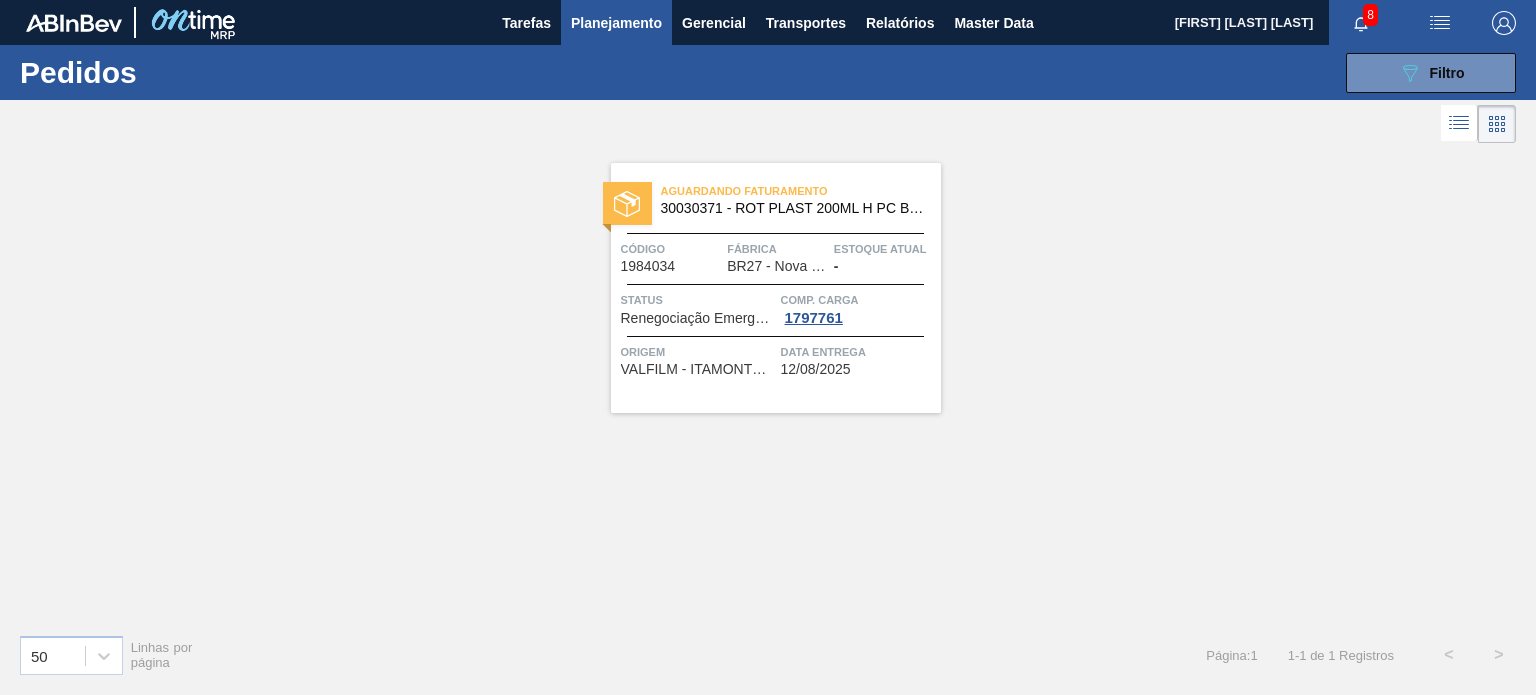 drag, startPoint x: 772, startPoint y: 278, endPoint x: 806, endPoint y: 292, distance: 36.769554 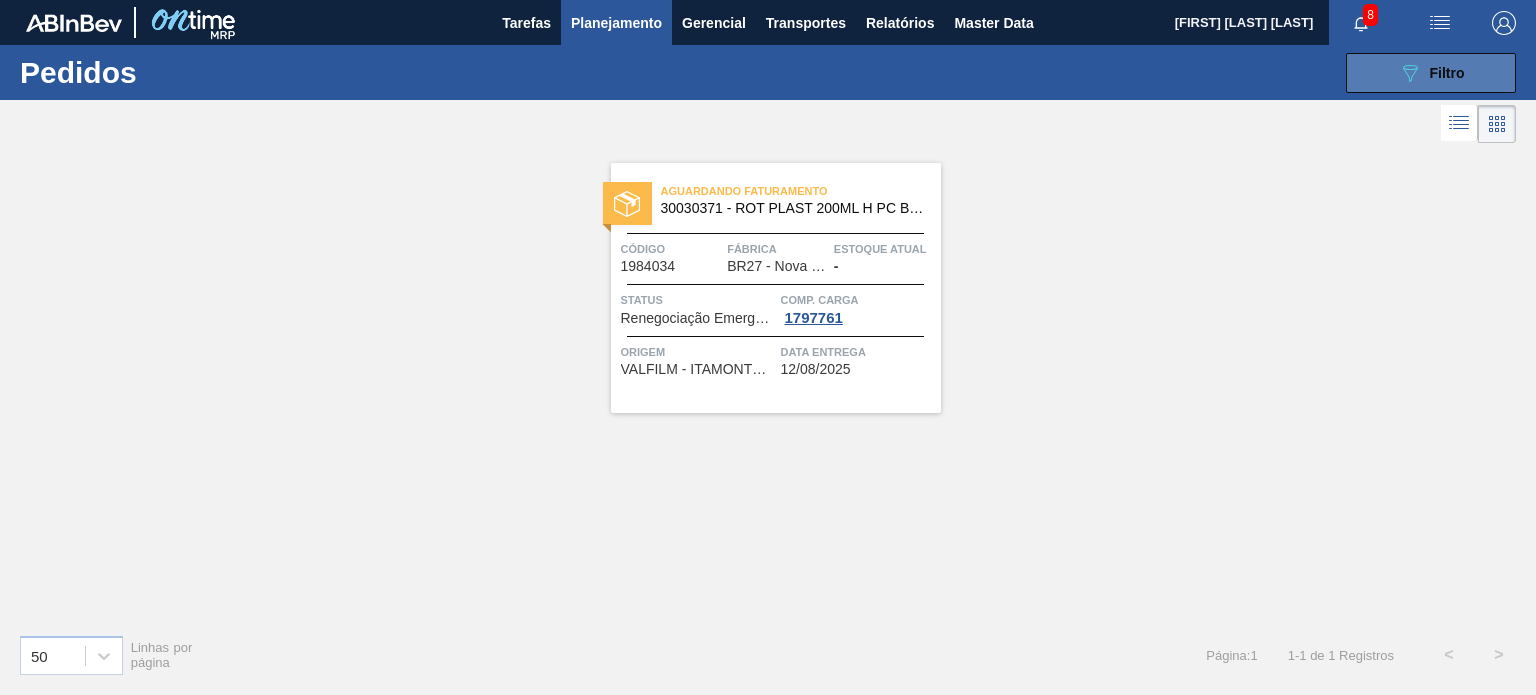 click on "Filtro" at bounding box center (1447, 73) 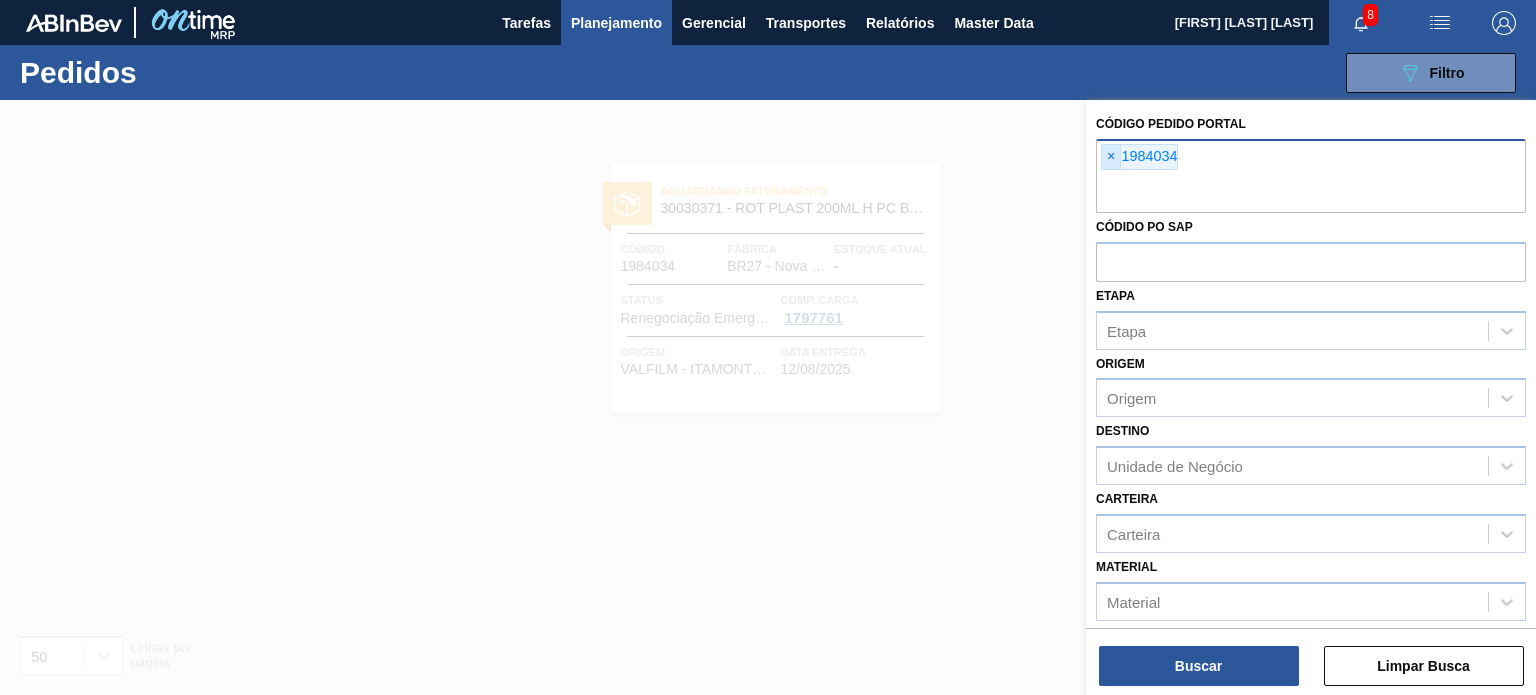 click on "×" at bounding box center [1111, 157] 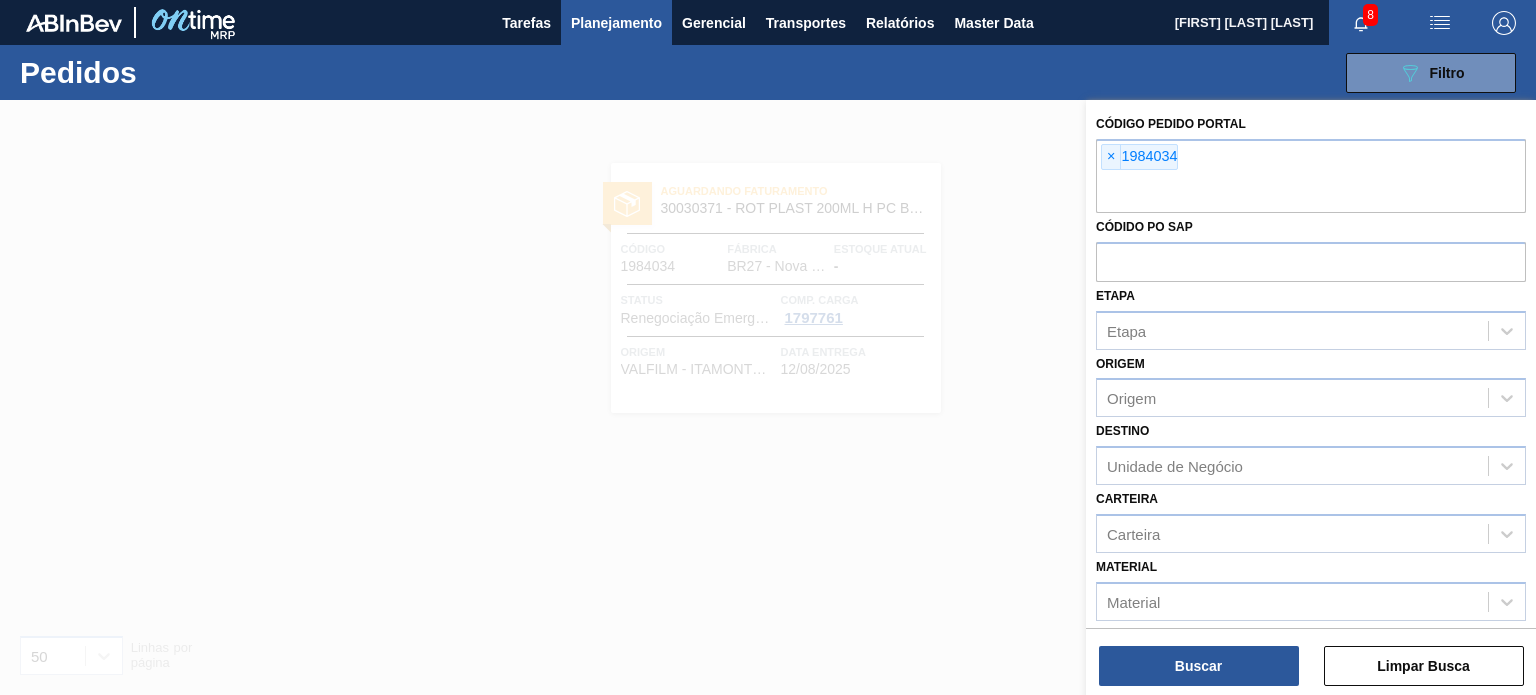 paste on "1986108" 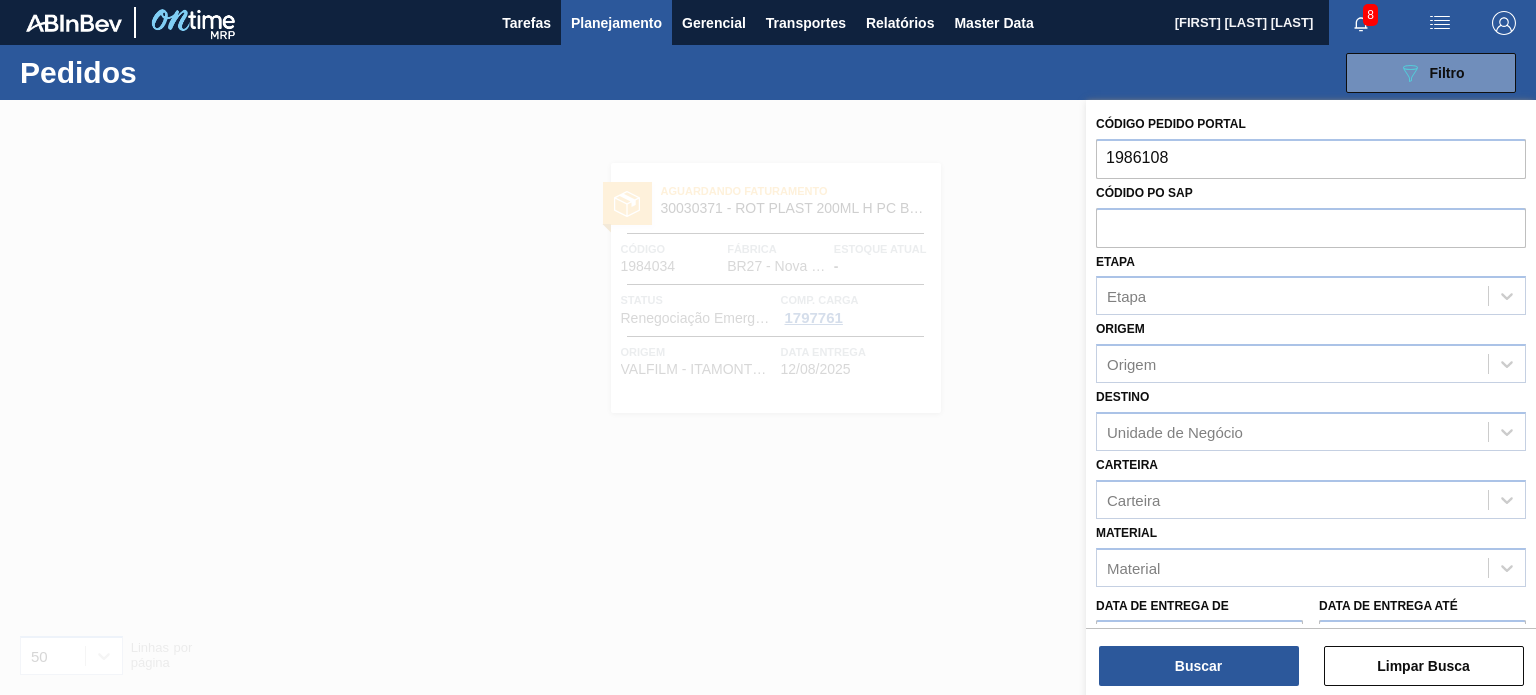 type 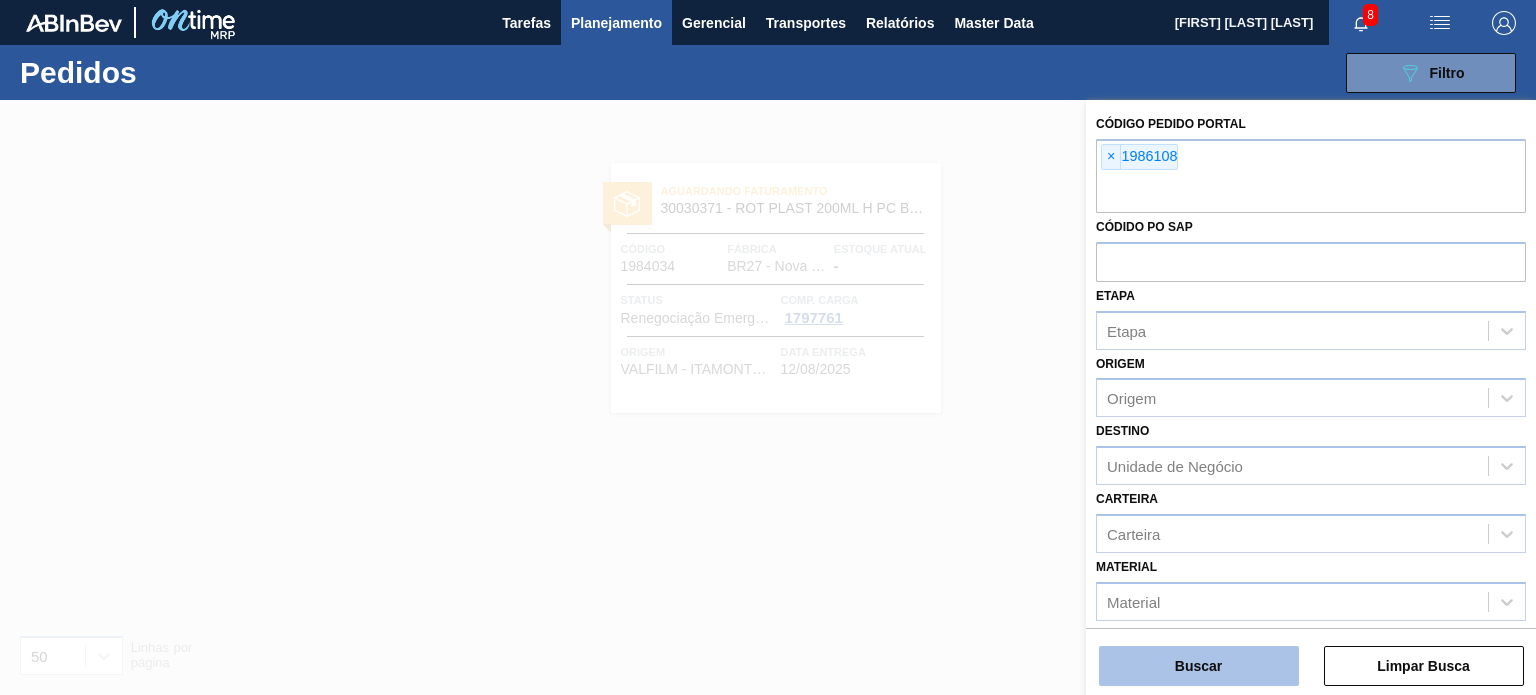 click on "Buscar" at bounding box center [1199, 666] 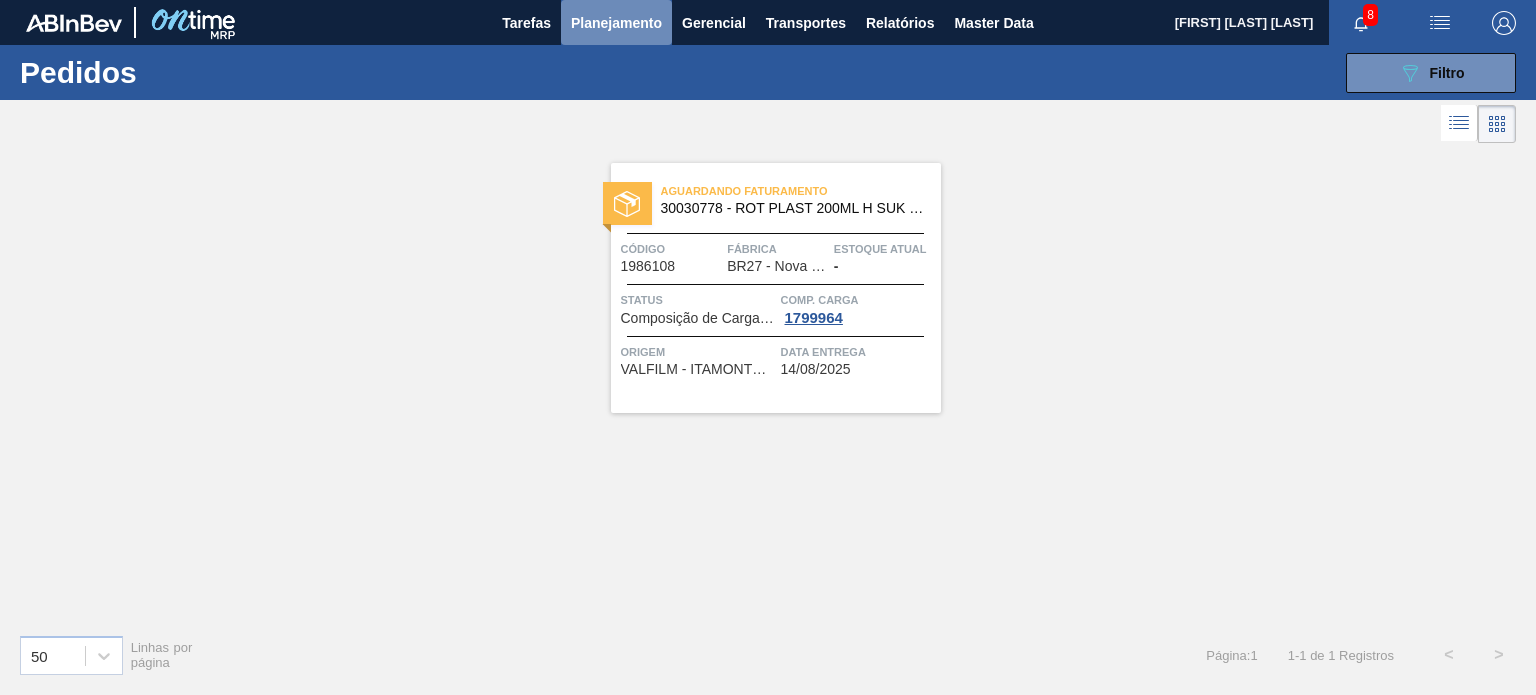 click on "Planejamento" at bounding box center [616, 23] 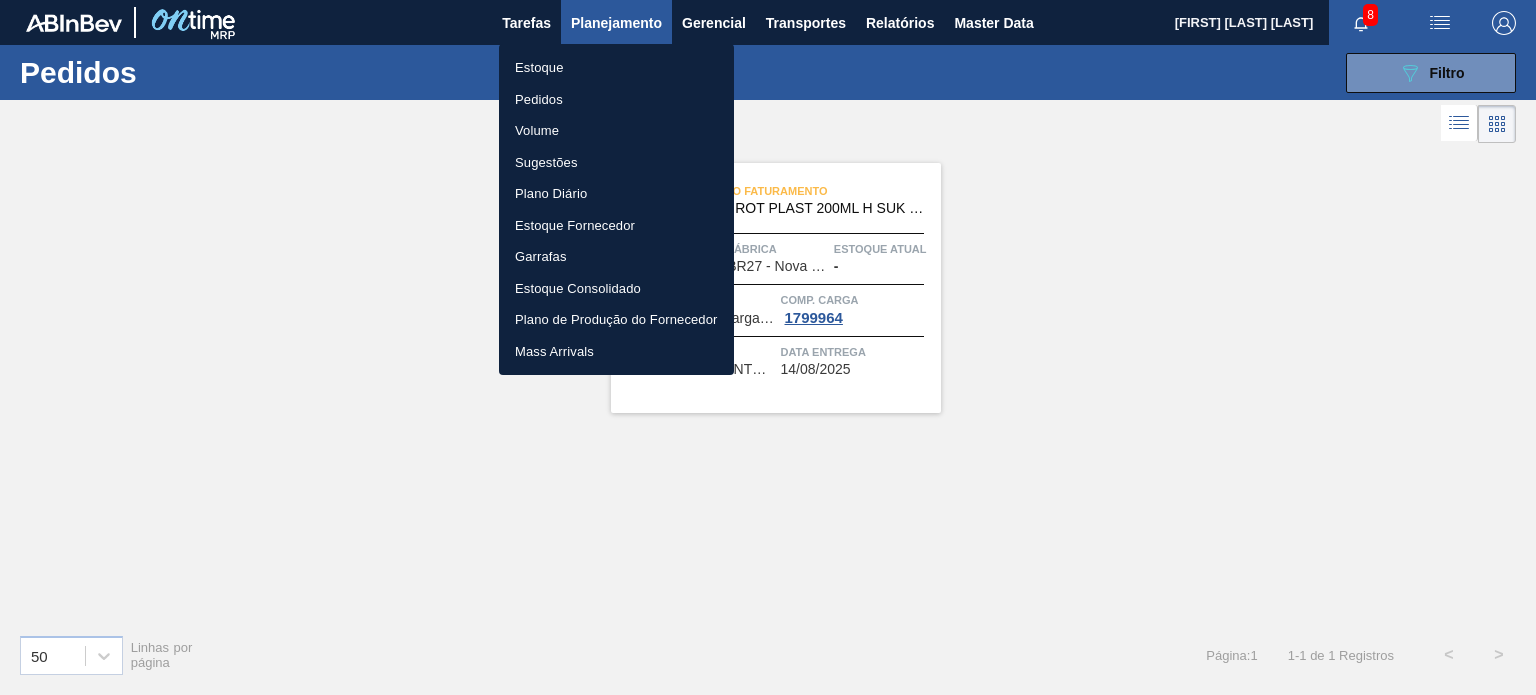 click on "Estoque" at bounding box center [616, 68] 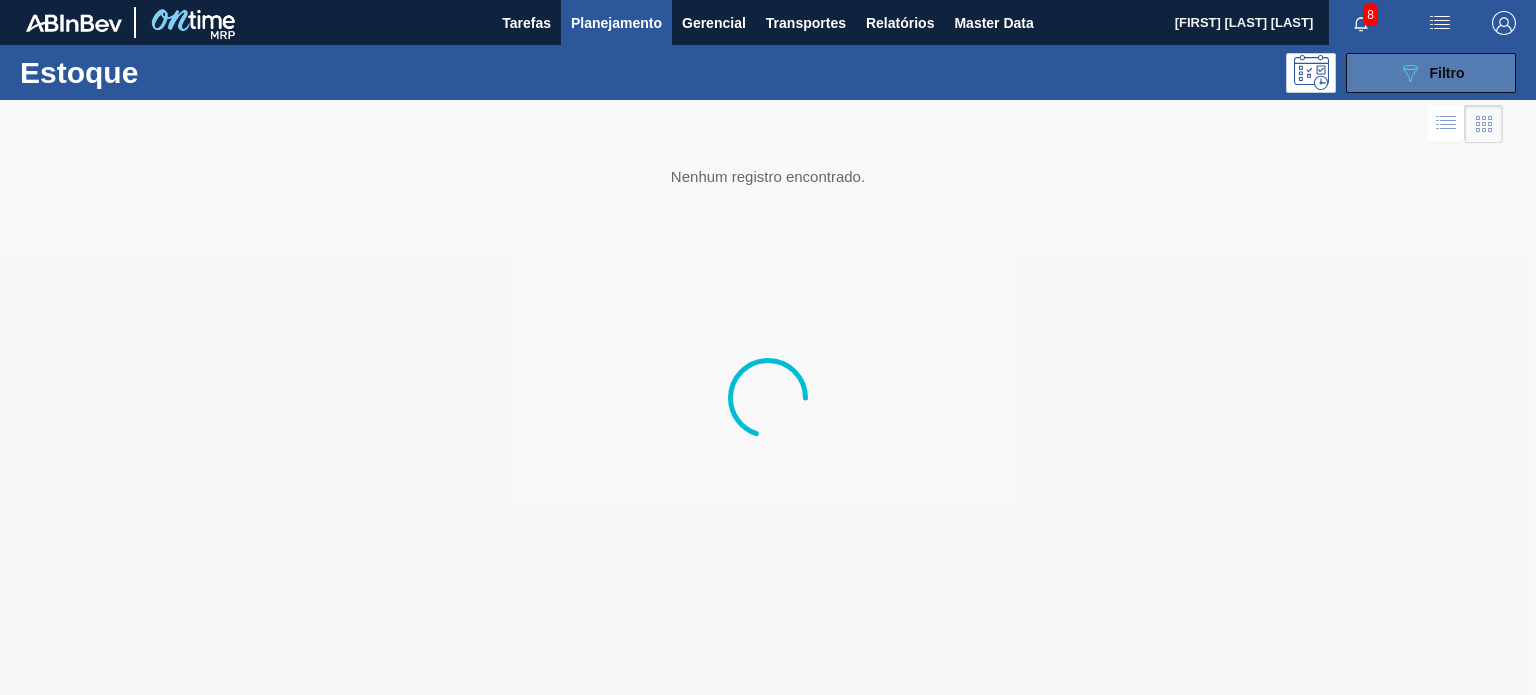 click on "089F7B8B-B2A5-4AFE-B5C0-19BA573D28AC Filtro" at bounding box center (1431, 73) 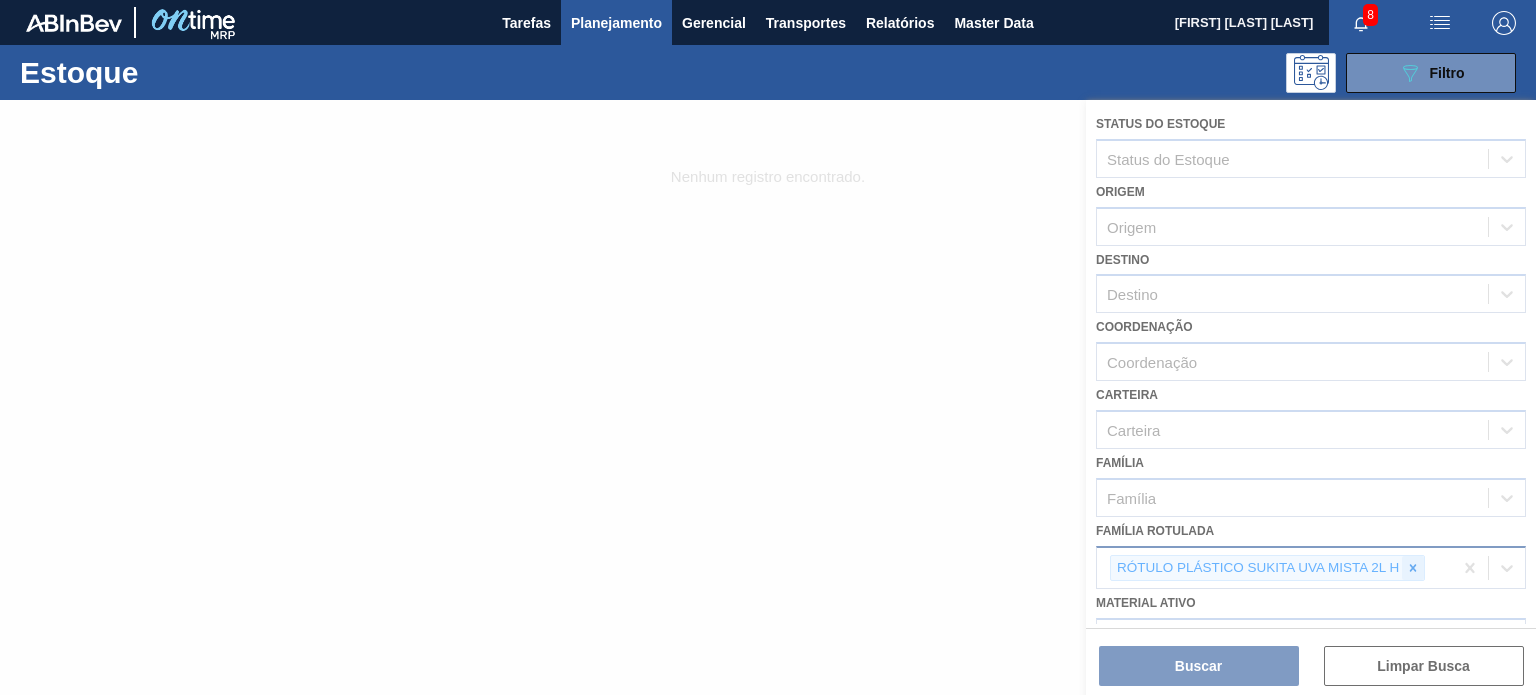 click 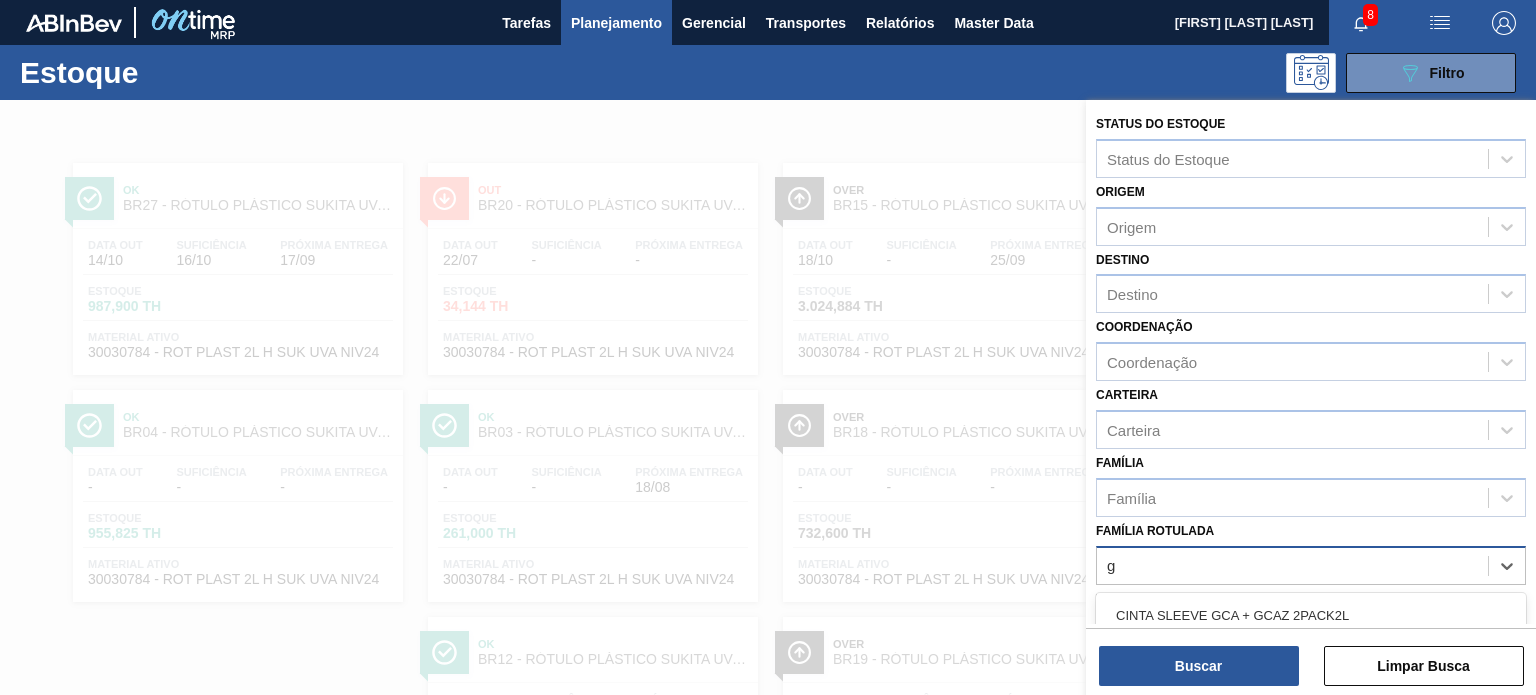 scroll, scrollTop: 181, scrollLeft: 0, axis: vertical 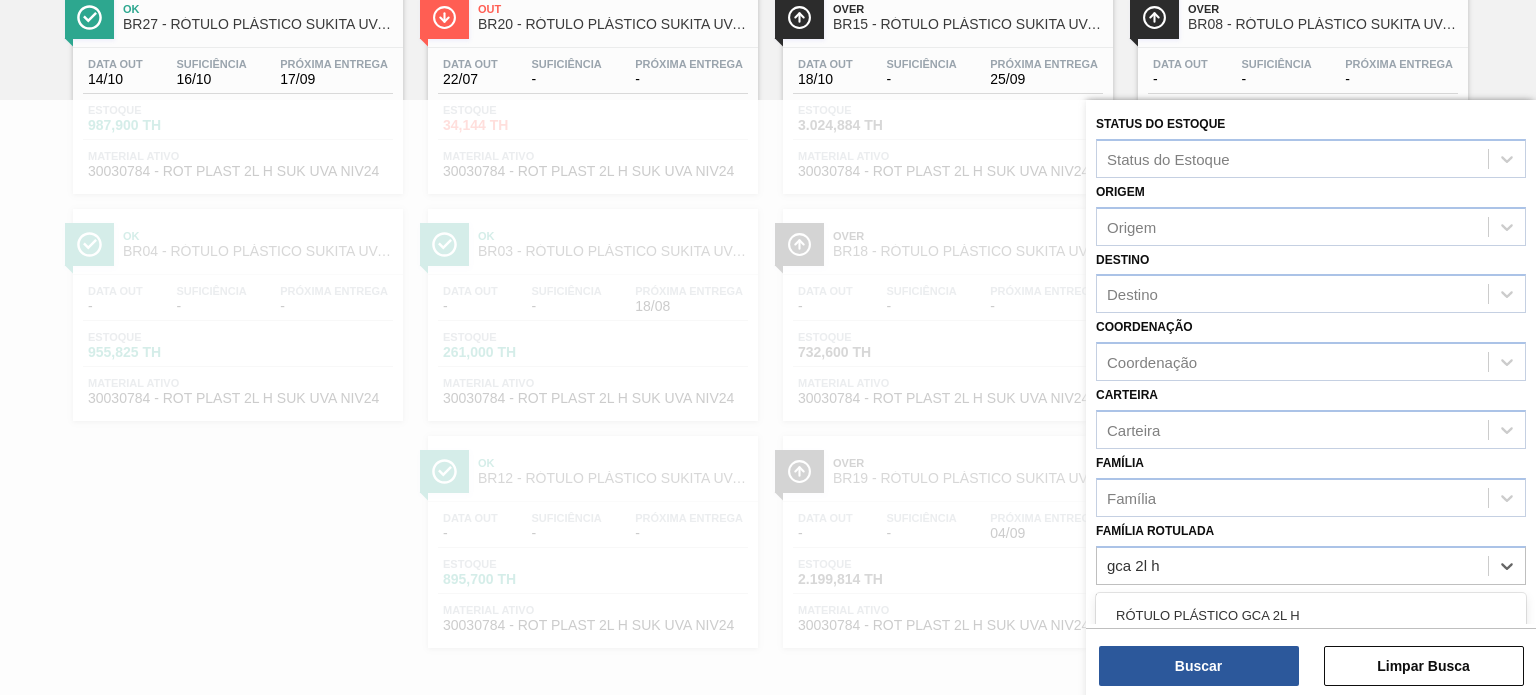 type on "gca 2l h" 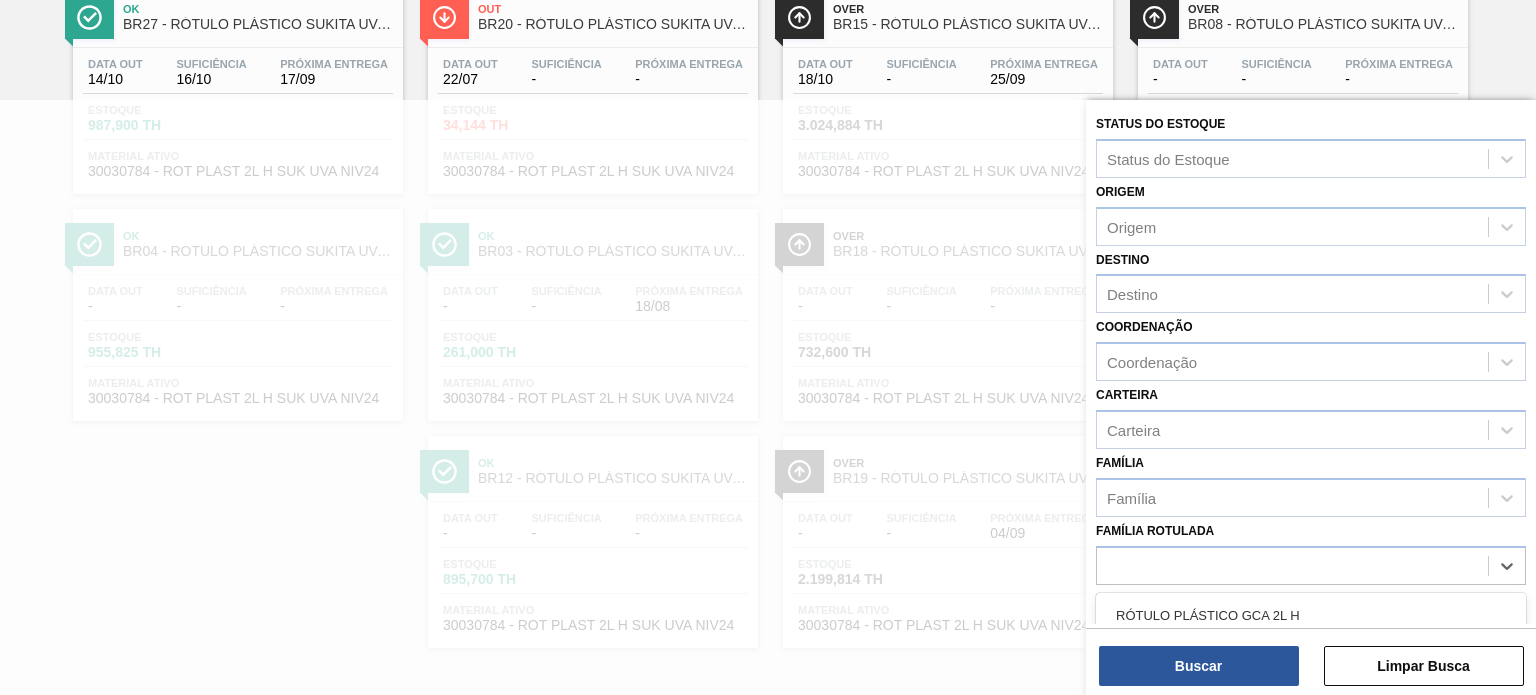 click on "Material ativo Material ativo" at bounding box center (1311, 619) 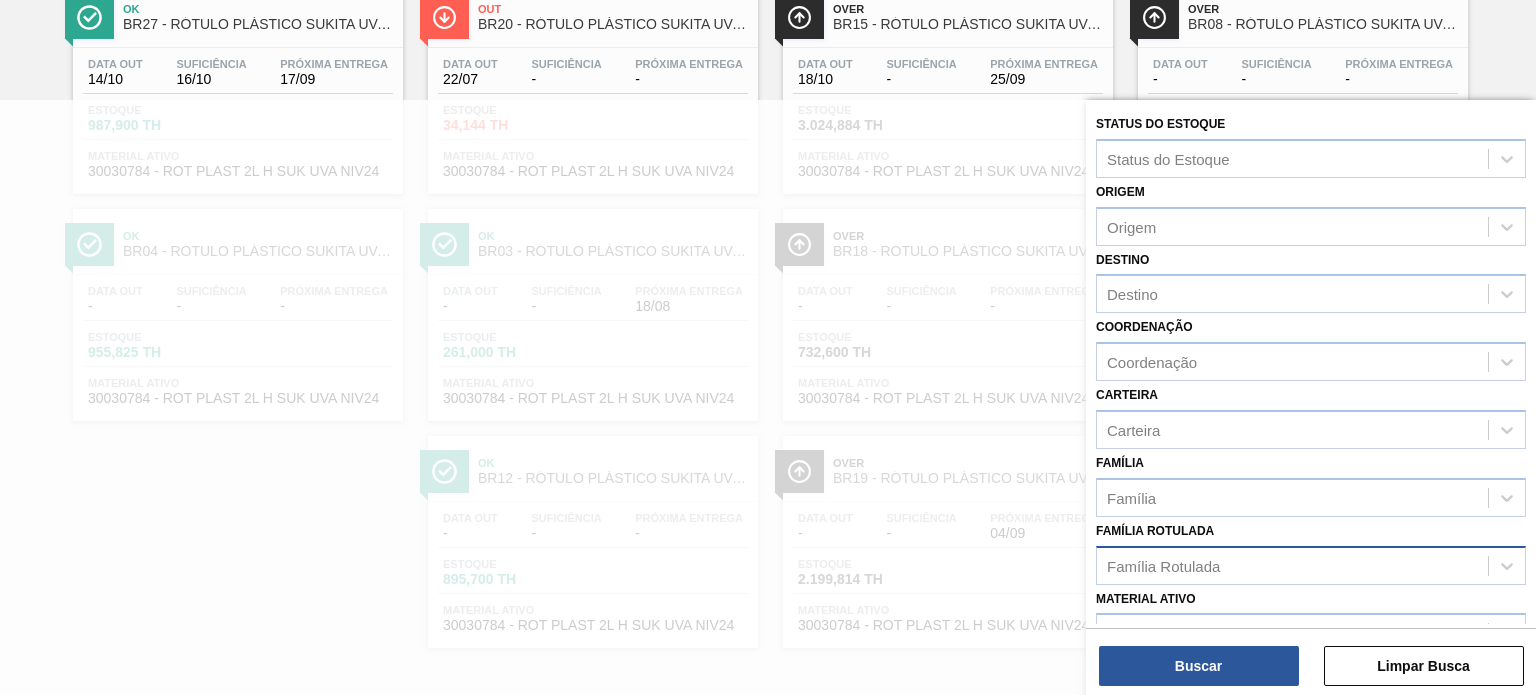 click on "Família Rotulada" at bounding box center (1292, 565) 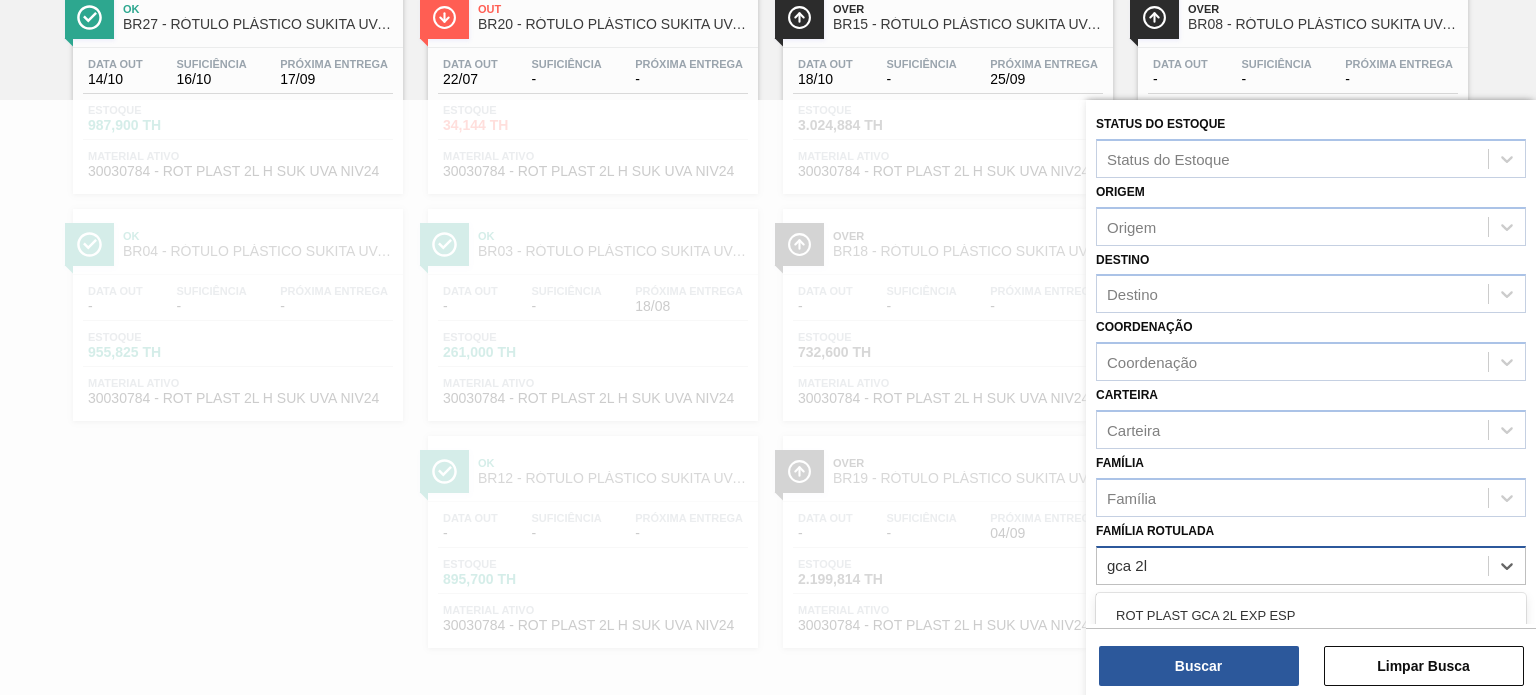 type on "gca 2l h" 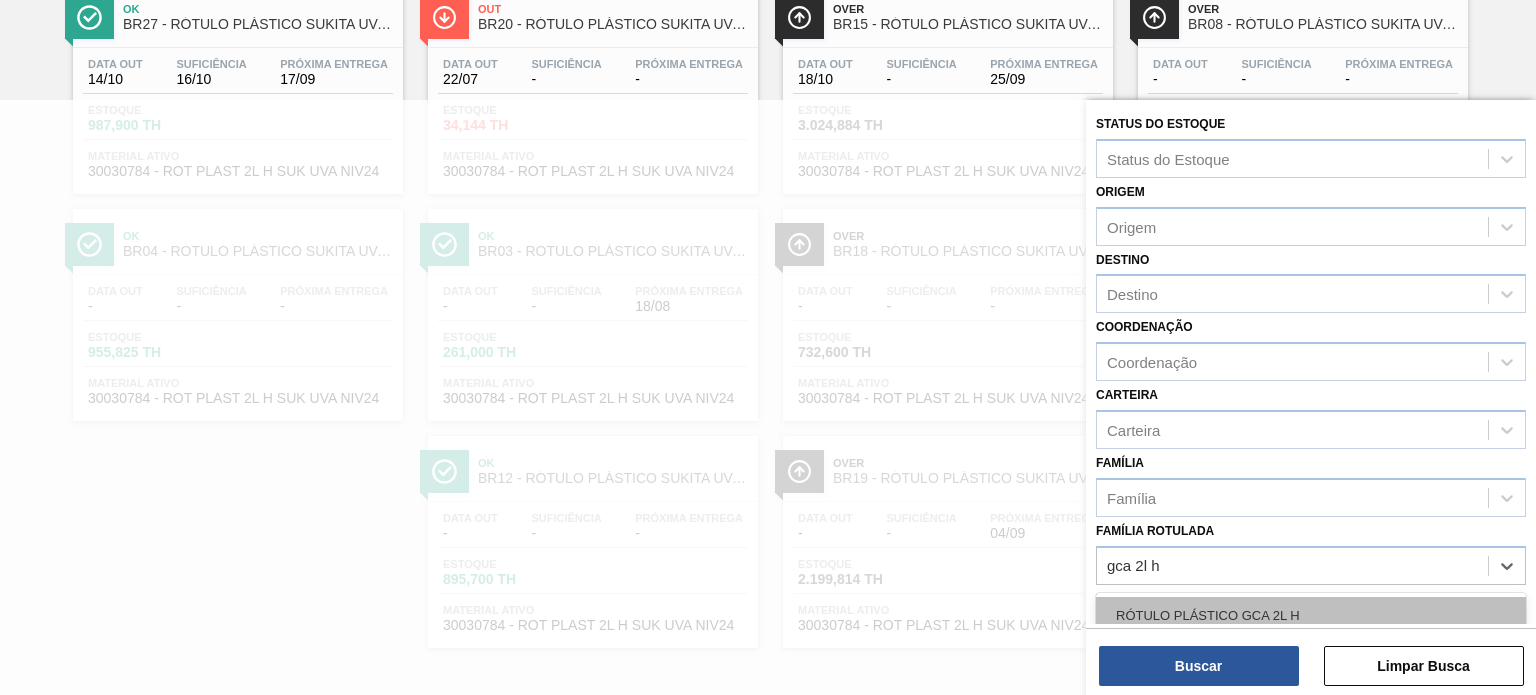 click on "RÓTULO PLÁSTICO GCA 2L H" at bounding box center (1311, 615) 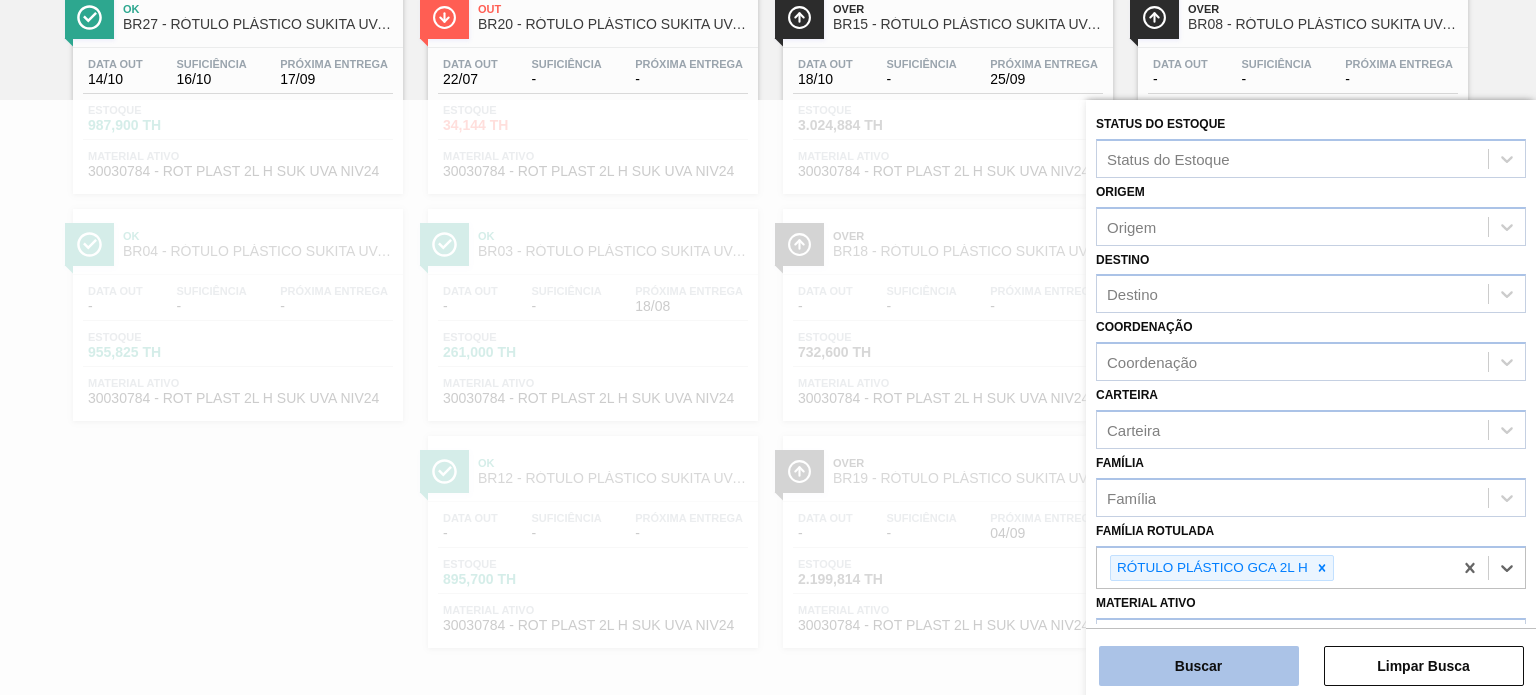 click on "Buscar" at bounding box center (1199, 666) 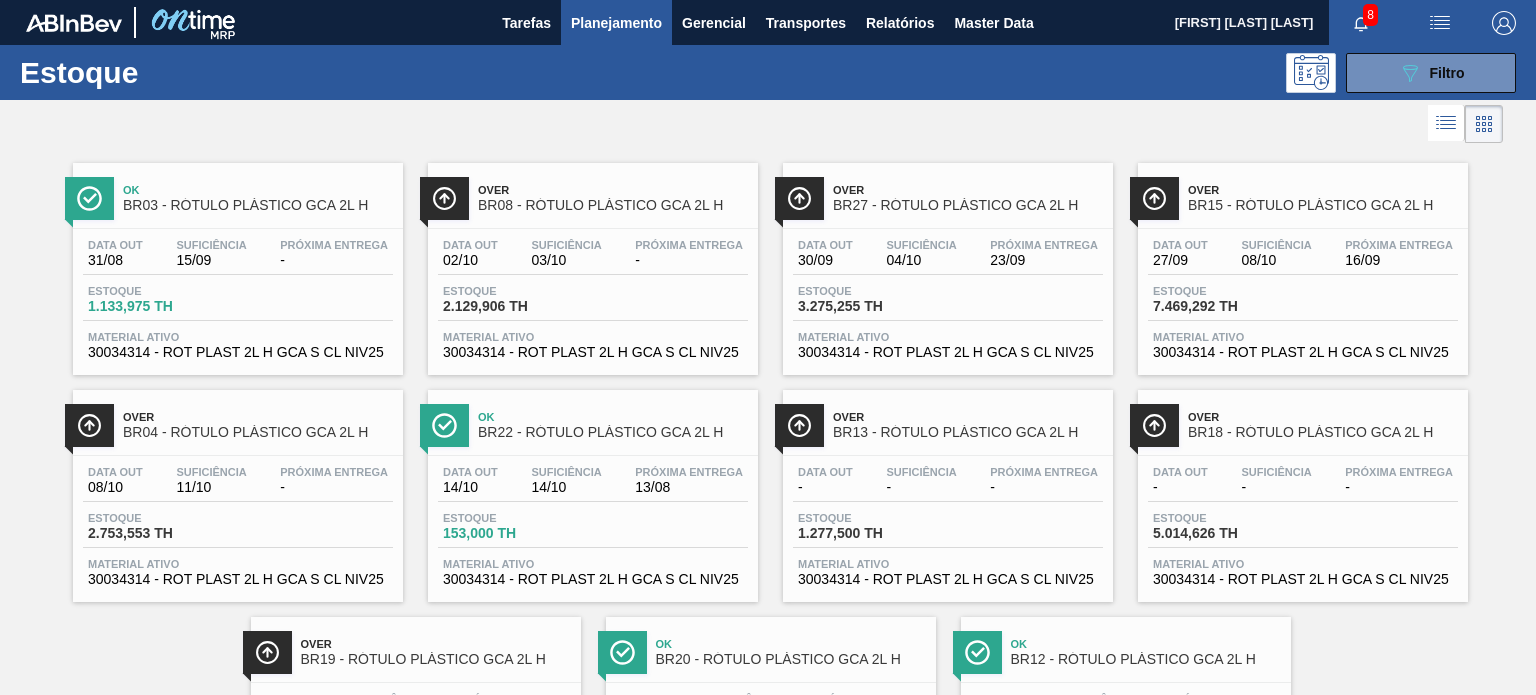 scroll, scrollTop: 100, scrollLeft: 0, axis: vertical 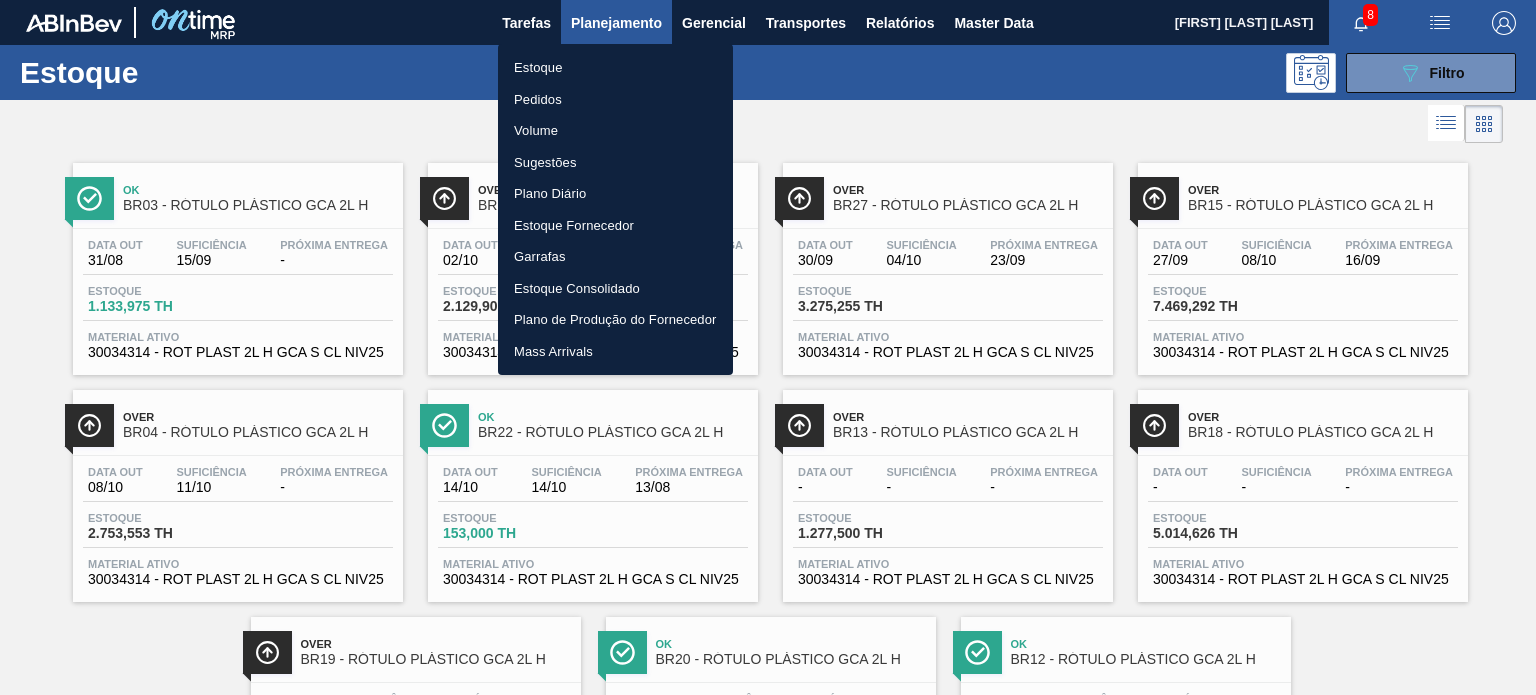 click on "Pedidos" at bounding box center [615, 100] 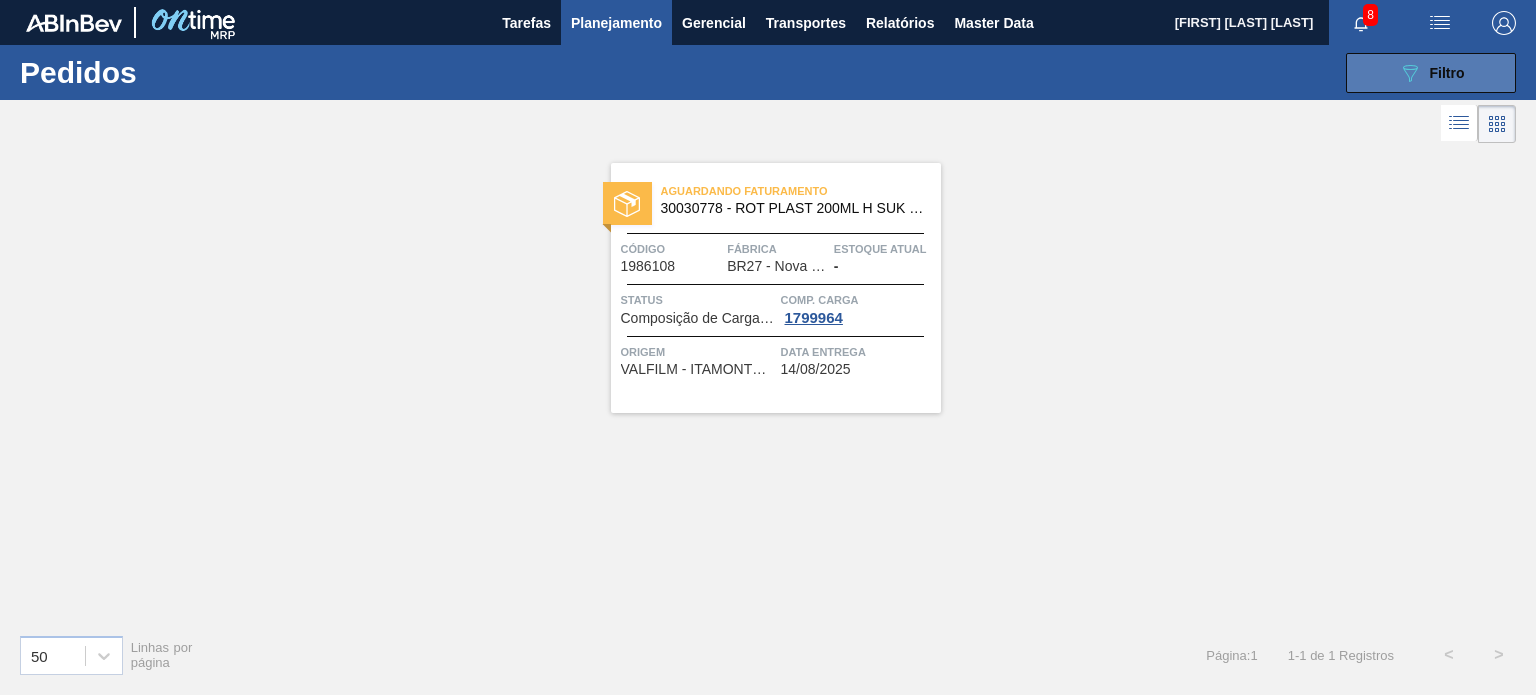 click on "Filtro" at bounding box center (1447, 73) 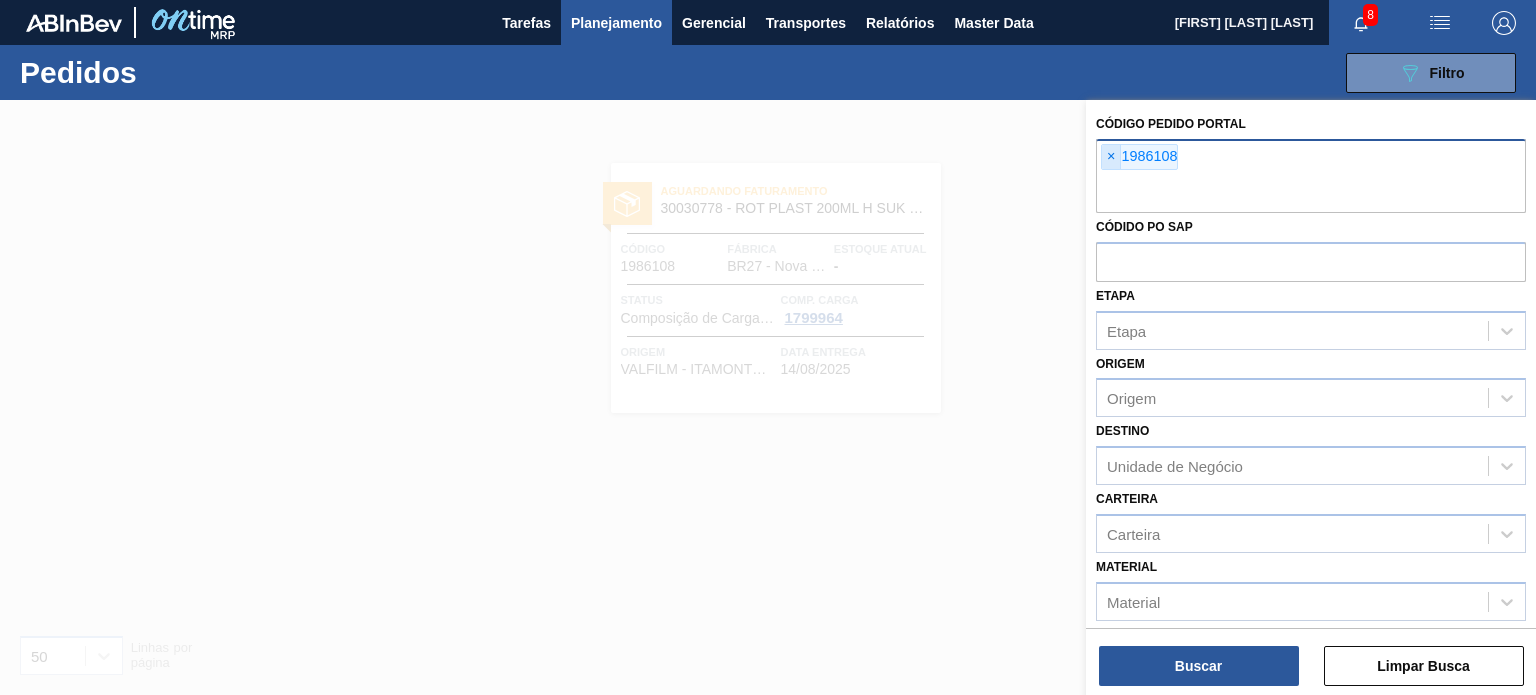 click on "×" at bounding box center [1111, 157] 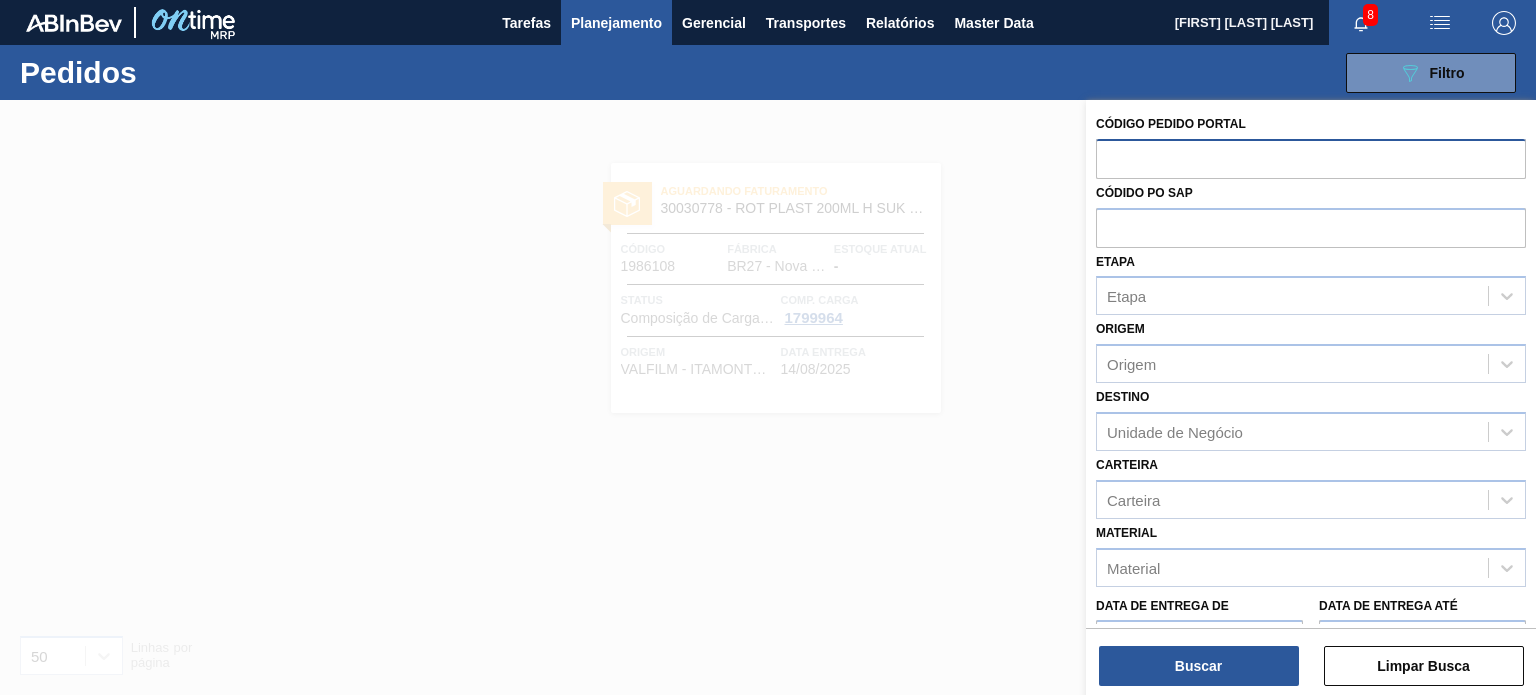 paste on "1986402" 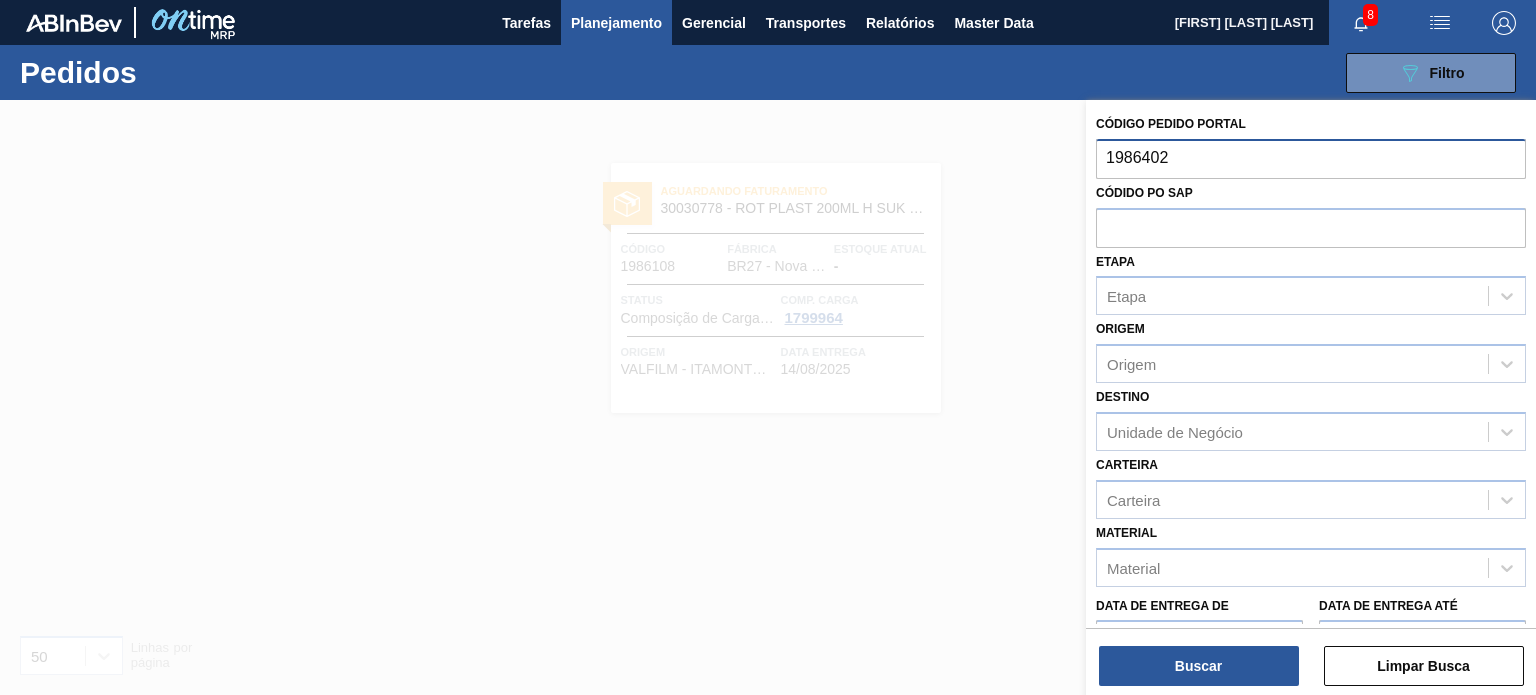 type 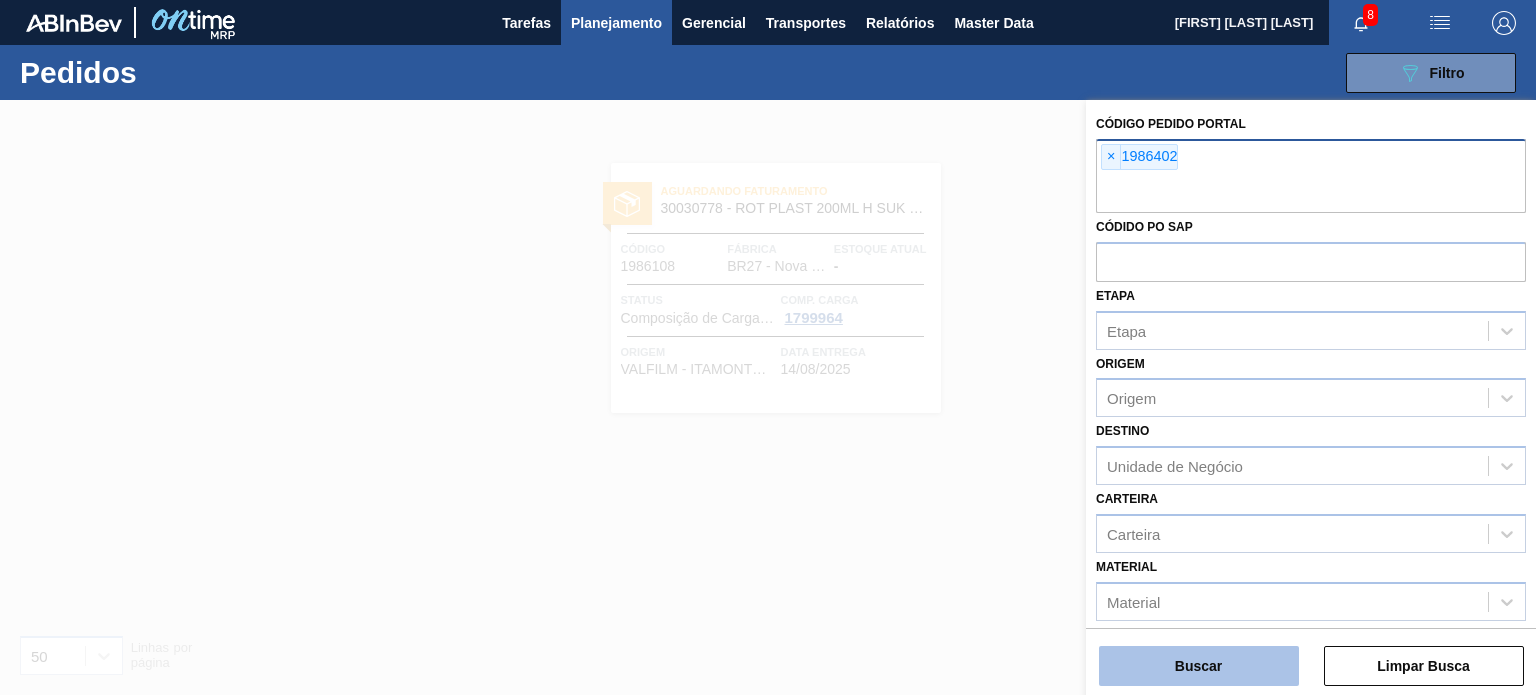 click on "Buscar" at bounding box center (1199, 666) 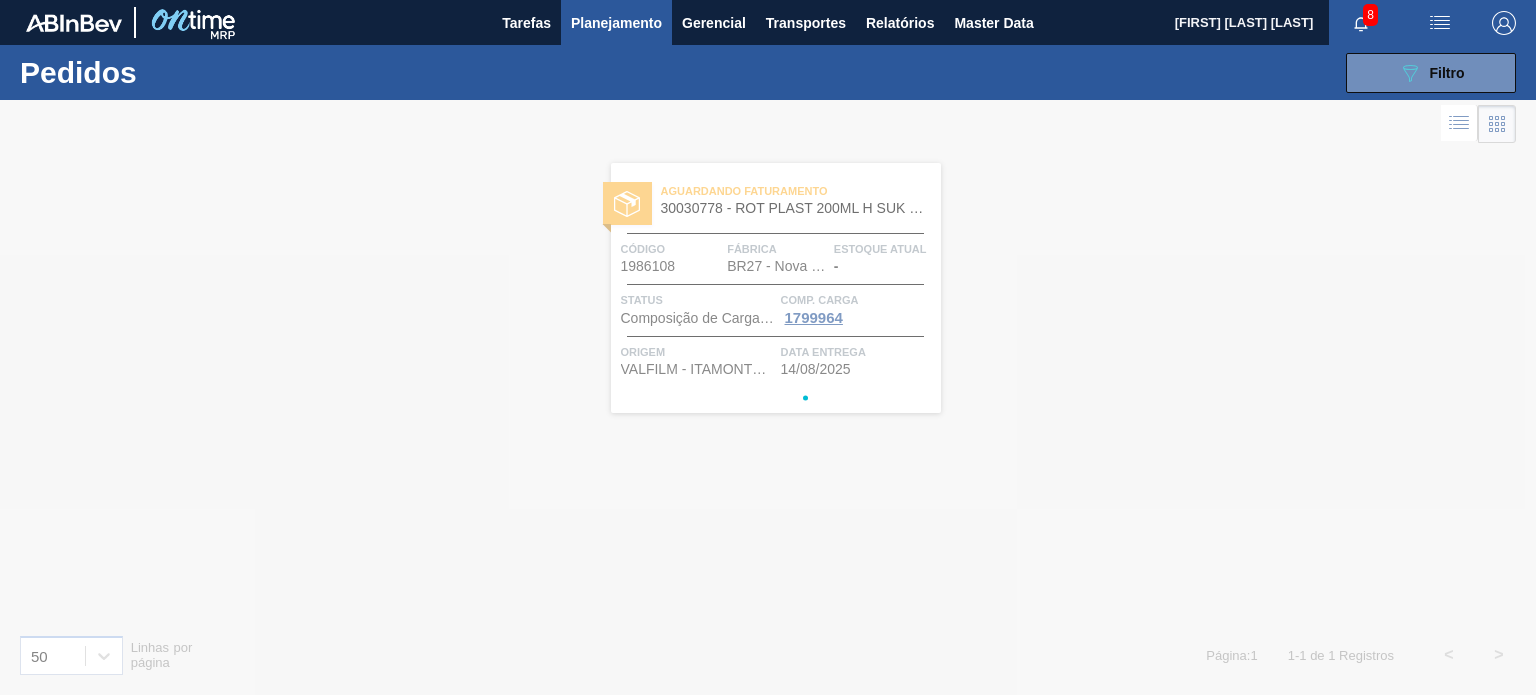 type 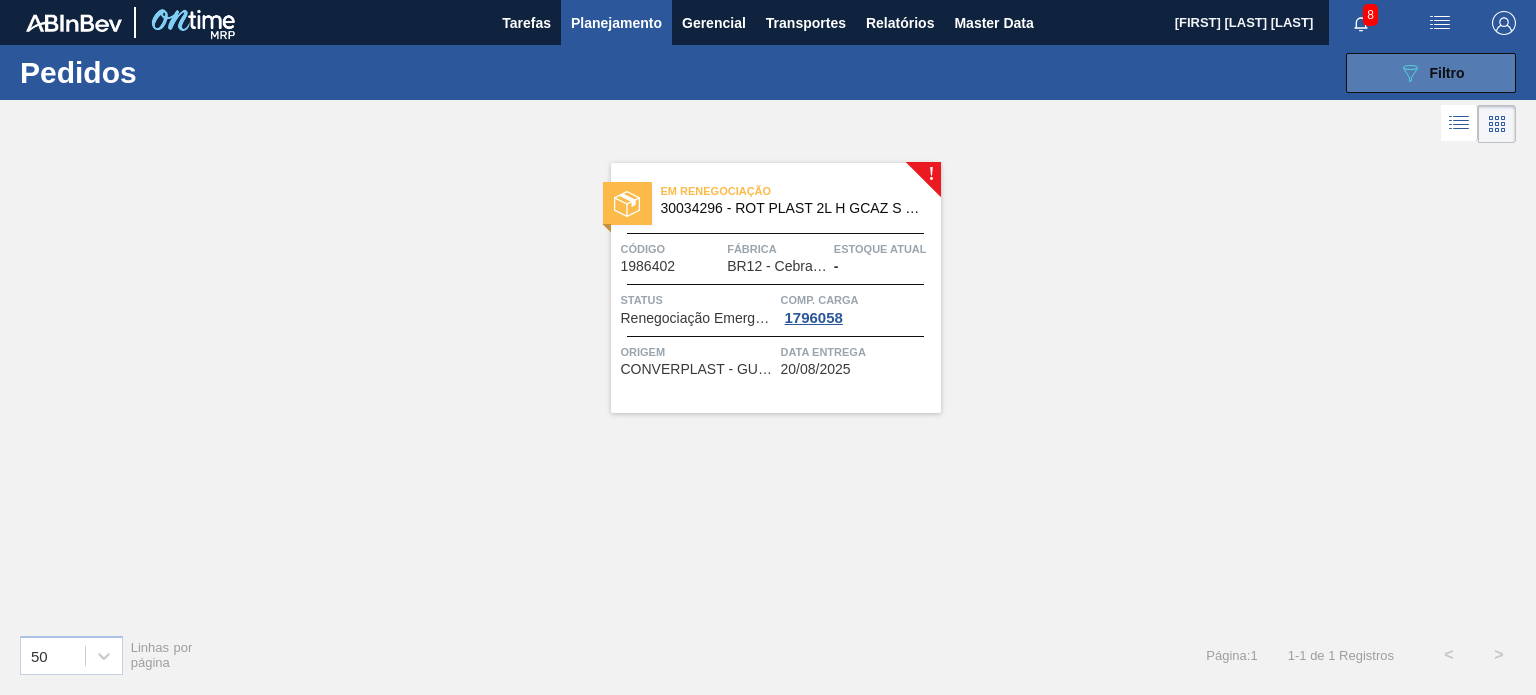 click on "089F7B8B-B2A5-4AFE-B5C0-19BA573D28AC" 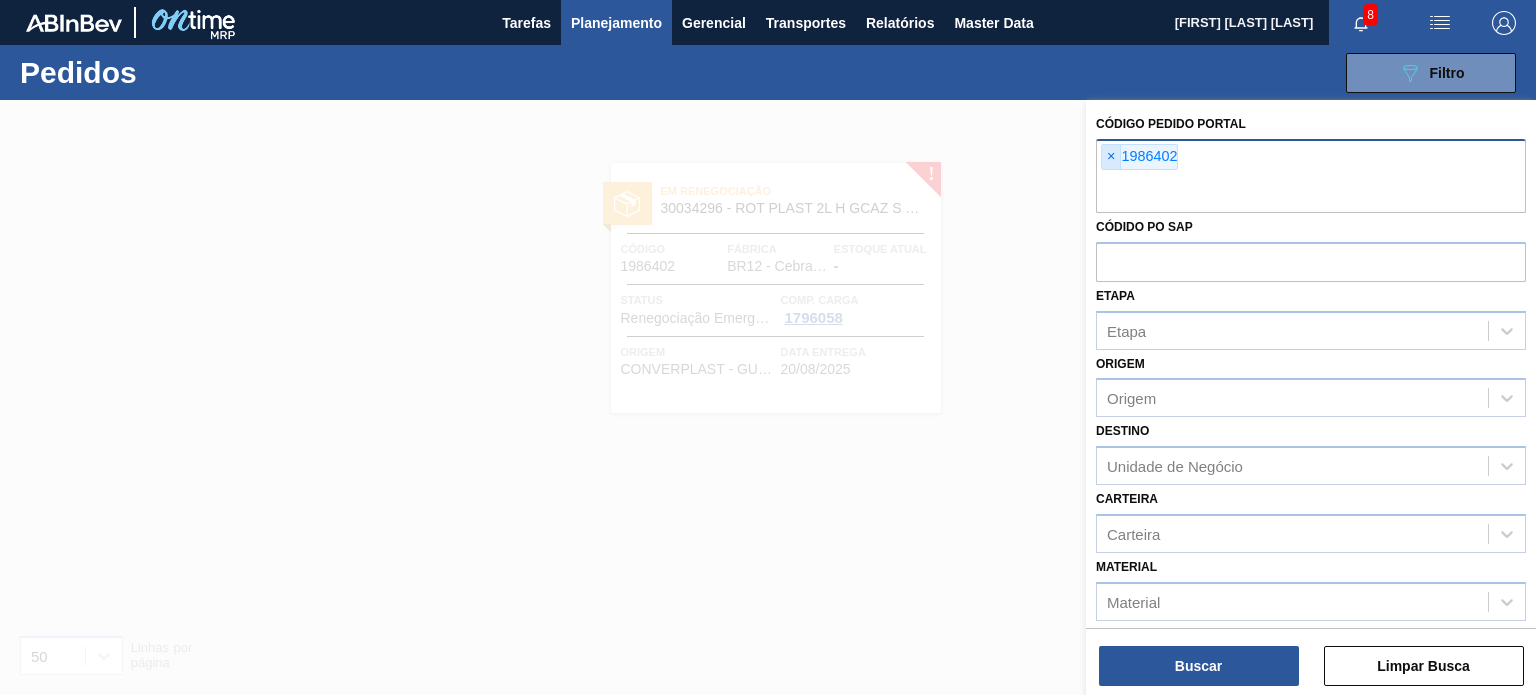 click on "×" at bounding box center [1111, 157] 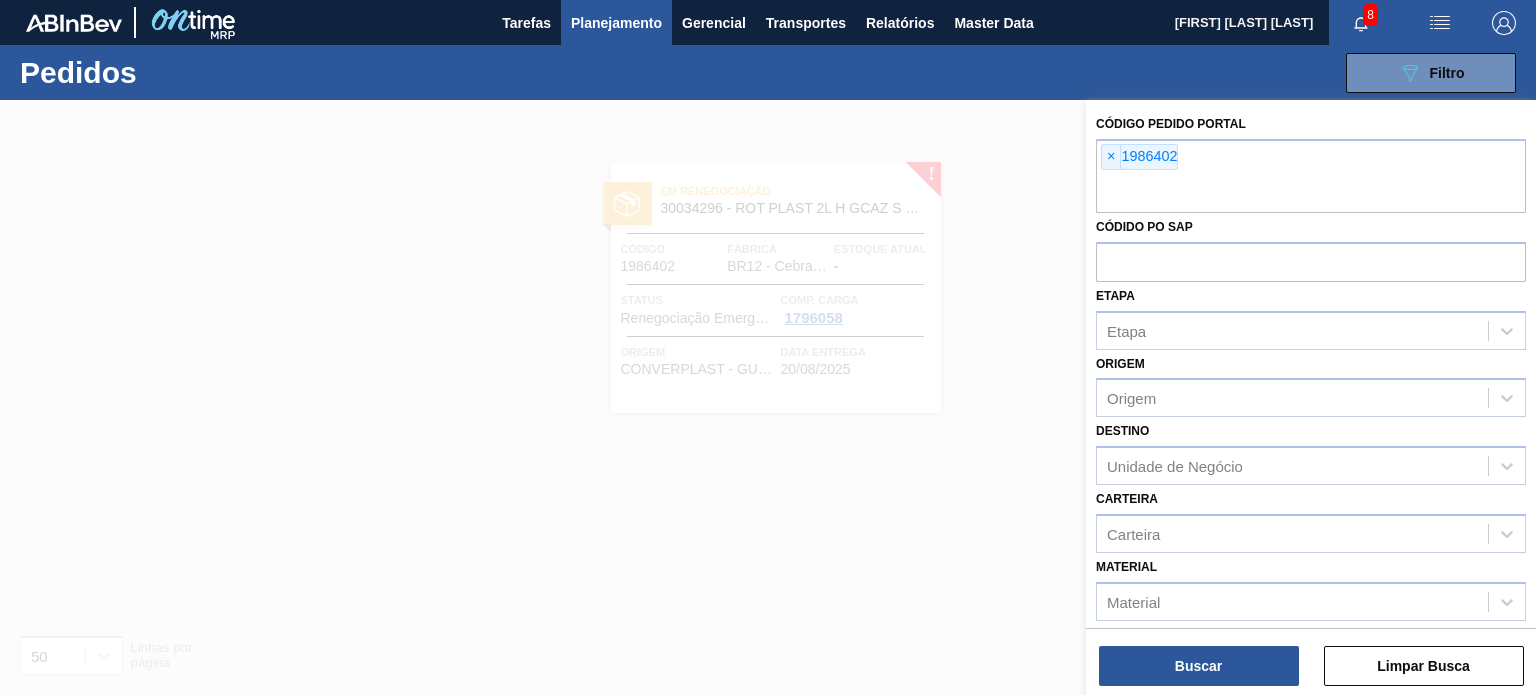 paste on "30034293" 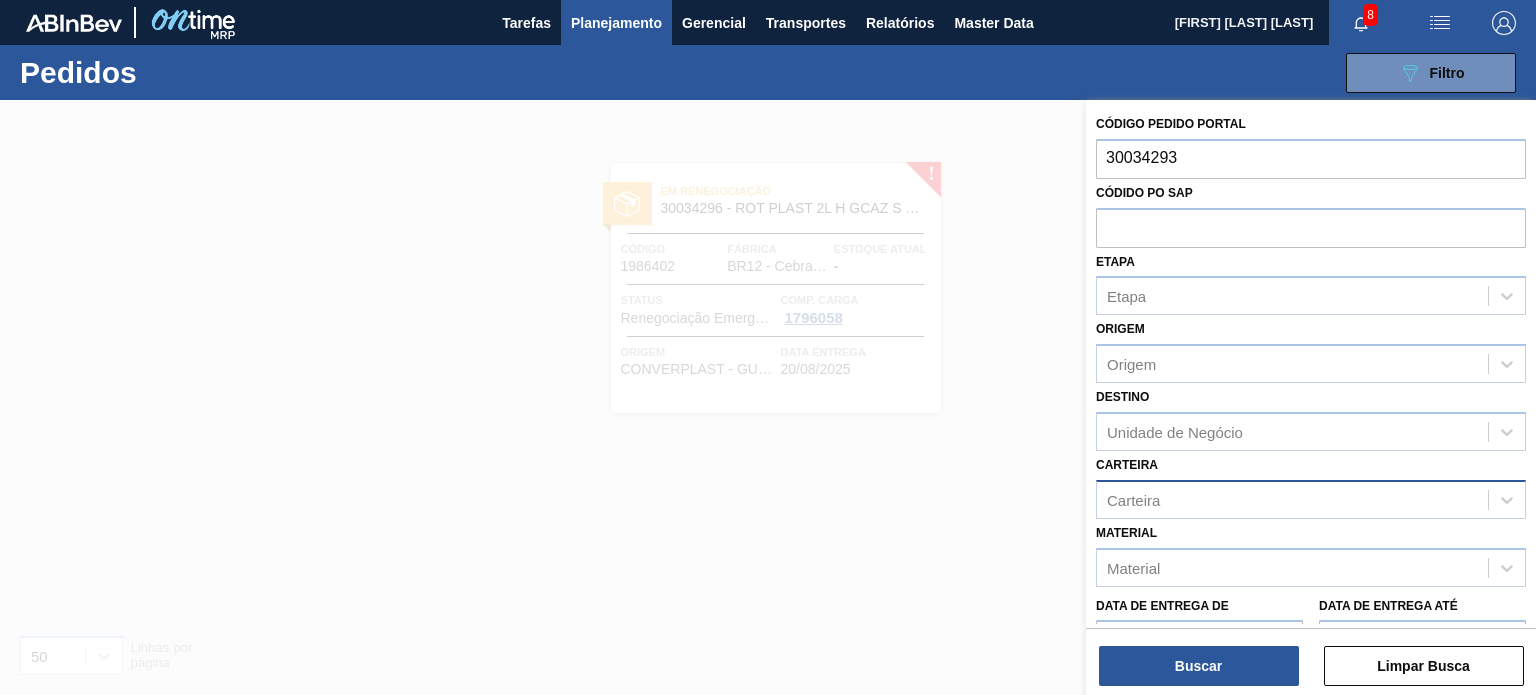 type on "30034293" 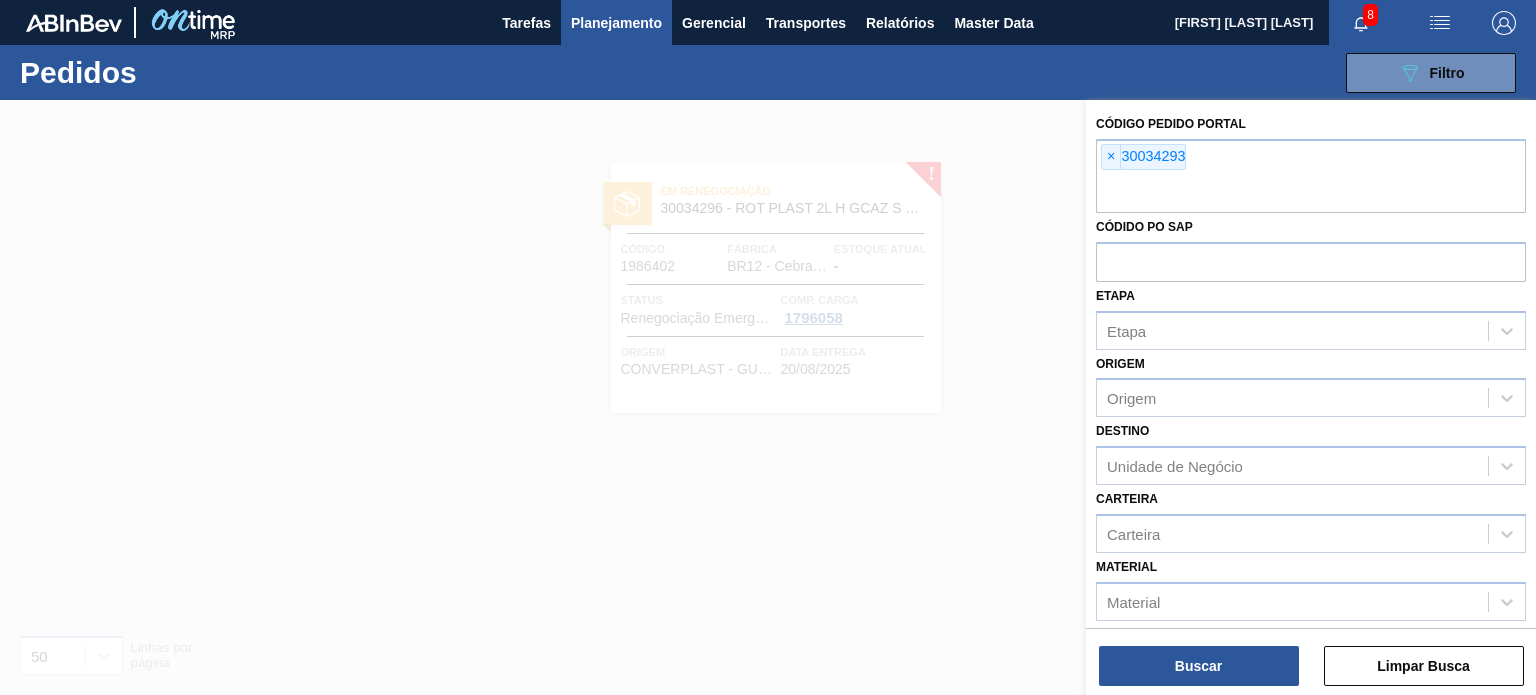 click on "Código Pedido Portal  ×  30034293 Códido PO SAP Etapa Etapa Origem Origem Destino Unidade de Negócio Carteira Carteira Material Material Data de Entrega de Data de Entrega até Hora entrega de Hora entrega até Mostrar itens pendentes" at bounding box center (1311, 451) 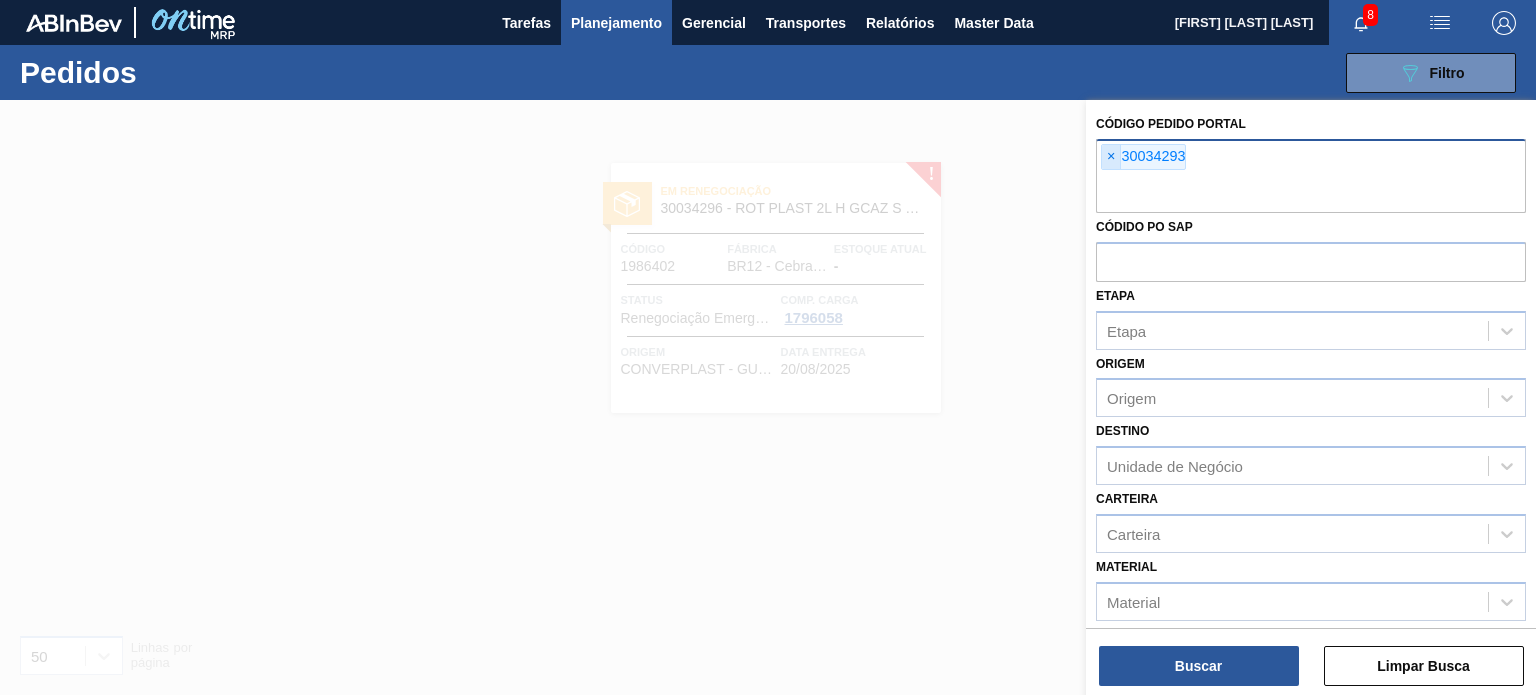 click on "×" at bounding box center (1111, 157) 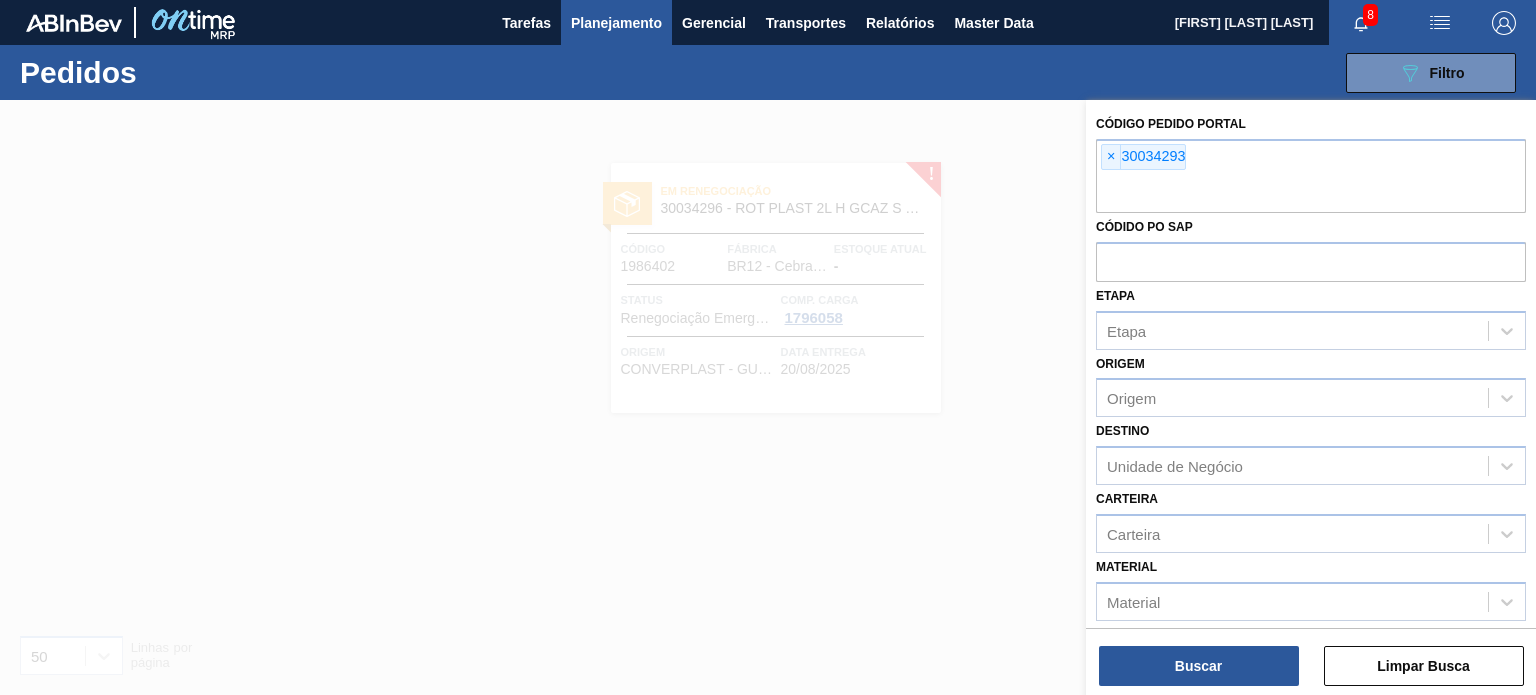 paste on "1980608" 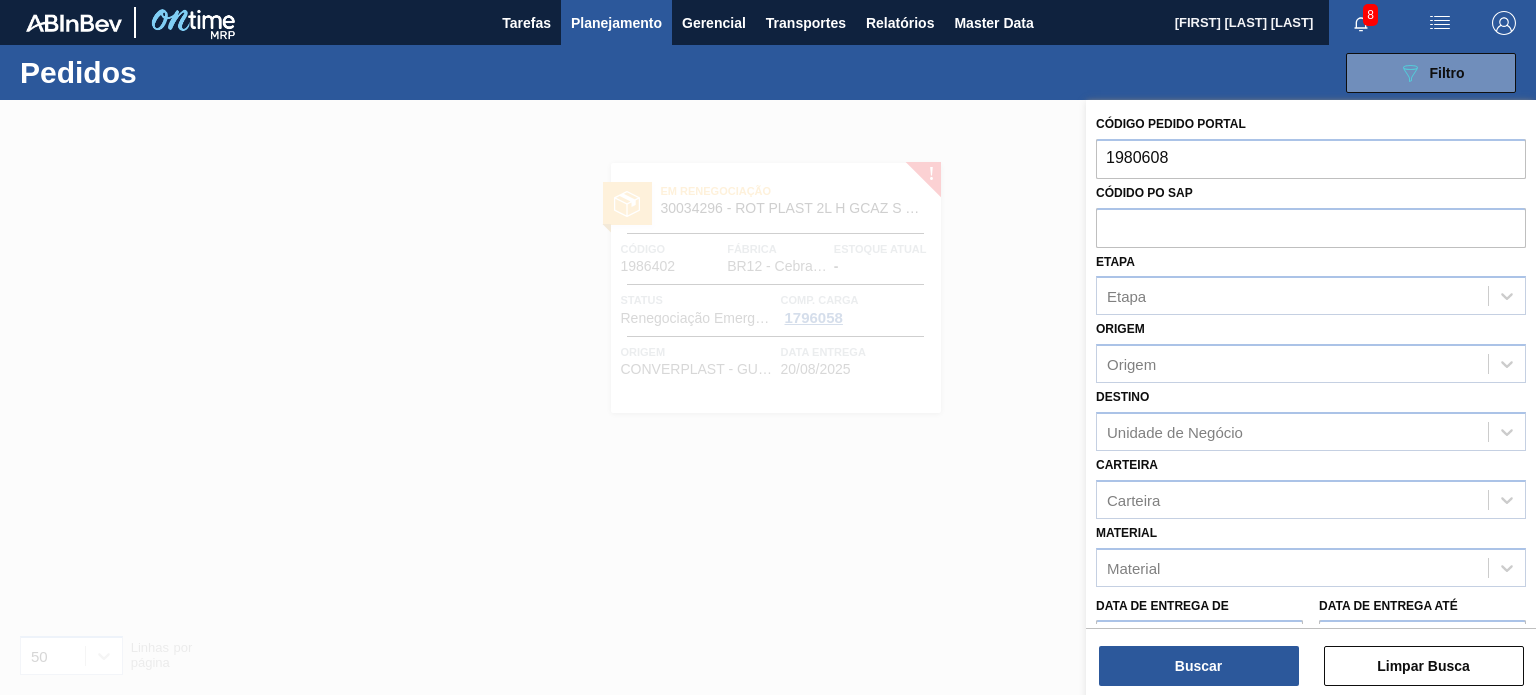 type 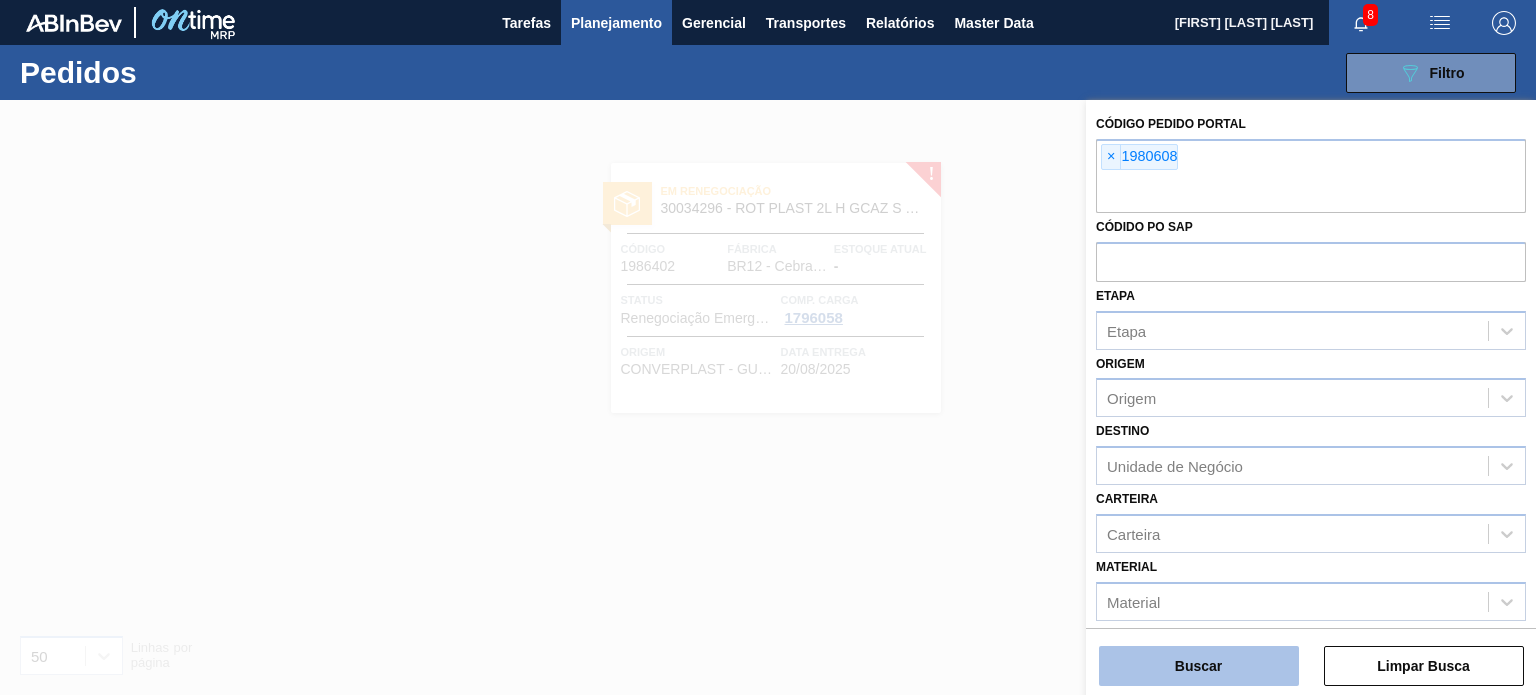 click on "Buscar" at bounding box center (1199, 666) 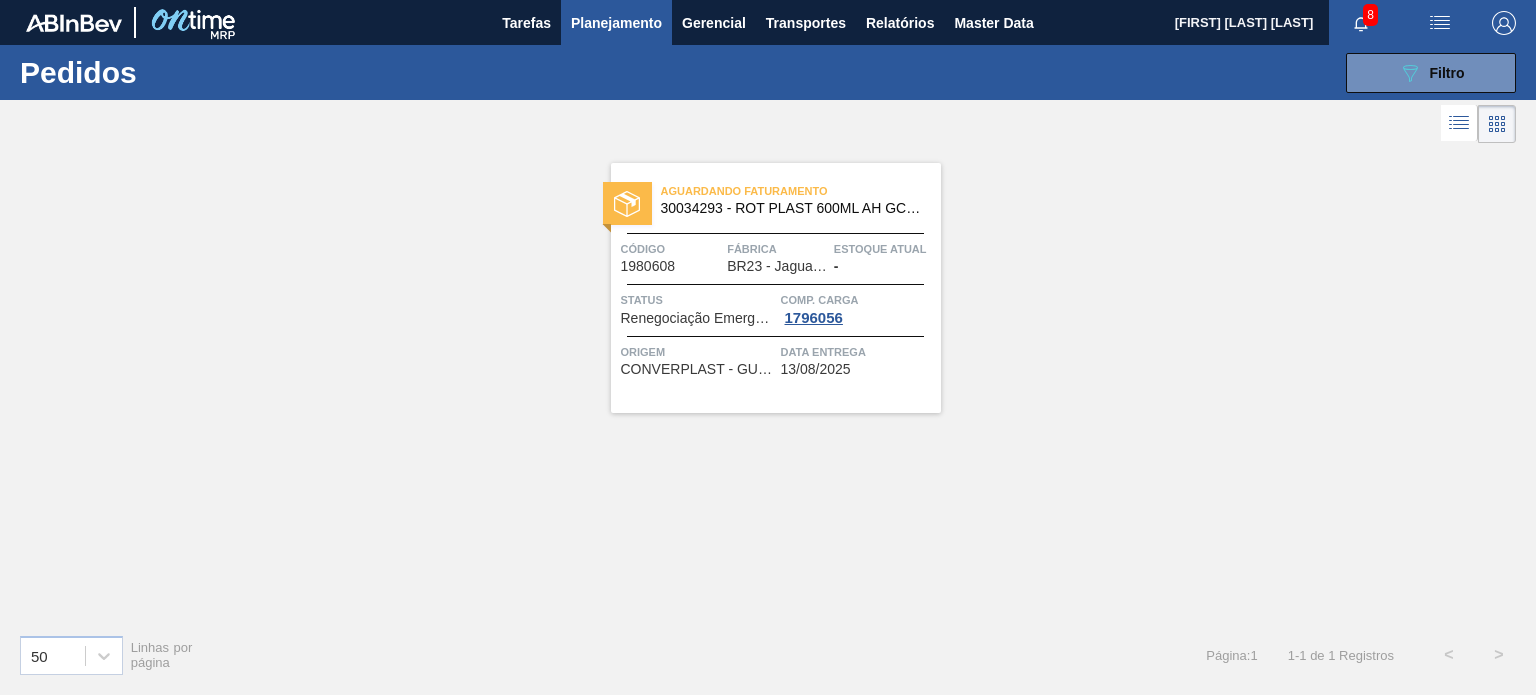 click on "Planejamento" at bounding box center (616, 22) 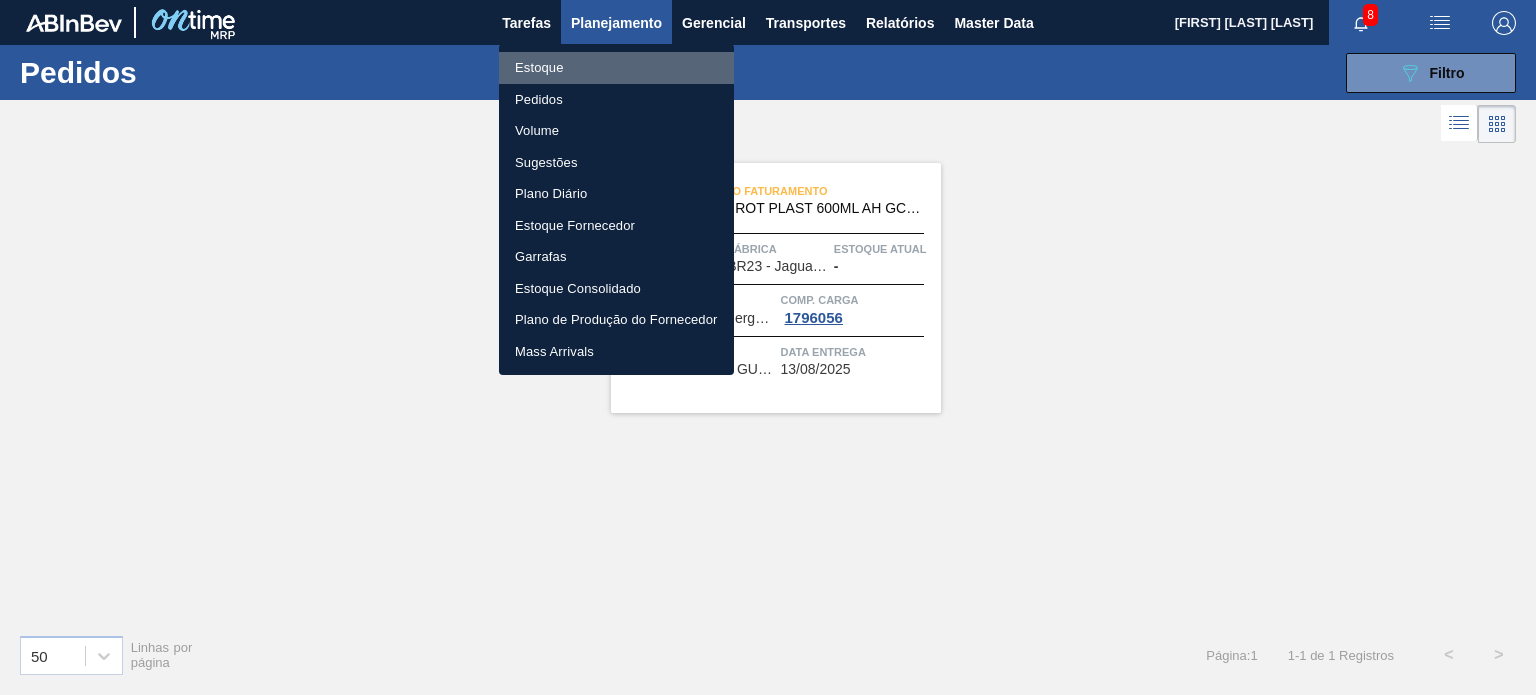 click on "Estoque" at bounding box center (616, 68) 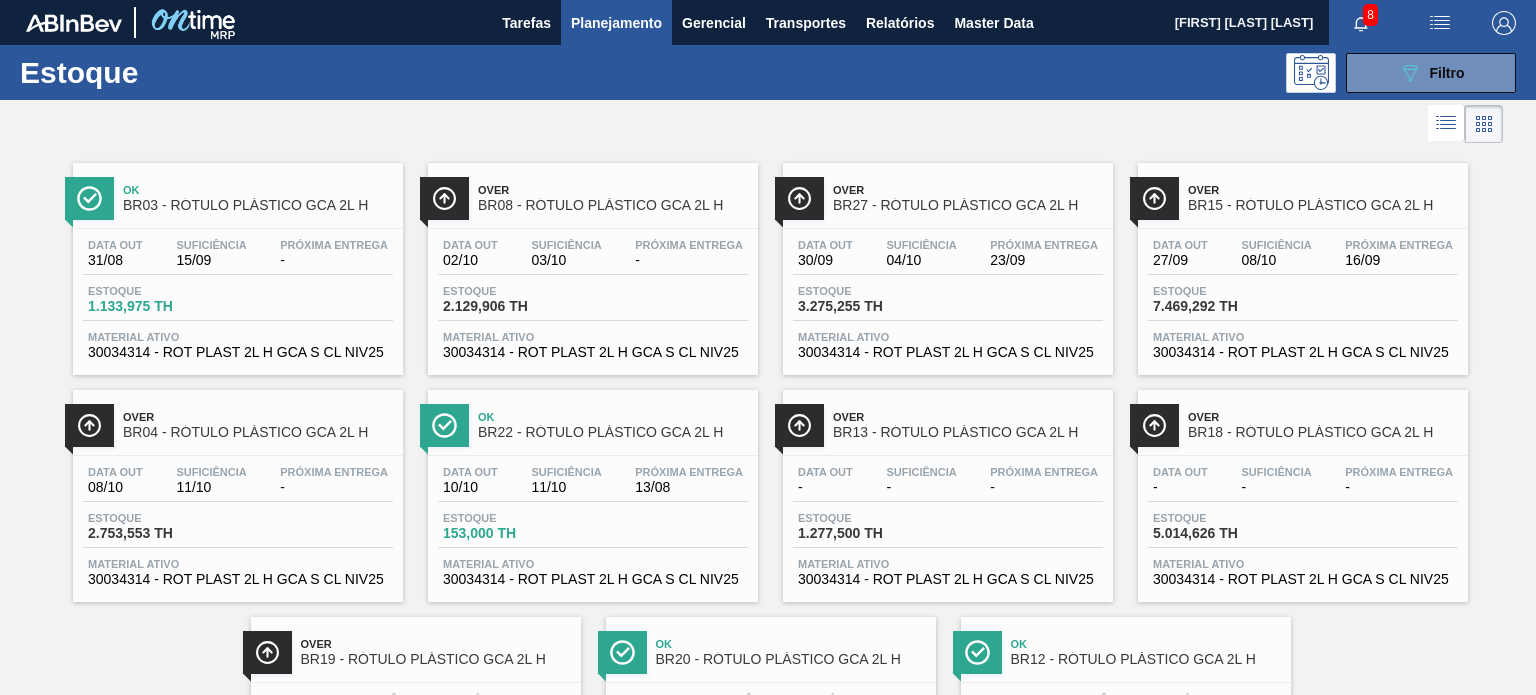 scroll, scrollTop: 181, scrollLeft: 0, axis: vertical 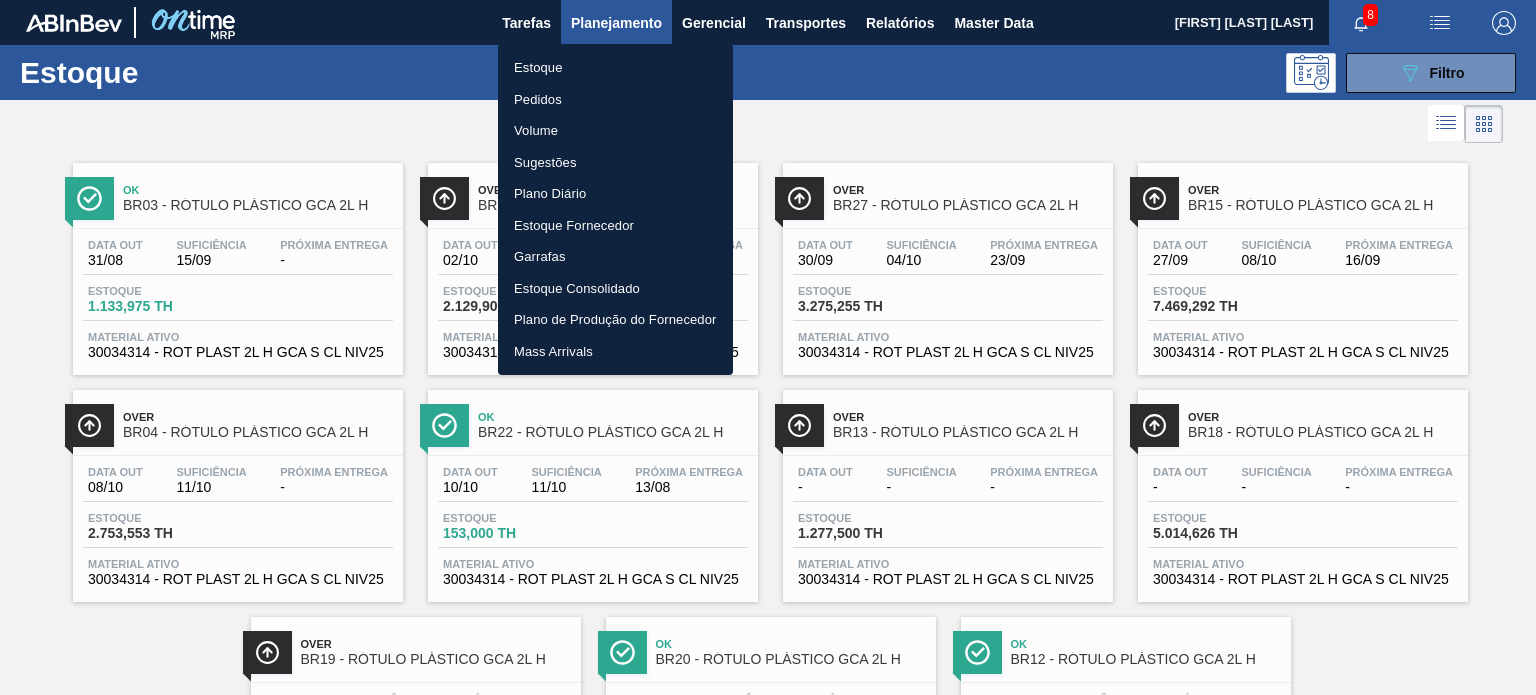 click on "Pedidos" at bounding box center [615, 100] 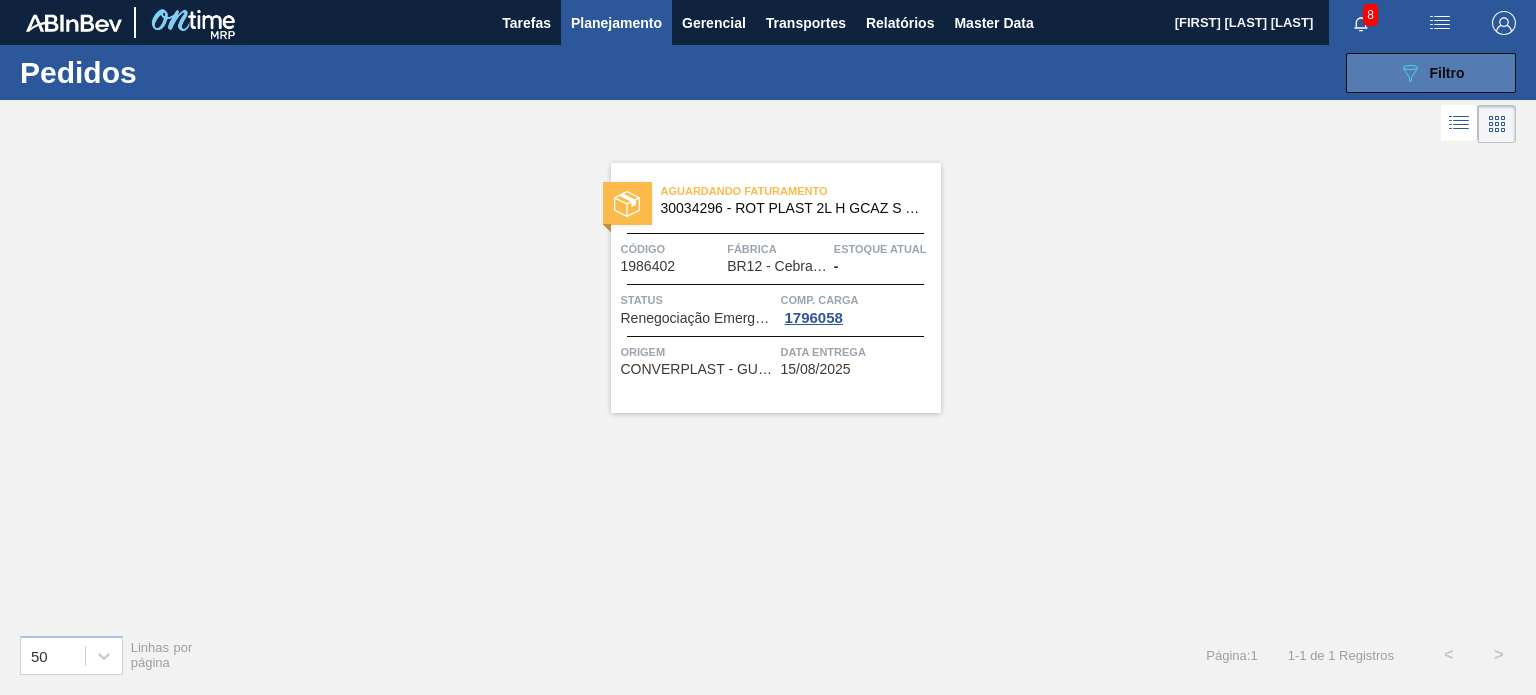 click on "089F7B8B-B2A5-4AFE-B5C0-19BA573D28AC" 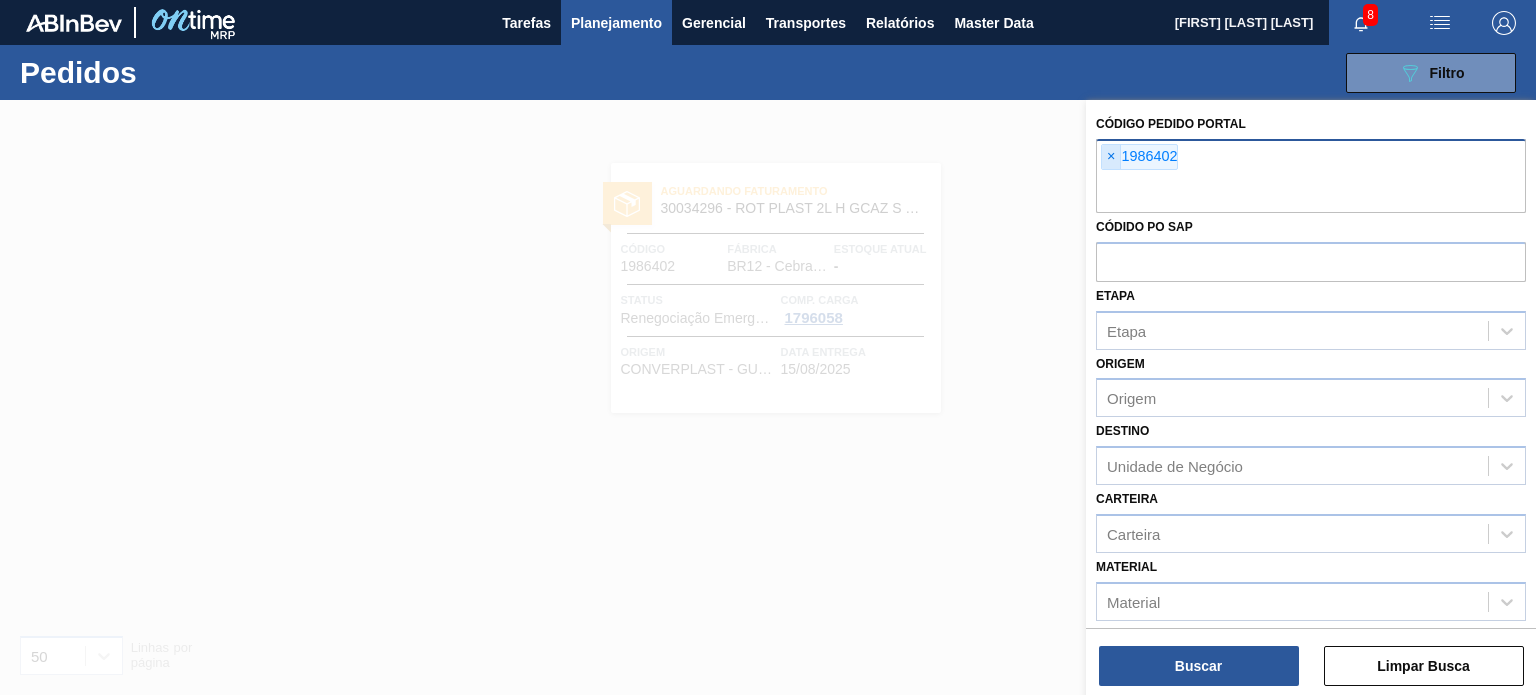 click on "×" at bounding box center (1111, 157) 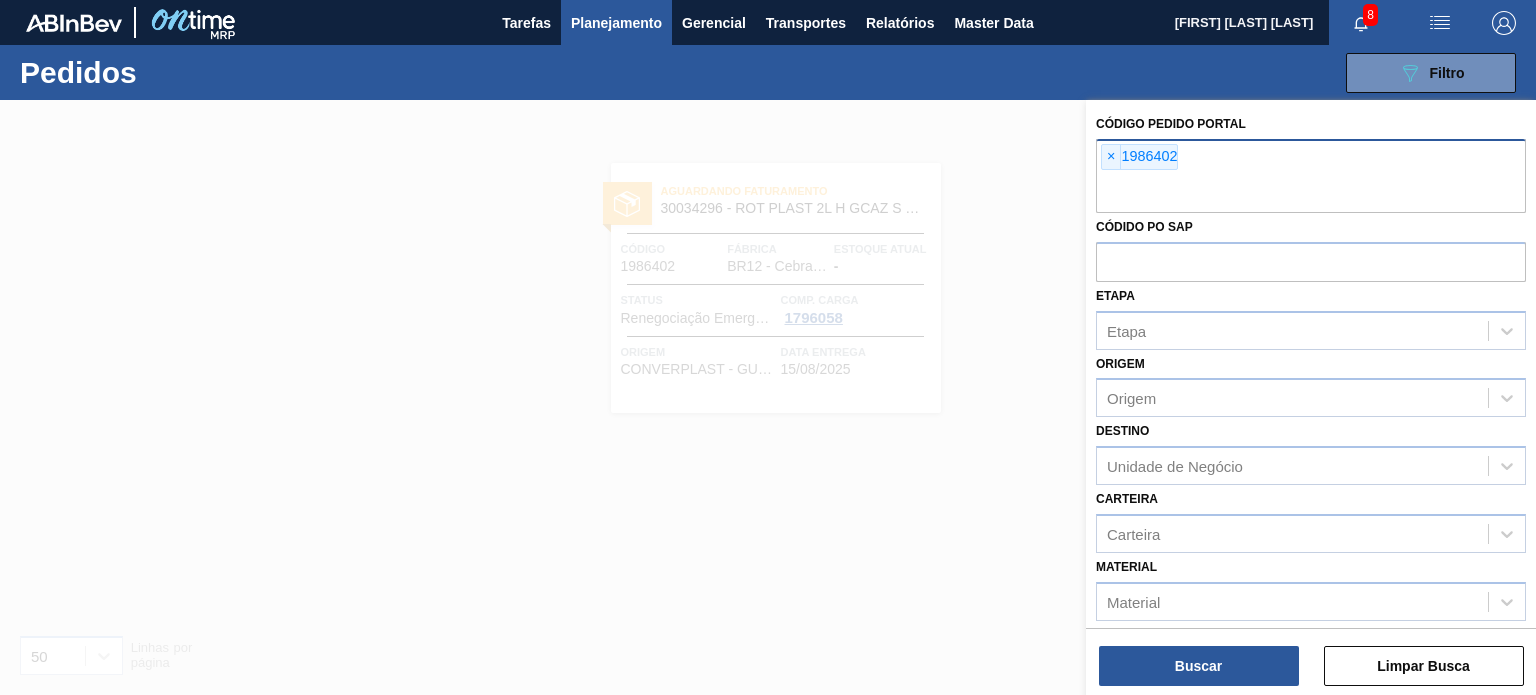 paste on "1973978" 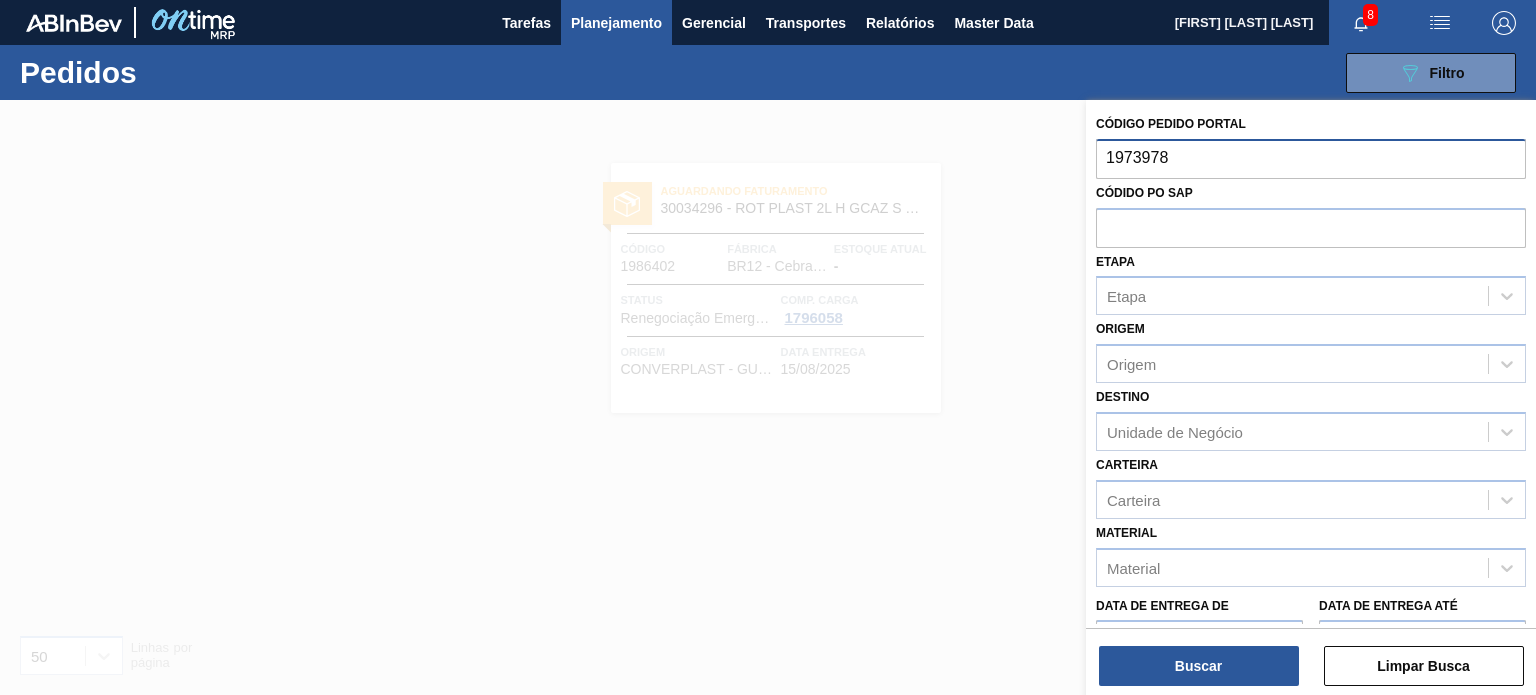 type 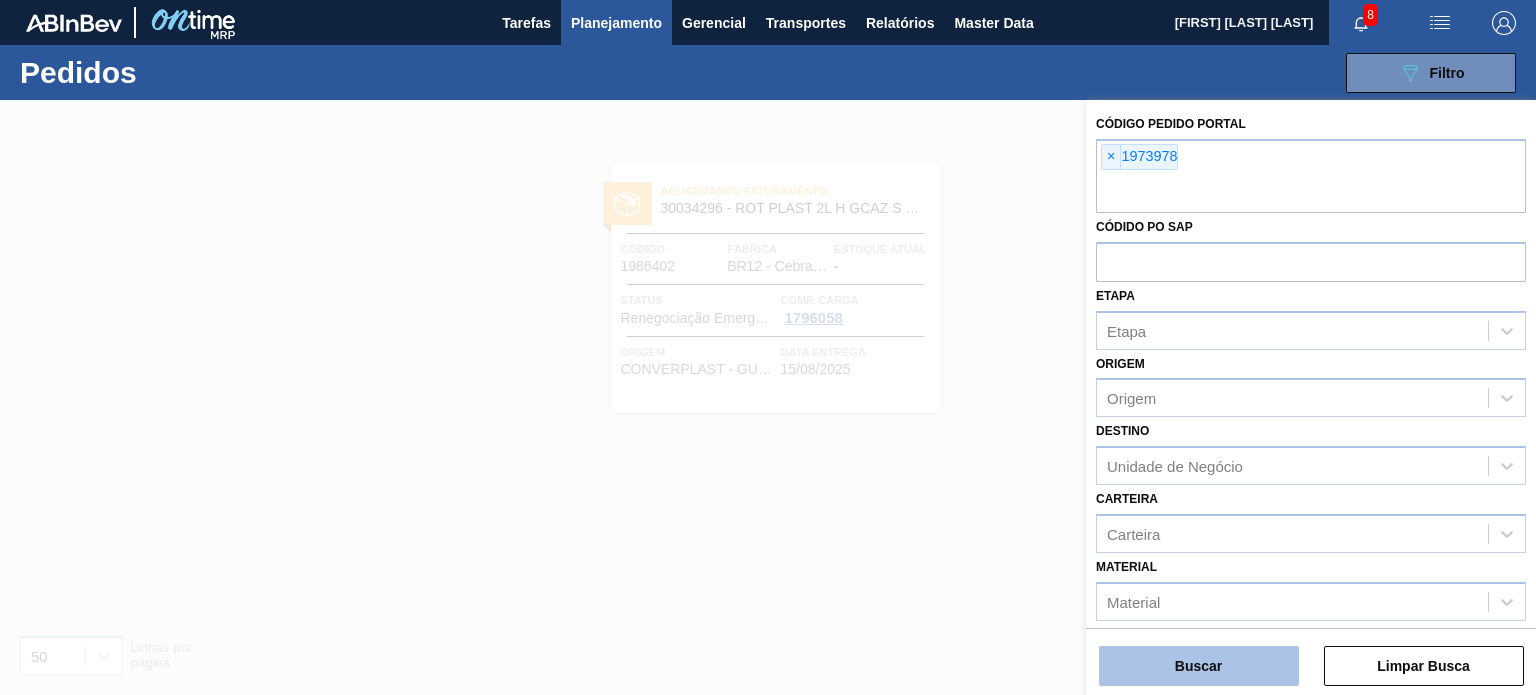click on "Buscar" at bounding box center [1199, 666] 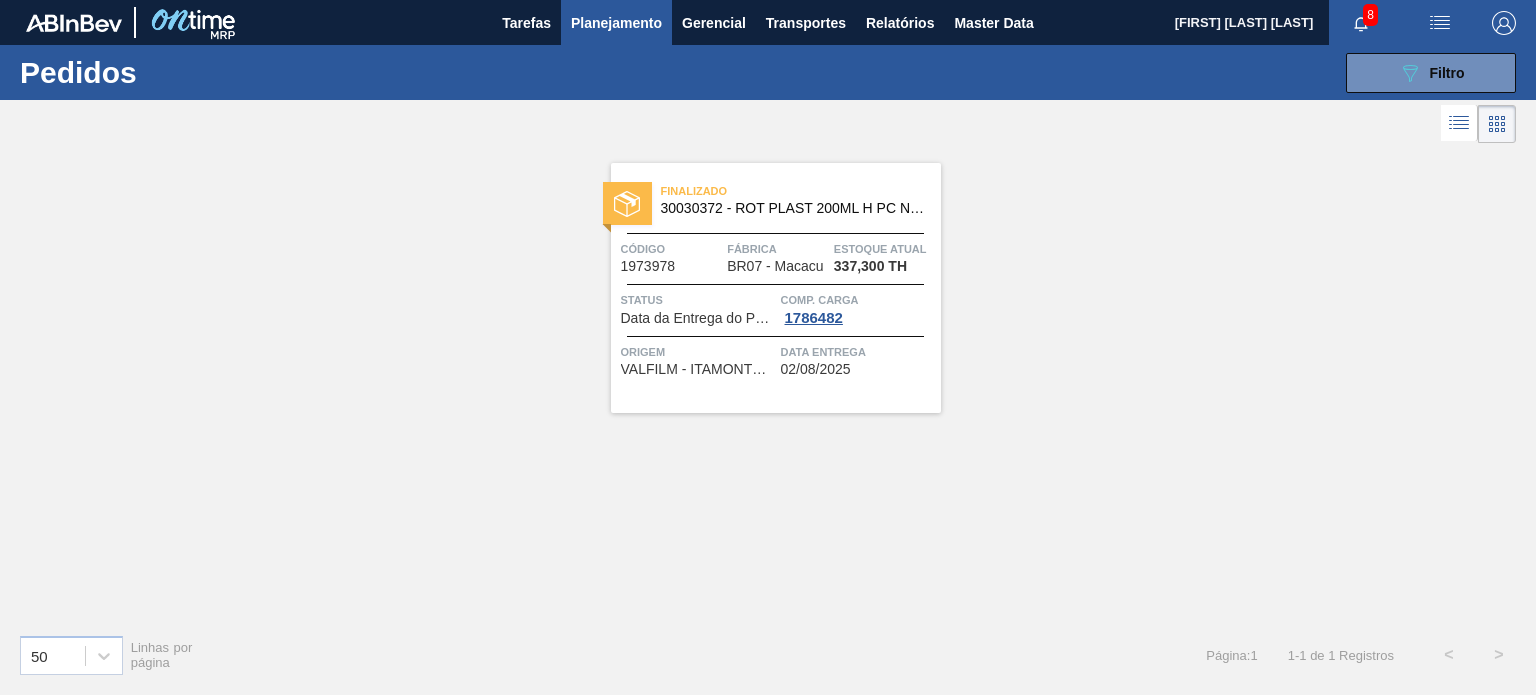 click on "Planejamento" at bounding box center (616, 23) 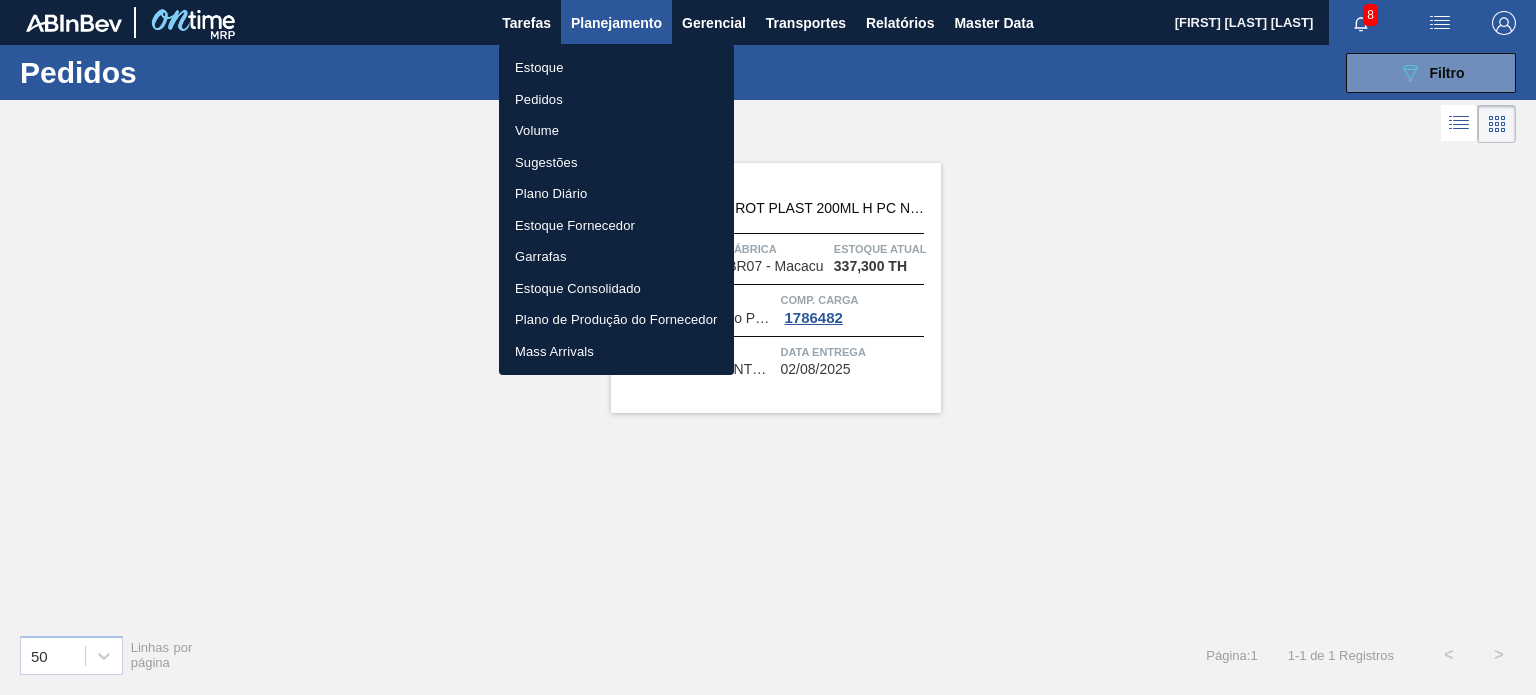 click on "Estoque" at bounding box center (616, 68) 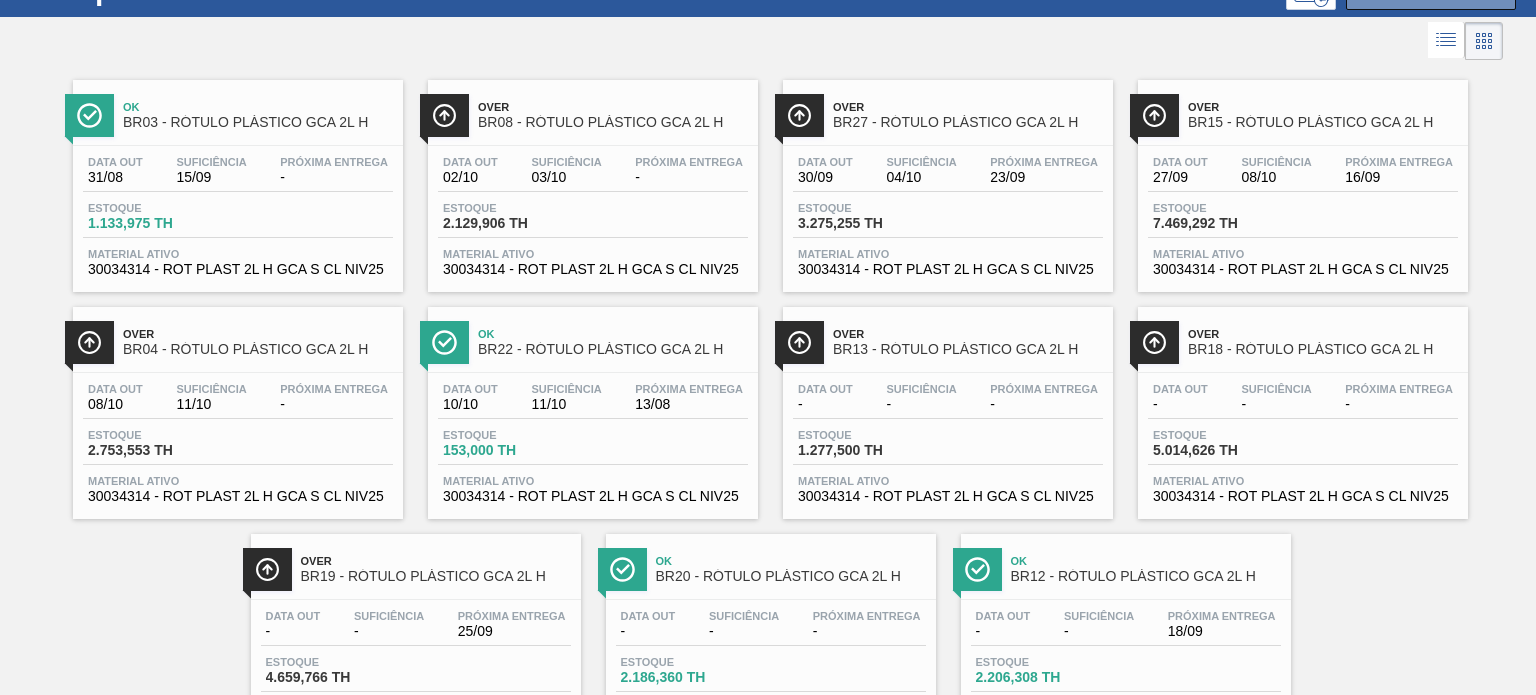 scroll, scrollTop: 181, scrollLeft: 0, axis: vertical 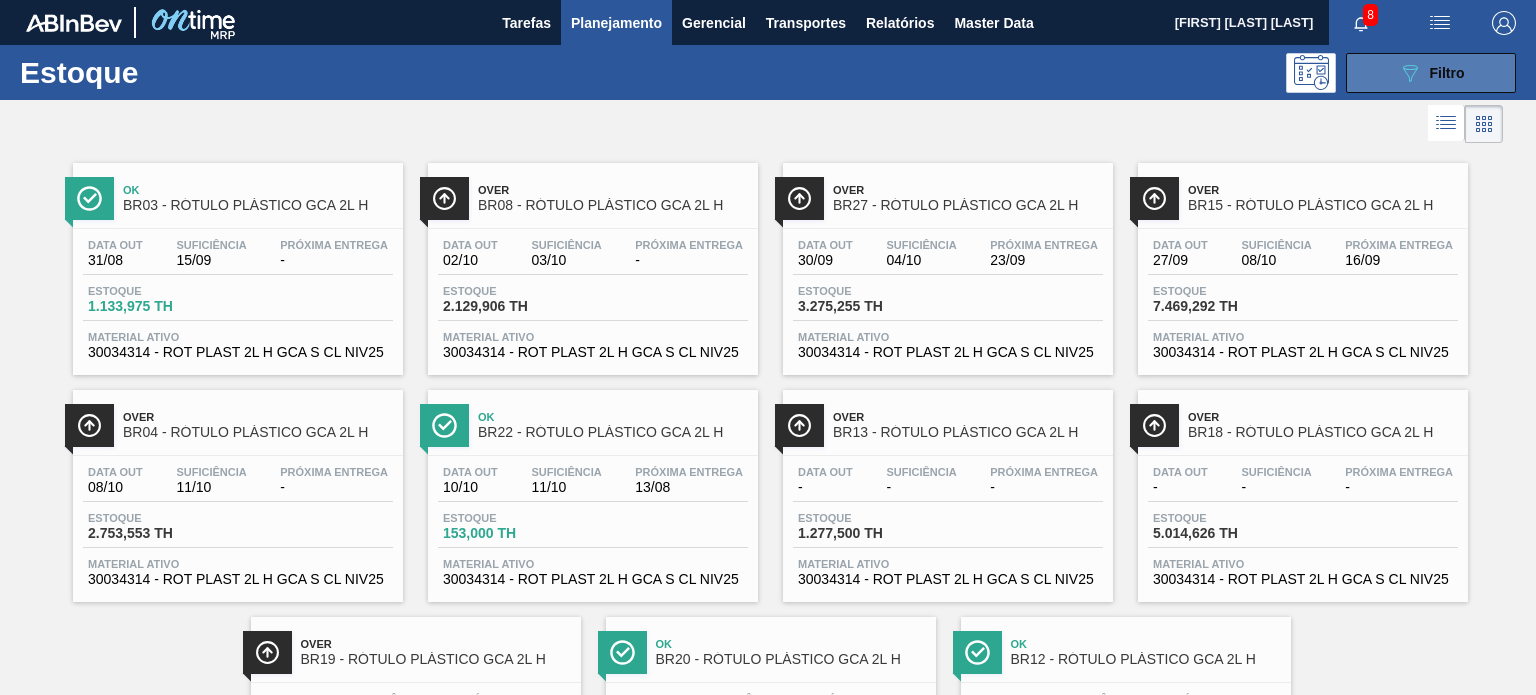 click on "089F7B8B-B2A5-4AFE-B5C0-19BA573D28AC Filtro" at bounding box center [1431, 73] 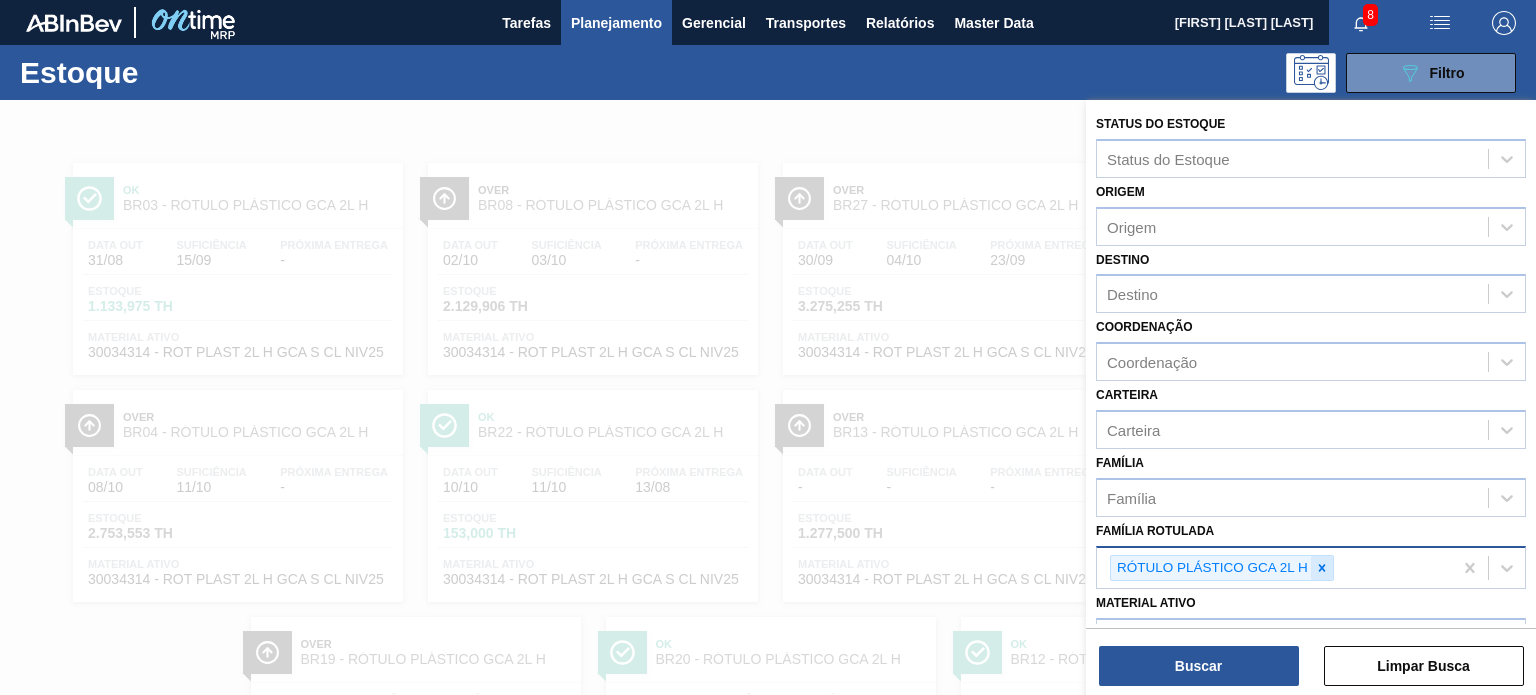 click 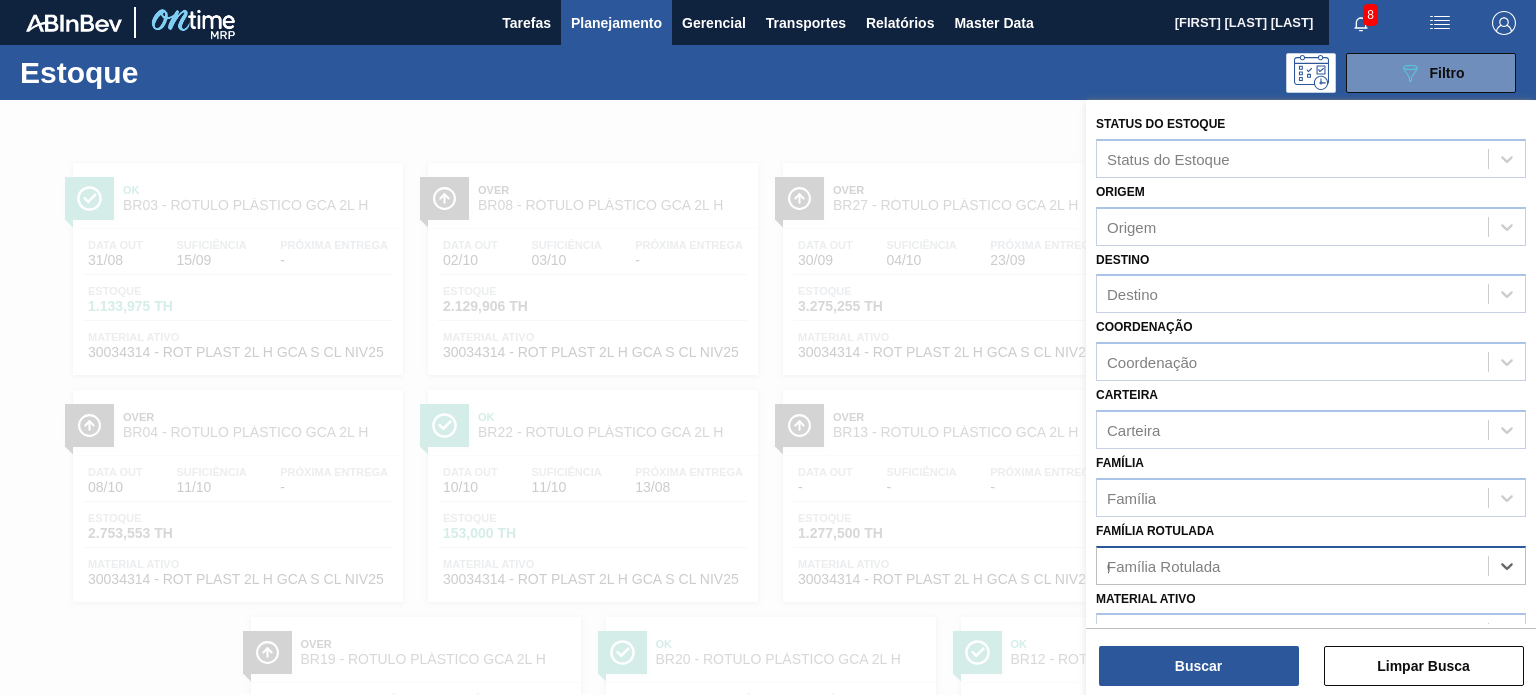 scroll, scrollTop: 181, scrollLeft: 0, axis: vertical 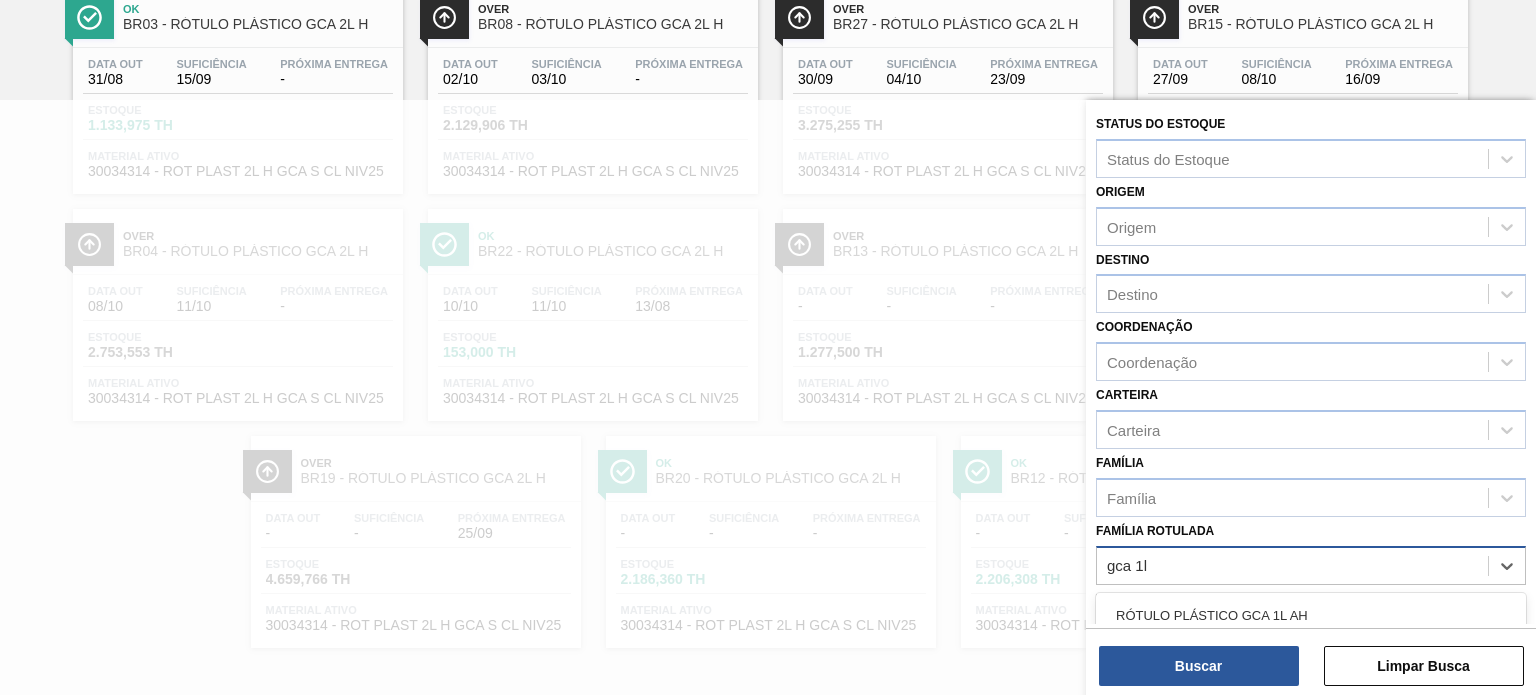 type on "gca 1l h" 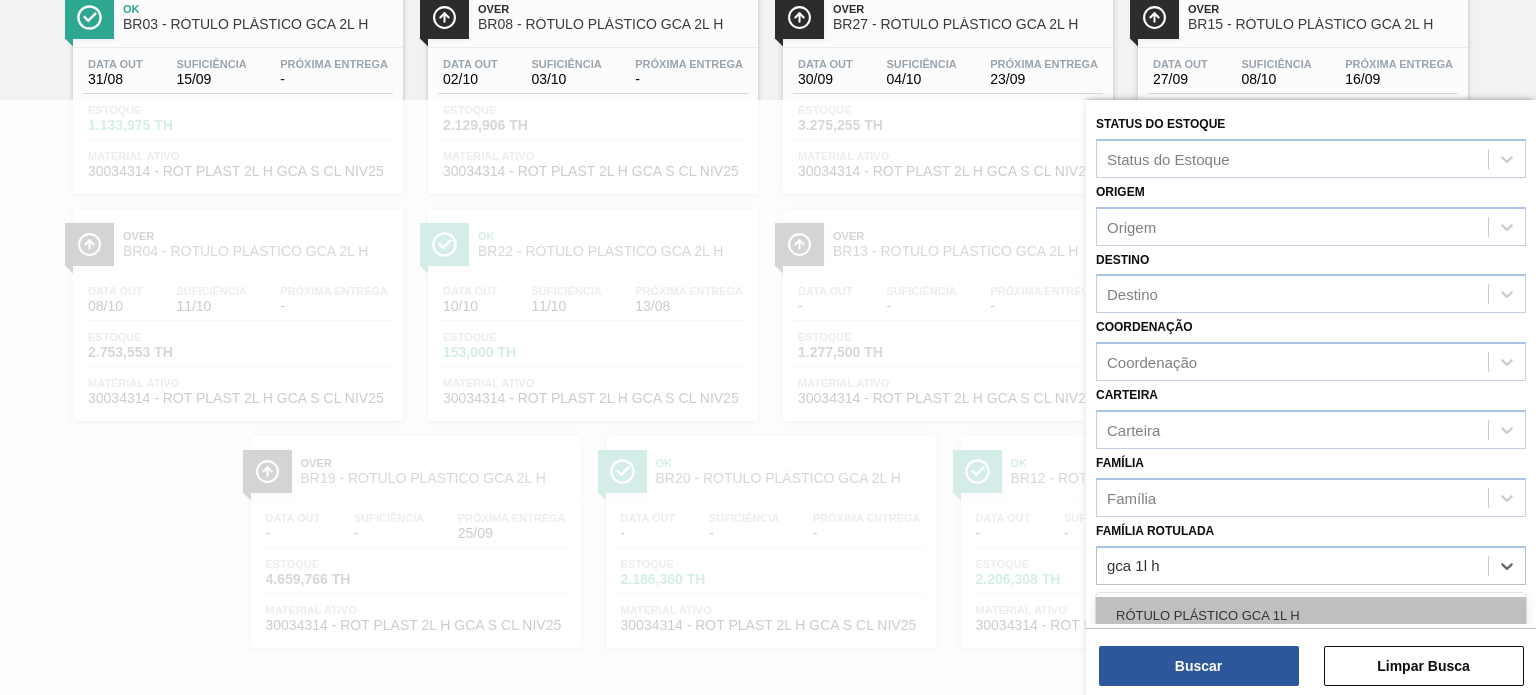 click on "RÓTULO PLÁSTICO GCA 1L H" at bounding box center (1311, 615) 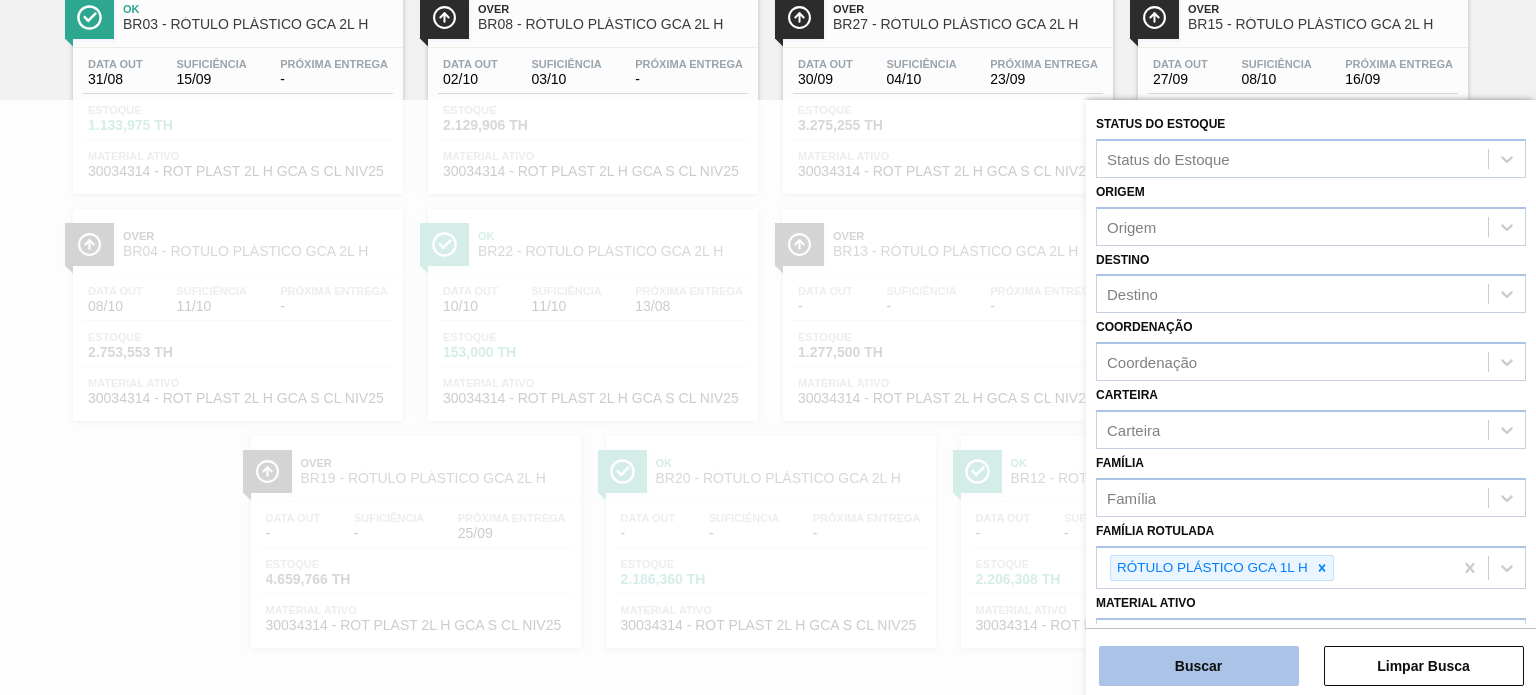 click on "Buscar" at bounding box center (1199, 666) 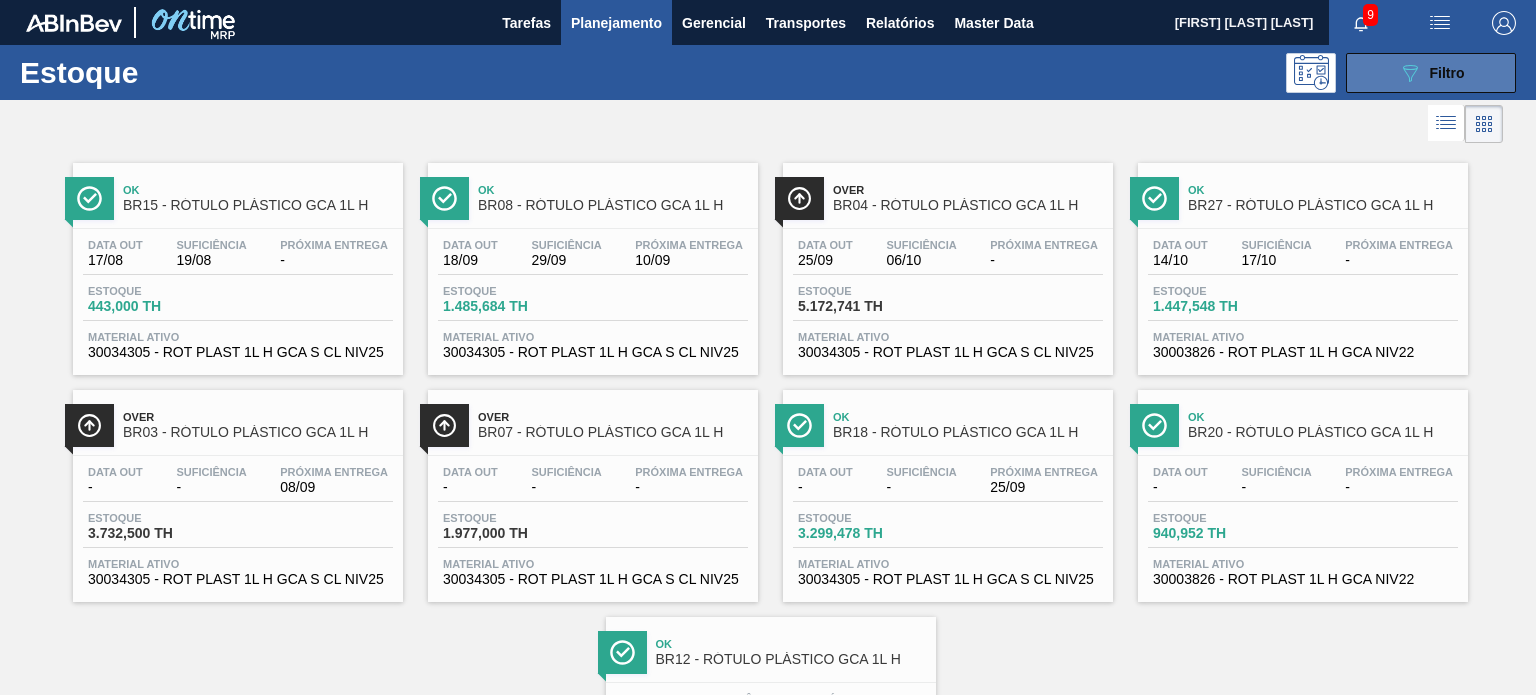 click on "089F7B8B-B2A5-4AFE-B5C0-19BA573D28AC Filtro" at bounding box center [1431, 73] 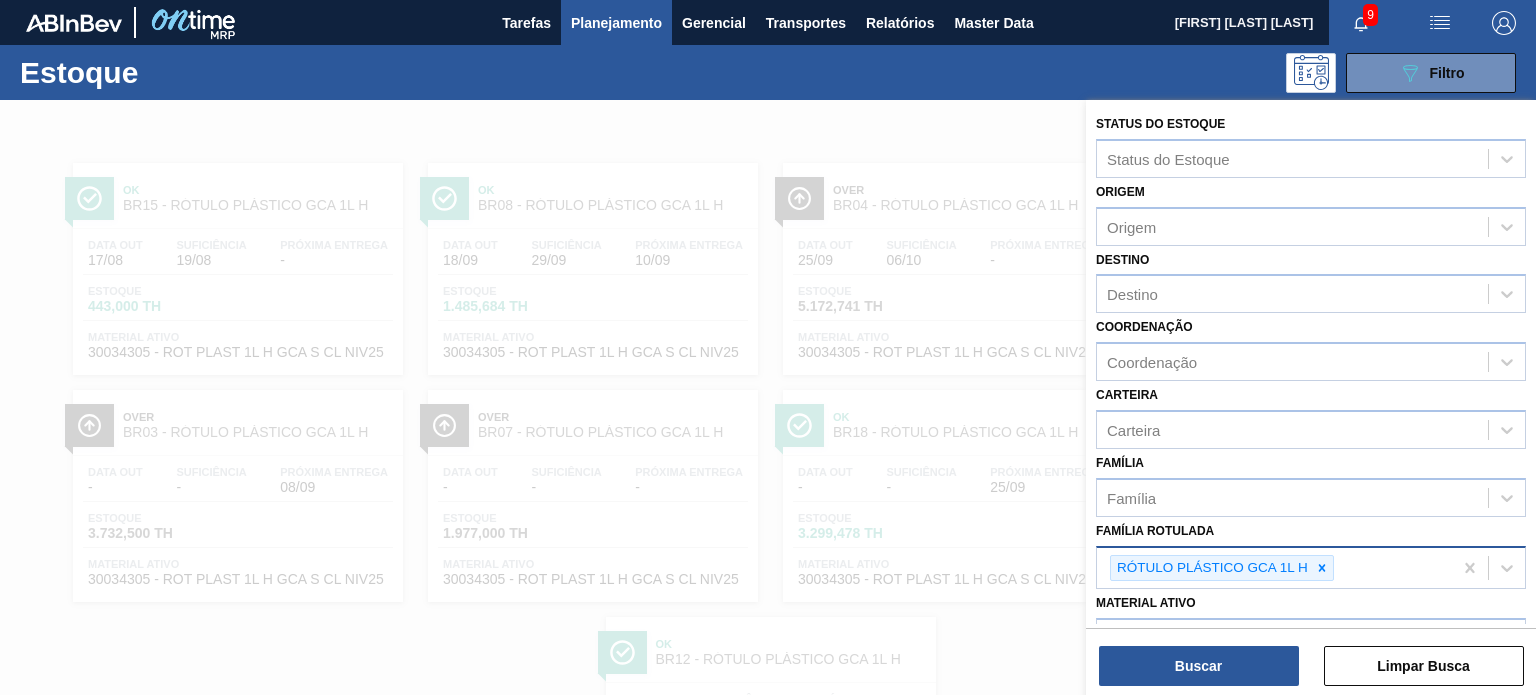 click 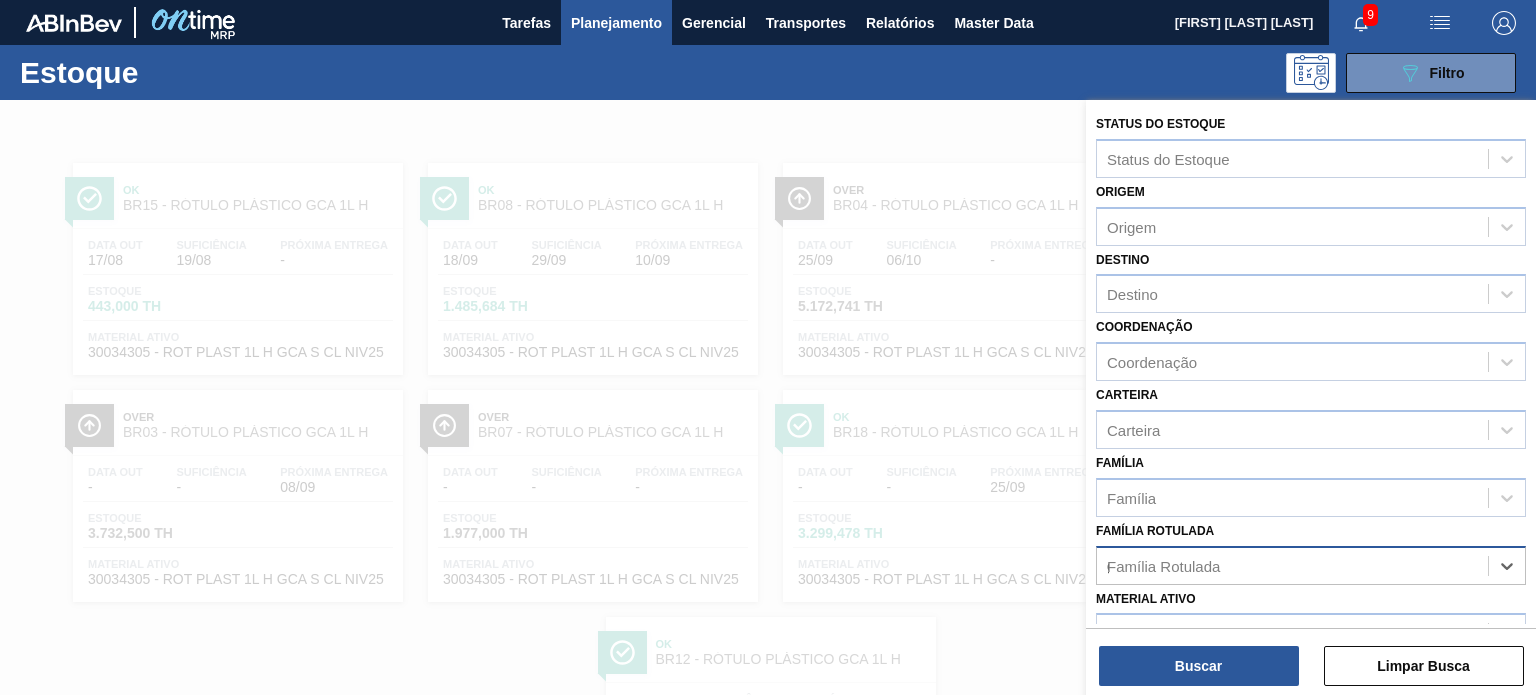 scroll, scrollTop: 181, scrollLeft: 0, axis: vertical 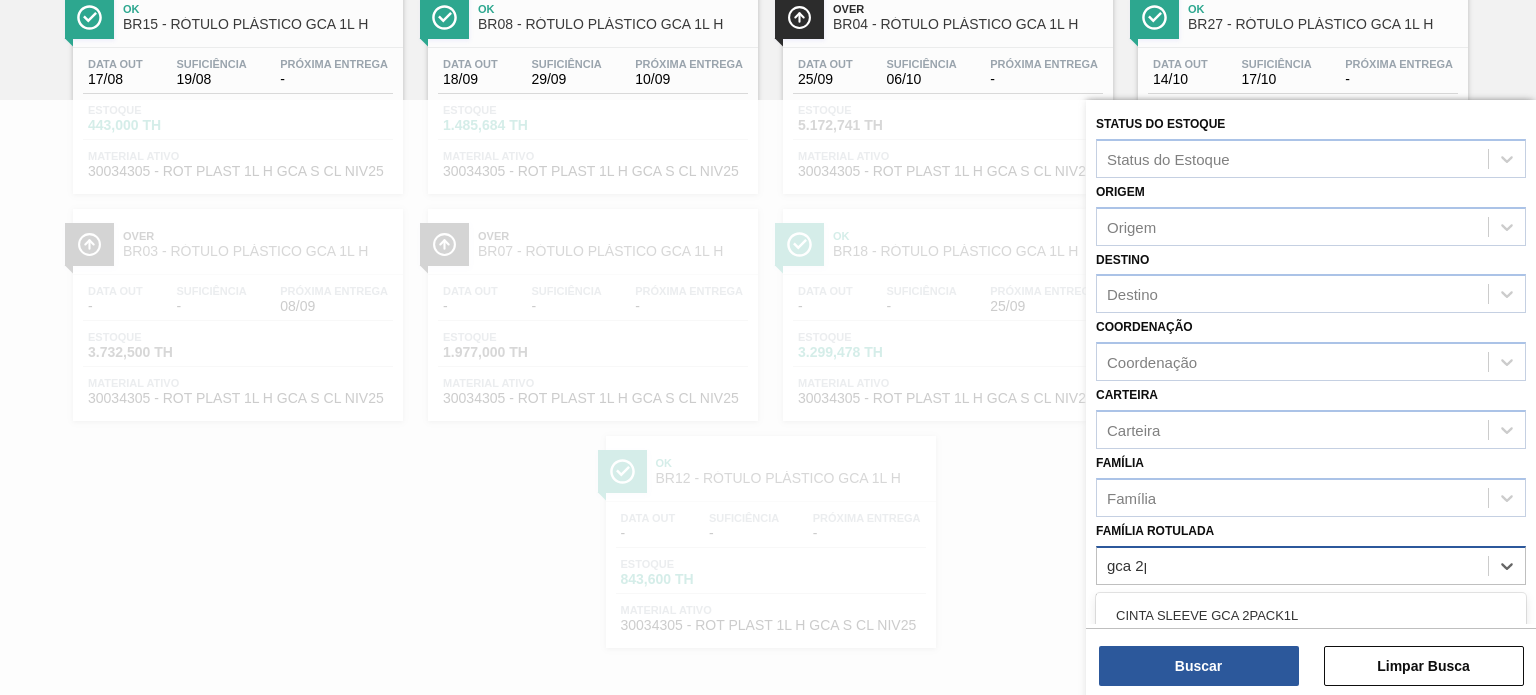 type on "gca 2pa" 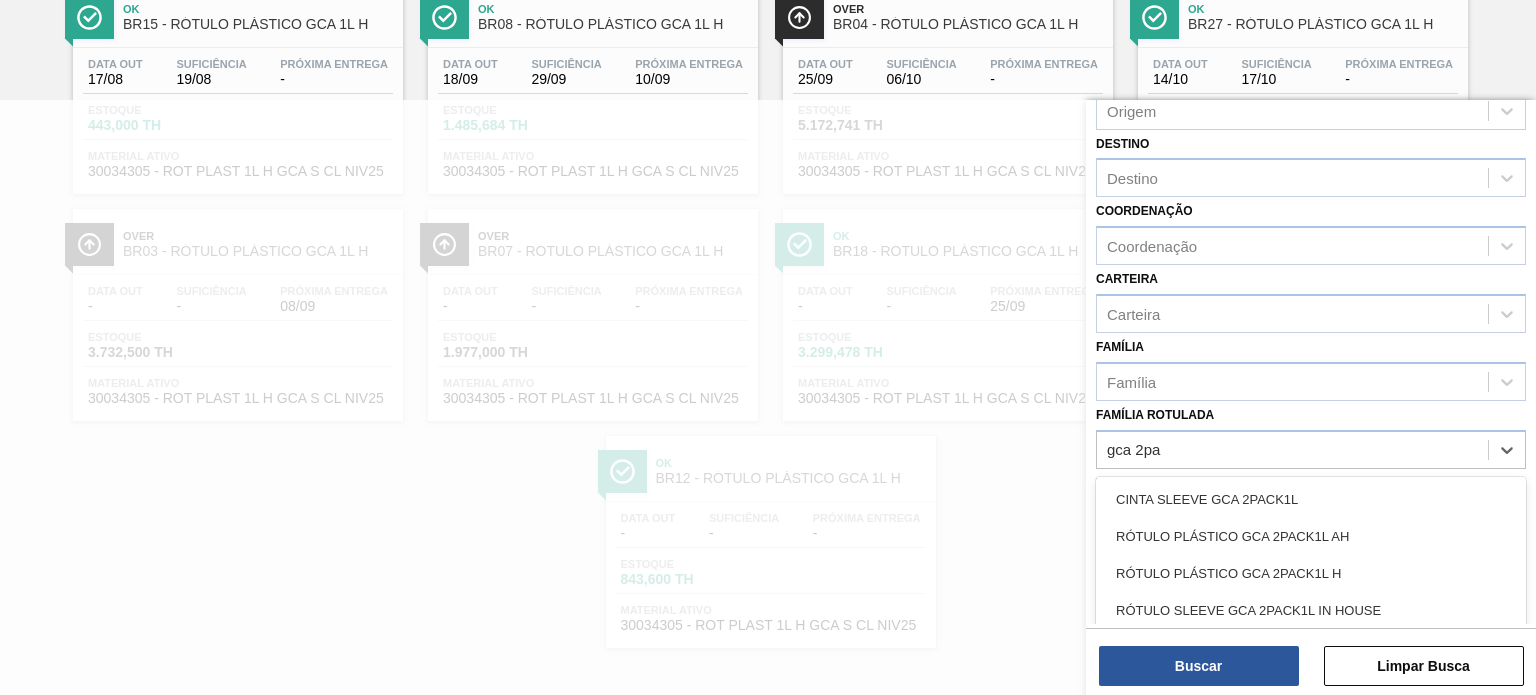 scroll, scrollTop: 200, scrollLeft: 0, axis: vertical 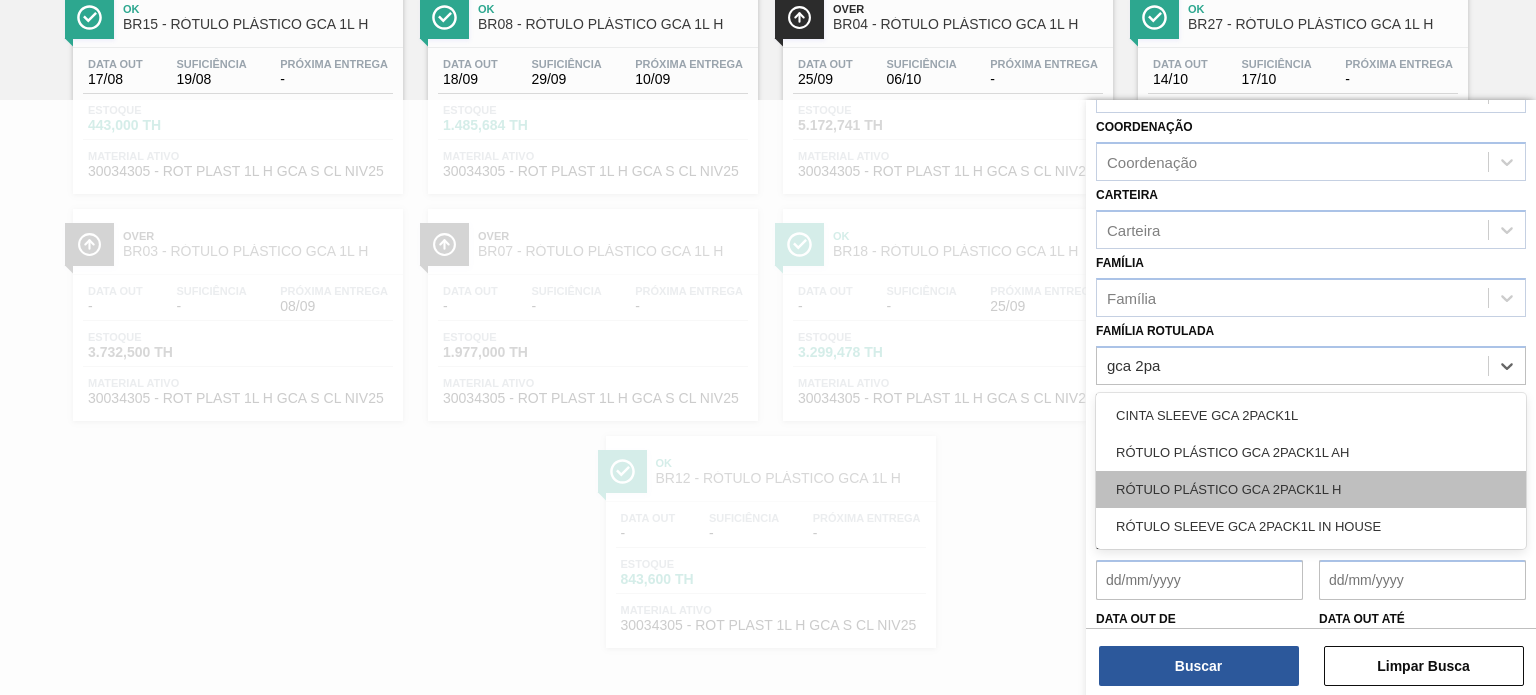 click on "RÓTULO PLÁSTICO GCA 2PACK1L H" at bounding box center [1311, 489] 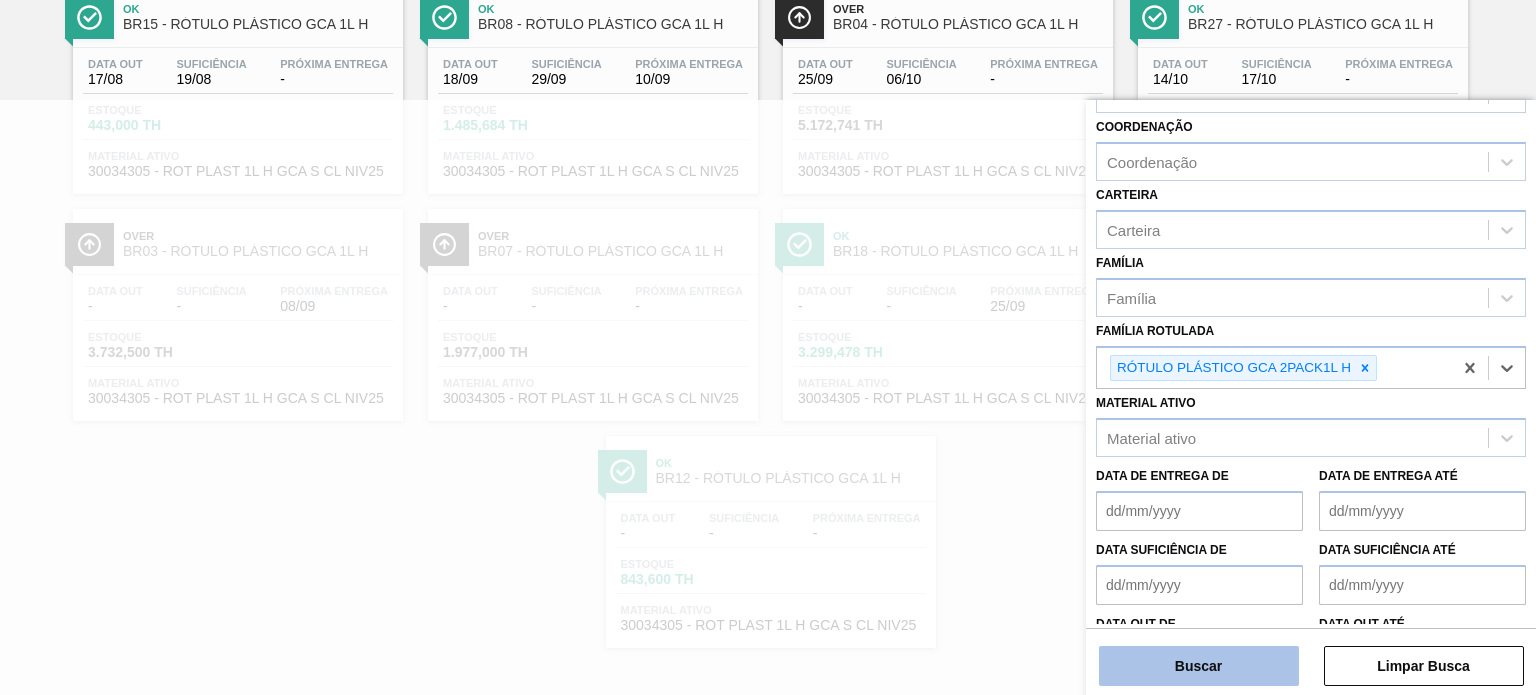 click on "Buscar" at bounding box center [1199, 666] 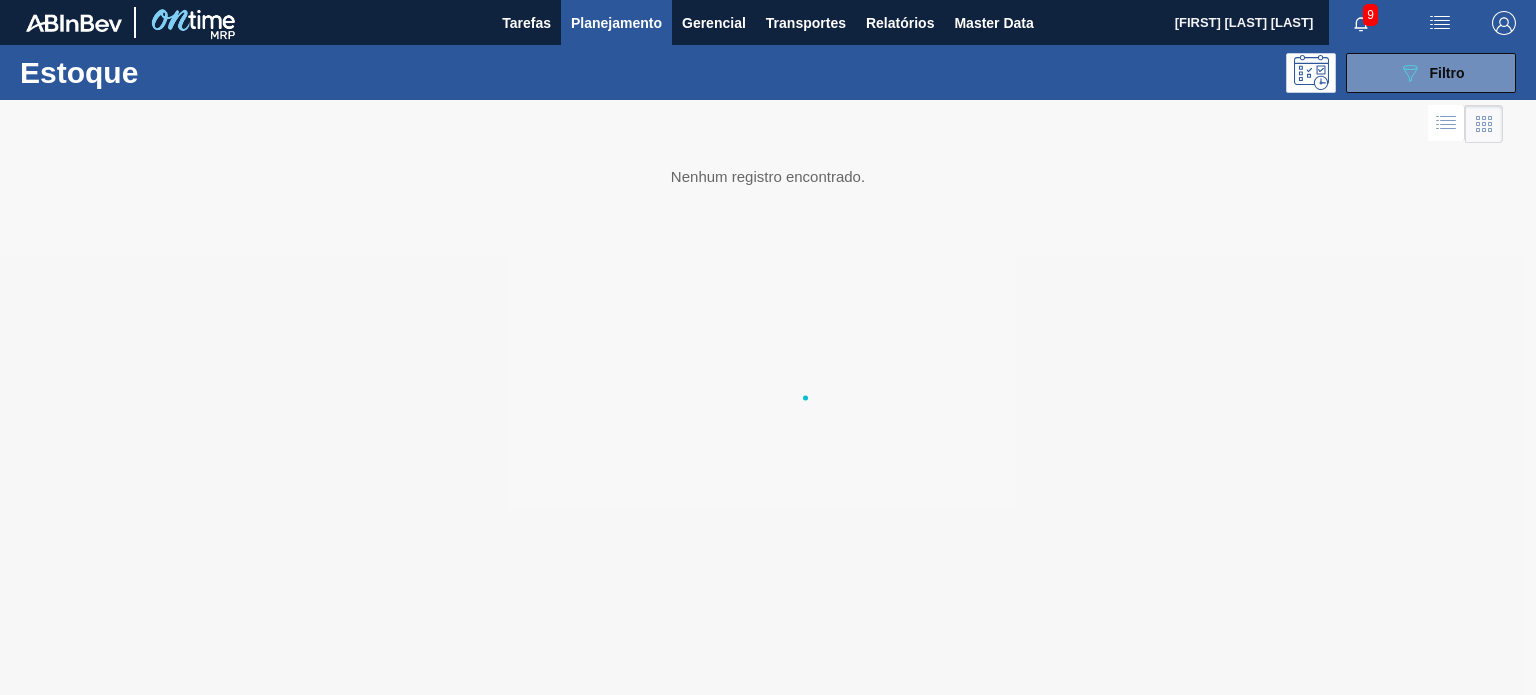 scroll, scrollTop: 0, scrollLeft: 0, axis: both 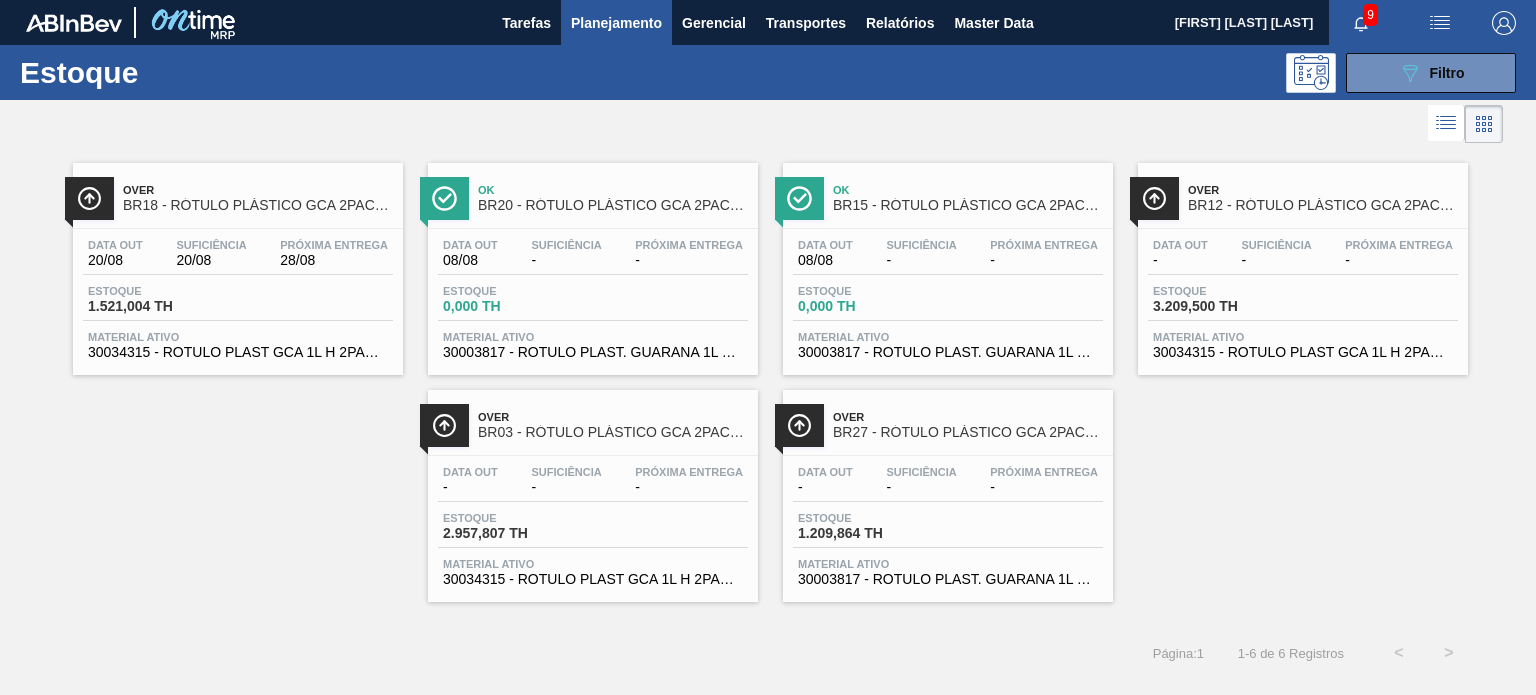 click on "Estoque 089F7B8B-B2A5-4AFE-B5C0-19BA573D28AC Filtro" at bounding box center (768, 72) 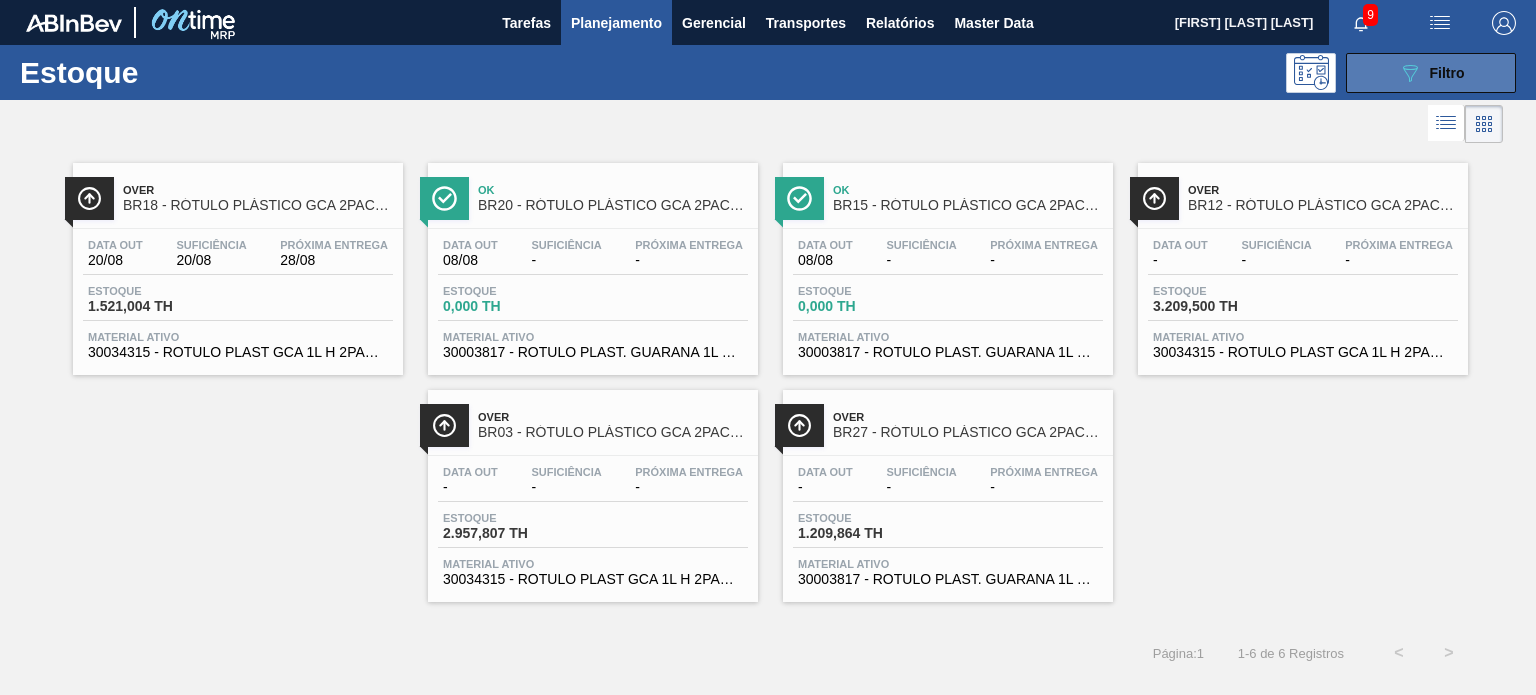 click on "089F7B8B-B2A5-4AFE-B5C0-19BA573D28AC Filtro" at bounding box center (1431, 73) 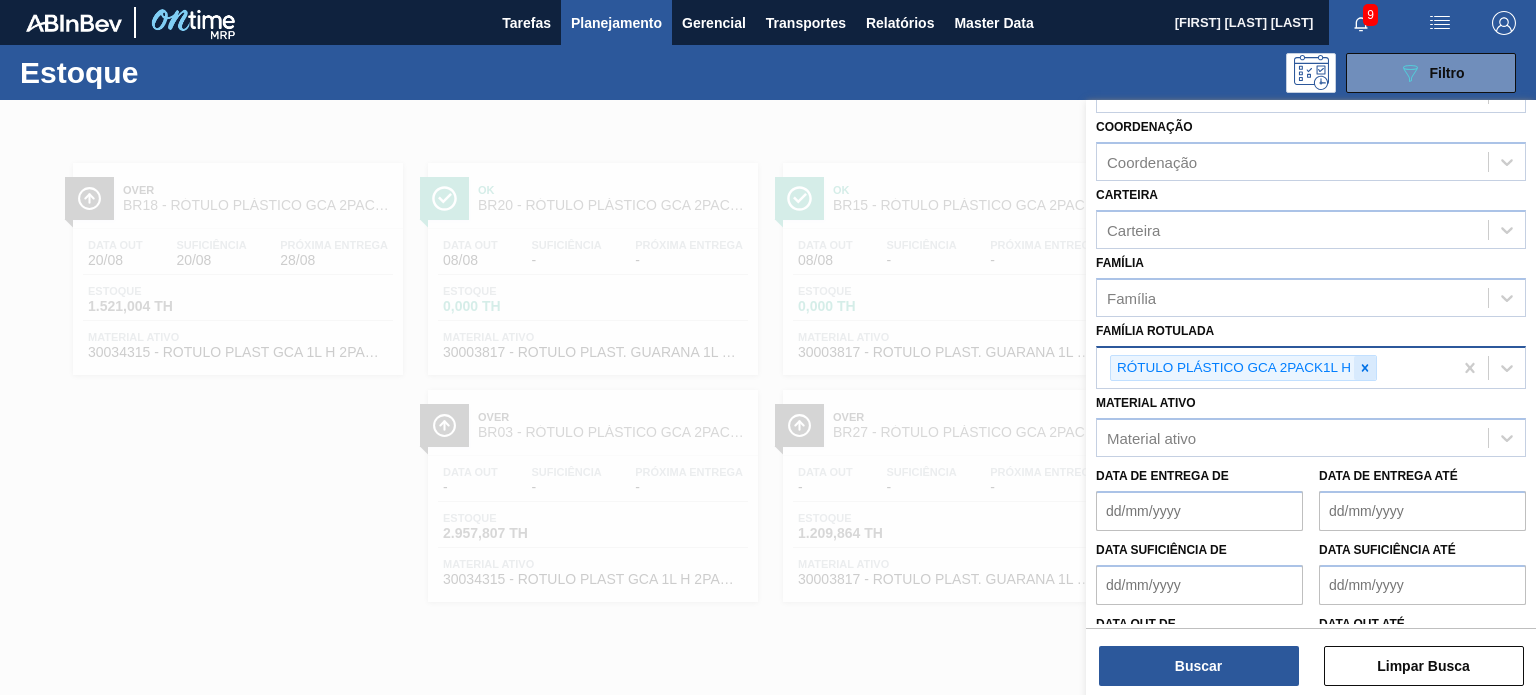 click at bounding box center (1365, 368) 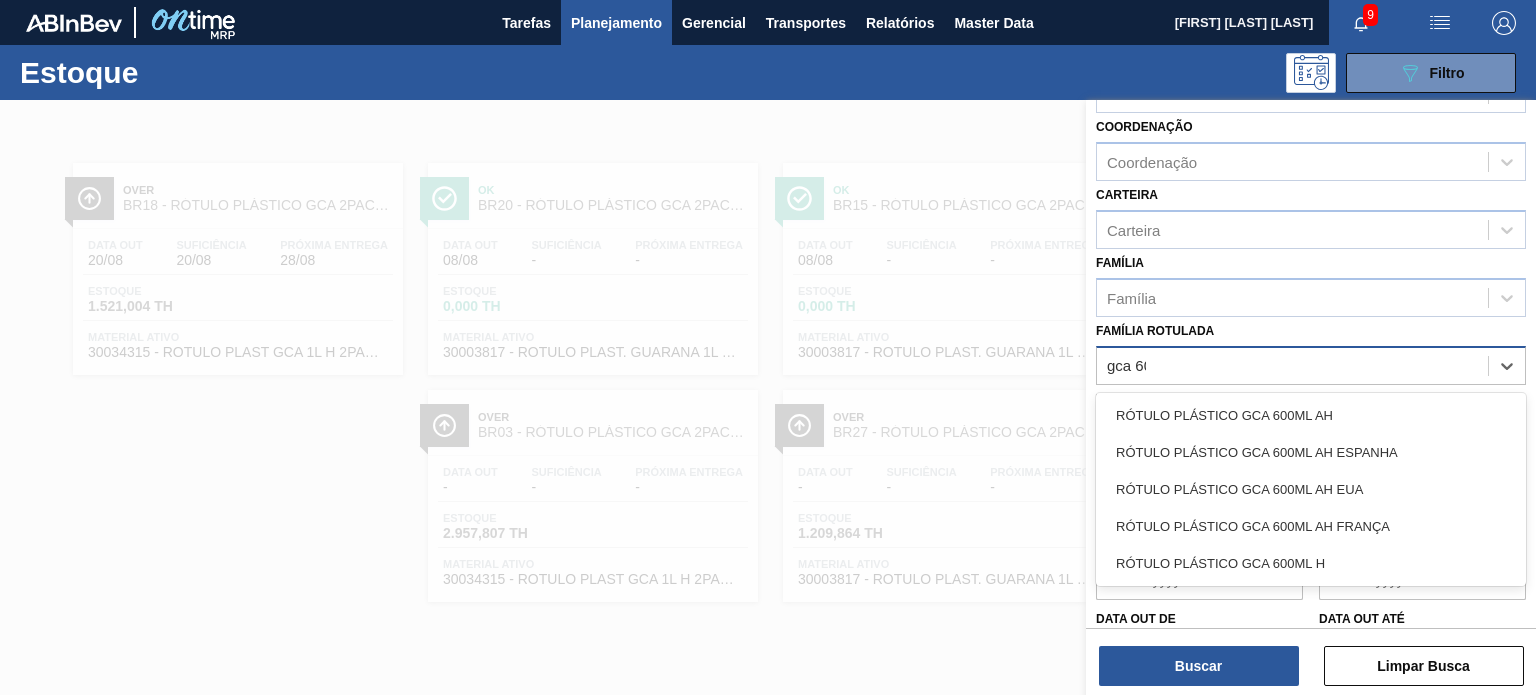 type on "gca 600" 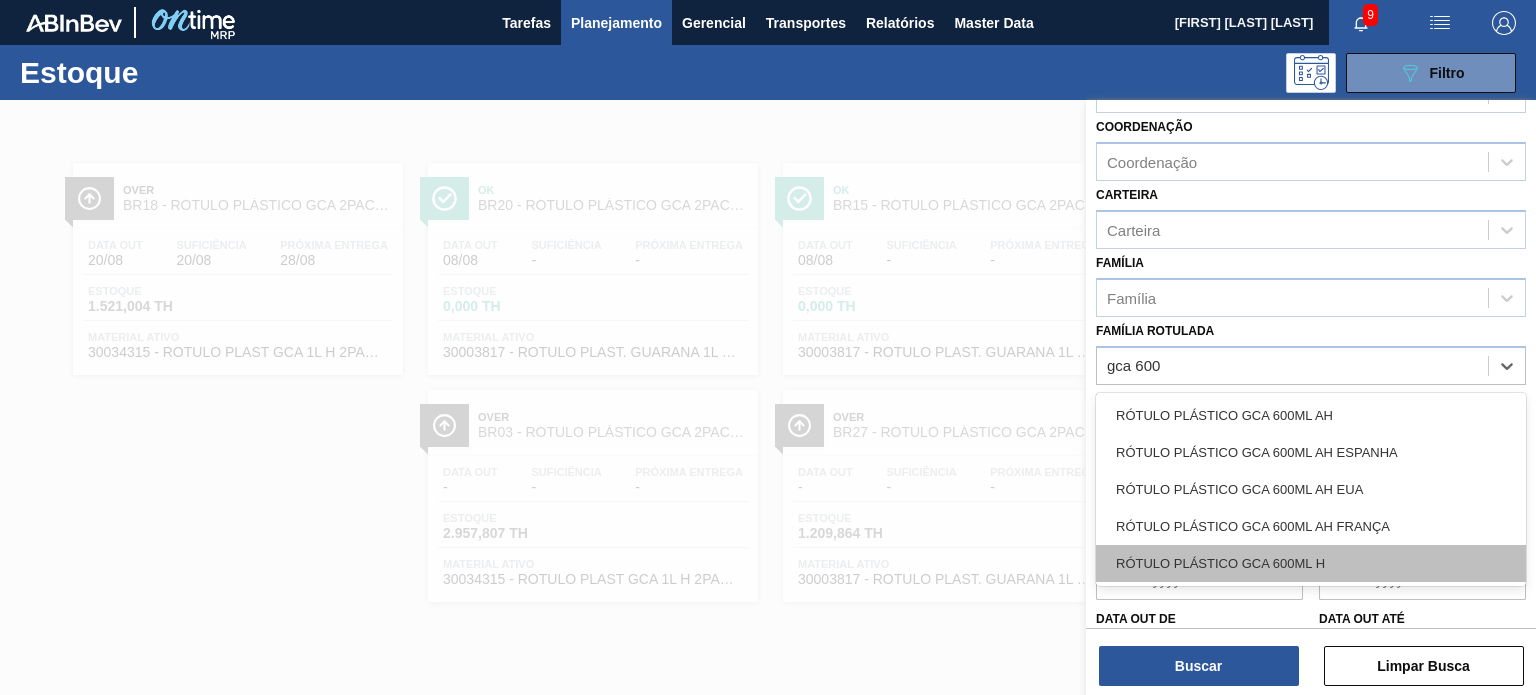 click on "RÓTULO PLÁSTICO GCA 600ML H" at bounding box center [1311, 563] 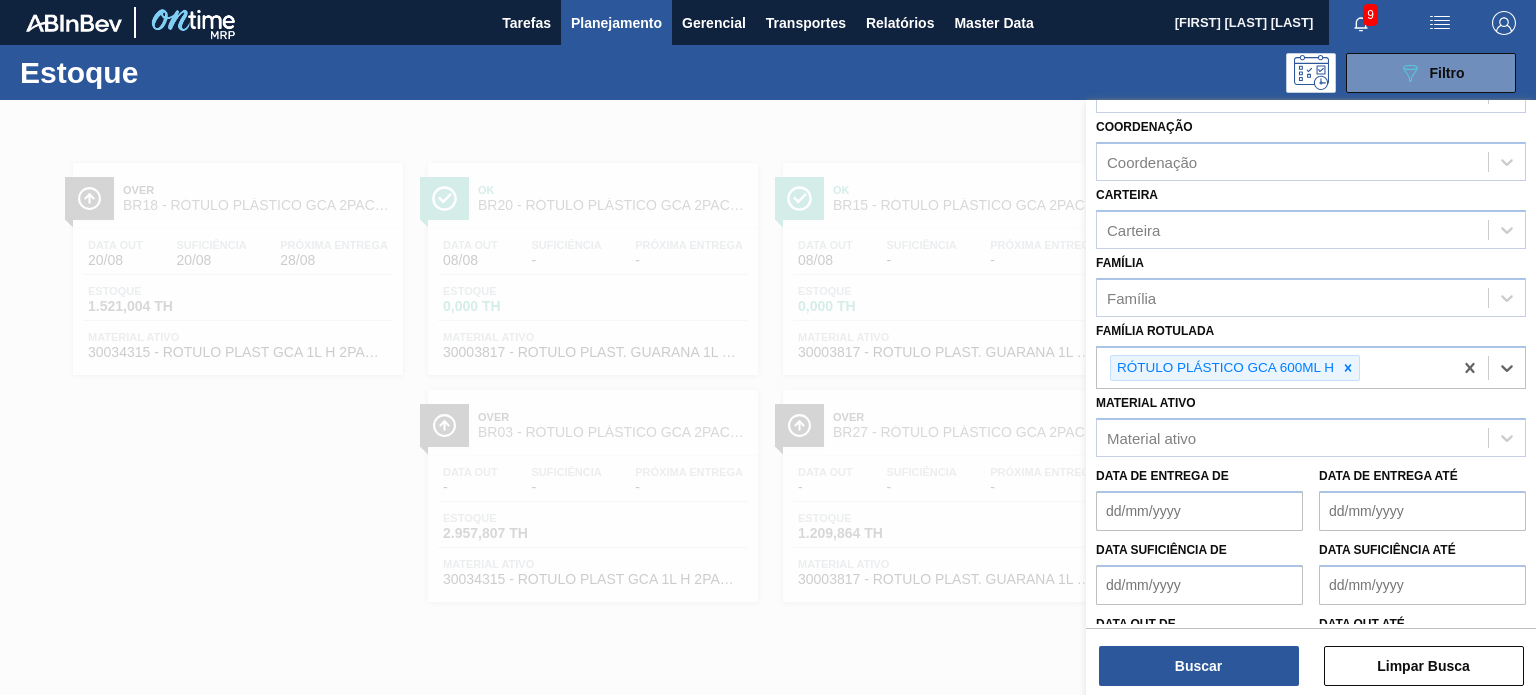 click on "Buscar Limpar Busca" at bounding box center (1311, 656) 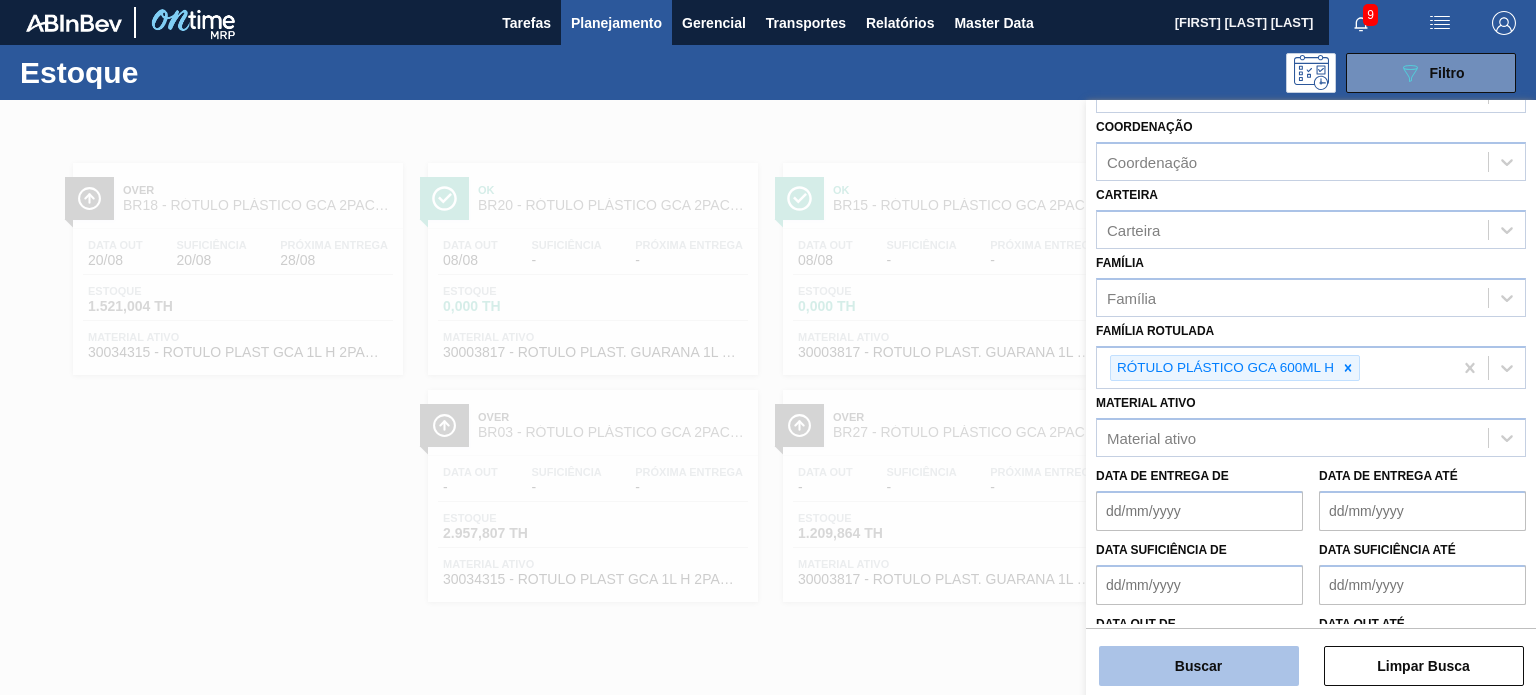 click on "Buscar" at bounding box center [1199, 666] 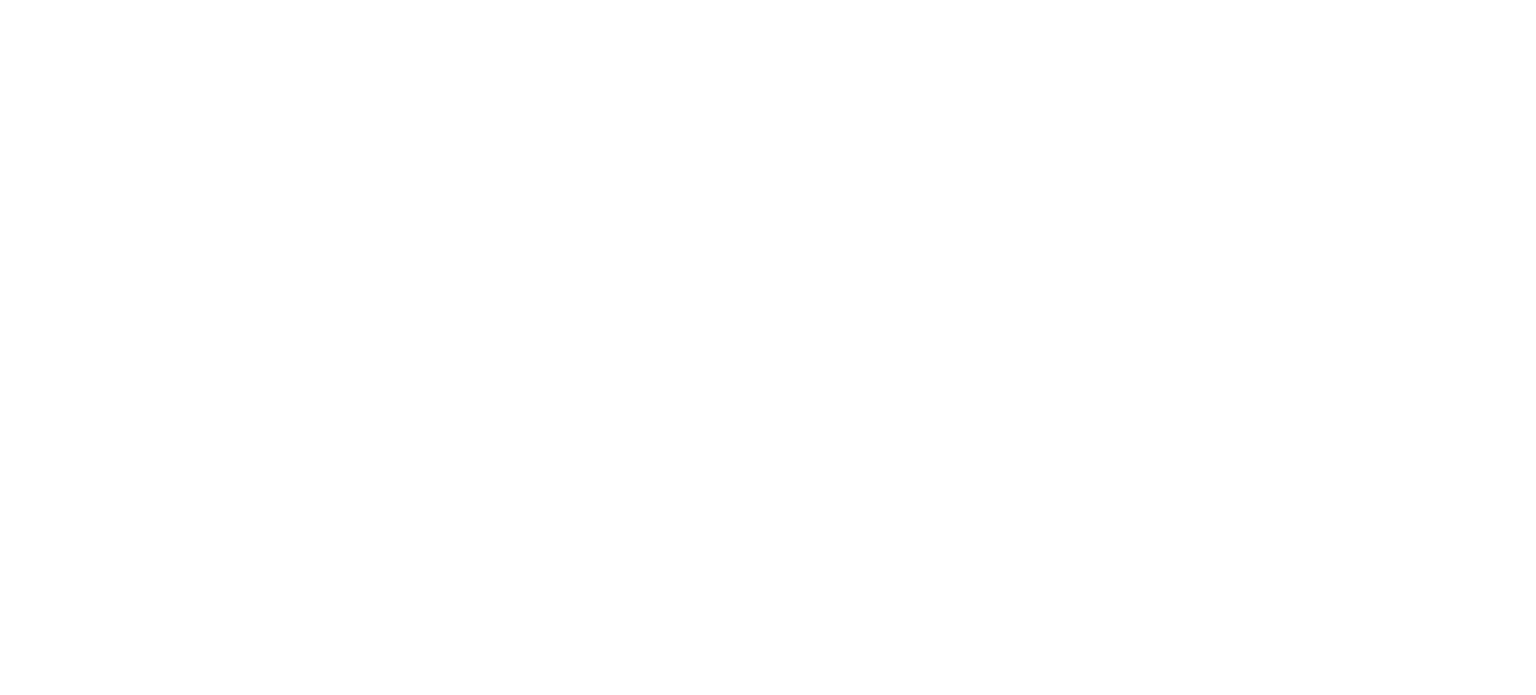 scroll, scrollTop: 0, scrollLeft: 0, axis: both 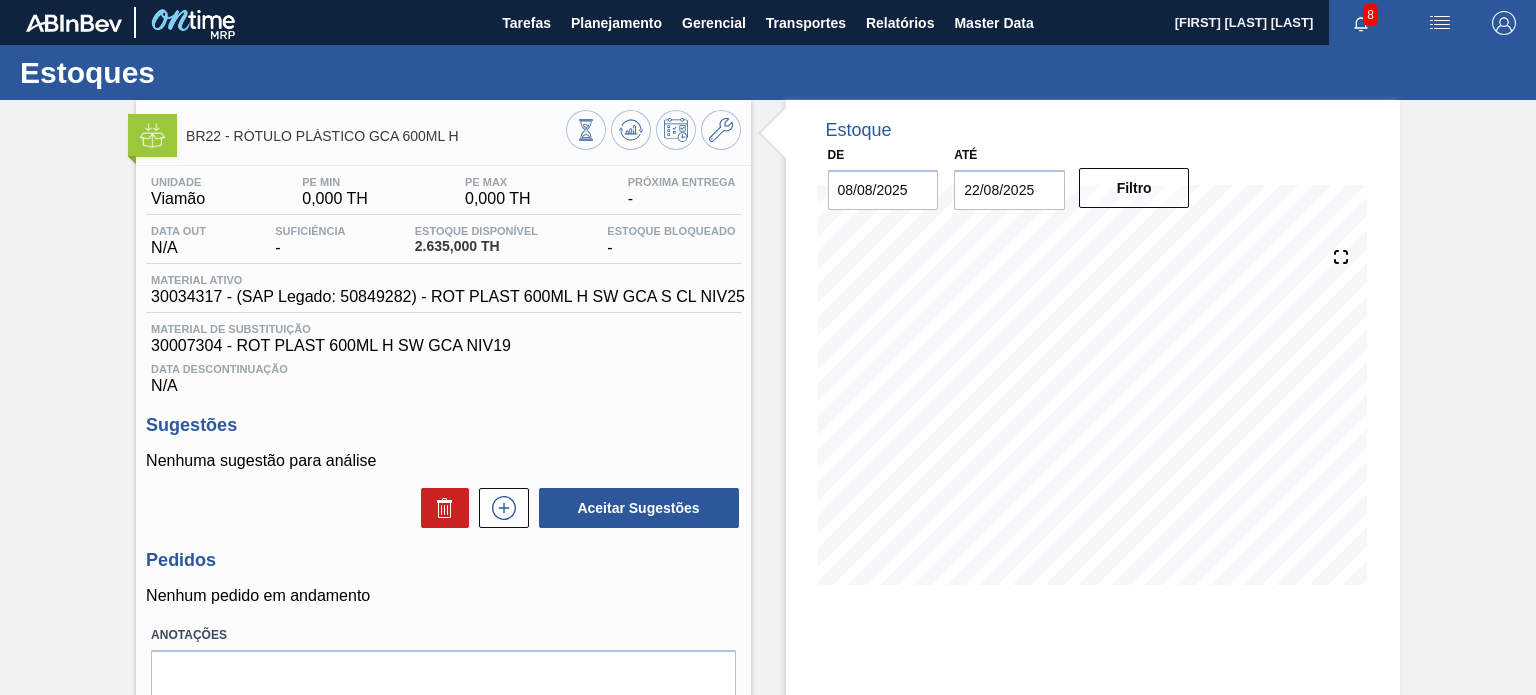click at bounding box center [653, 132] 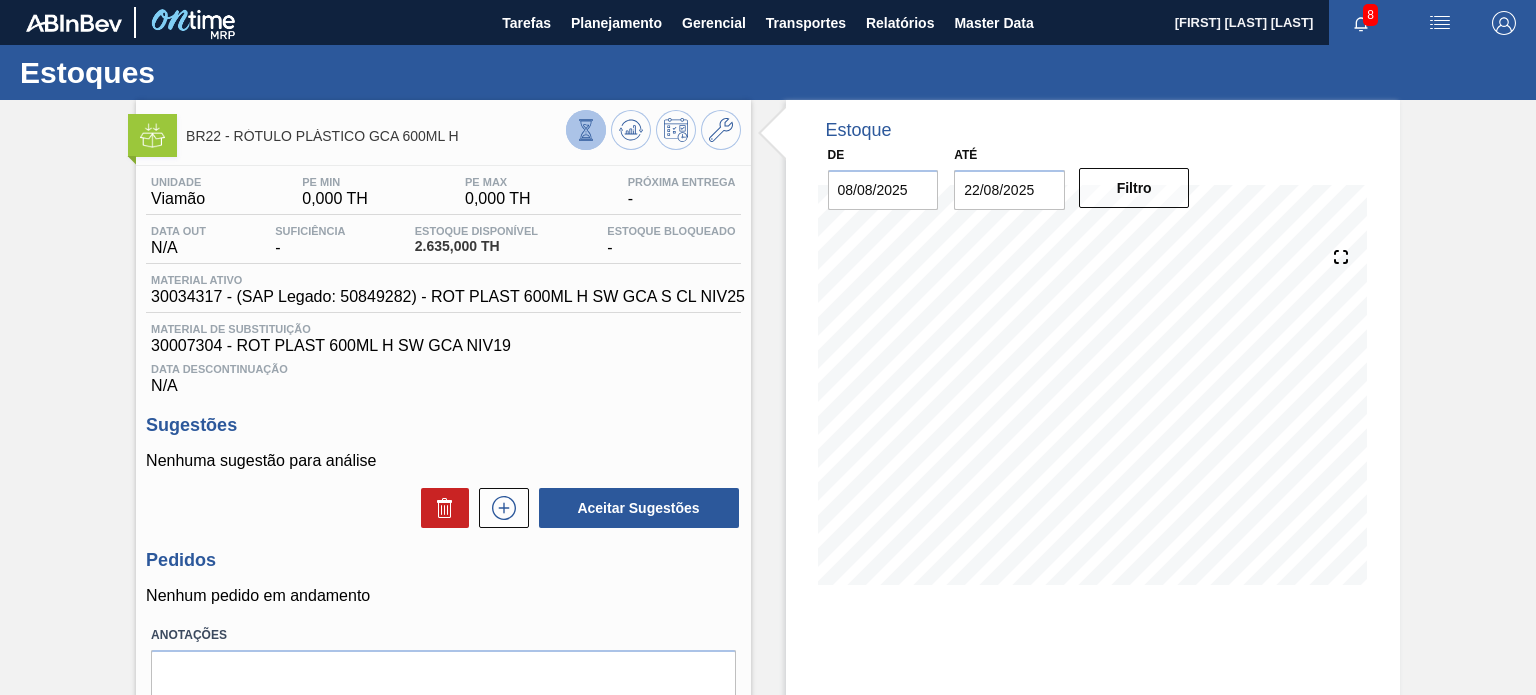 click 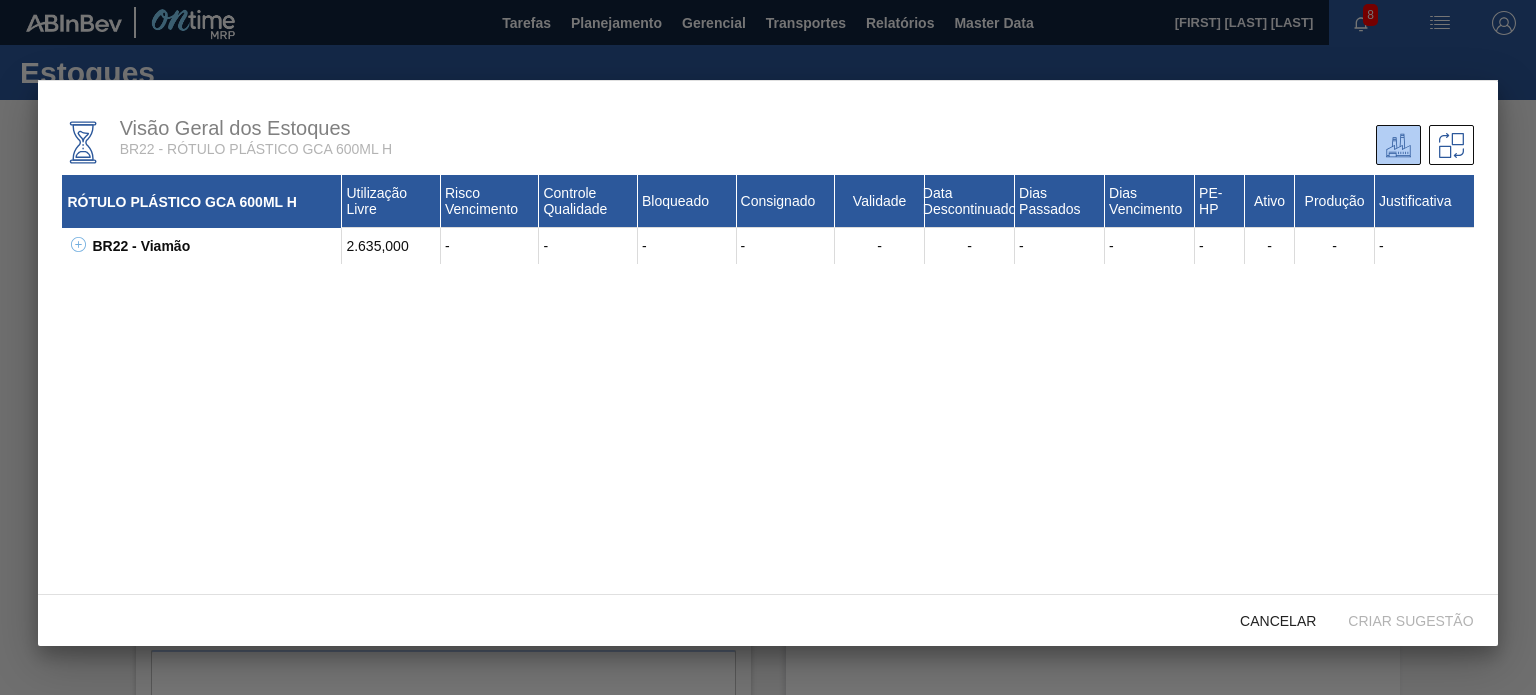 click at bounding box center (75, 246) 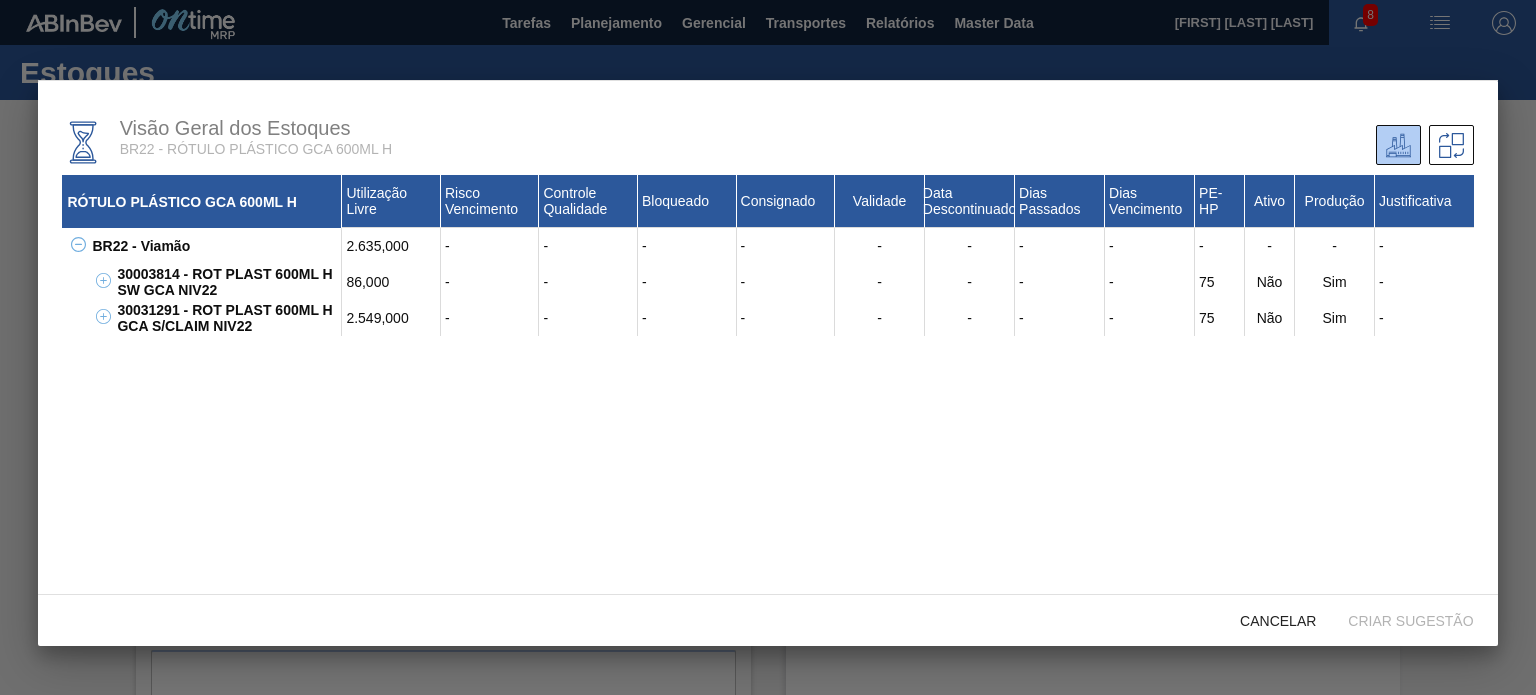 click on "RÓTULO PLÁSTICO GCA 600ML H Utilização Livre Risco Vencimento Controle Qualidade Bloqueado Consignado Validade Data Descontinuado Dias Passados Dias Vencimento PE-HP Ativo Produção Justificativa BR22 - Viamão 2.635,000 - - - - - - - - - - - - 30003814 - ROT PLAST 600ML H SW GCA NIV22 86,000 - - - - - - - - 75 Não Sim - W112905801 - - - - - 20/11/2025 - 626 - - - - - W112905801 - - - - - 20/11/2025 - 626 - - - - - W112905801 - - - - - 20/11/2025 - 626 - - - - - W112905802 - - - - - 20/11/2025 - 626 - - - - - W112905802 - - - - - 20/11/2025 - 626 - - - - - 0000057585 - - - - - 25/03/2026 - 501 - - - - - 0000057585 - - - - - 25/03/2026 - 501 - - - - - 0000057585 - - - - - 25/03/2026 - 501 - - - - - 0000057585 - - - - - 25/03/2026 - 501 - - - - - 0000057586 - - - - - 25/03/2026 - 501 - - - - - 0000057586 - - - - - 25/03/2026 - 501 - - - - - 0000057586 - - - - - 25/03/2026 - 501 - - - - - 0000057586 - - - - - 25/03/2026 - 501 - - - - - 0000133964 - - - - - 06/05/2026 - 459 - - - - - 0000133964 - - - - - -" at bounding box center [767, 419] 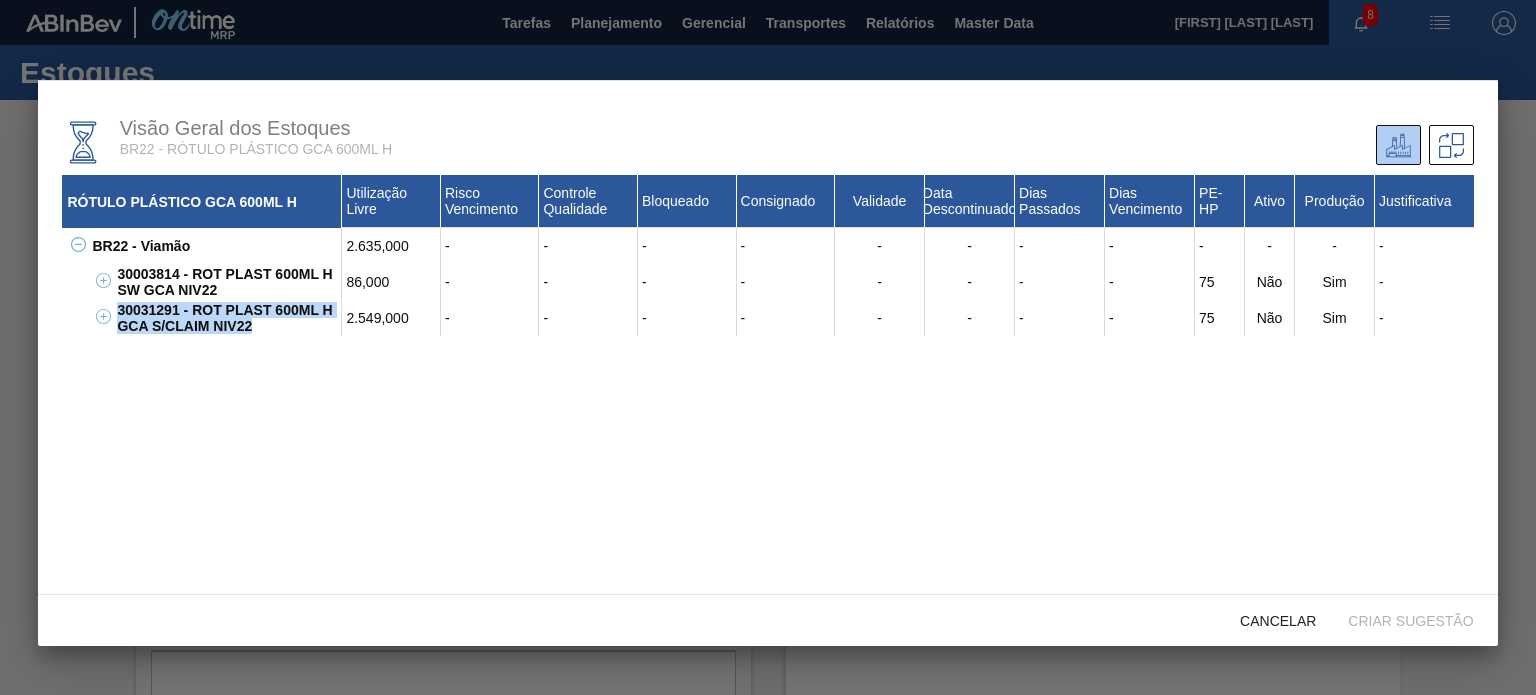 drag, startPoint x: 234, startPoint y: 332, endPoint x: 112, endPoint y: 308, distance: 124.33825 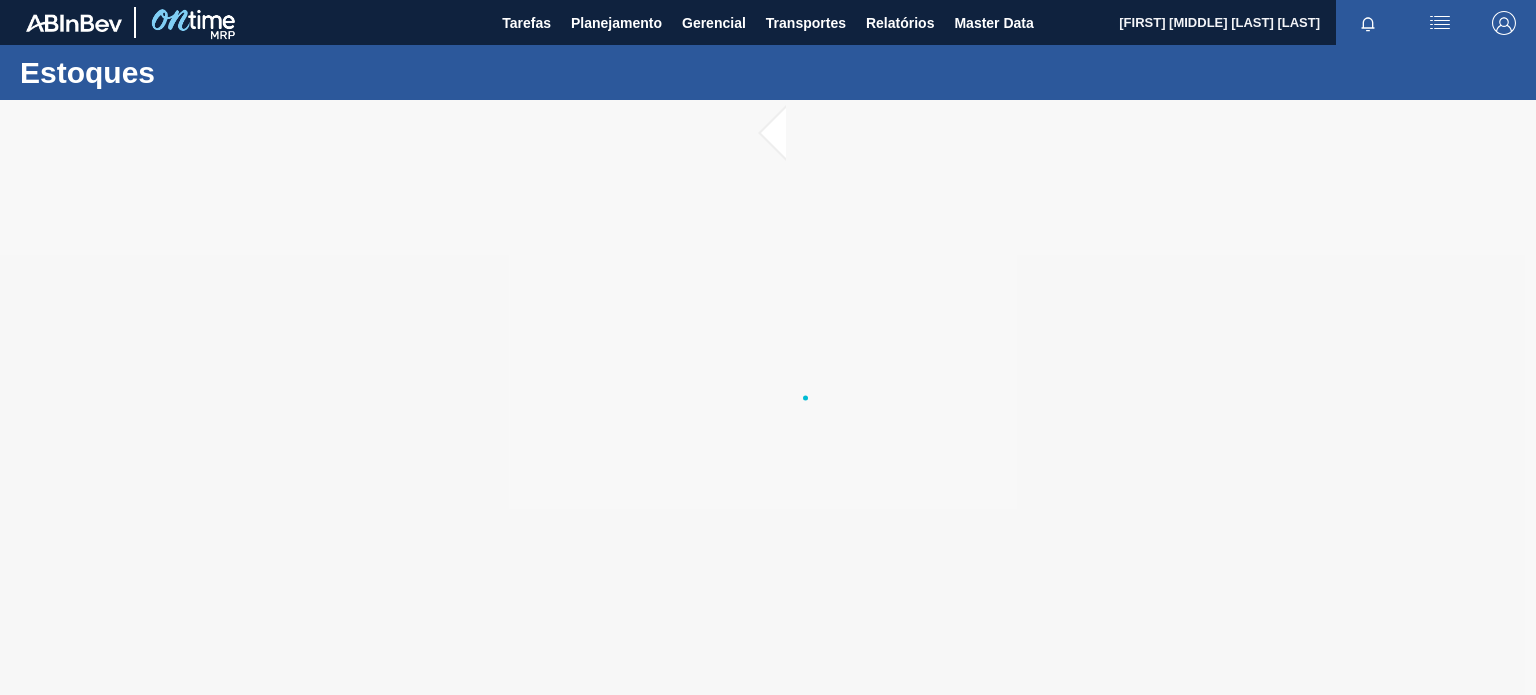 scroll, scrollTop: 0, scrollLeft: 0, axis: both 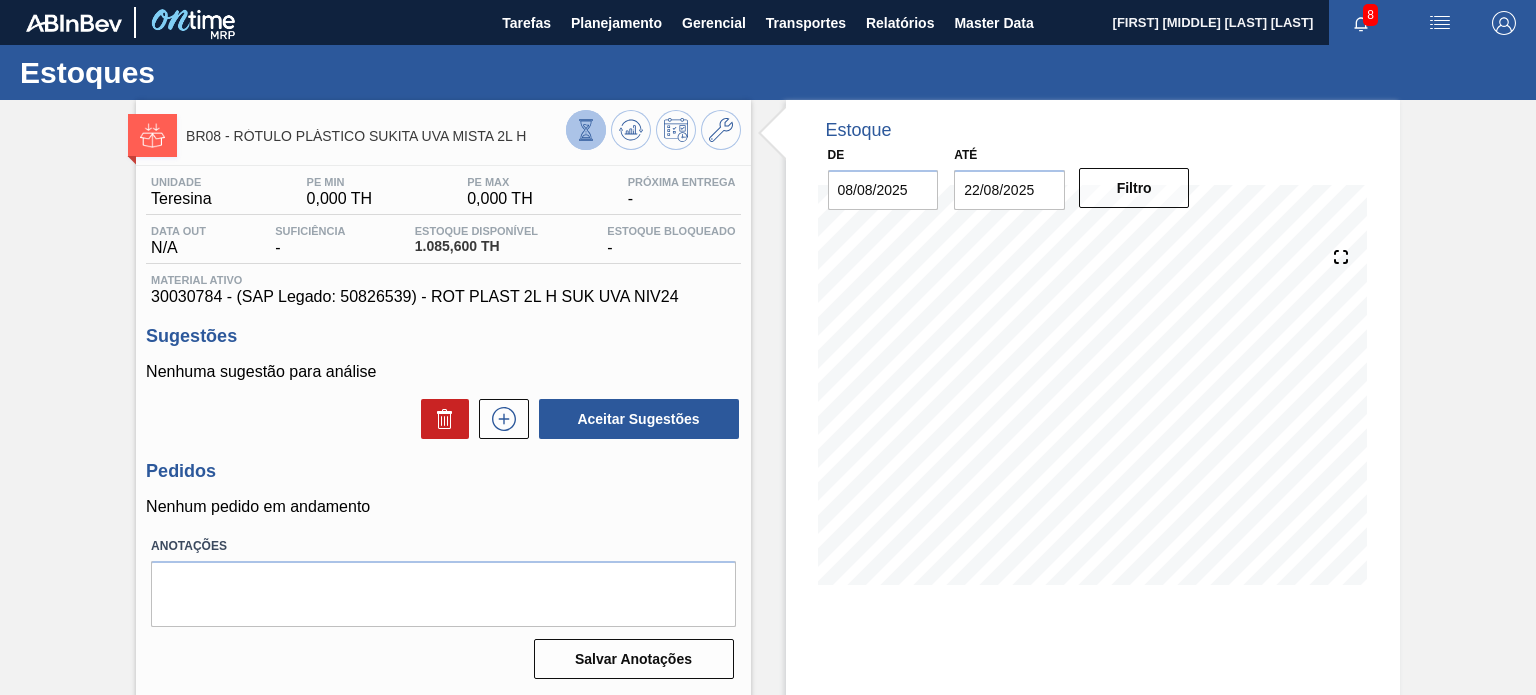 click at bounding box center (586, 130) 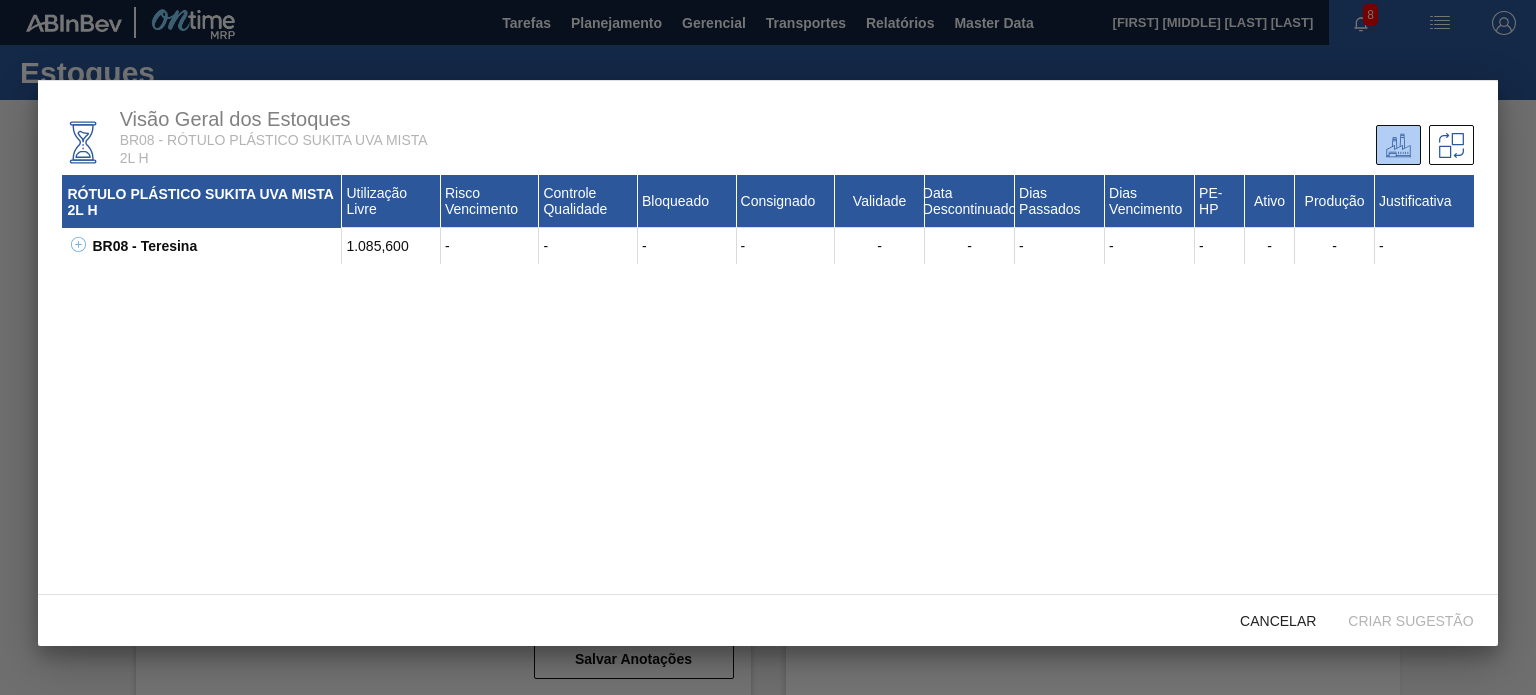 click 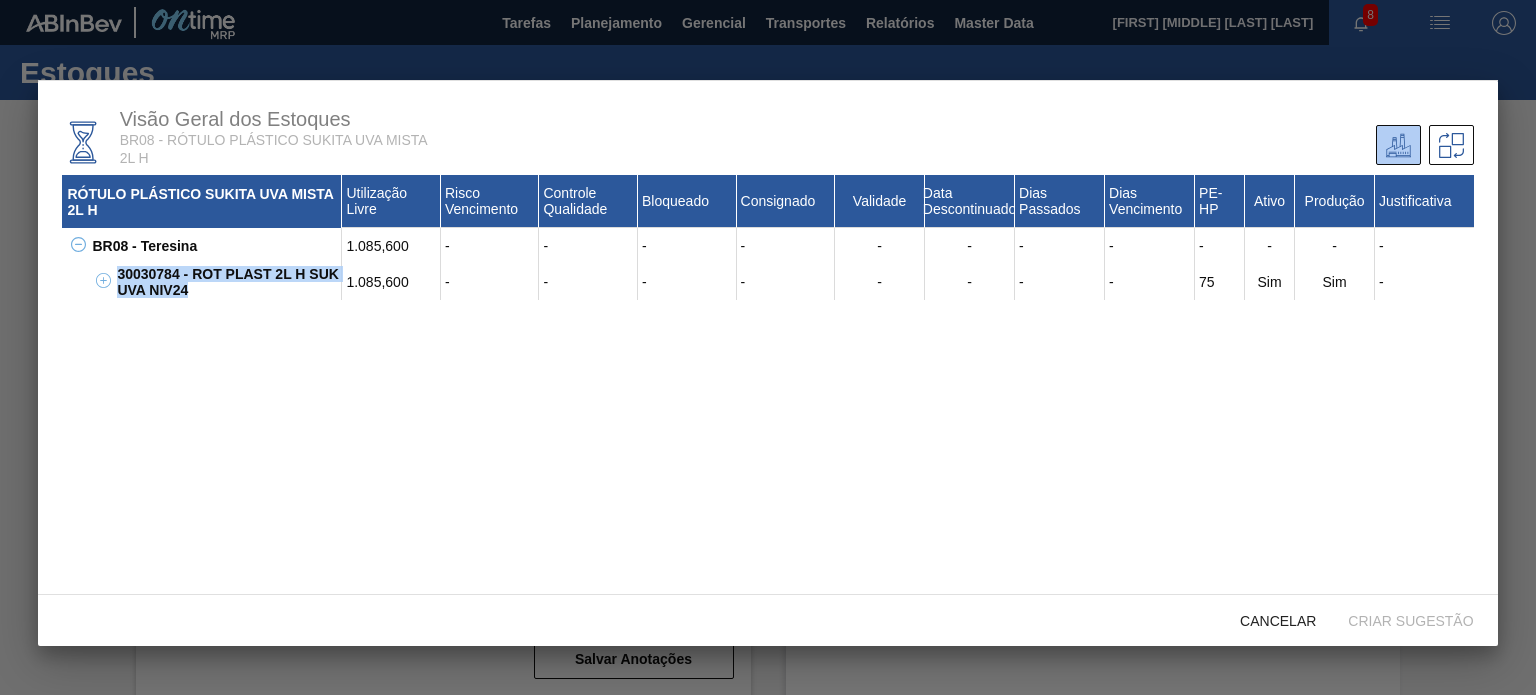 drag, startPoint x: 196, startPoint y: 291, endPoint x: 114, endPoint y: 275, distance: 83.546394 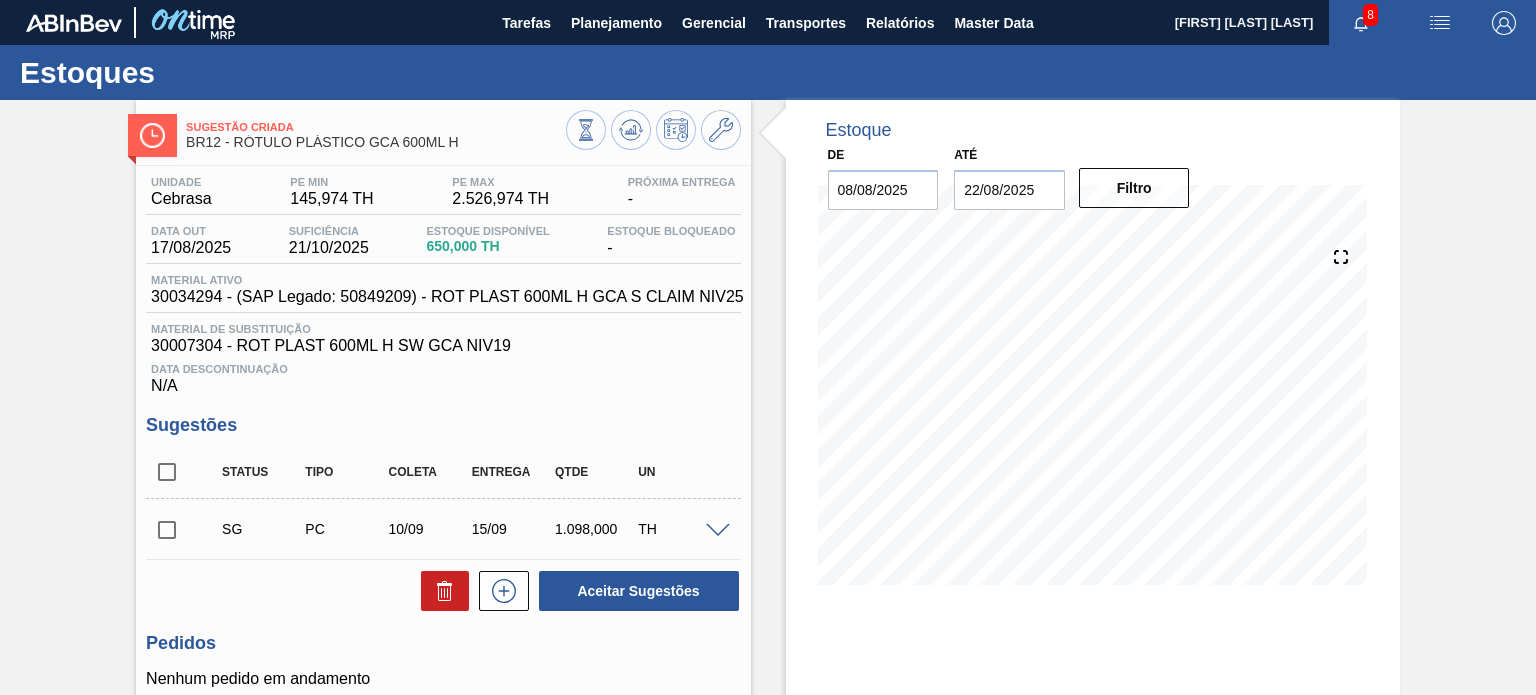 scroll, scrollTop: 0, scrollLeft: 0, axis: both 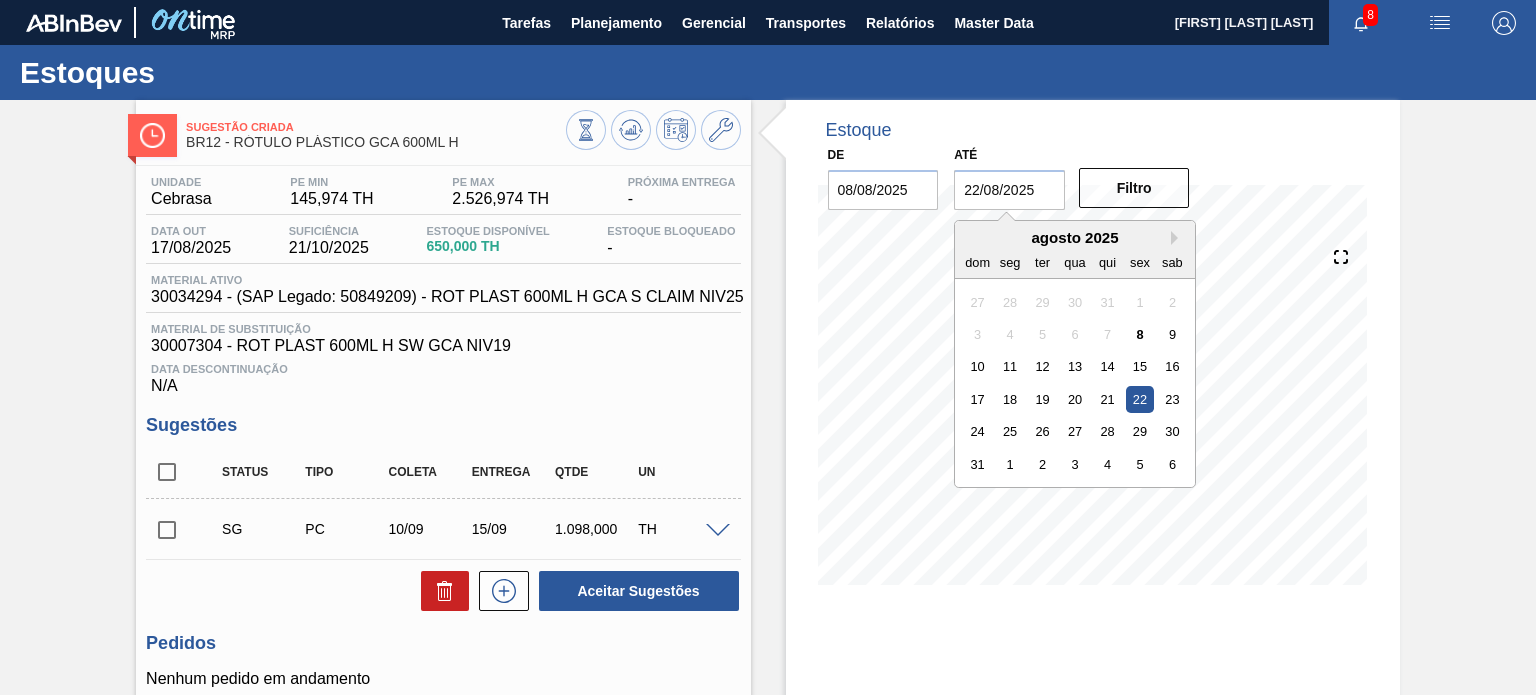 click on "agosto 2025" at bounding box center [1075, 237] 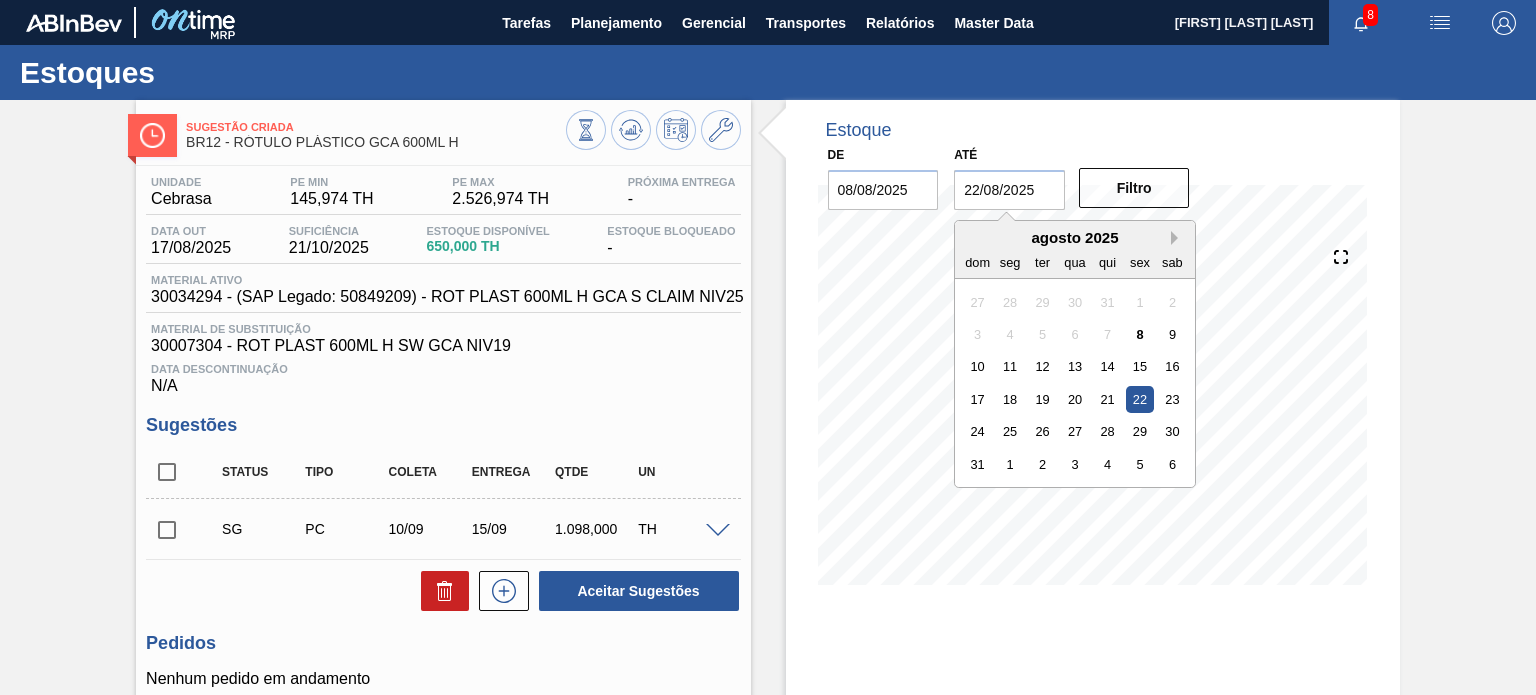 click on "Next Month" at bounding box center [1178, 238] 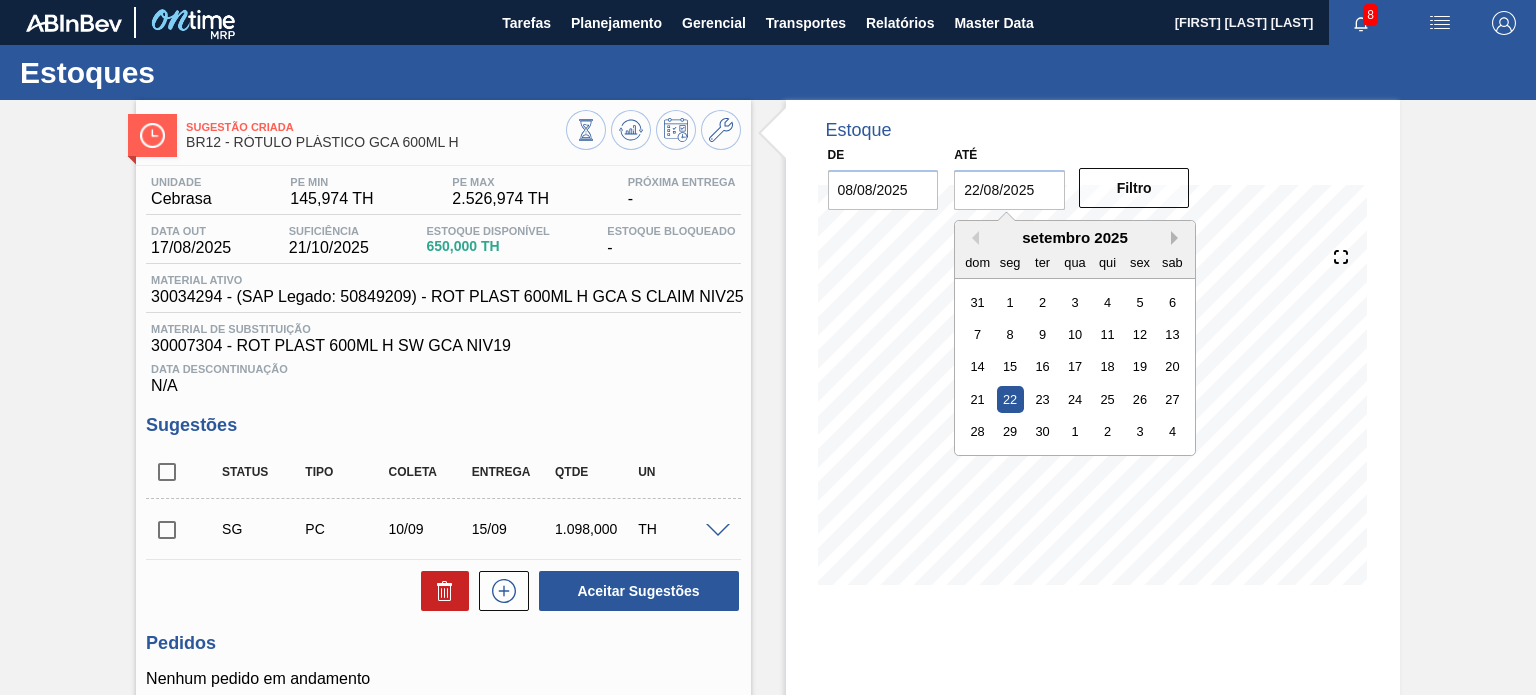 click on "Next Month" at bounding box center [1178, 238] 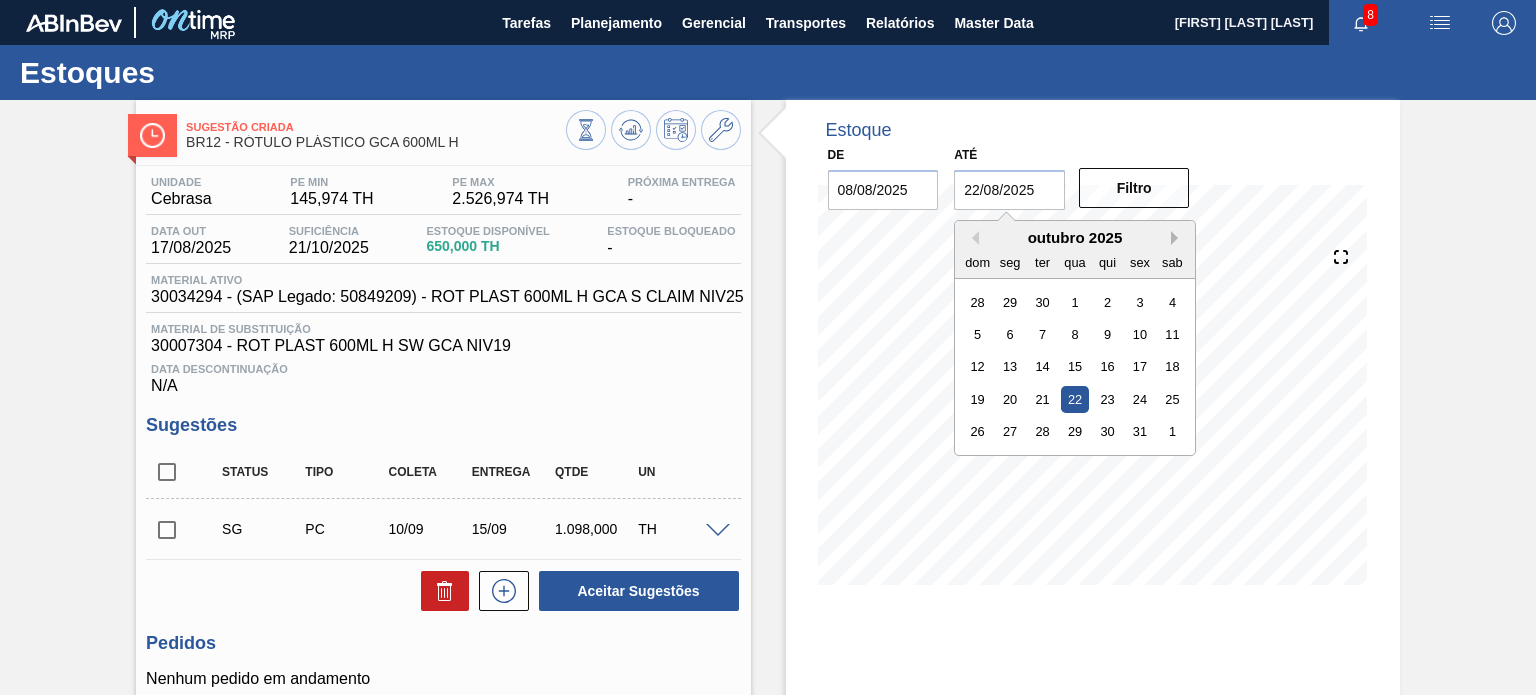 click on "Next Month" at bounding box center (1178, 238) 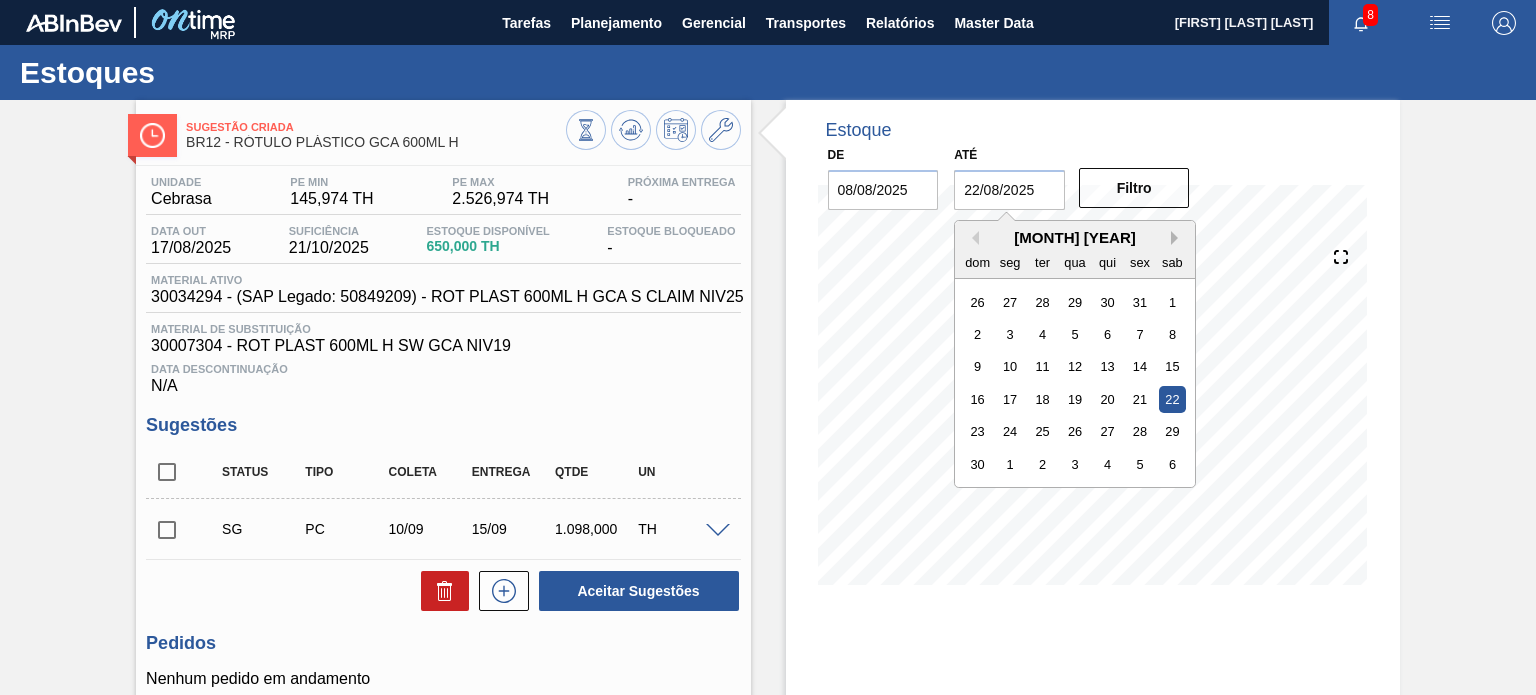 click on "Next Month" at bounding box center (1178, 238) 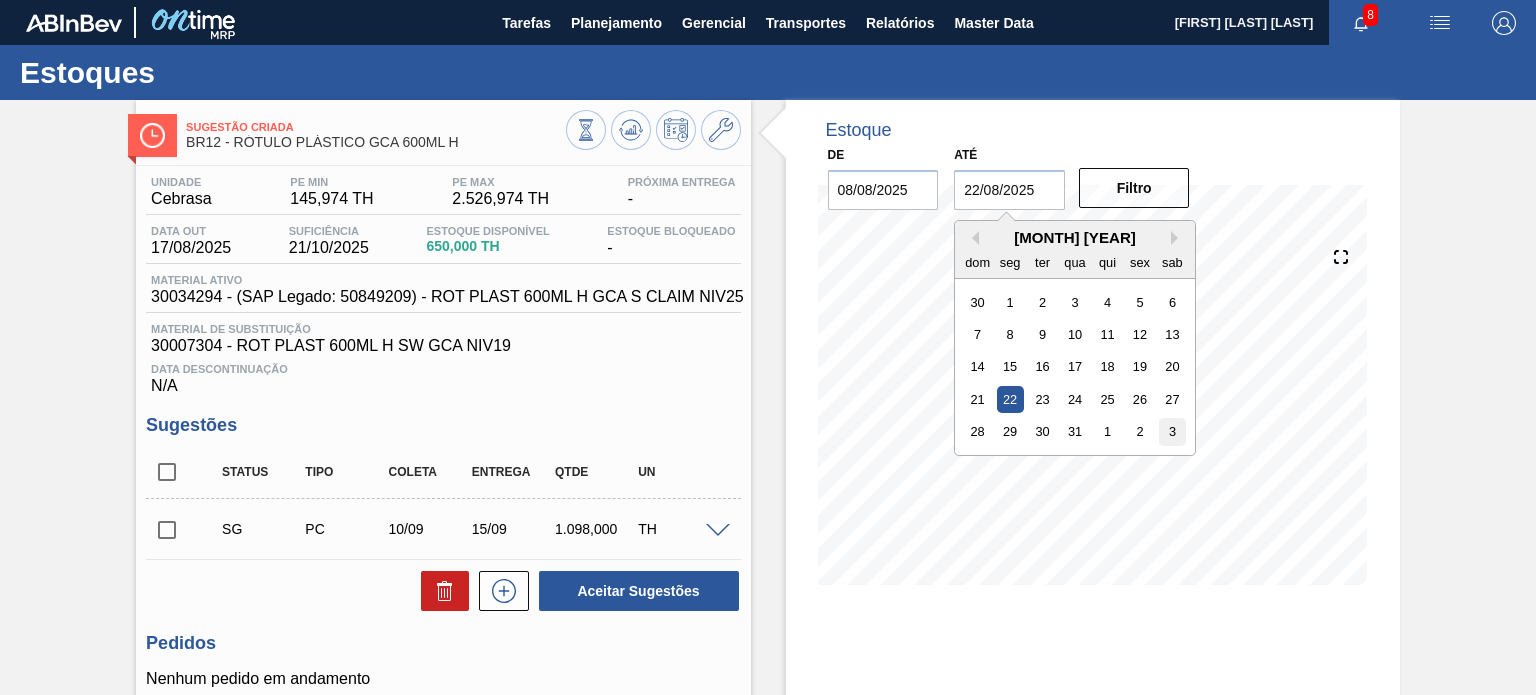 click on "3" at bounding box center [1172, 431] 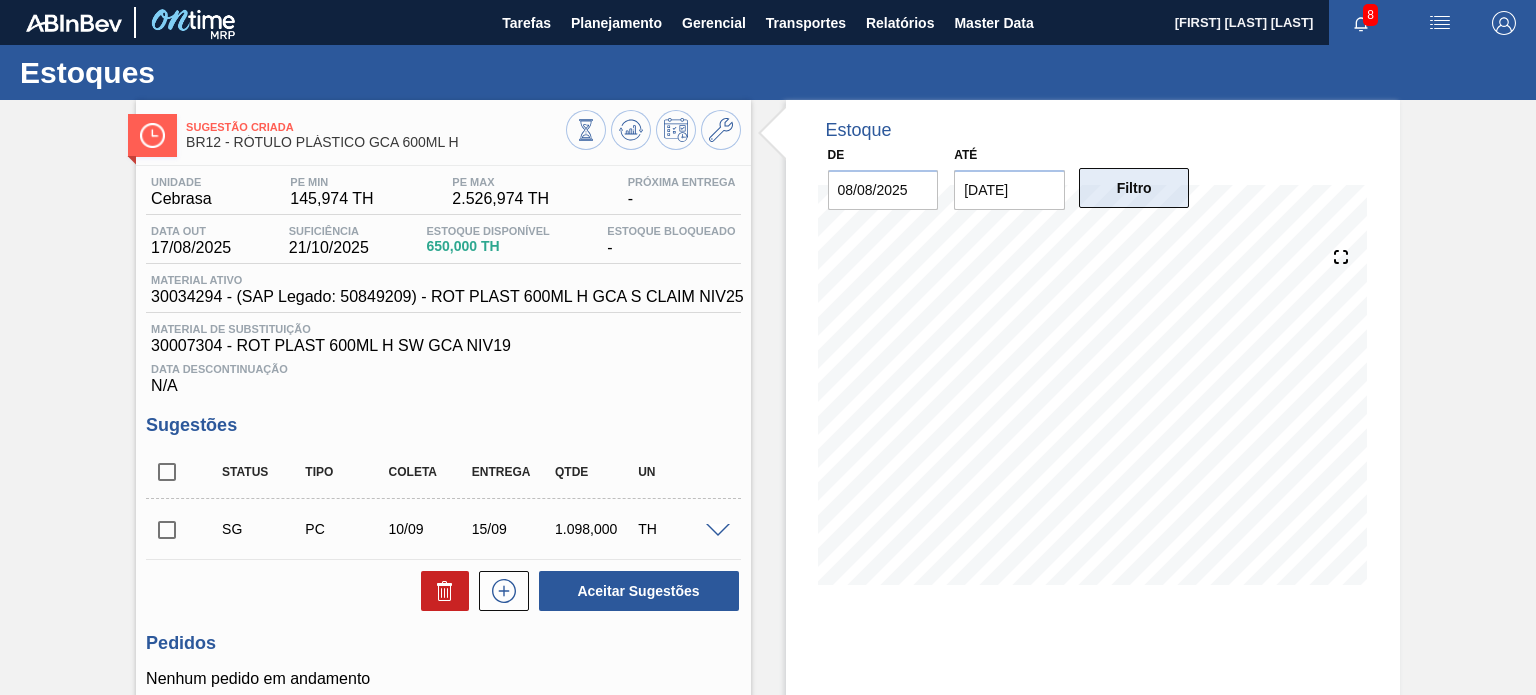 click on "Filtro" at bounding box center (1134, 188) 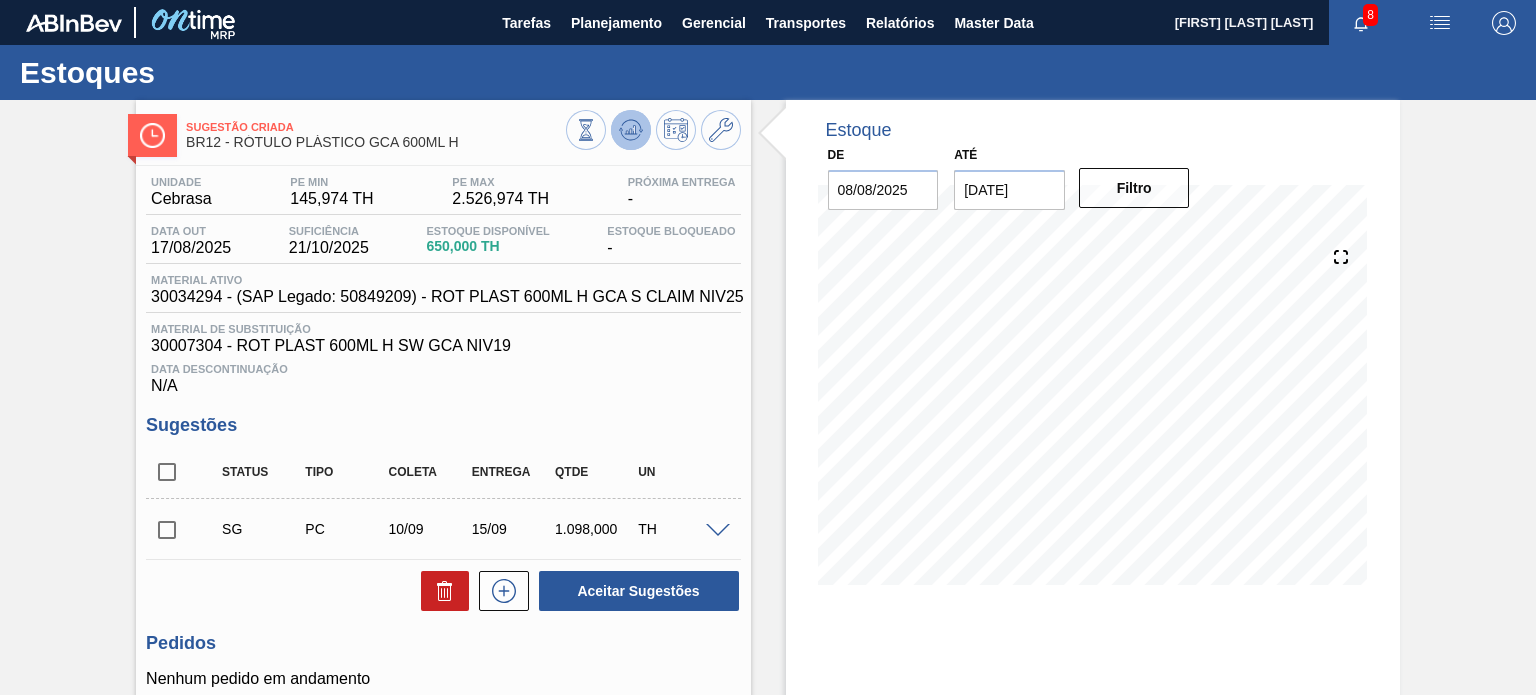 click 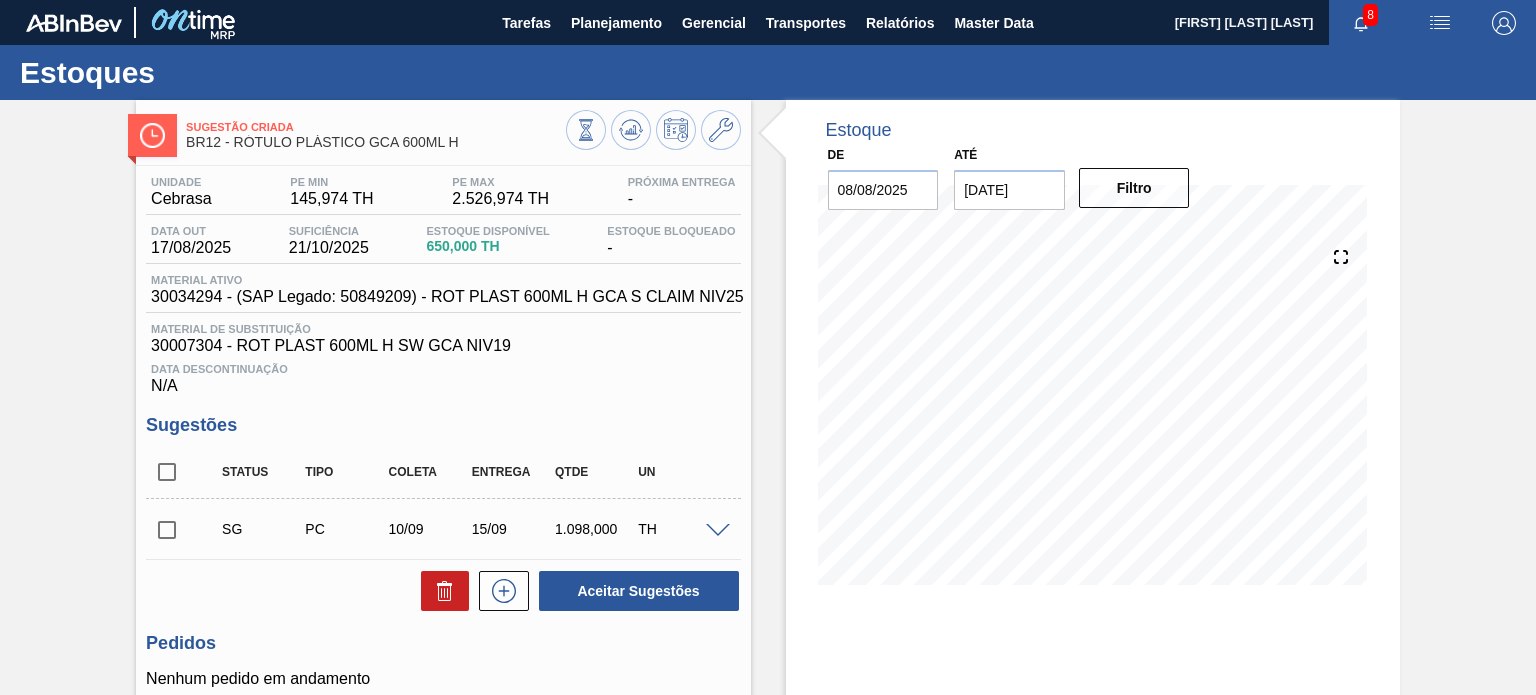 scroll, scrollTop: 100, scrollLeft: 0, axis: vertical 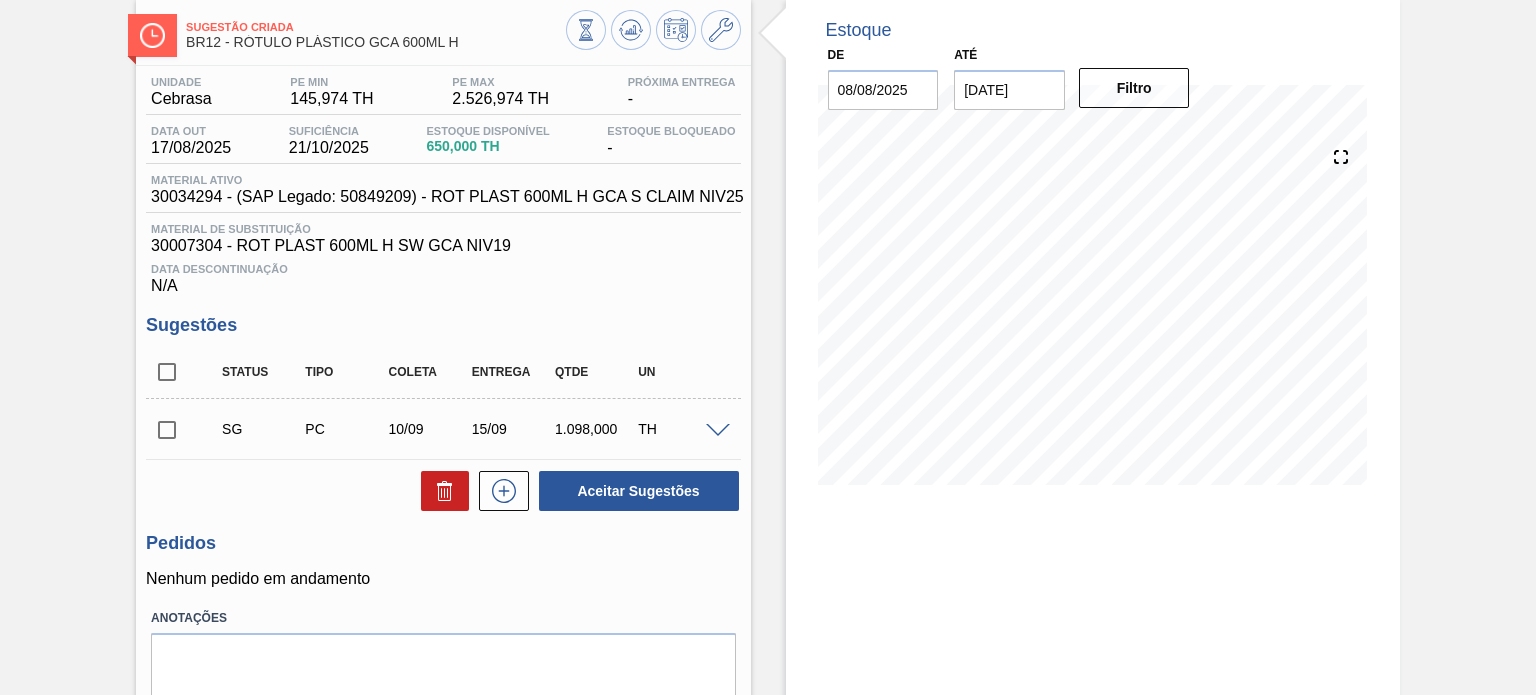 click on "30034294 - (SAP Legado: 50849209) - ROT PLAST 600ML H GCA S CLAIM NIV25" at bounding box center (447, 197) 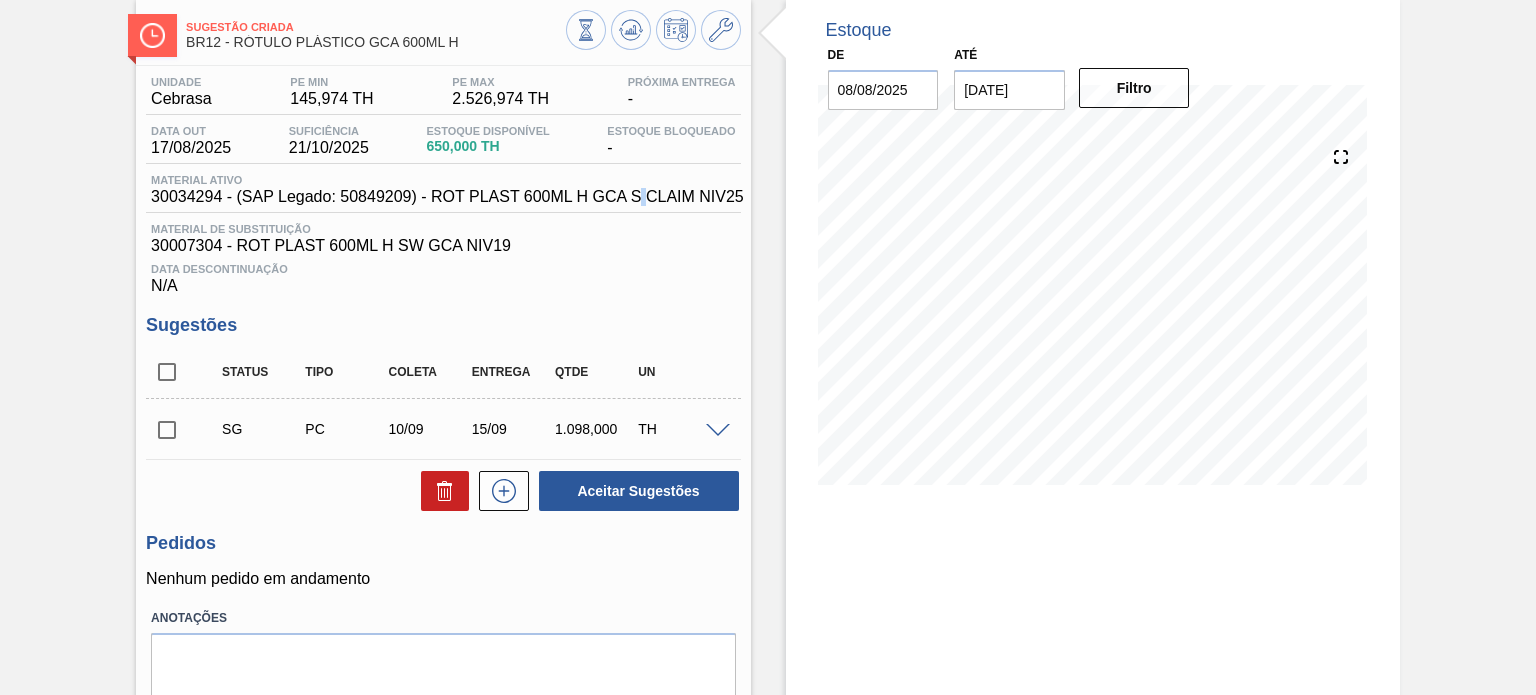 click on "30034294 - (SAP Legado: 50849209) - ROT PLAST 600ML H GCA S CLAIM NIV25" at bounding box center (447, 197) 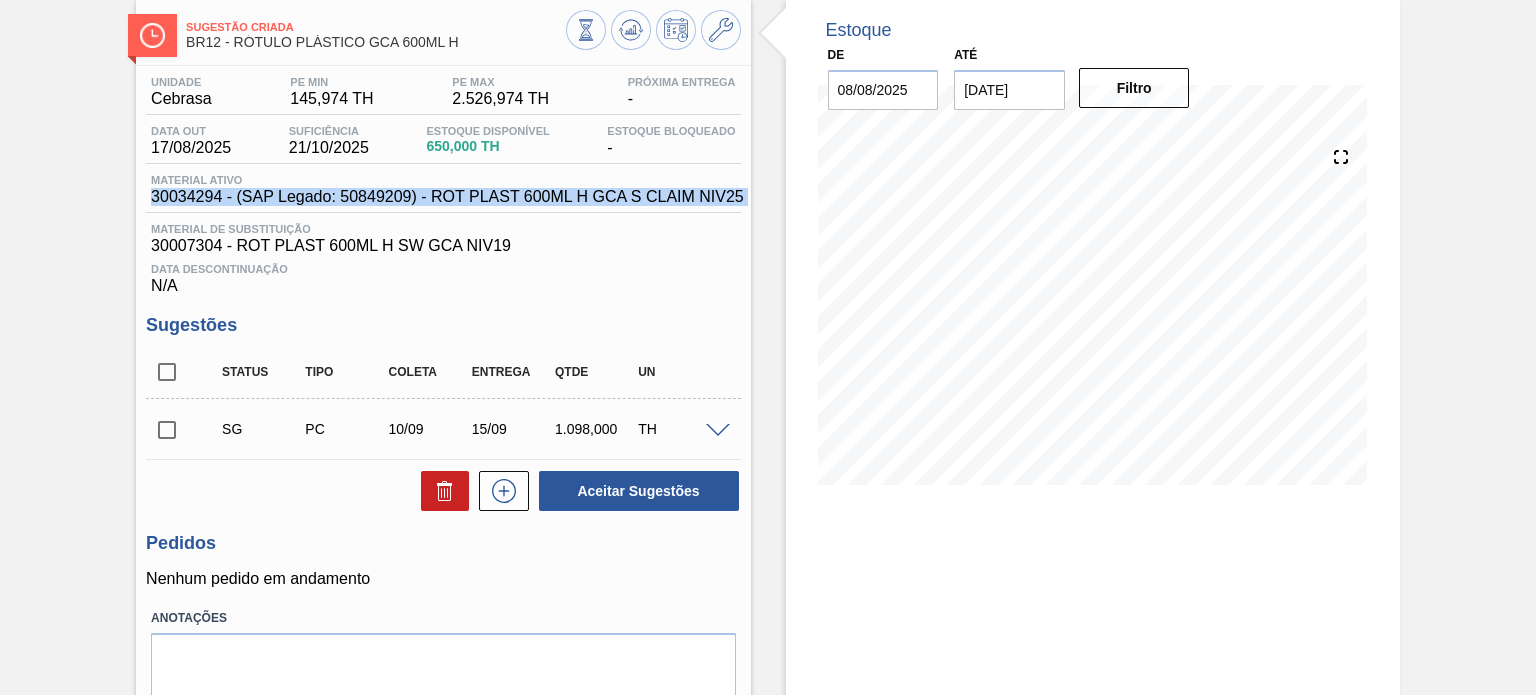 click on "30034294 - (SAP Legado: 50849209) - ROT PLAST 600ML H GCA S CLAIM NIV25" at bounding box center (447, 197) 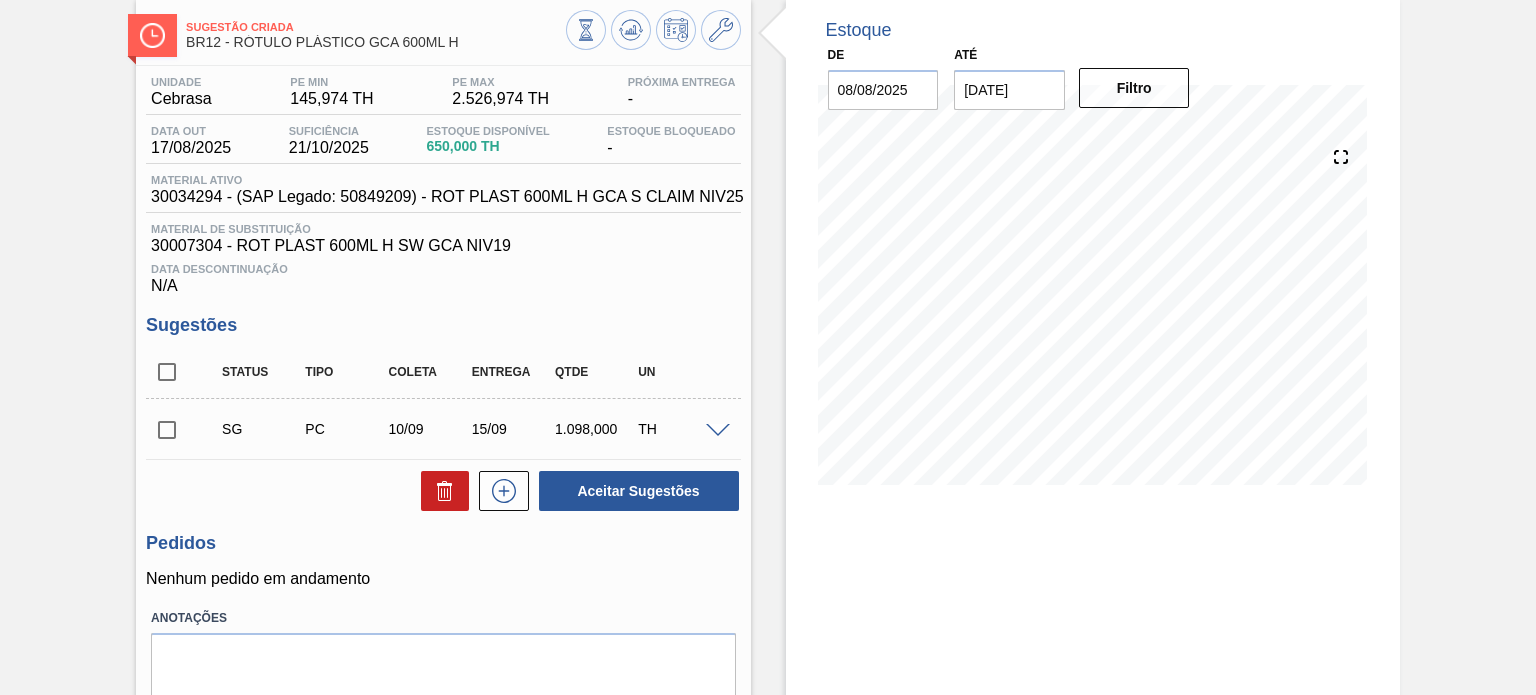 click on "30007304 - ROT PLAST 600ML H SW GCA NIV19" at bounding box center [443, 246] 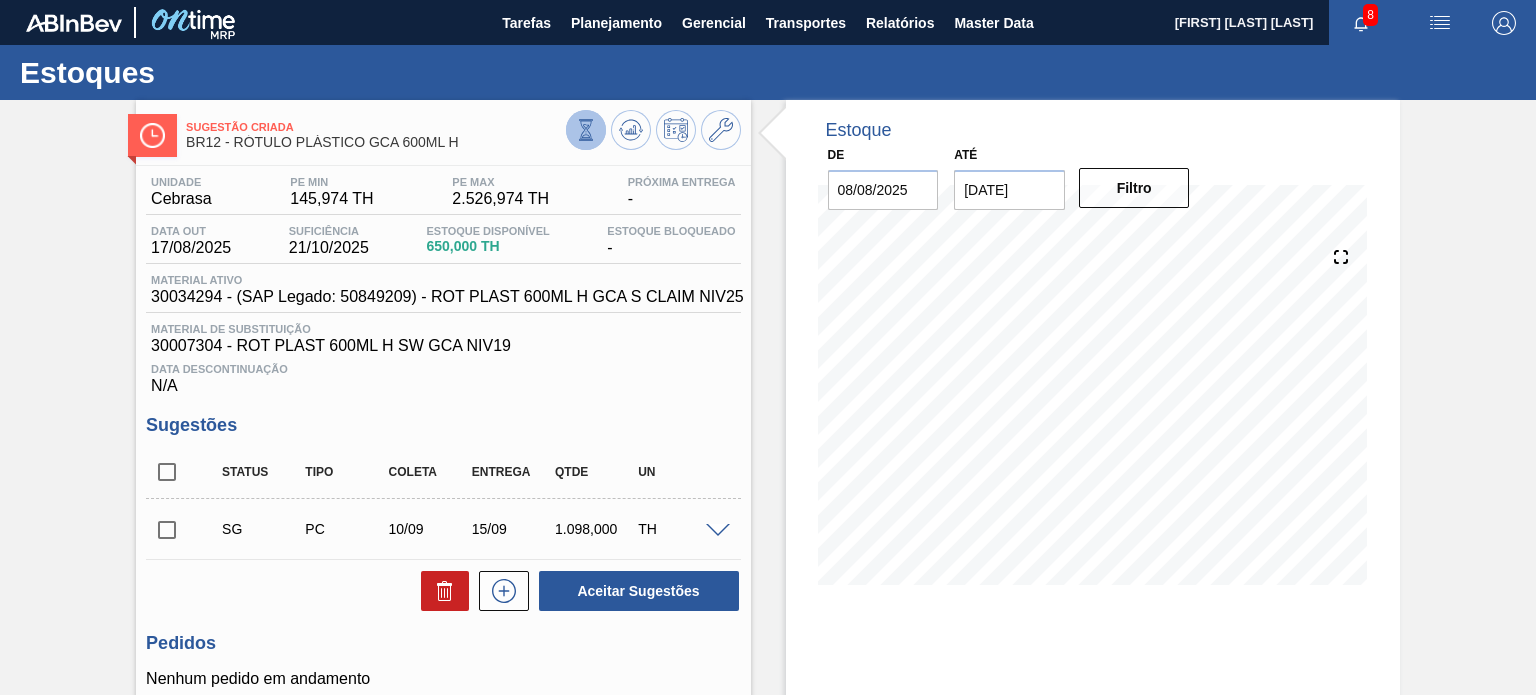 click at bounding box center [586, 130] 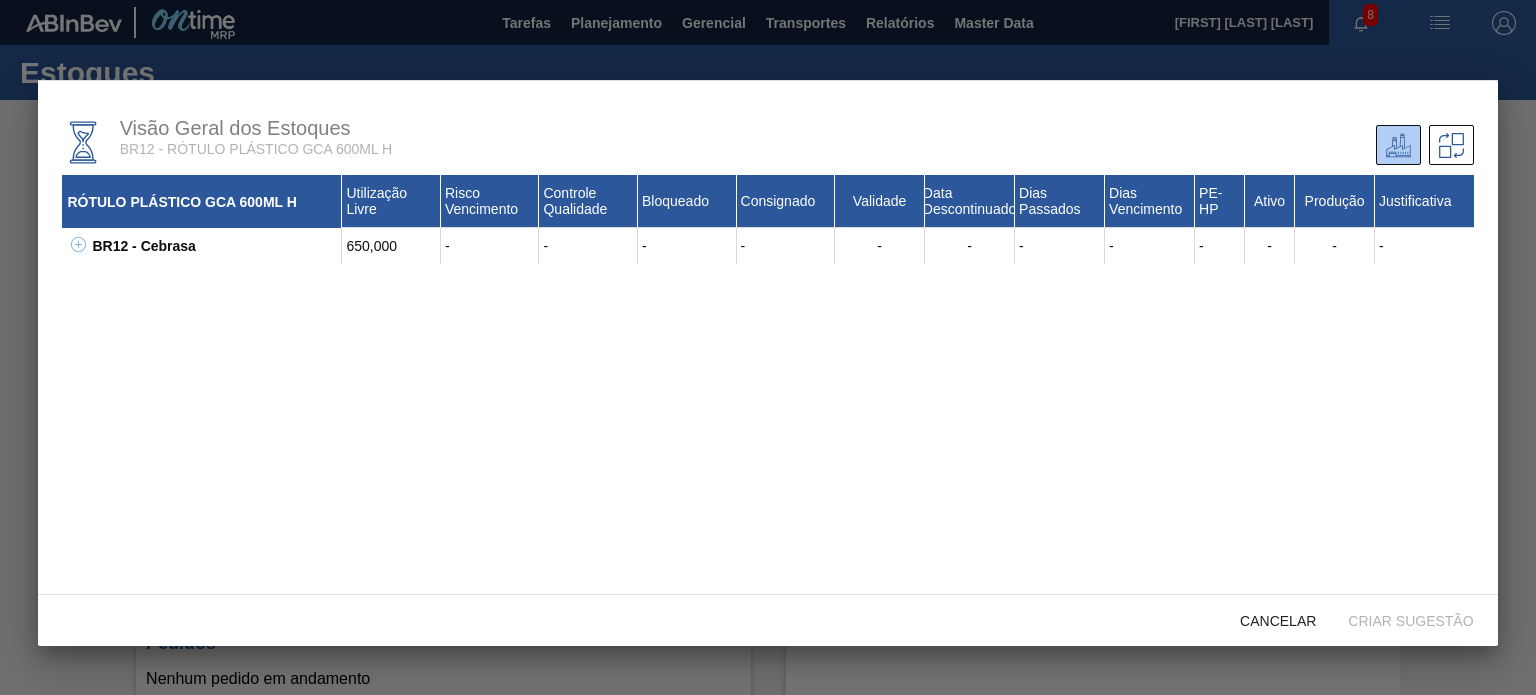 click 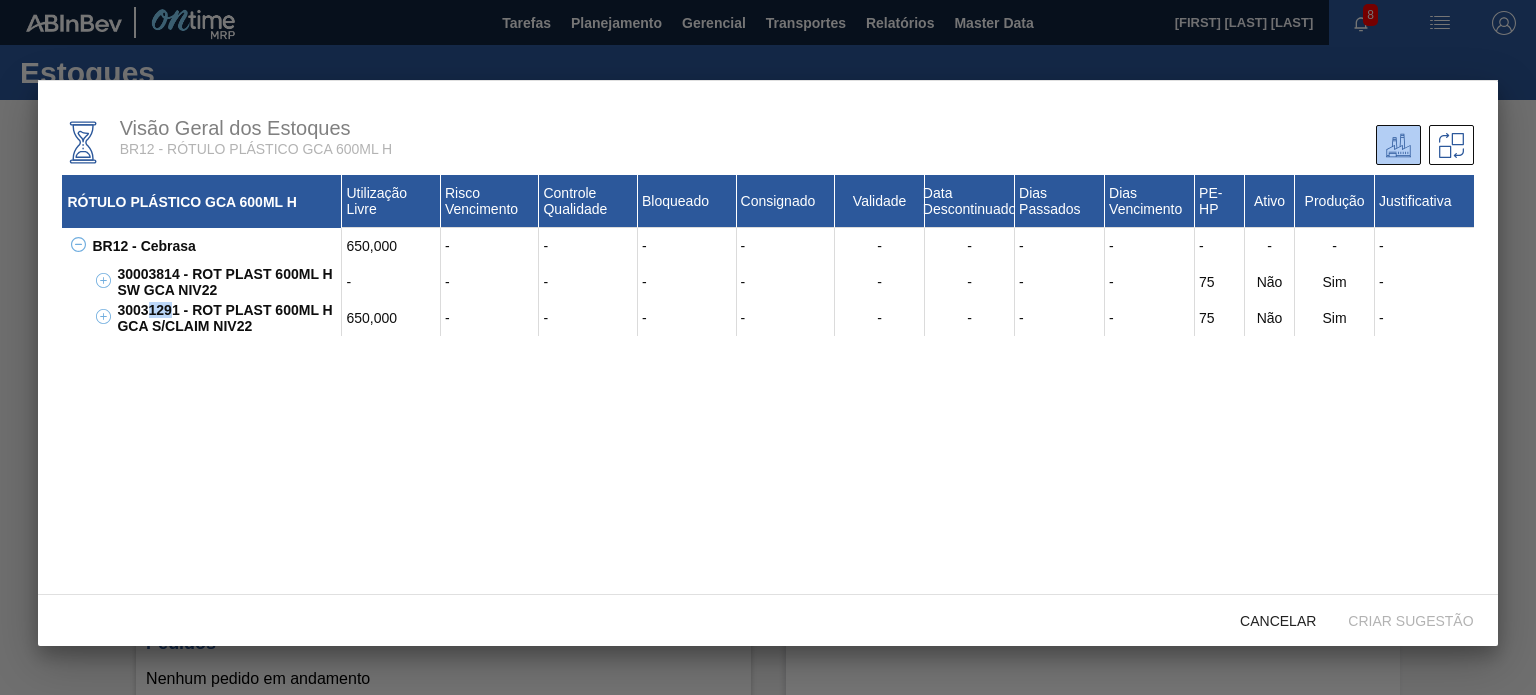 drag, startPoint x: 175, startPoint y: 316, endPoint x: 145, endPoint y: 314, distance: 30.066593 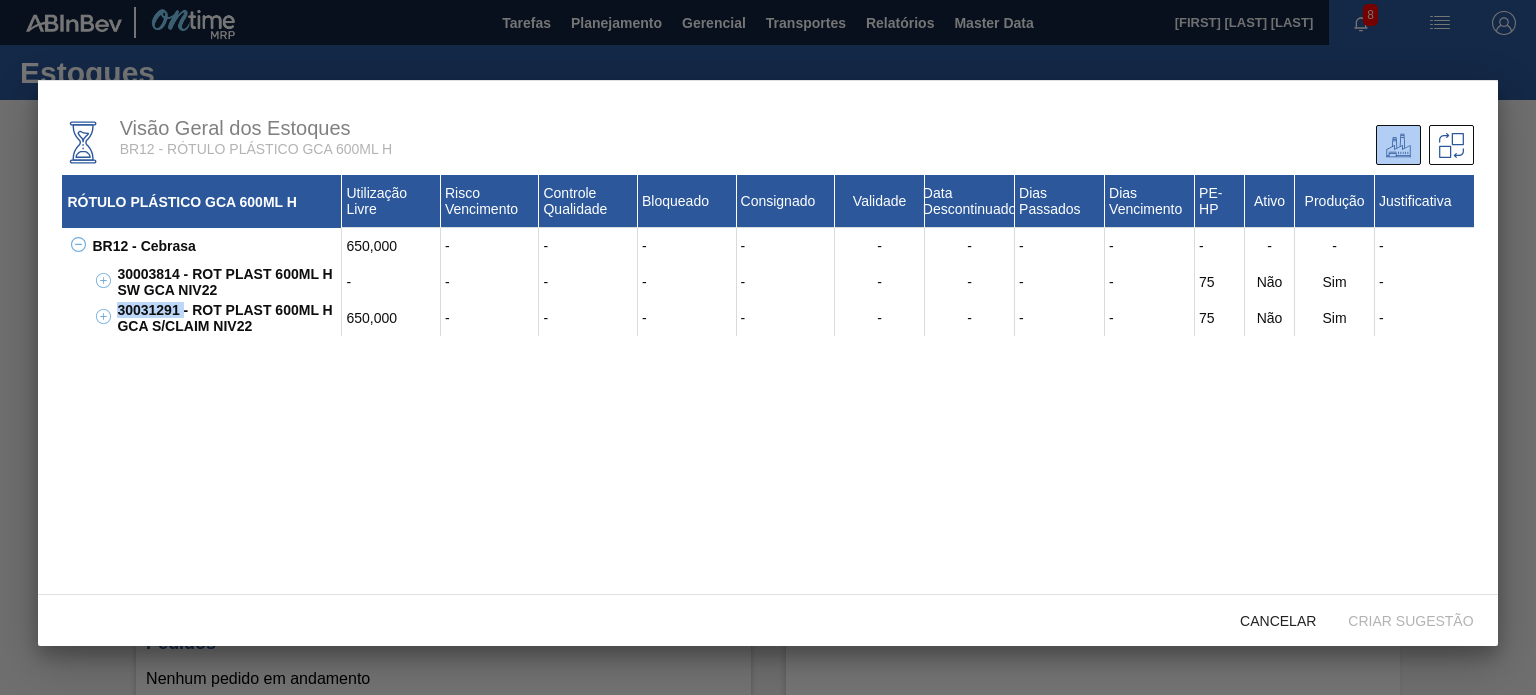click on "30031291 - ROT PLAST 600ML H GCA S/CLAIM NIV22" at bounding box center [227, 318] 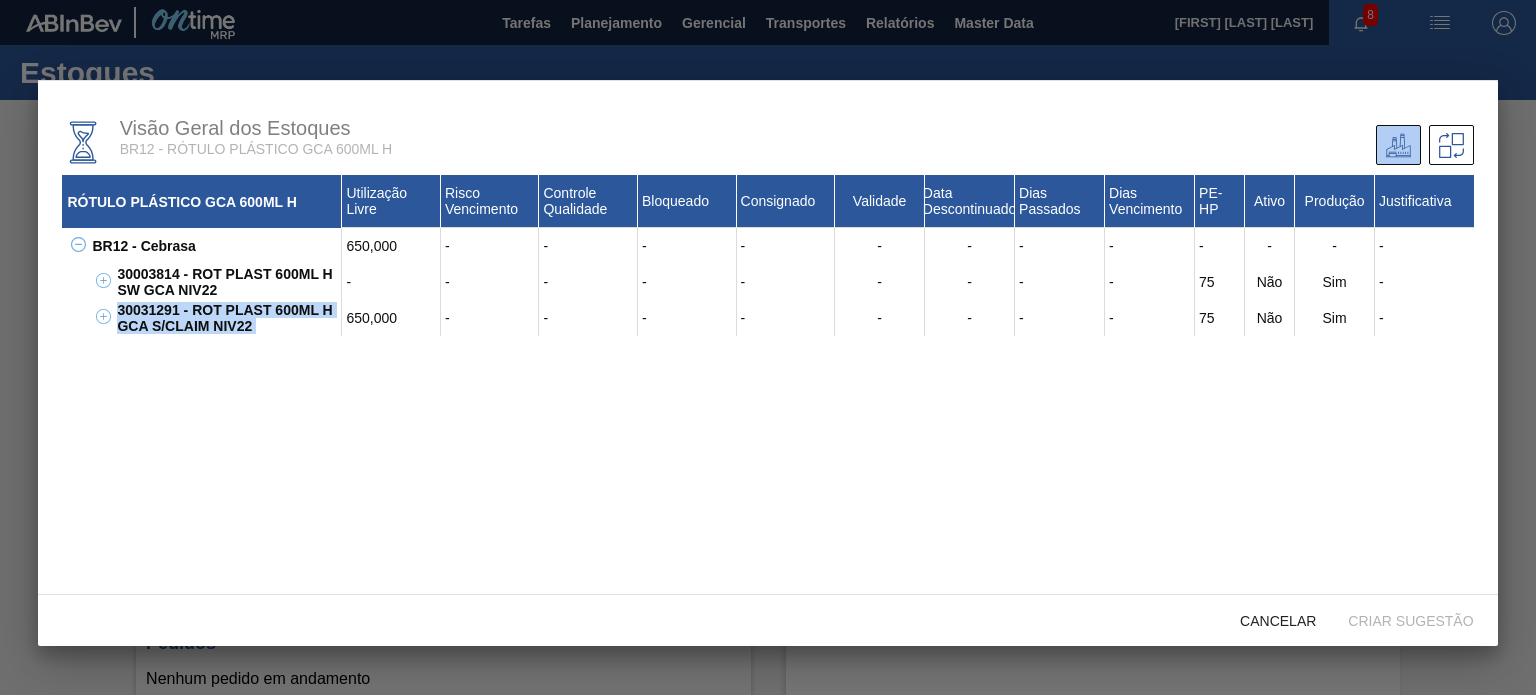 click on "30031291 - ROT PLAST 600ML H GCA S/CLAIM NIV22" at bounding box center [227, 318] 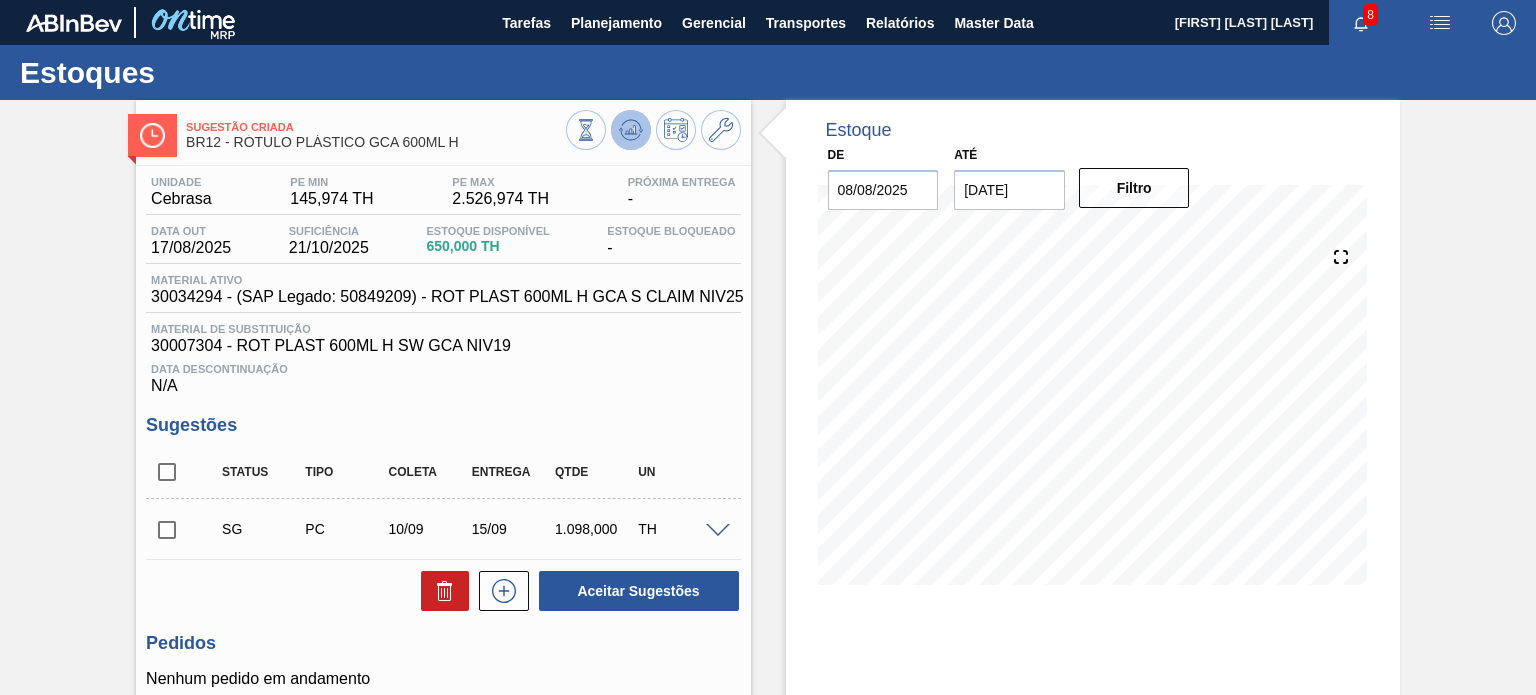 click 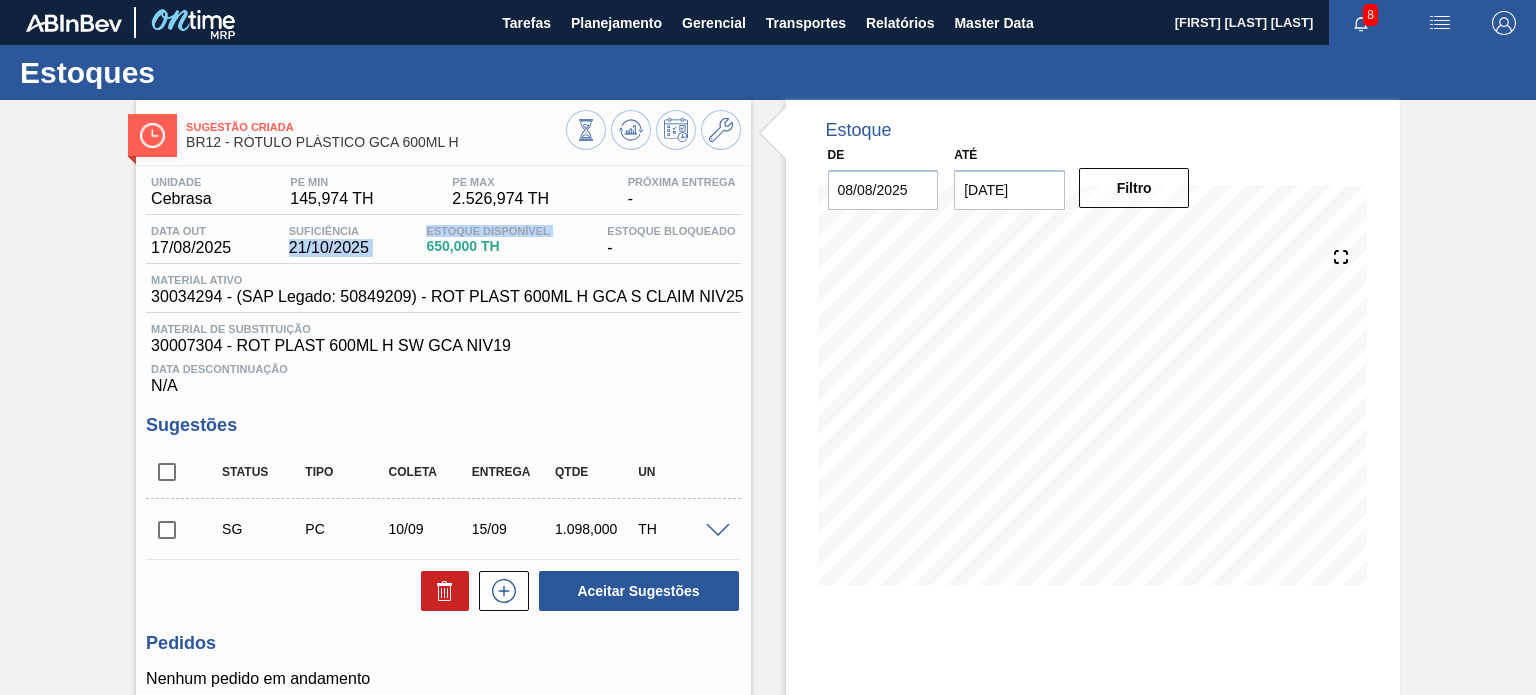 drag, startPoint x: 284, startPoint y: 243, endPoint x: 404, endPoint y: 246, distance: 120.03749 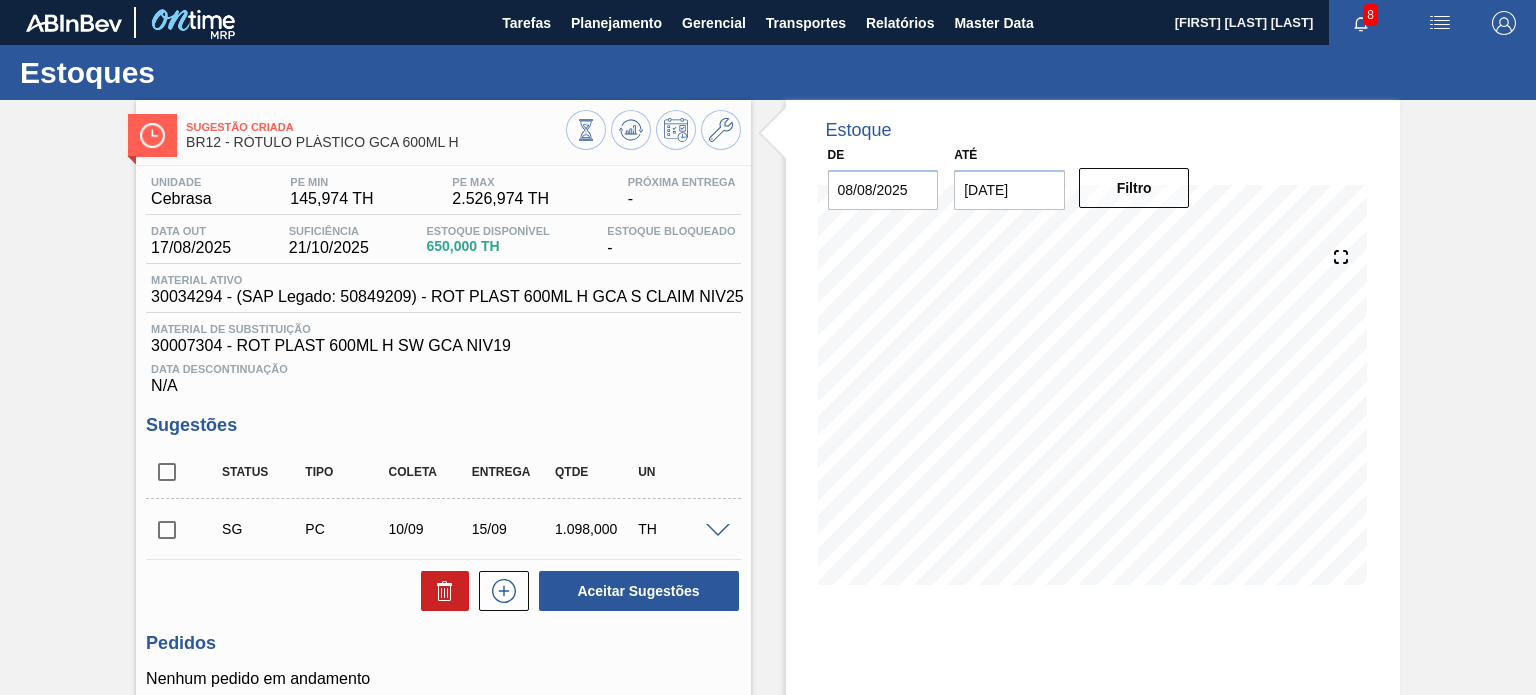 click on "Suficiência 21/10/2025" at bounding box center [329, 241] 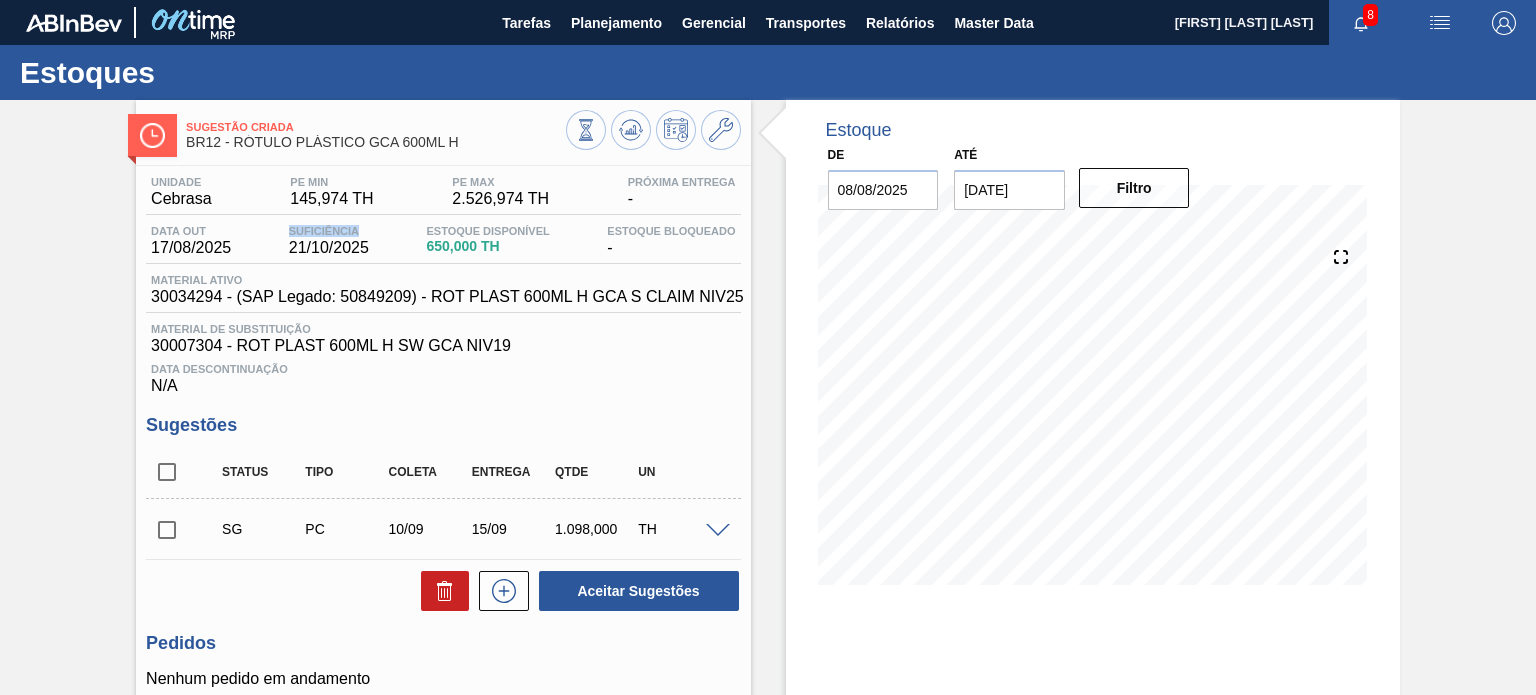 click on "Suficiência 21/10/2025" at bounding box center [329, 241] 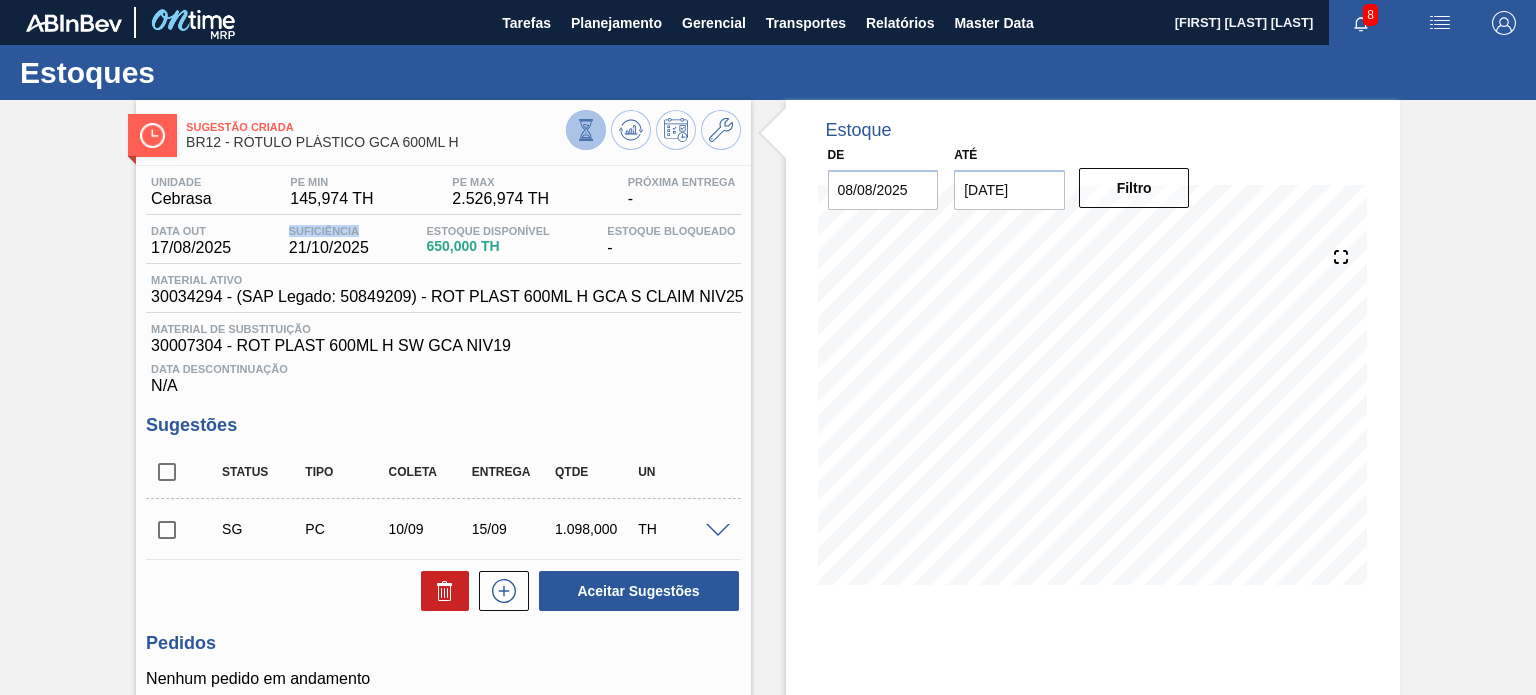 click 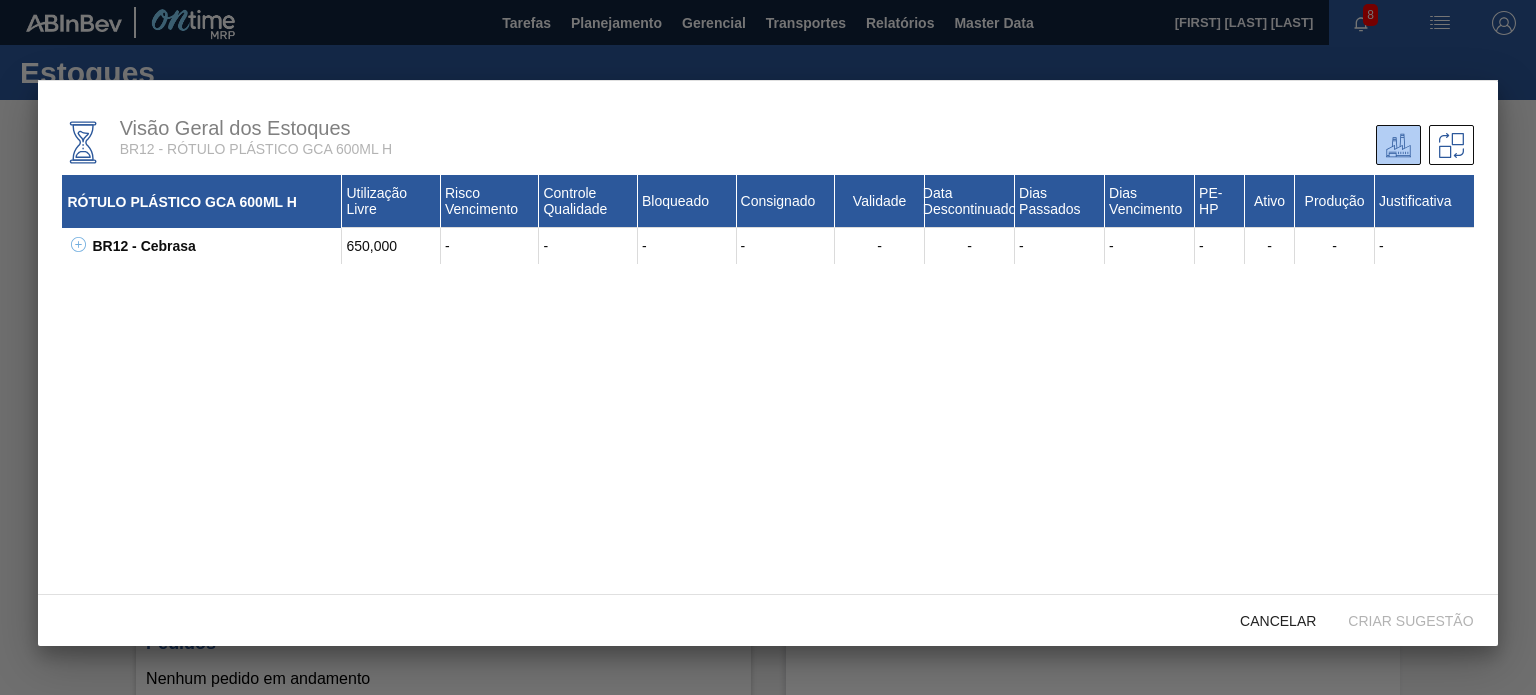 click 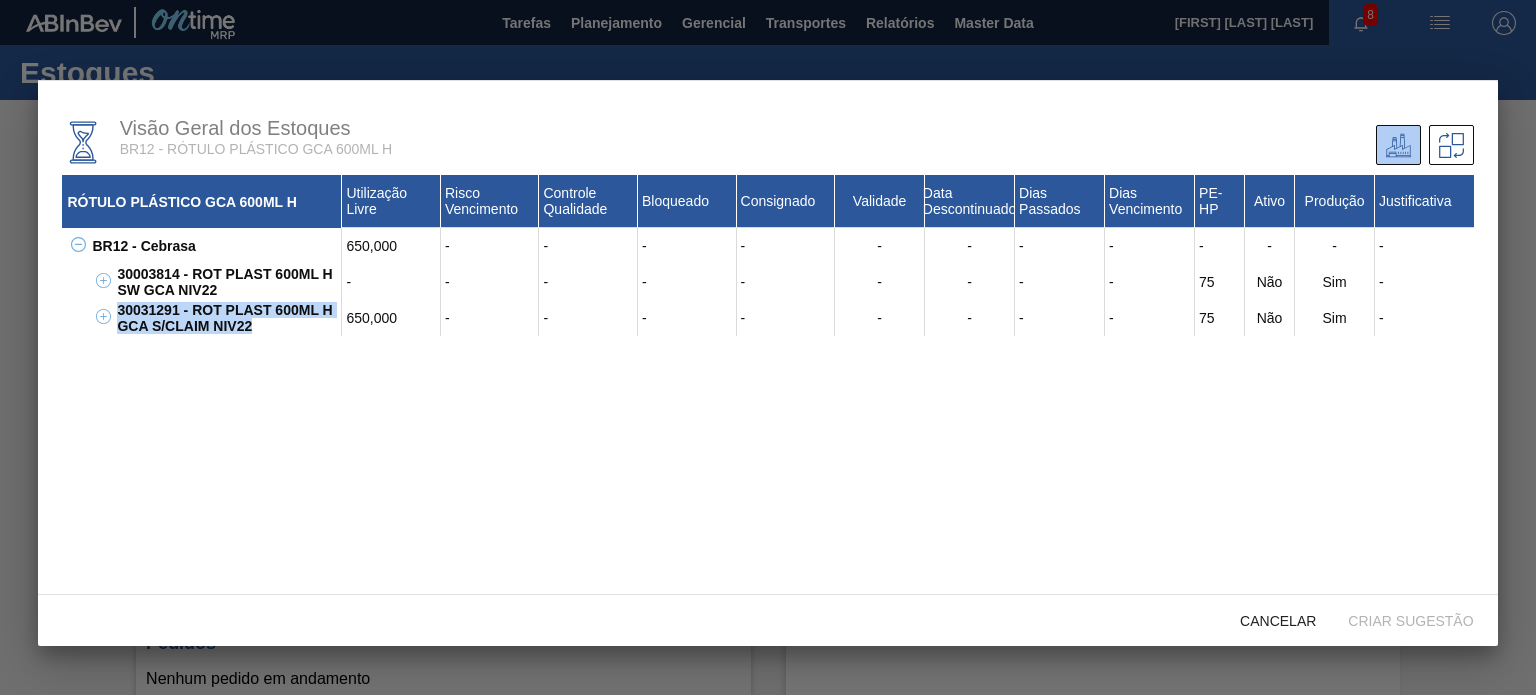 drag, startPoint x: 261, startPoint y: 331, endPoint x: 109, endPoint y: 312, distance: 153.18289 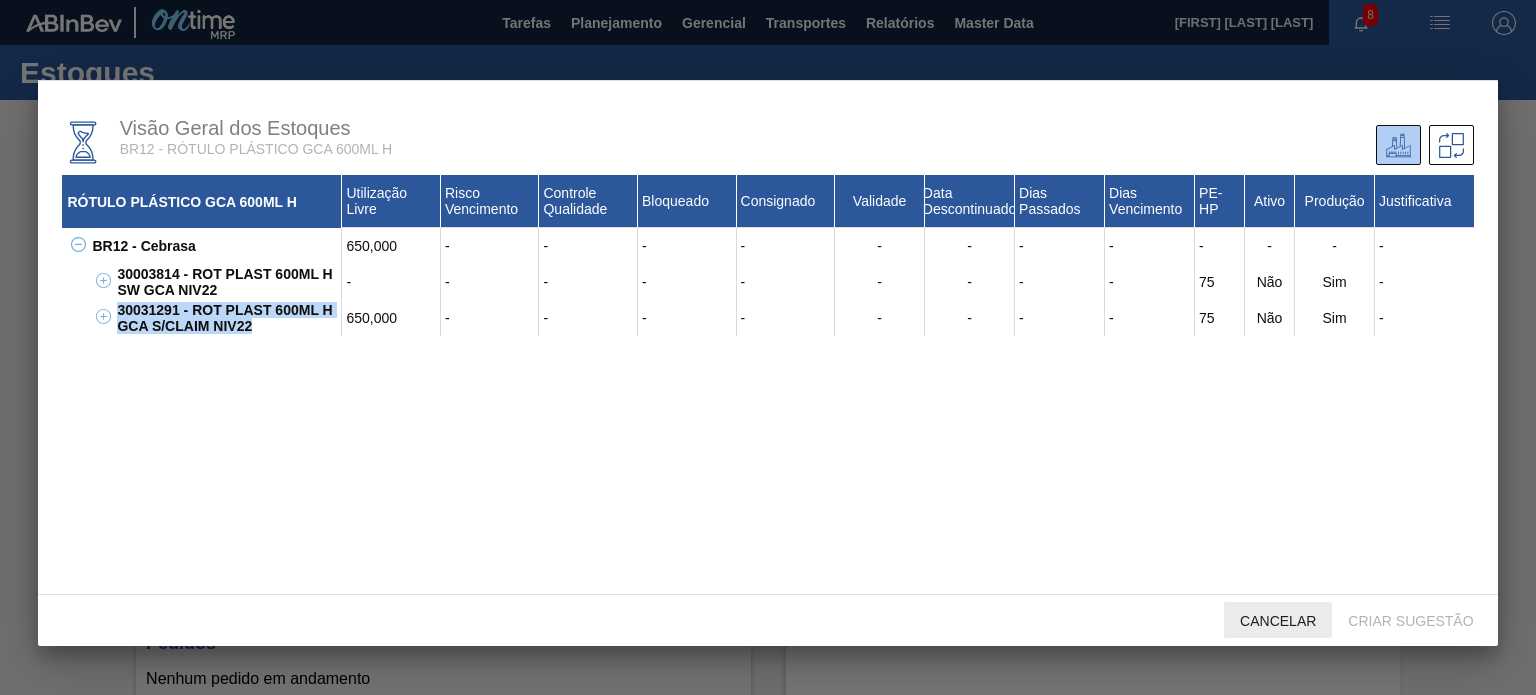click on "Cancelar" at bounding box center (1278, 620) 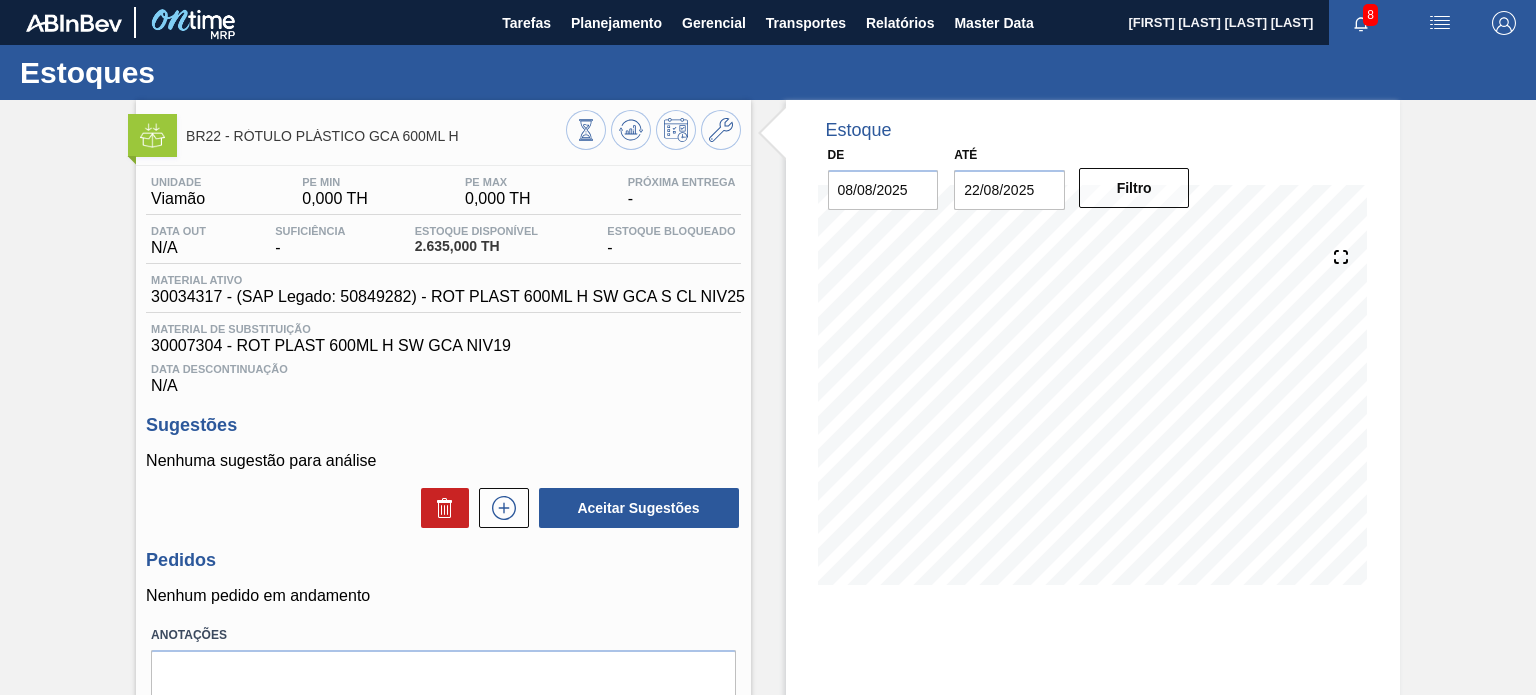 scroll, scrollTop: 0, scrollLeft: 0, axis: both 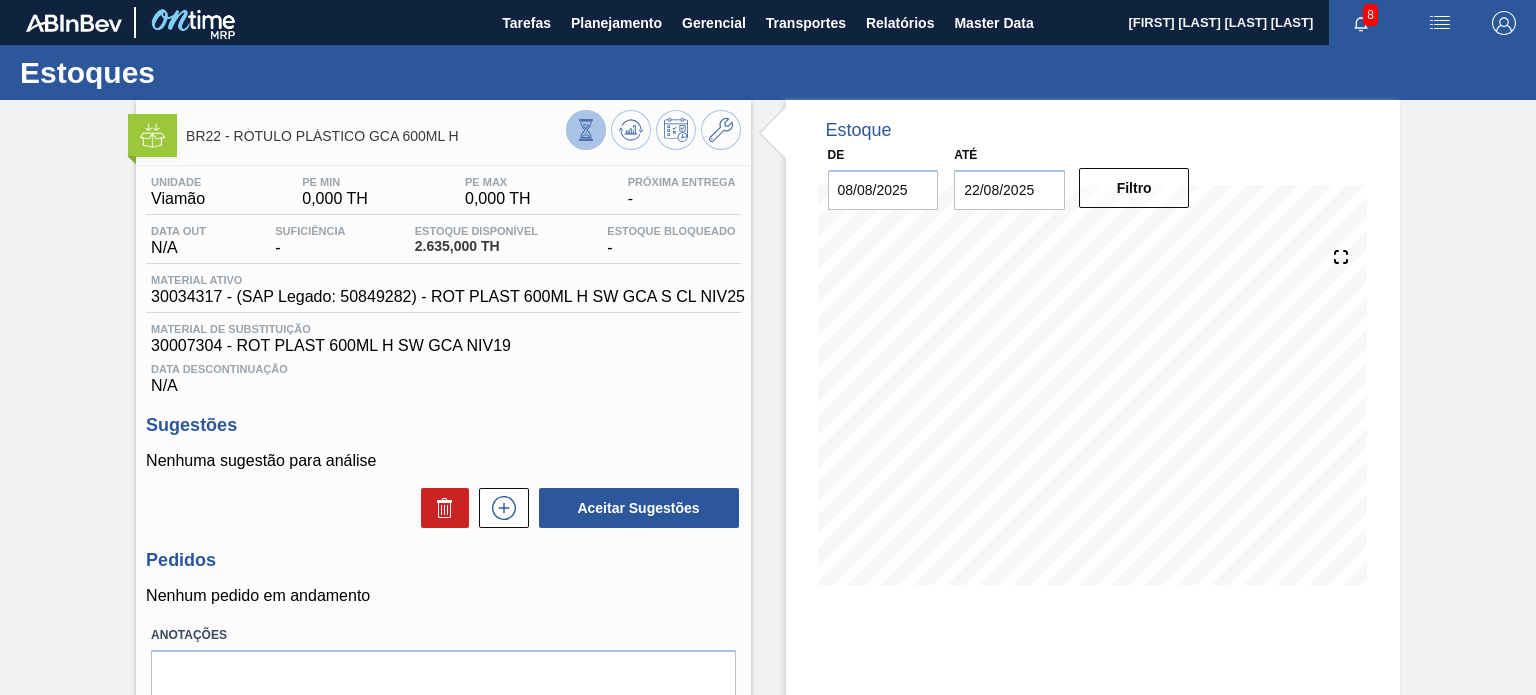 click 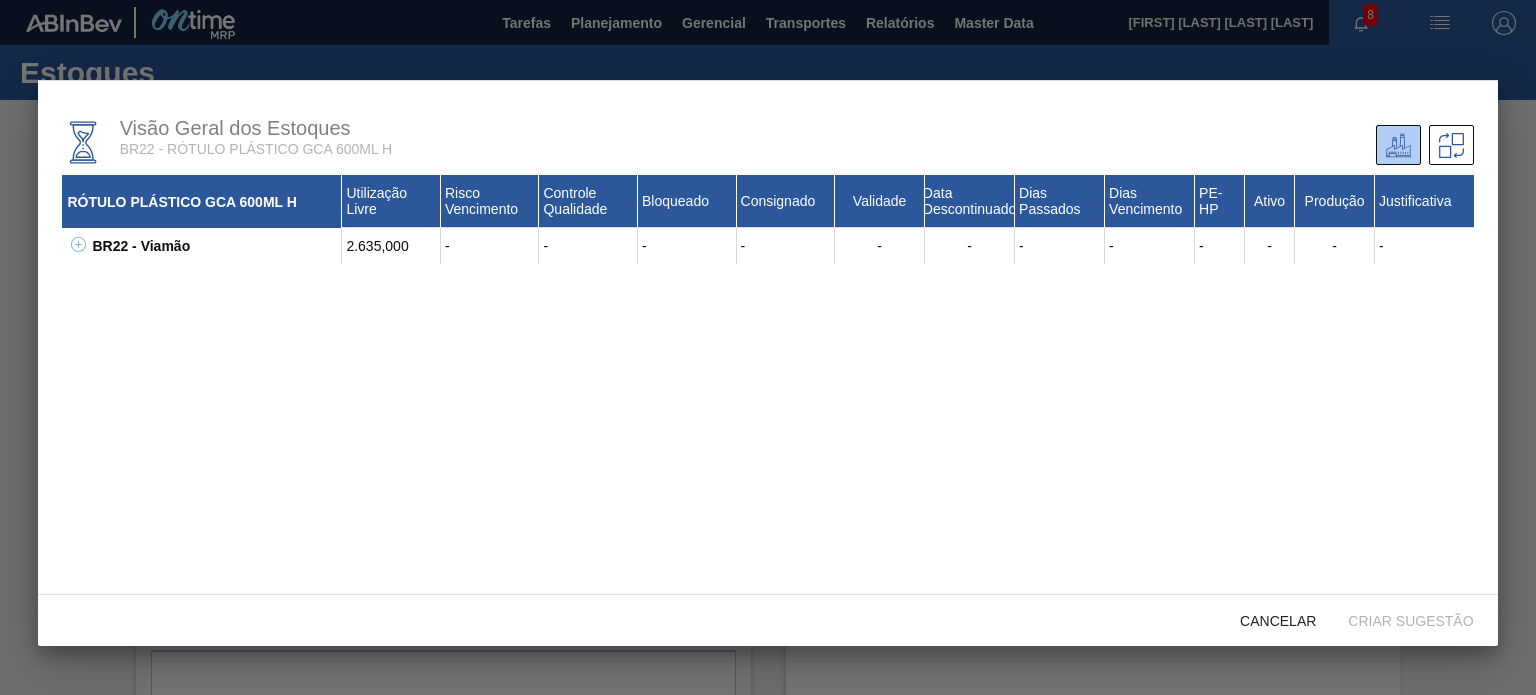 click 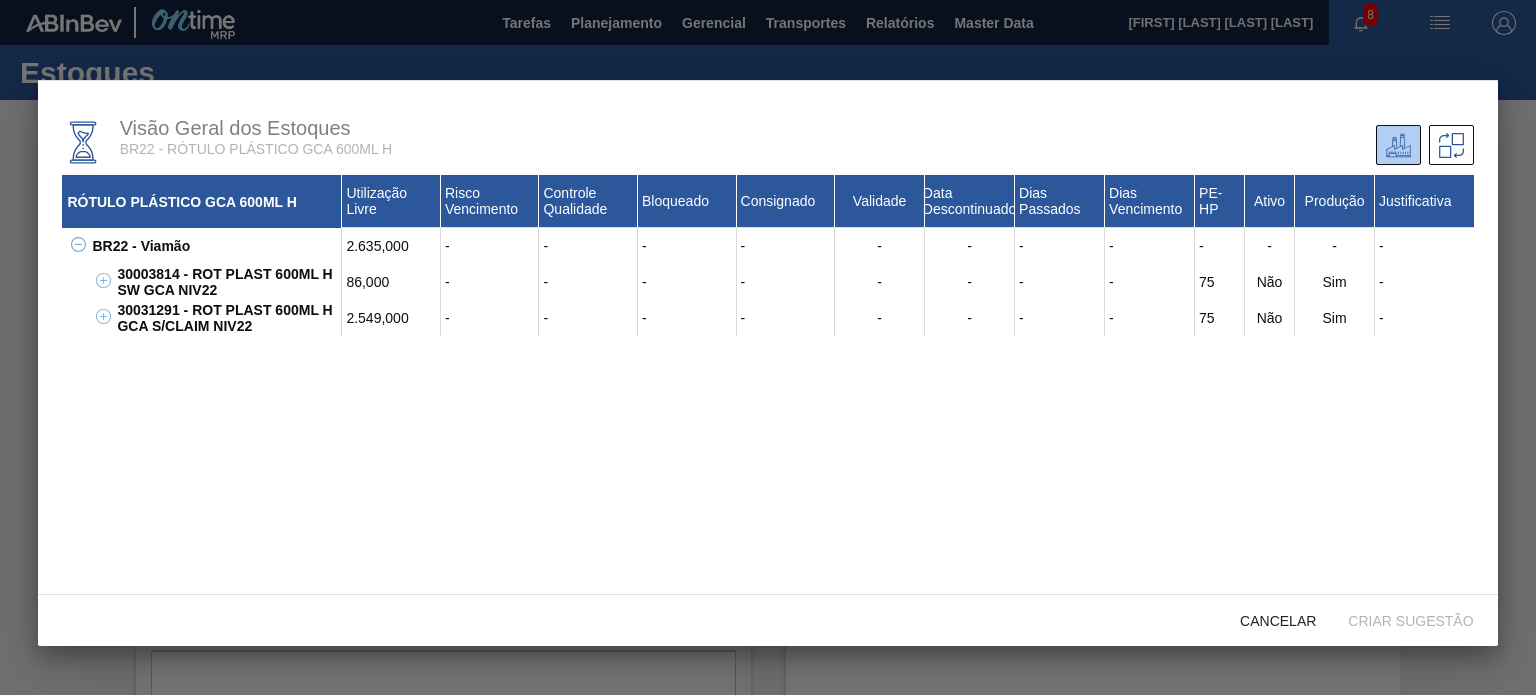 type 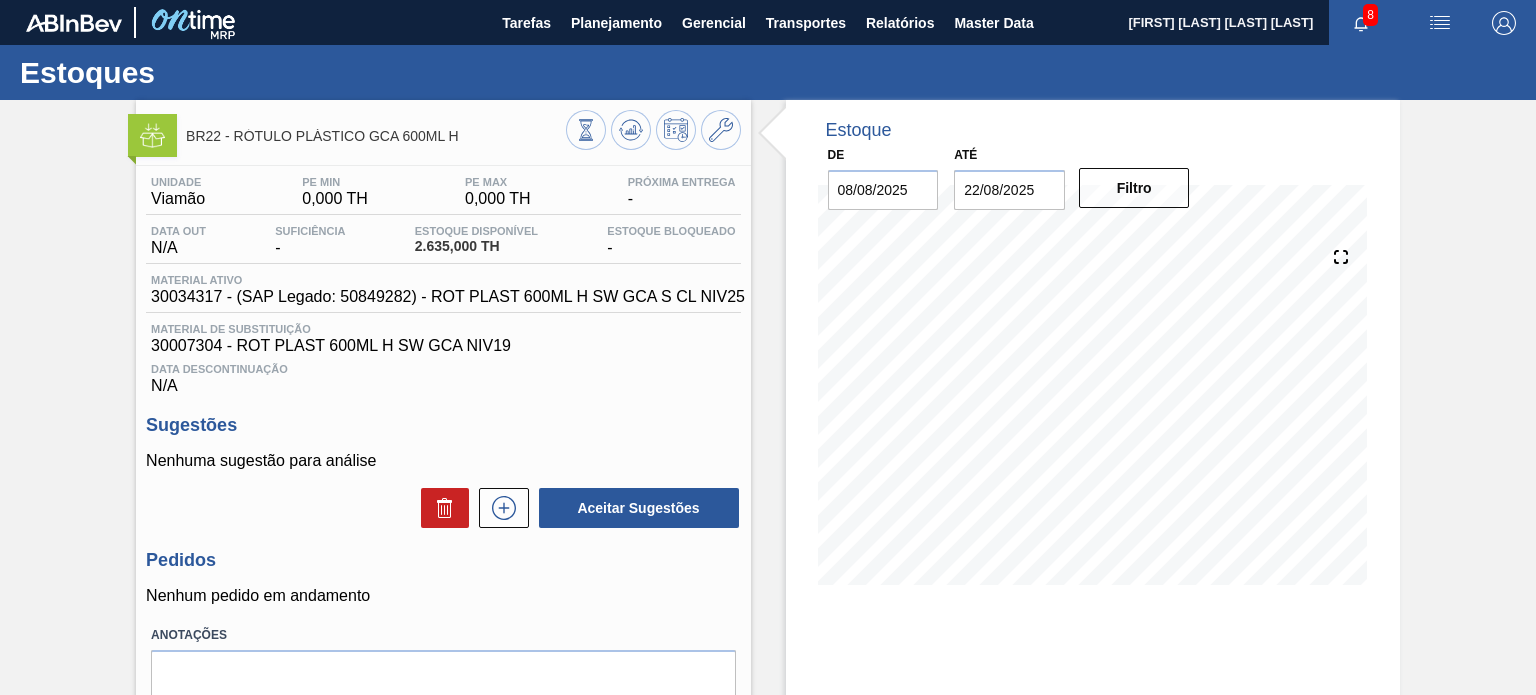 click on "22/08/2025" at bounding box center [1009, 190] 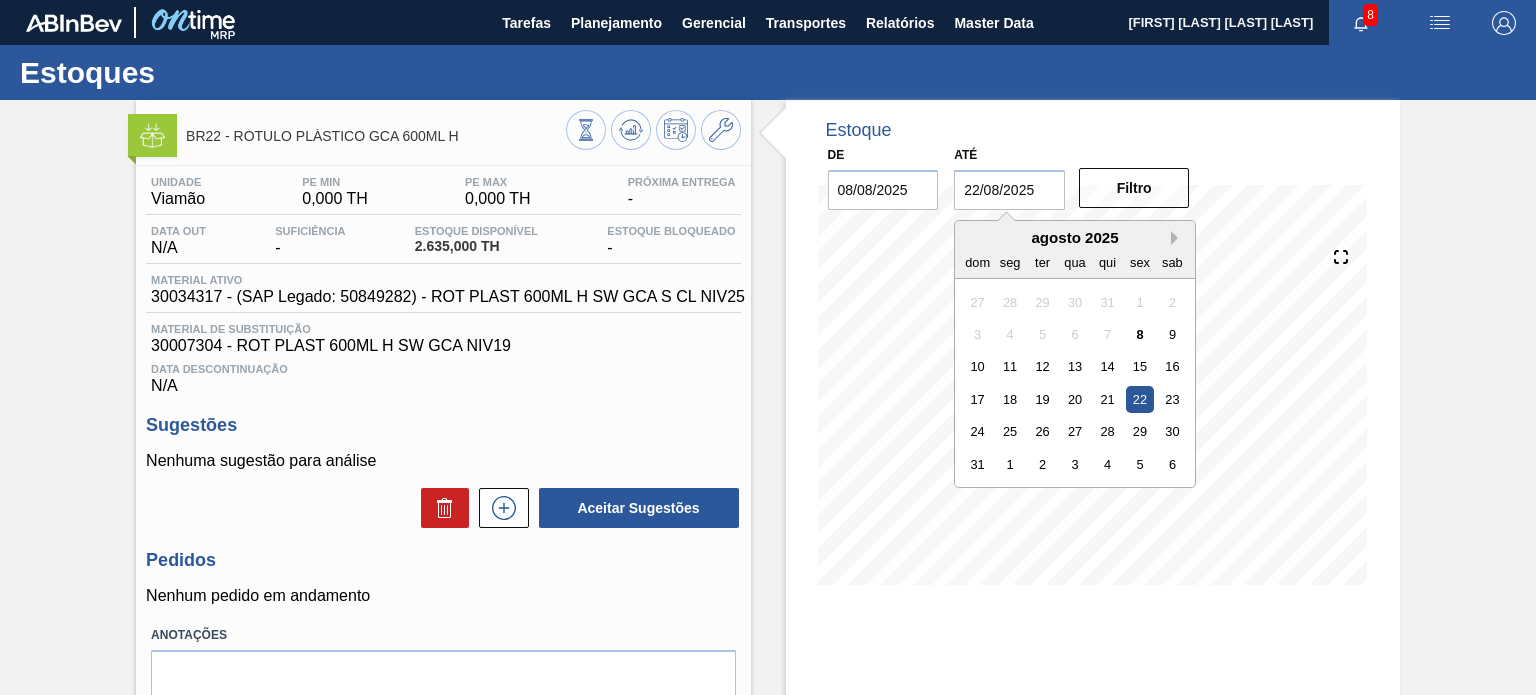 click on "Next Month" at bounding box center [1178, 238] 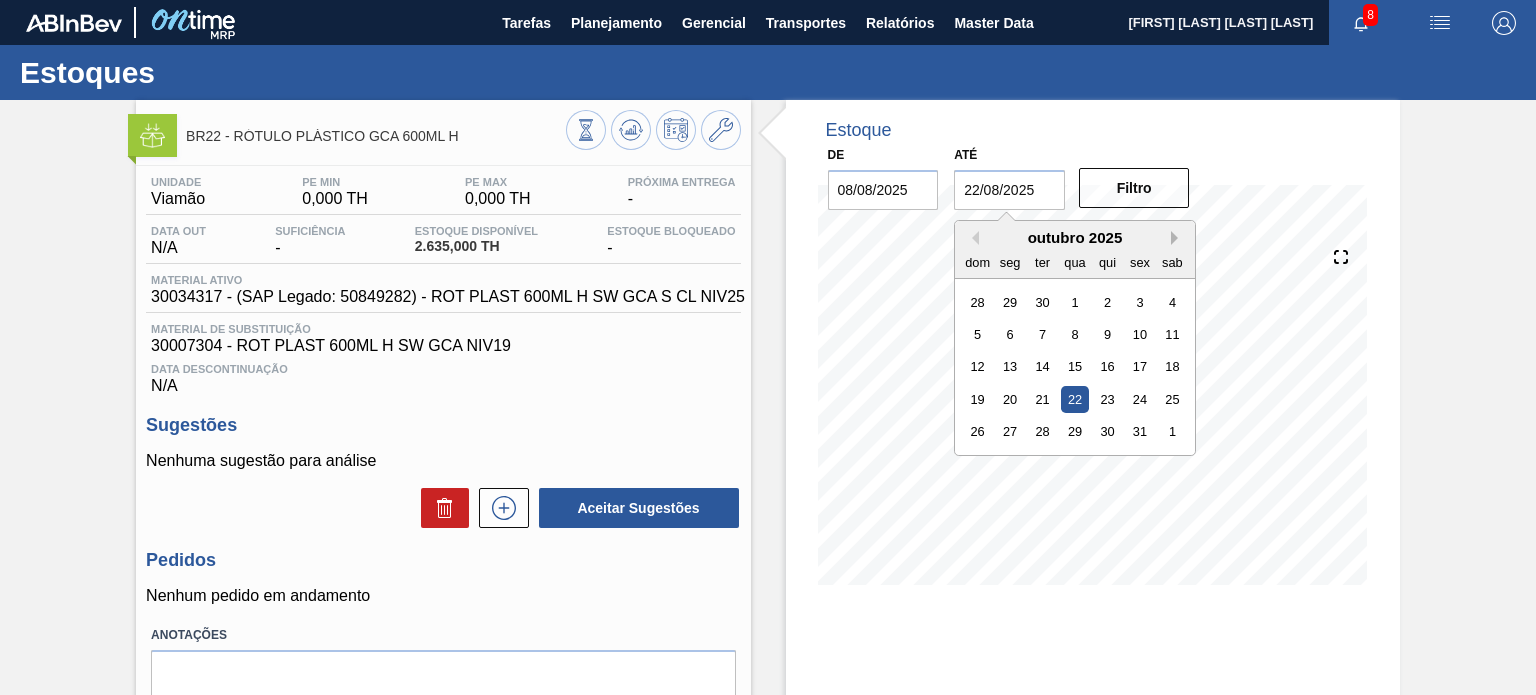 click on "Next Month" at bounding box center [1178, 238] 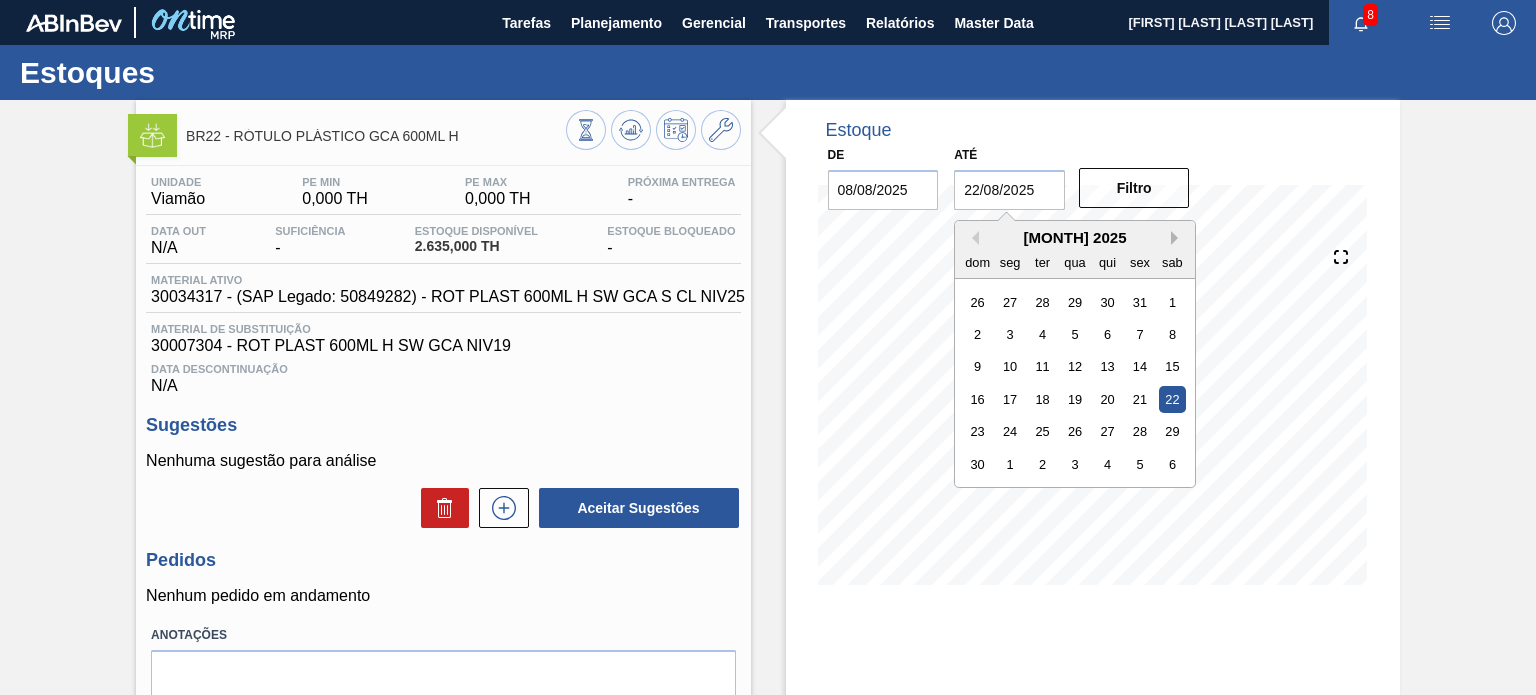 click on "Next Month" at bounding box center (1178, 238) 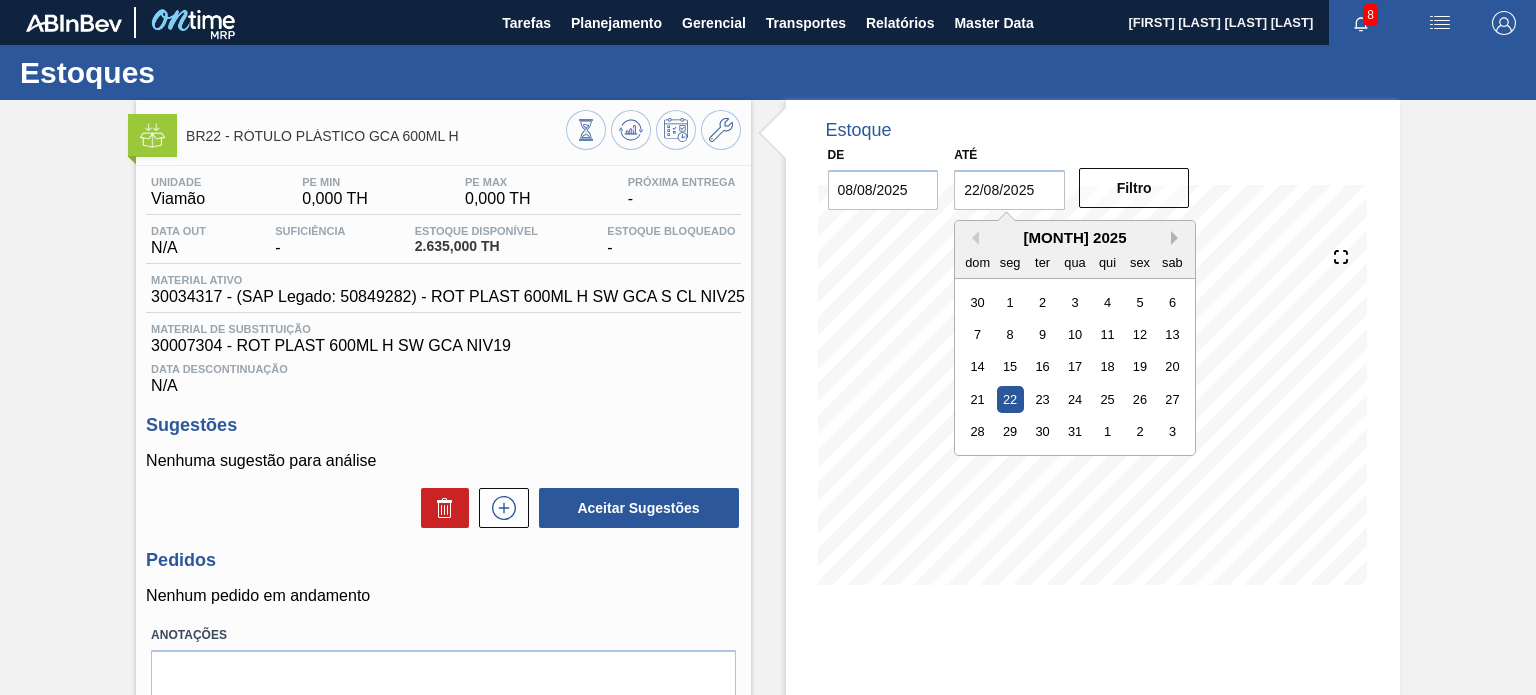 click on "Next Month" at bounding box center (1178, 238) 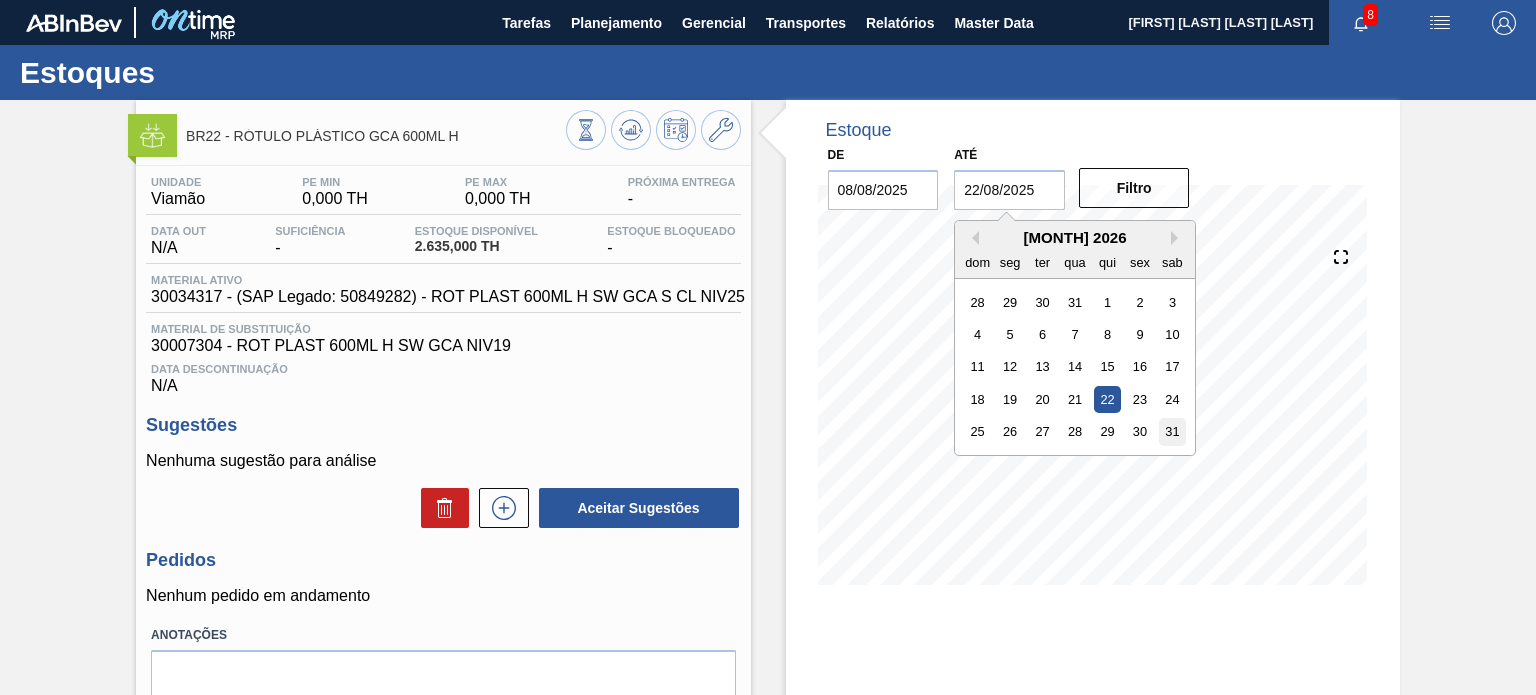click on "31" at bounding box center (1172, 431) 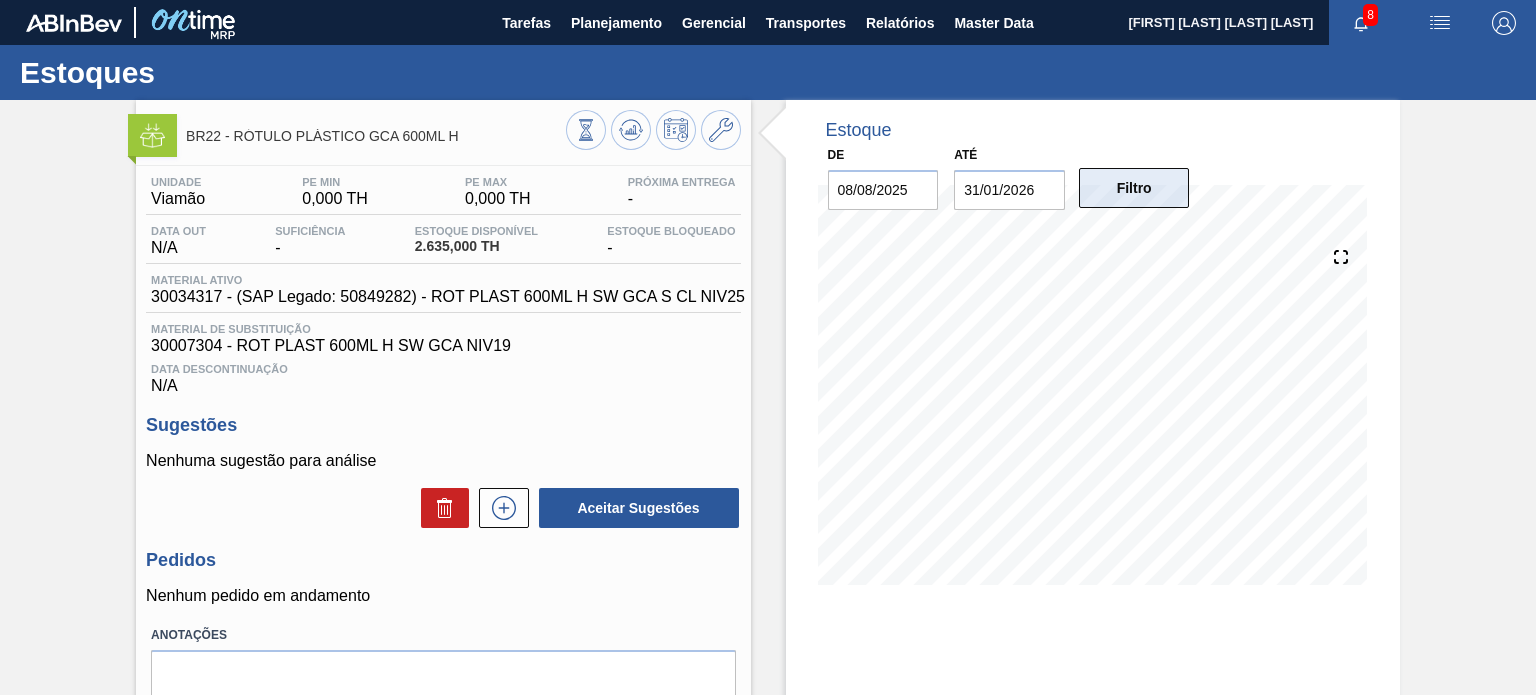 click on "Filtro" at bounding box center [1134, 188] 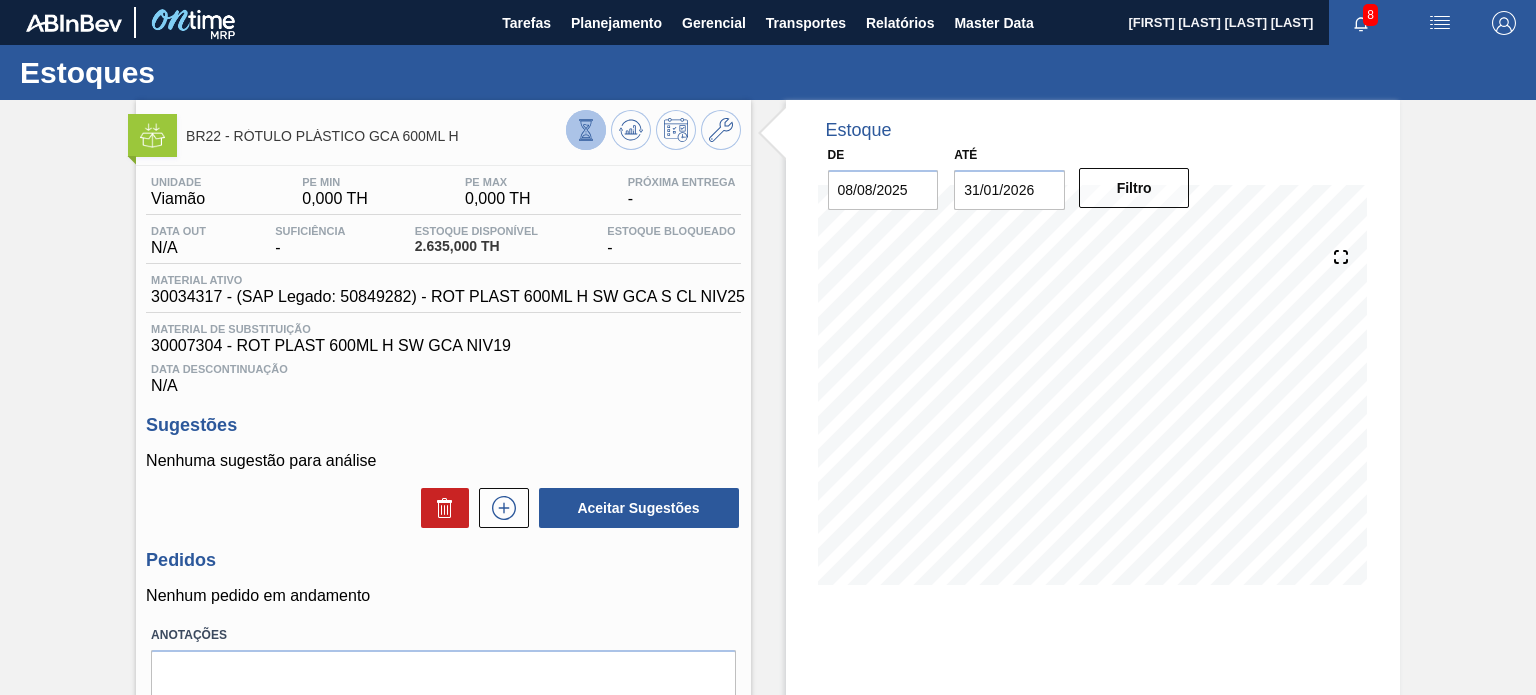 click at bounding box center (586, 130) 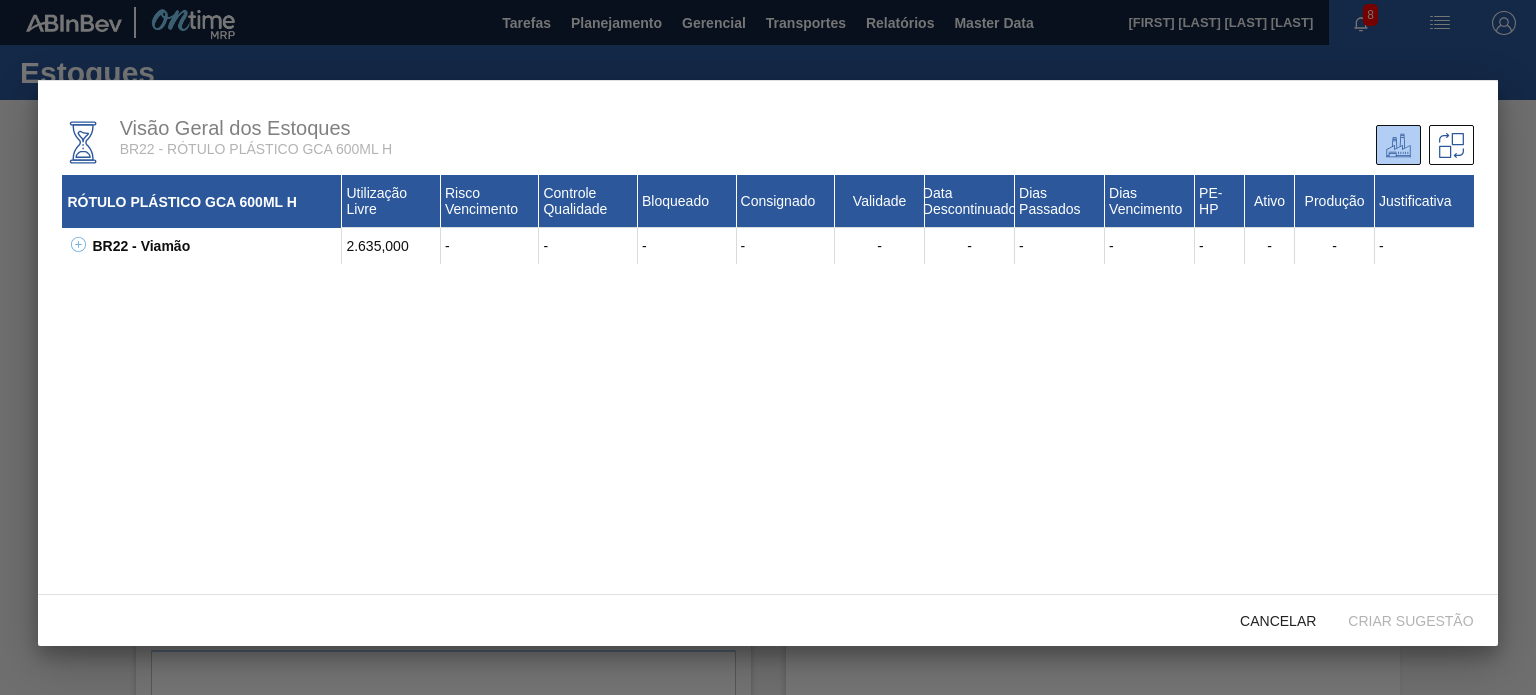 click on "BR22 - Viamão 2.635,000 - - - - - - - - - - - - 30003814 - ROT PLAST 600ML H SW GCA NIV22 86,000 - - - - - - - - 75 Não Sim - W112905801 - - - - - 20/11/2025 - 626 - - - - - W112905801 - - - - - 20/11/2025 - 626 - - - - - W112905801 - - - - - 20/11/2025 - 626 - - - - - W112905802 - - - - - 20/11/2025 - 626 - - - - - W112905802 - - - - - 20/11/2025 - 626 - - - - - 0000057585 - - - - - 25/03/2026 - 501 - - - - - 0000057585 - - - - - 25/03/2026 - 501 - - - - - 0000057585 - - - - - 25/03/2026 - 501 - - - - - 0000057585 - - - - - 25/03/2026 - 501 - - - - - 0000057586 - - - - - 25/03/2026 - 501 - - - - - 0000057586 - - - - - 25/03/2026 - 501 - - - - - 0000057586 - - - - - 25/03/2026 - 501 - - - - - 0000057586 - - - - - 25/03/2026 - 501 - - - - - 0000133964 - - - - - 06/05/2026 - 459 - - - - - 0000133964 - - - - - 06/05/2026 - 459 - - - - - 0000133964 - - - - - 06/05/2026 - 459 - - - - - 0000175402 - - - - - 25/06/2026 - 409 - - - - - 0000175402 - - - - - 25/06/2026 - 409 - - - - - 0000175402 86,000 - - - - - 409" at bounding box center (767, 246) 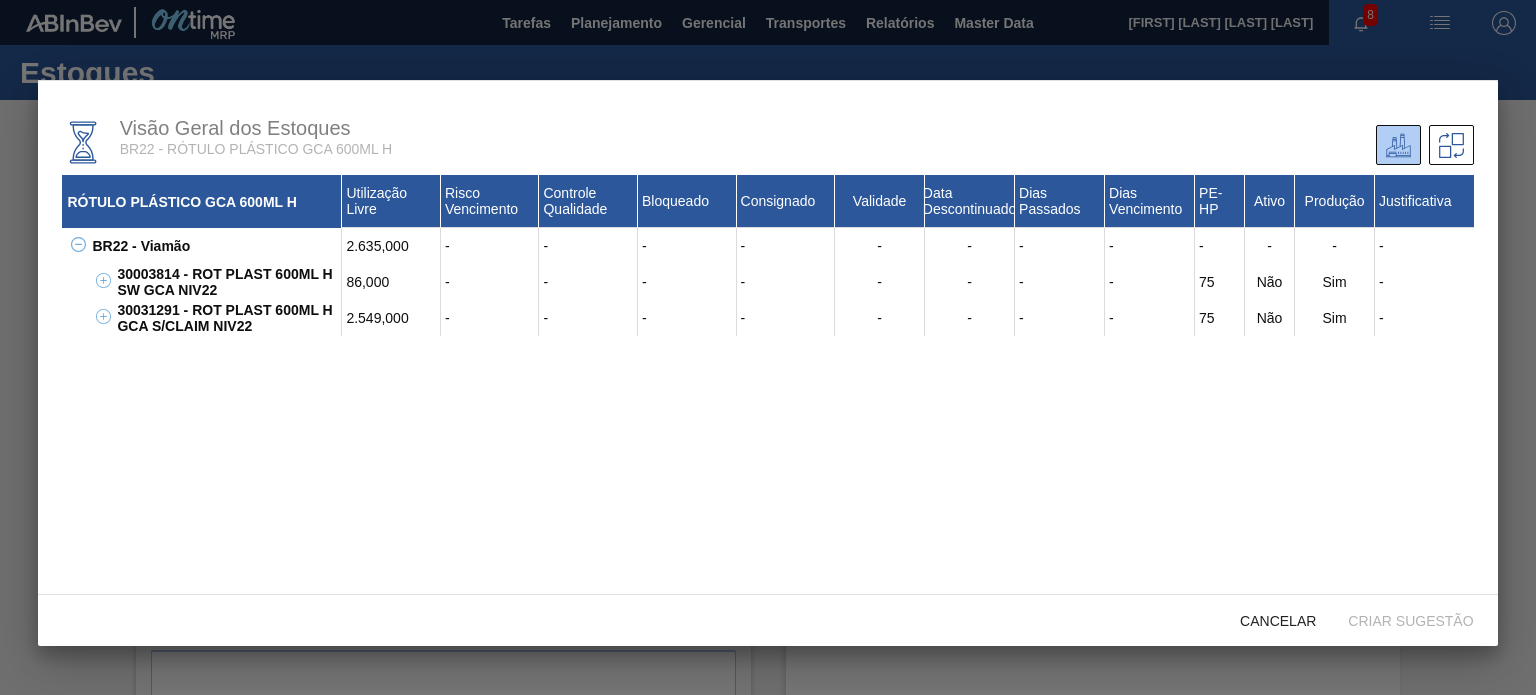 click on "30031291 - ROT PLAST 600ML H GCA S/CLAIM NIV22" at bounding box center [227, 318] 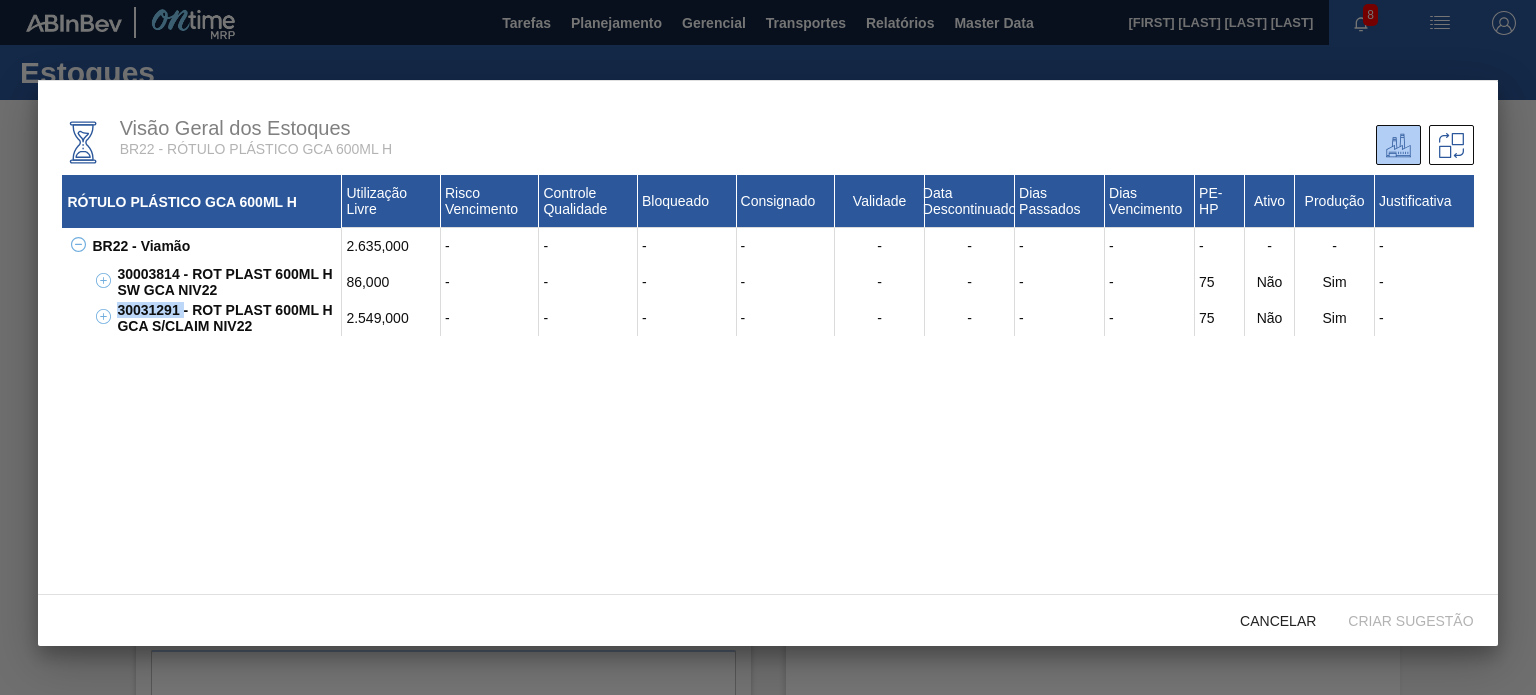 click on "30031291 - ROT PLAST 600ML H GCA S/CLAIM NIV22" at bounding box center (227, 318) 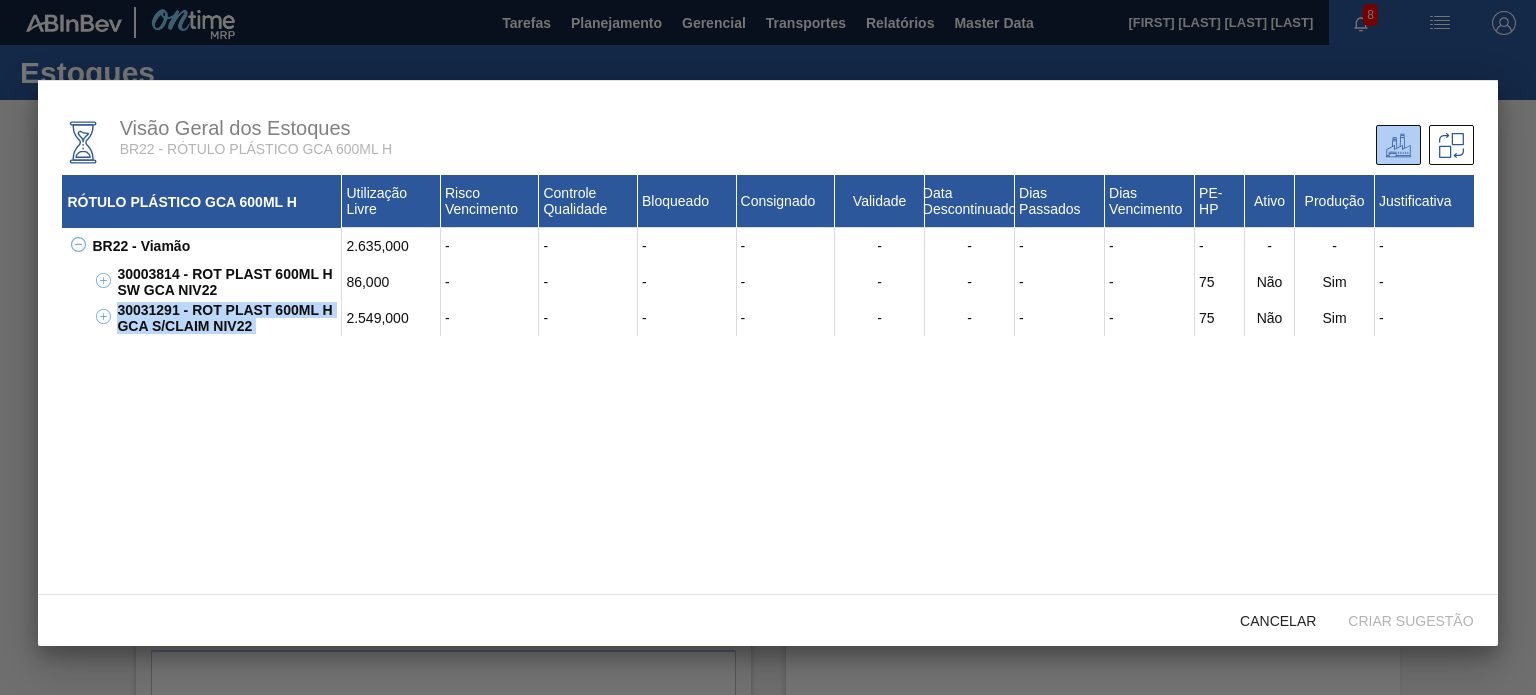 click on "30031291 - ROT PLAST 600ML H GCA S/CLAIM NIV22" at bounding box center (227, 318) 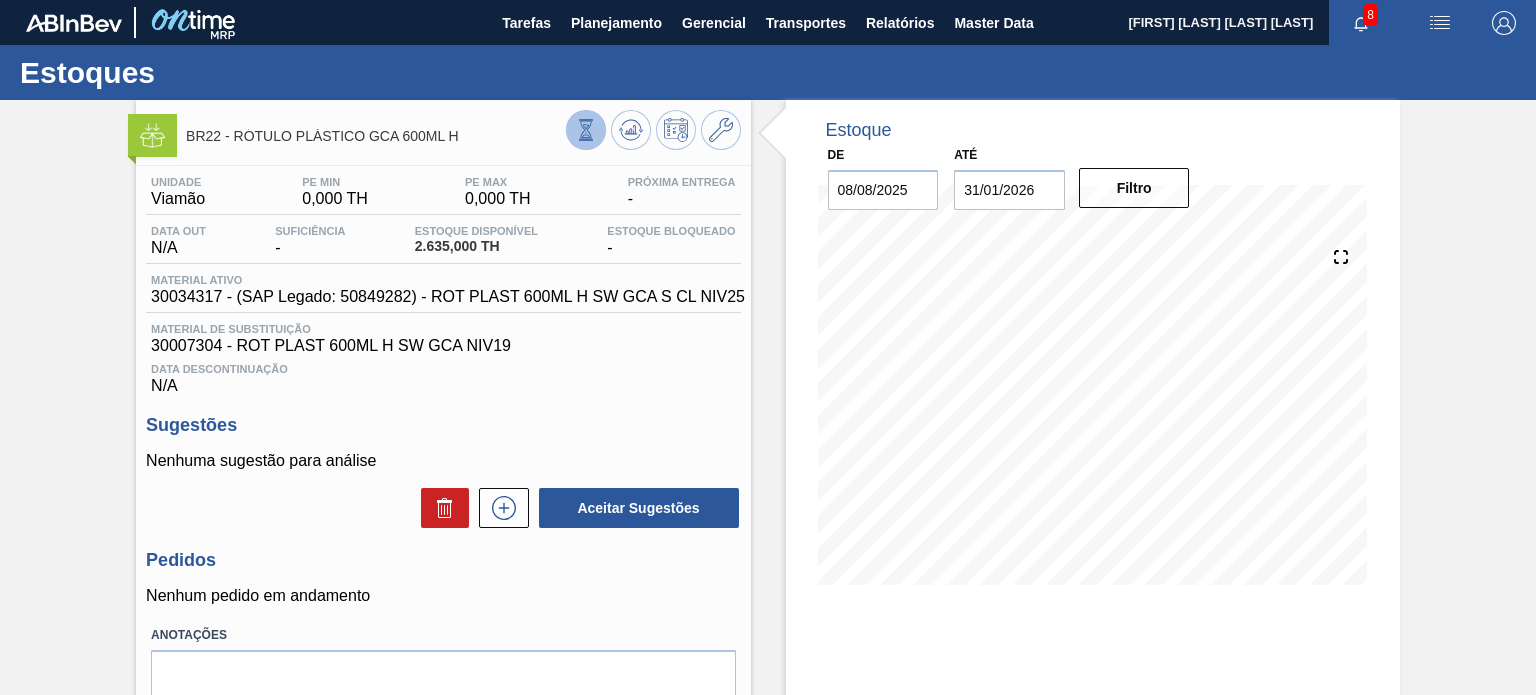 click 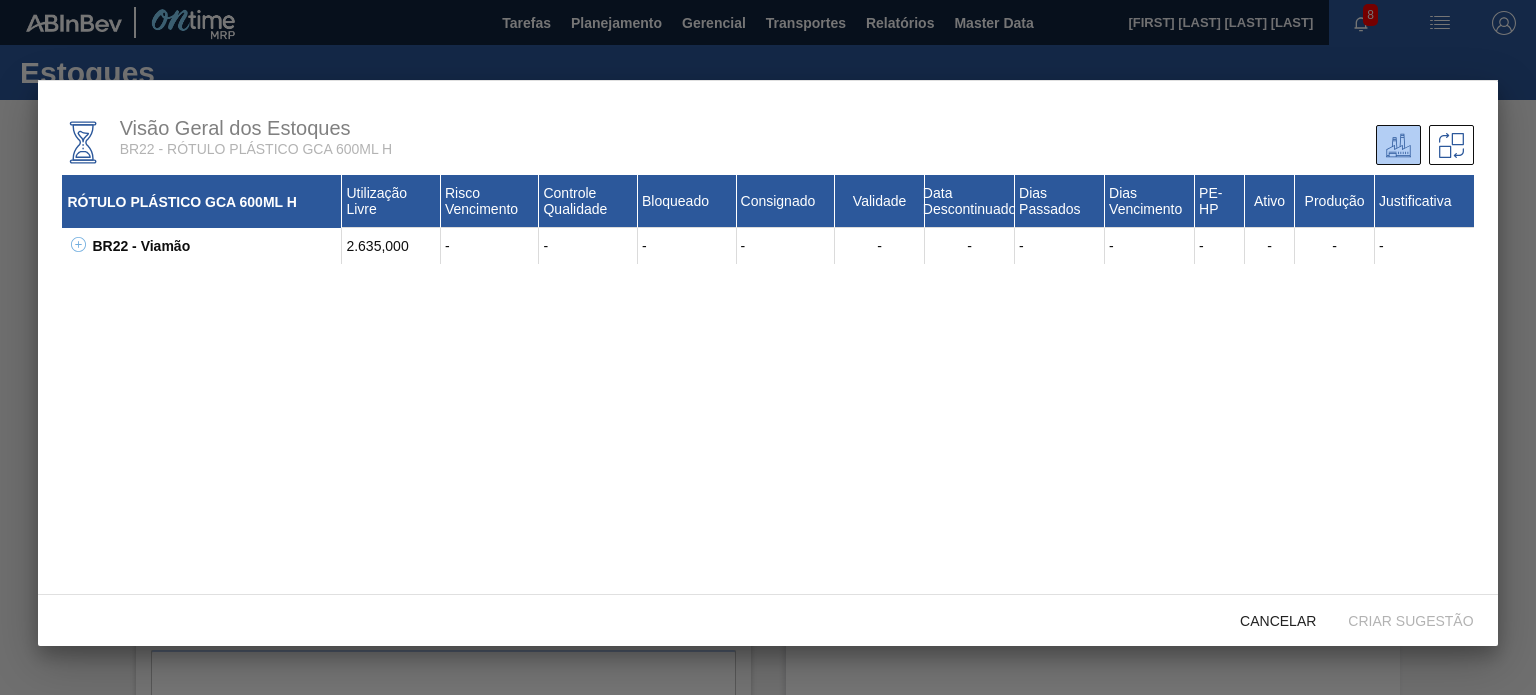 click 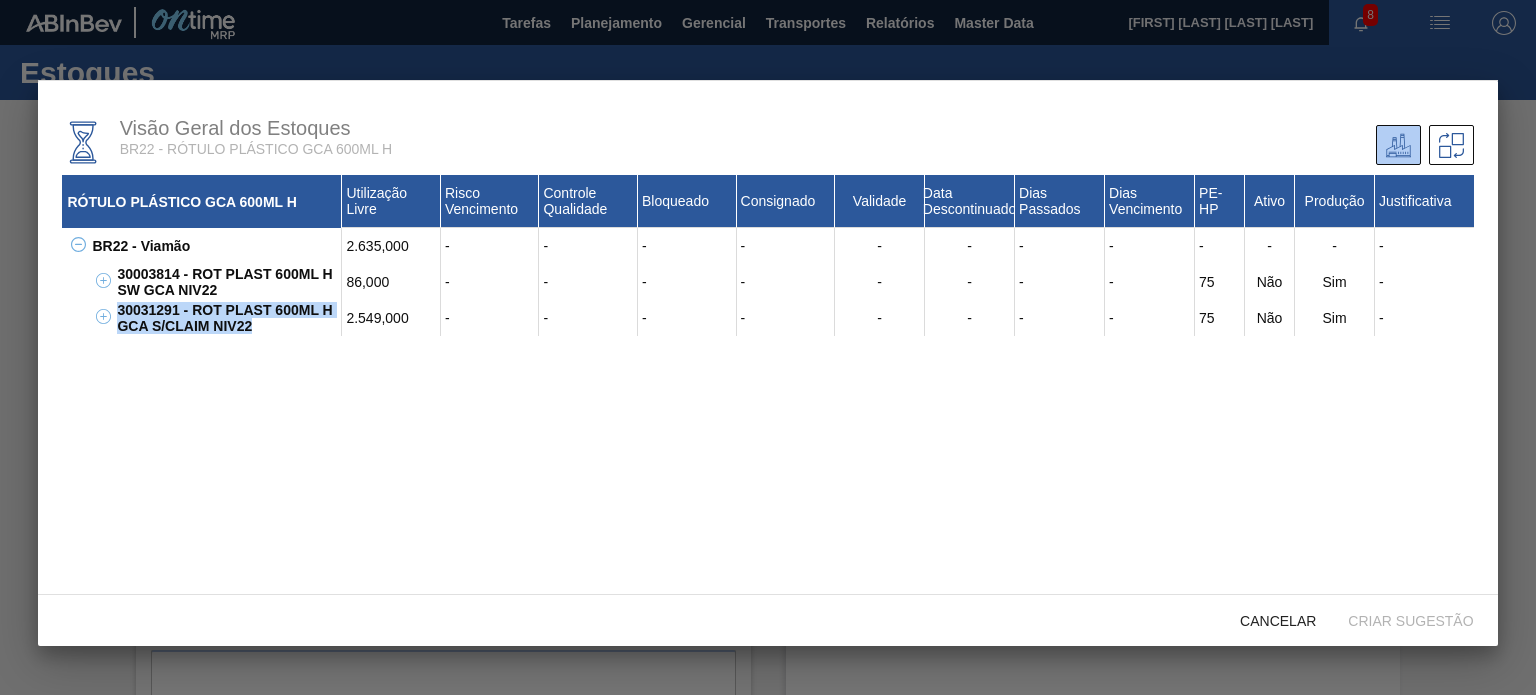 drag, startPoint x: 258, startPoint y: 335, endPoint x: 115, endPoint y: 314, distance: 144.53374 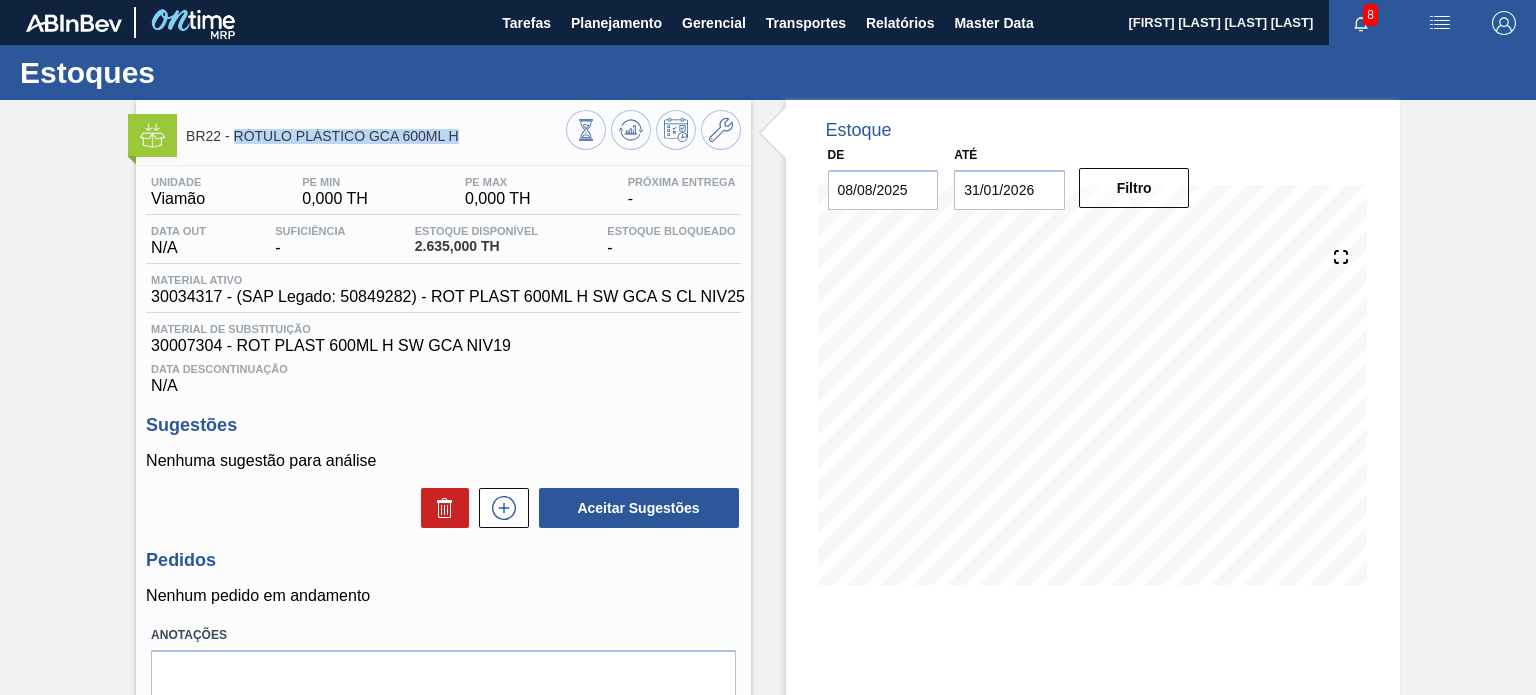 drag, startPoint x: 465, startPoint y: 142, endPoint x: 236, endPoint y: 144, distance: 229.00873 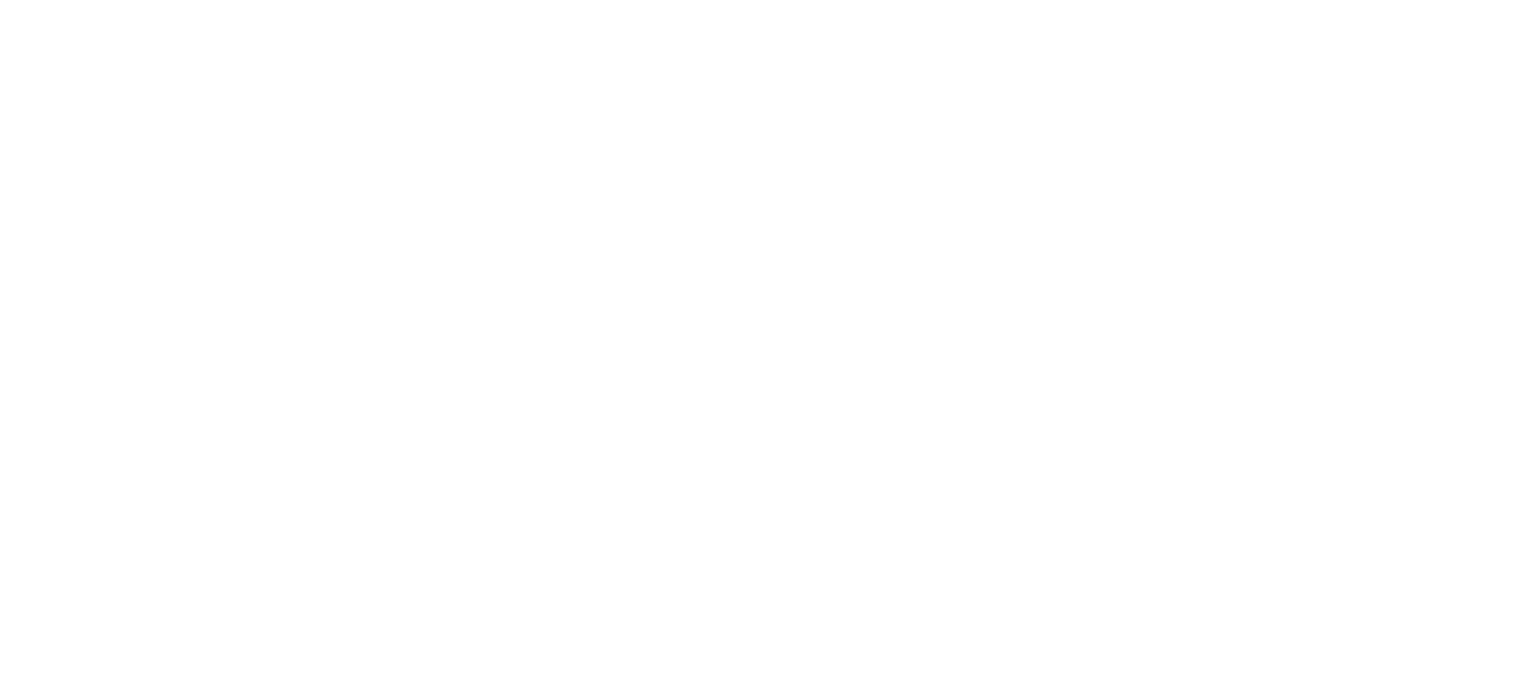 scroll, scrollTop: 0, scrollLeft: 0, axis: both 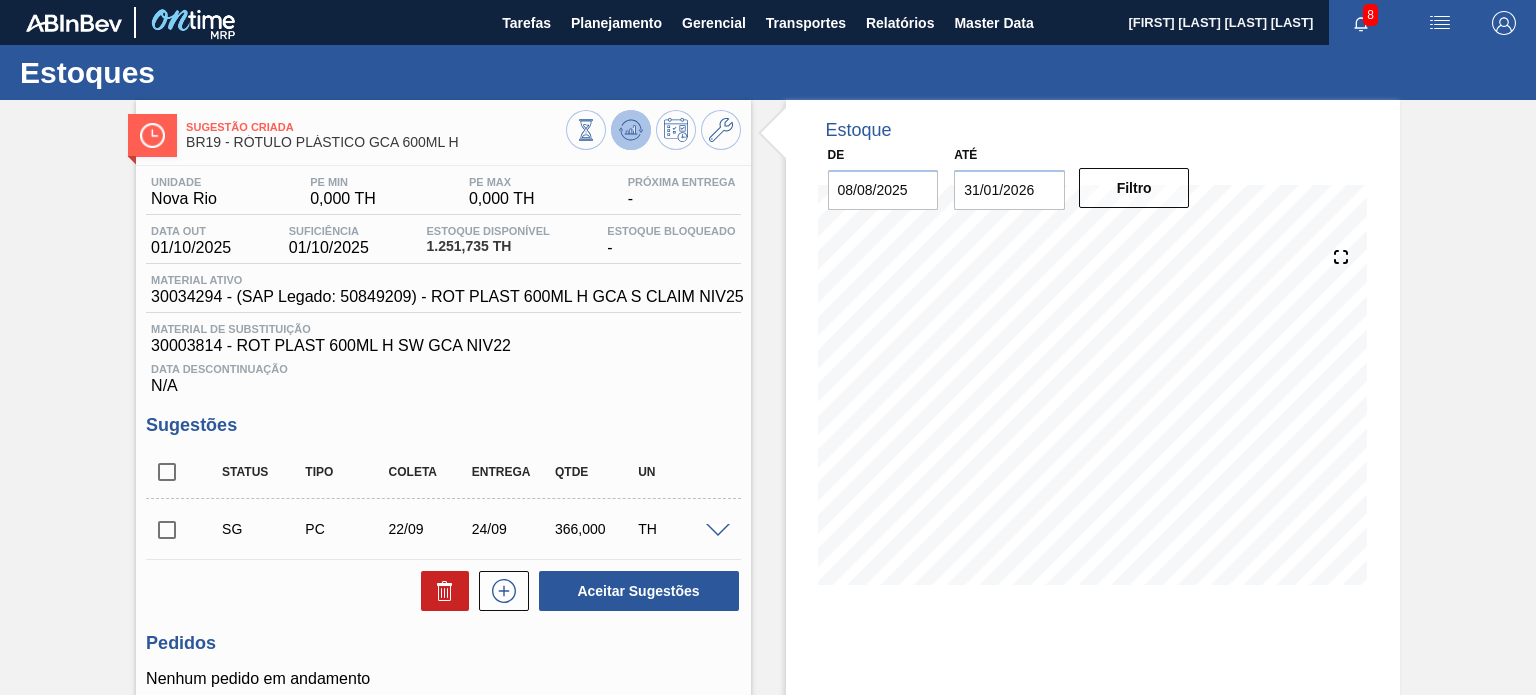 click at bounding box center [631, 130] 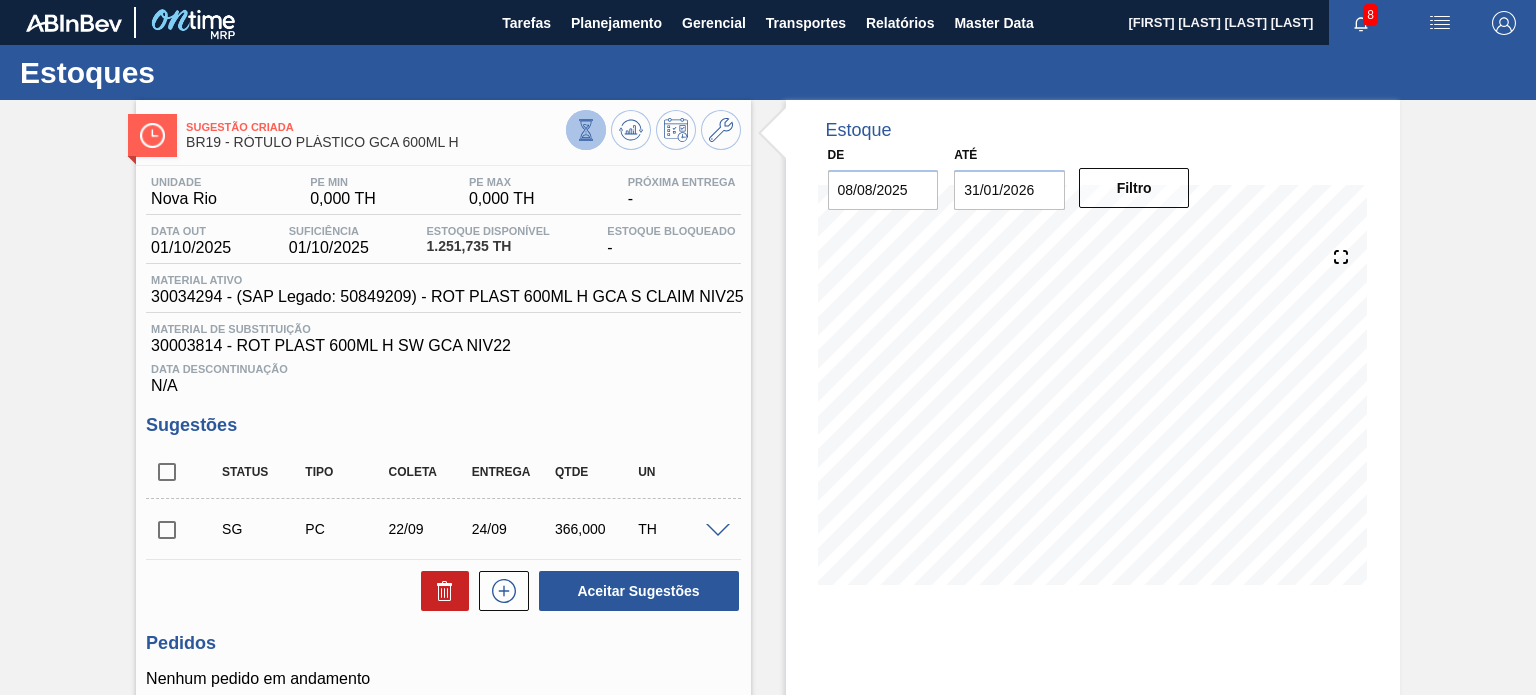 click 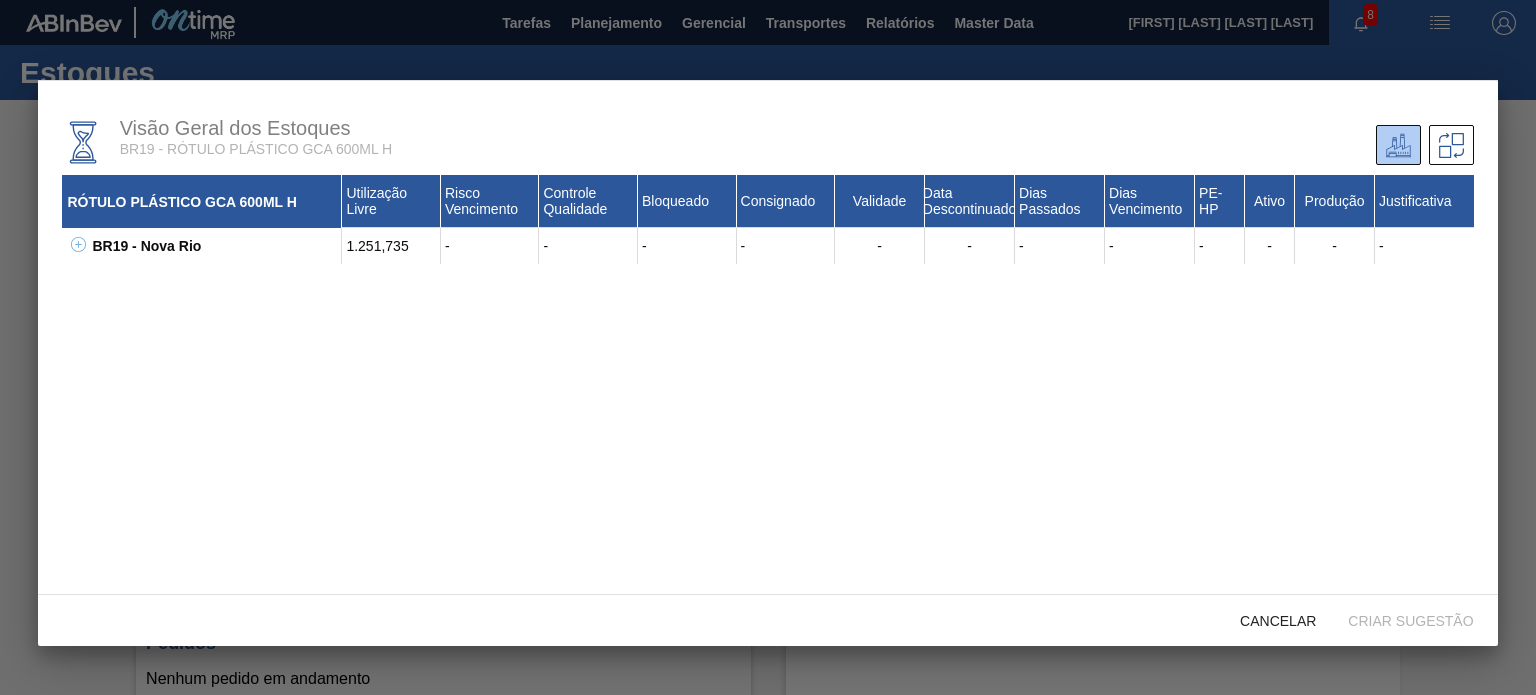 click on "Visão Geral dos Estoques BR19 - RÓTULO PLÁSTICO GCA 600ML H   RÓTULO PLÁSTICO GCA 600ML H Utilização Livre Risco Vencimento Controle Qualidade Bloqueado Consignado Validade Data Descontinuado Dias Passados Dias Vencimento PE-HP Ativo Produção Justificativa BR19 - Nova Rio 1.251,735 - - - - - - - - - - - - 30003814 - ROT PLAST 600ML H SW GCA NIV22 1.251,735 - - - - - - - - 75 Não Sim - 0000439734 76,000 - - - - - - - - - - - - 0000116275 - - - - - 24/06/2025 - 775 - - - - - 0000116275 - - - - - 24/06/2025 - 775 - - - - - W101404802 - - - - - 06/10/2025 - 671 - - - - - W101404802 - - - - - 06/10/2025 - 671 - - - - - W101404802 46,696 - - - - 06/10/2025 - 671 - - - - - W122305505 - - - - - 06/12/2025 - 610 - - - - - W122305505 - - - - - 06/12/2025 - 610 - - - - - C054046805 - - - - - 25/03/2026 - 501 - - - - - 0000054132 - - - - - 27/03/2026 - 499 - - - - - 0000054133 - - - - - 27/03/2026 - 499 - - - - - 0000054132 - - - - - 20/10/2026 - 292 - - - - - 0000054132 42,000 - - - - 20/10/2026 - 292 - - - -" at bounding box center (767, 337) 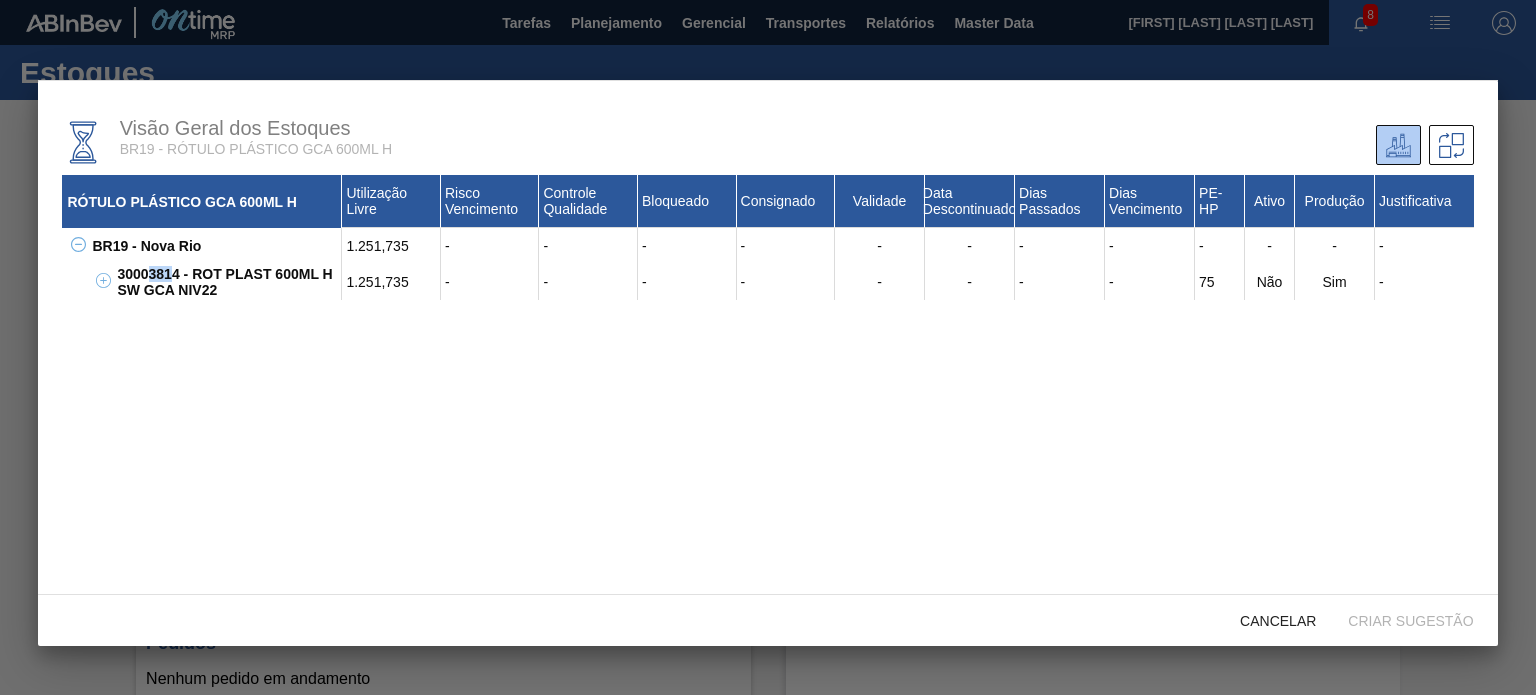 drag, startPoint x: 174, startPoint y: 271, endPoint x: 144, endPoint y: 266, distance: 30.413813 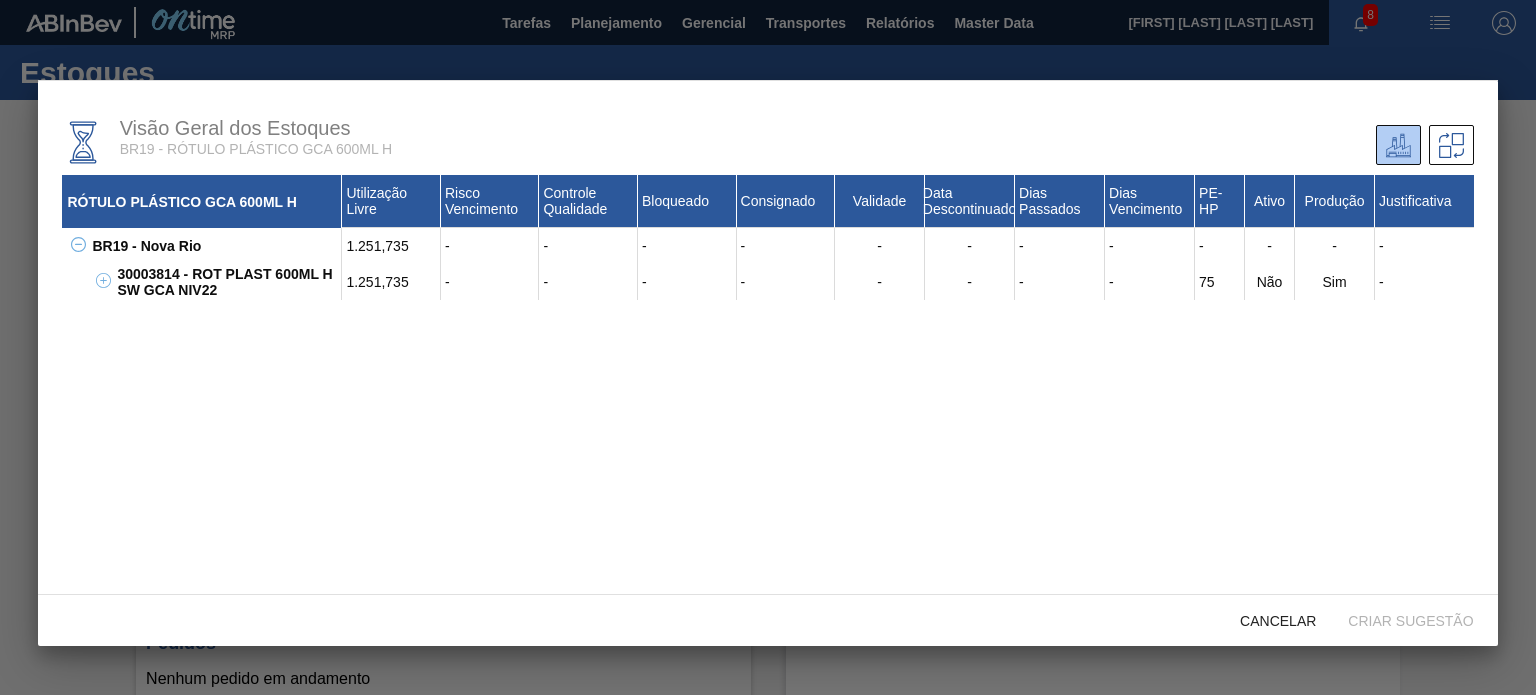click on "30003814 - ROT PLAST 600ML H SW GCA NIV22" at bounding box center (227, 282) 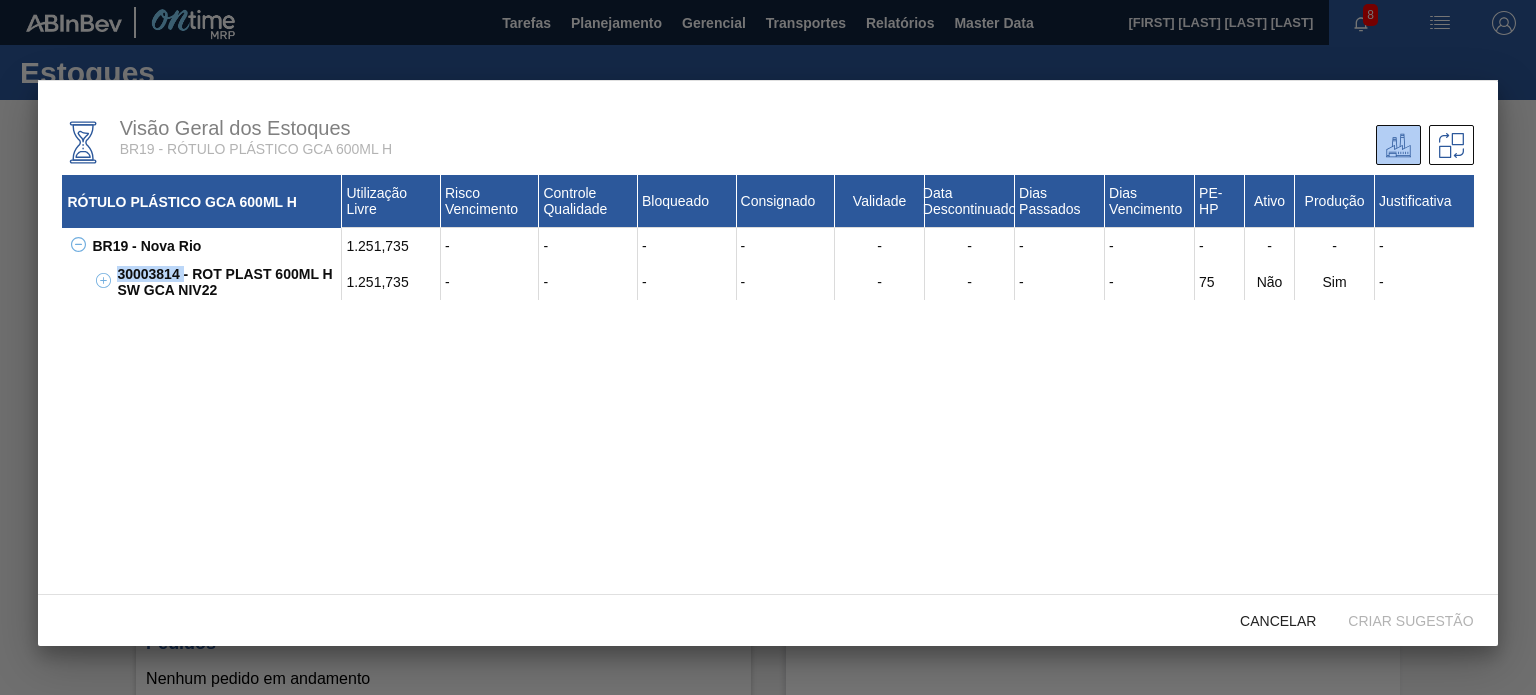 click on "30003814 - ROT PLAST 600ML H SW GCA NIV22" at bounding box center [227, 282] 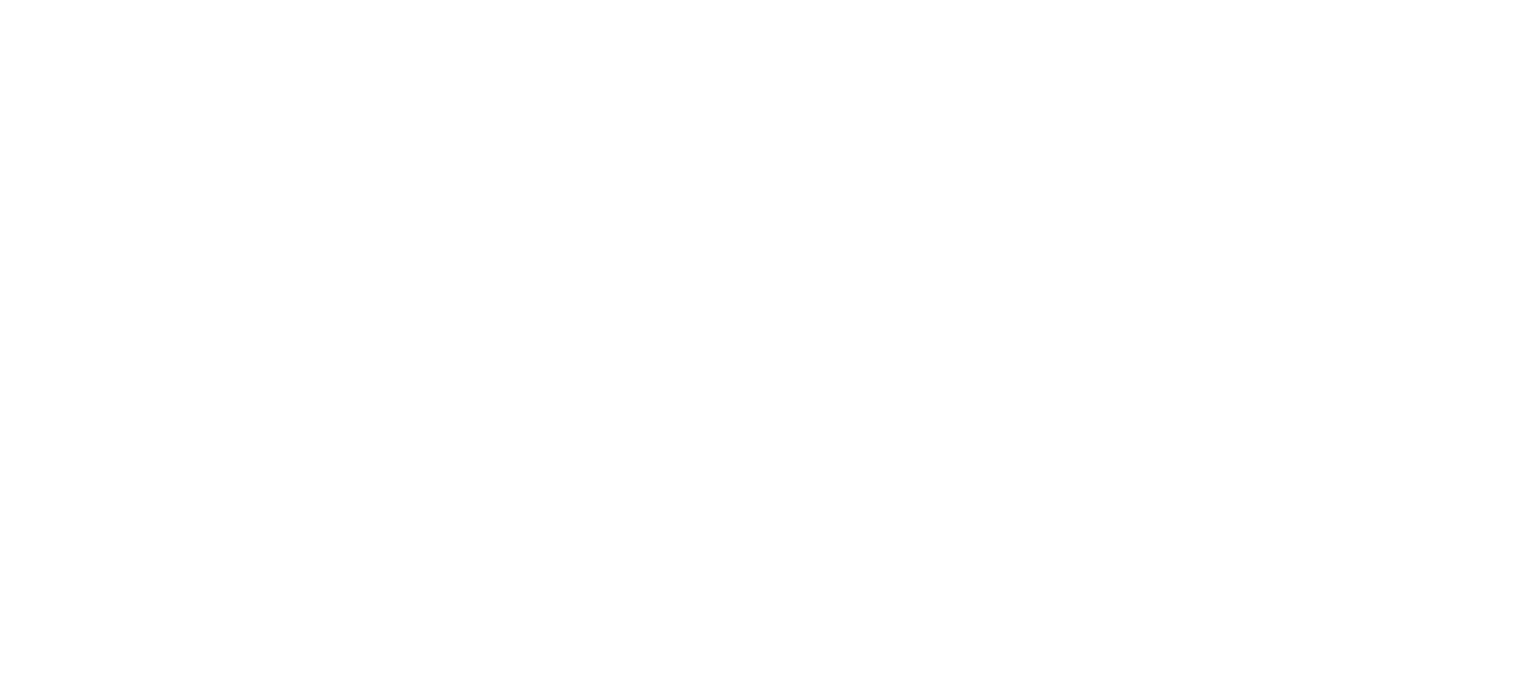 scroll, scrollTop: 0, scrollLeft: 0, axis: both 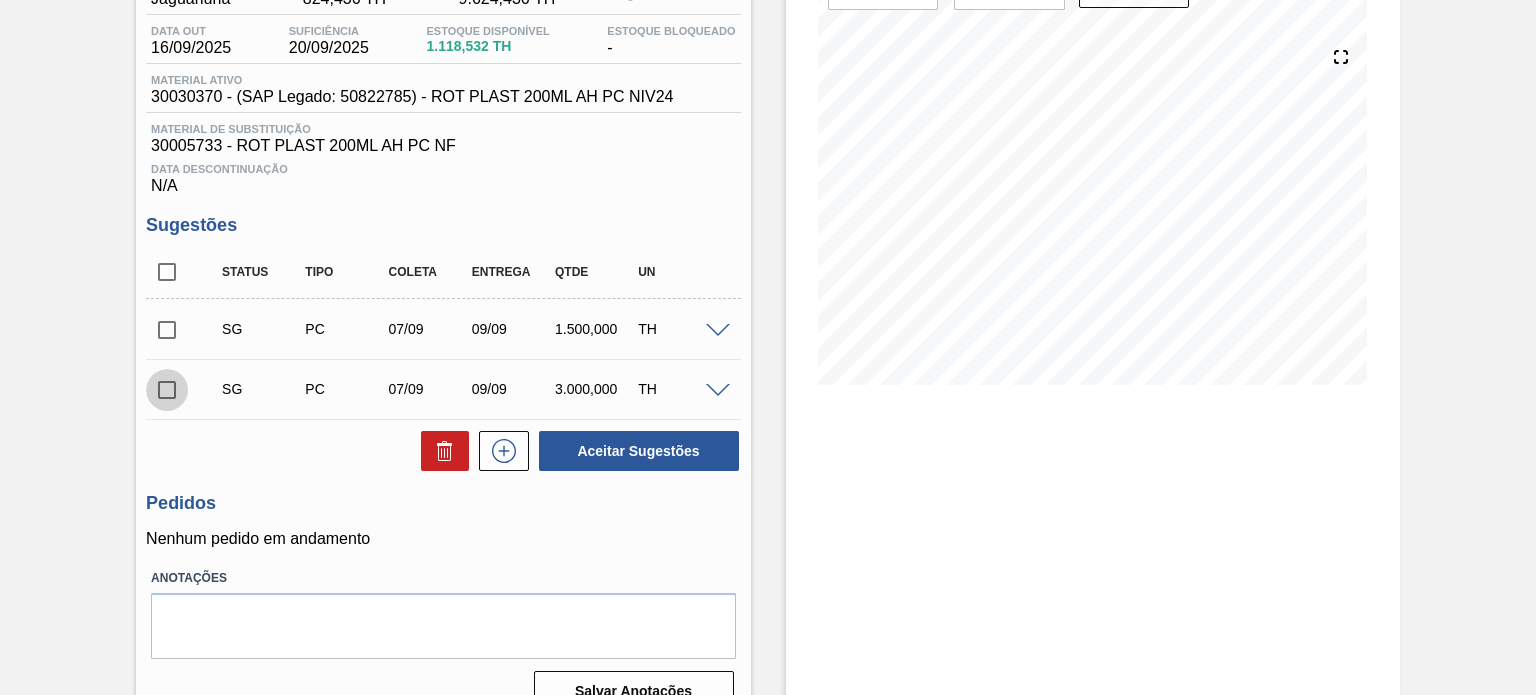 click at bounding box center [167, 390] 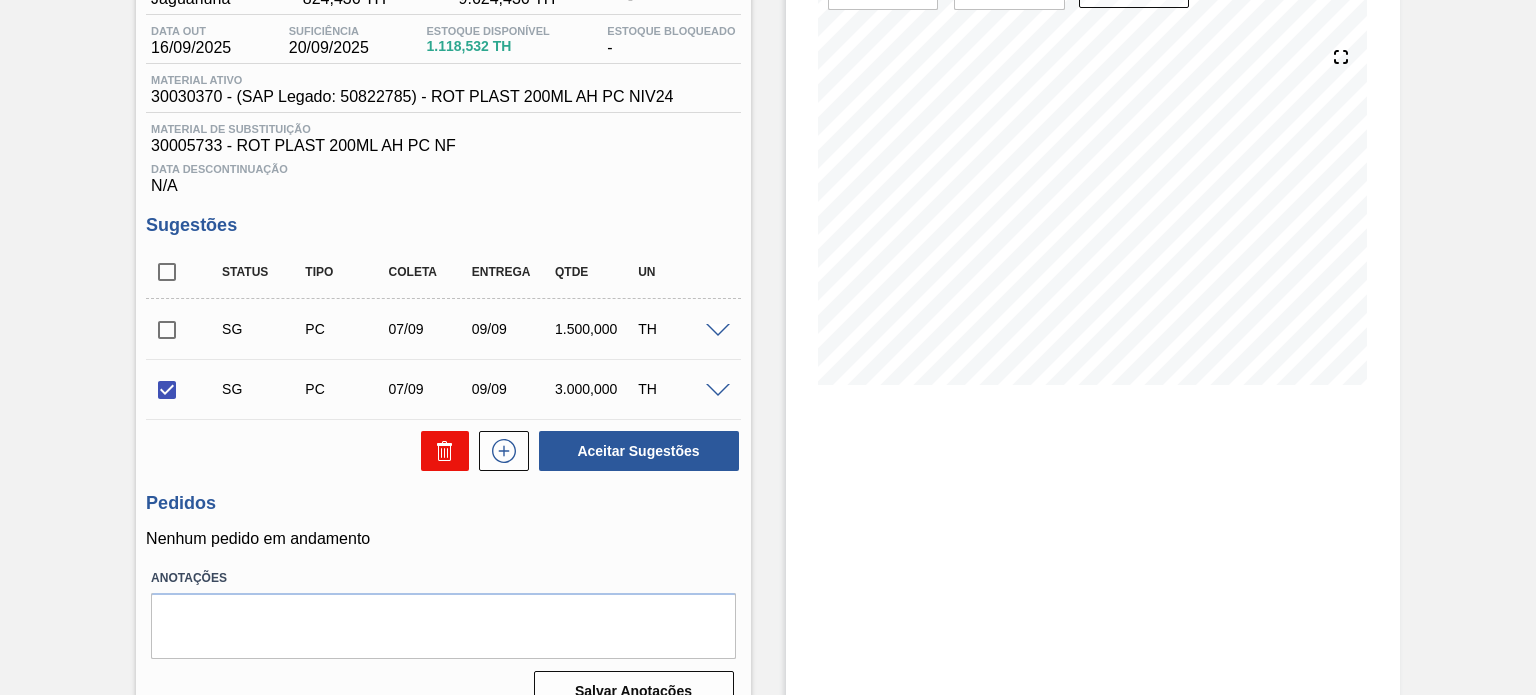 click at bounding box center (445, 451) 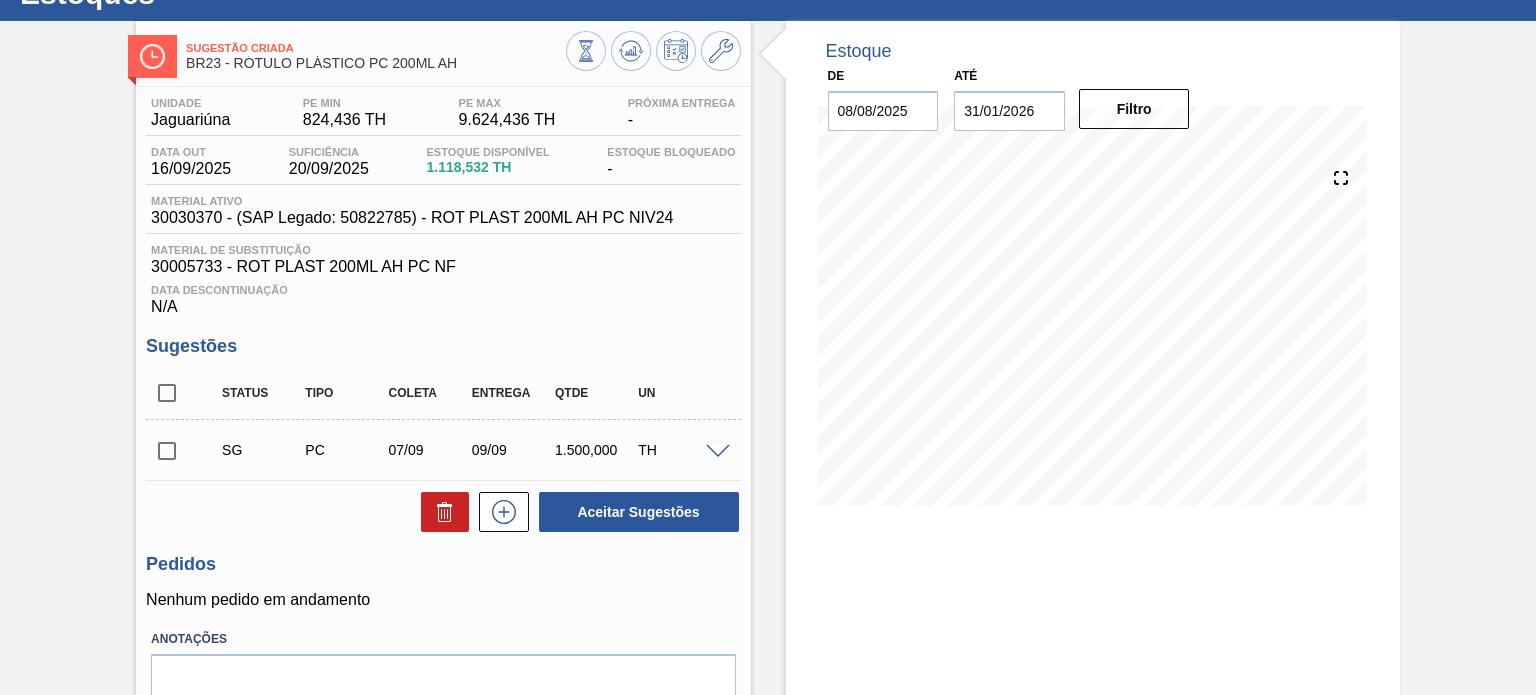 scroll, scrollTop: 0, scrollLeft: 0, axis: both 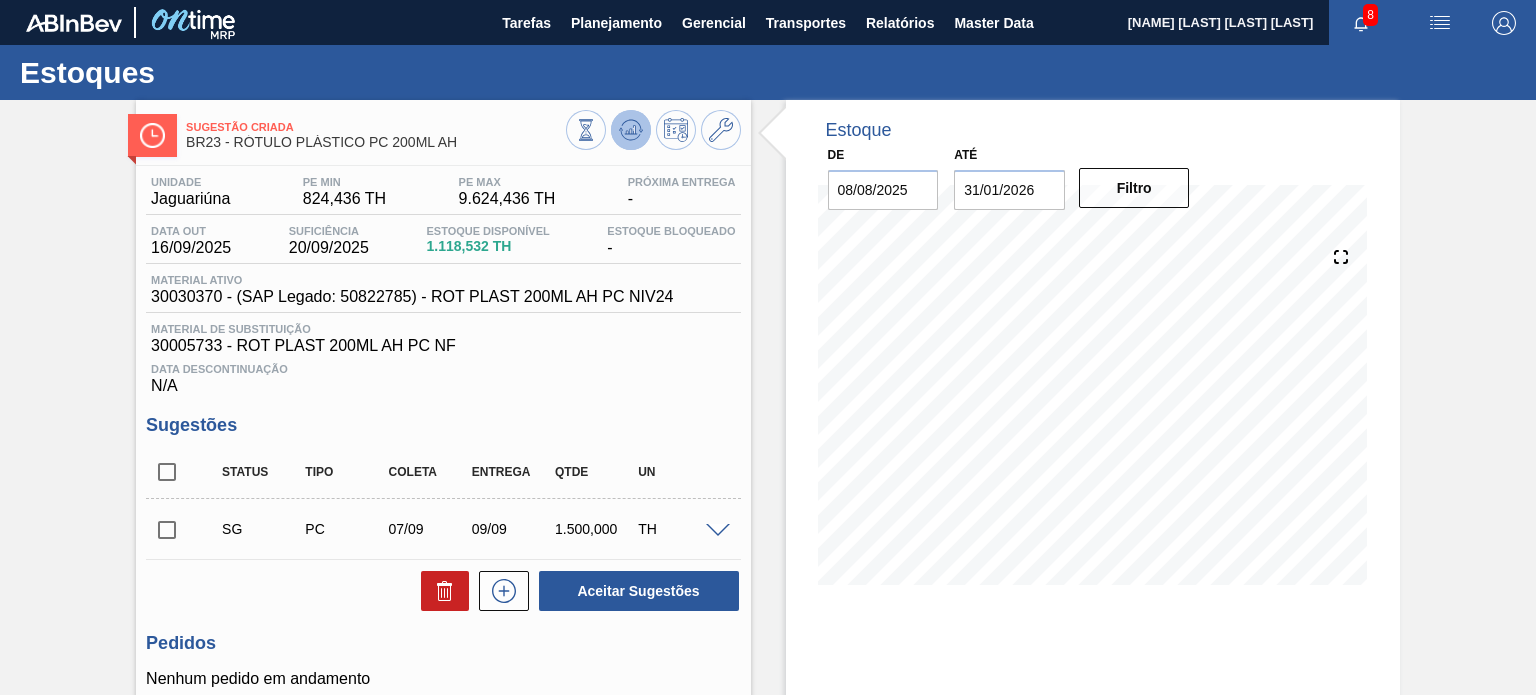 click 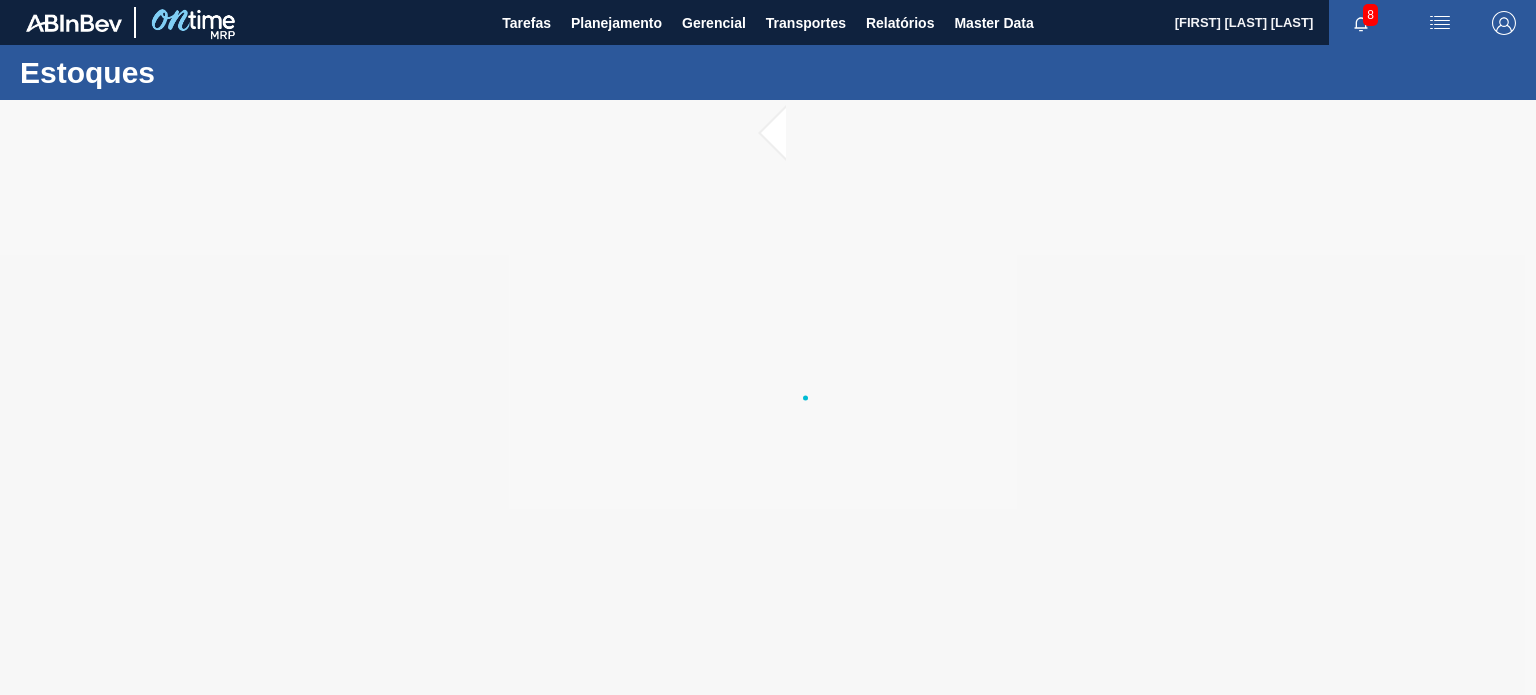 scroll, scrollTop: 0, scrollLeft: 0, axis: both 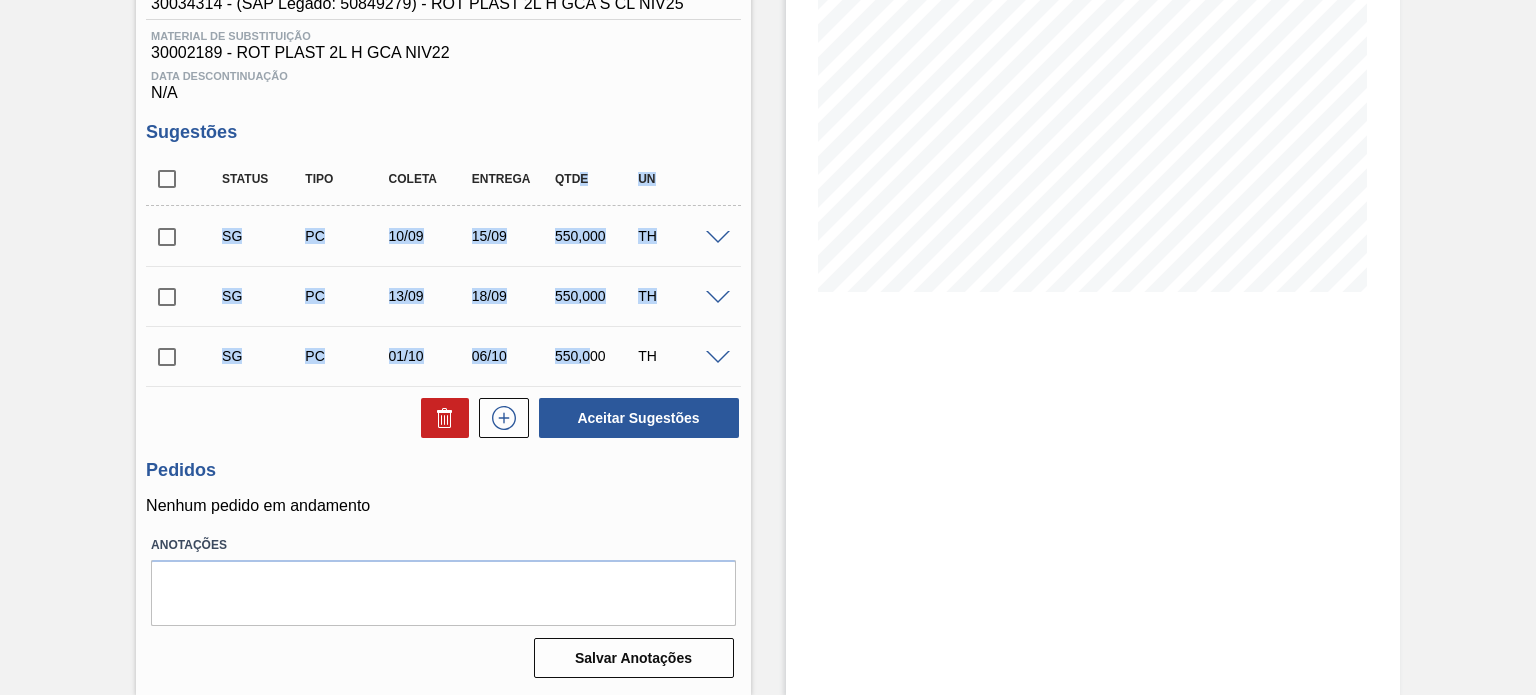 drag, startPoint x: 585, startPoint y: 223, endPoint x: 591, endPoint y: 328, distance: 105.17129 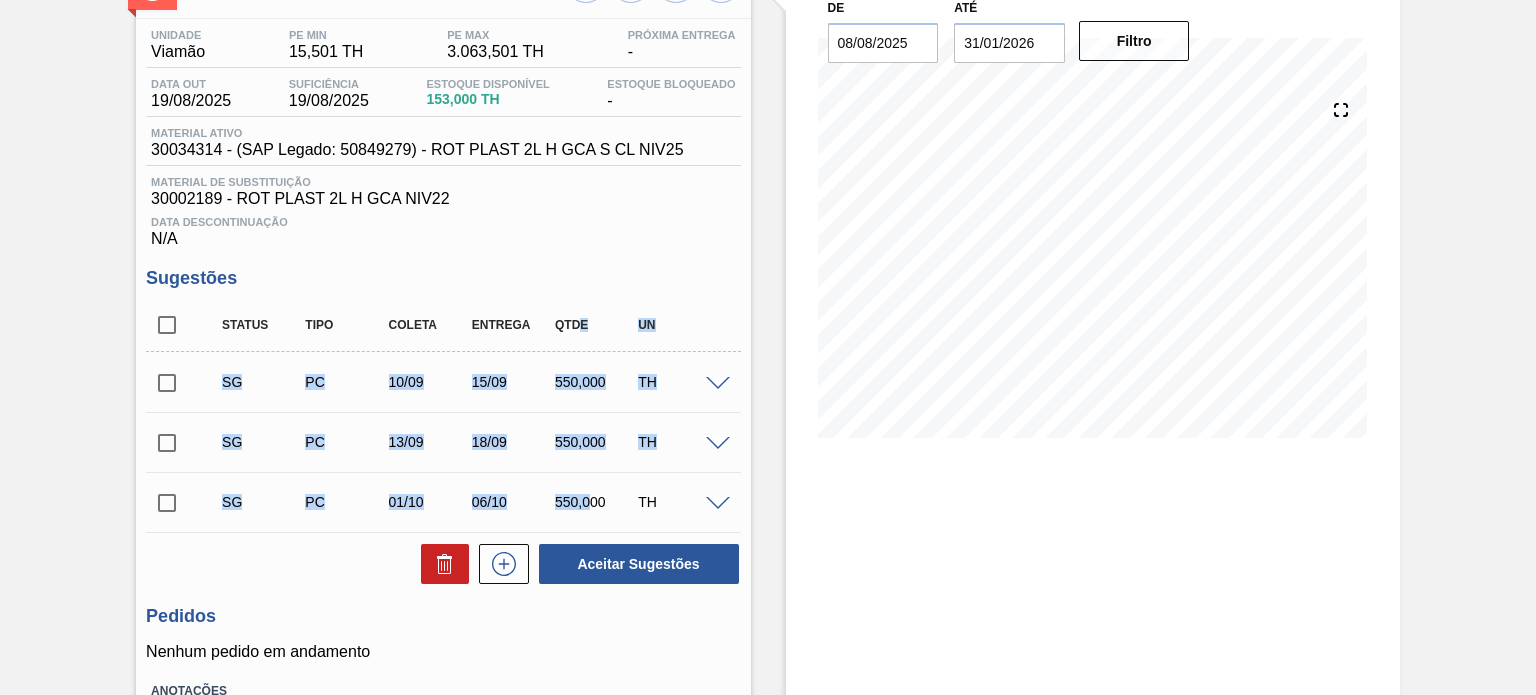scroll, scrollTop: 0, scrollLeft: 0, axis: both 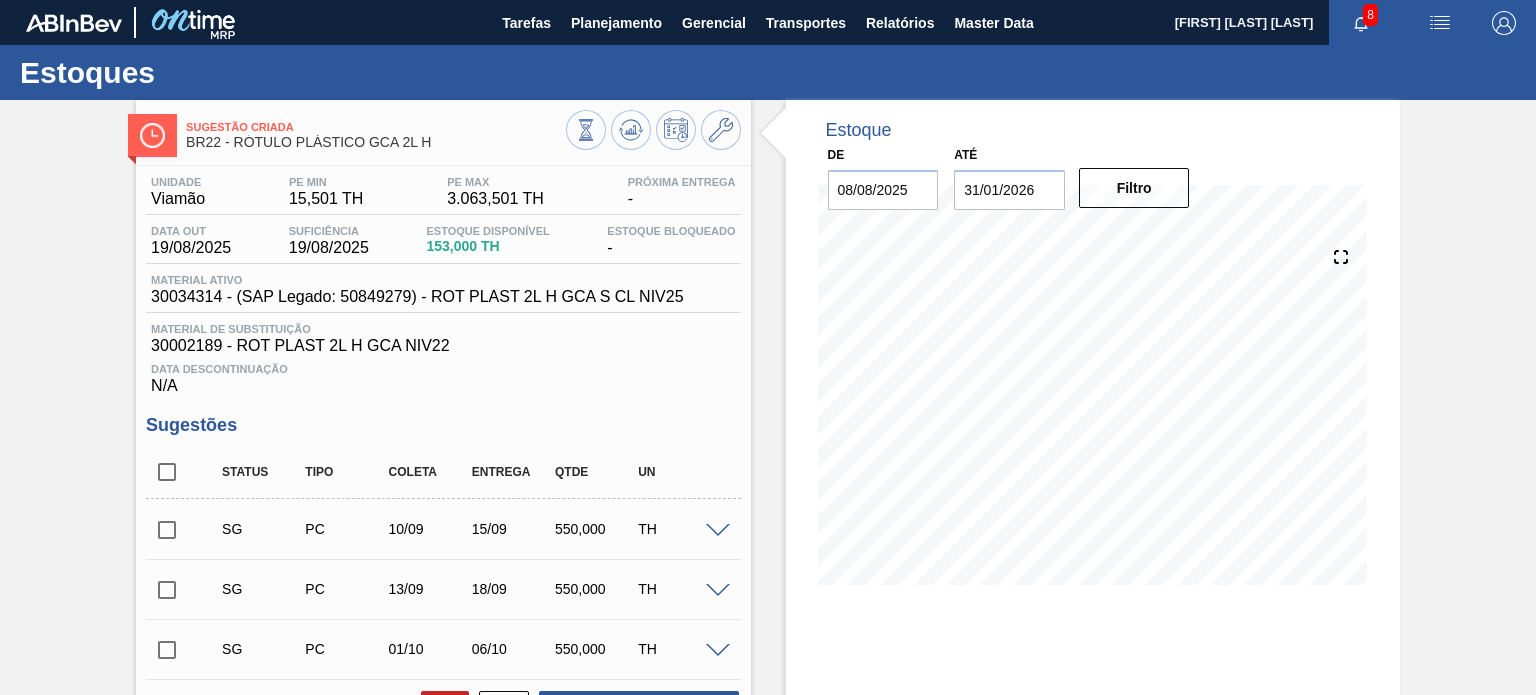 click on "Data out [DATE] Suficiência [DATE] Estoque Disponível 153,000 TH Estoque Bloqueado -" at bounding box center [443, 244] 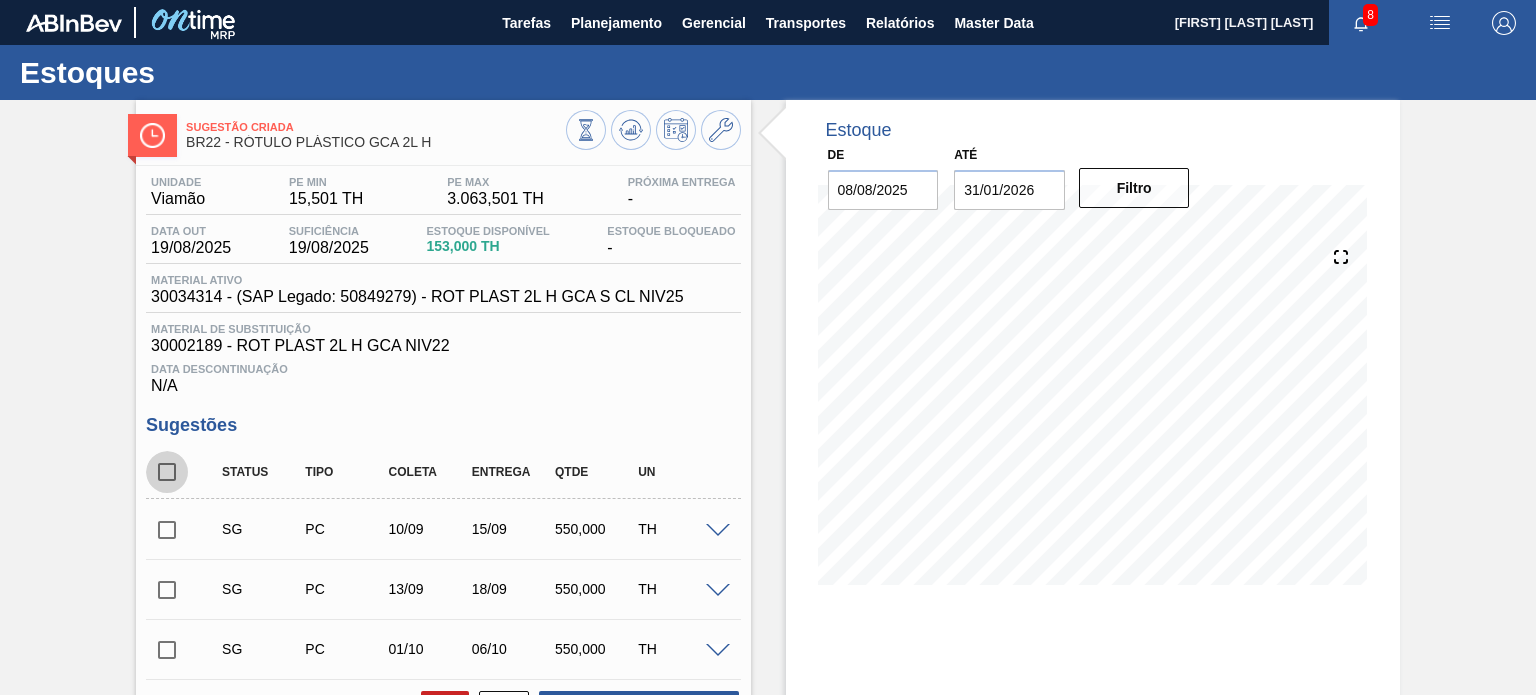 click at bounding box center [167, 472] 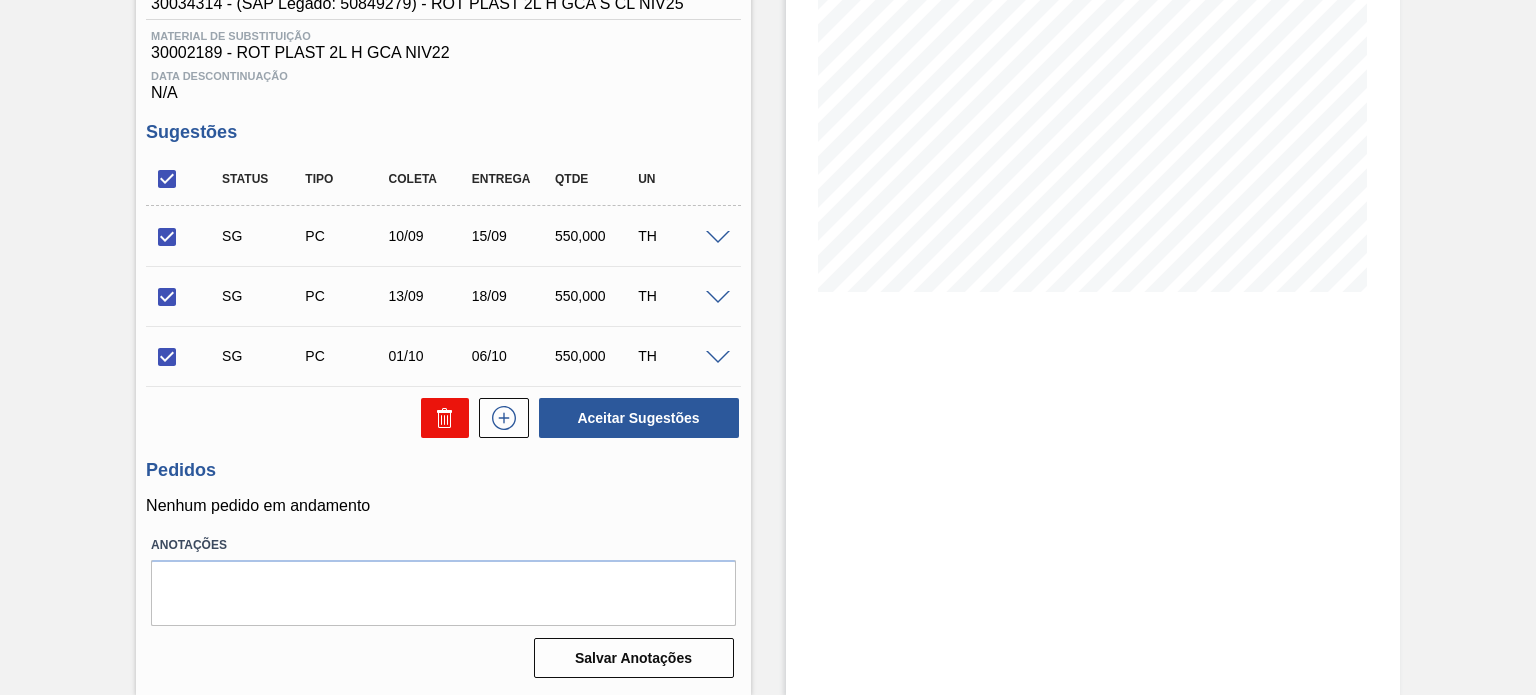 click 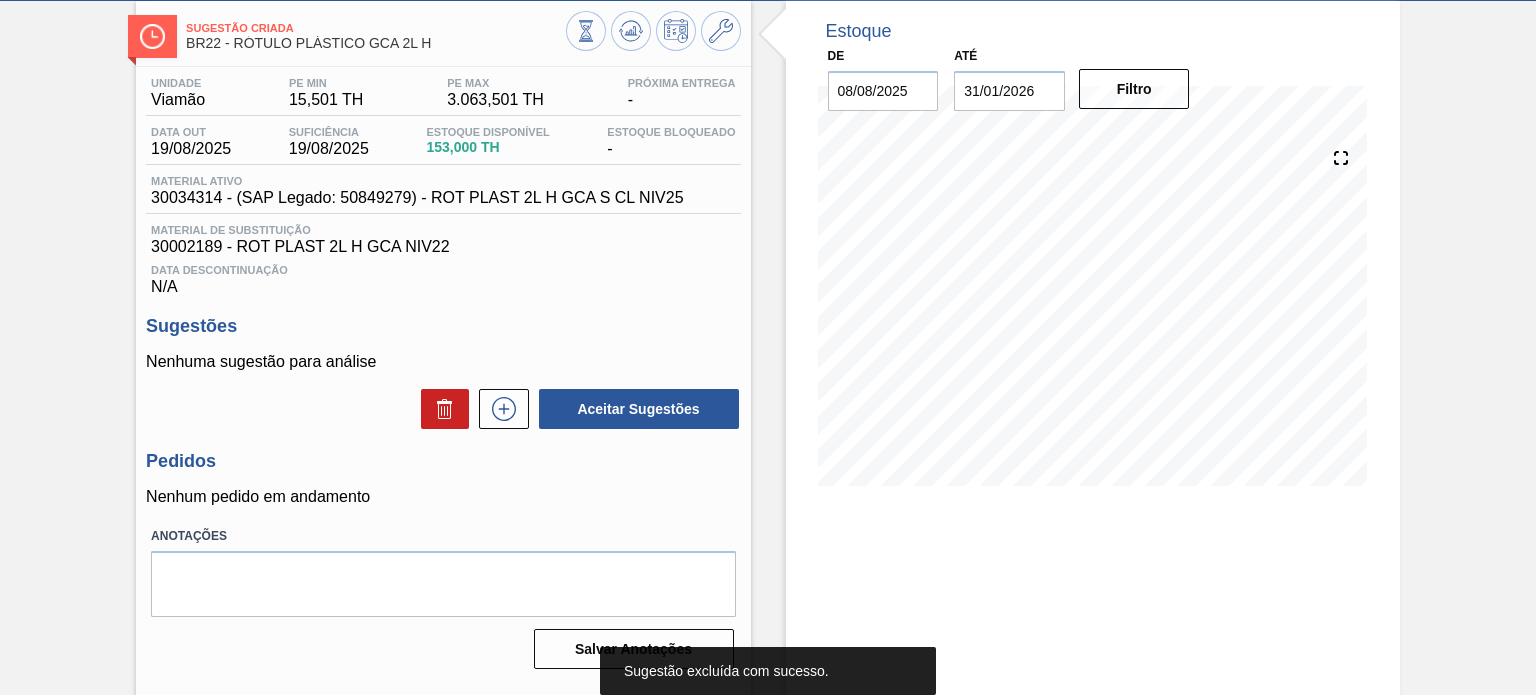 scroll, scrollTop: 64, scrollLeft: 0, axis: vertical 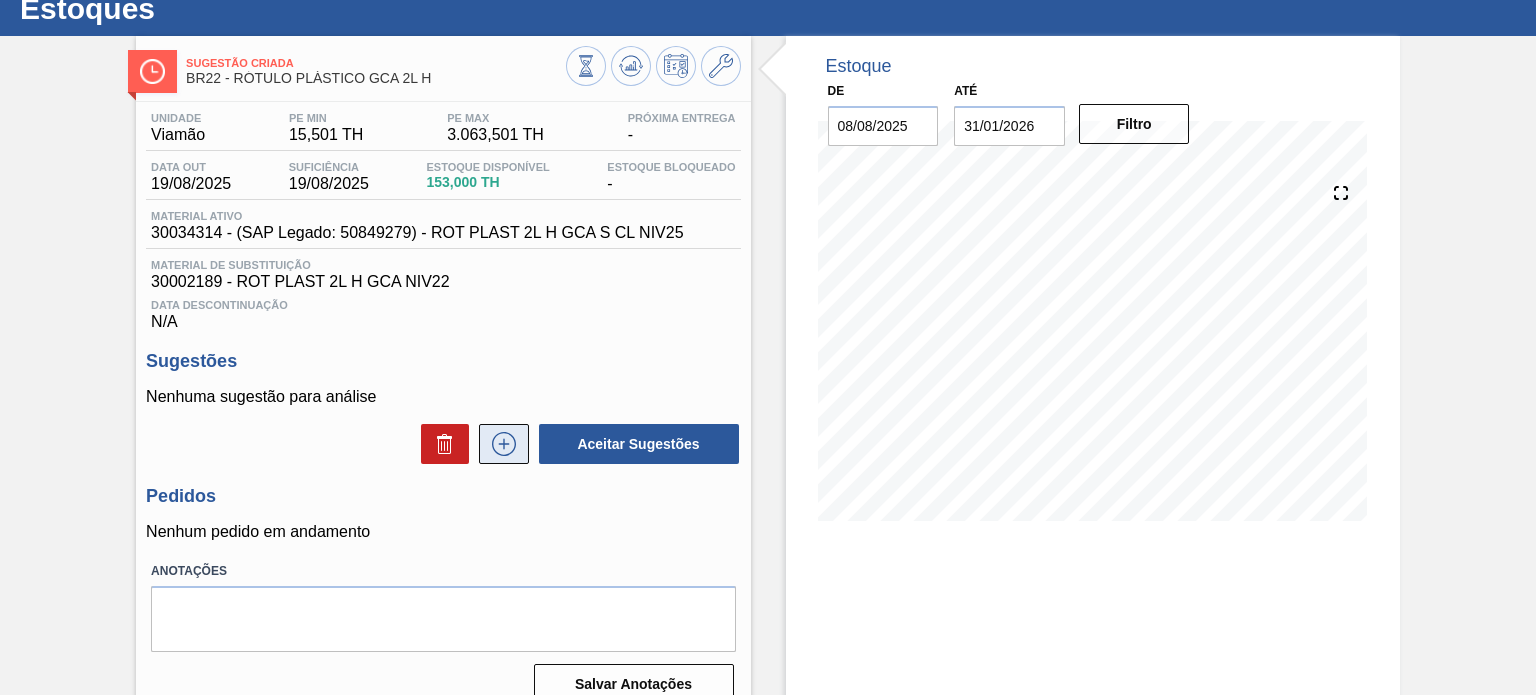 click 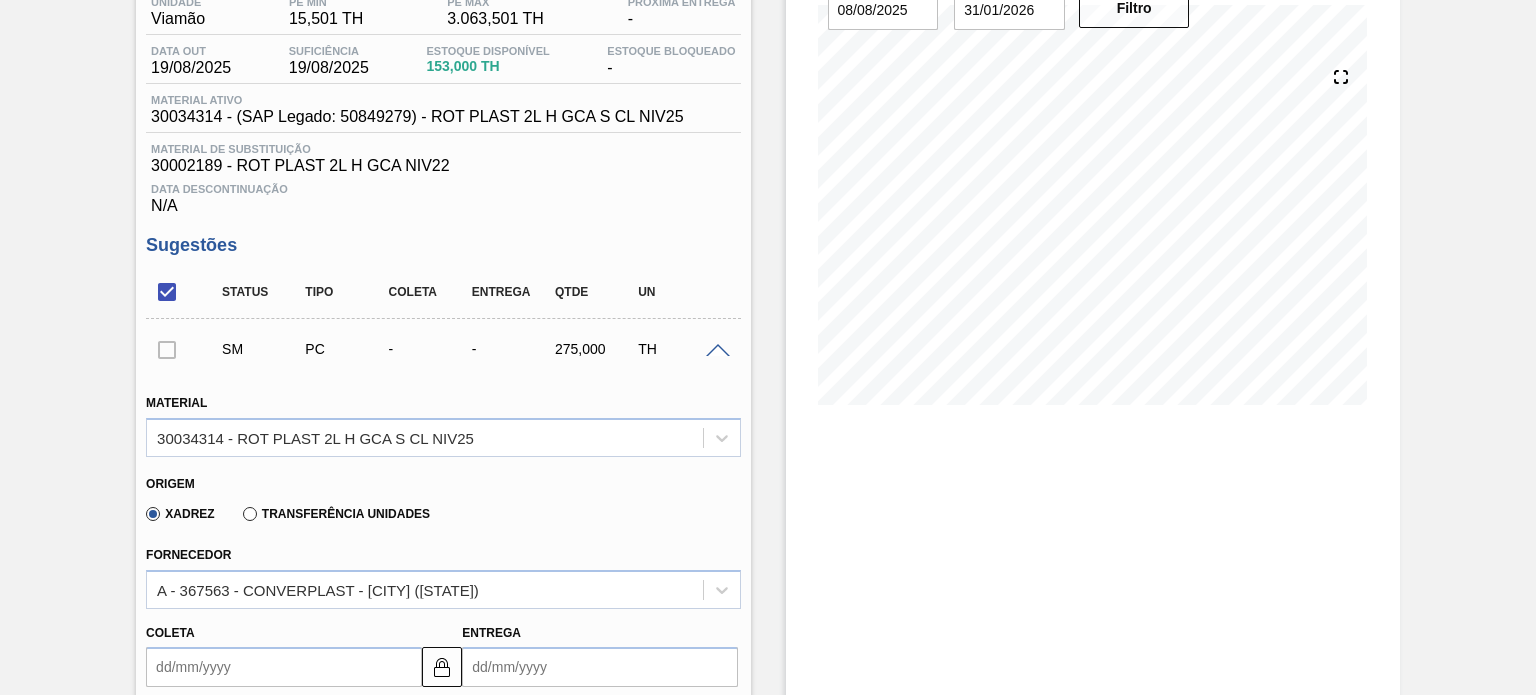 scroll, scrollTop: 264, scrollLeft: 0, axis: vertical 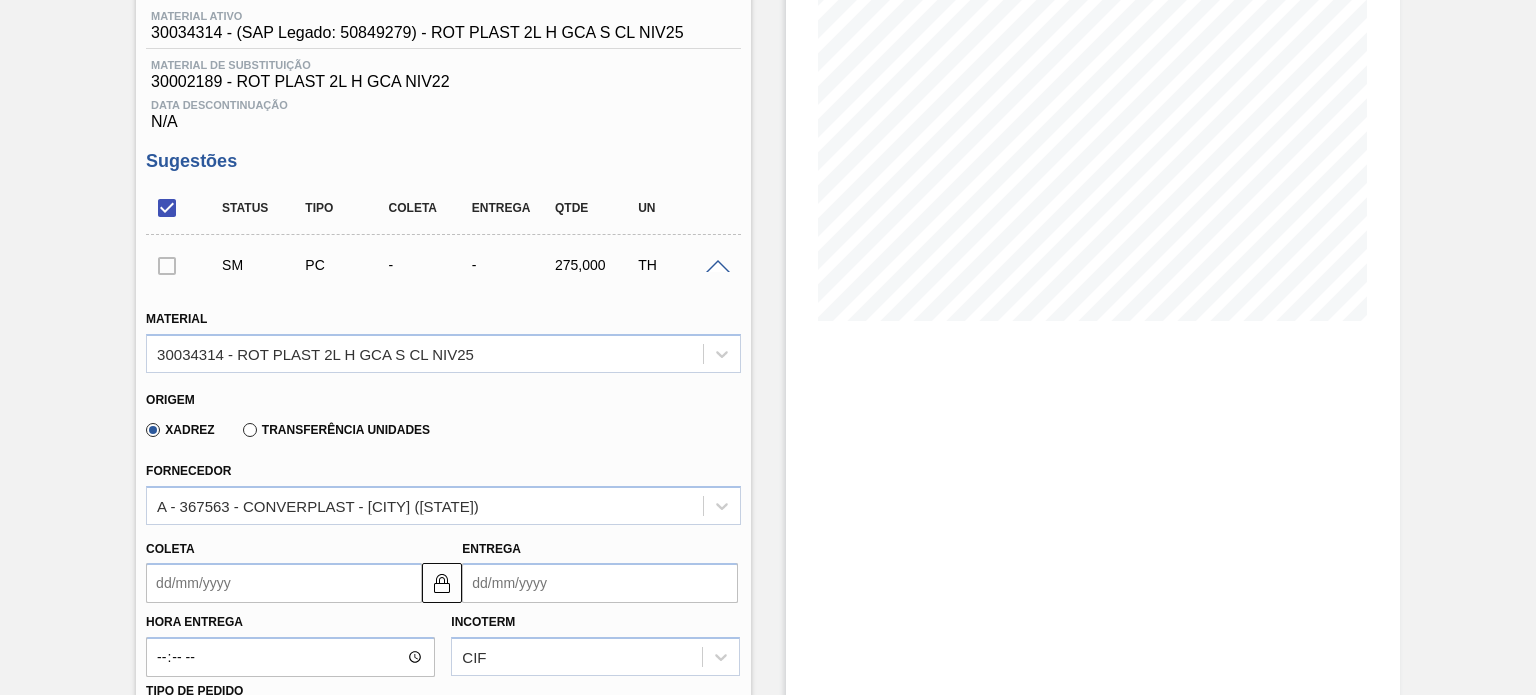 click on "Transferência Unidades" at bounding box center [336, 430] 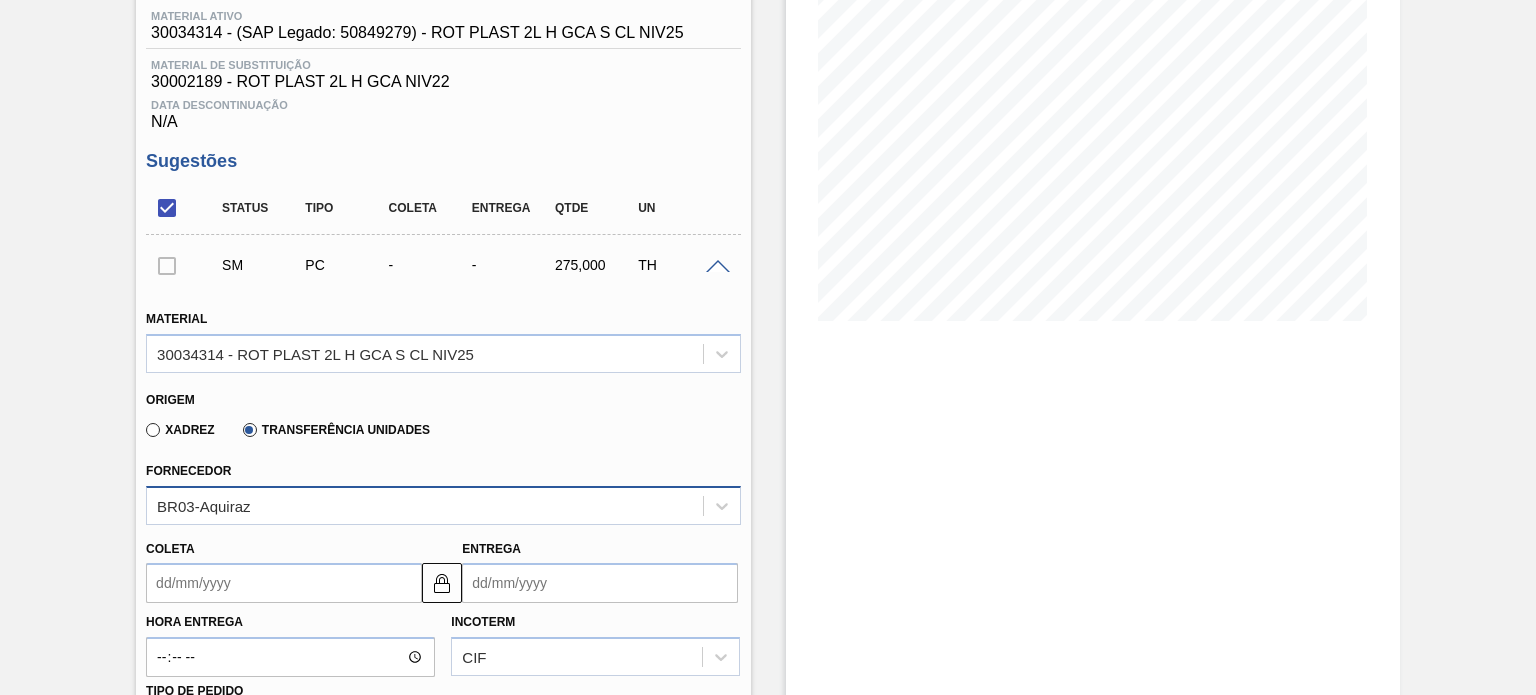 click on "BR03-Aquiraz" at bounding box center (443, 505) 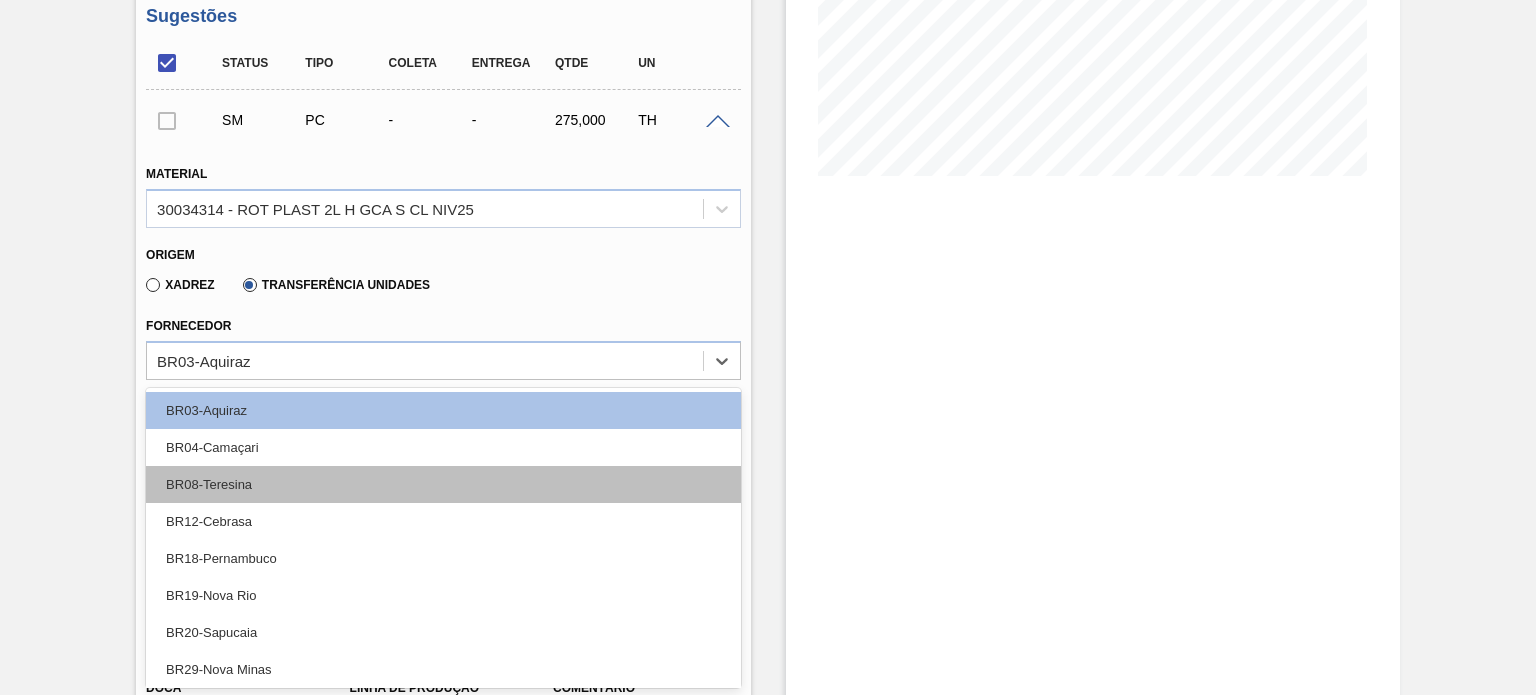 scroll, scrollTop: 78, scrollLeft: 0, axis: vertical 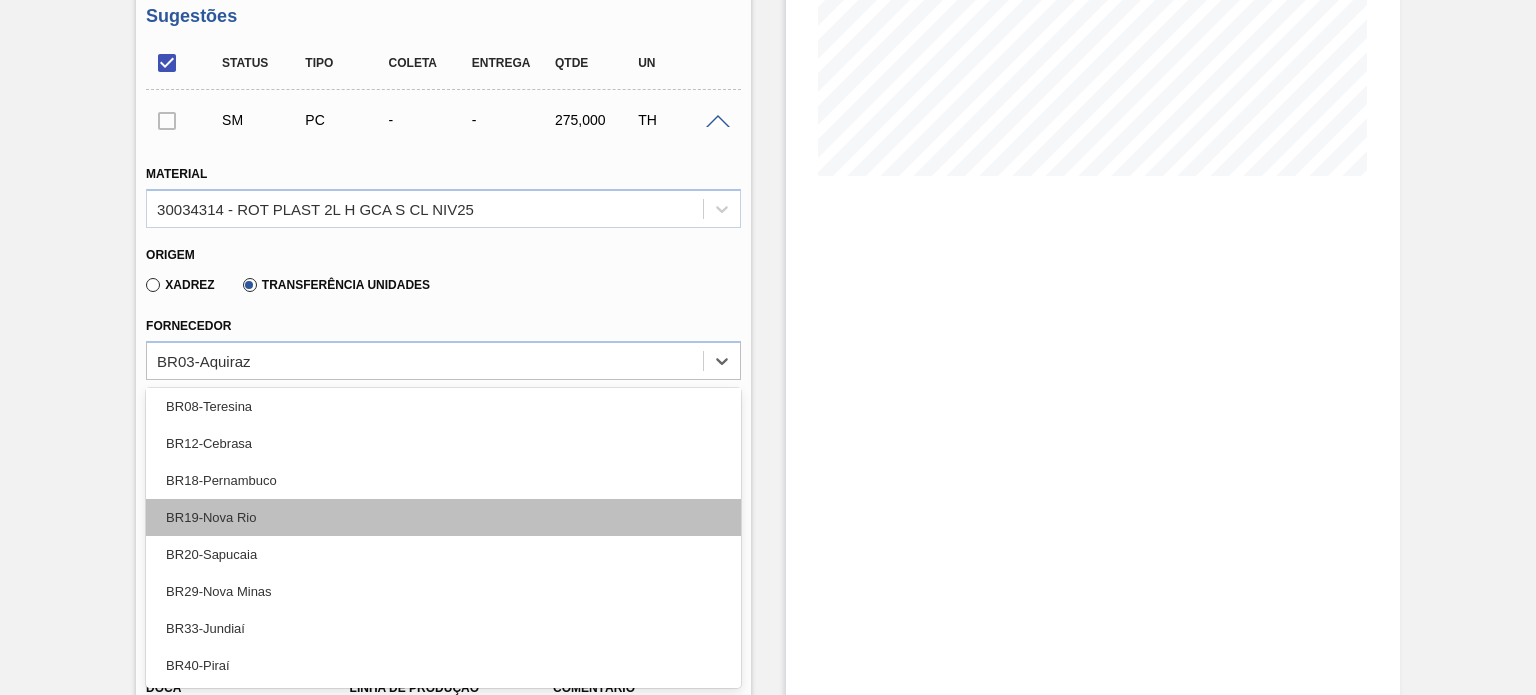 click on "BR19-Nova Rio" at bounding box center [443, 517] 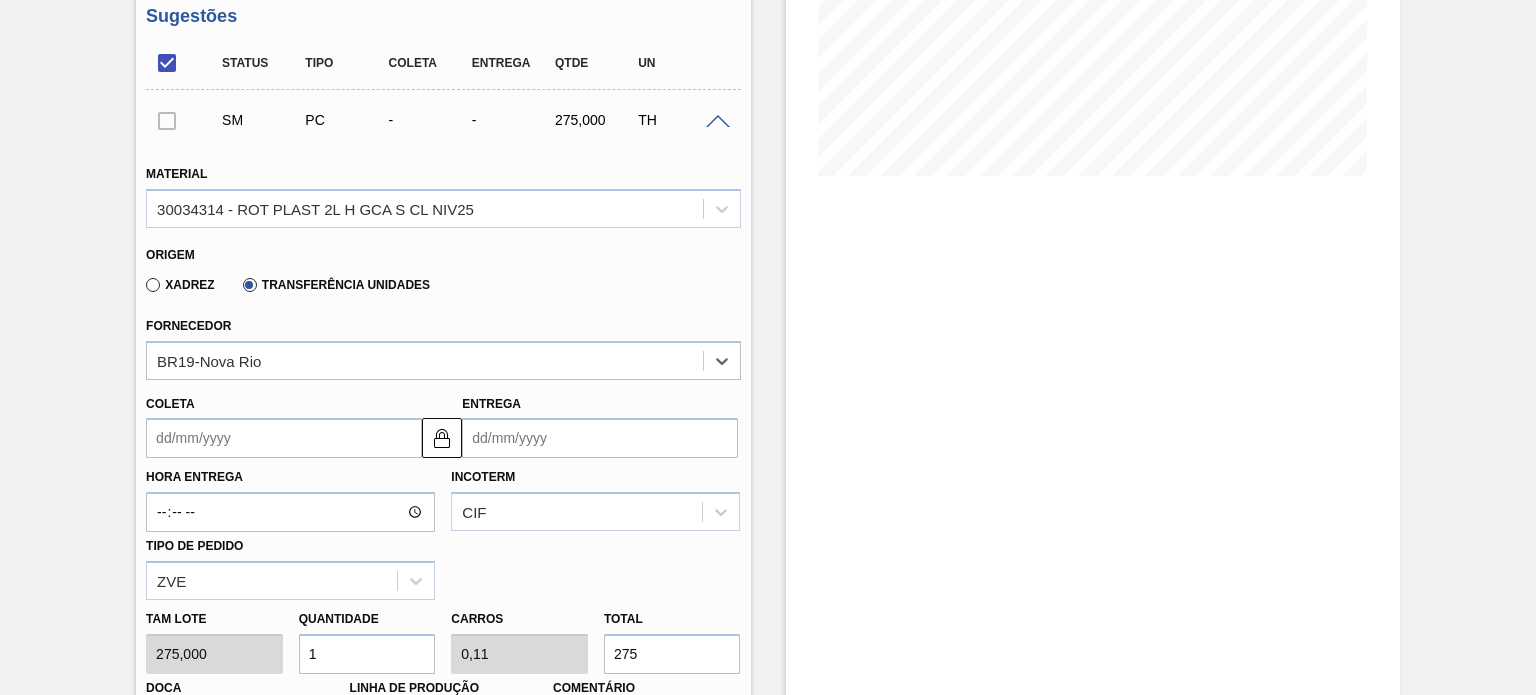 click on "Coleta" at bounding box center [284, 438] 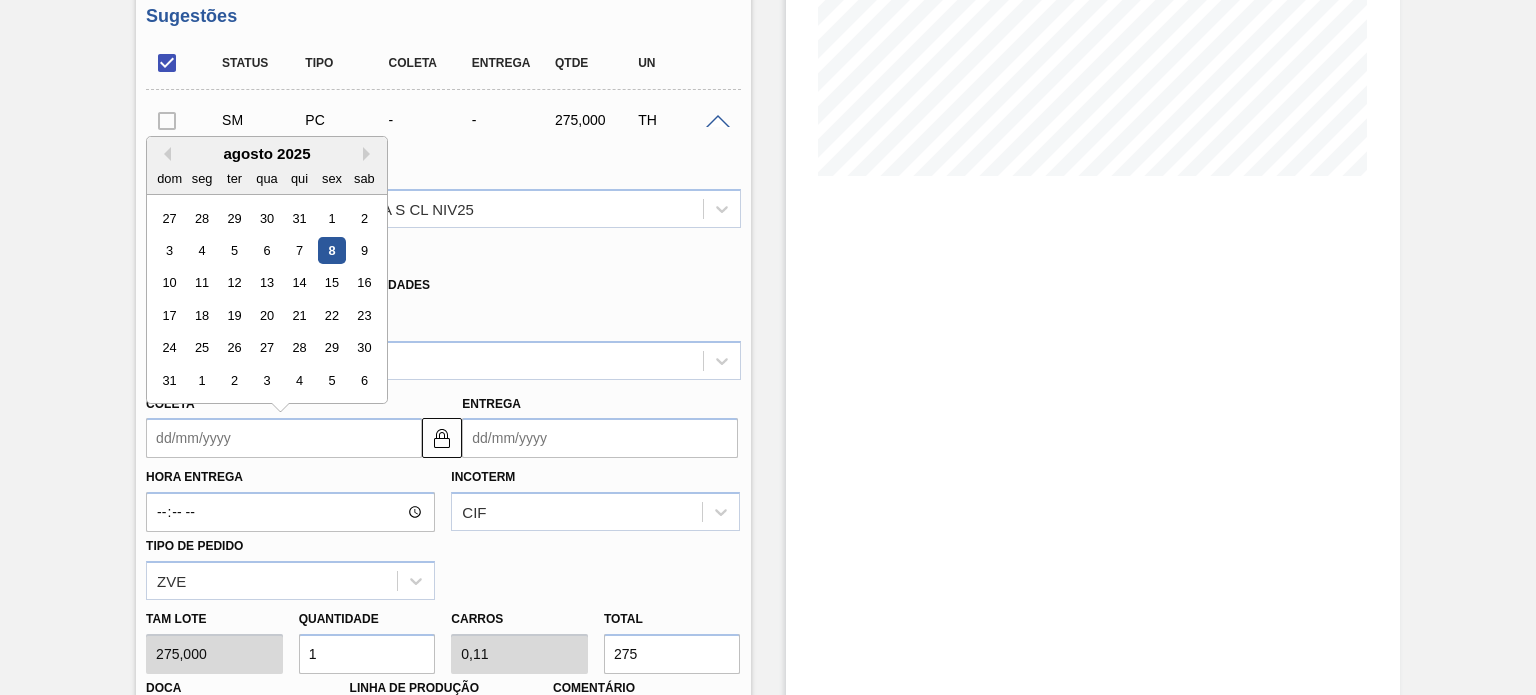 type on "0" 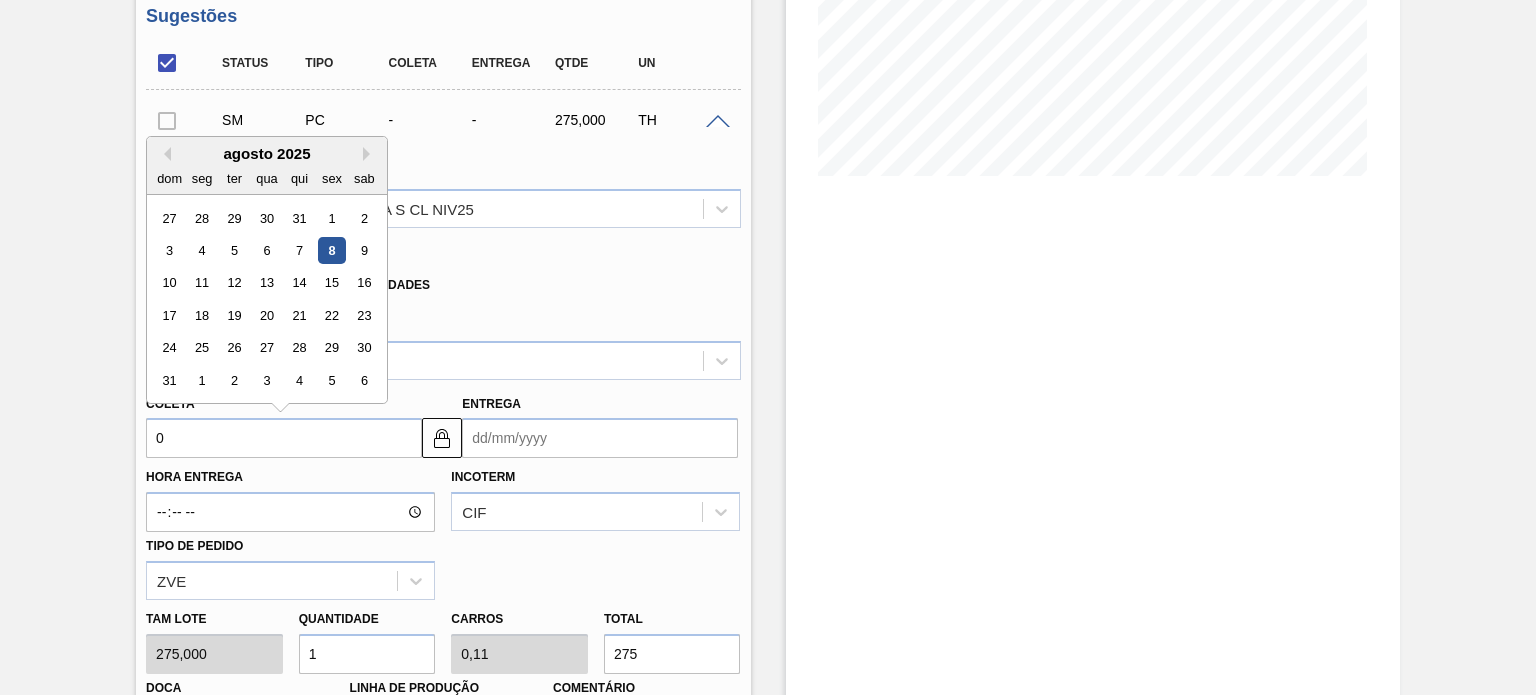 type on "06/01/2000" 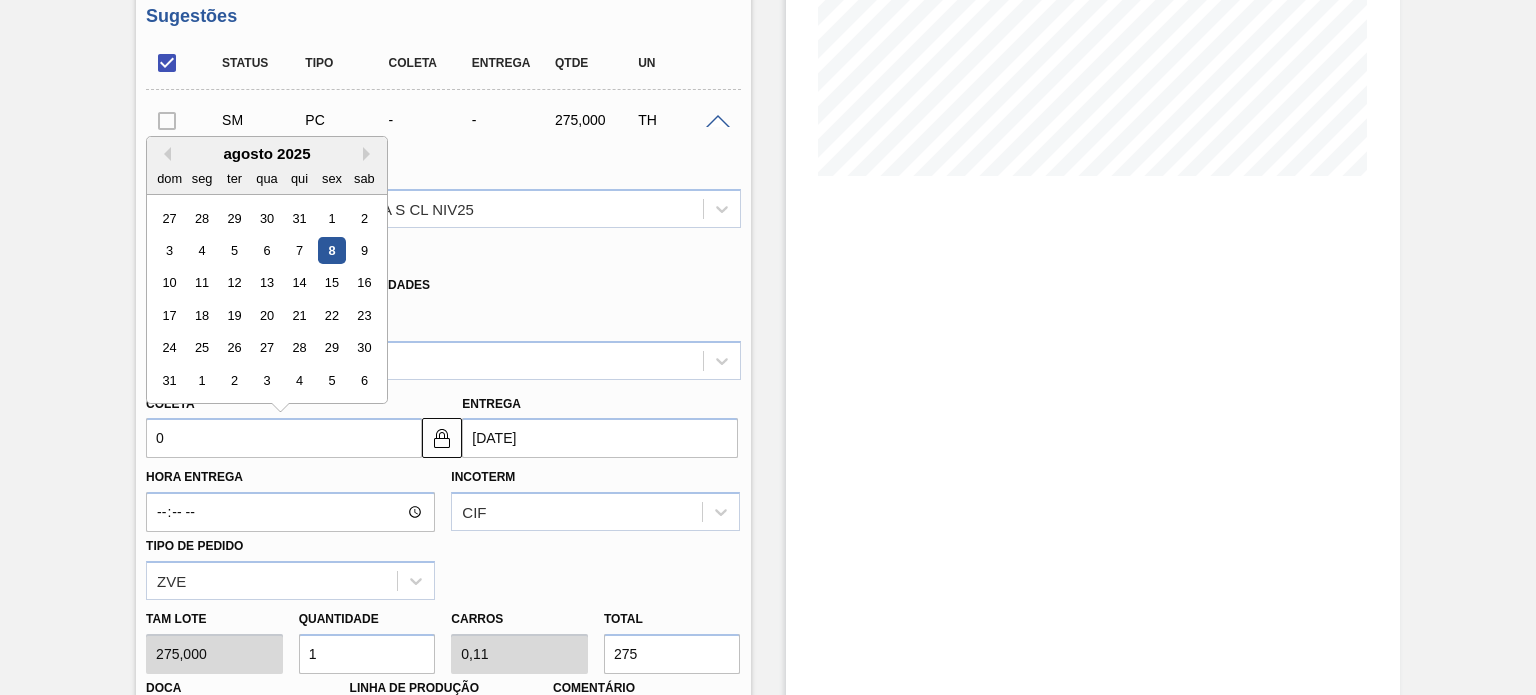 type on "08" 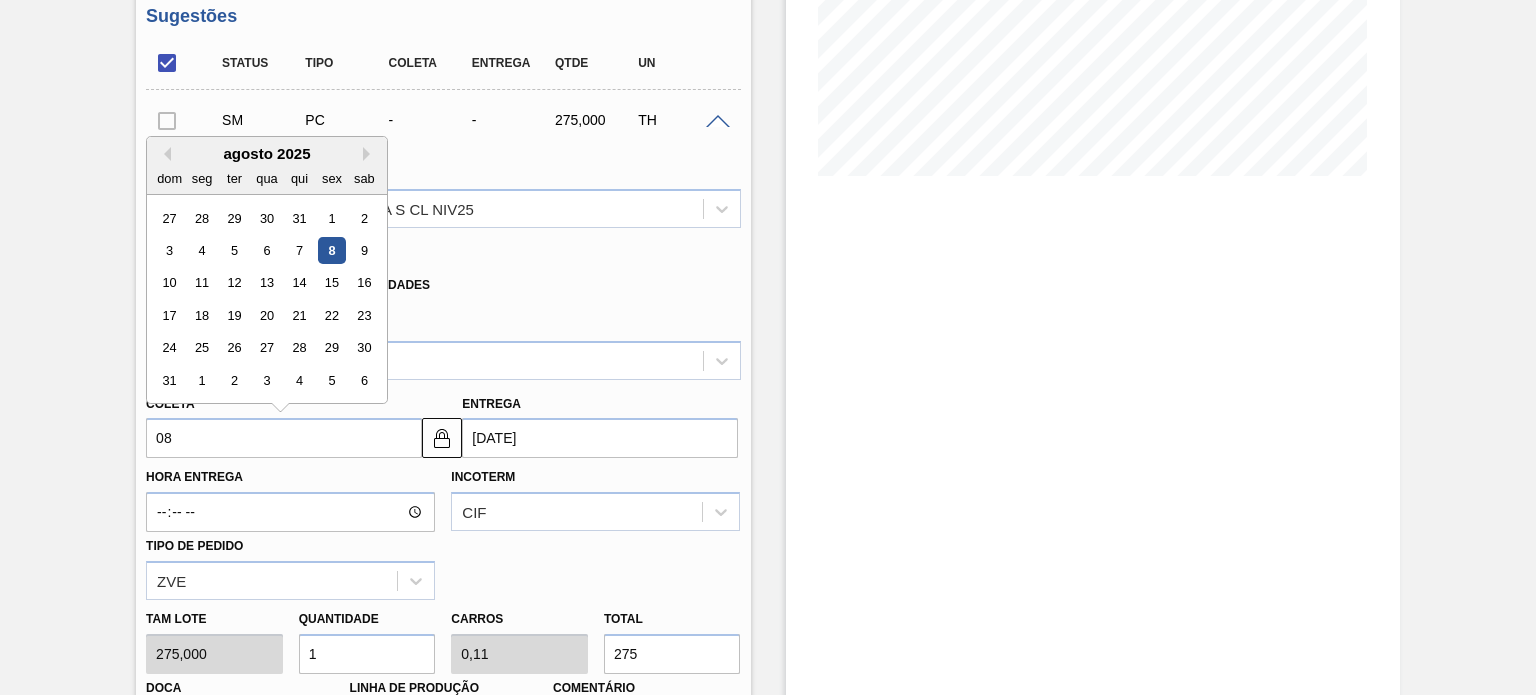 type on "13/08/2025" 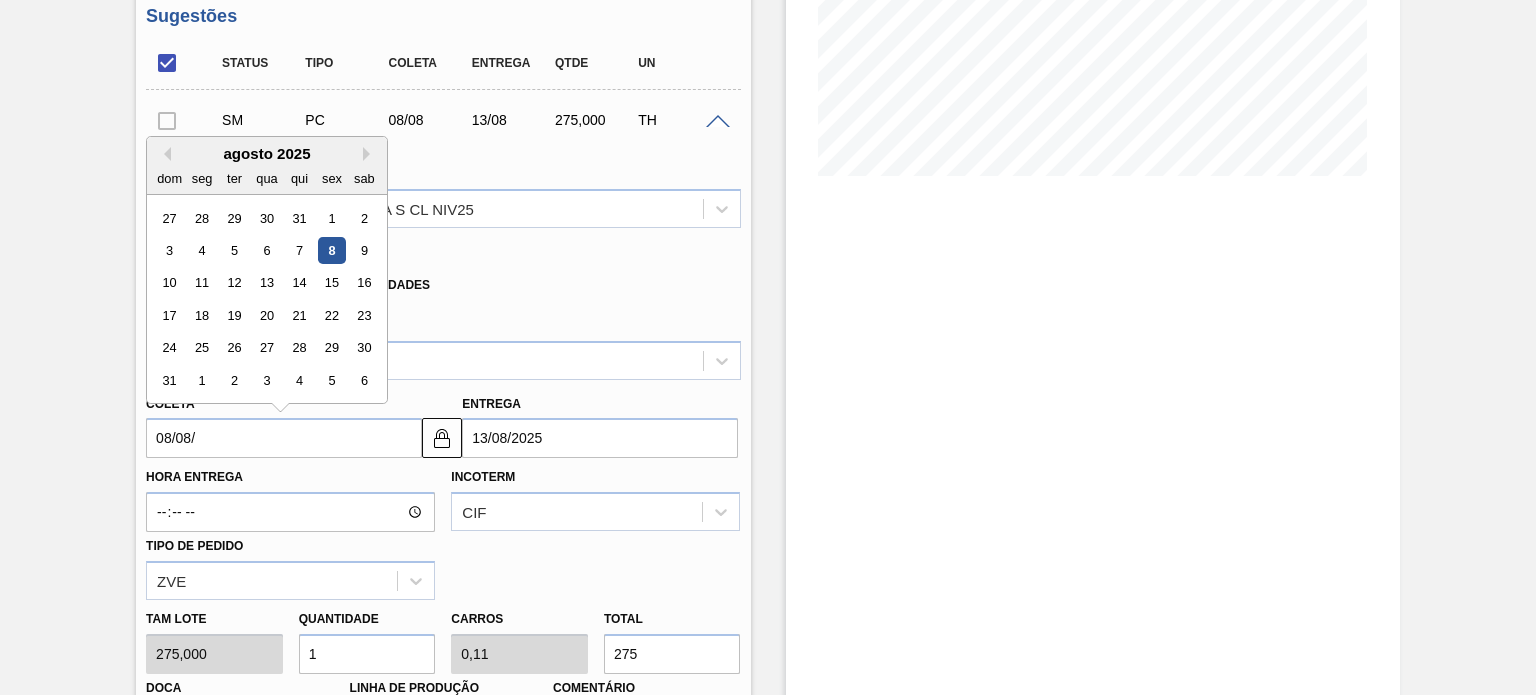 type on "08/08/2" 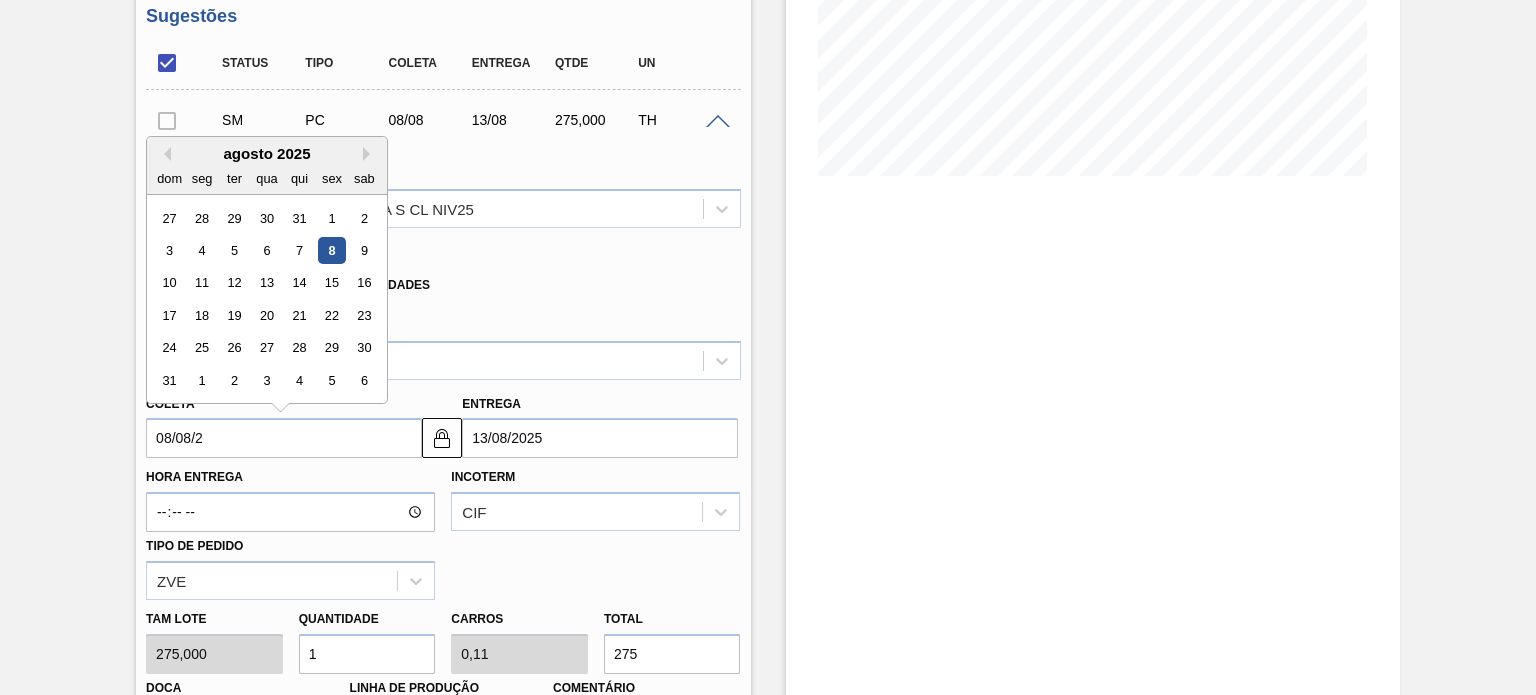 type on "13/08/2002" 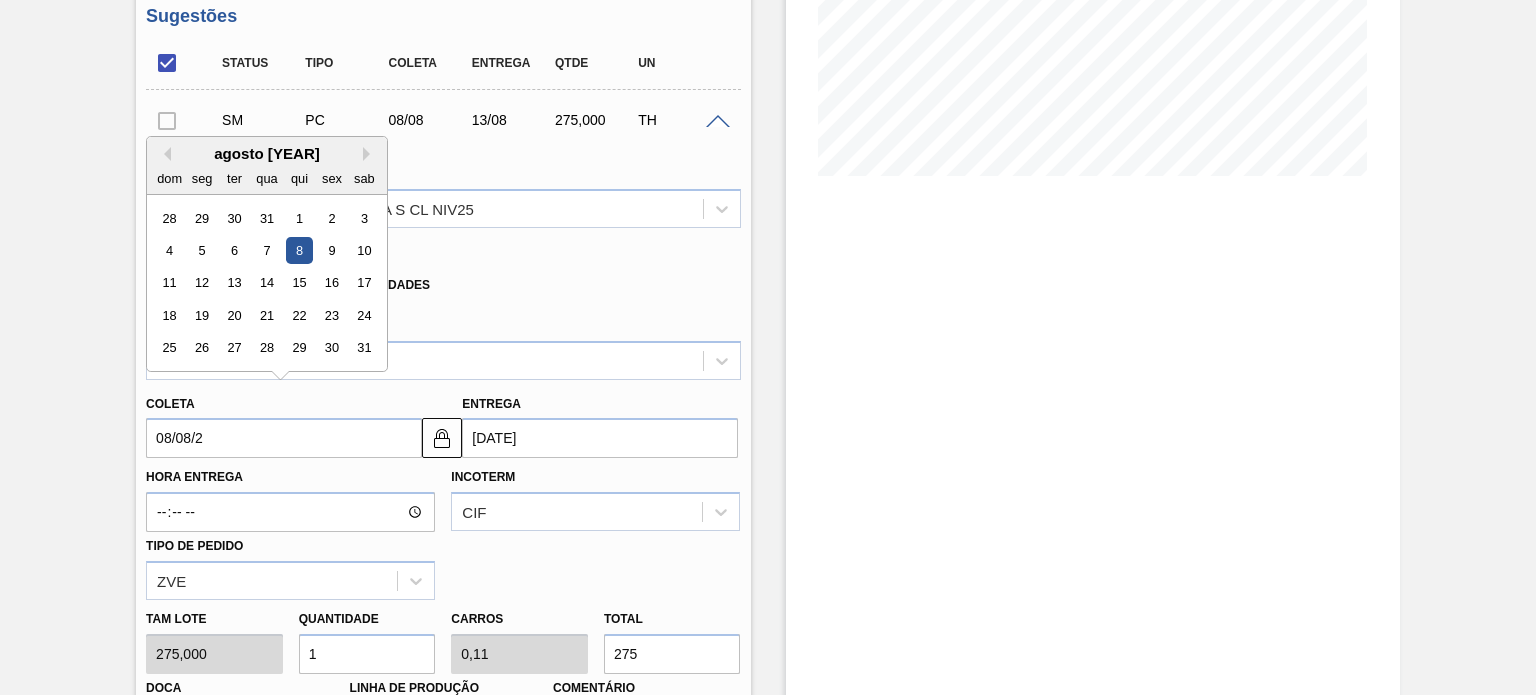 type on "08/08/20" 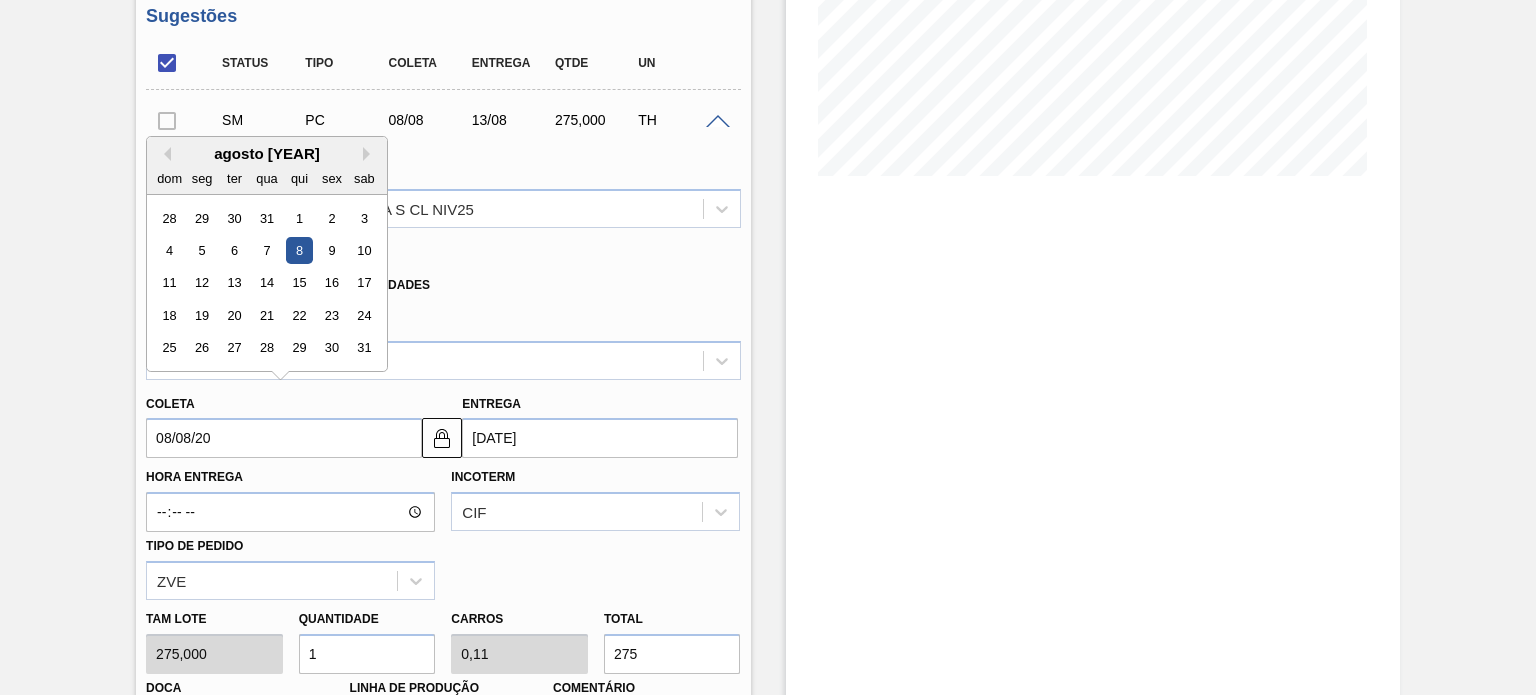 type on "13/08/2020" 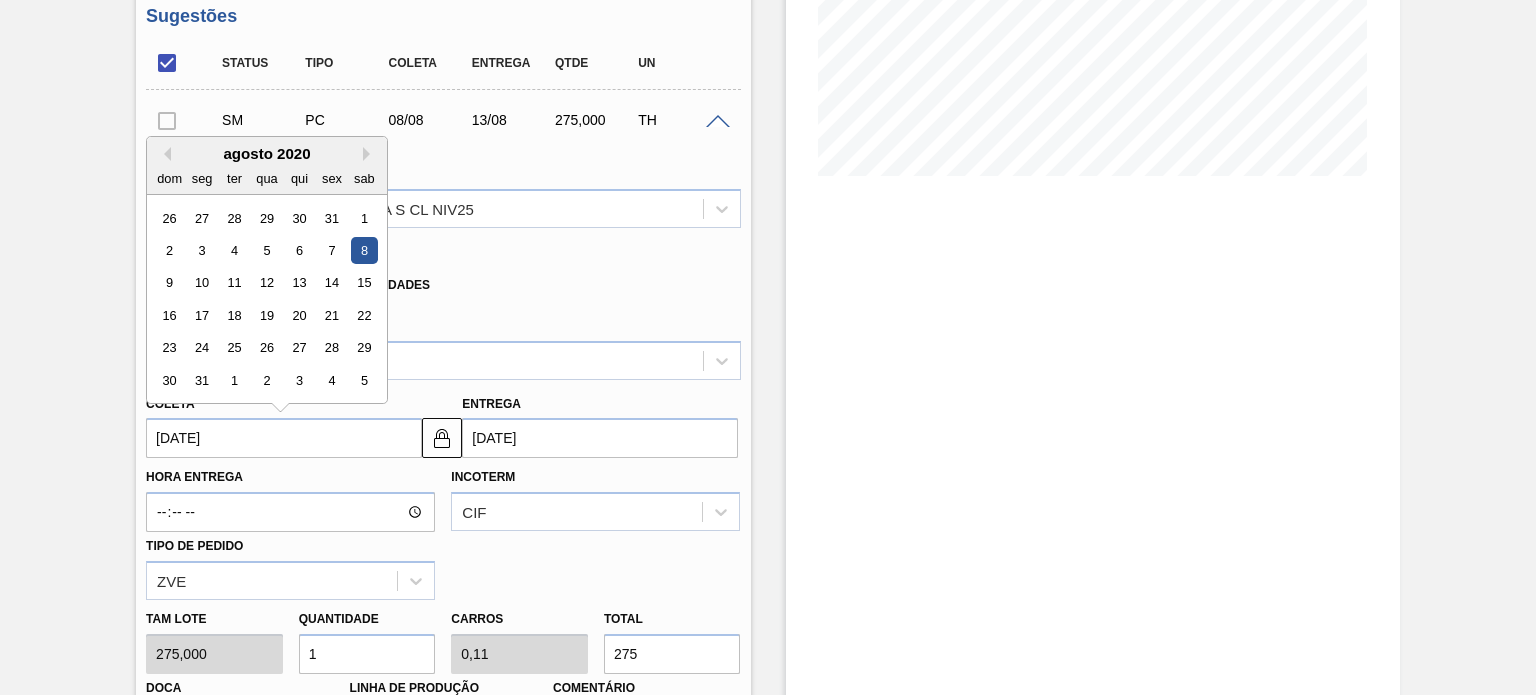 type on "08/08/2025" 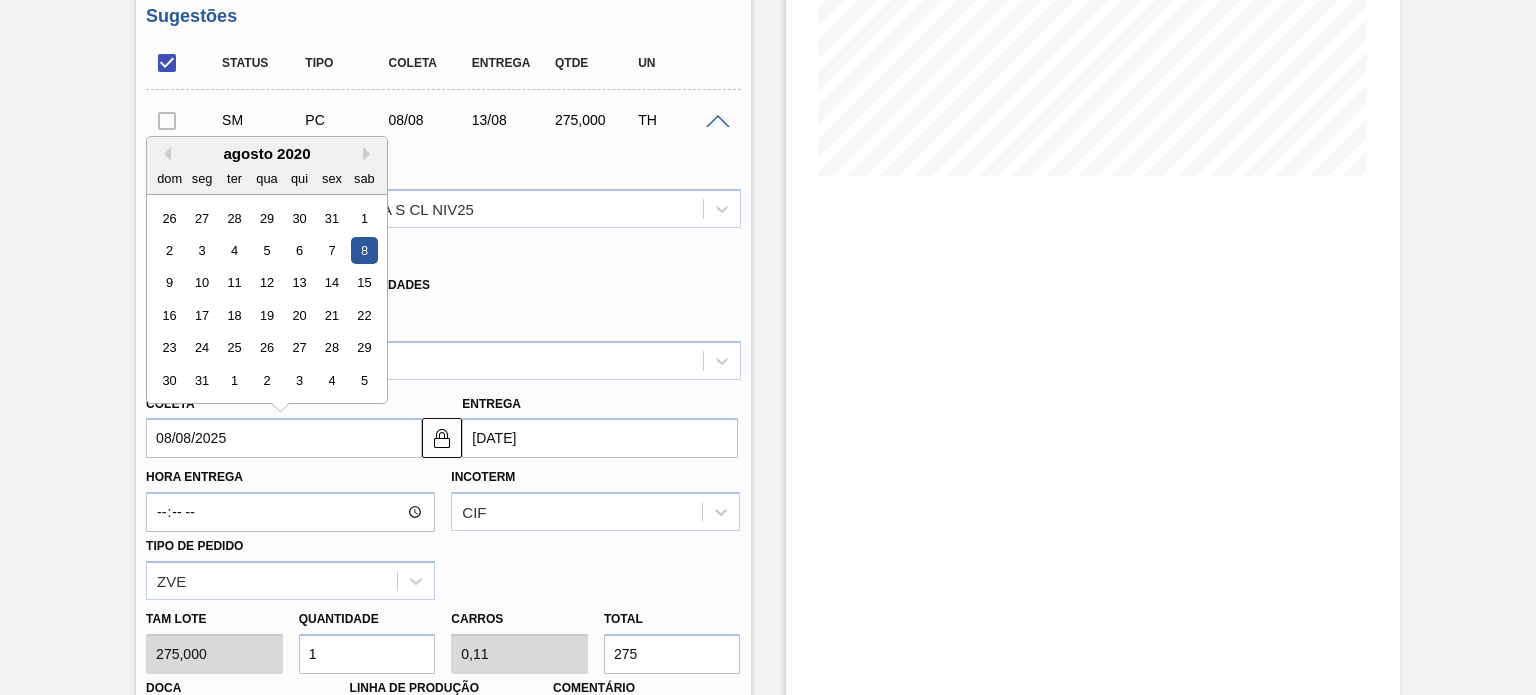 type on "13/08/2025" 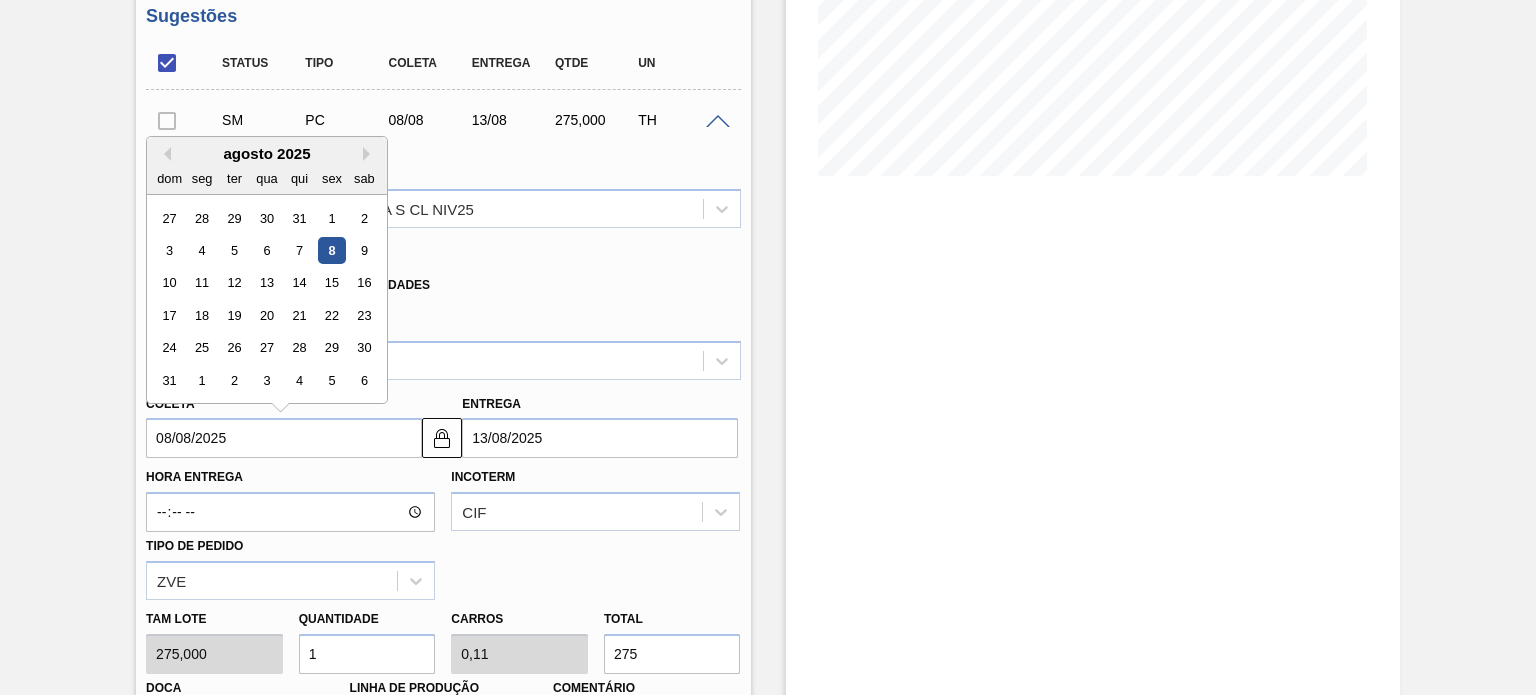 type on "08/08/2025" 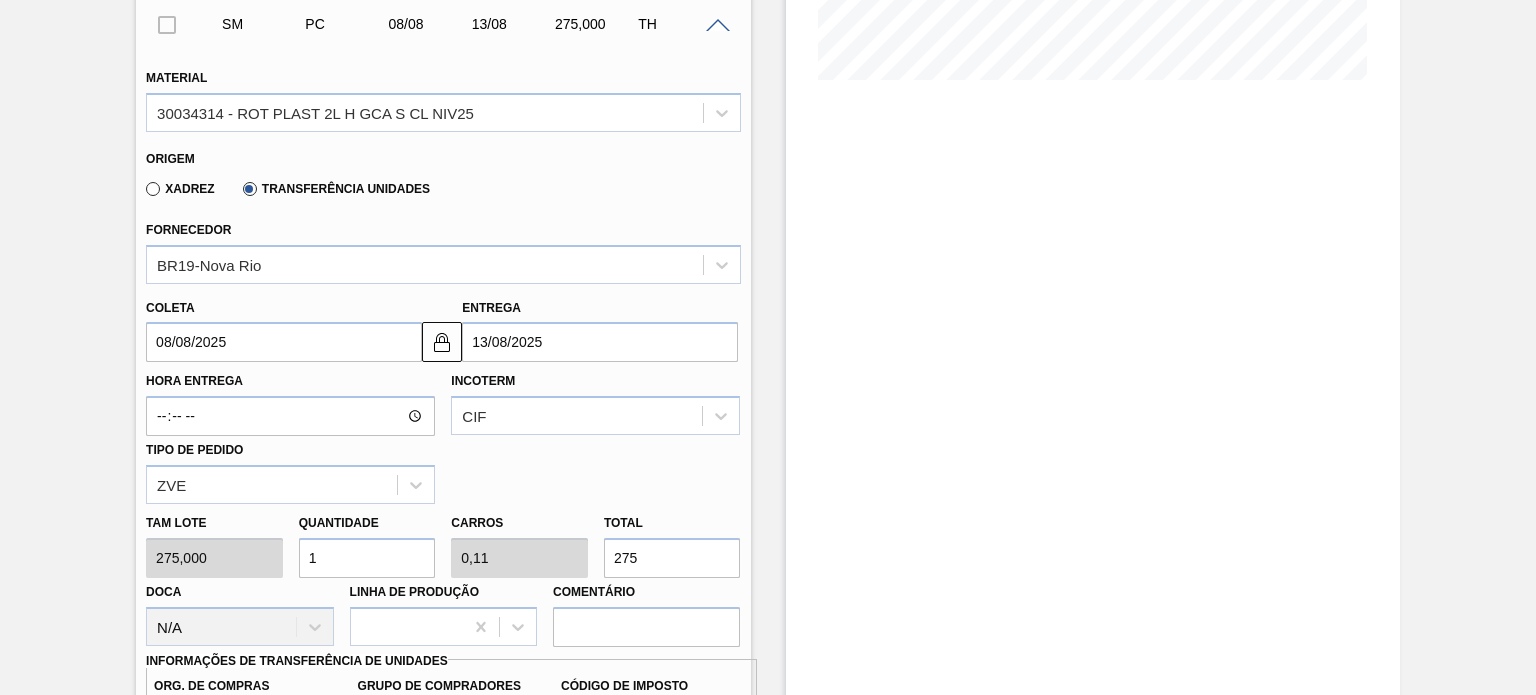 scroll, scrollTop: 609, scrollLeft: 0, axis: vertical 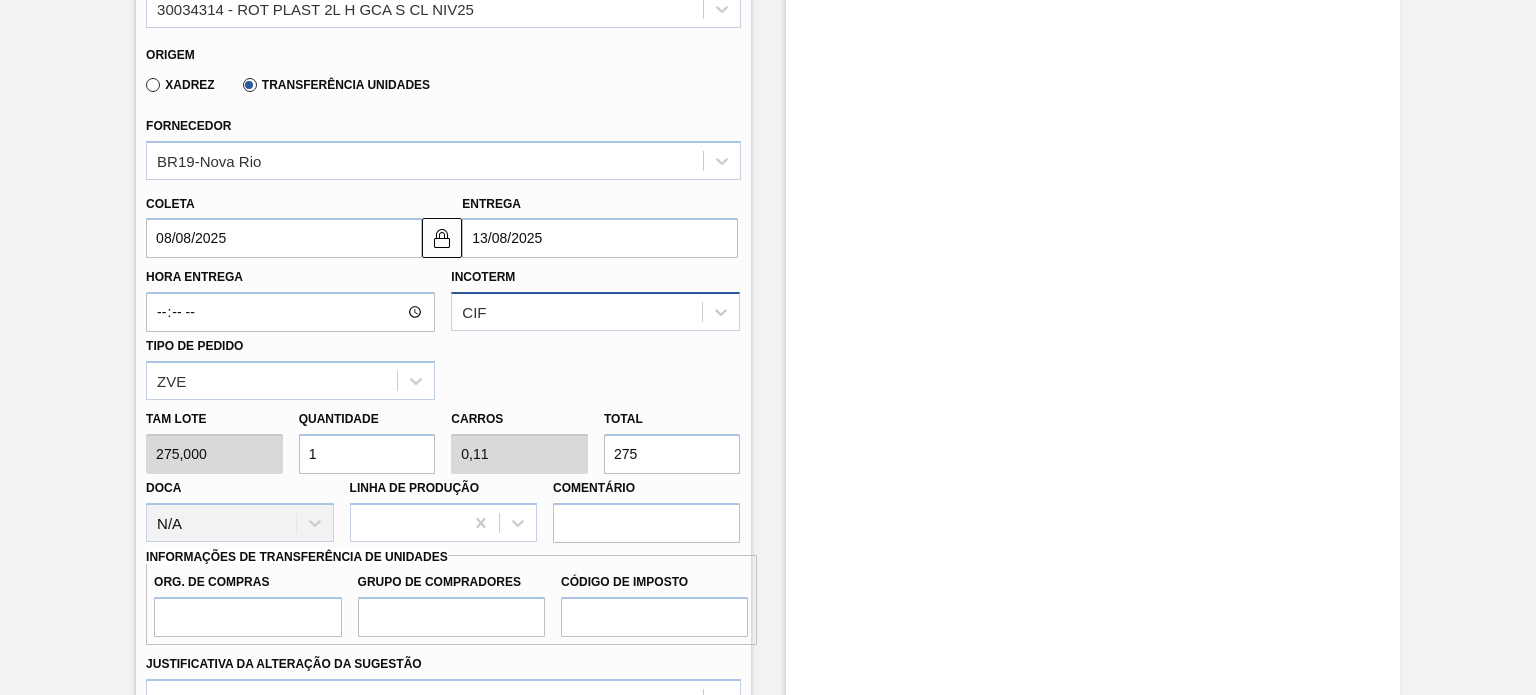 click on "CIF" at bounding box center (577, 312) 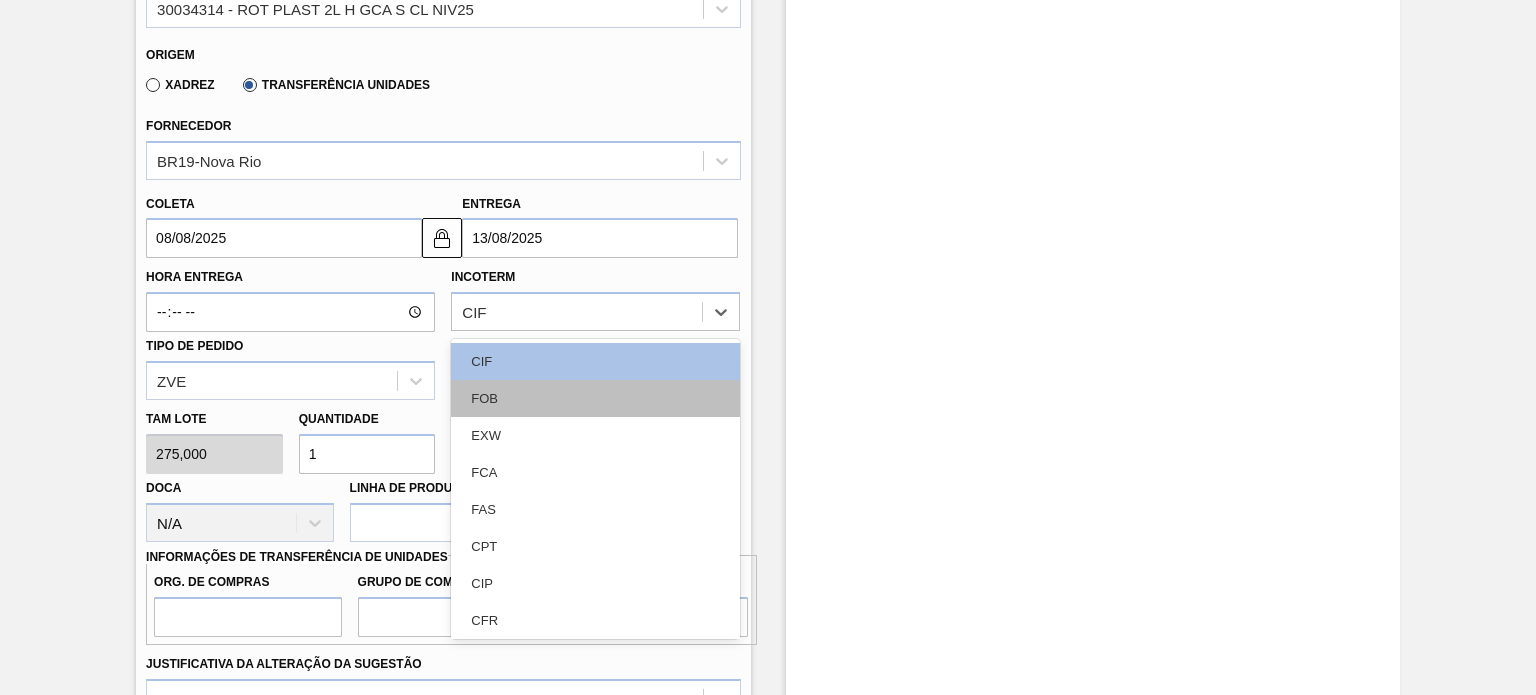 click on "FOB" at bounding box center (595, 398) 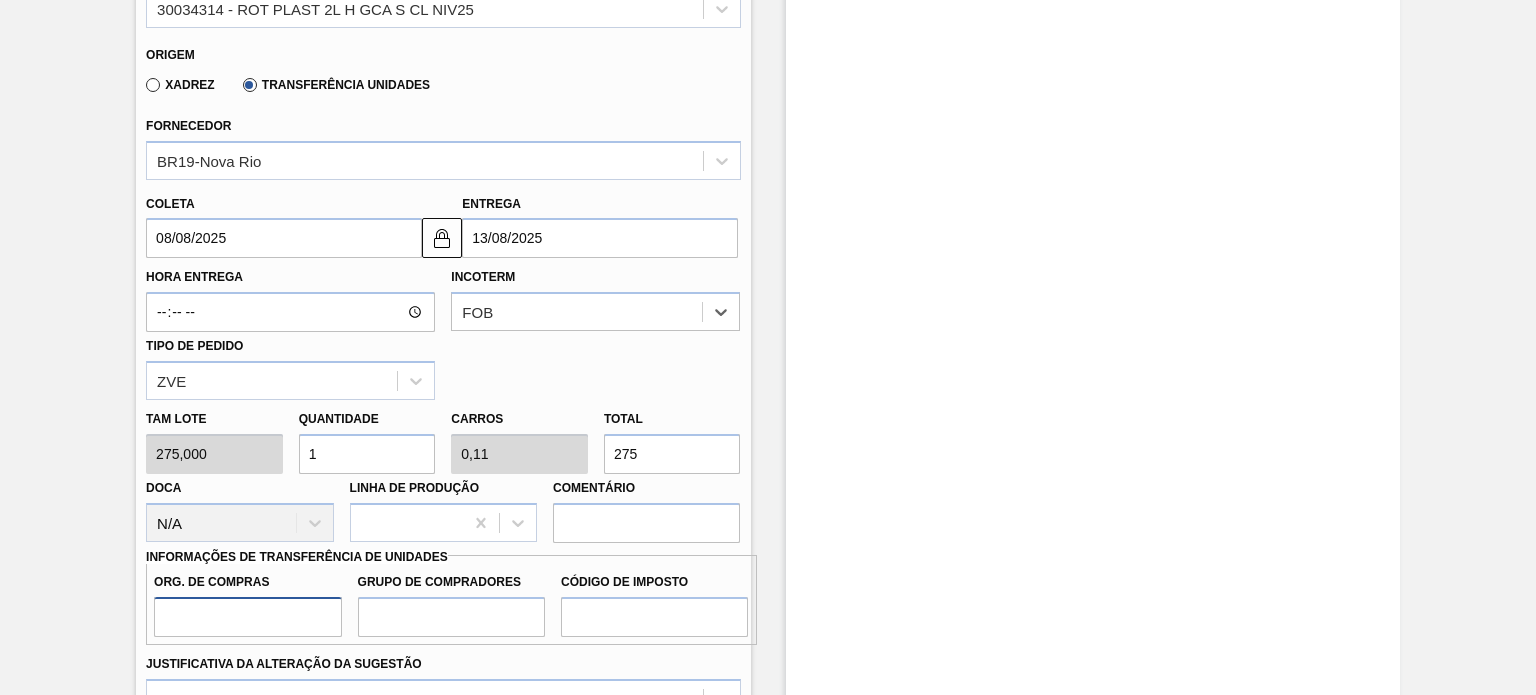 click on "Org. de Compras" at bounding box center (247, 617) 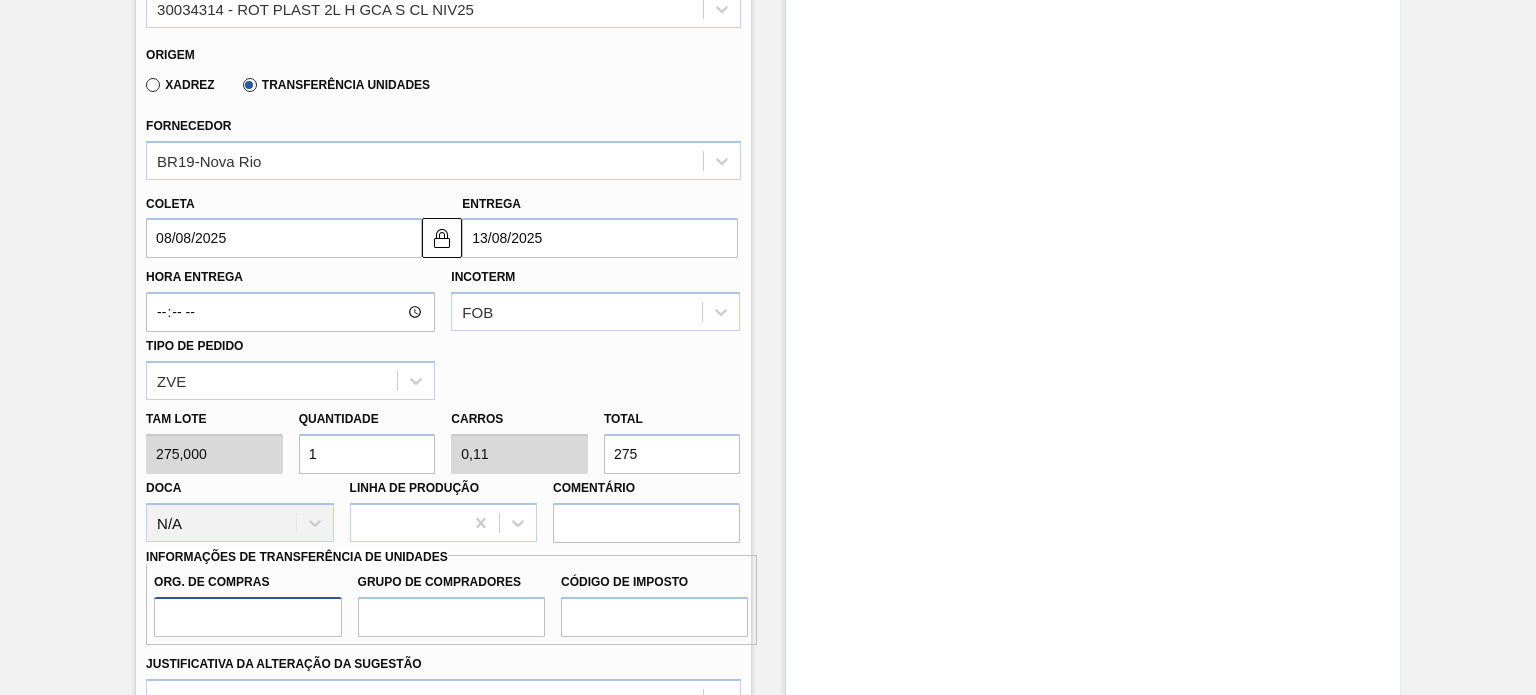 type on "BR00" 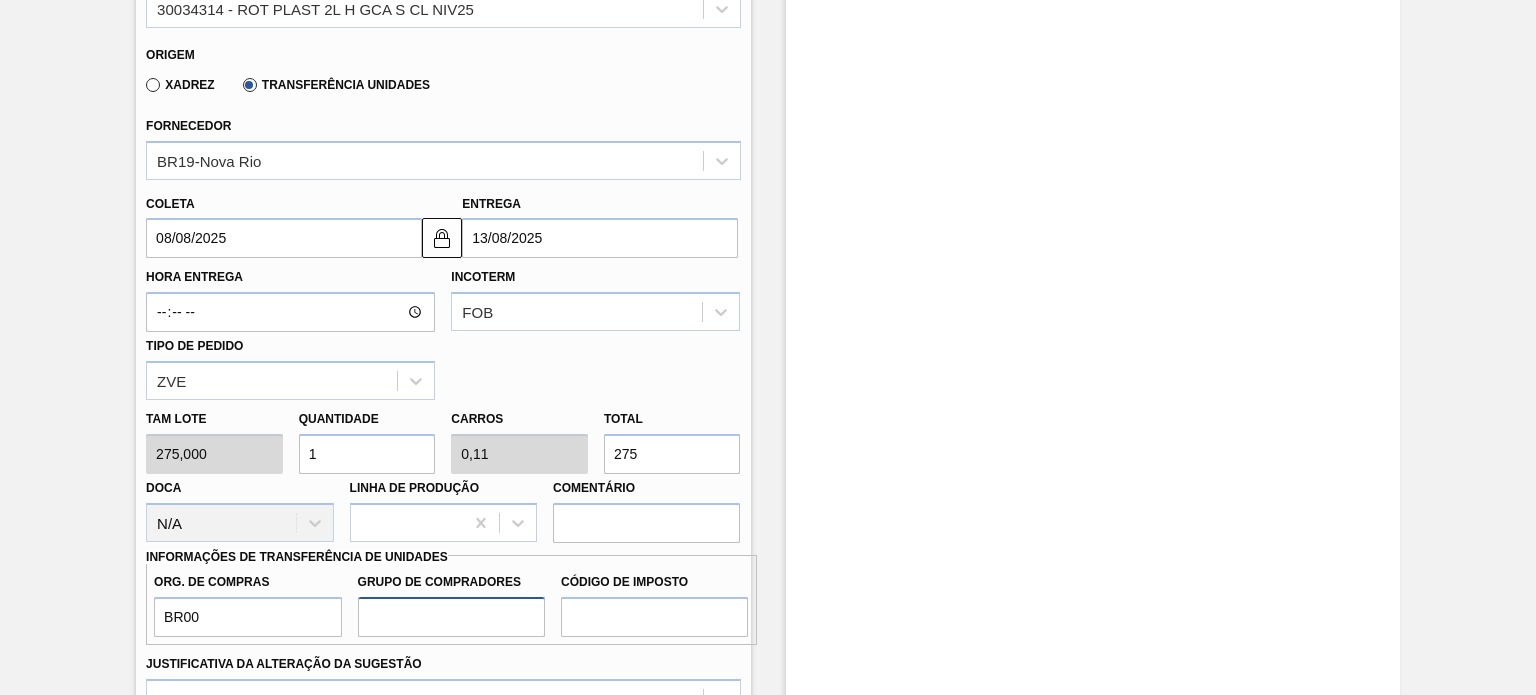 drag, startPoint x: 396, startPoint y: 620, endPoint x: 432, endPoint y: 623, distance: 36.124783 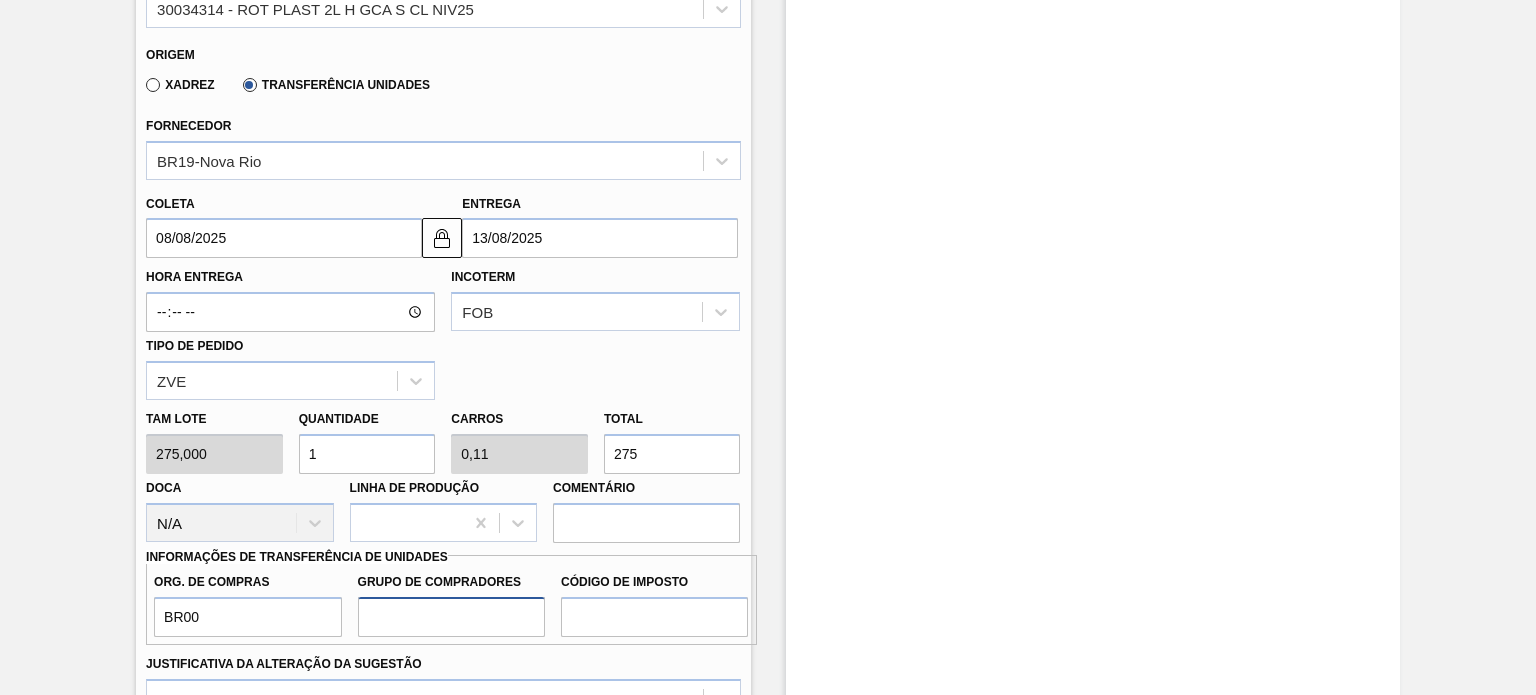 click on "Grupo de Compradores" at bounding box center [451, 617] 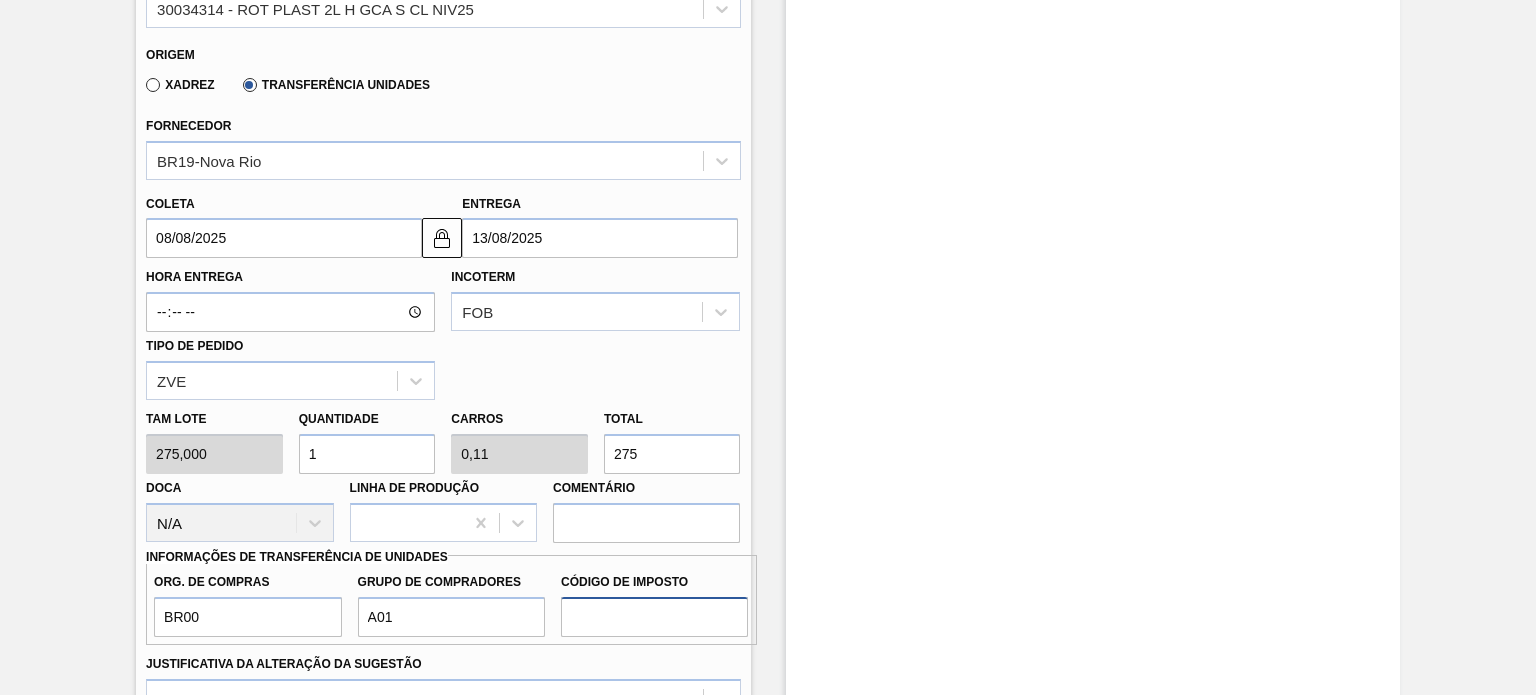 click on "Código de Imposto" at bounding box center [654, 617] 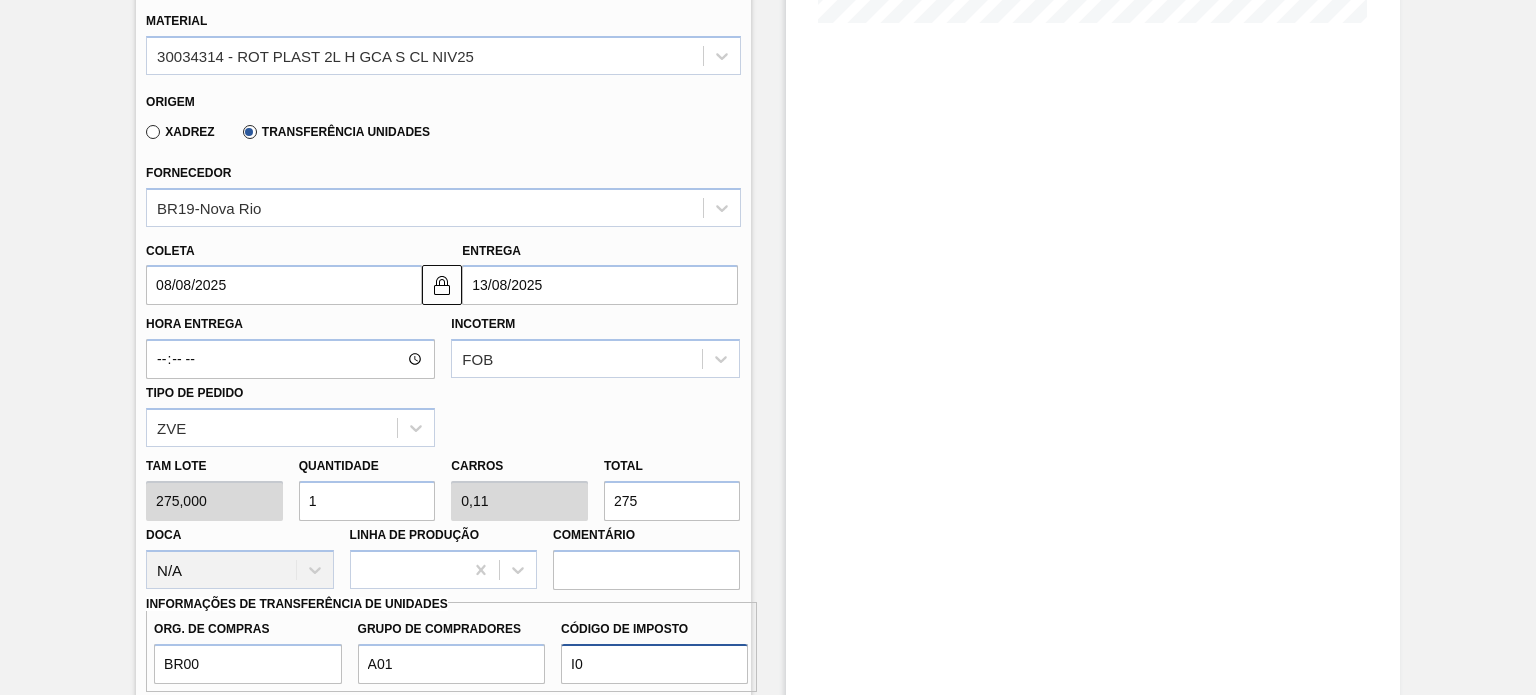 scroll, scrollTop: 609, scrollLeft: 0, axis: vertical 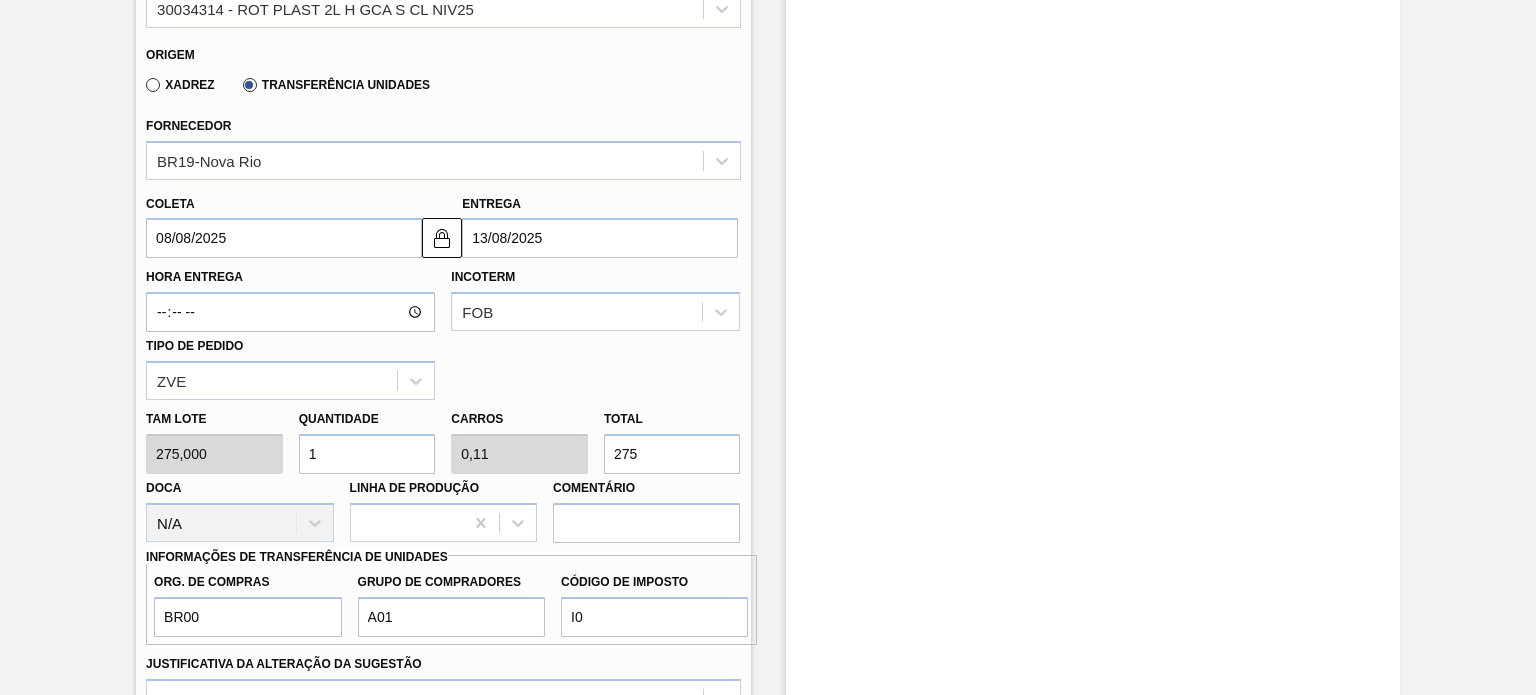 drag, startPoint x: 649, startPoint y: 455, endPoint x: 595, endPoint y: 447, distance: 54.589375 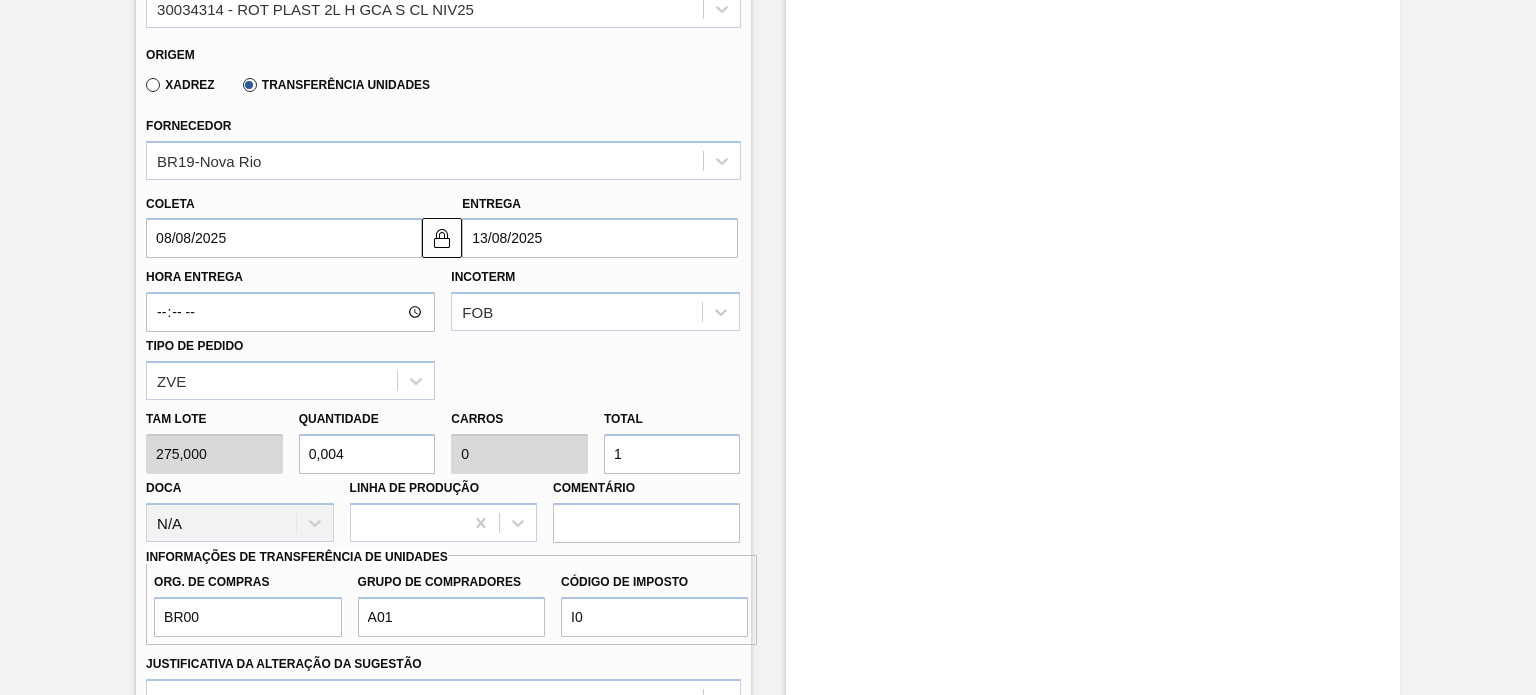 type on "0,04" 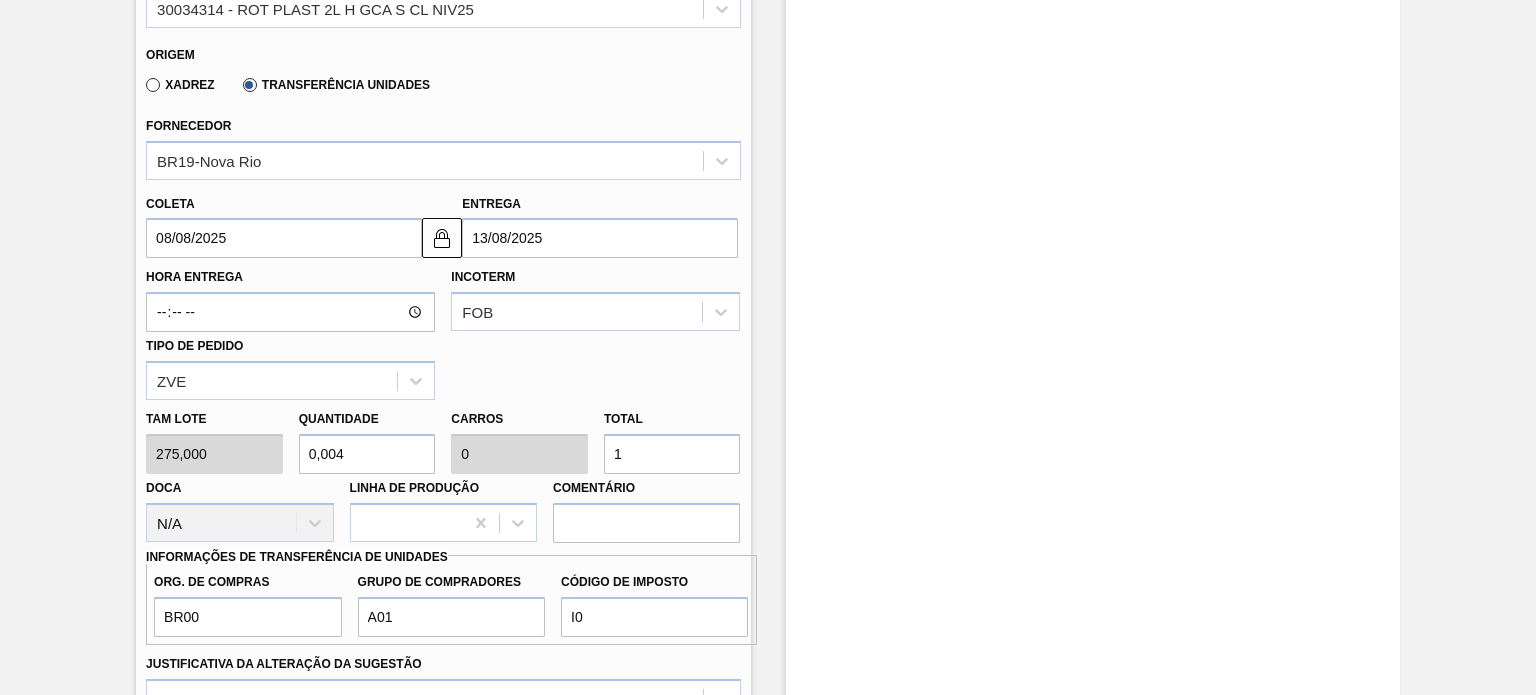 type on "0,004" 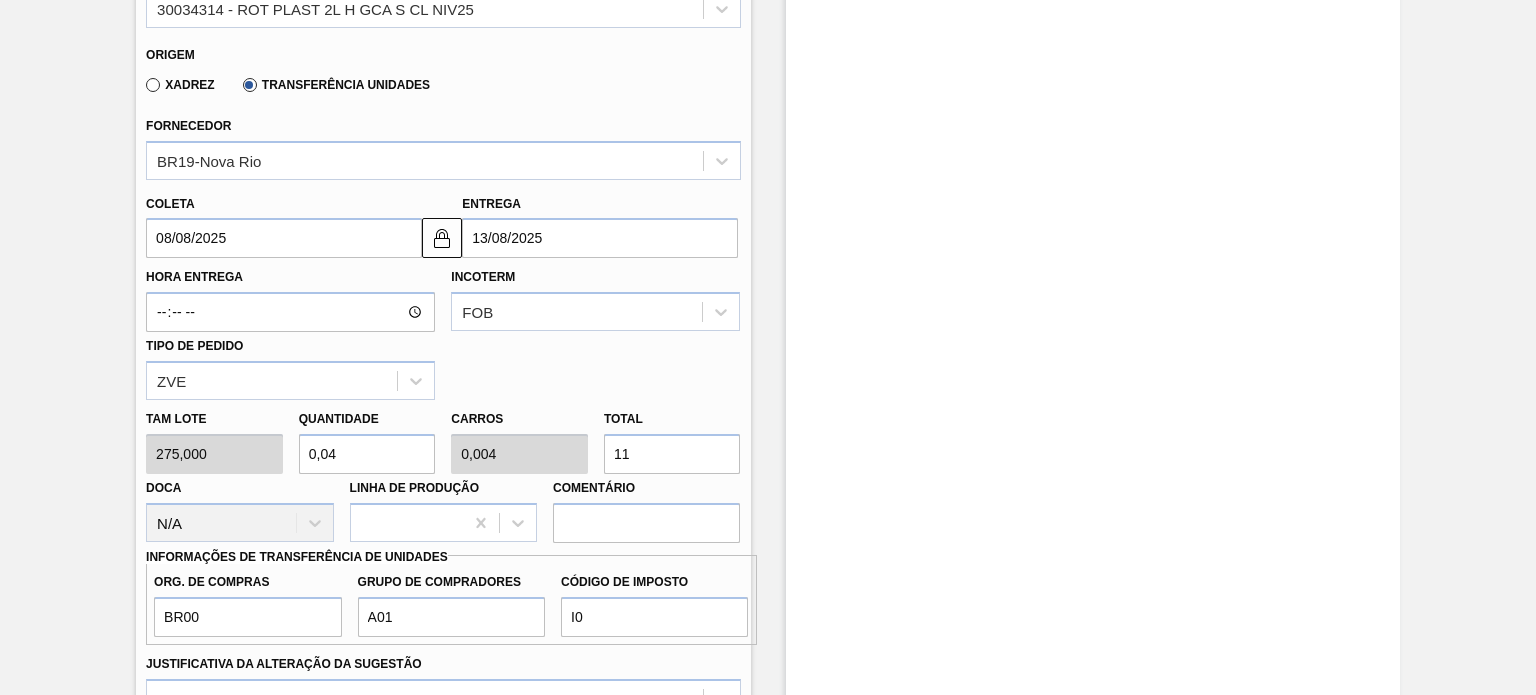 type on "0,4" 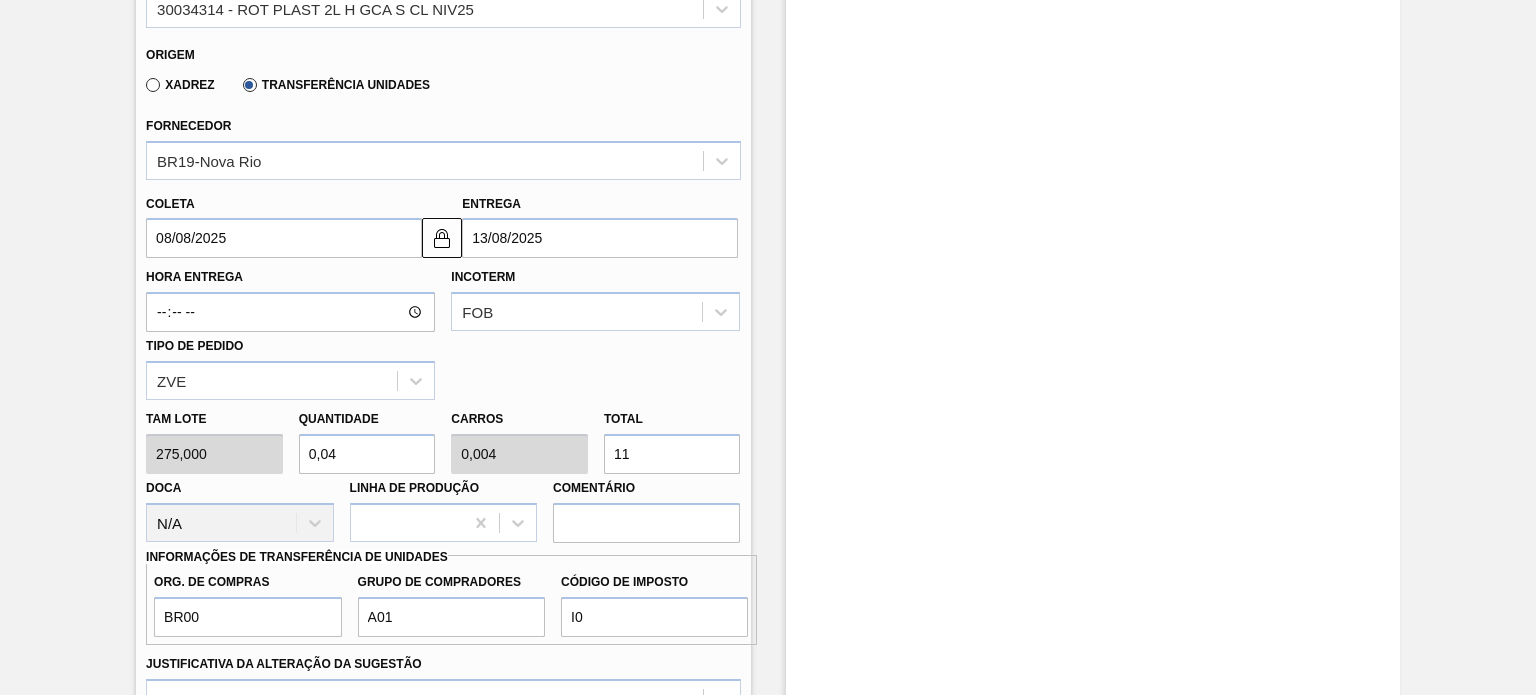 type on "0,044" 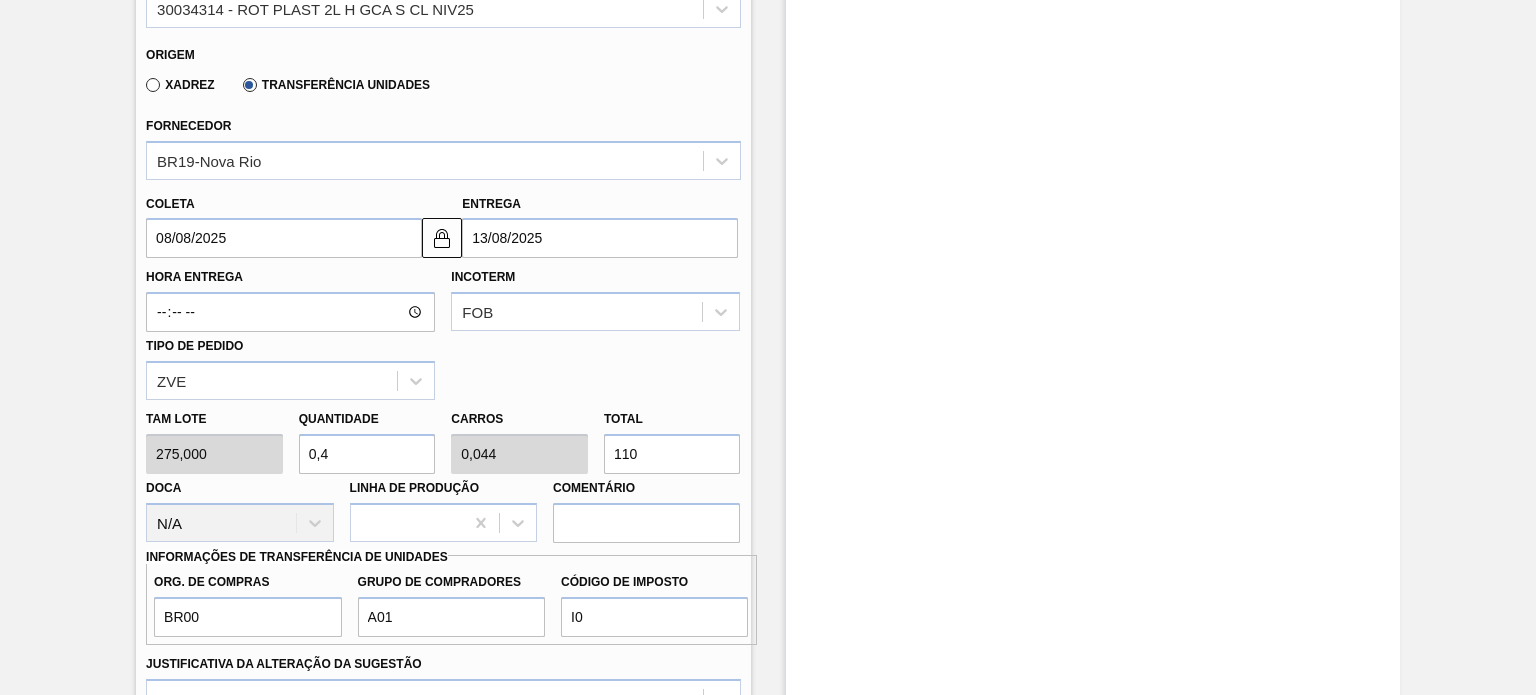 type on "4" 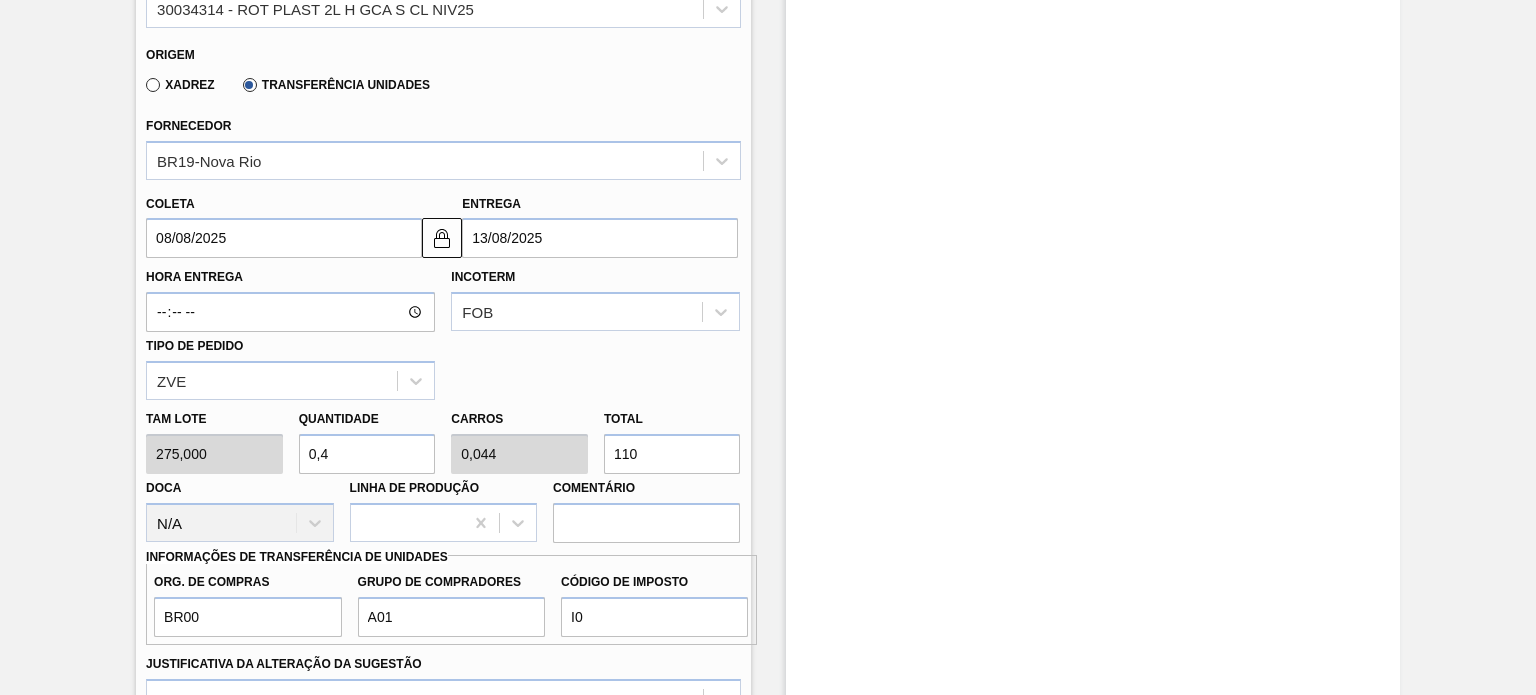 type on "0,44" 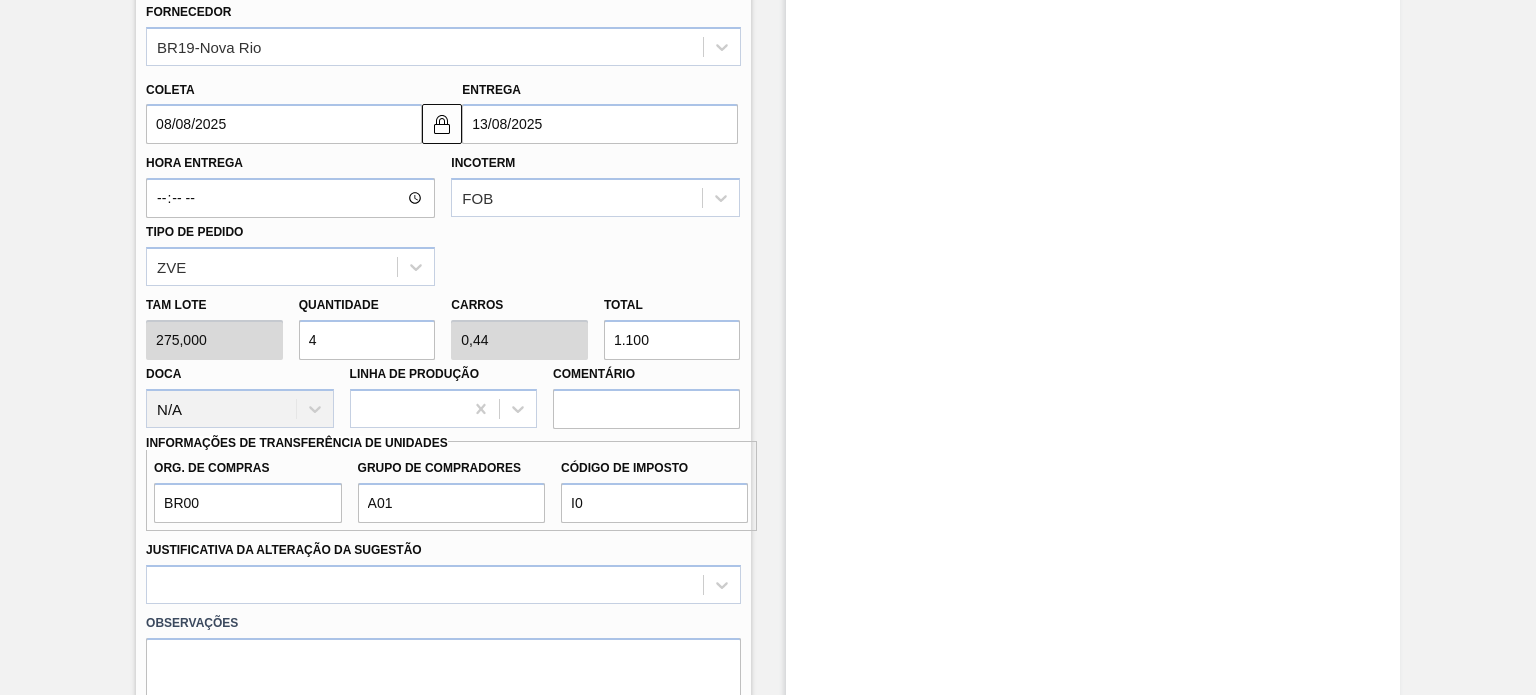 scroll, scrollTop: 809, scrollLeft: 0, axis: vertical 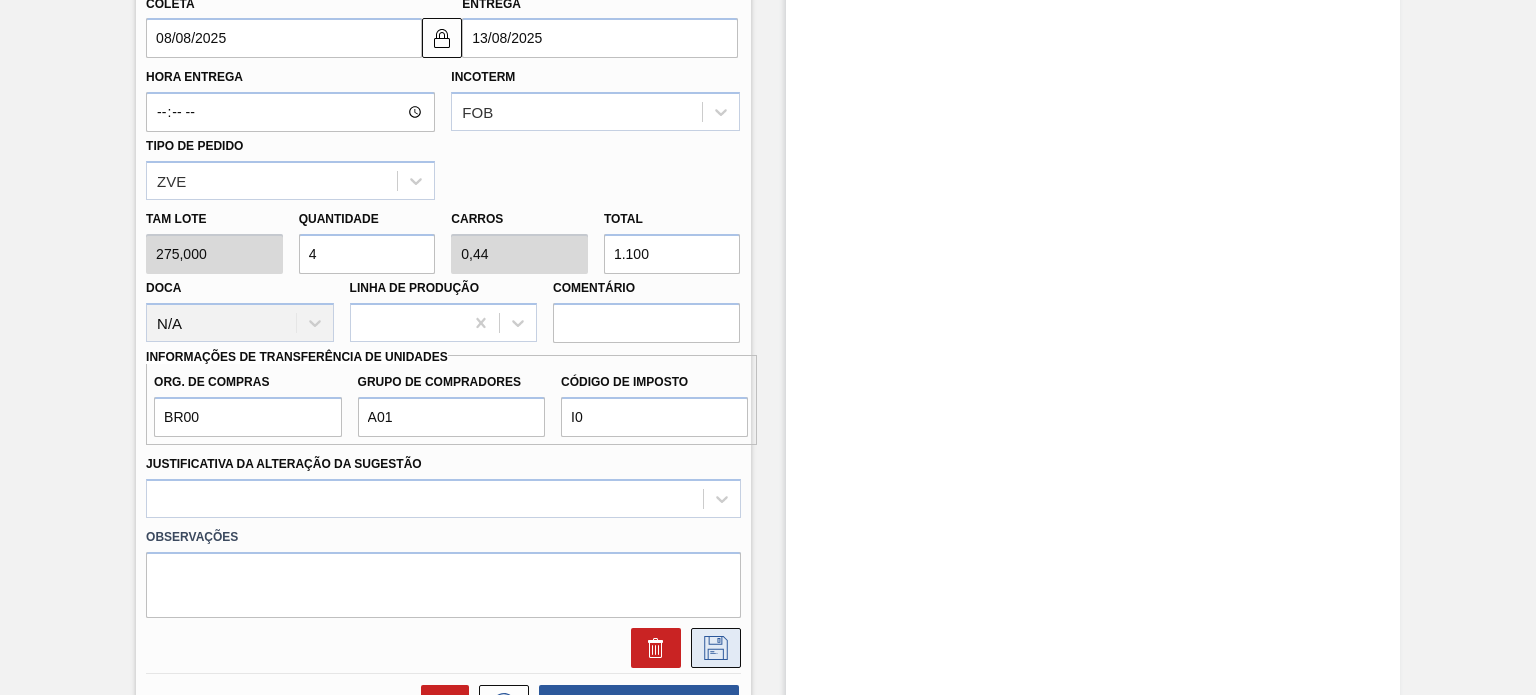 type on "1.100" 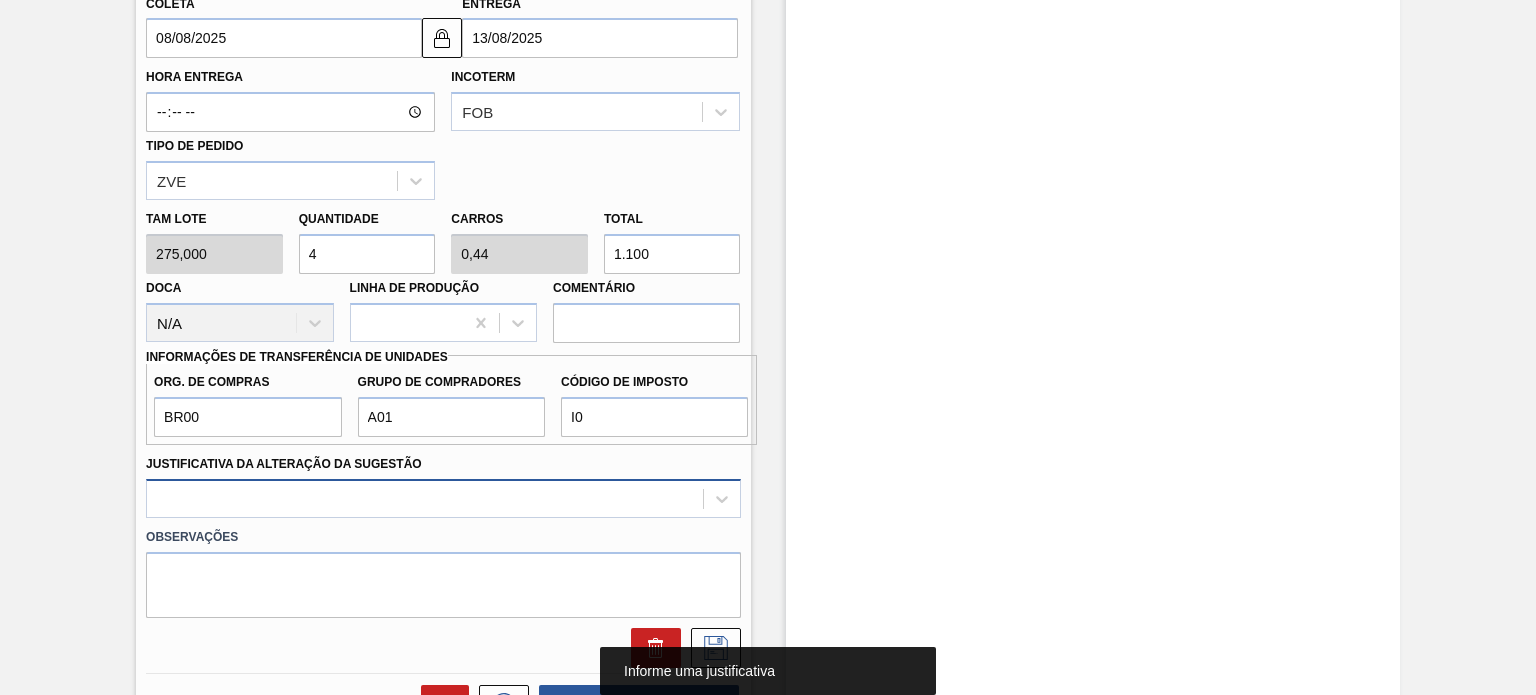 click at bounding box center [443, 498] 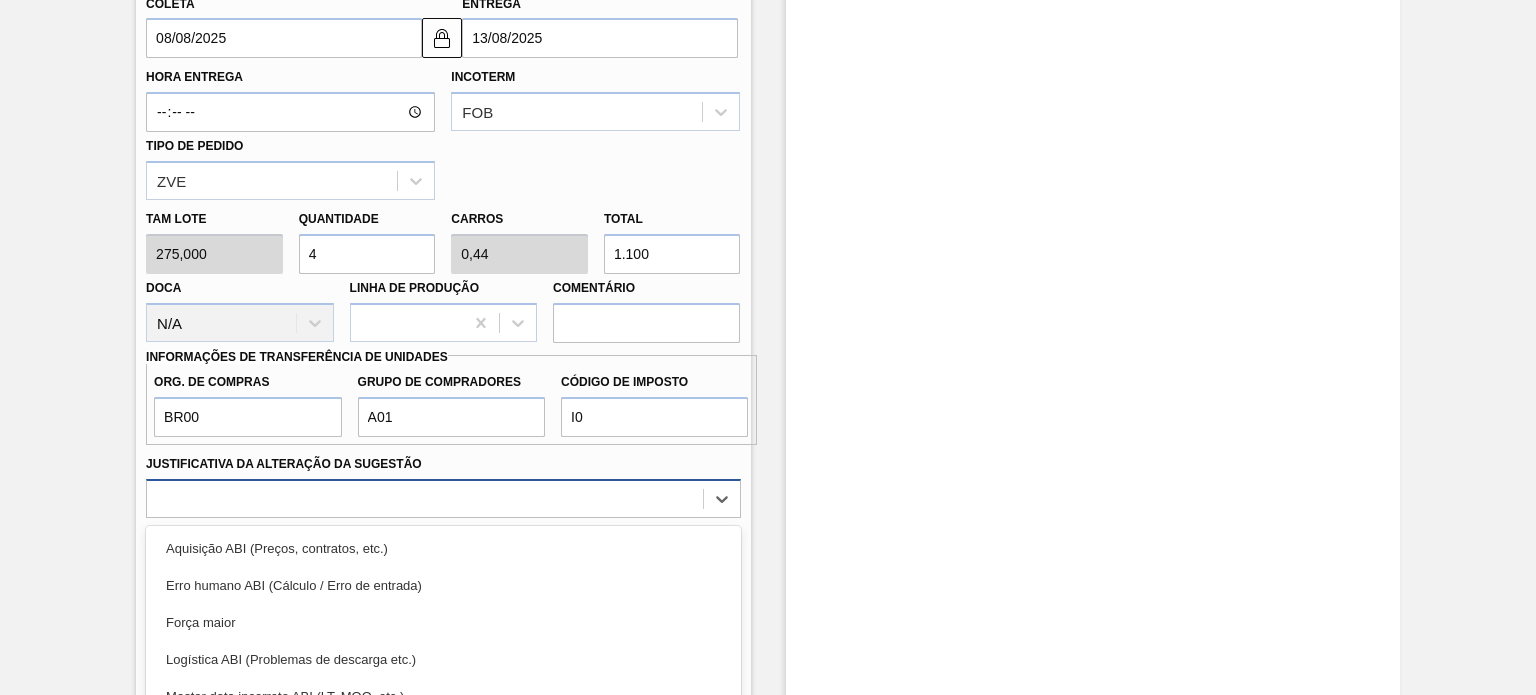 scroll, scrollTop: 946, scrollLeft: 0, axis: vertical 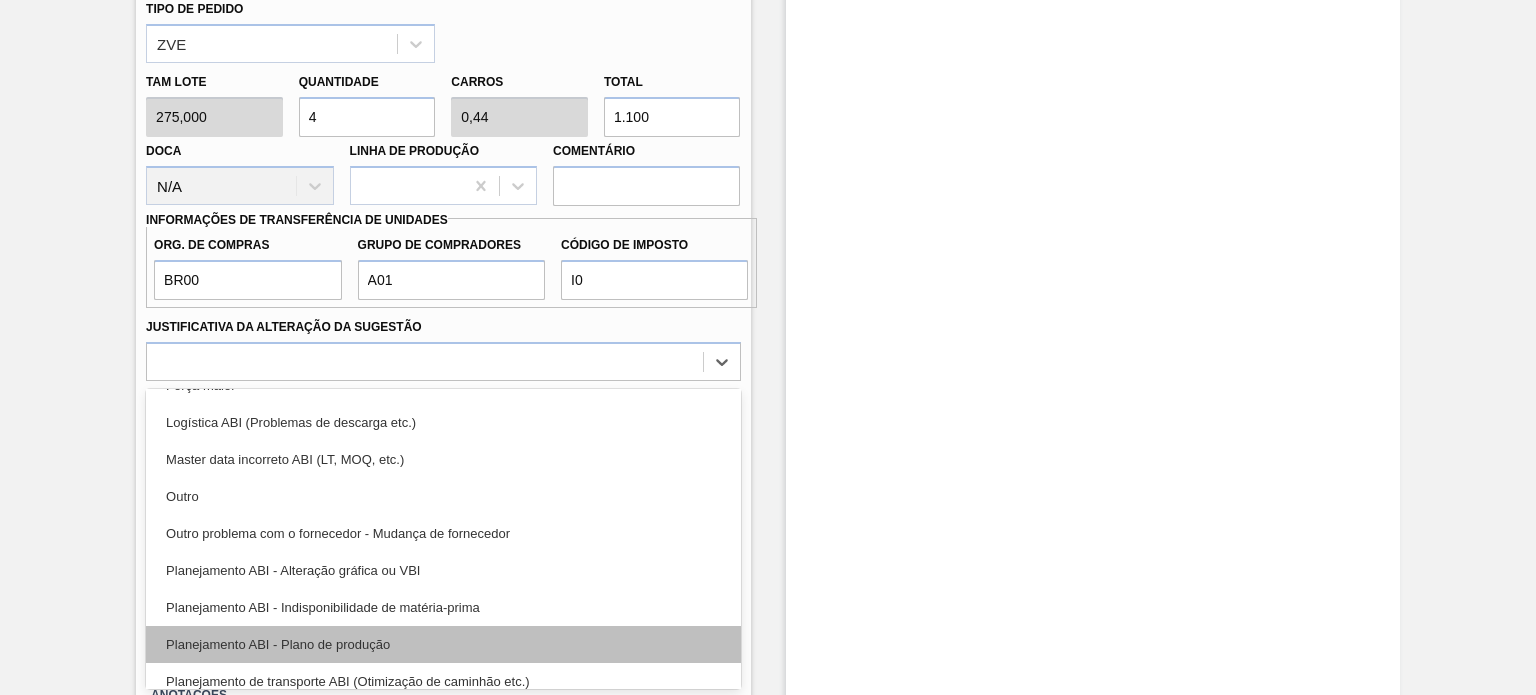 click on "Planejamento ABI - Plano de produção" at bounding box center (443, 644) 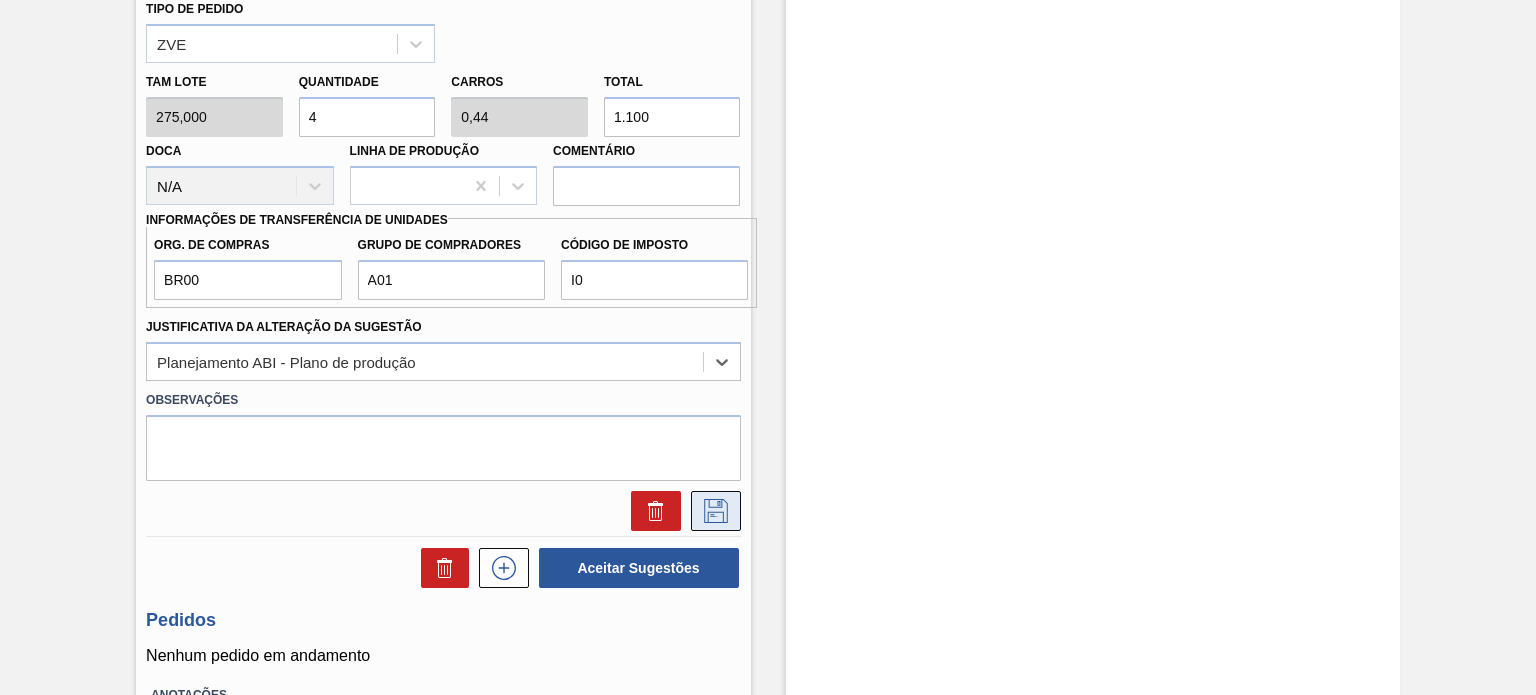 click 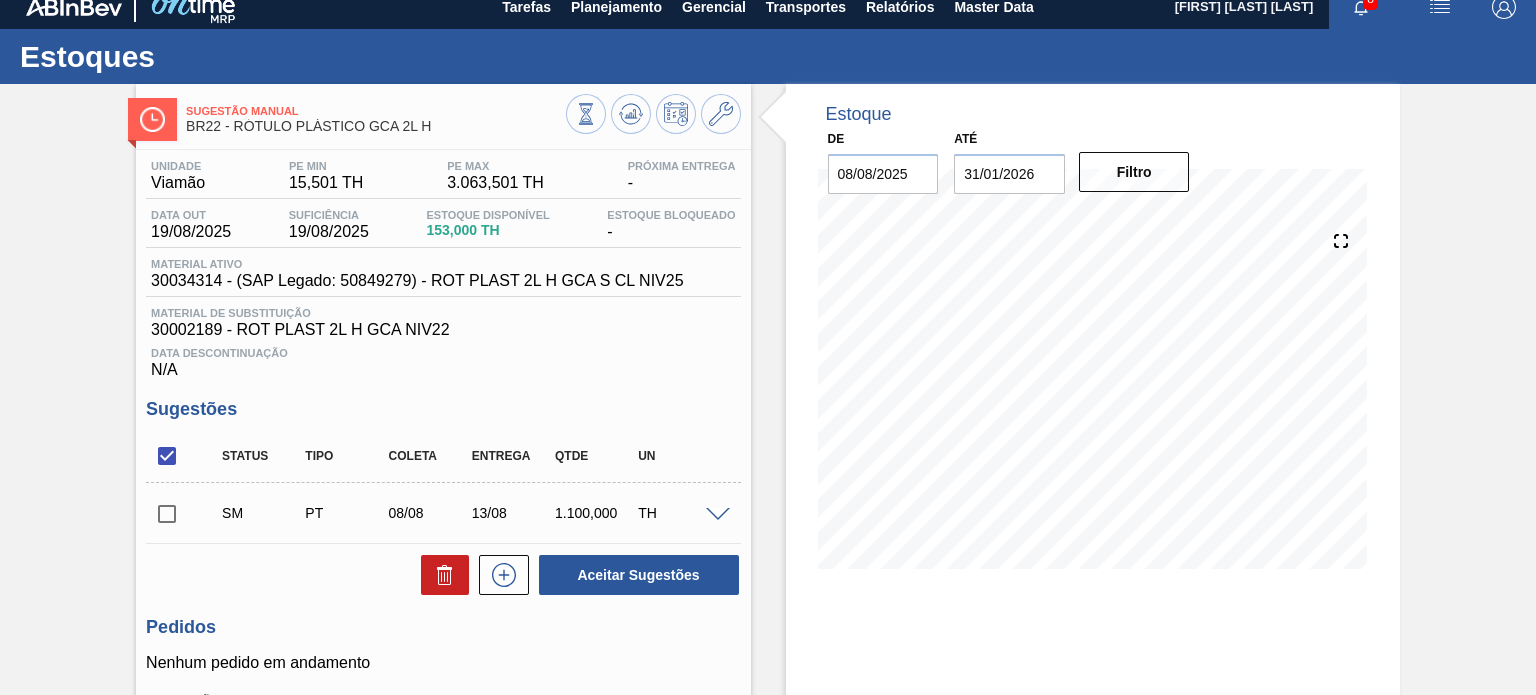 scroll, scrollTop: 0, scrollLeft: 0, axis: both 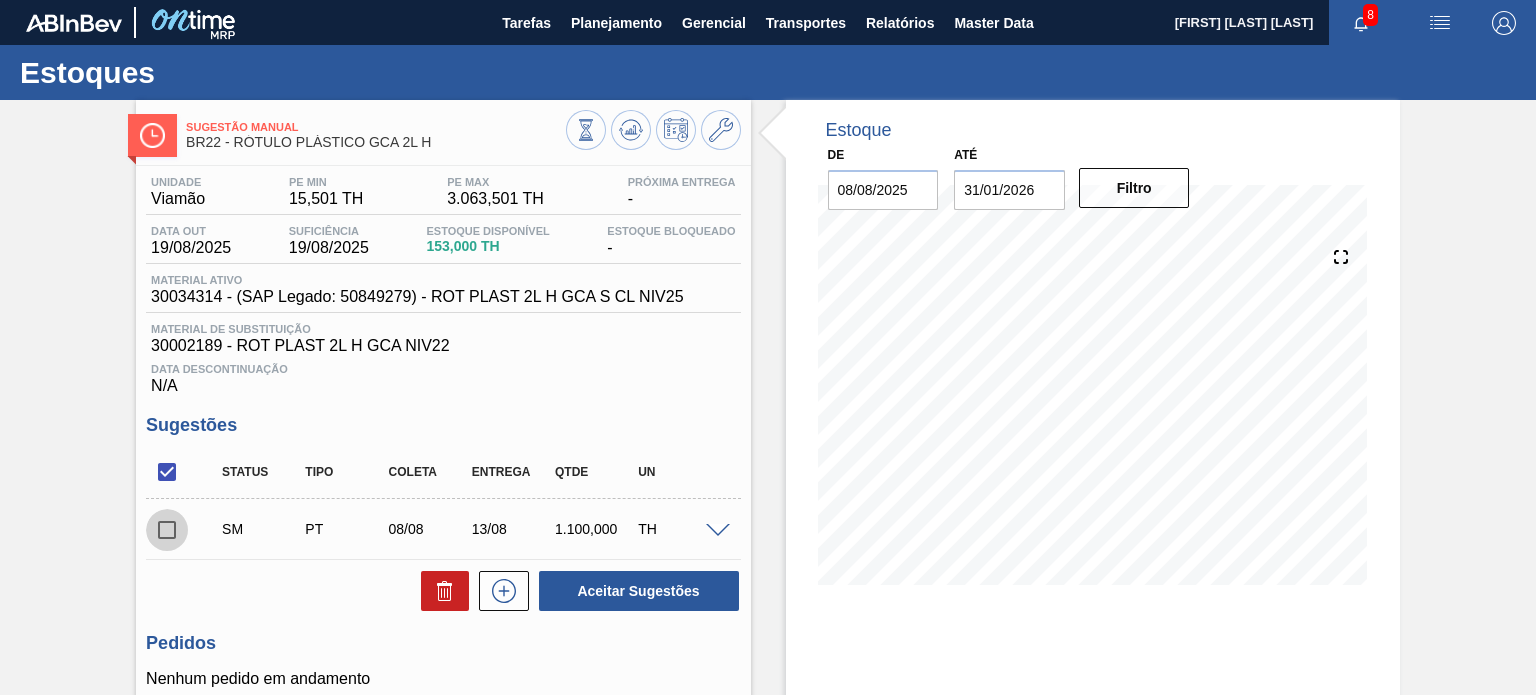 click at bounding box center [167, 530] 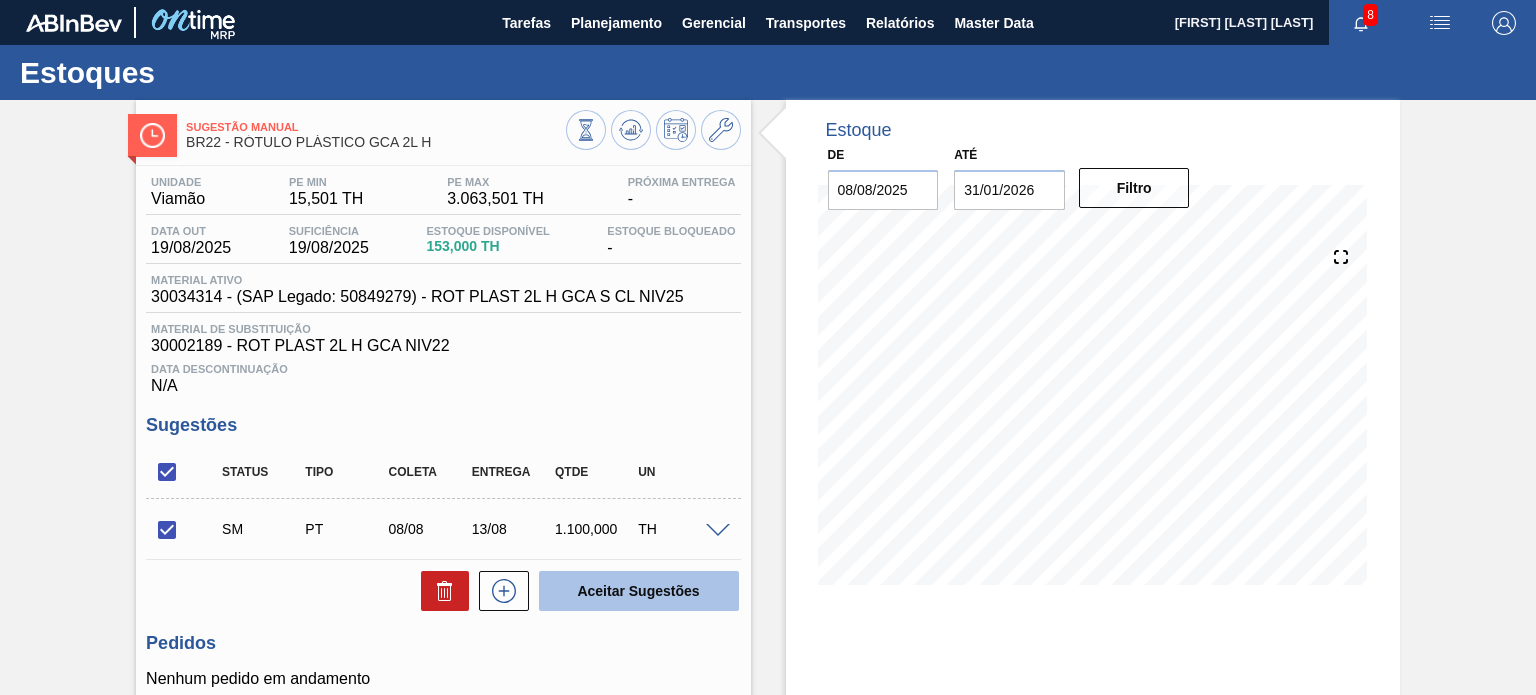 click on "Aceitar Sugestões" at bounding box center [639, 591] 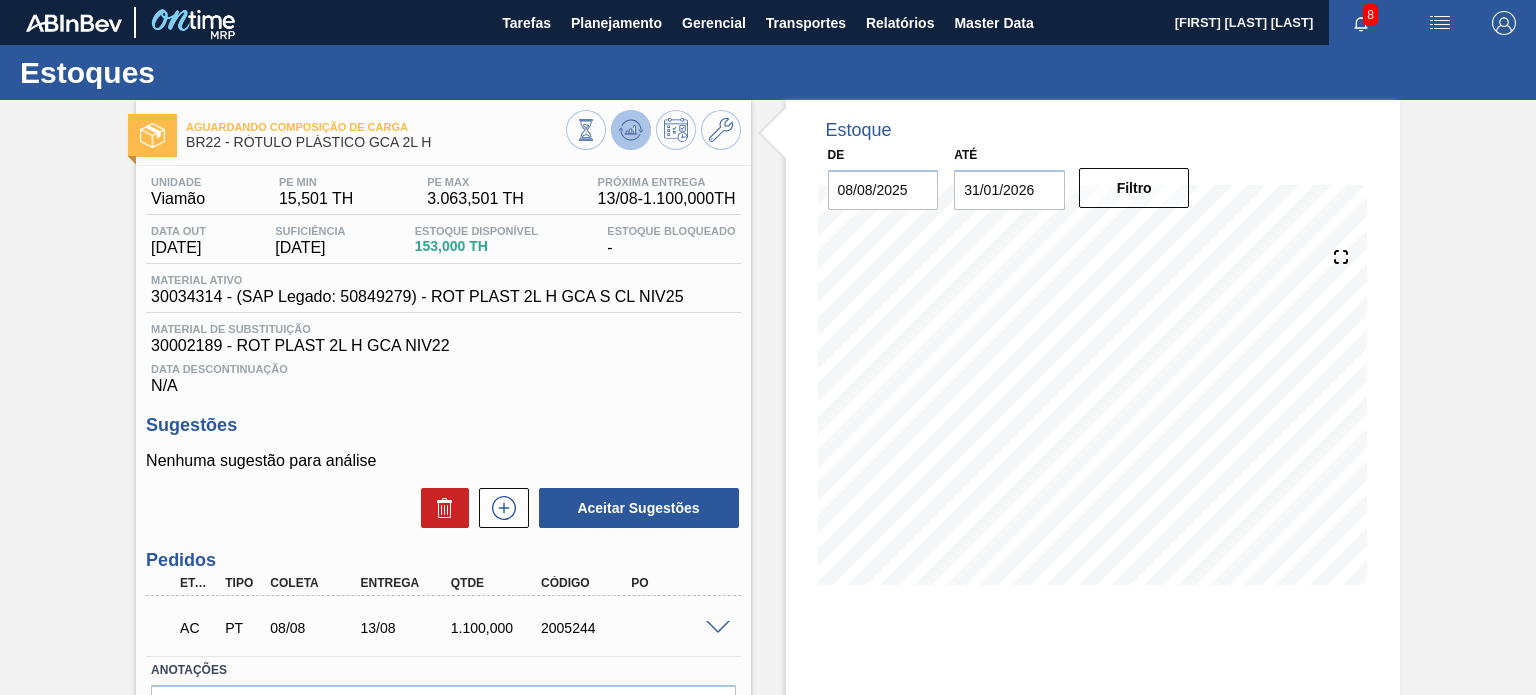 click 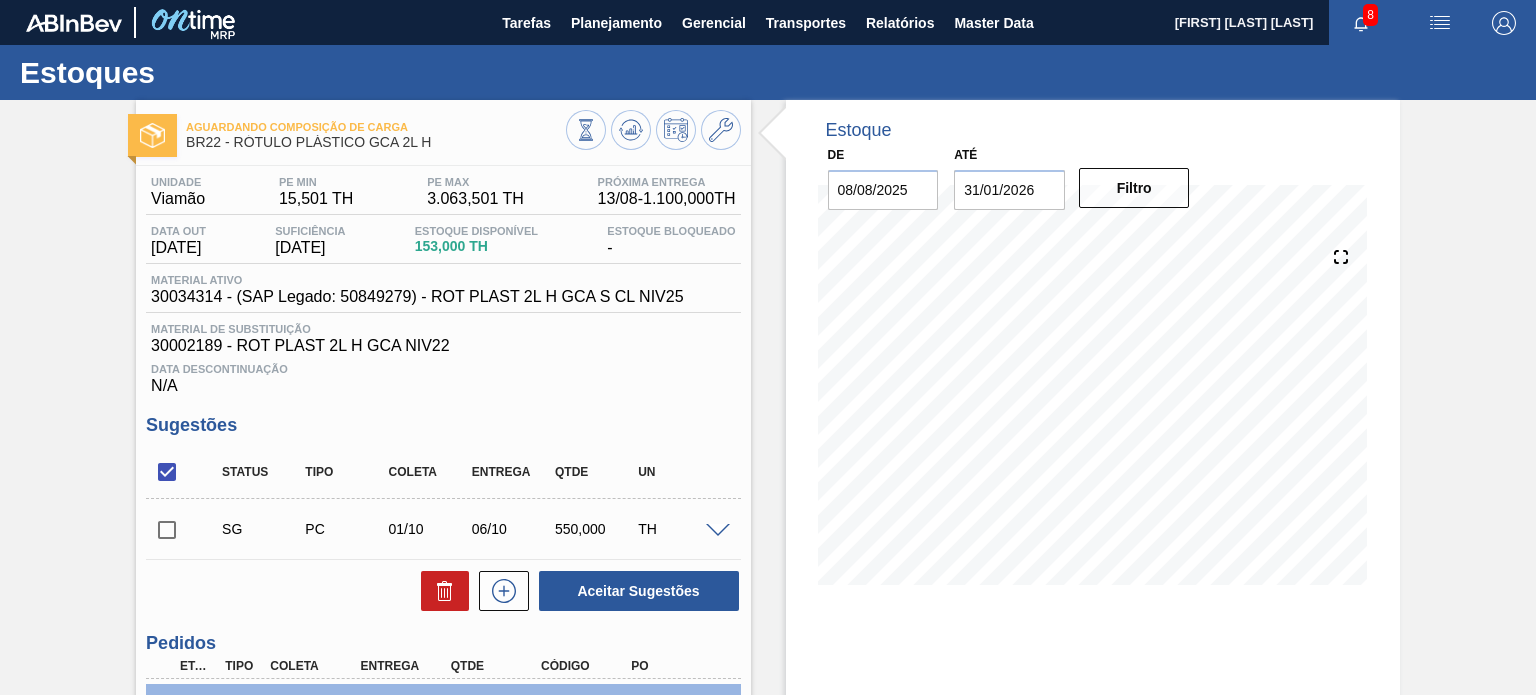 scroll, scrollTop: 100, scrollLeft: 0, axis: vertical 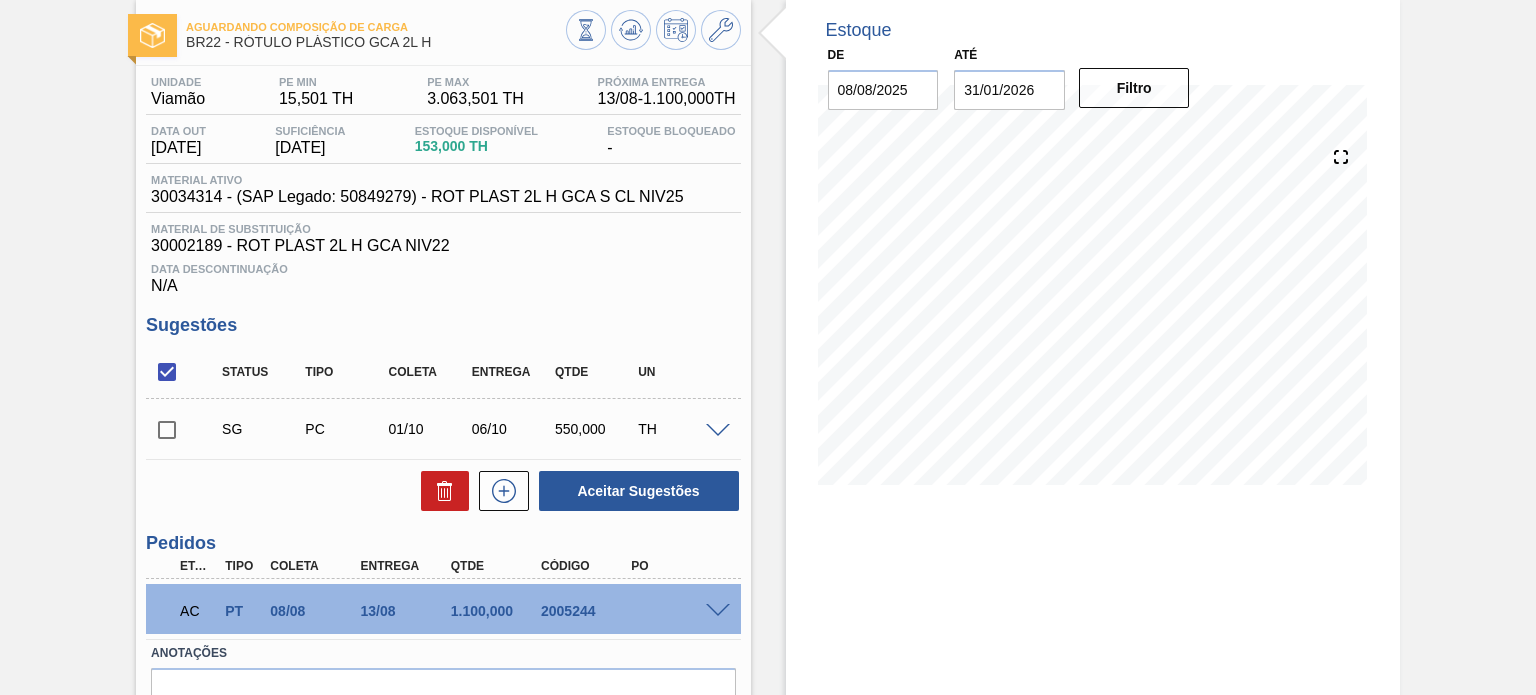 type 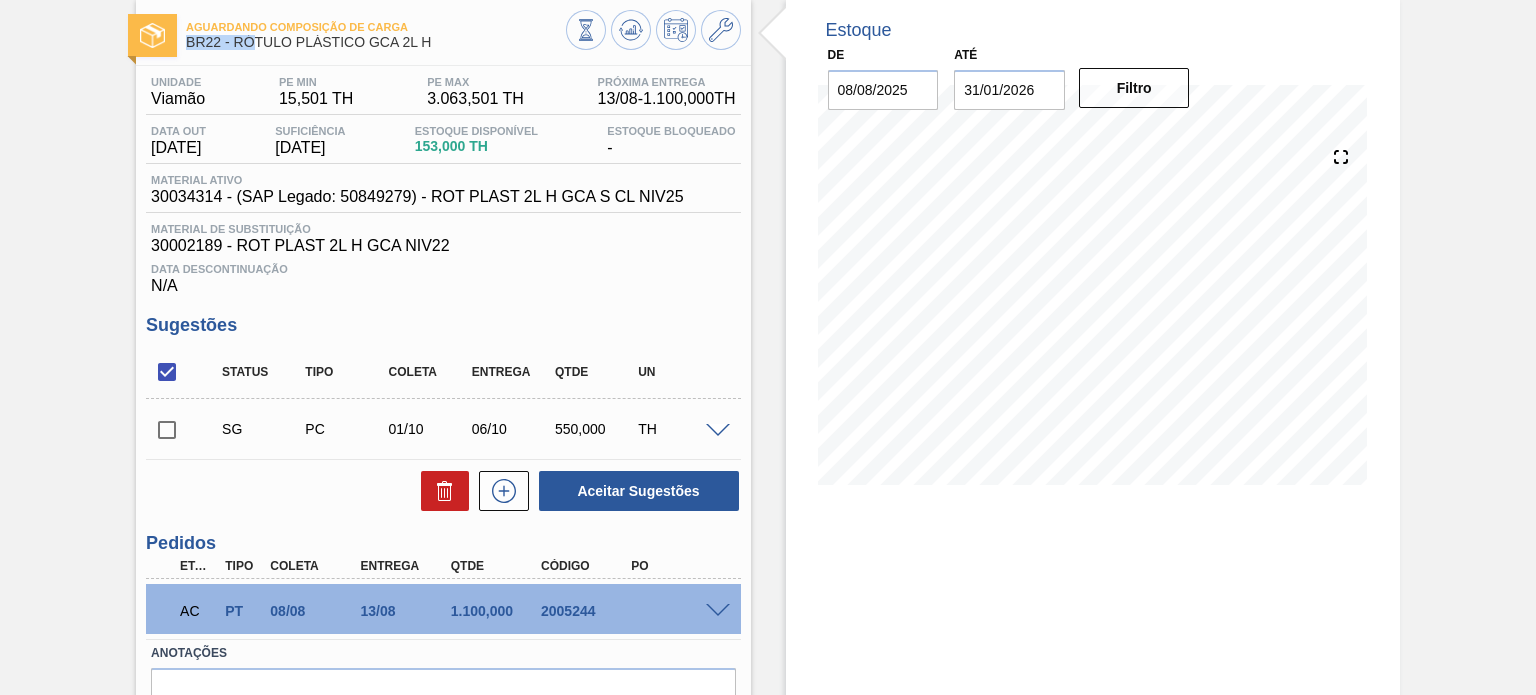 drag, startPoint x: 437, startPoint y: 34, endPoint x: 254, endPoint y: 41, distance: 183.13383 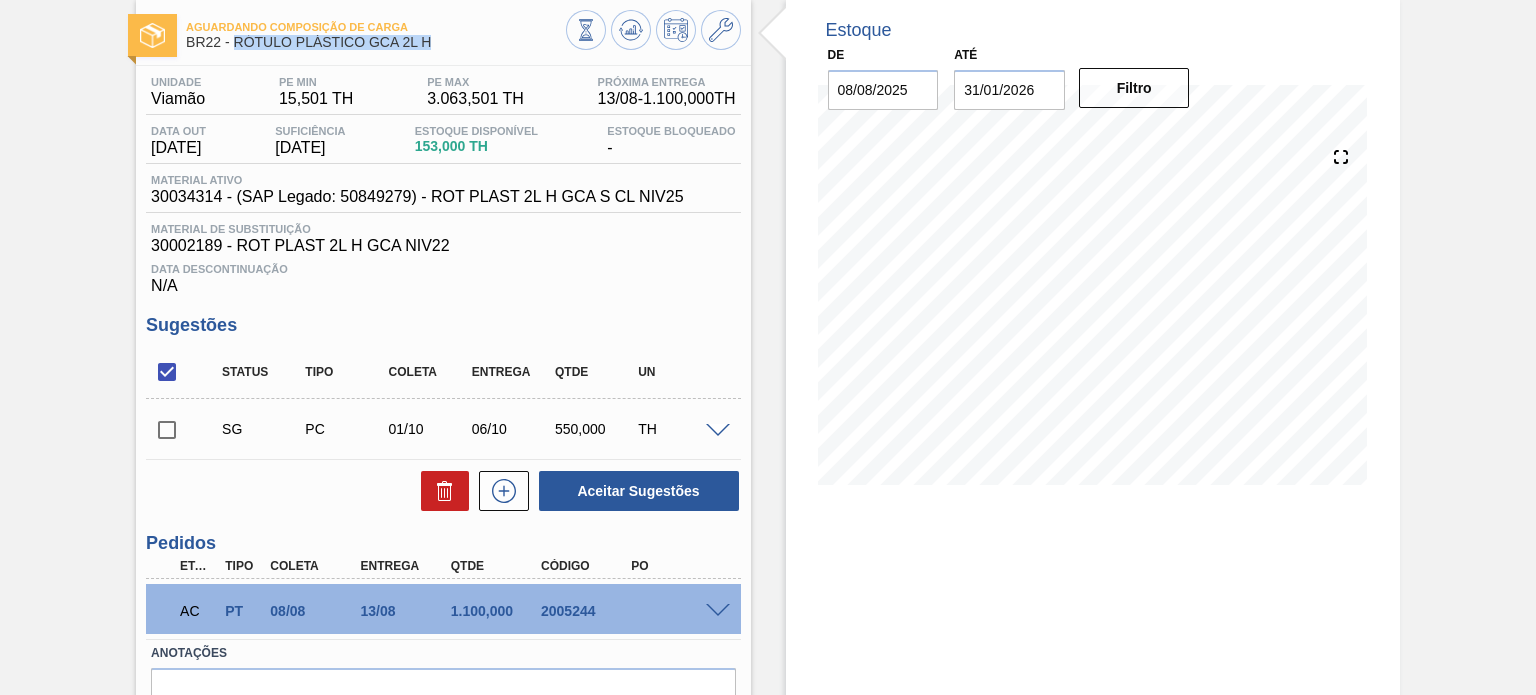 drag, startPoint x: 236, startPoint y: 38, endPoint x: 441, endPoint y: 47, distance: 205.19746 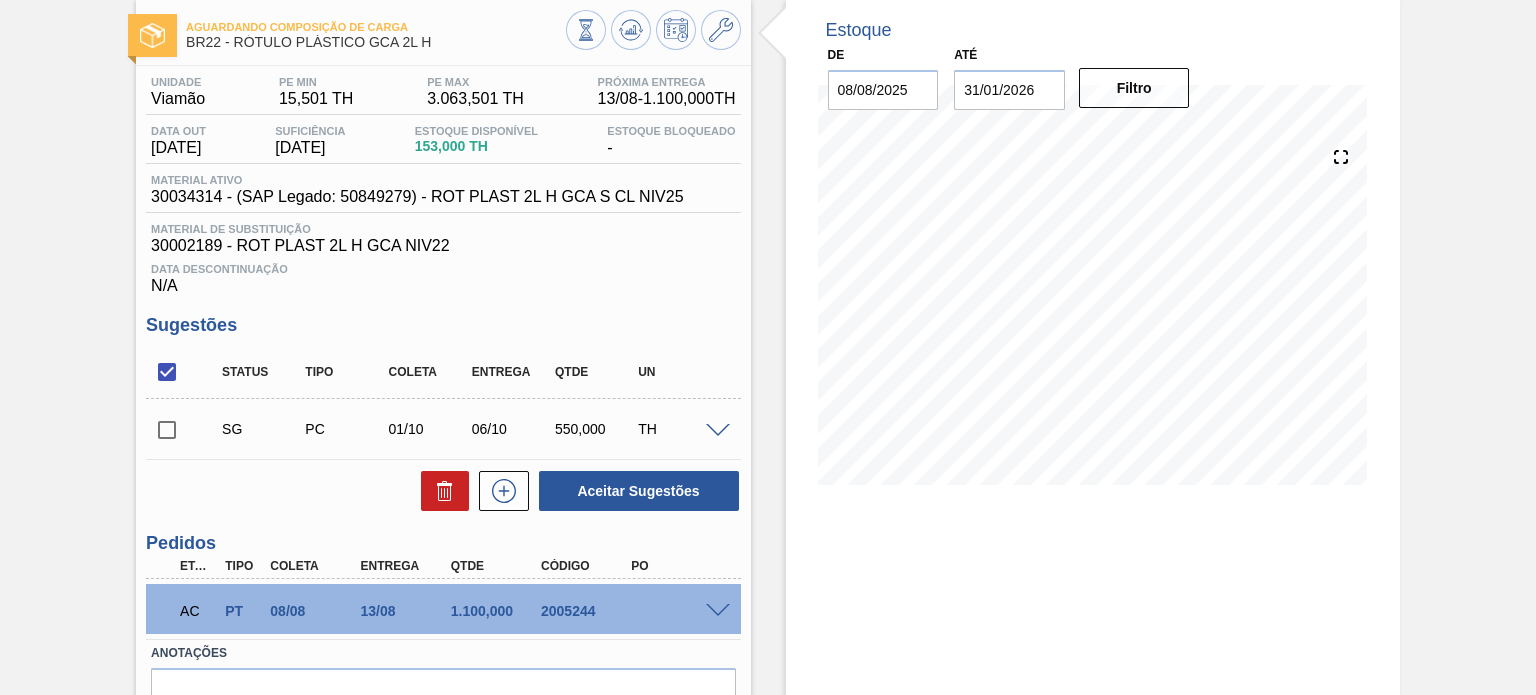 click on "BR22 - RÓTULO PLÁSTICO GCA 2L H" at bounding box center [375, 42] 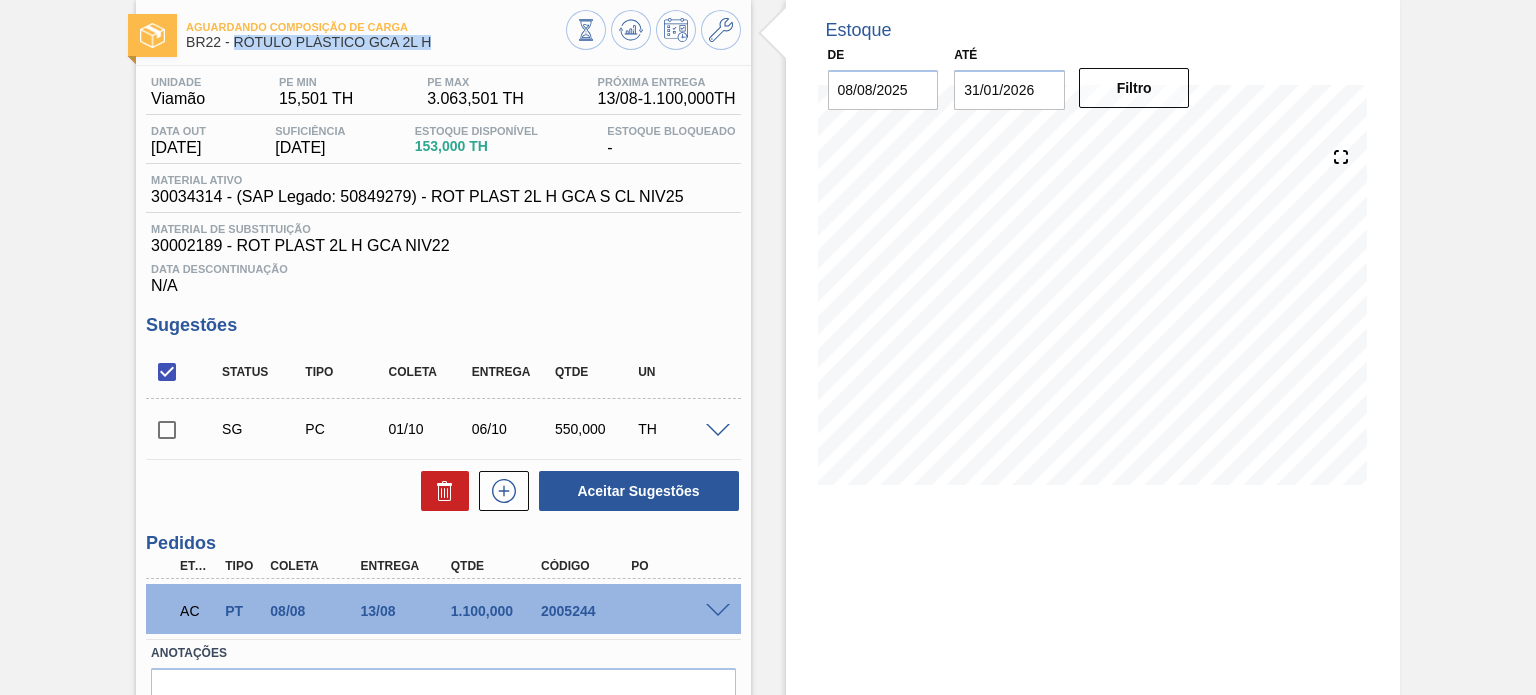 drag, startPoint x: 433, startPoint y: 48, endPoint x: 233, endPoint y: 44, distance: 200.04 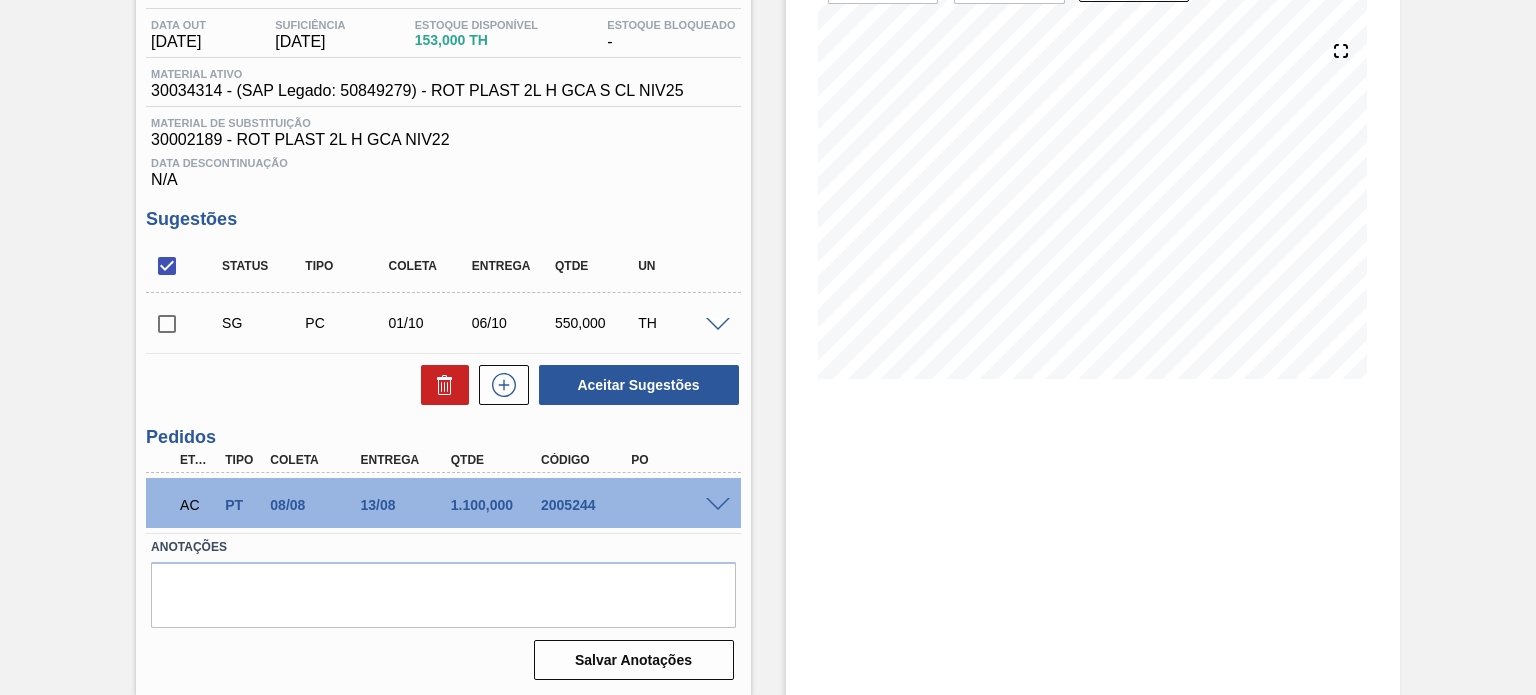 scroll, scrollTop: 208, scrollLeft: 0, axis: vertical 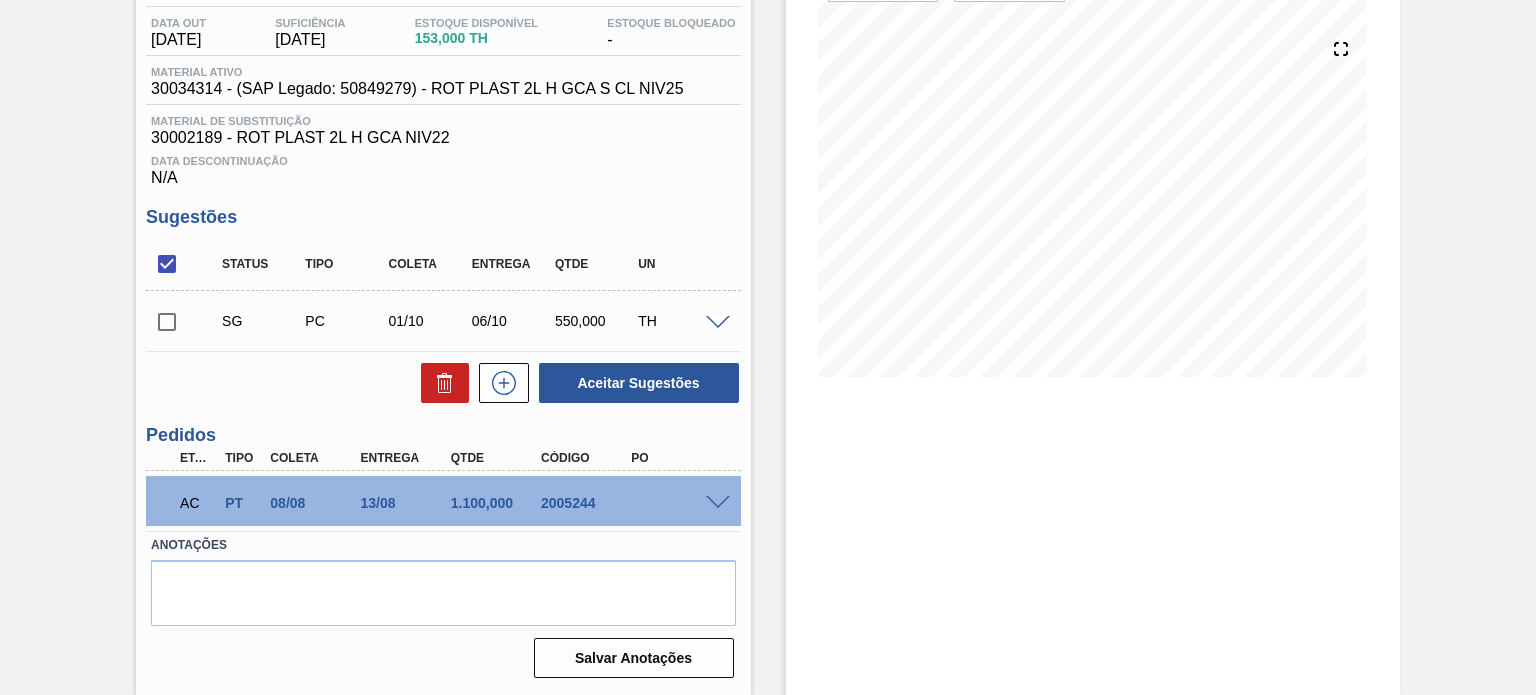 click at bounding box center [718, 503] 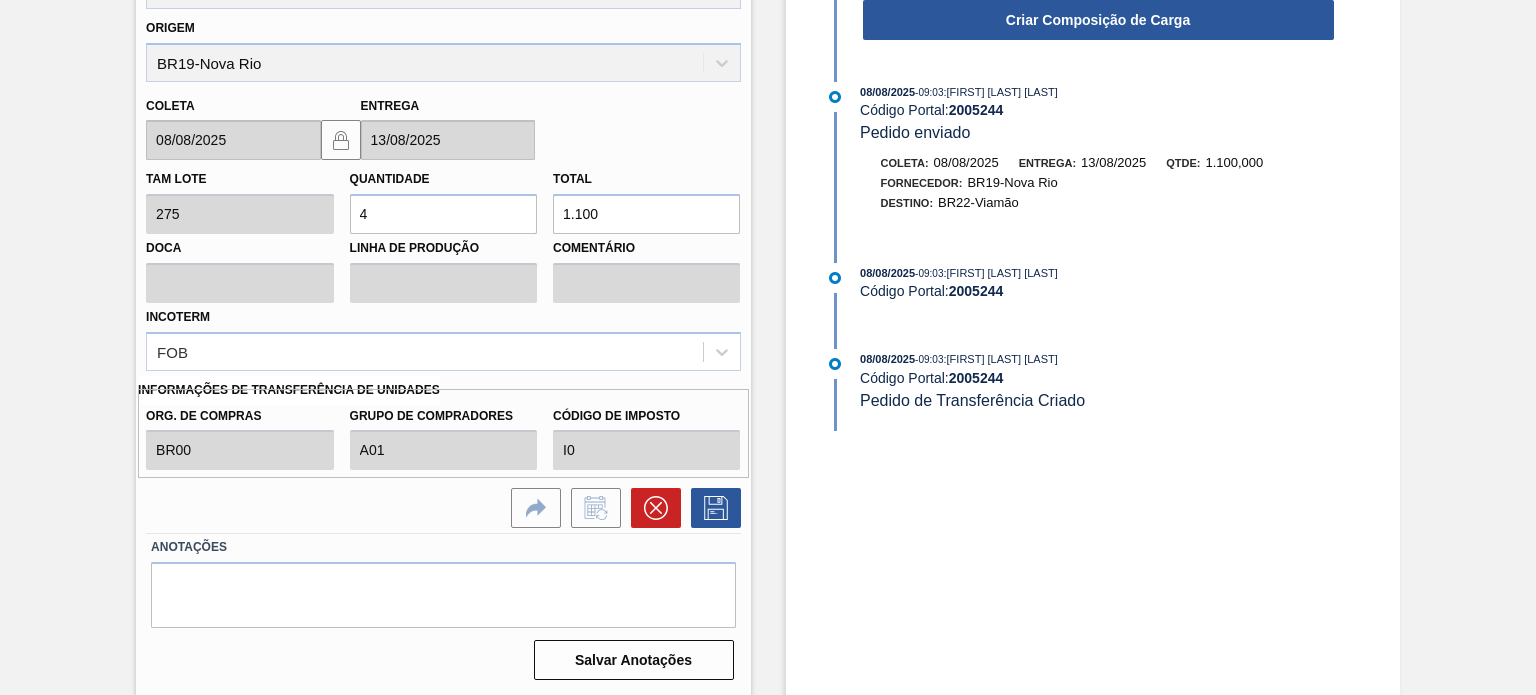 scroll, scrollTop: 498, scrollLeft: 0, axis: vertical 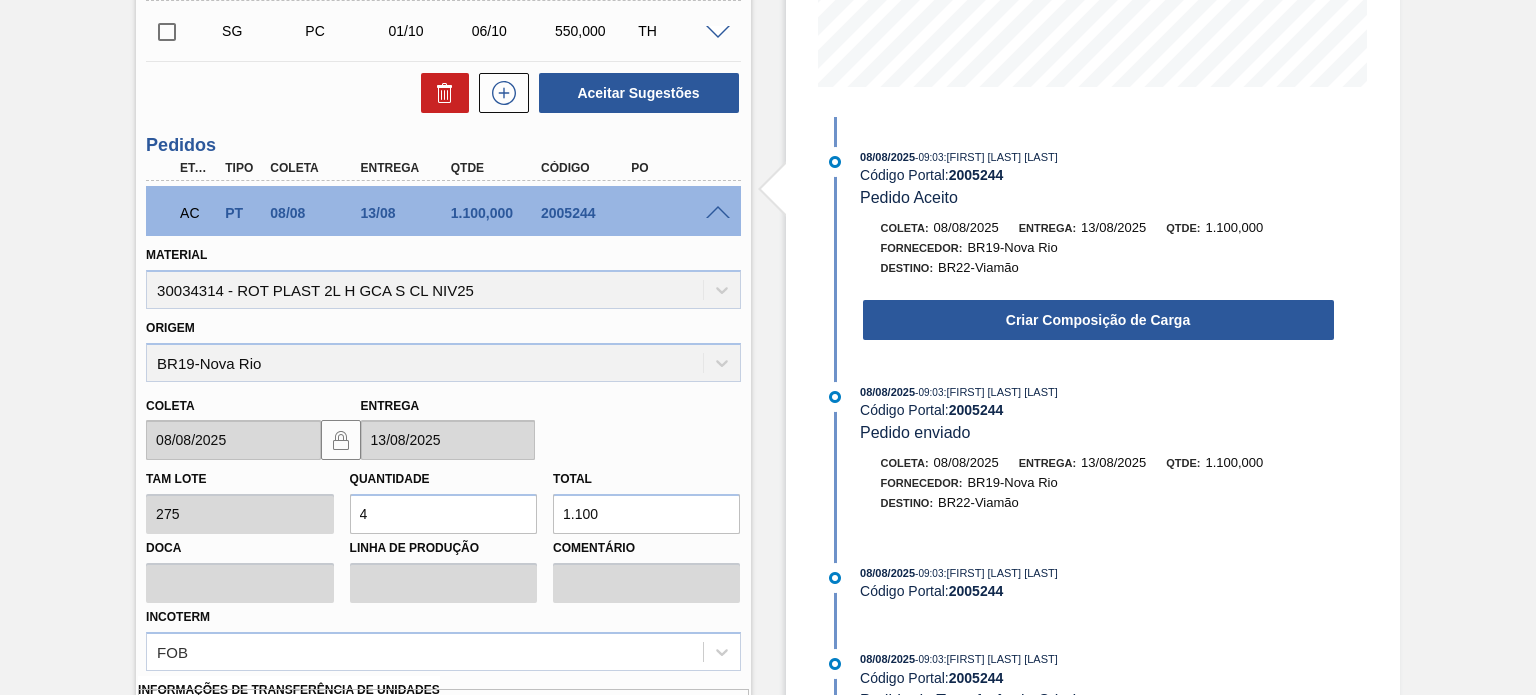 click on "Material 30034314 - ROT PLAST 2L H GCA S CL NIV25" at bounding box center (443, 275) 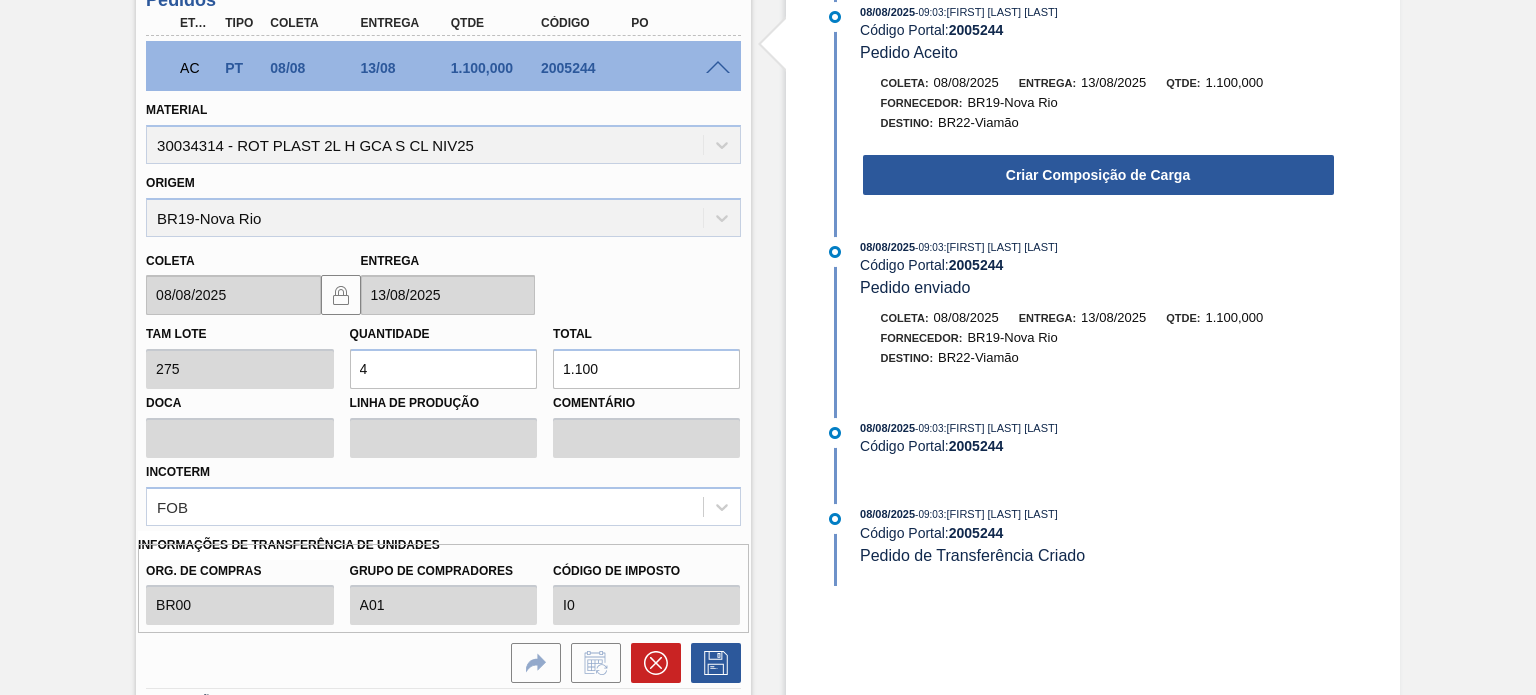 scroll, scrollTop: 798, scrollLeft: 0, axis: vertical 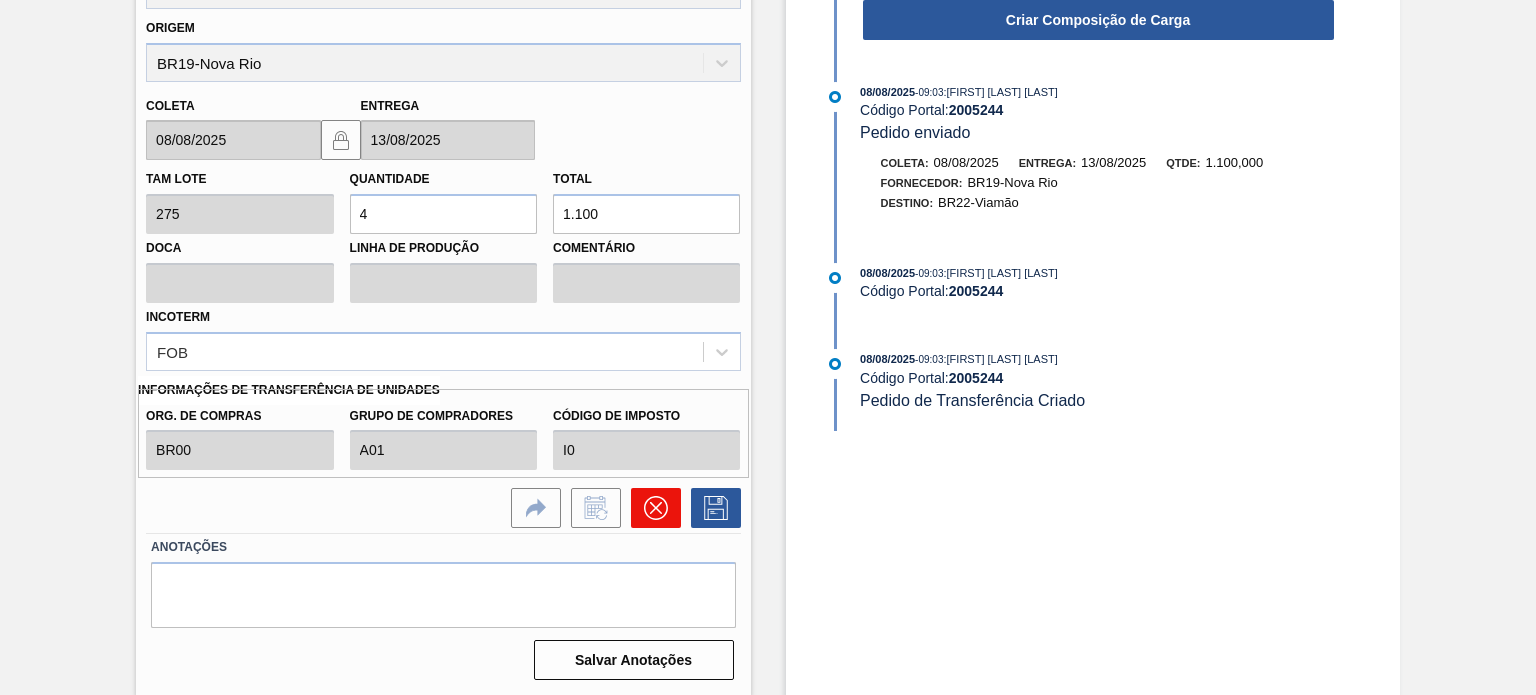 click at bounding box center (656, 508) 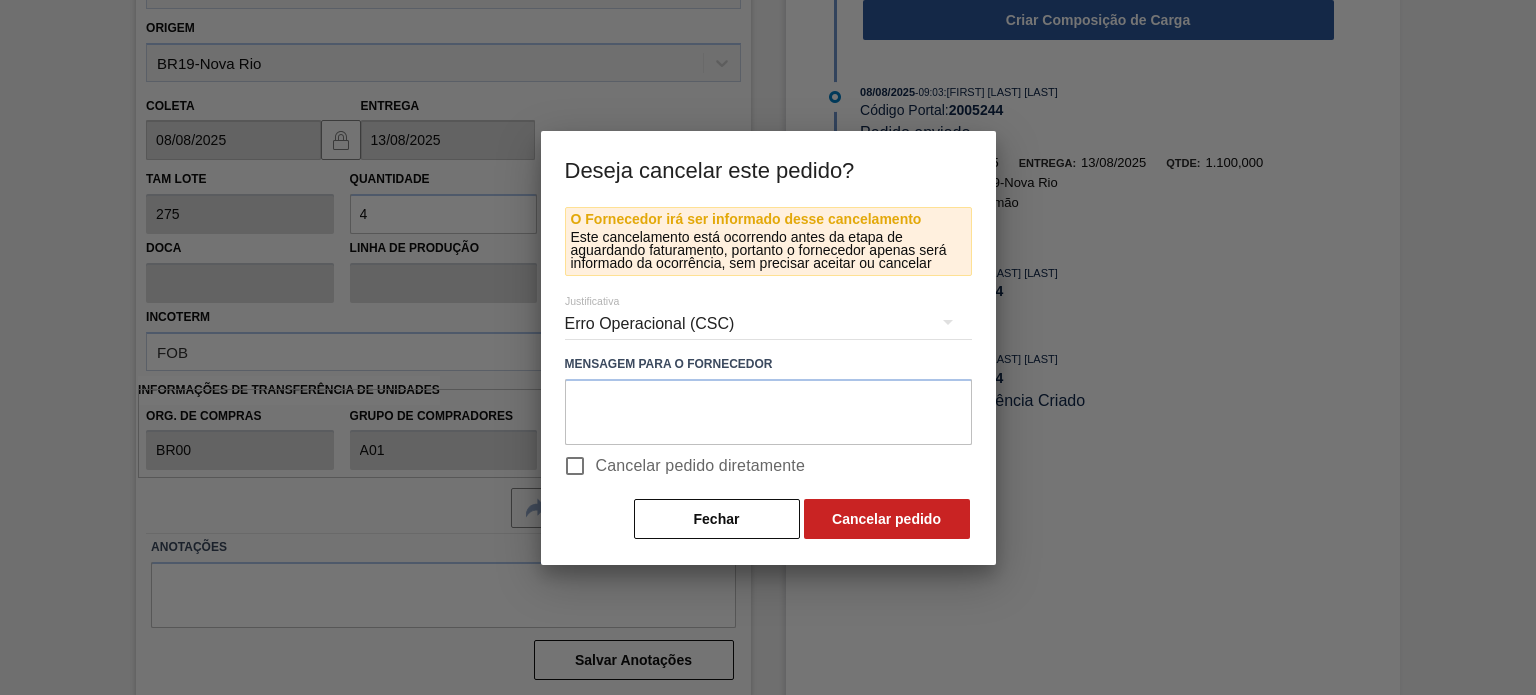 click on "Erro Operacional (CSC)" at bounding box center (768, 324) 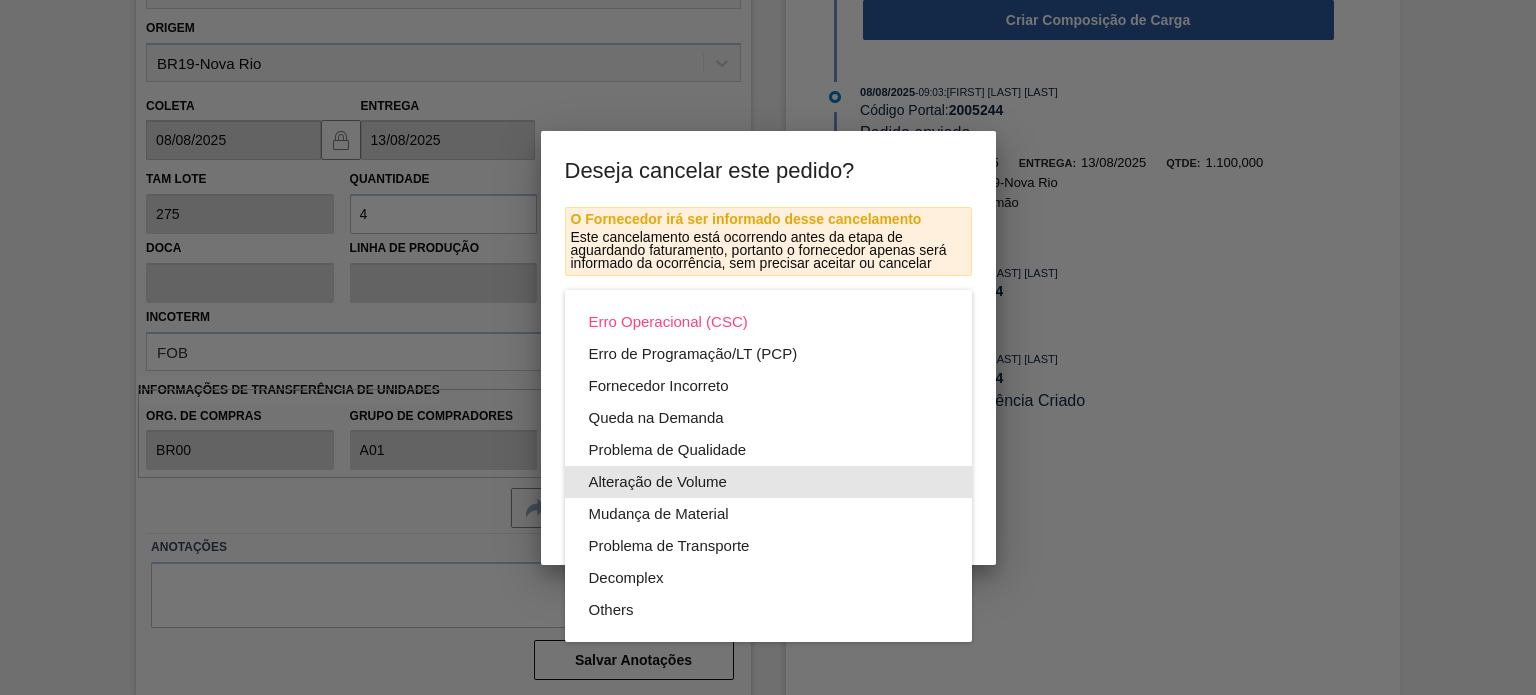 click on "Alteração de Volume" at bounding box center [768, 482] 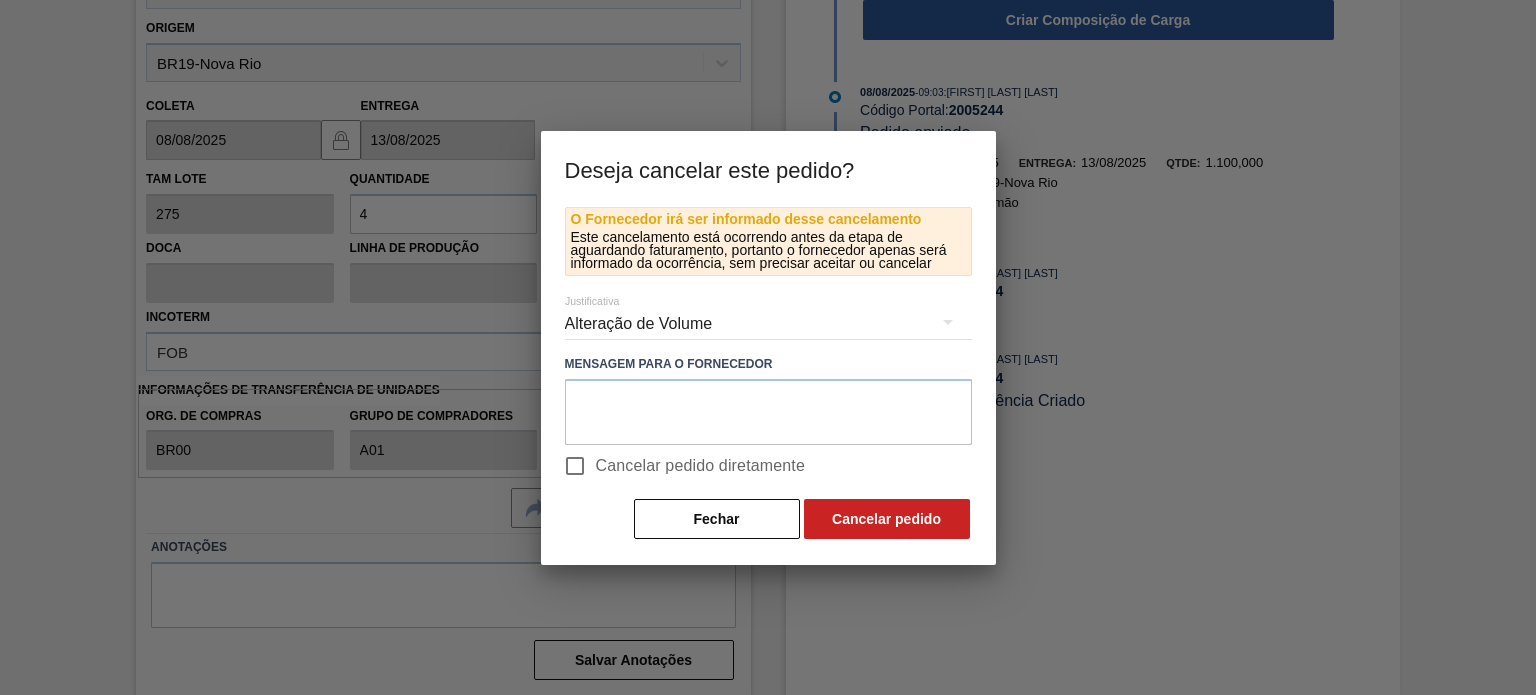 click on "Erro Operacional (CSC) Erro de Programação/LT (PCP) Fornecedor Incorreto Queda na Demanda Problema de Qualidade Alteração de Volume Mudança de Material Problema de Transporte Decomplex Others" at bounding box center (768, 347) 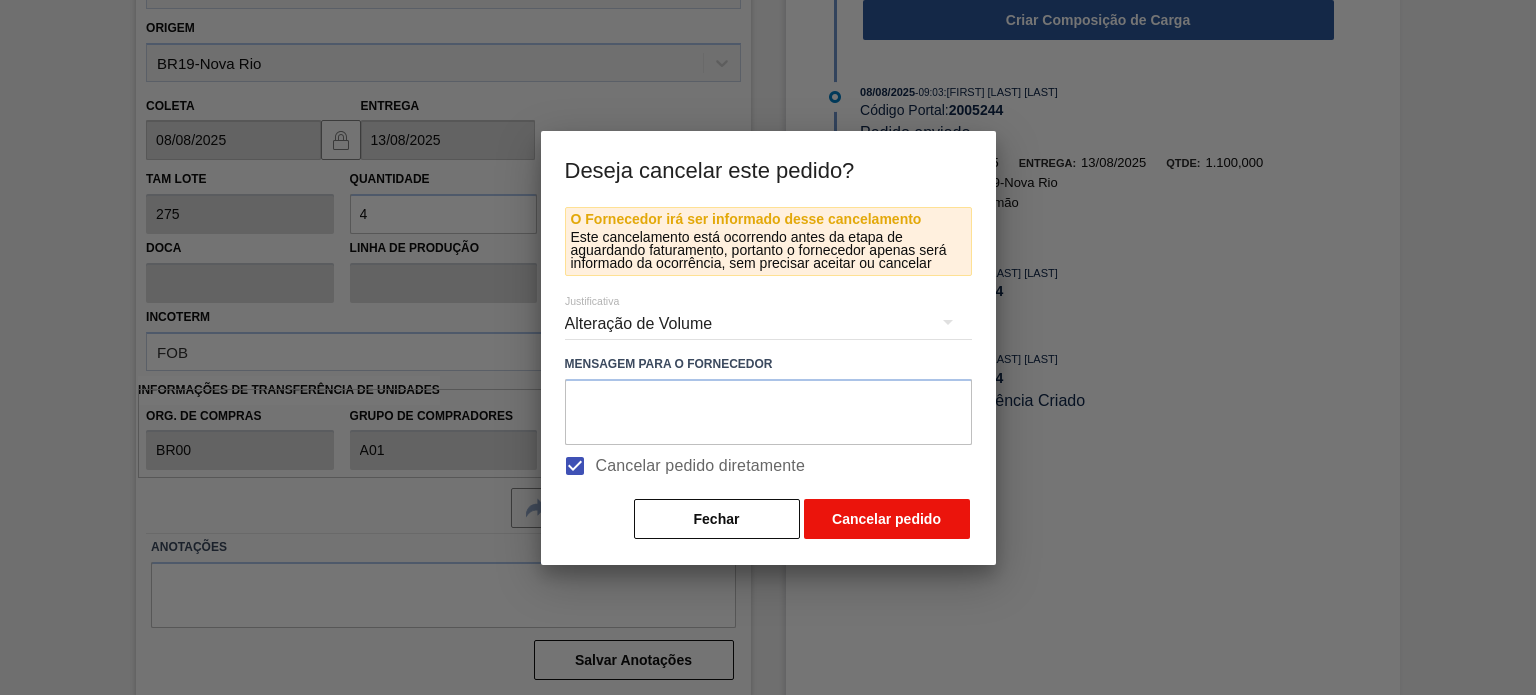 click on "Cancelar pedido" at bounding box center (887, 519) 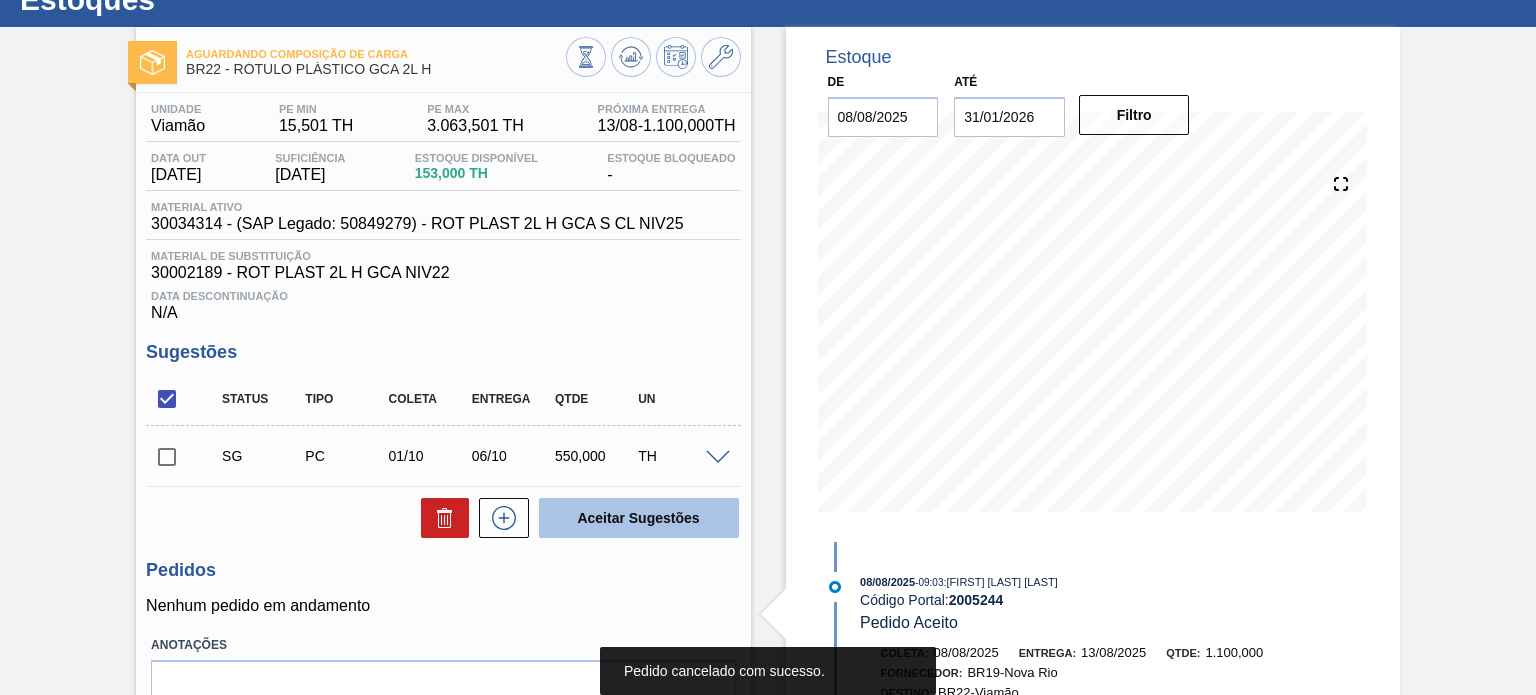 scroll, scrollTop: 173, scrollLeft: 0, axis: vertical 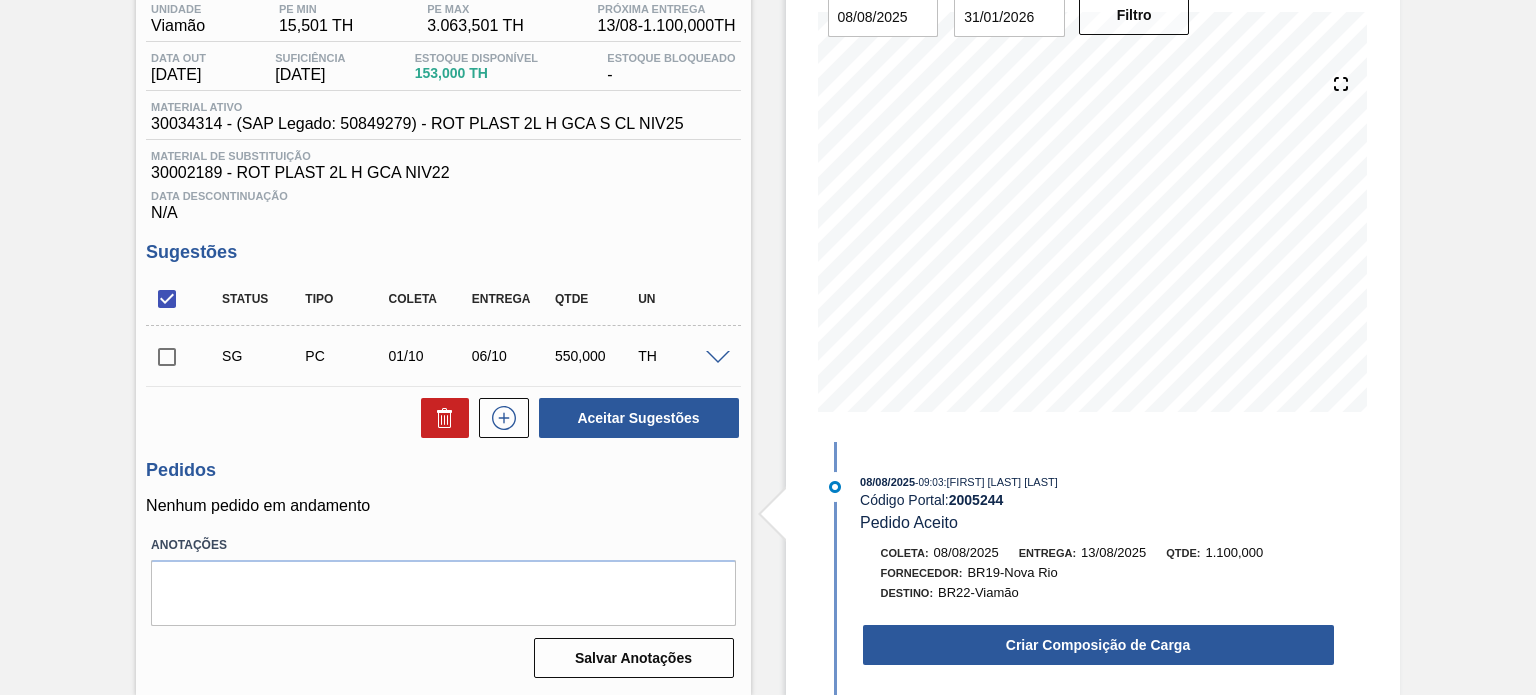 click at bounding box center [718, 358] 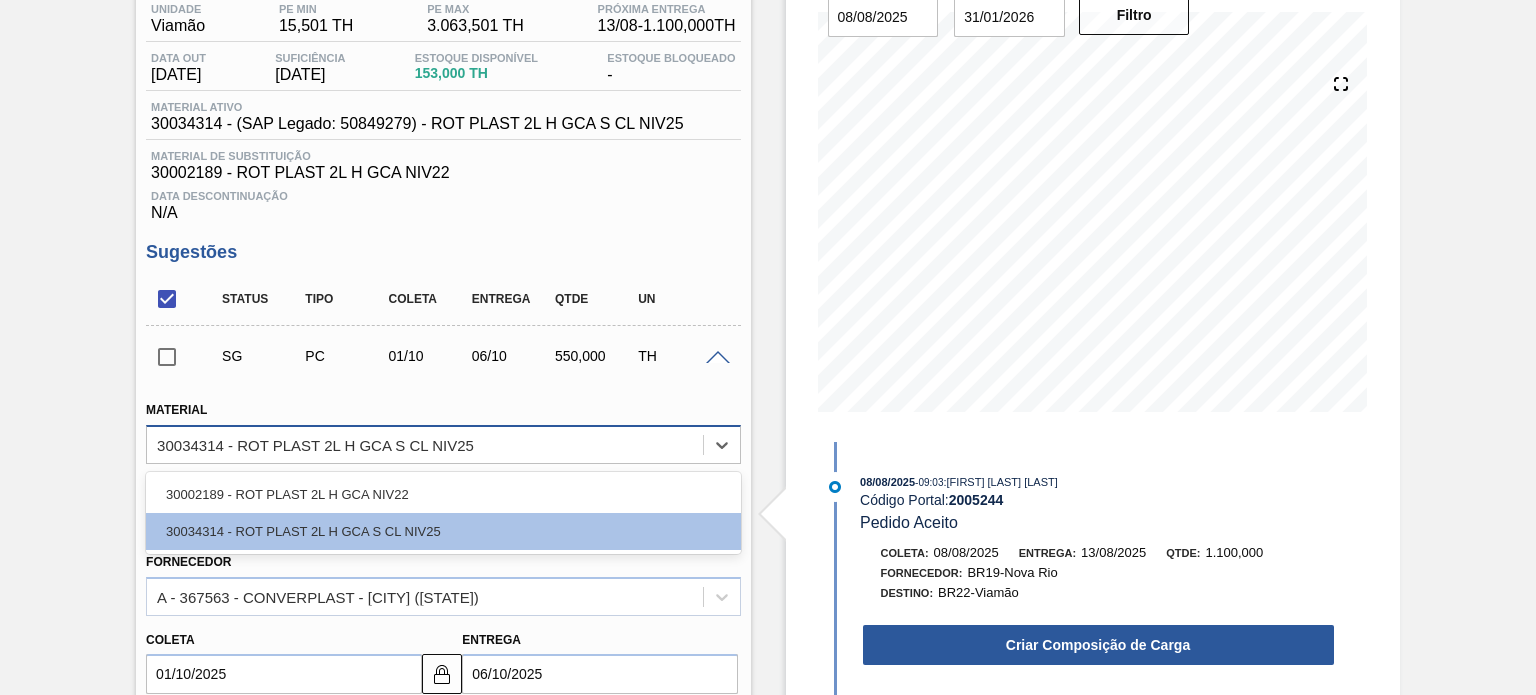 drag, startPoint x: 460, startPoint y: 432, endPoint x: 448, endPoint y: 449, distance: 20.808653 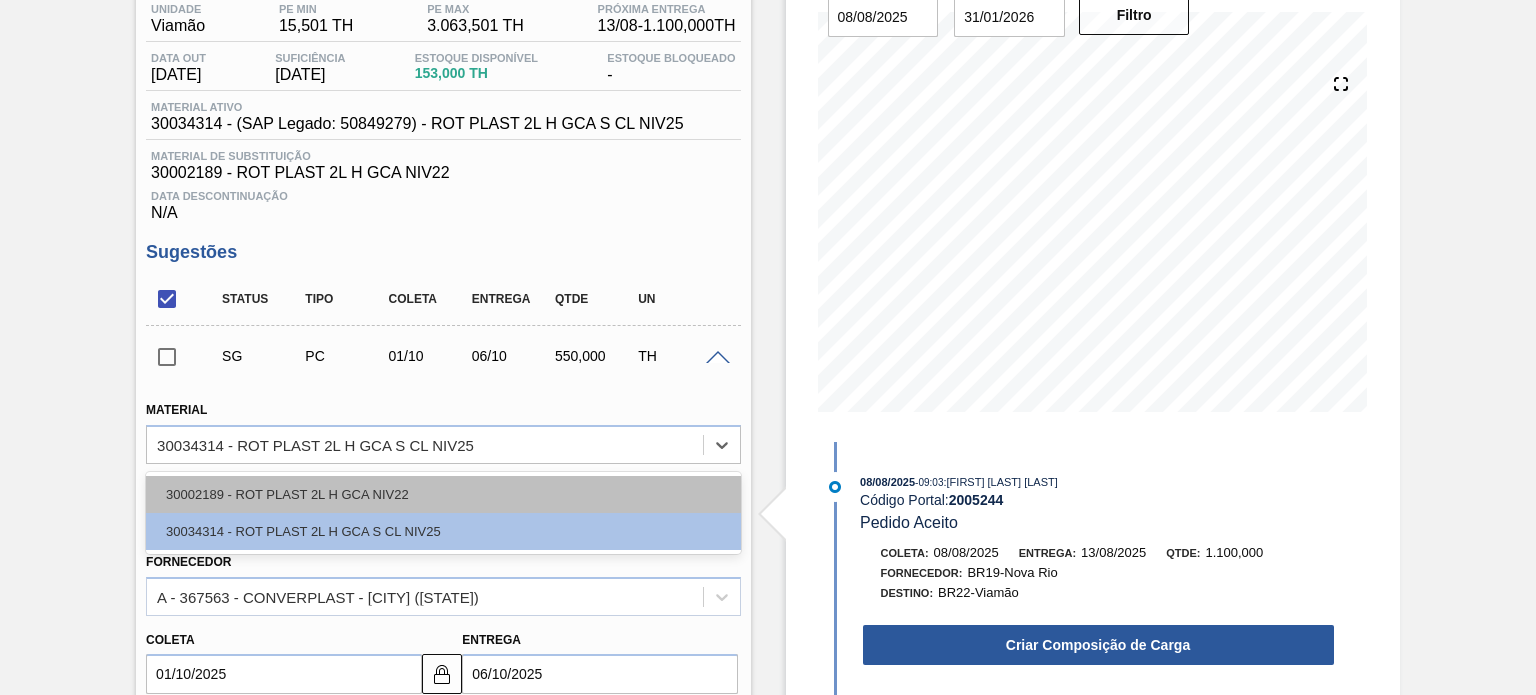 click on "30002189 - ROT PLAST 2L H GCA NIV22" at bounding box center [443, 494] 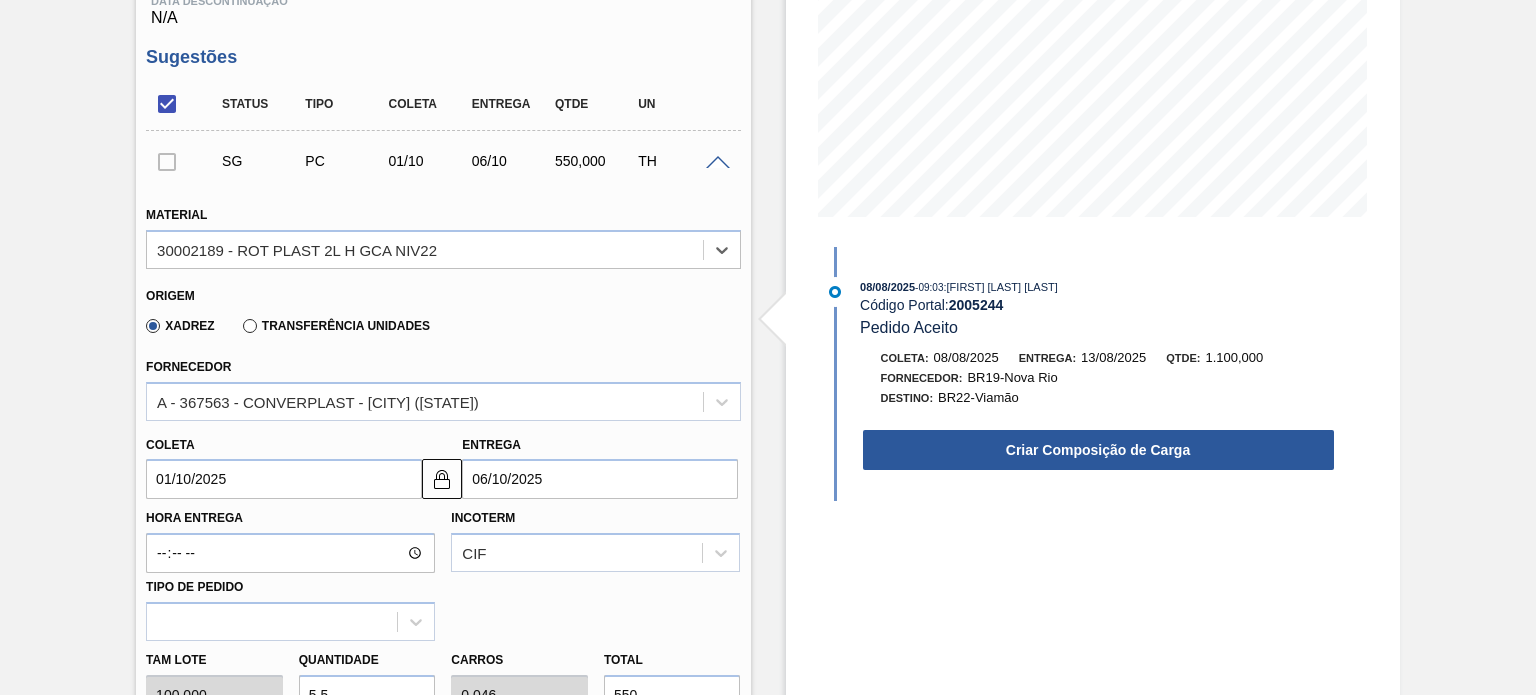 scroll, scrollTop: 373, scrollLeft: 0, axis: vertical 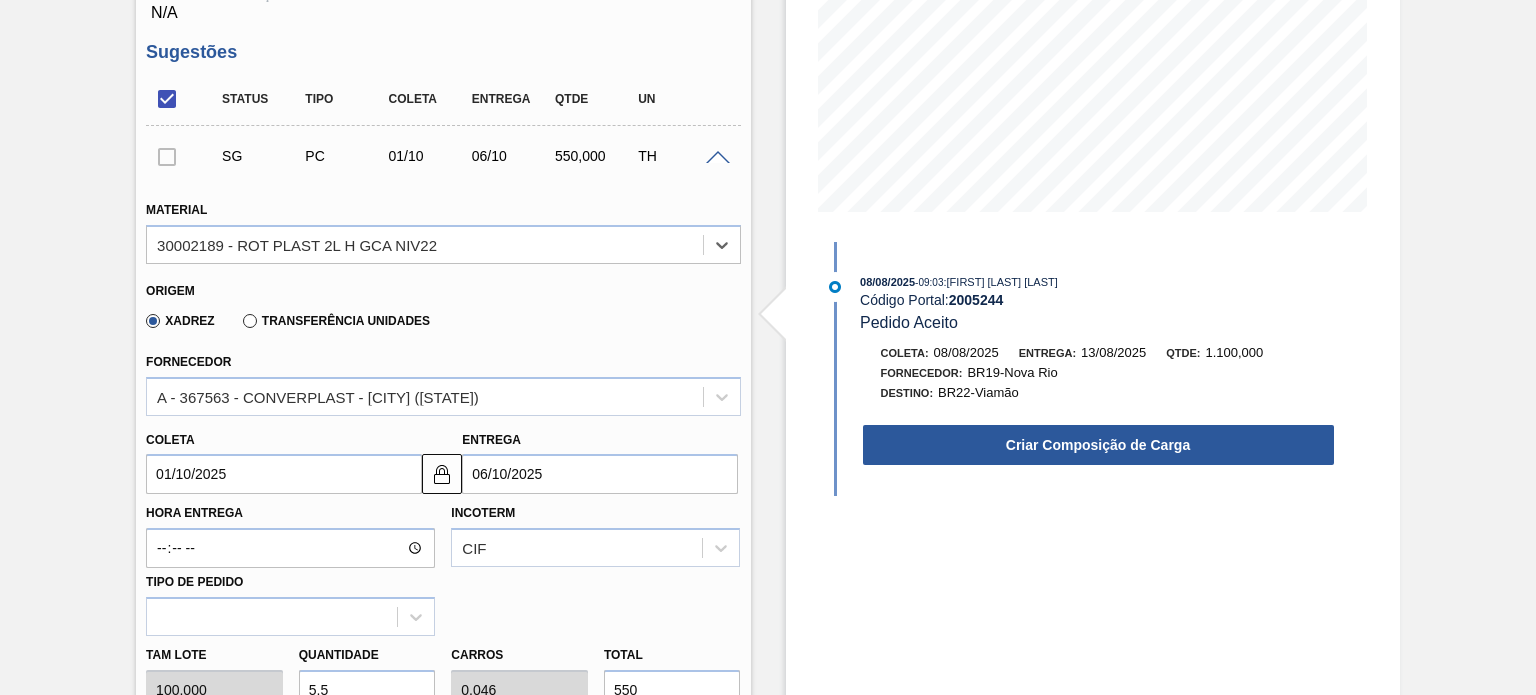 click on "Transferência Unidades" at bounding box center (336, 321) 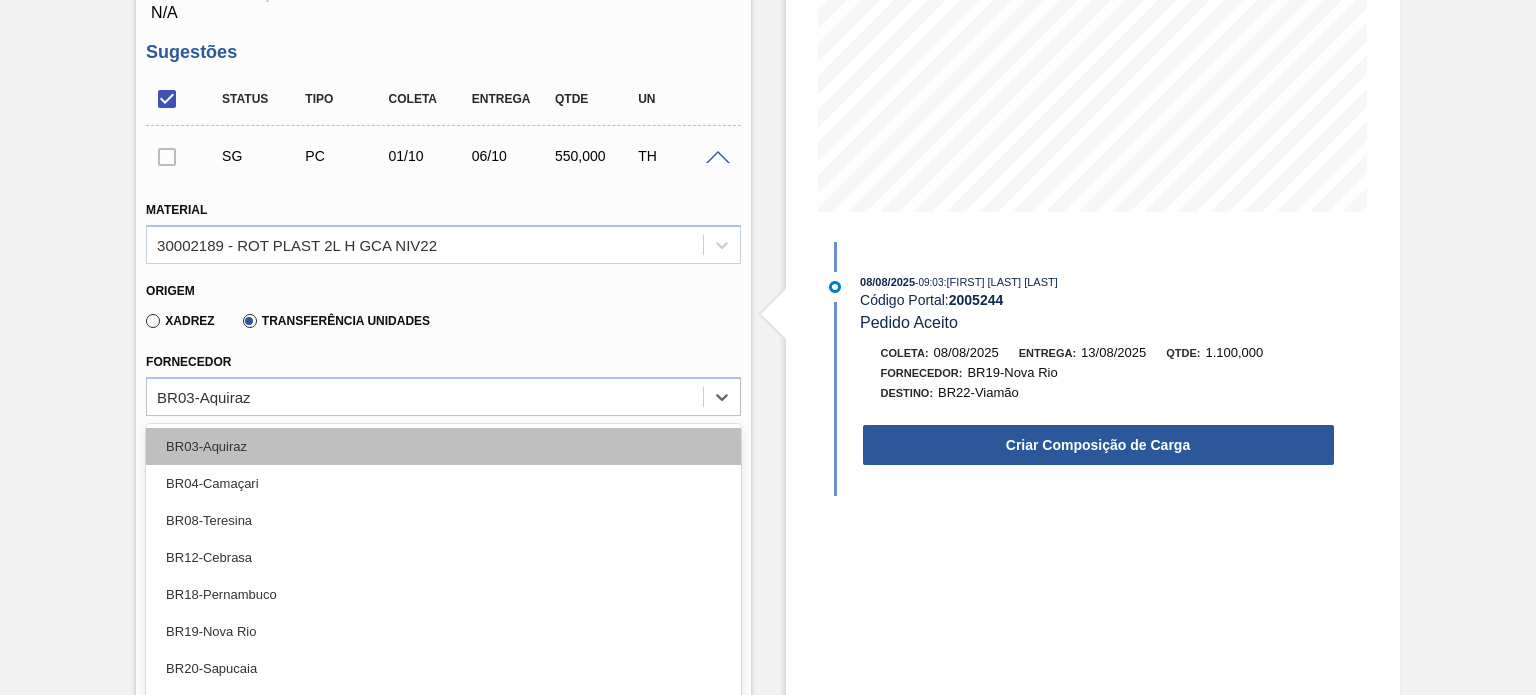 click on "option BR03-Aquiraz focused, 1 of 10. 10 results available. Use Up and Down to choose options, press Enter to select the currently focused option, press Escape to exit the menu, press Tab to select the option and exit the menu. BR03-Aquiraz BR03-Aquiraz BR04-Camaçari BR08-Teresina BR12-Cebrasa BR18-Pernambuco BR19-Nova Rio BR20-Sapucaia BR29-Nova Minas BR33-Jundiaí BR40-Piraí" at bounding box center [443, 396] 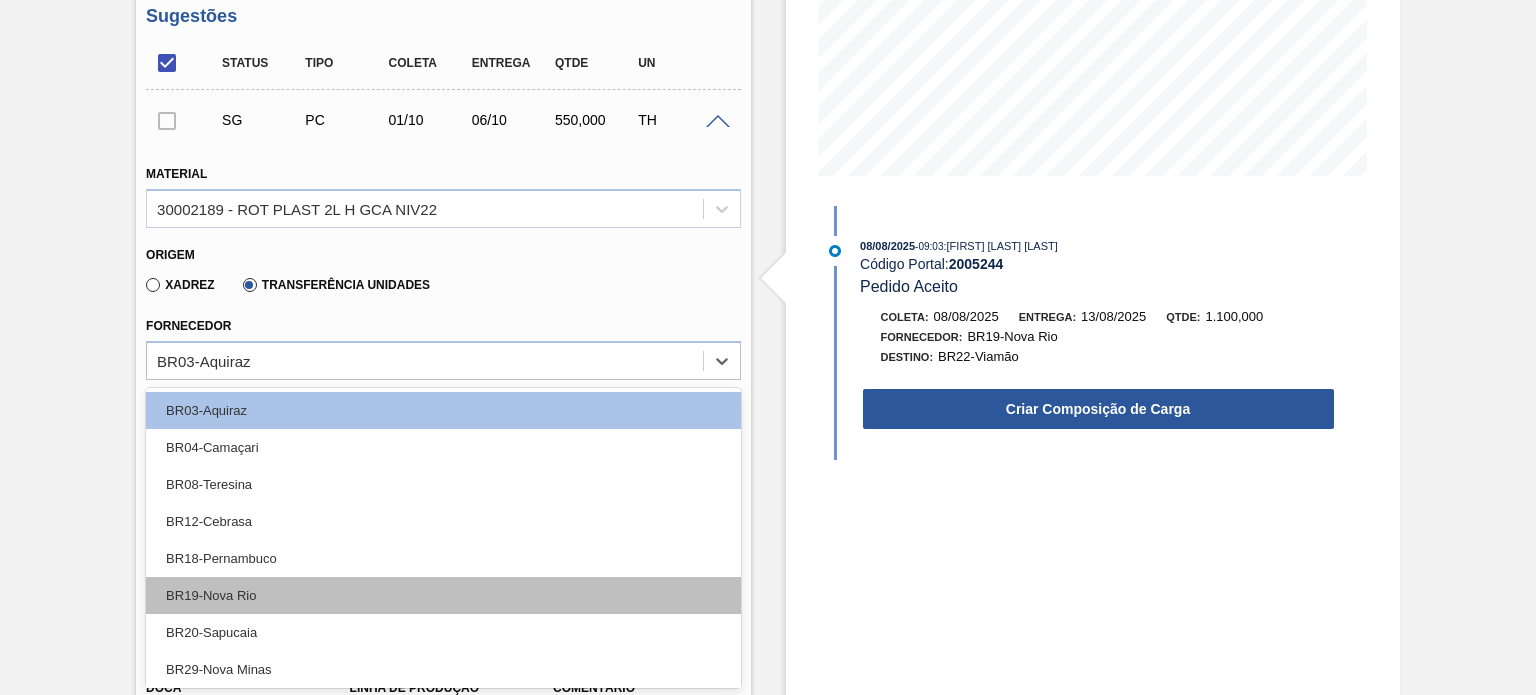 scroll, scrollTop: 78, scrollLeft: 0, axis: vertical 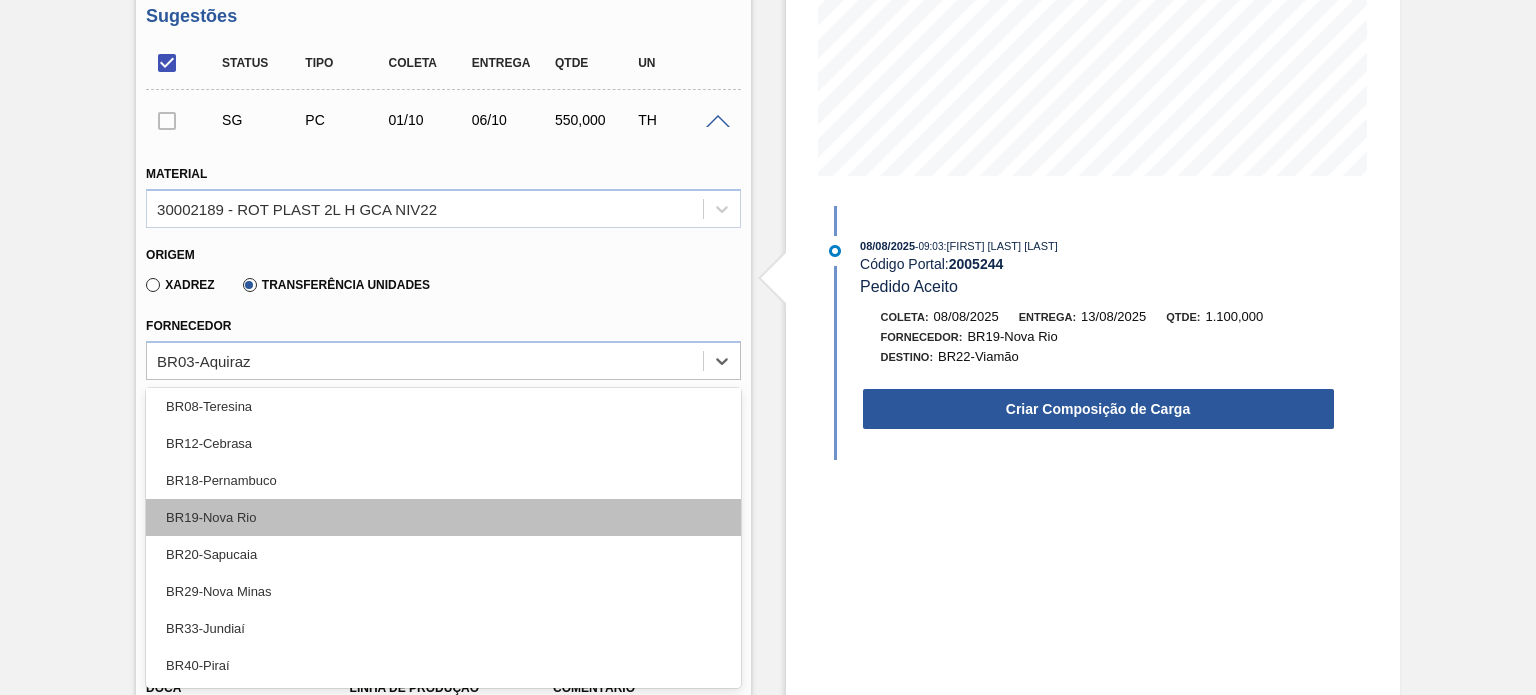 click on "BR19-Nova Rio" at bounding box center [443, 517] 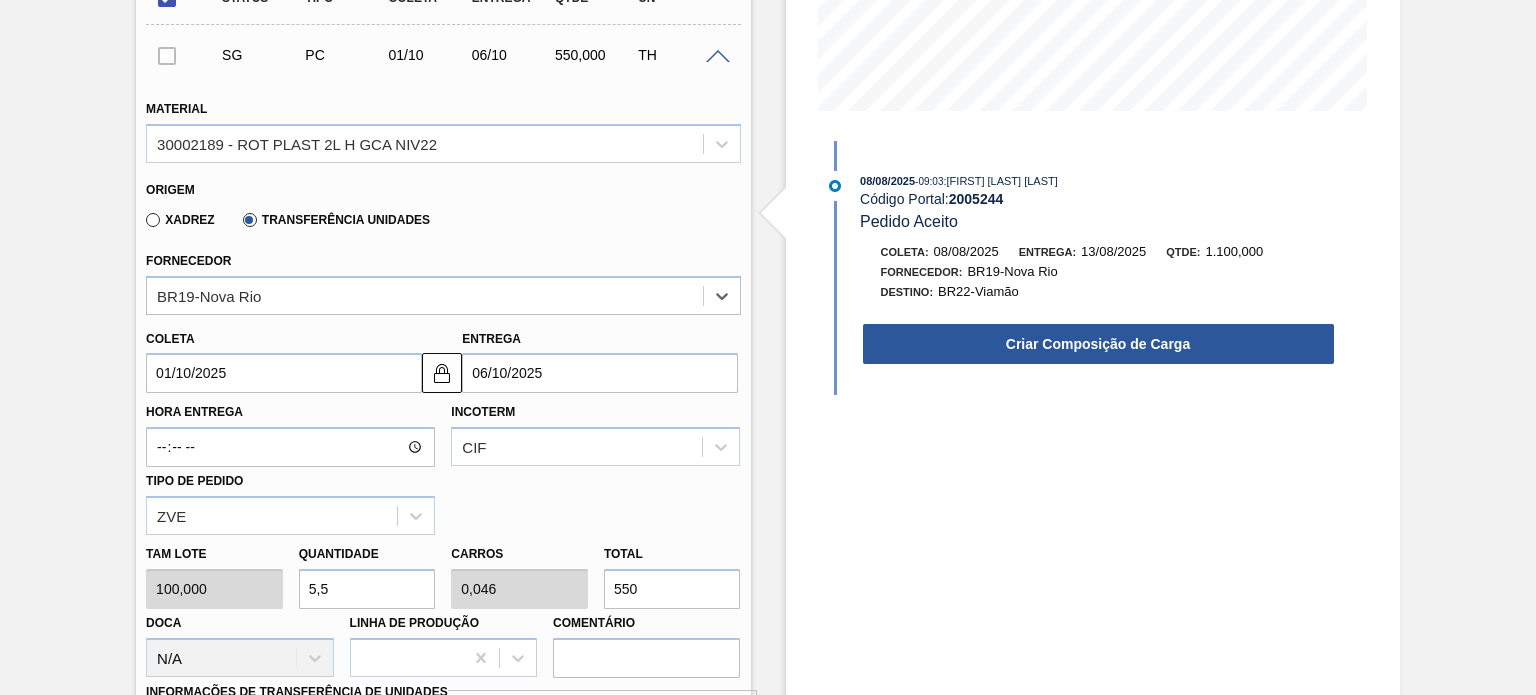 scroll, scrollTop: 509, scrollLeft: 0, axis: vertical 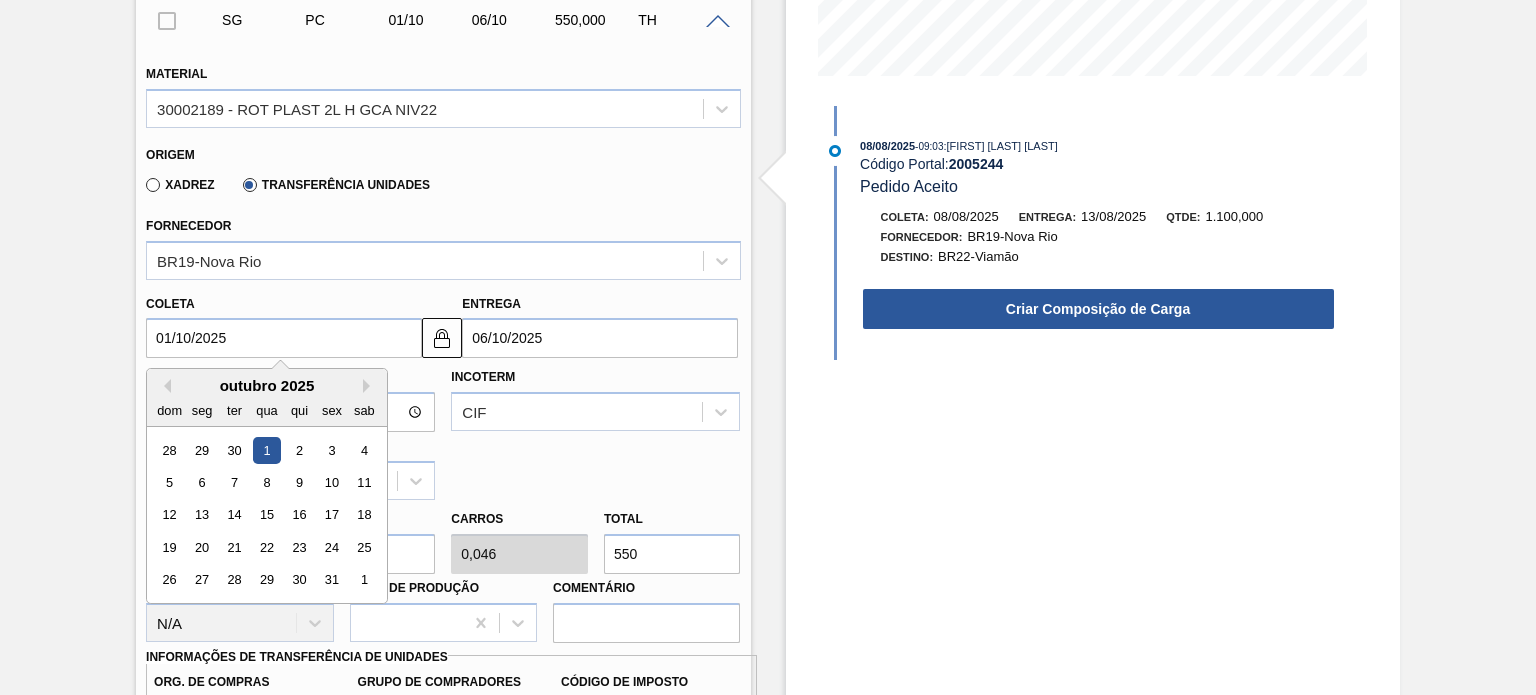 drag, startPoint x: 272, startPoint y: 338, endPoint x: 161, endPoint y: 331, distance: 111.220505 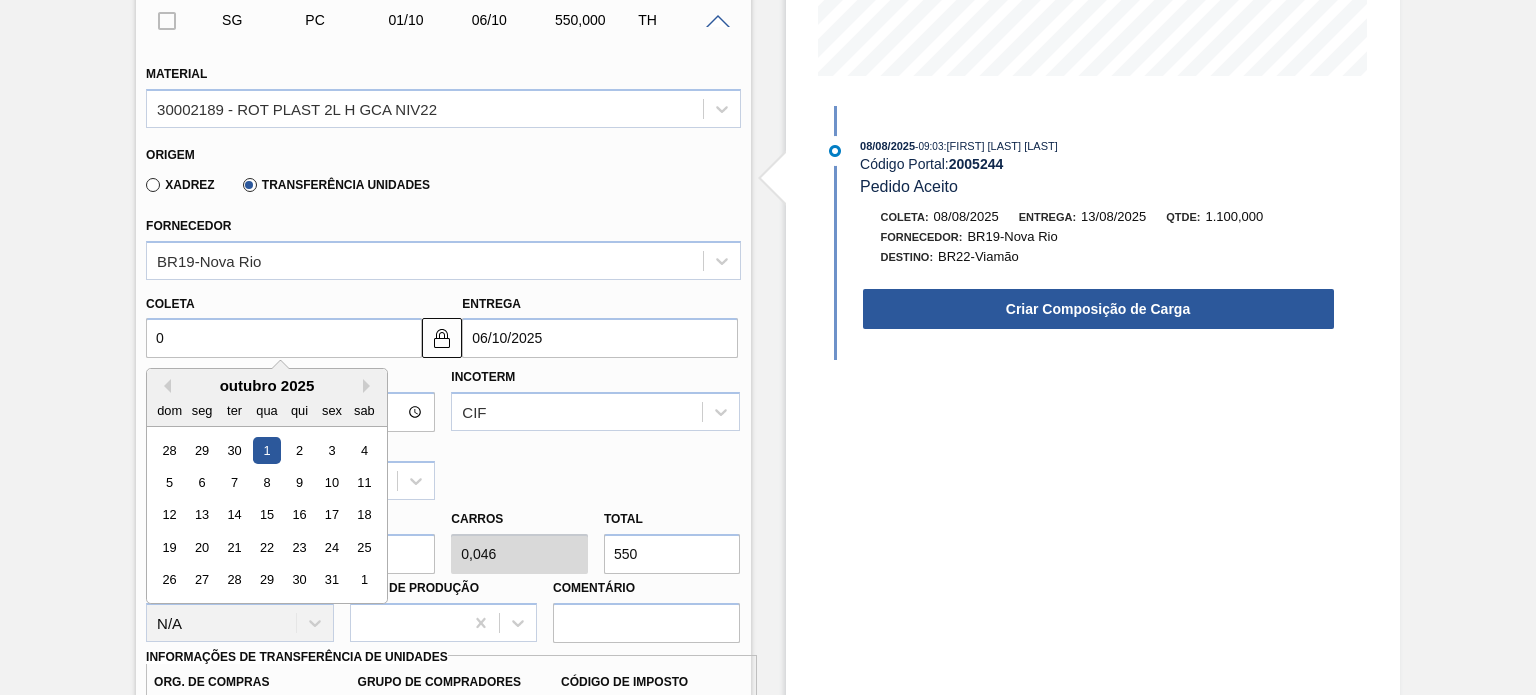 type on "06/01/2000" 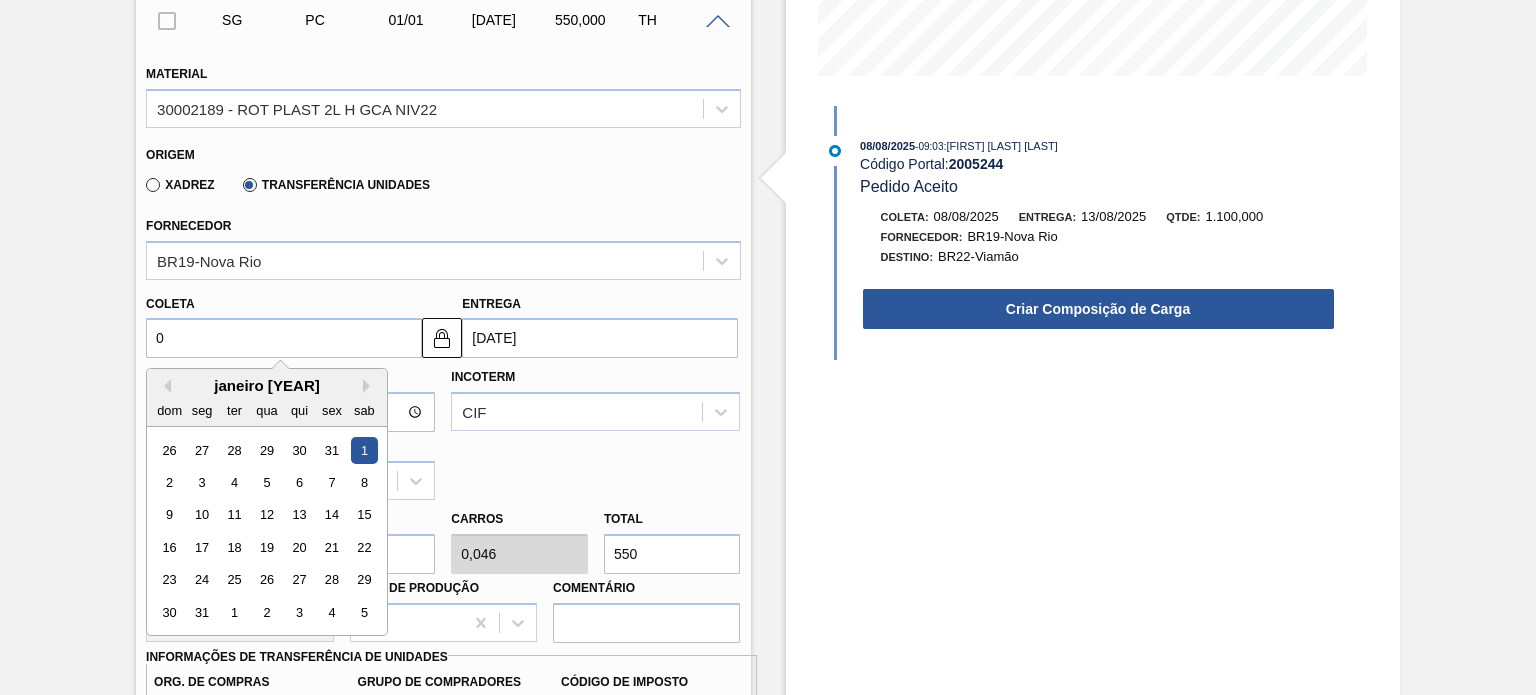 type on "08" 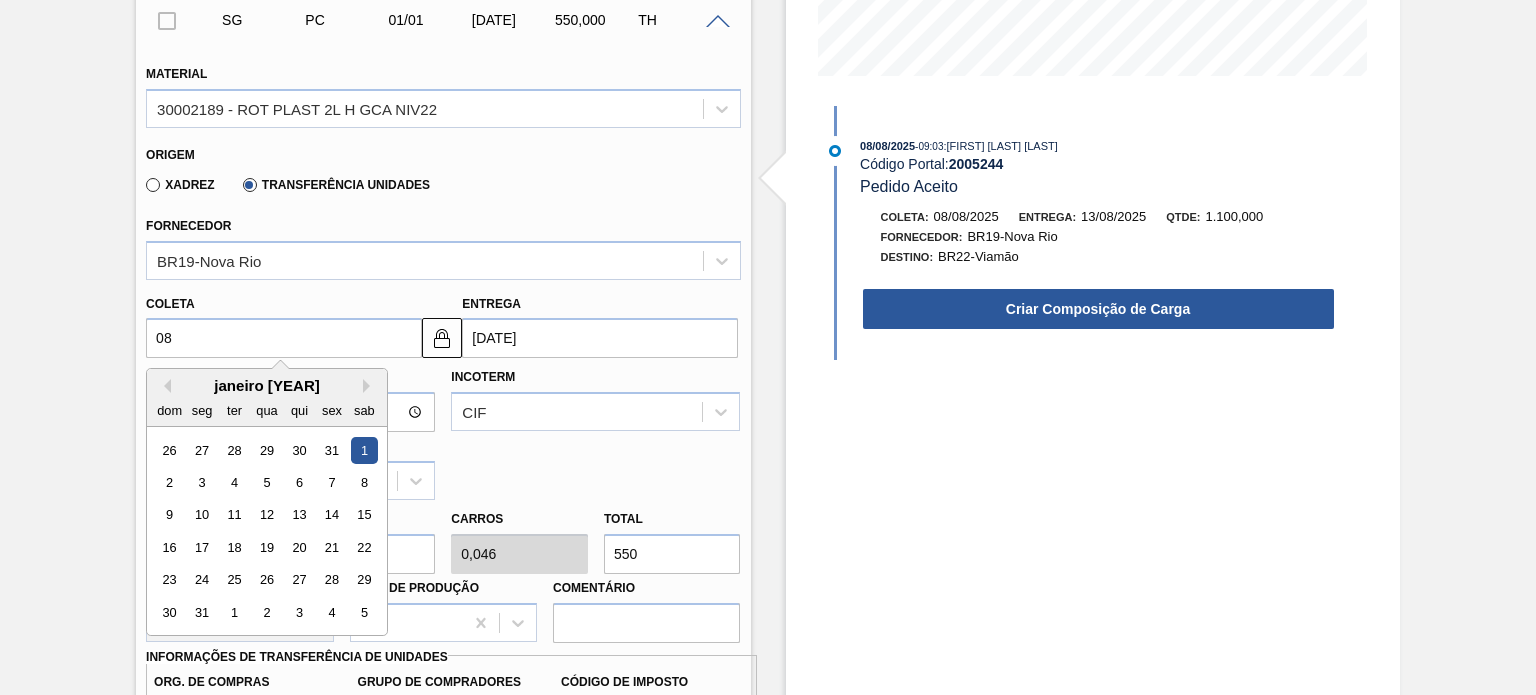 type on "13/08/2025" 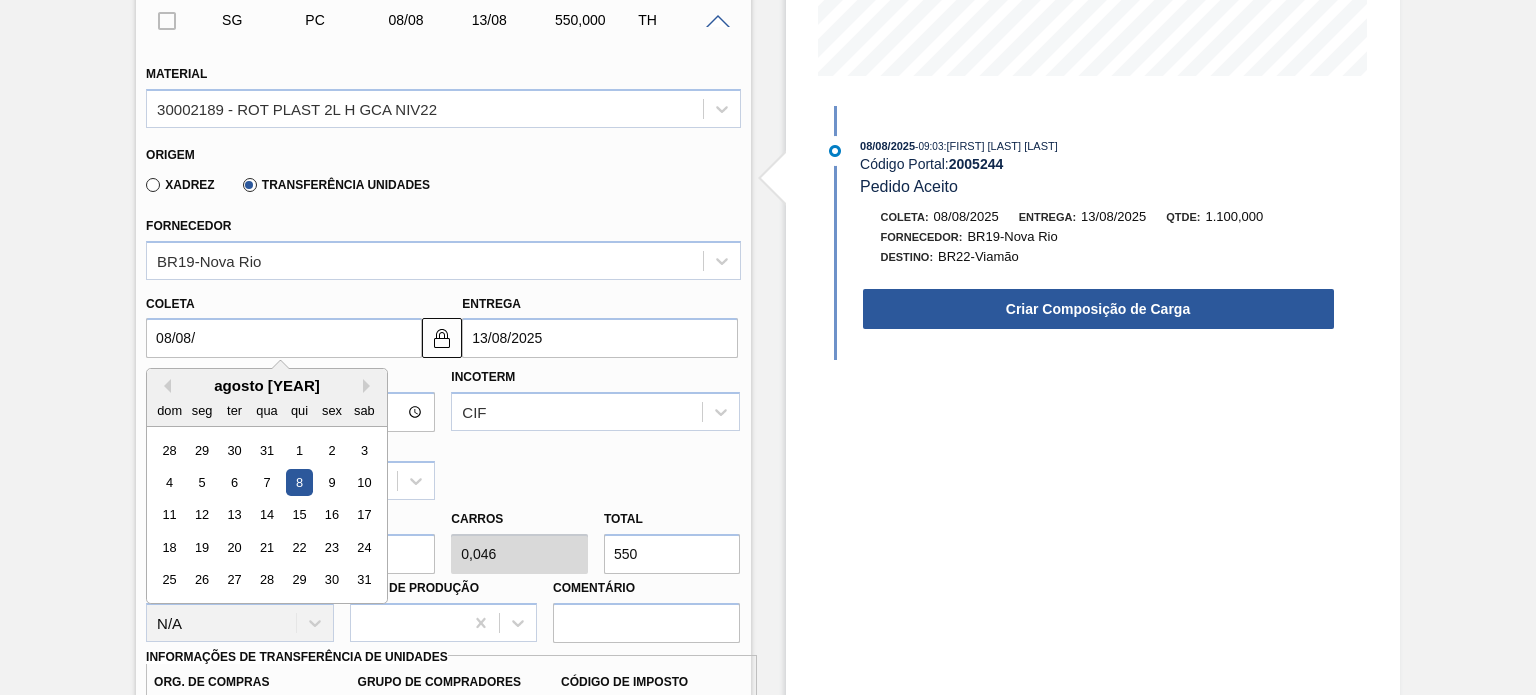 type on "08/08/2" 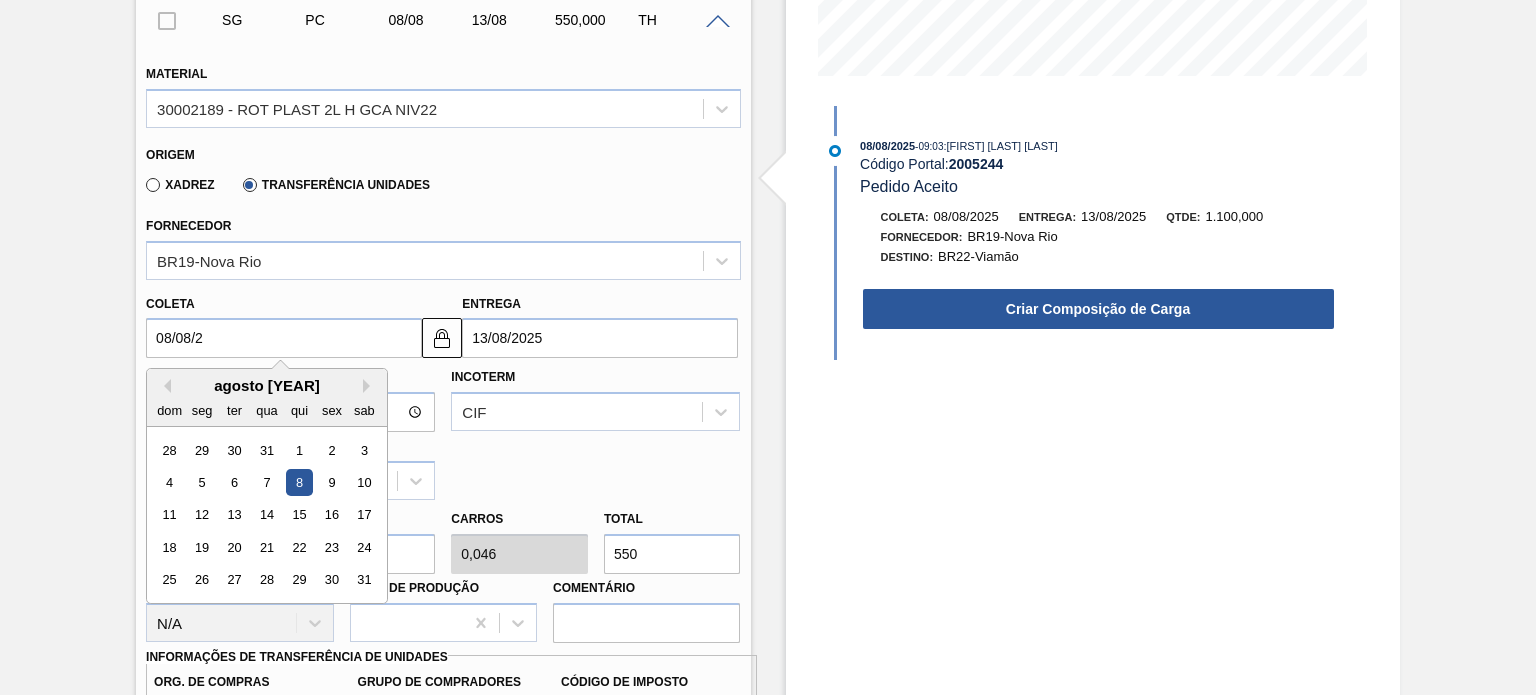 type on "13/08/2002" 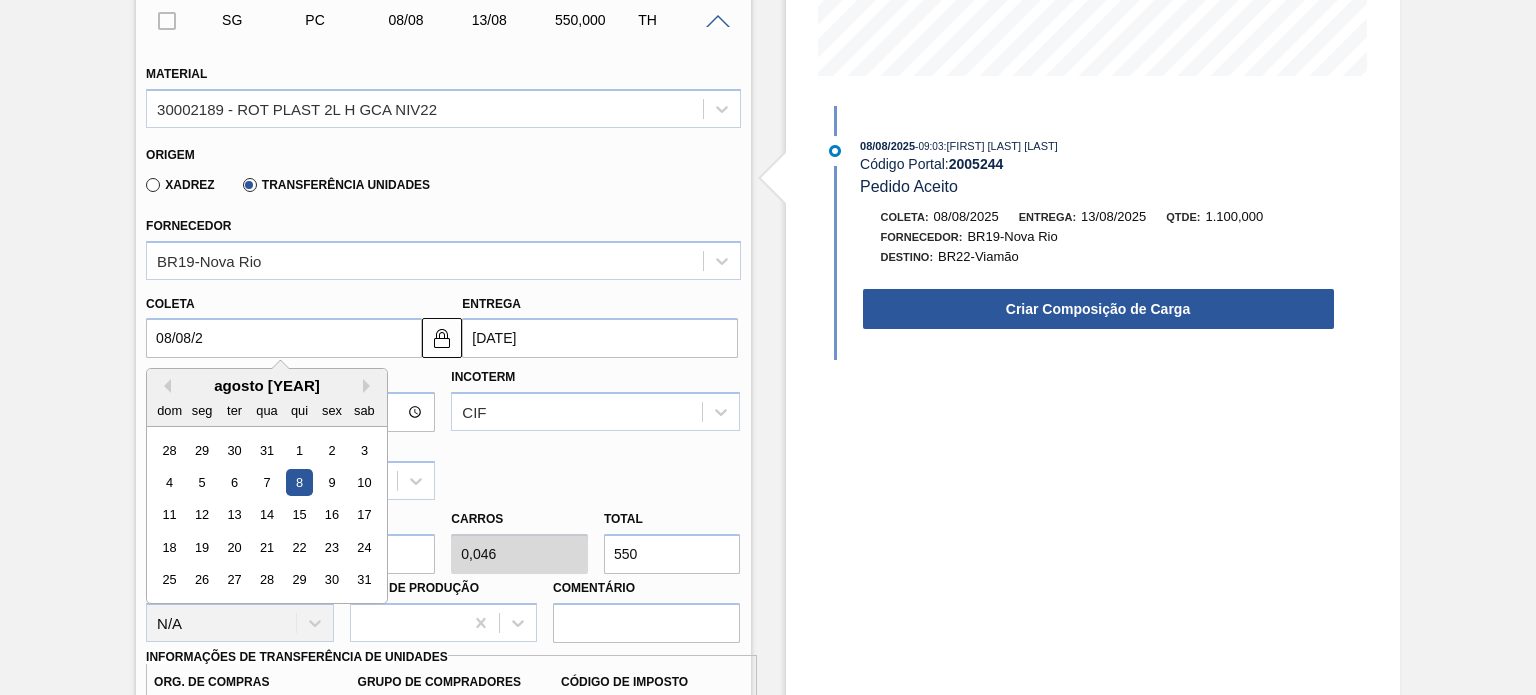 type on "08/08/20" 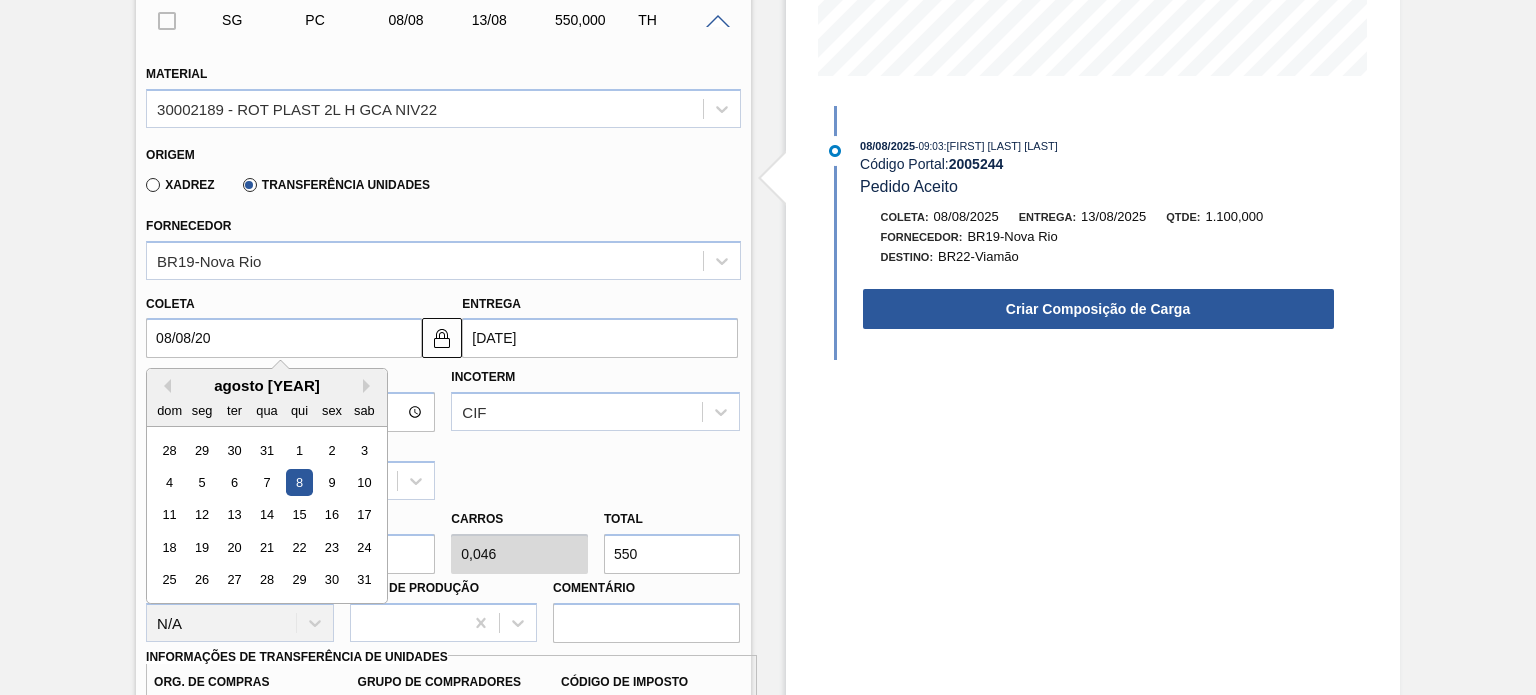 type on "13/08/2020" 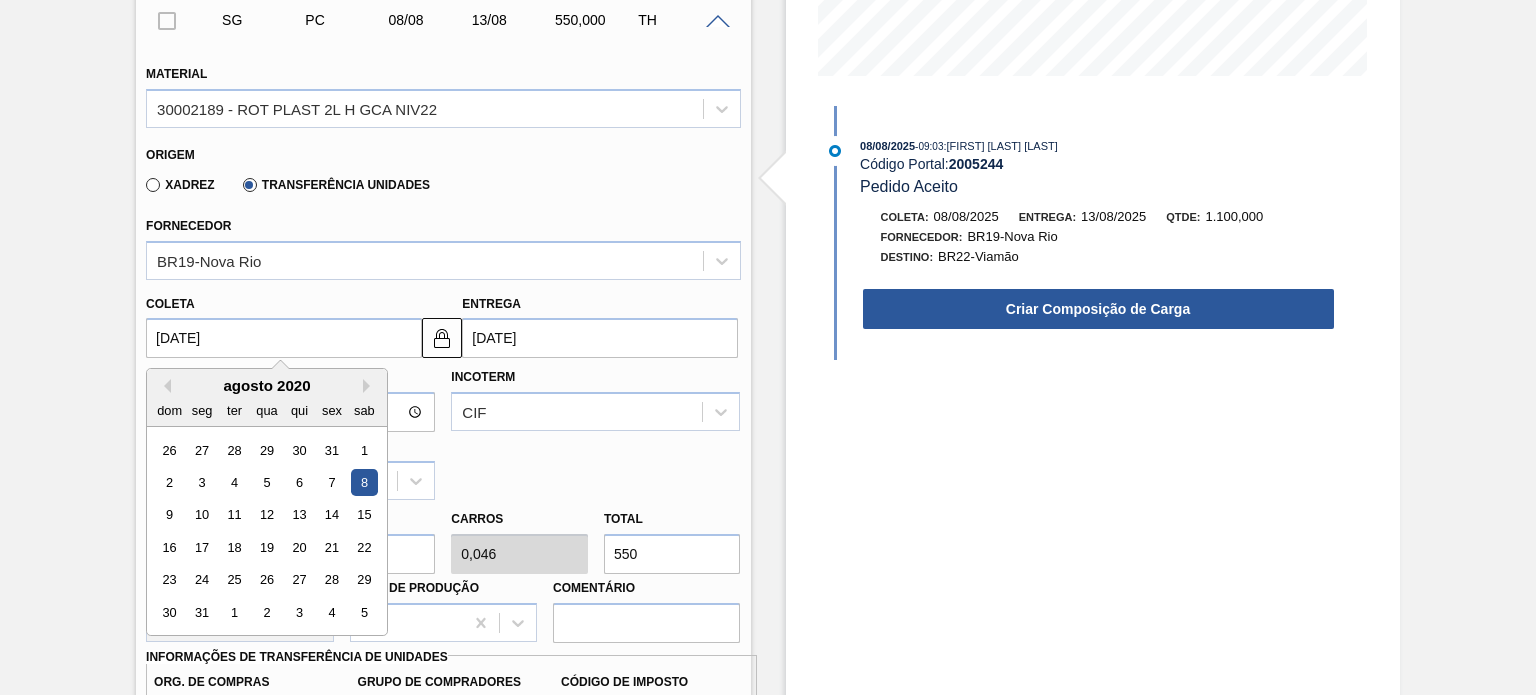 type on "08/08/2025" 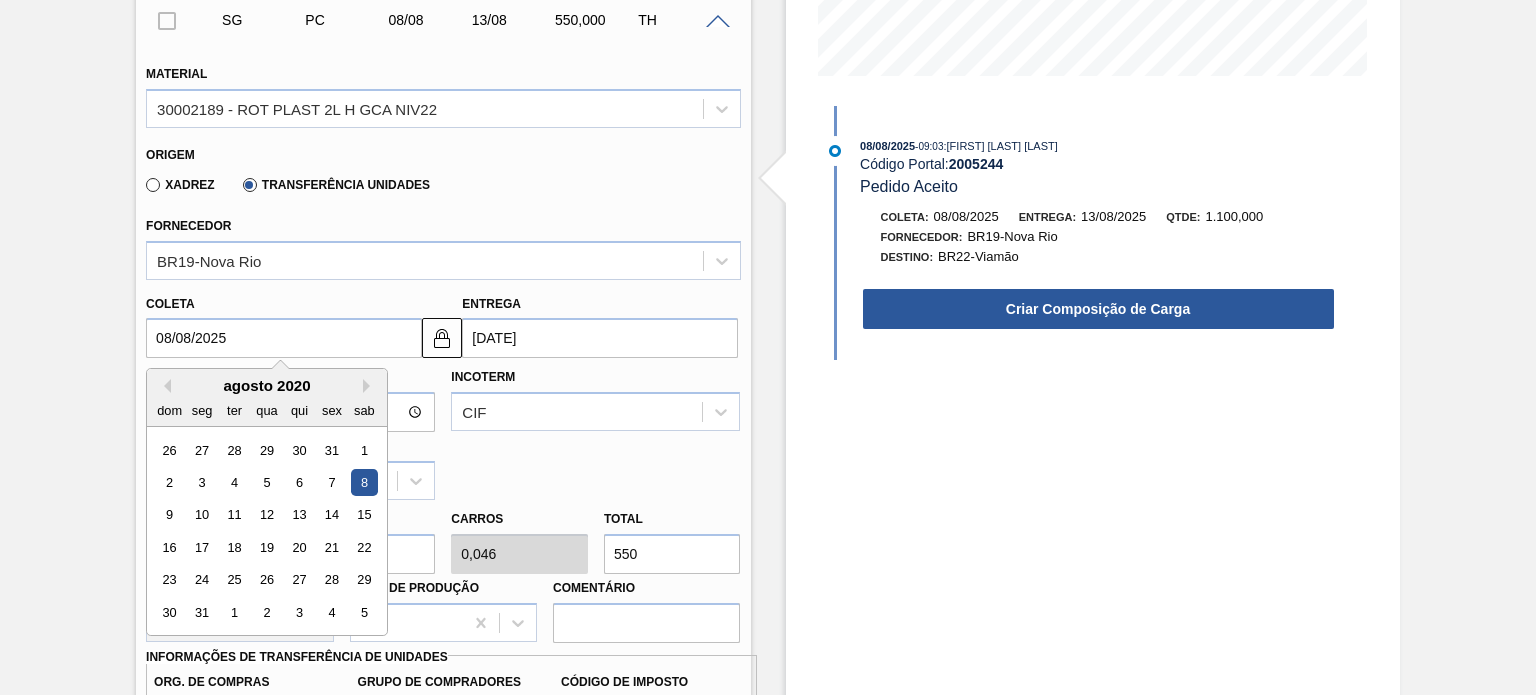 type on "13/08/2025" 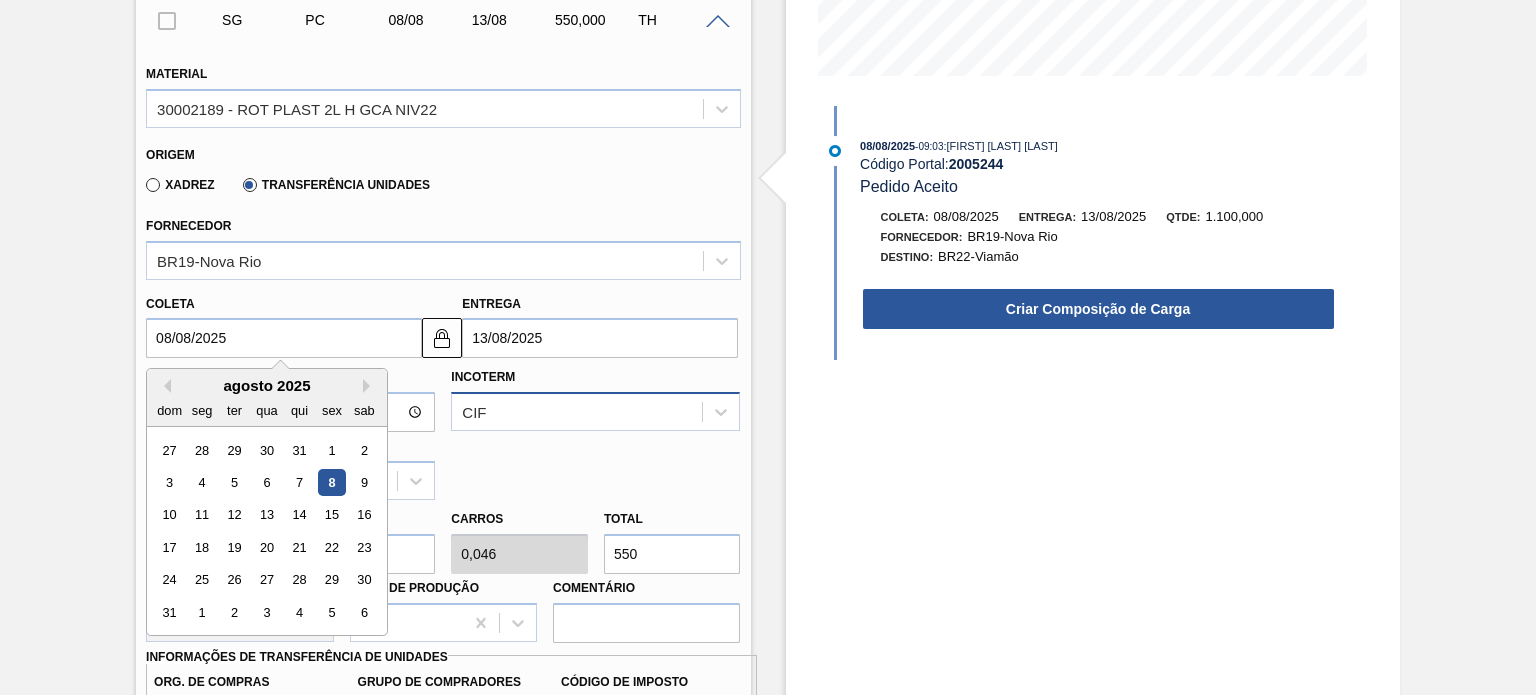 type on "08/08/2025" 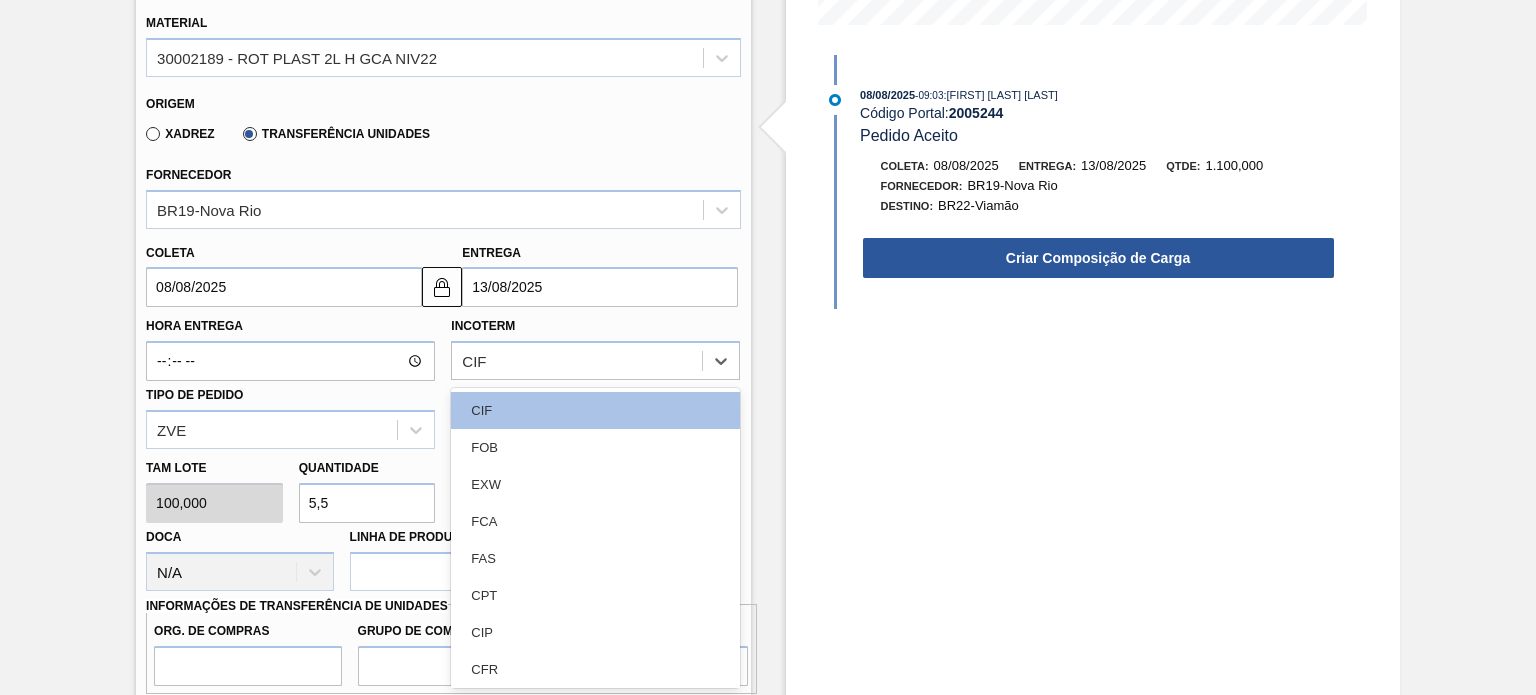 click on "FOB" at bounding box center (595, 447) 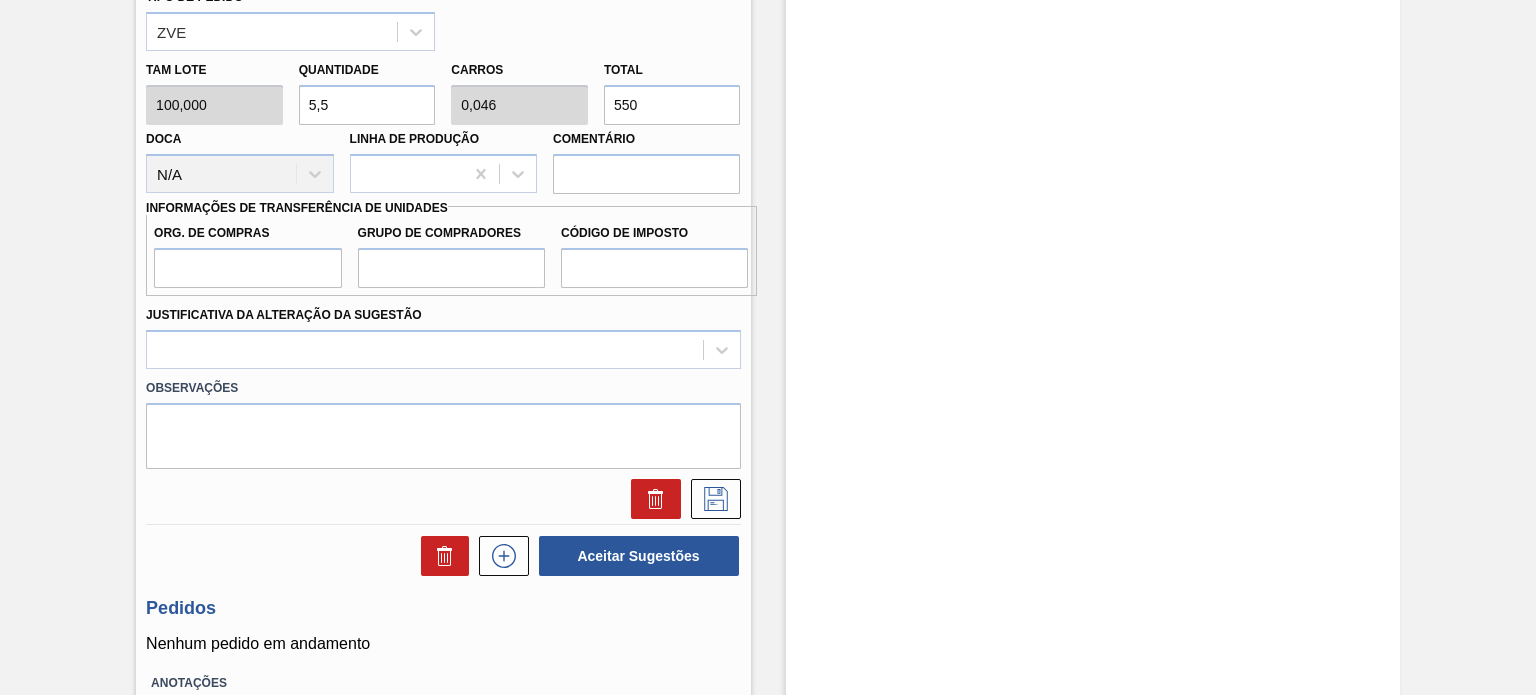scroll, scrollTop: 960, scrollLeft: 0, axis: vertical 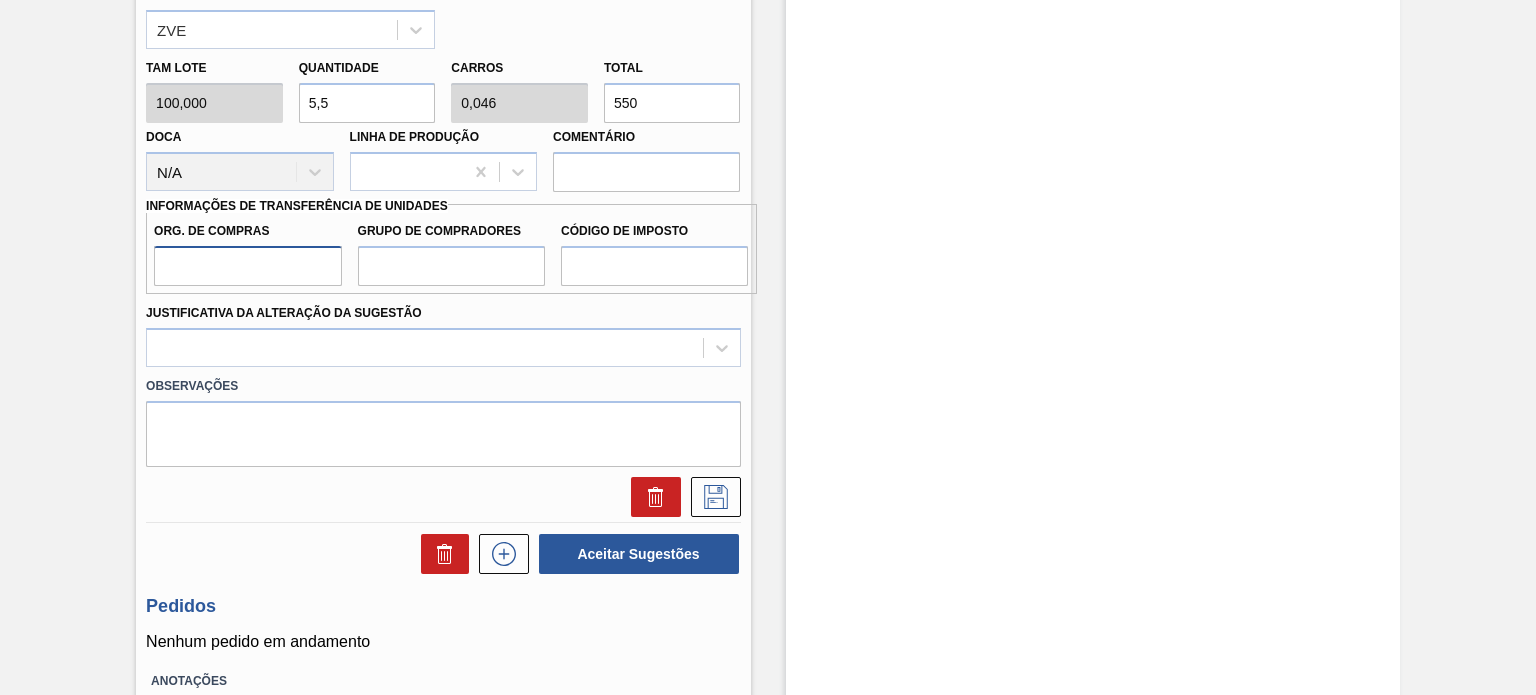 drag, startPoint x: 201, startPoint y: 259, endPoint x: 214, endPoint y: 279, distance: 23.853722 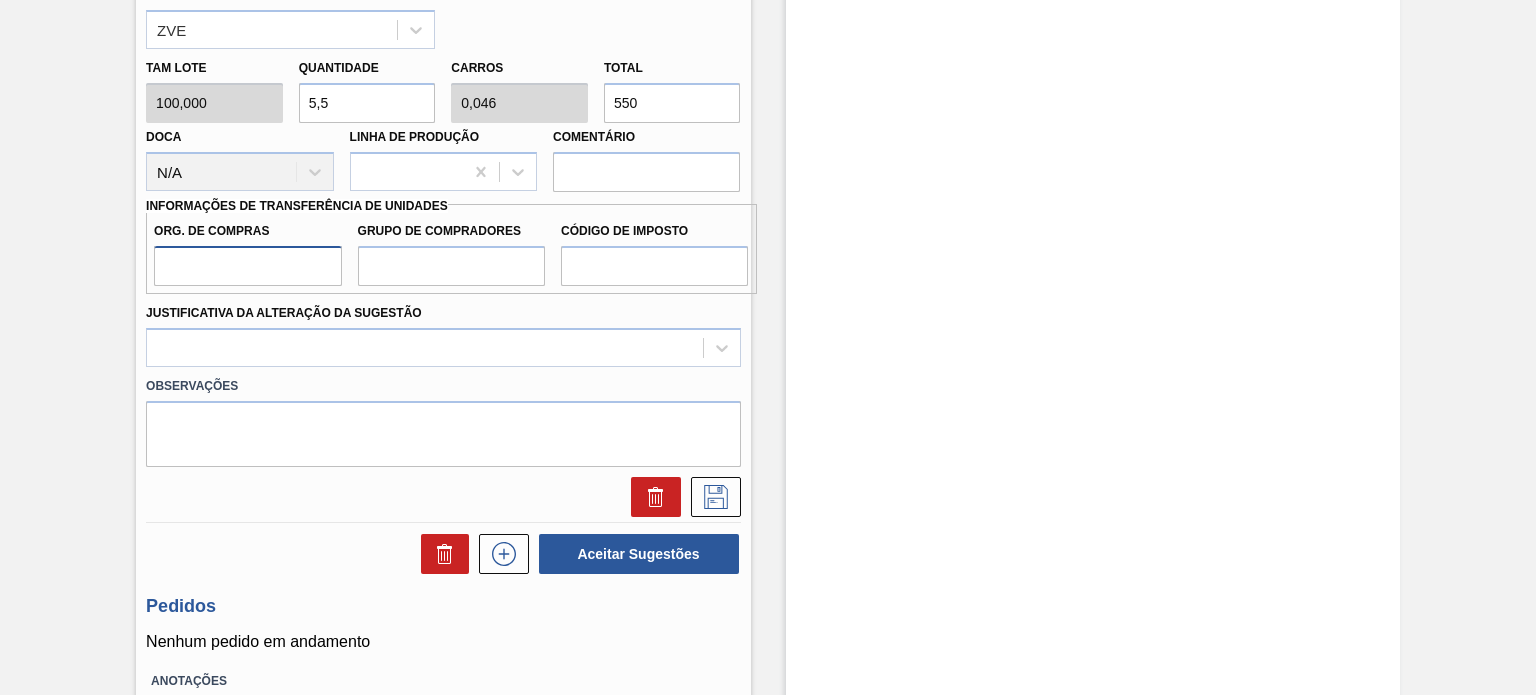 type on "BR00" 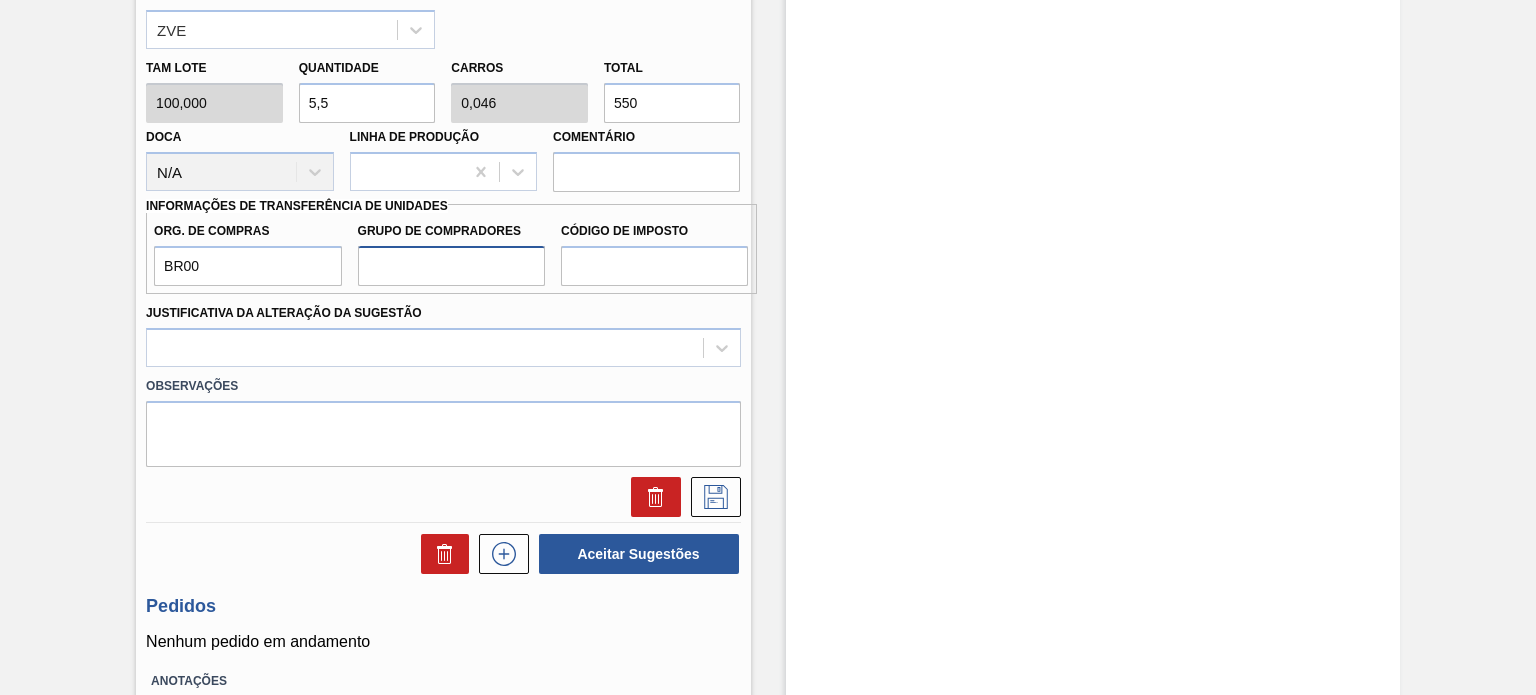 click on "Grupo de Compradores" at bounding box center [451, 266] 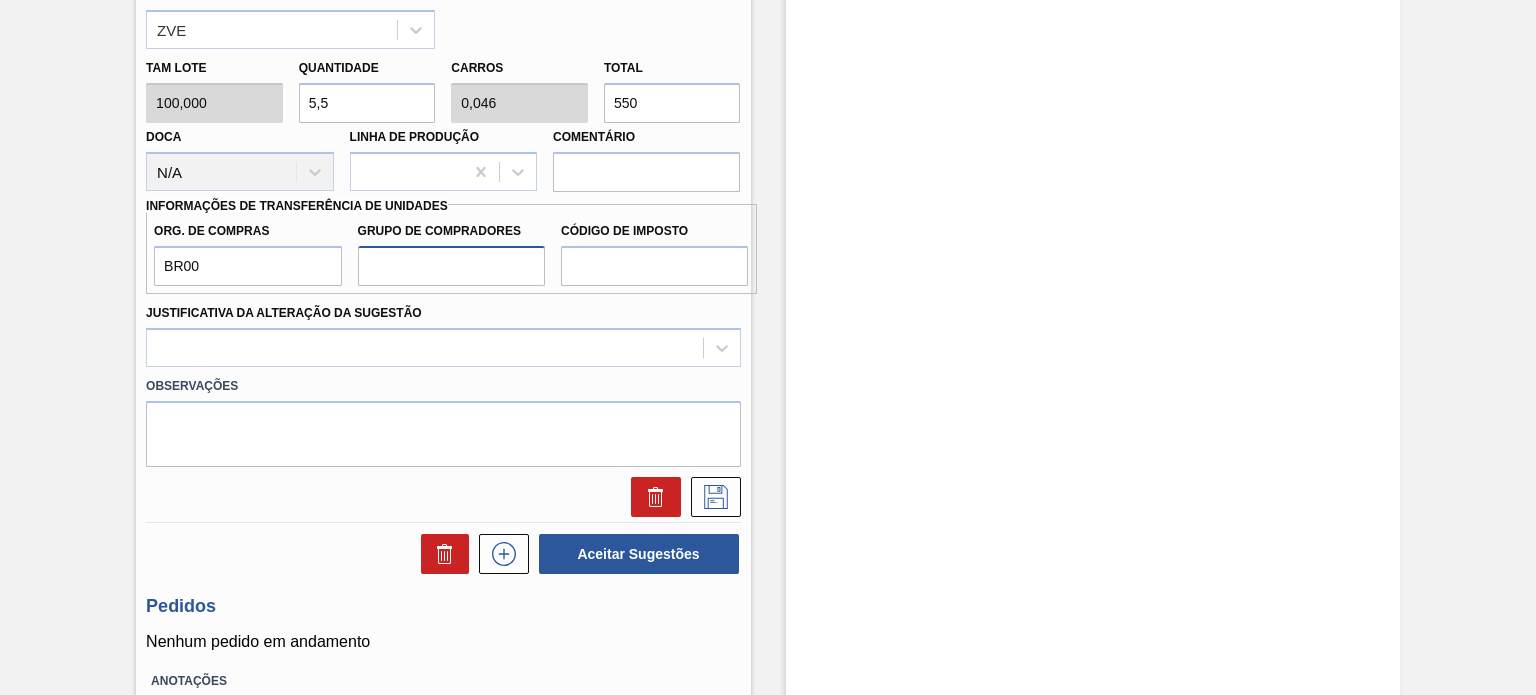 type on "A01" 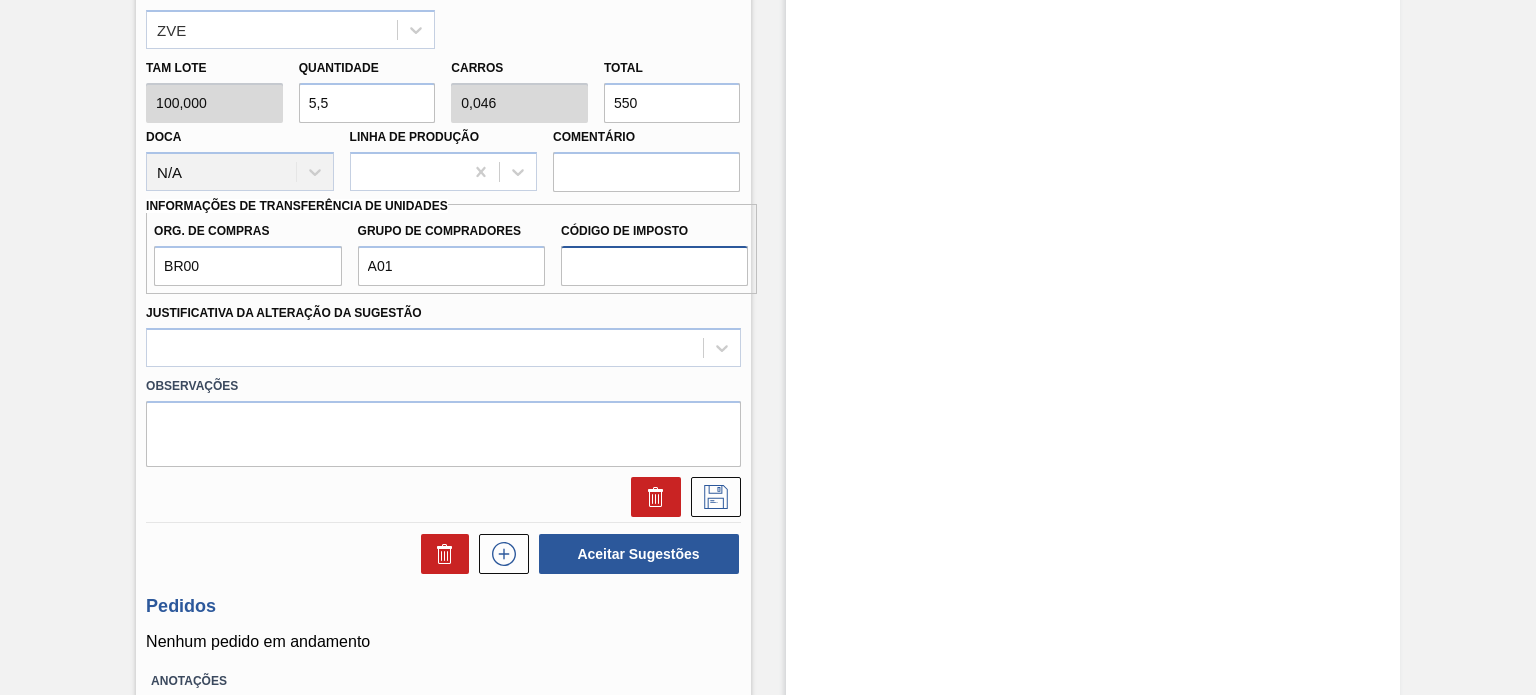 click on "Código de Imposto" at bounding box center (654, 266) 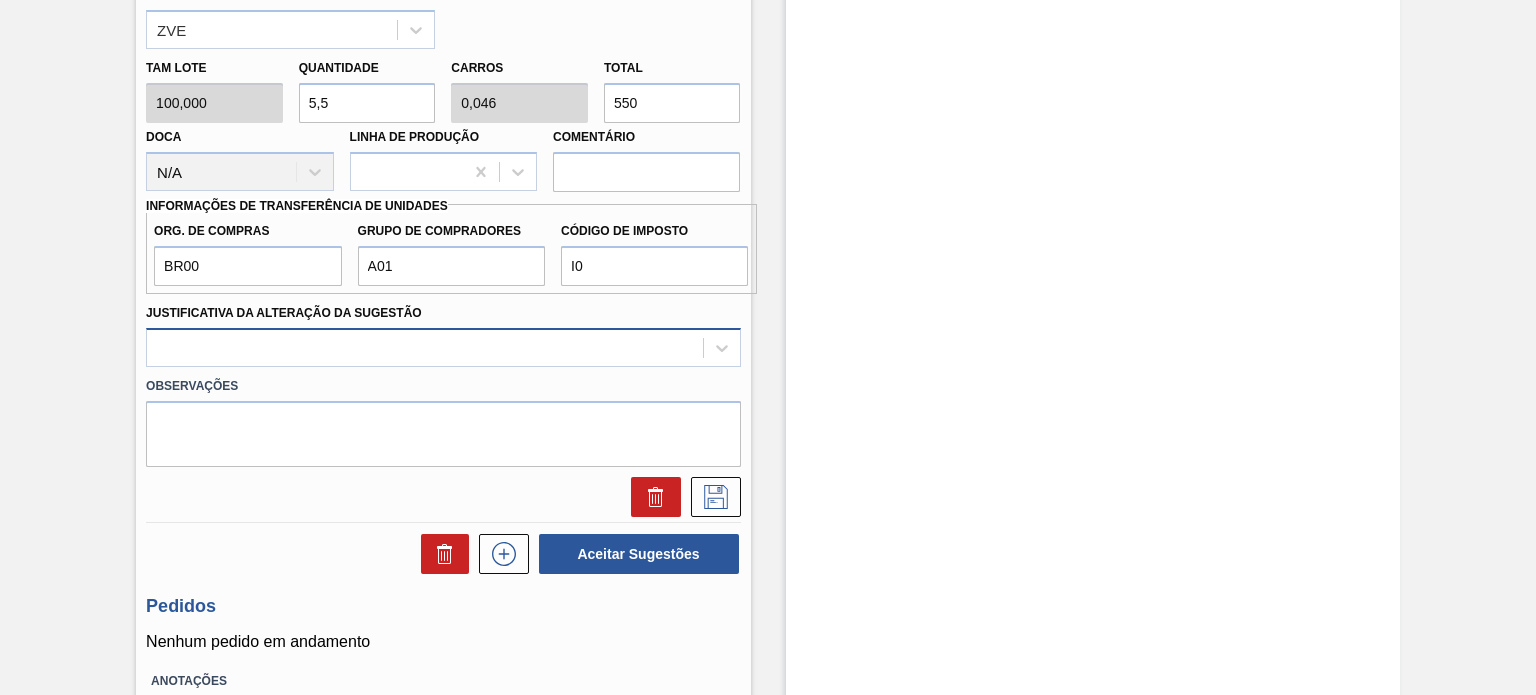 click at bounding box center (424, 347) 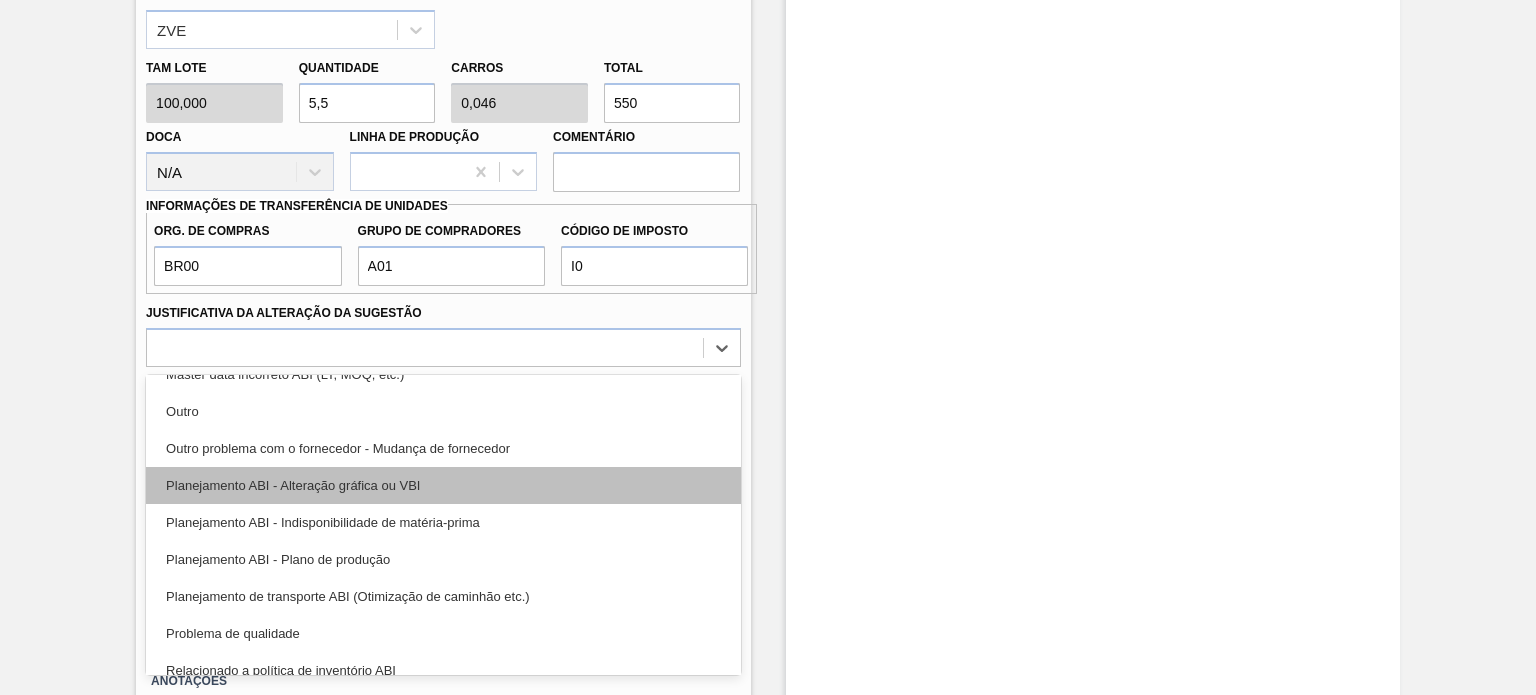scroll, scrollTop: 200, scrollLeft: 0, axis: vertical 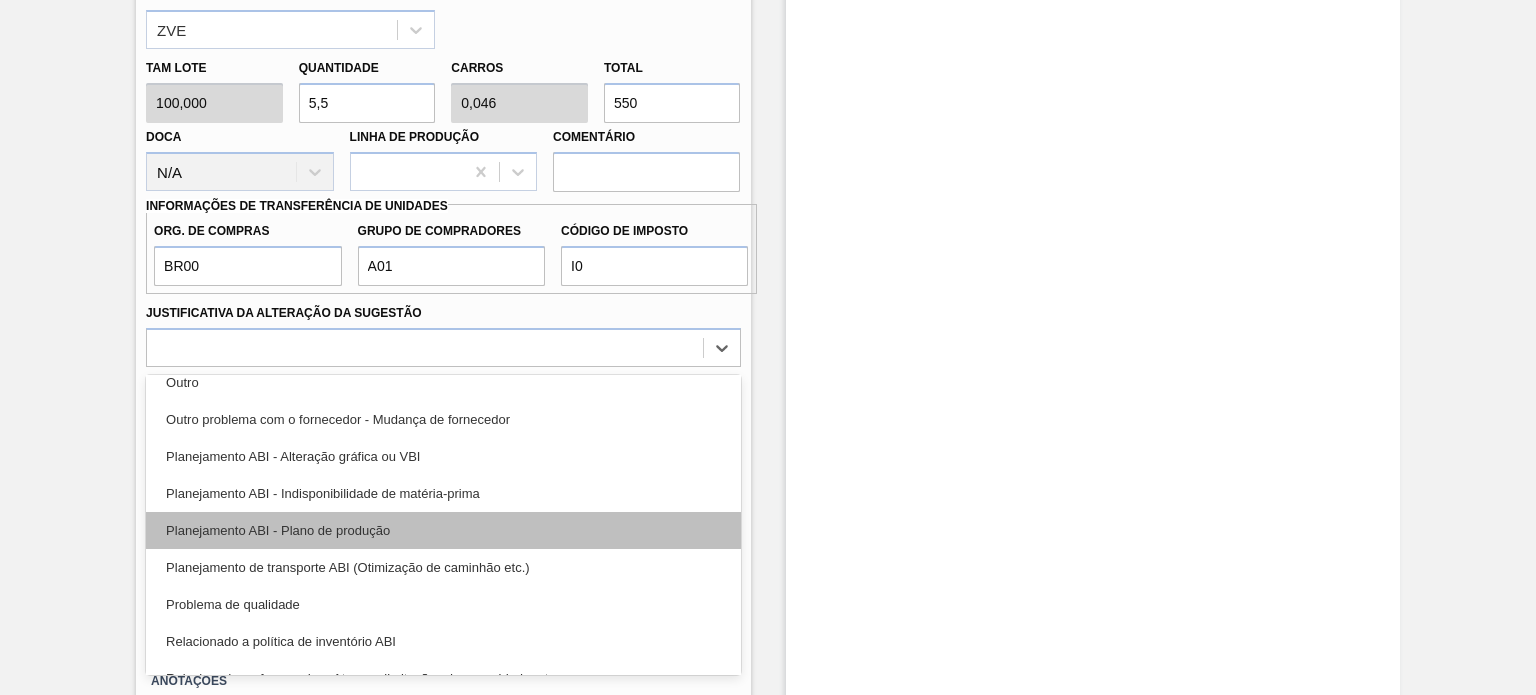 click on "Planejamento ABI - Plano de produção" at bounding box center (443, 530) 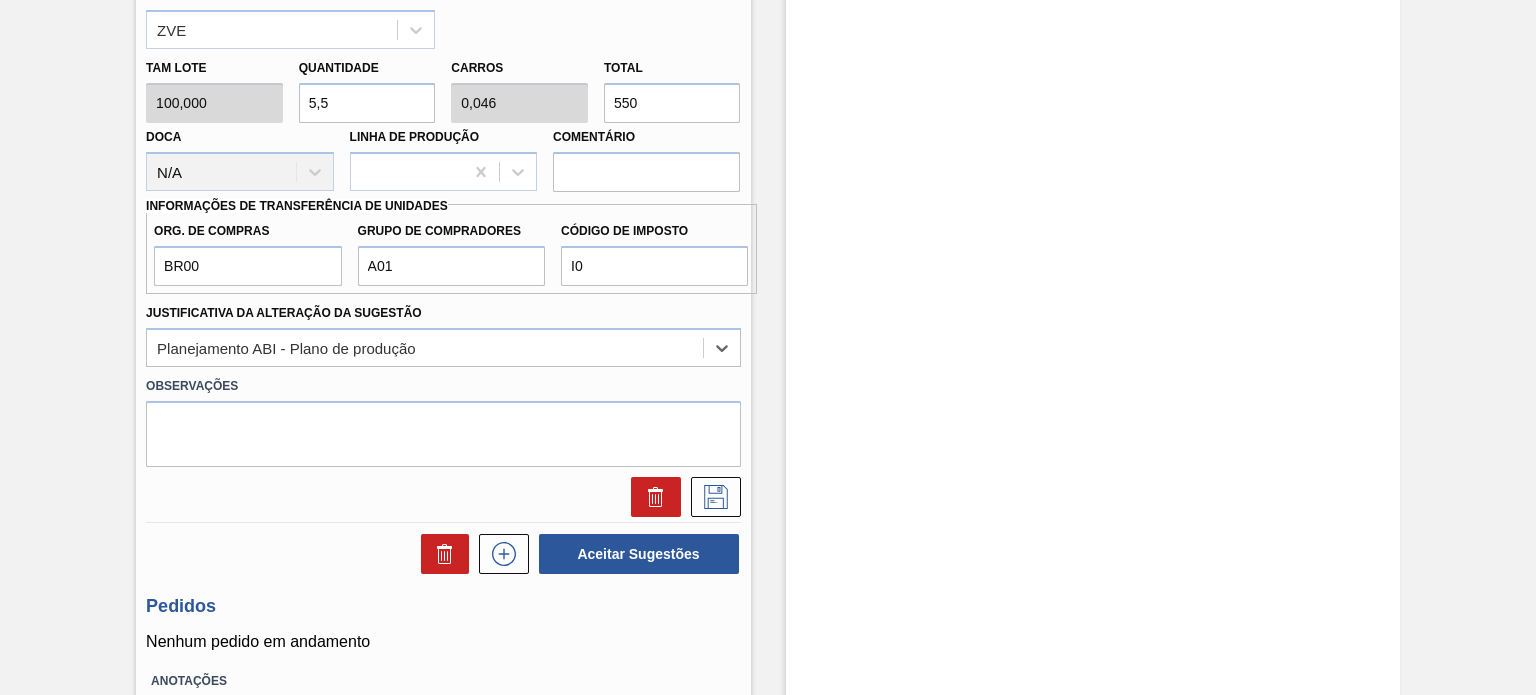 scroll, scrollTop: 760, scrollLeft: 0, axis: vertical 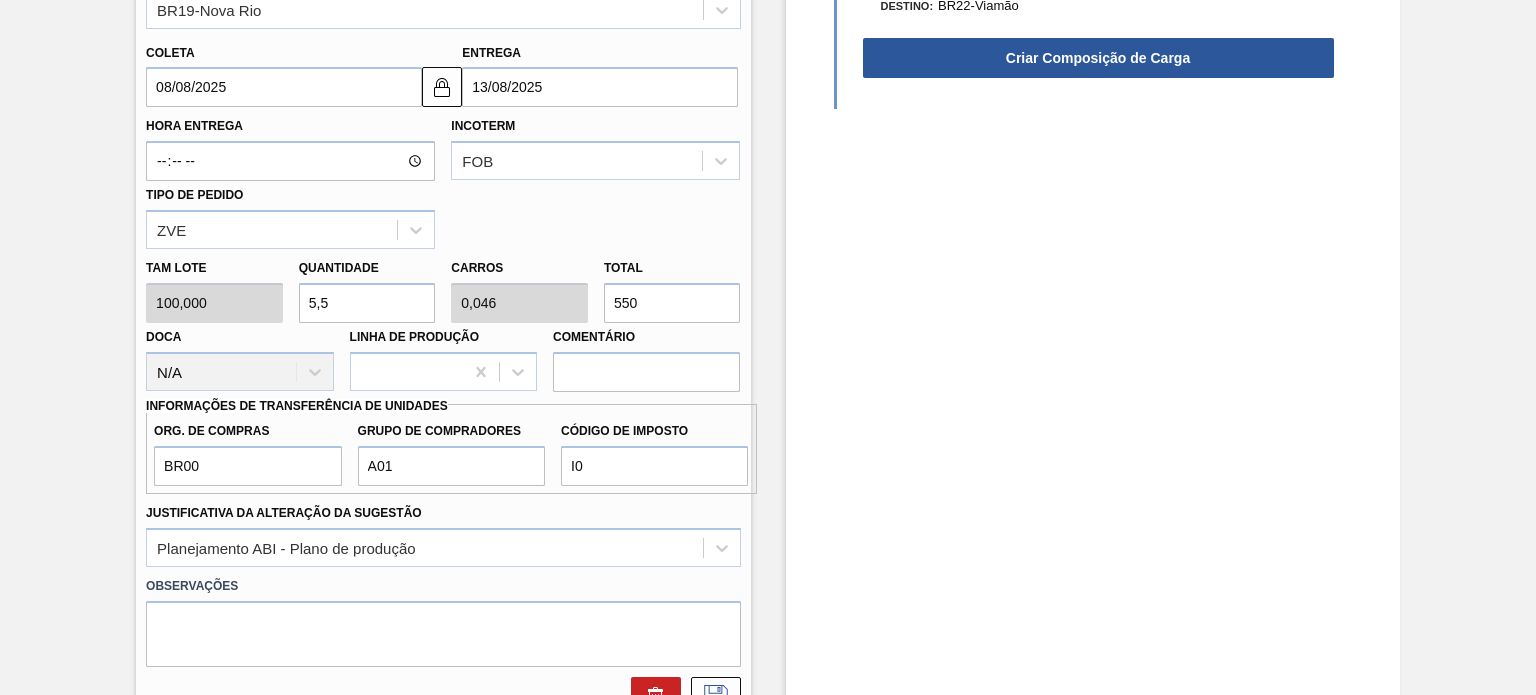 drag, startPoint x: 624, startPoint y: 295, endPoint x: 582, endPoint y: 282, distance: 43.965897 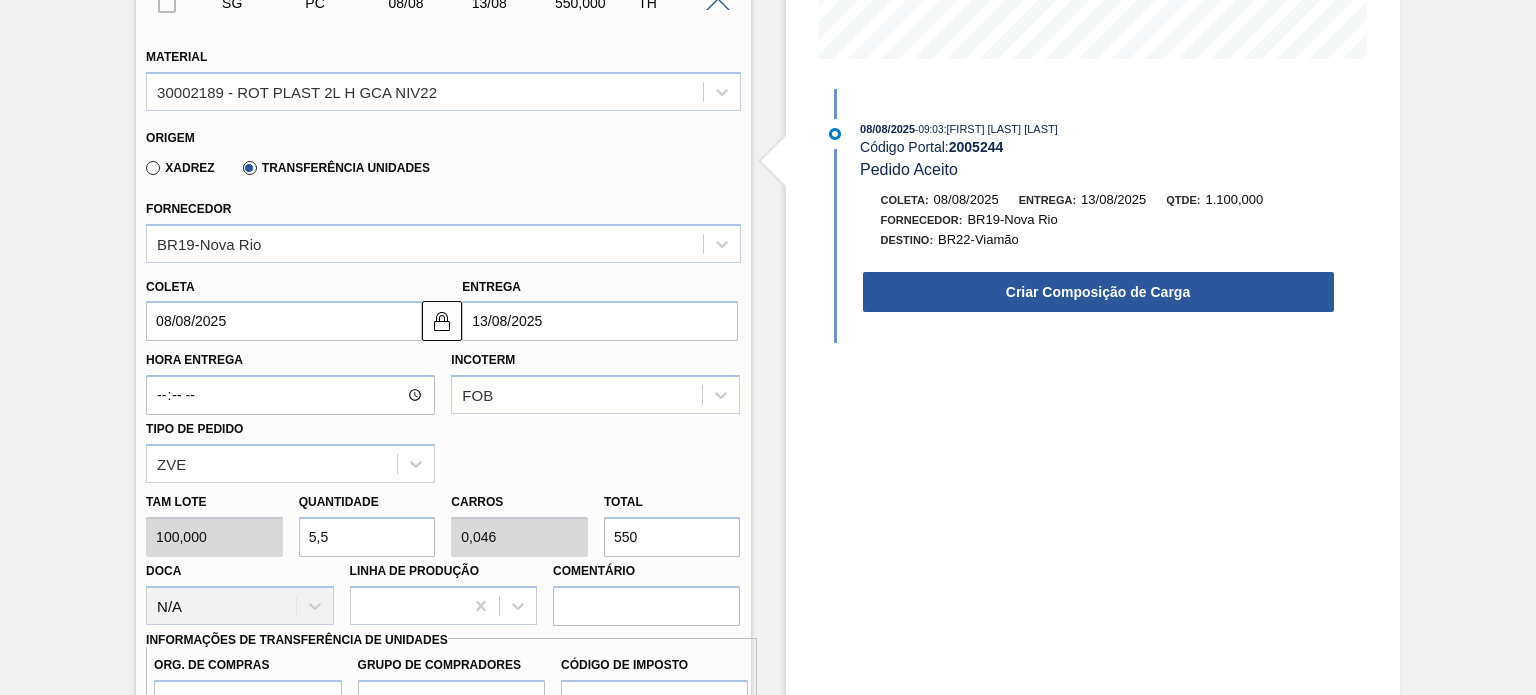 scroll, scrollTop: 560, scrollLeft: 0, axis: vertical 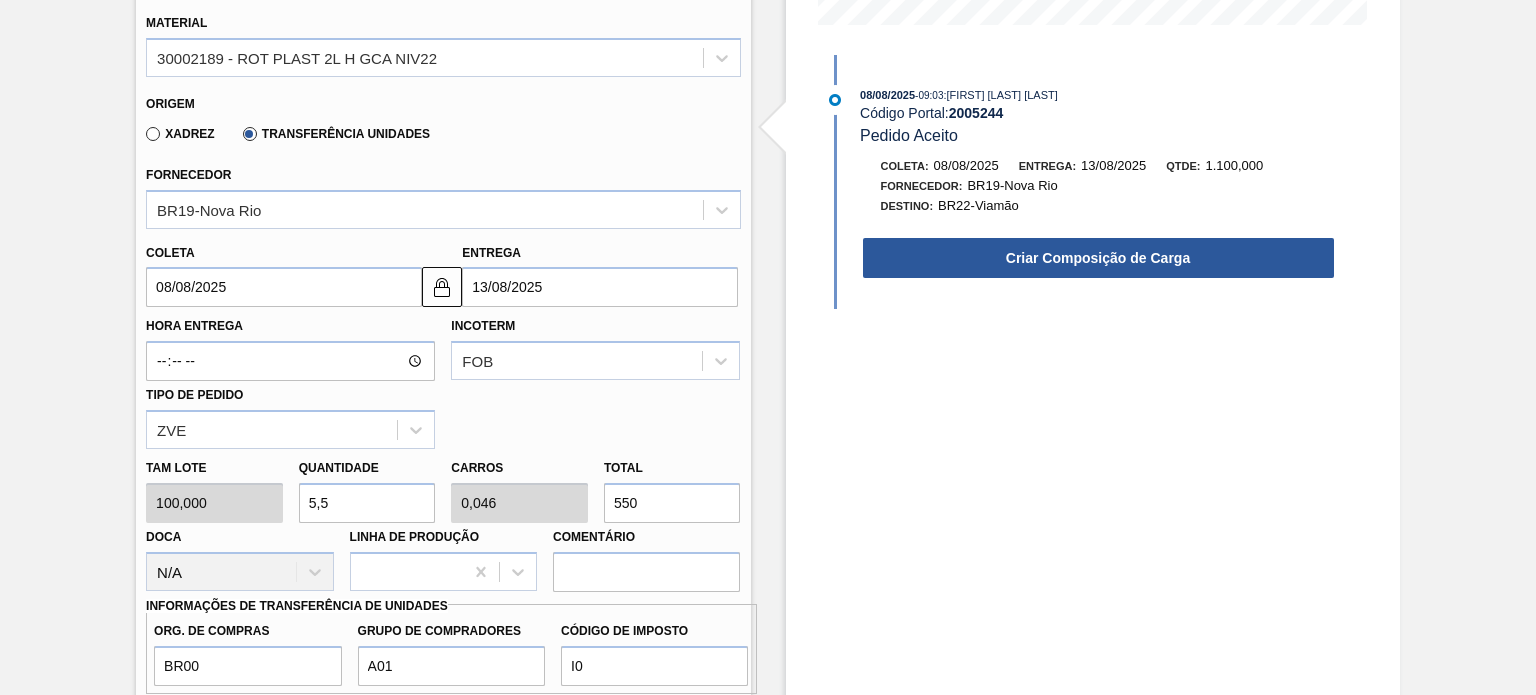 paste on "1.138,704" 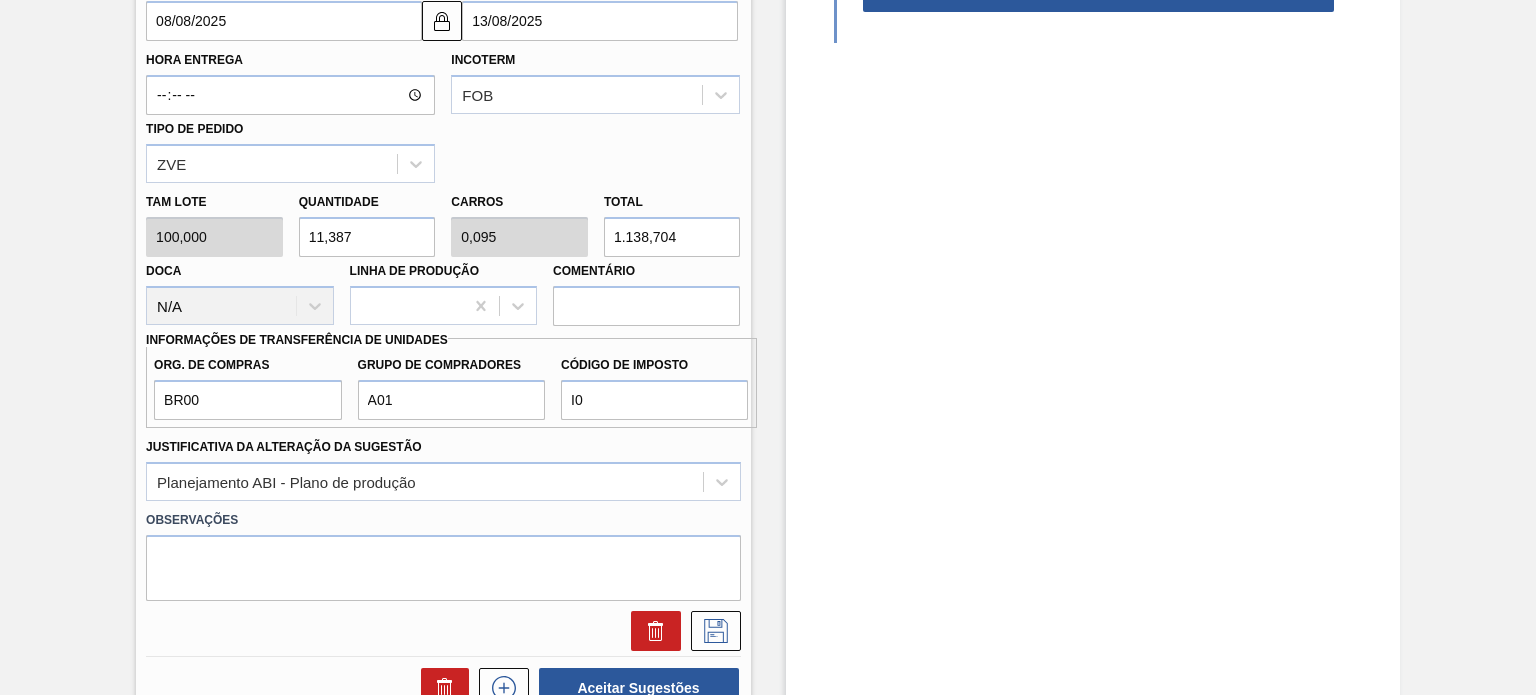 scroll, scrollTop: 860, scrollLeft: 0, axis: vertical 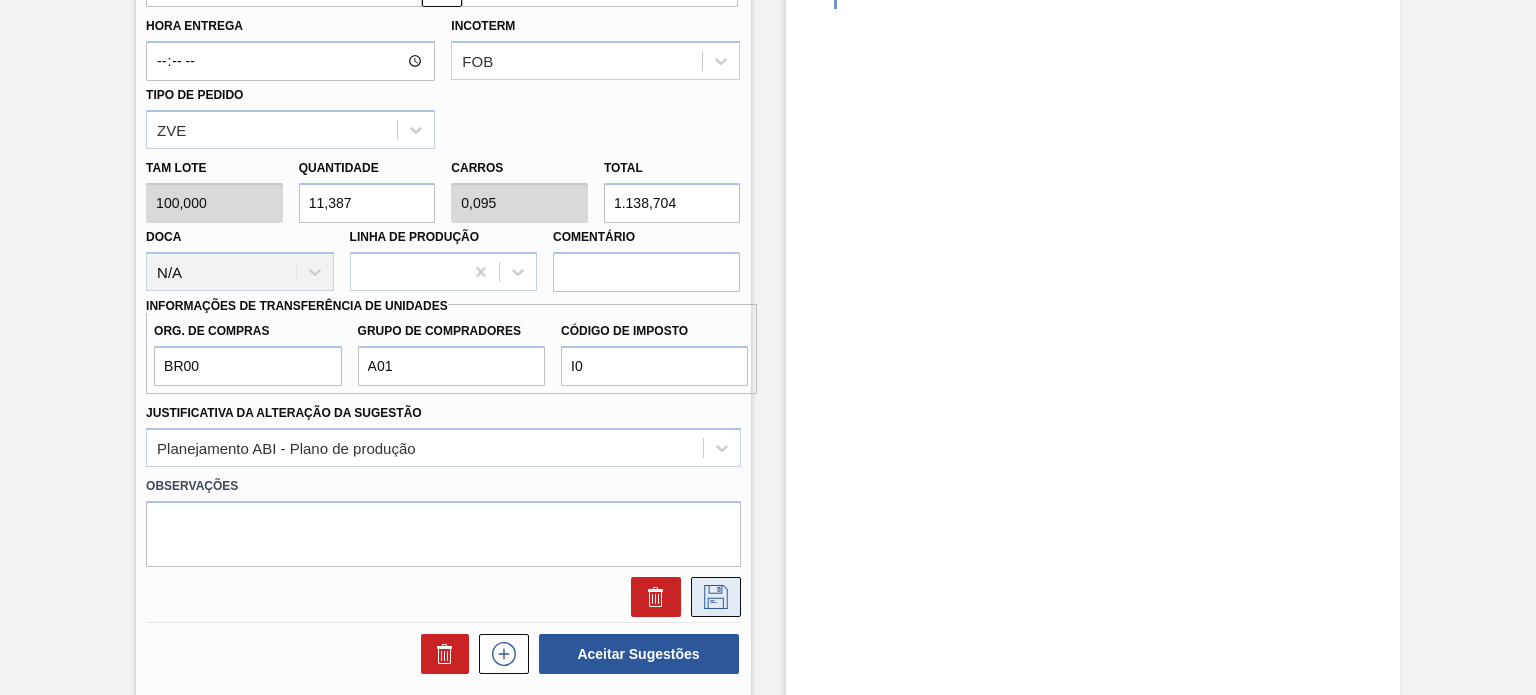 type on "1.138,704" 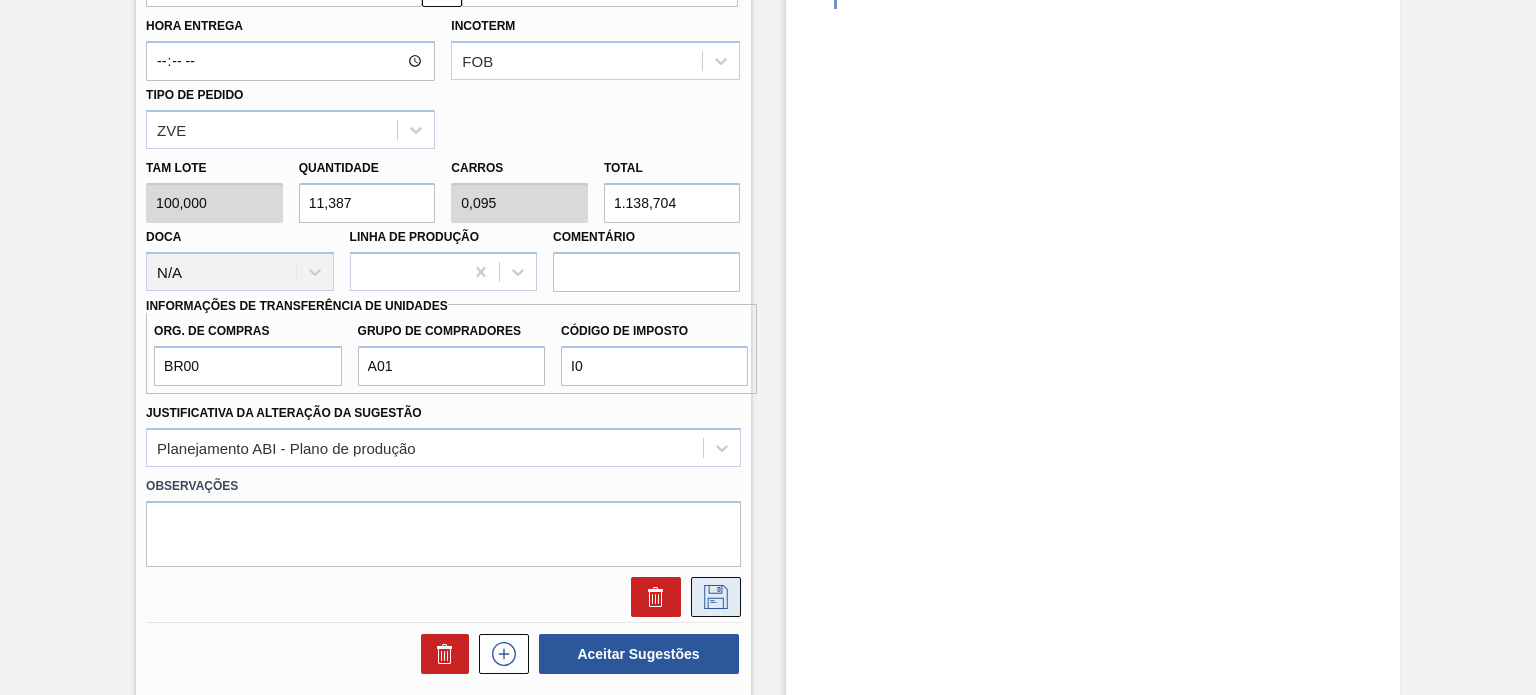 click 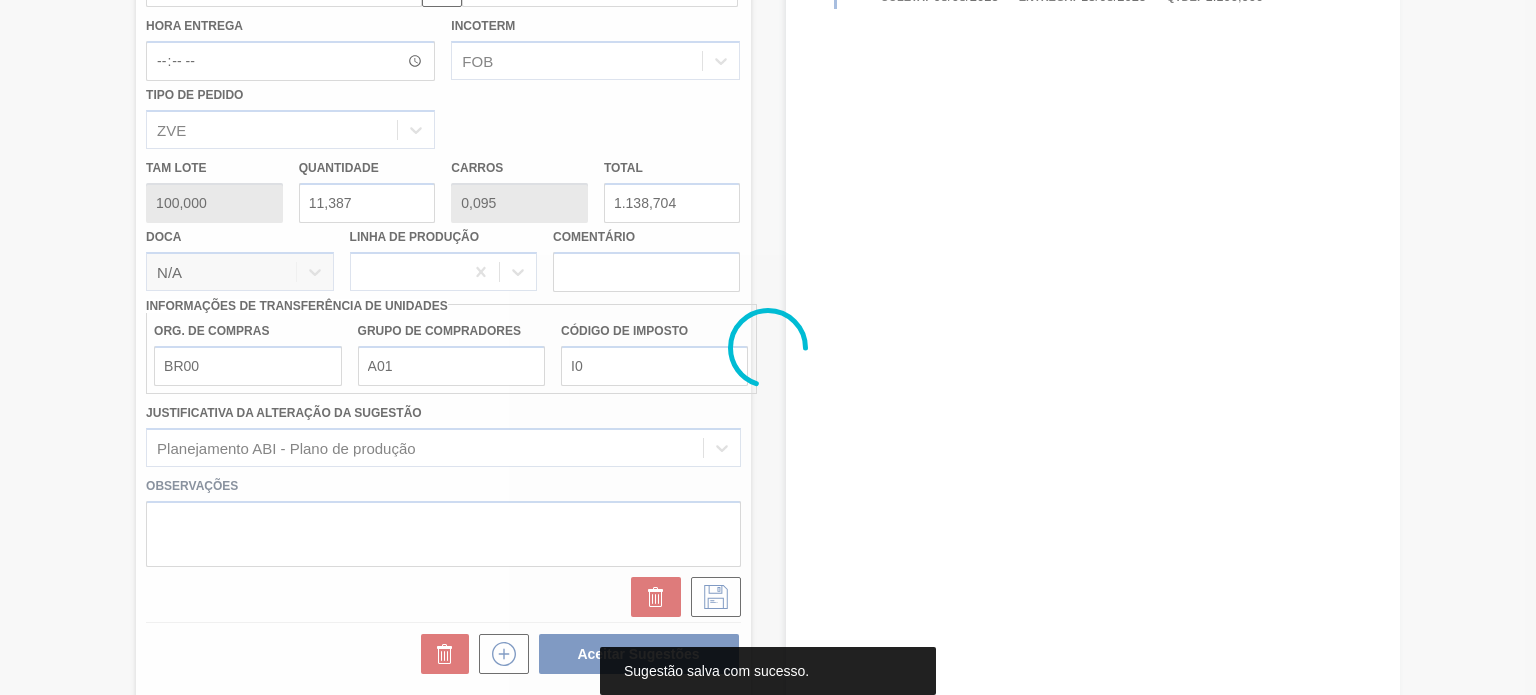 scroll, scrollTop: 173, scrollLeft: 0, axis: vertical 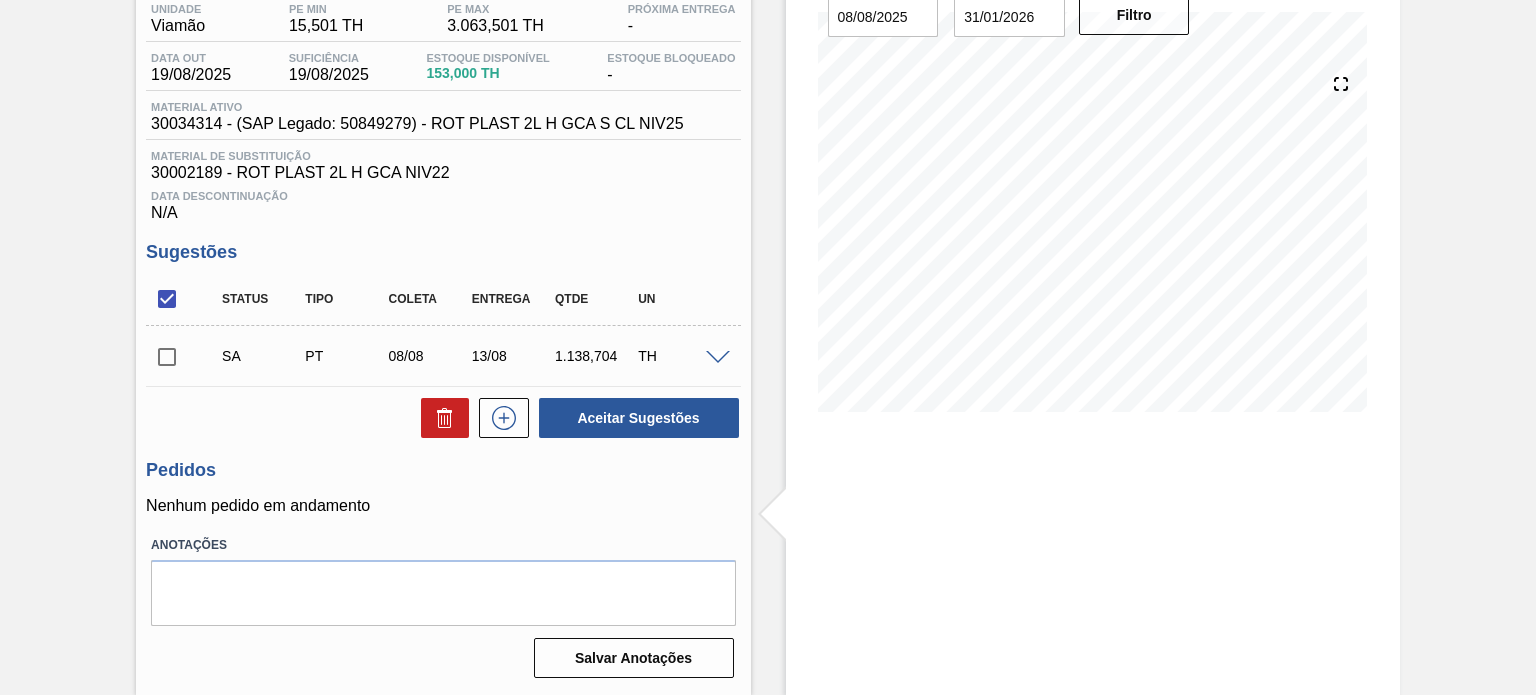 click at bounding box center [167, 357] 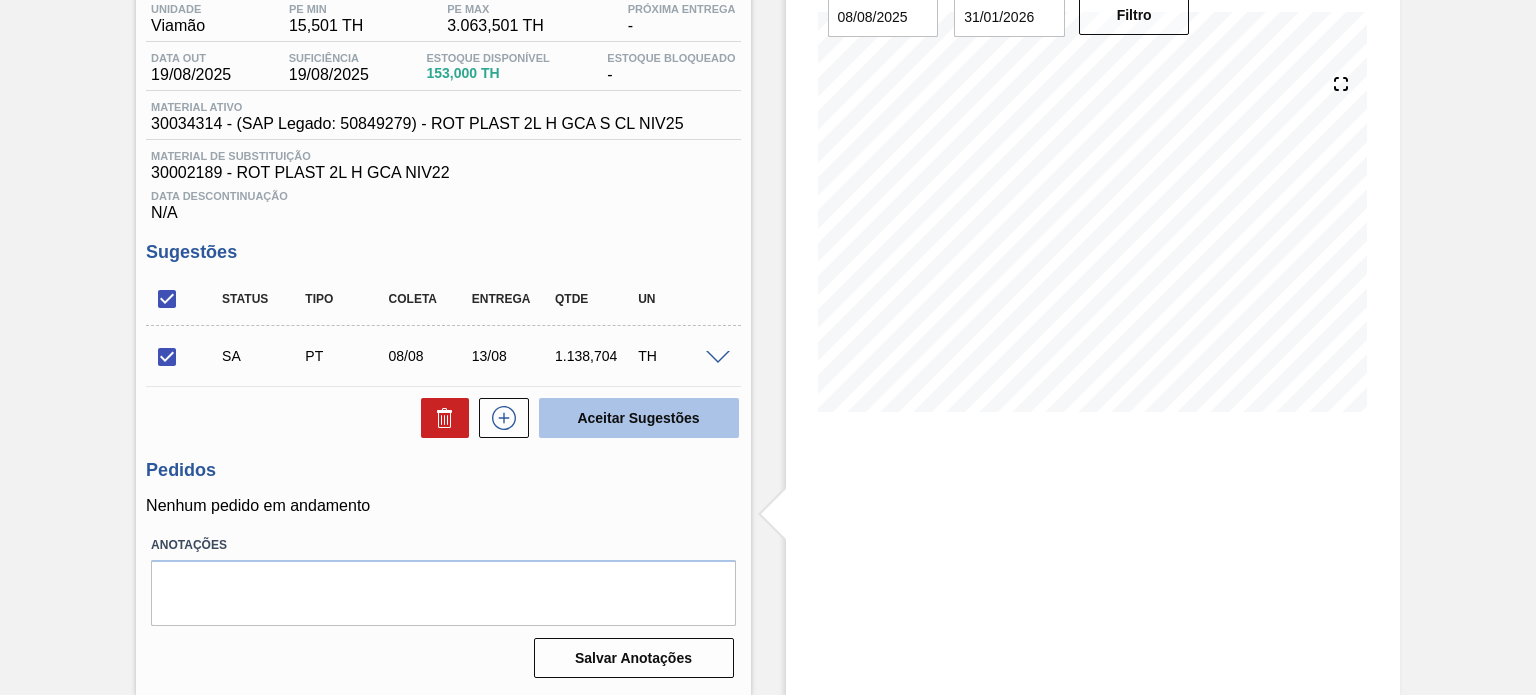 click on "Aceitar Sugestões" at bounding box center (639, 418) 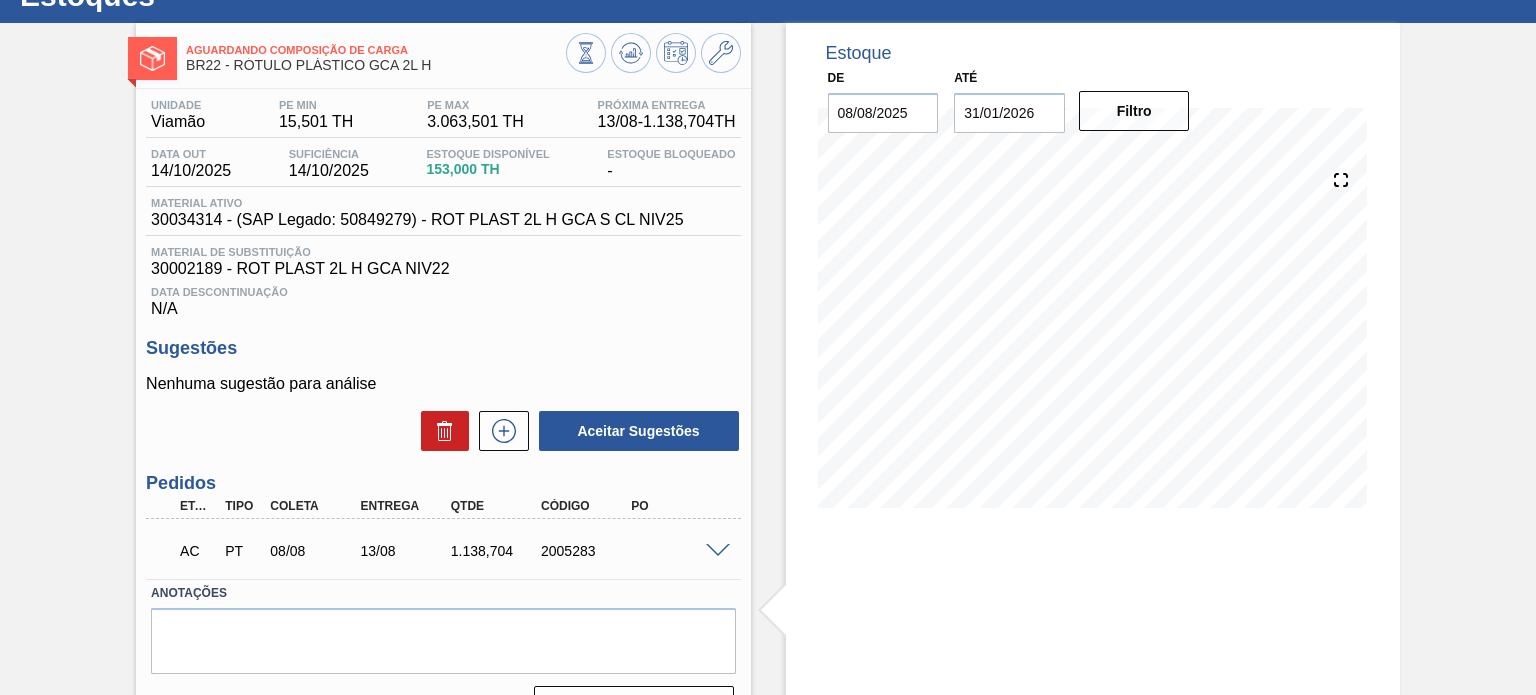 scroll, scrollTop: 0, scrollLeft: 0, axis: both 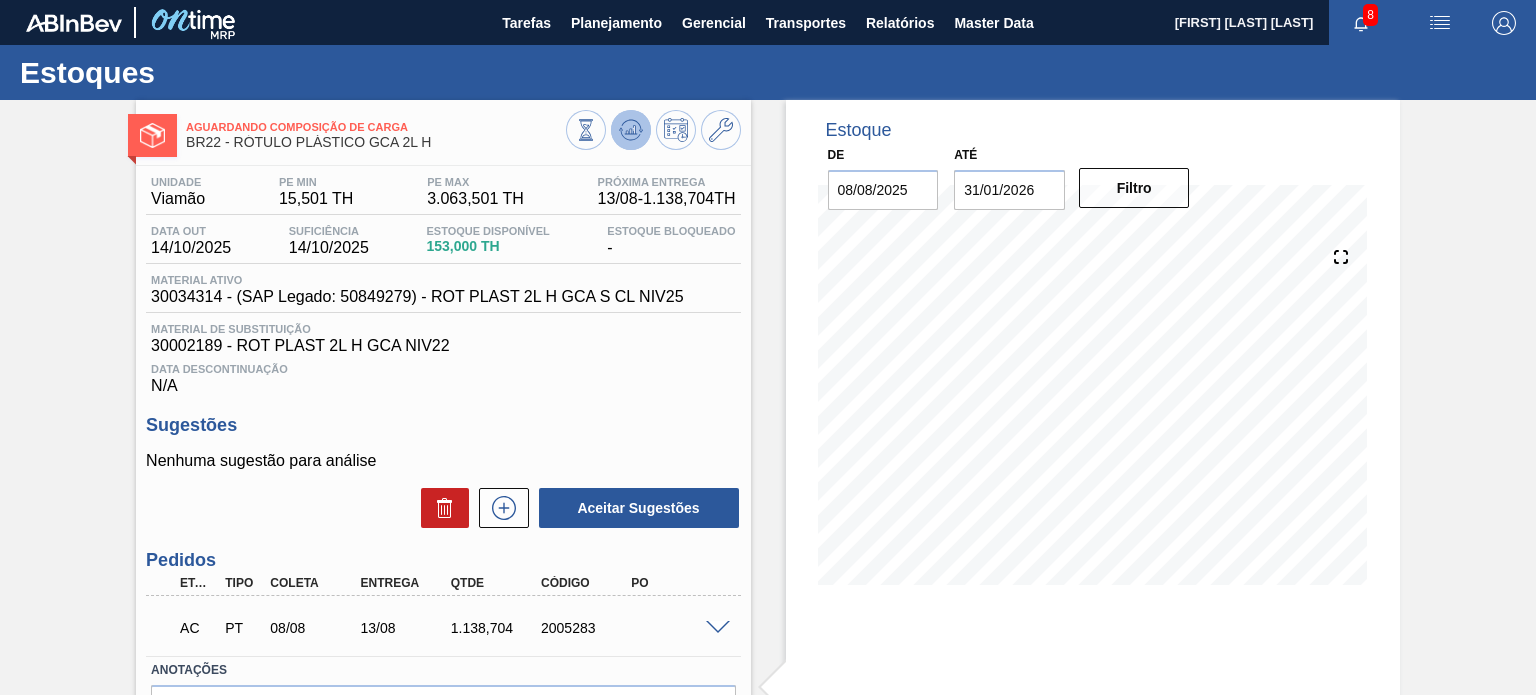 click 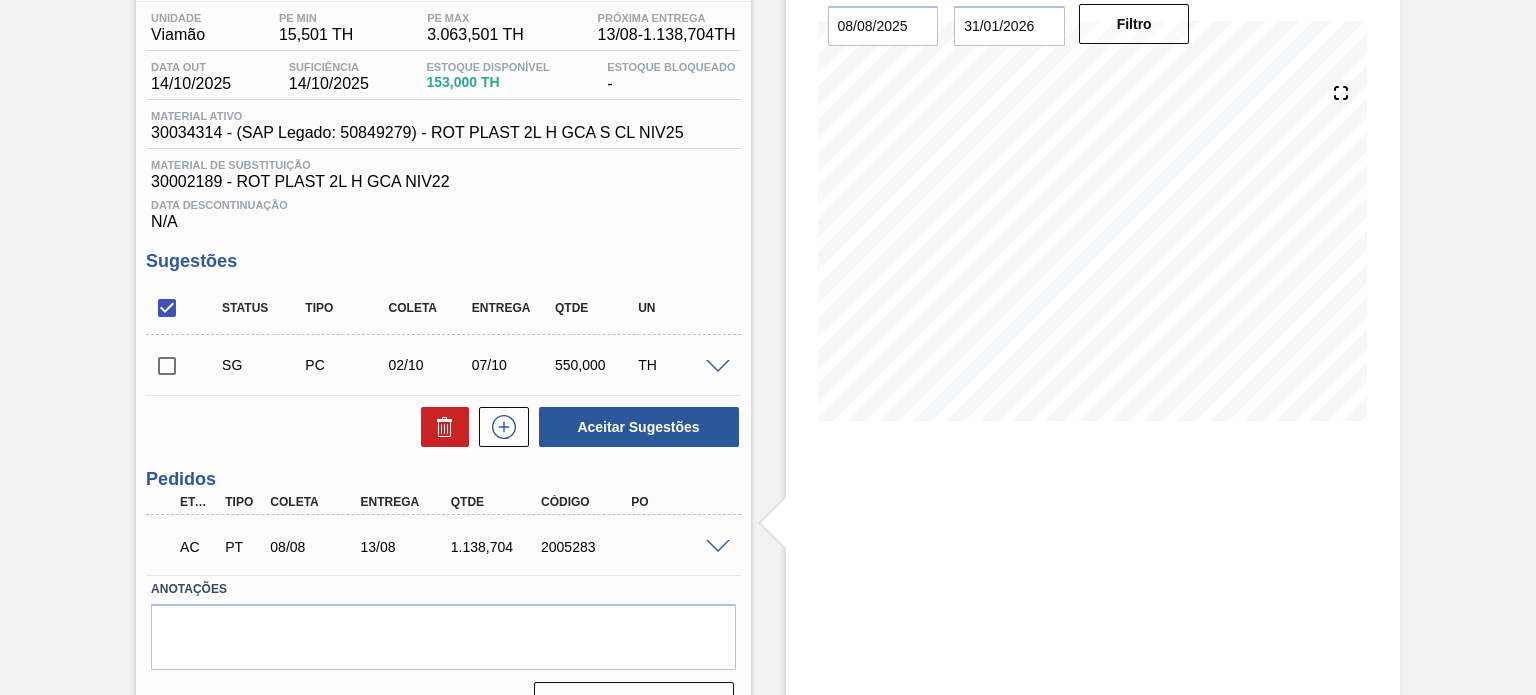 scroll, scrollTop: 200, scrollLeft: 0, axis: vertical 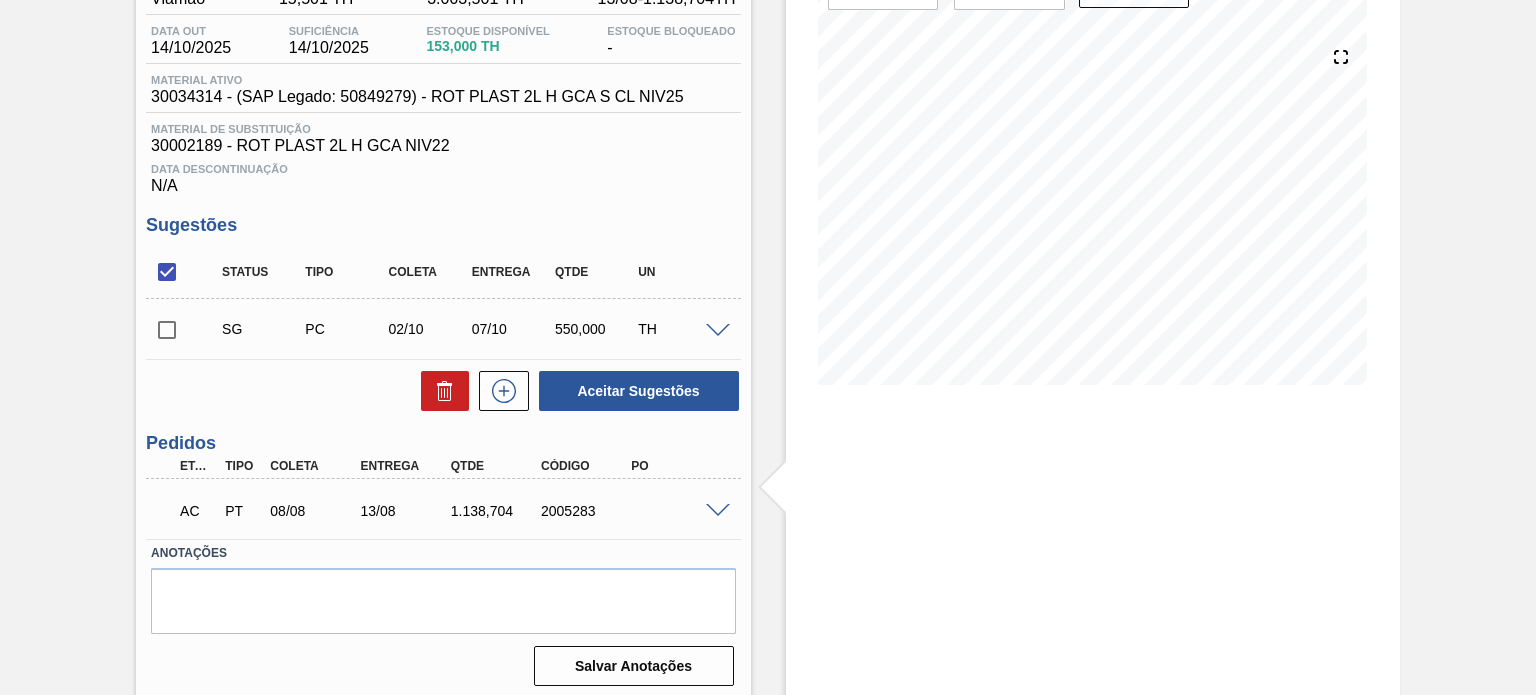 click on "2005283" at bounding box center [585, 511] 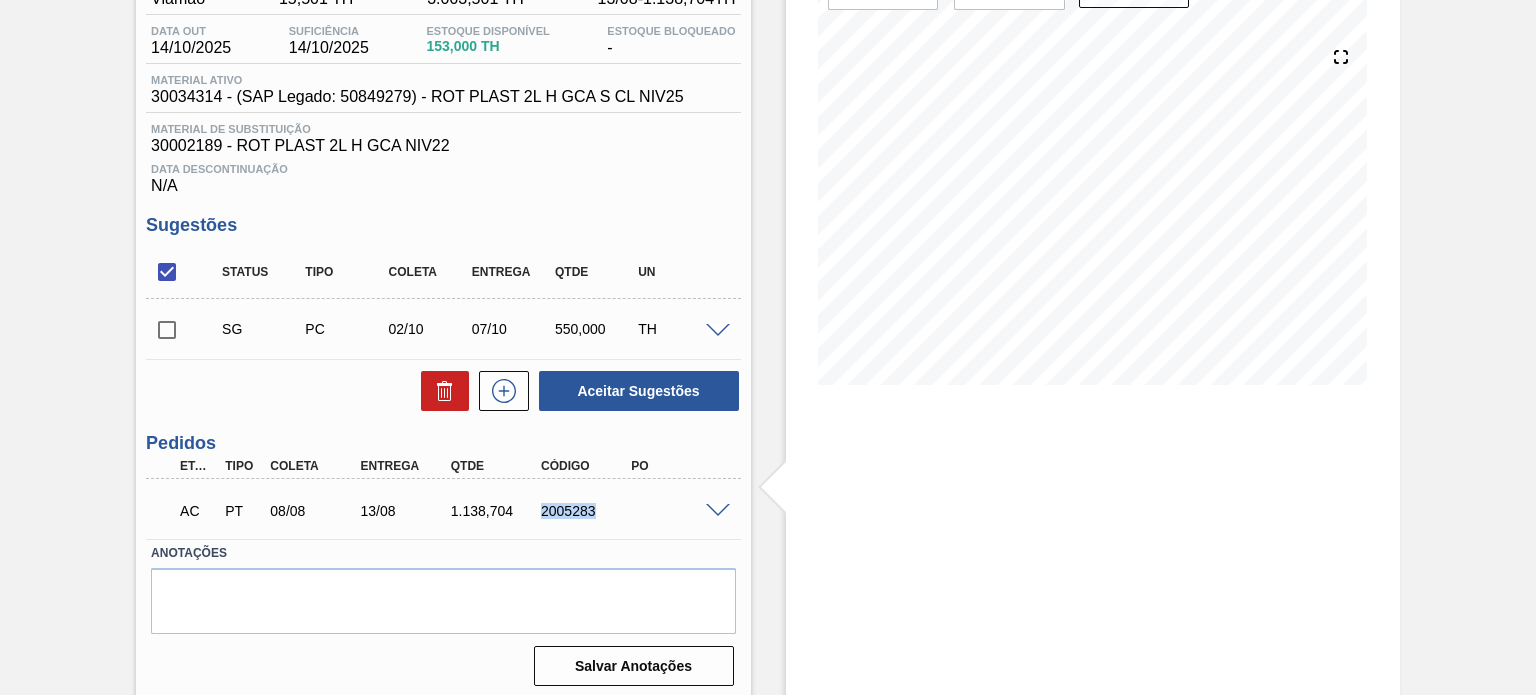 click on "2005283" at bounding box center (585, 511) 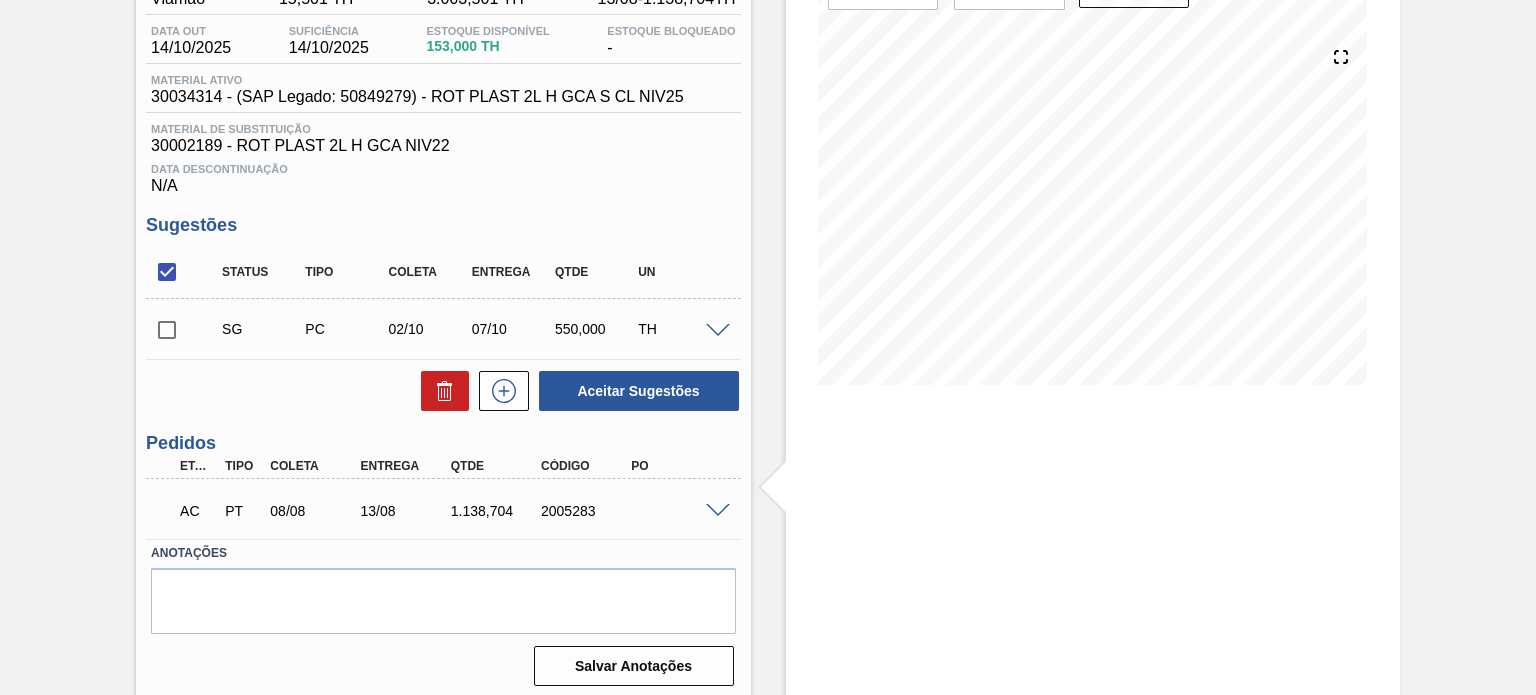 click at bounding box center [721, 509] 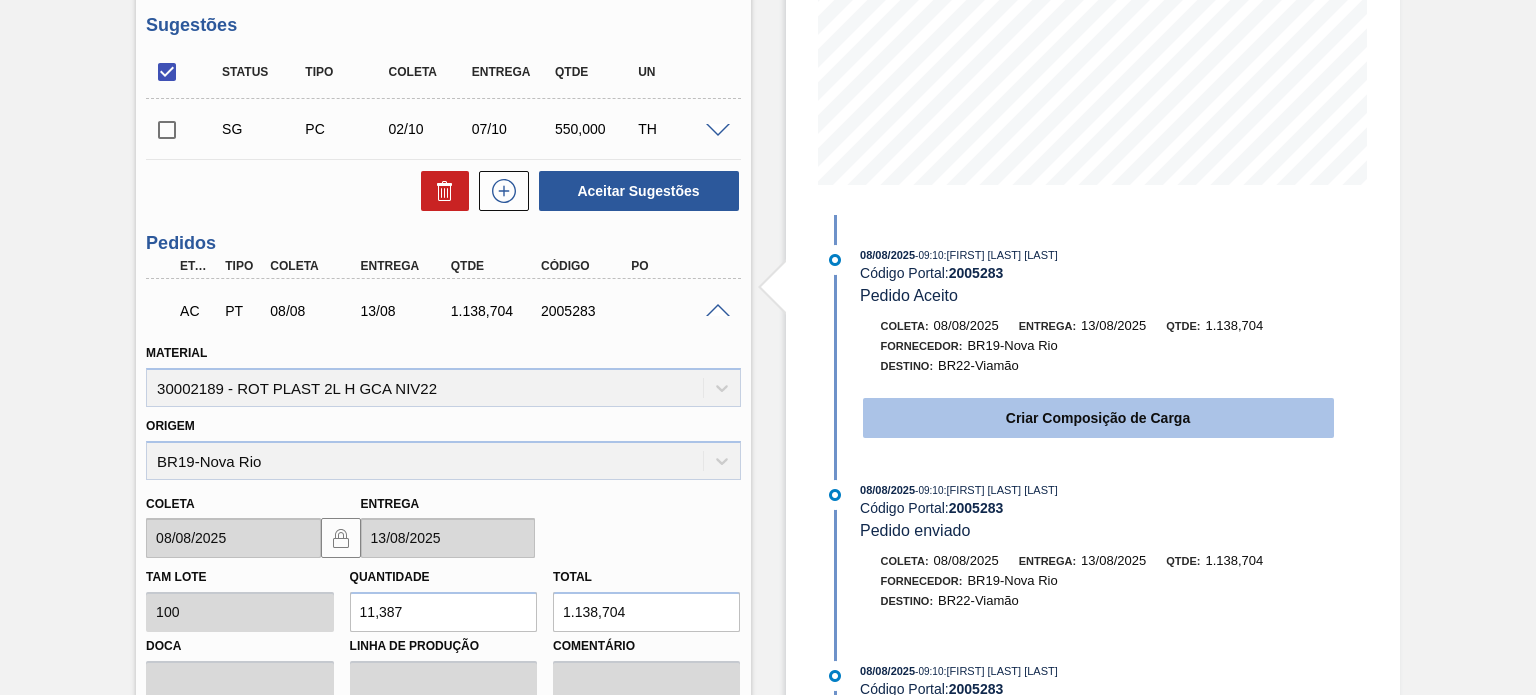click on "Criar Composição de Carga" at bounding box center (1098, 418) 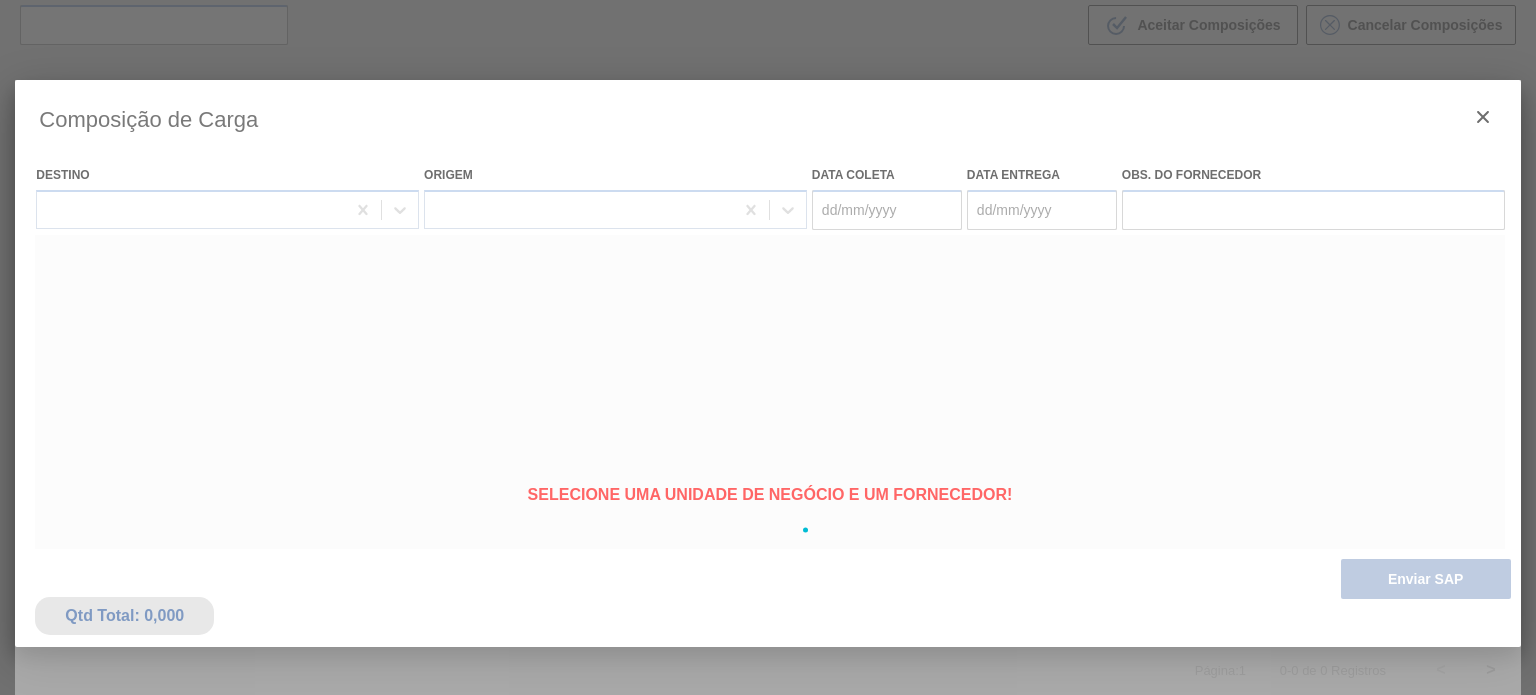 type on "08/08/2025" 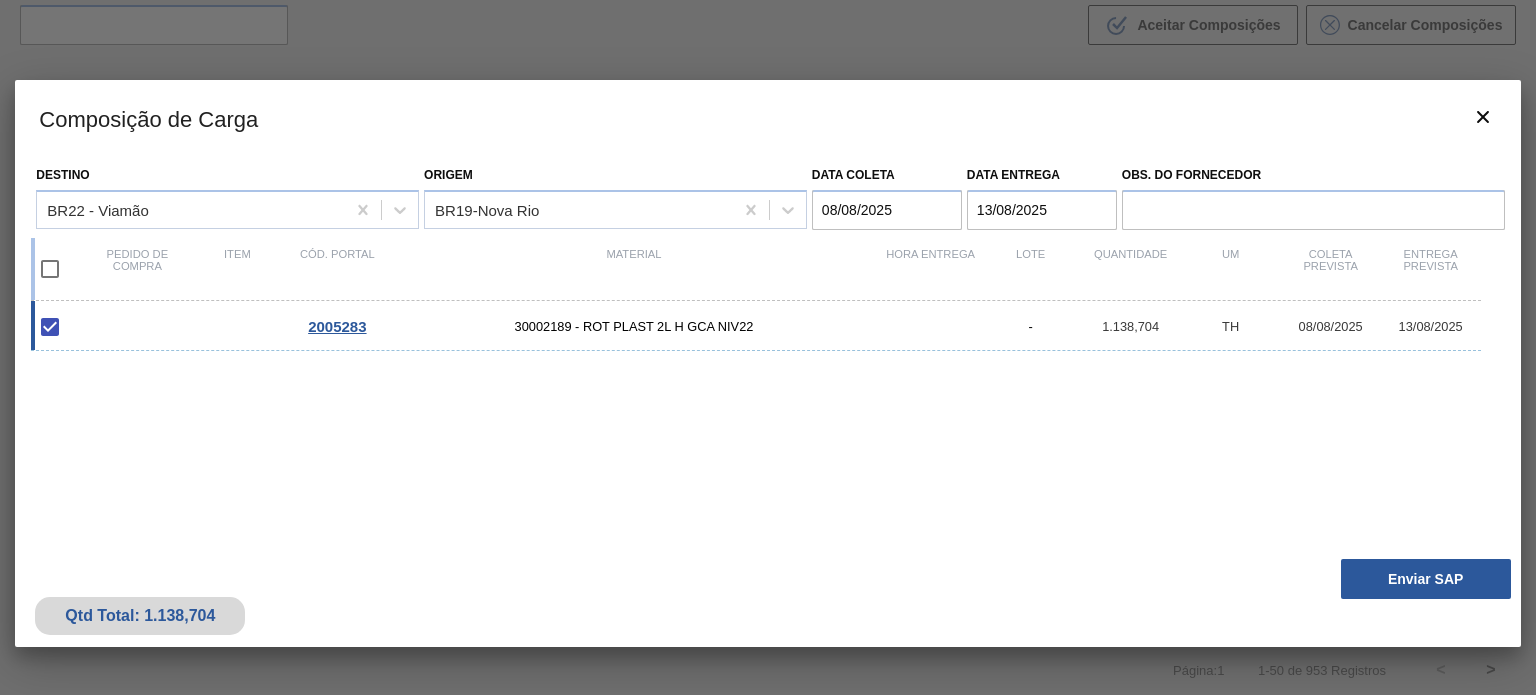 click on "Enviar SAP" at bounding box center (1426, 579) 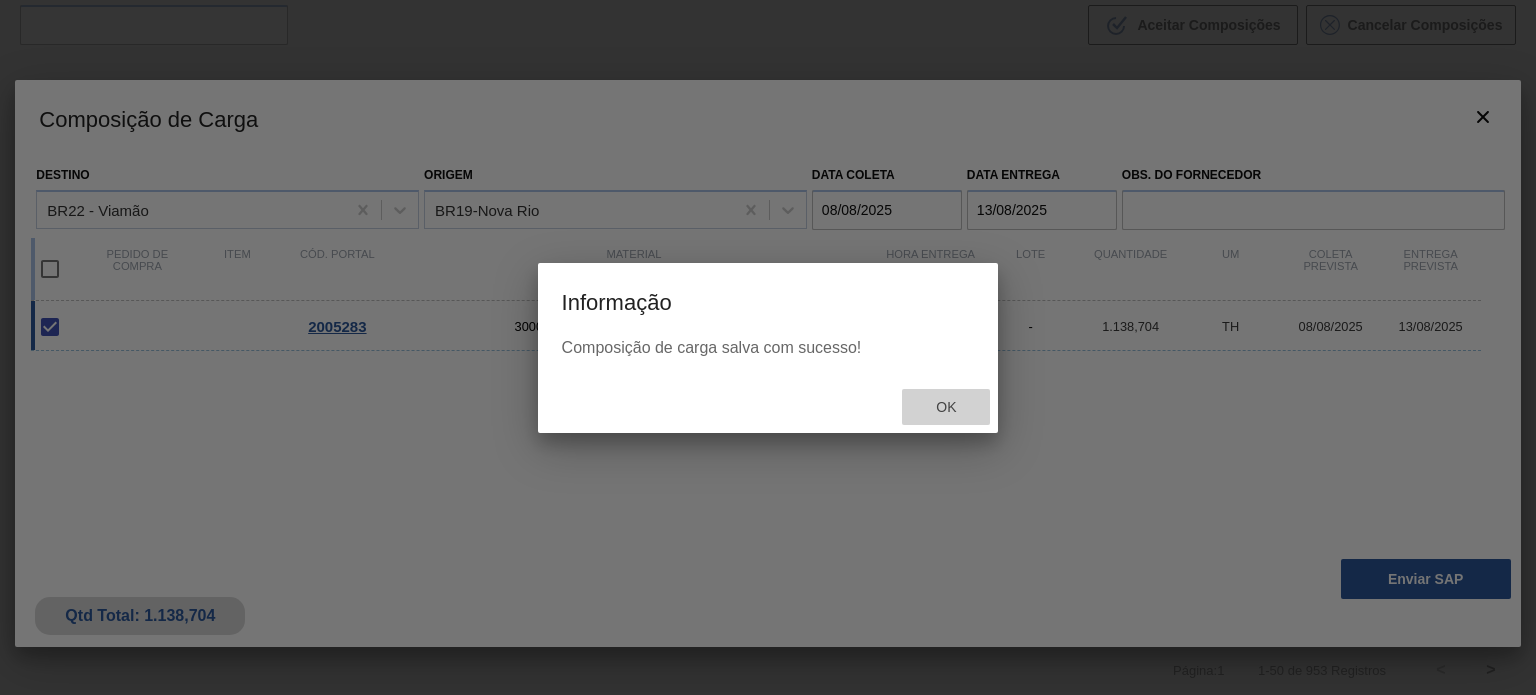 click on "Ok" at bounding box center [946, 407] 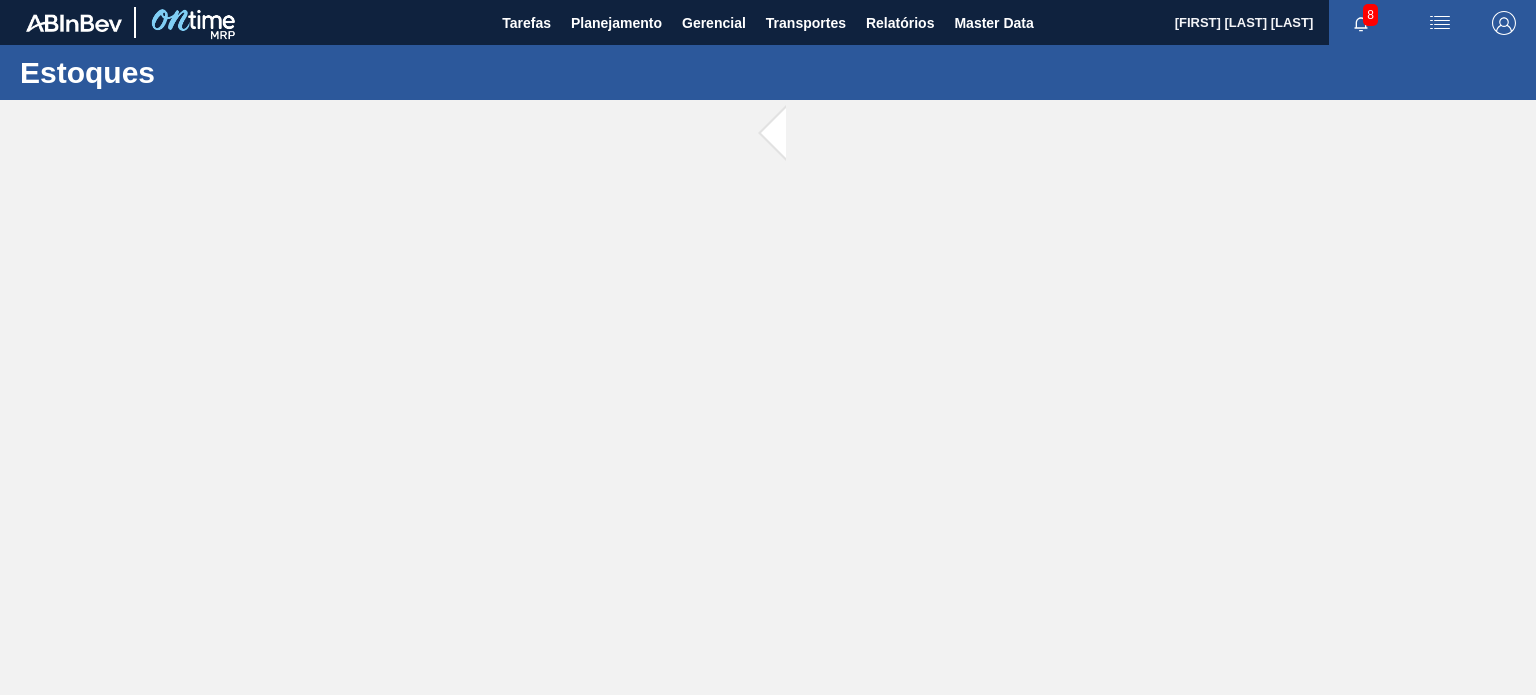 scroll, scrollTop: 0, scrollLeft: 0, axis: both 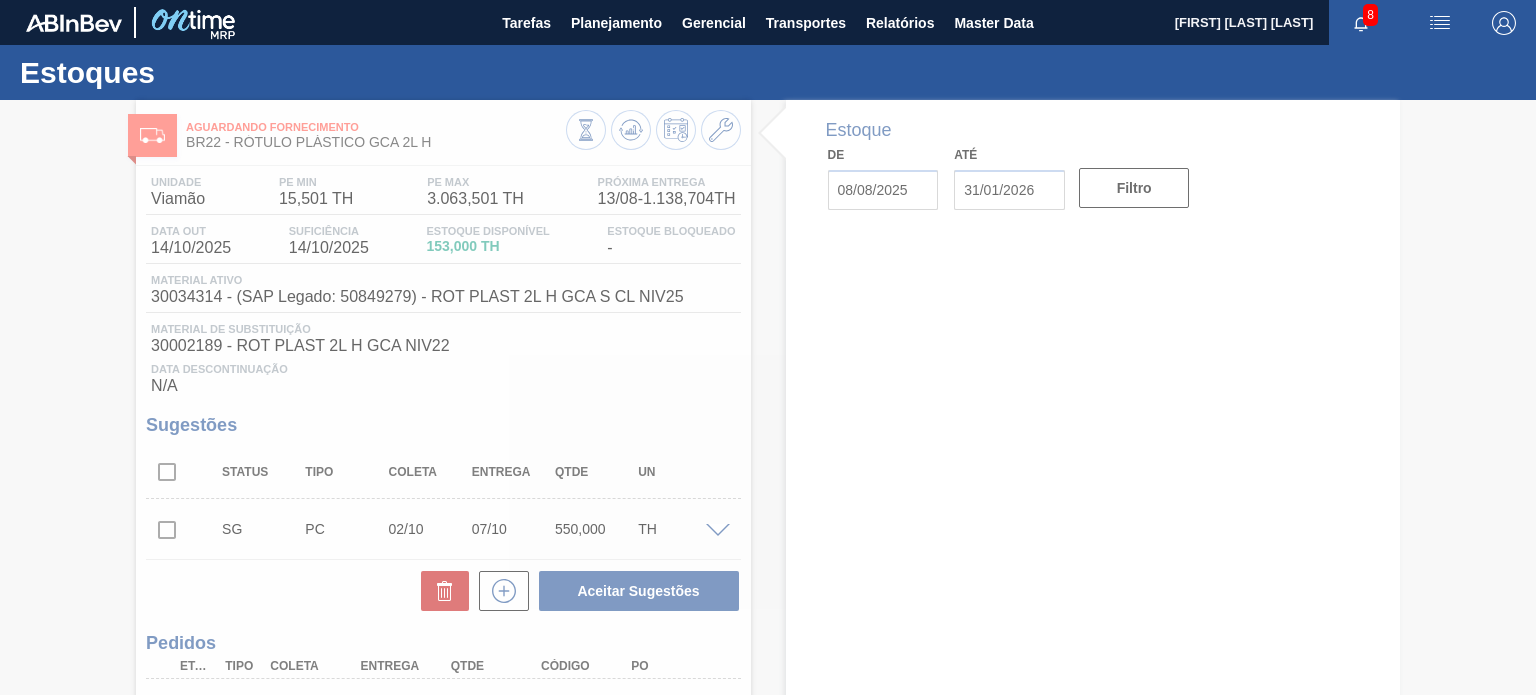 click at bounding box center (768, 397) 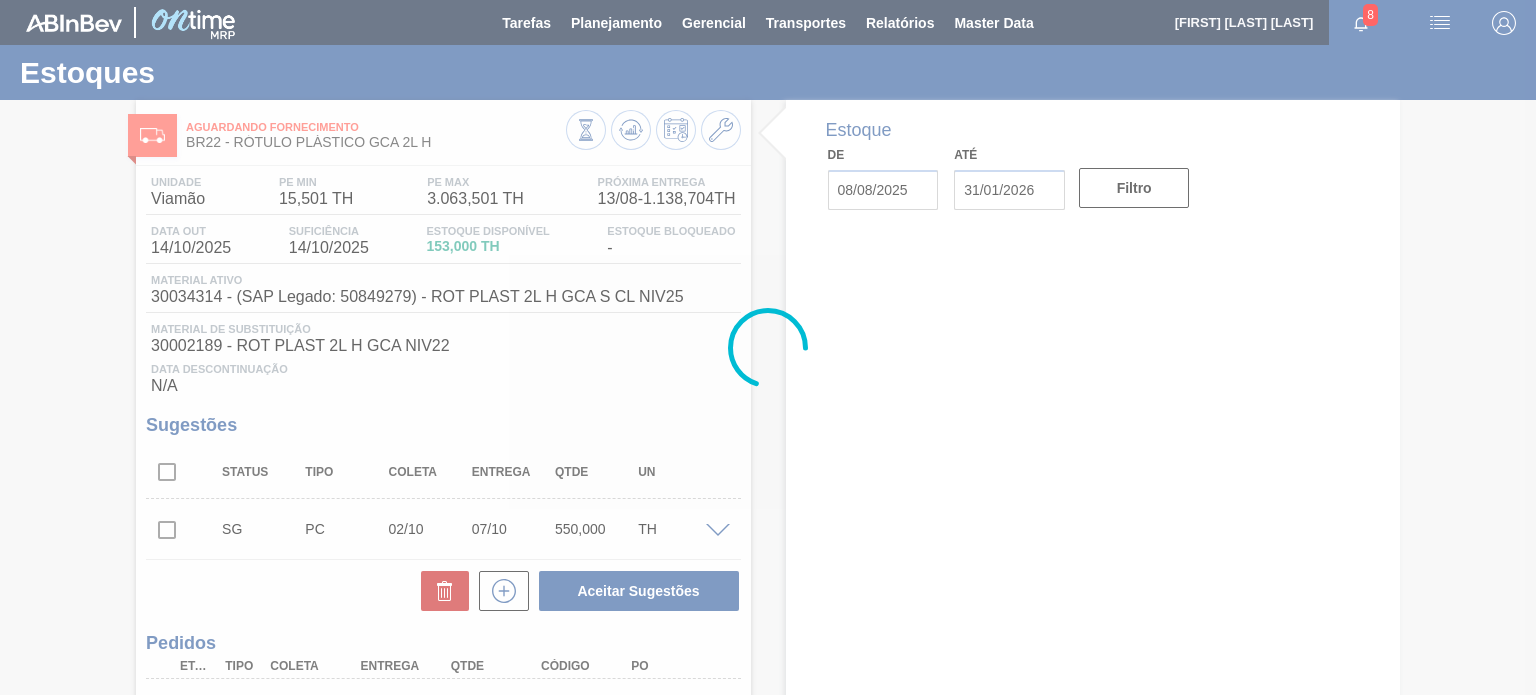 click at bounding box center (768, 347) 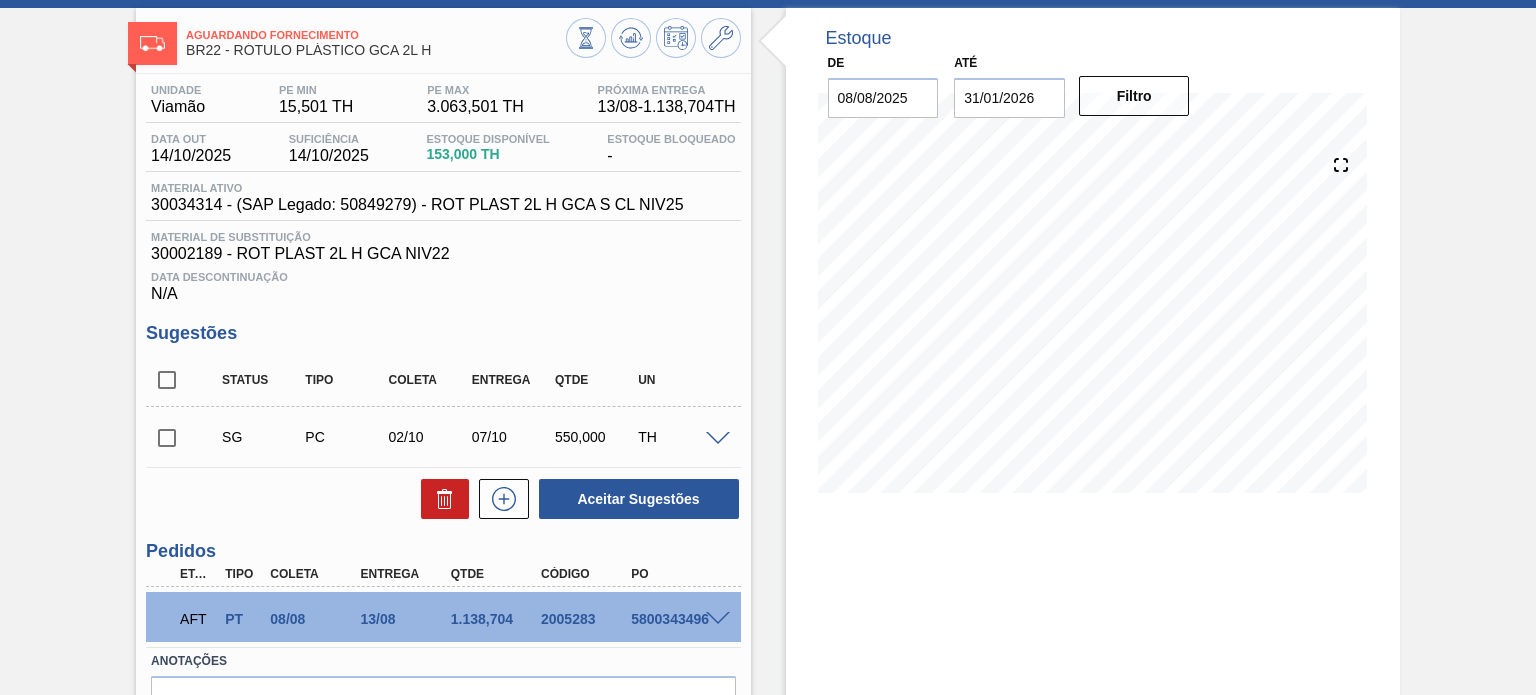 scroll, scrollTop: 8, scrollLeft: 0, axis: vertical 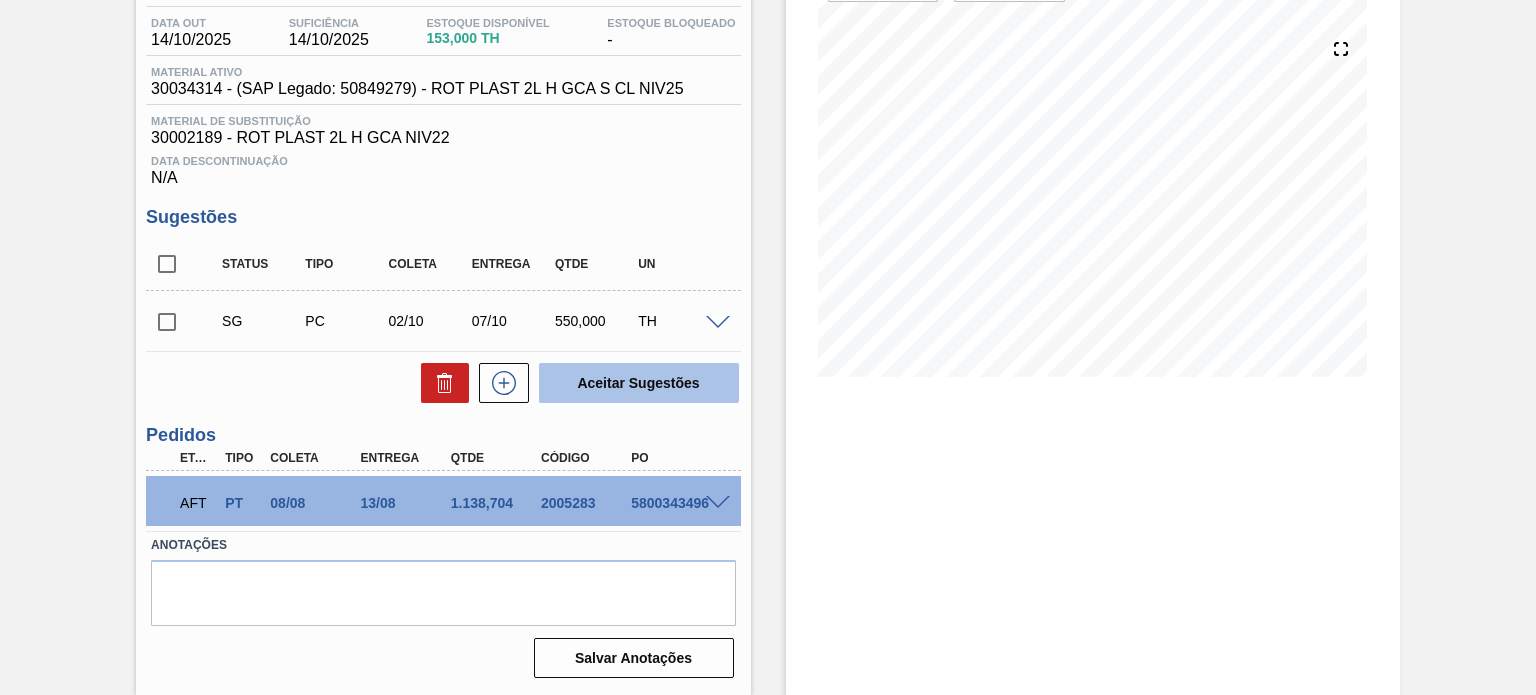 type 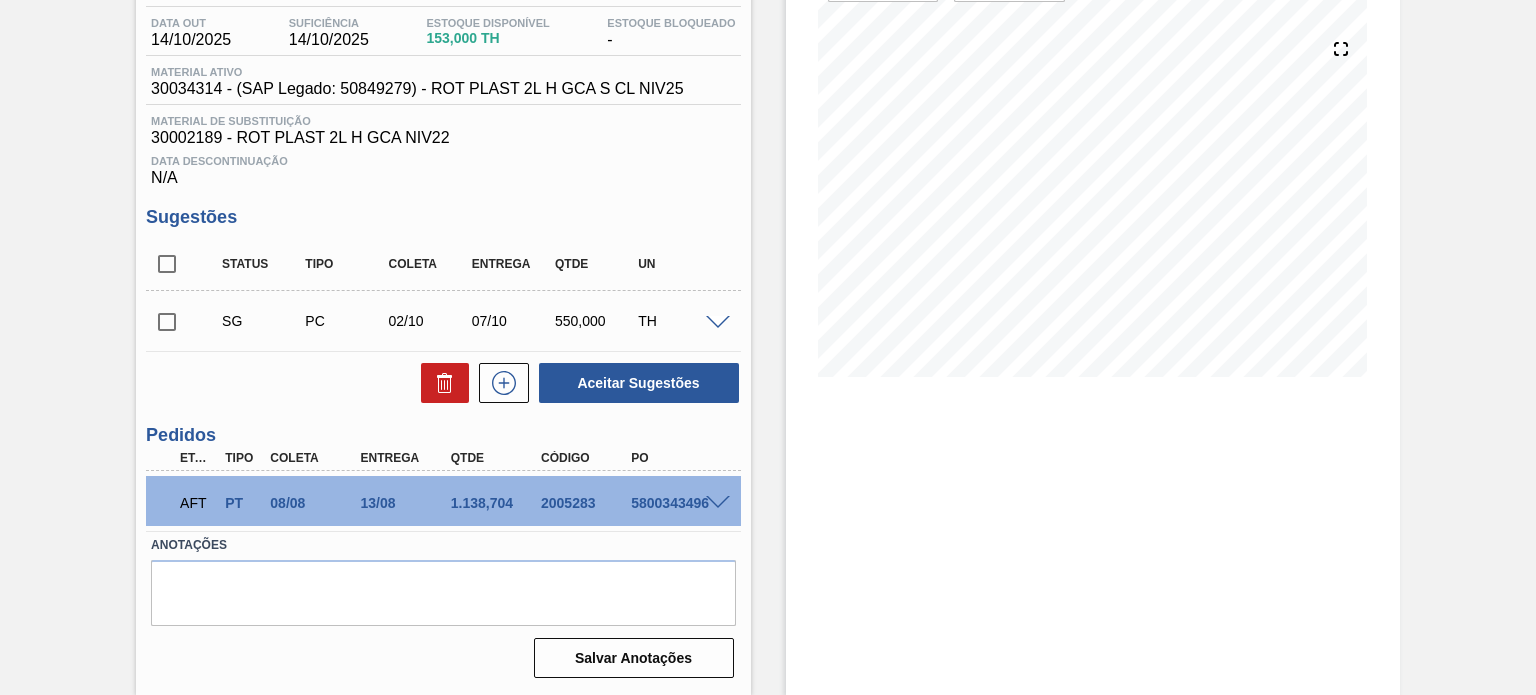 scroll, scrollTop: 0, scrollLeft: 0, axis: both 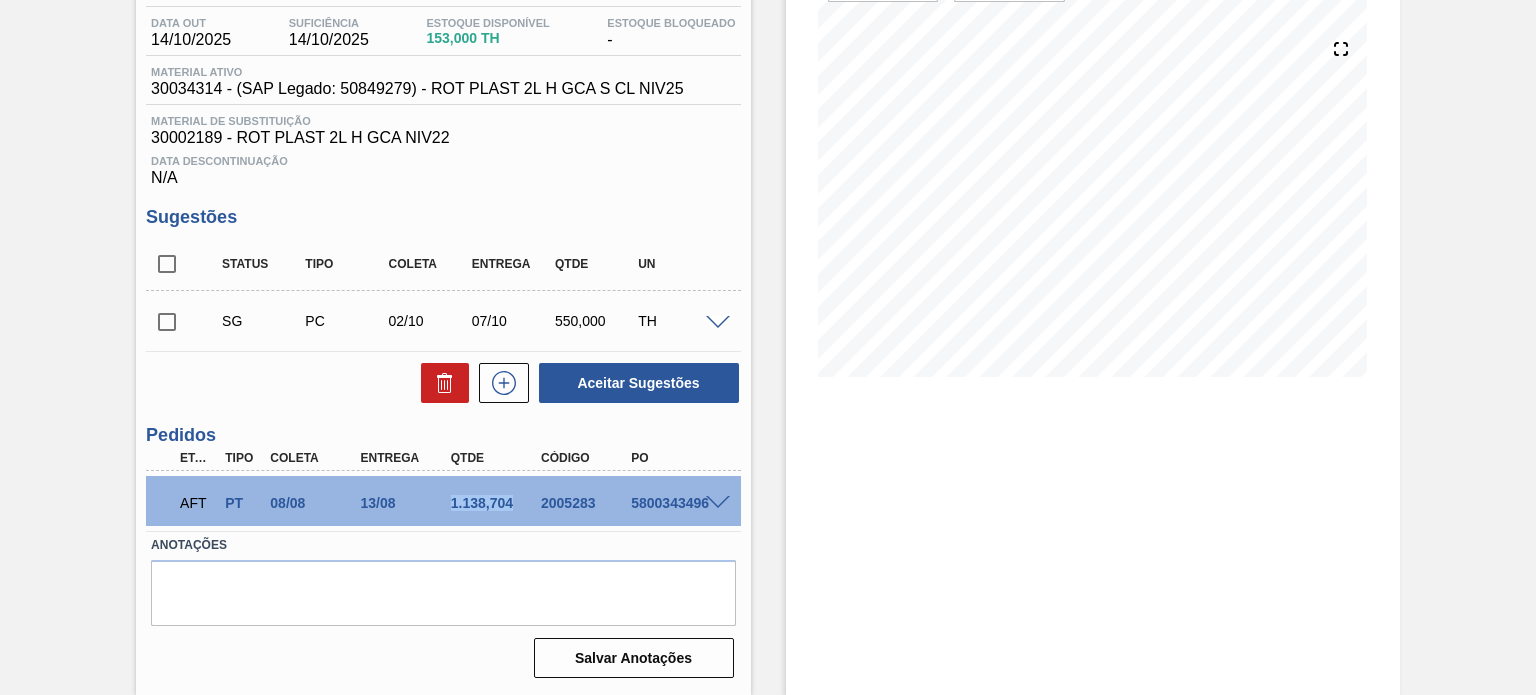 drag, startPoint x: 475, startPoint y: 497, endPoint x: 438, endPoint y: 495, distance: 37.054016 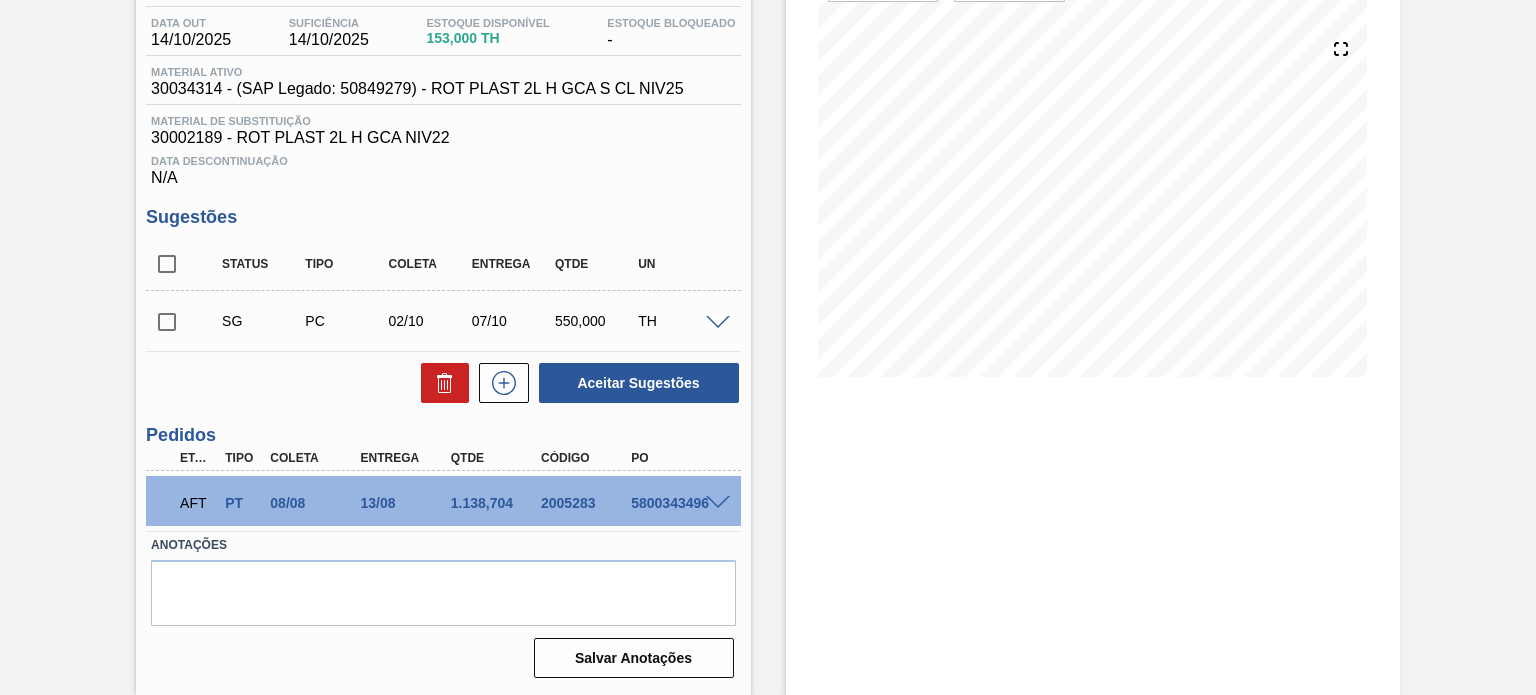 click on "2005283" at bounding box center [585, 503] 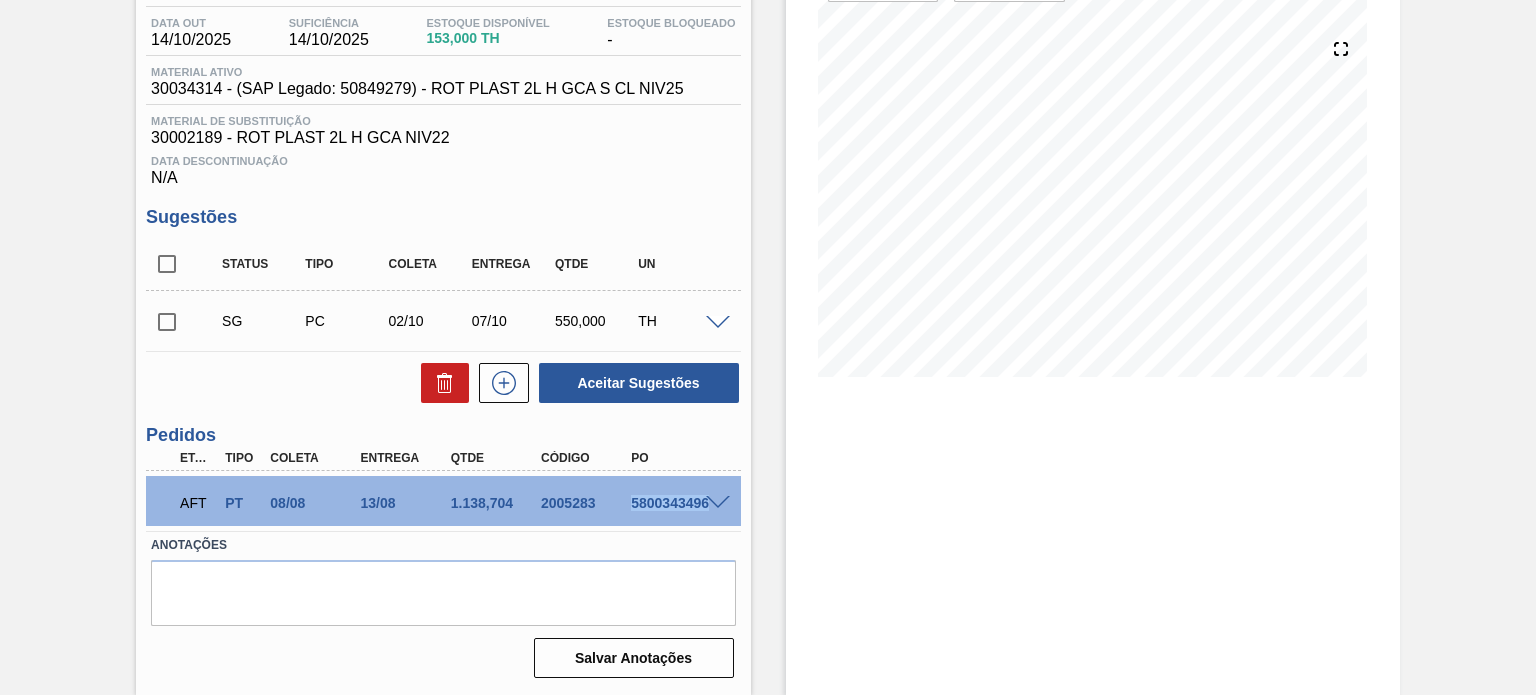 click on "5800343496" at bounding box center [675, 503] 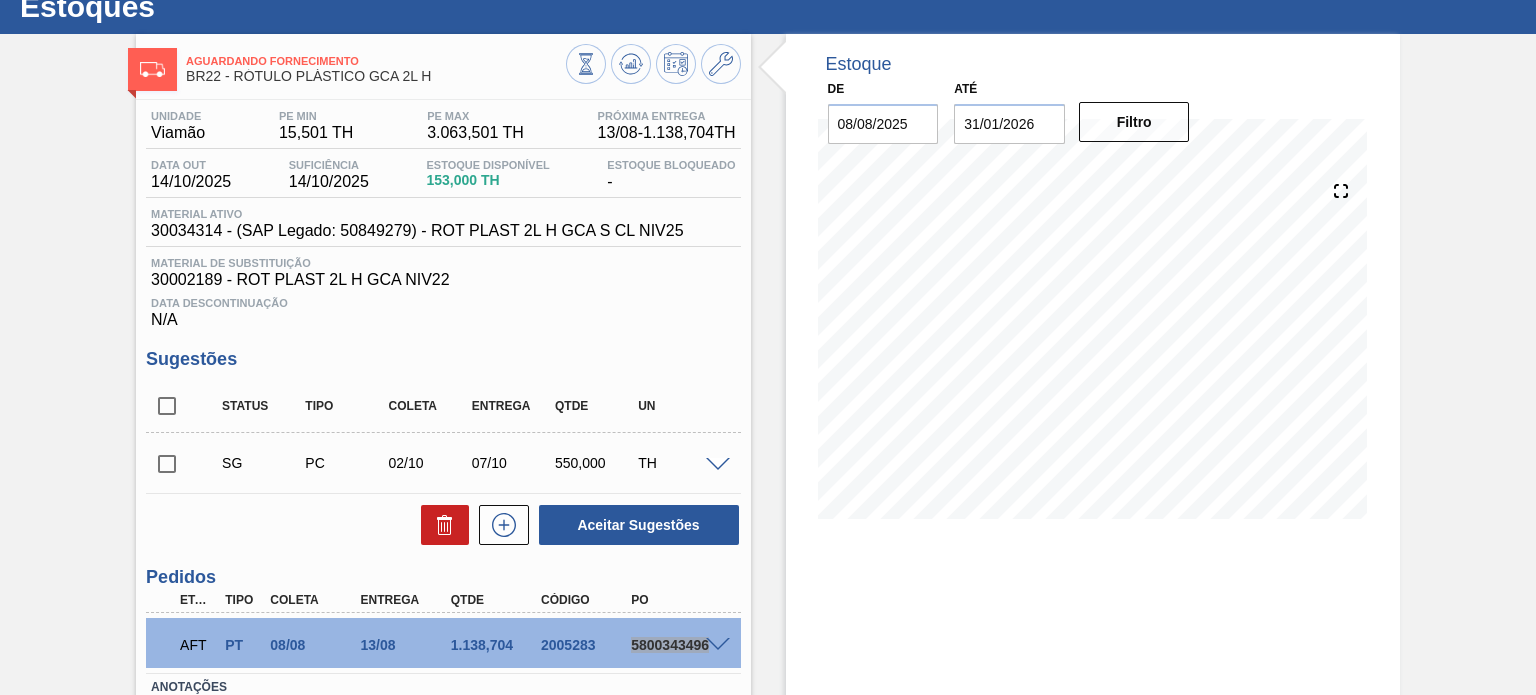 scroll, scrollTop: 100, scrollLeft: 0, axis: vertical 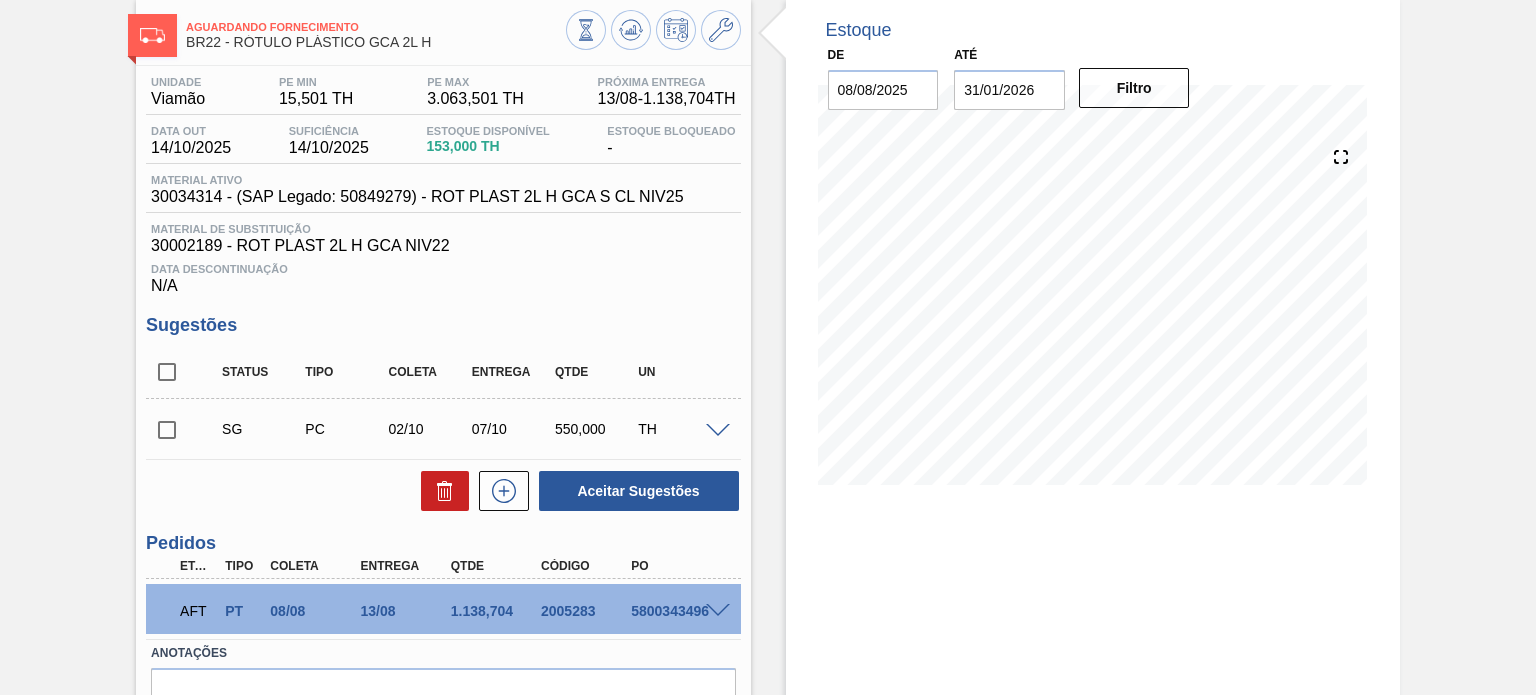 click at bounding box center [718, 611] 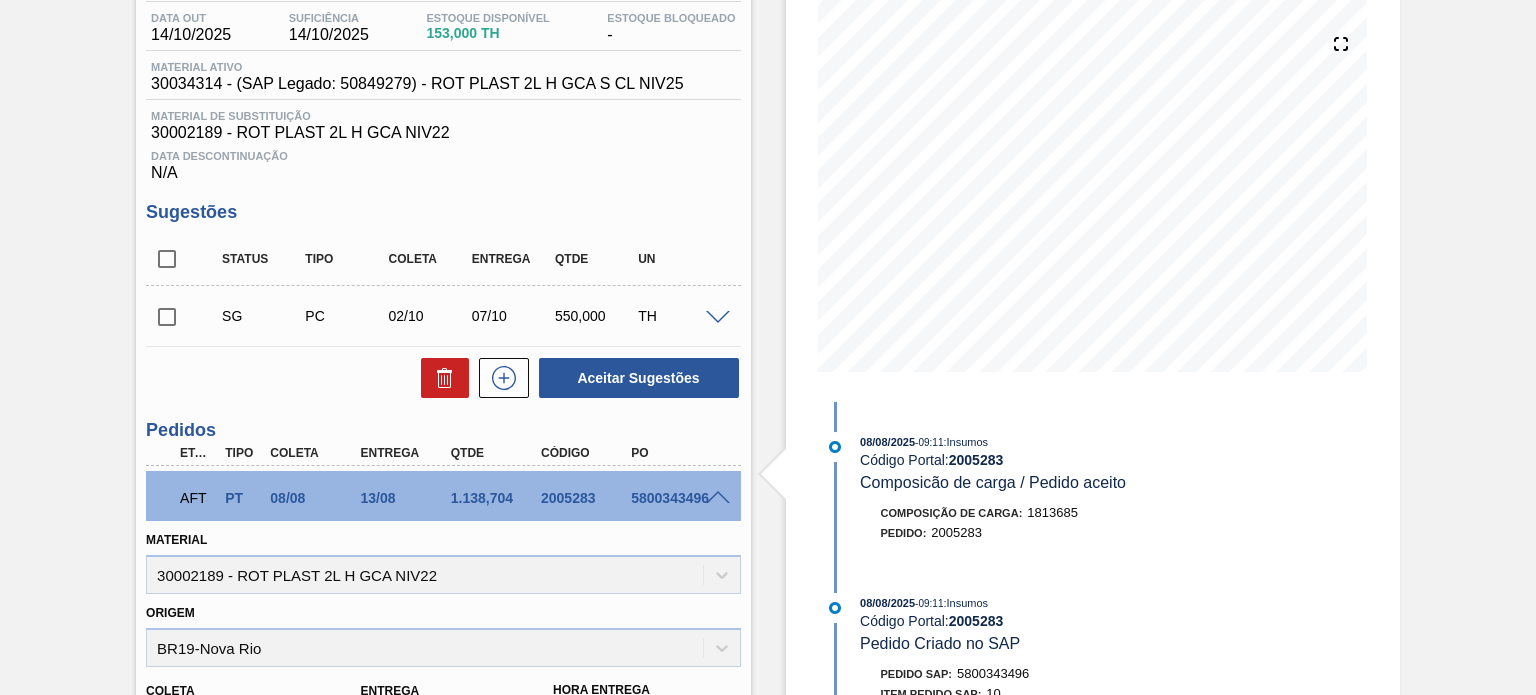 scroll, scrollTop: 400, scrollLeft: 0, axis: vertical 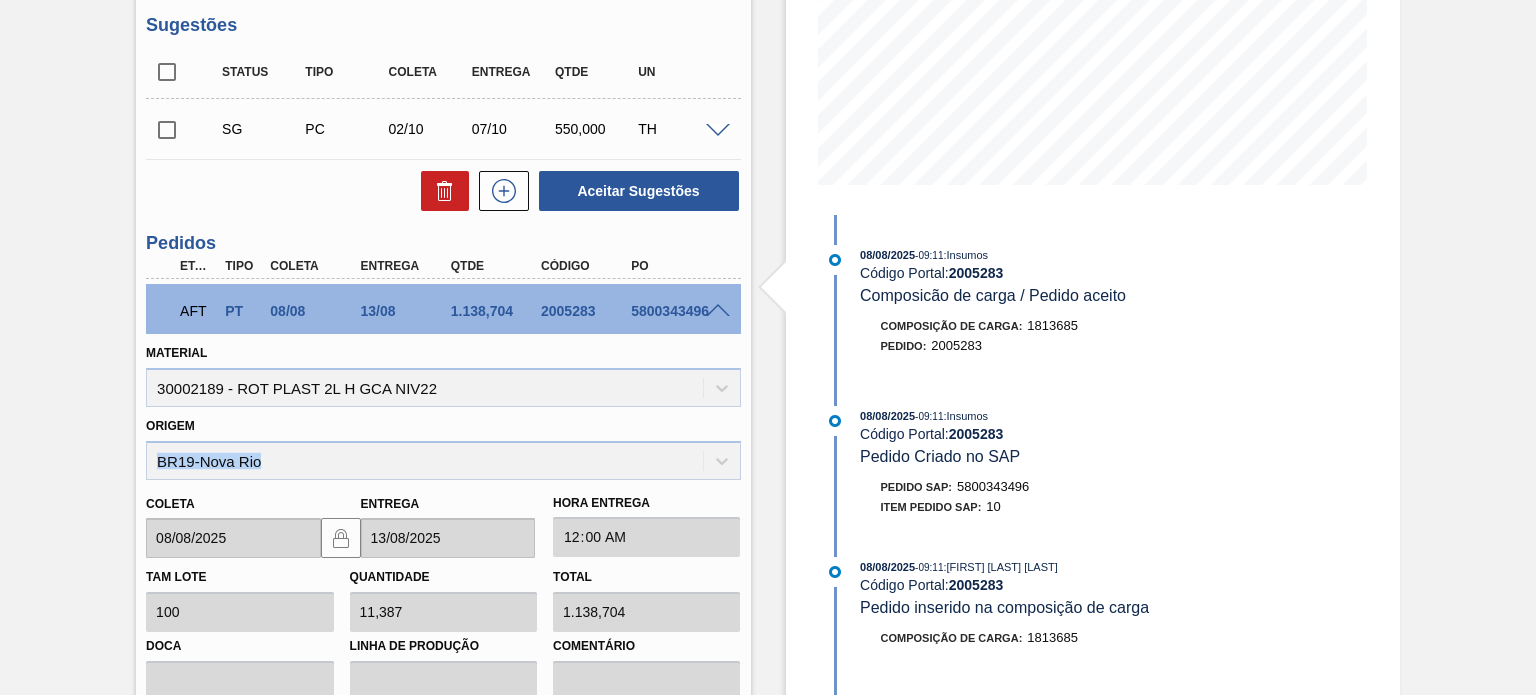 drag, startPoint x: 138, startPoint y: 449, endPoint x: 104, endPoint y: 447, distance: 34.058773 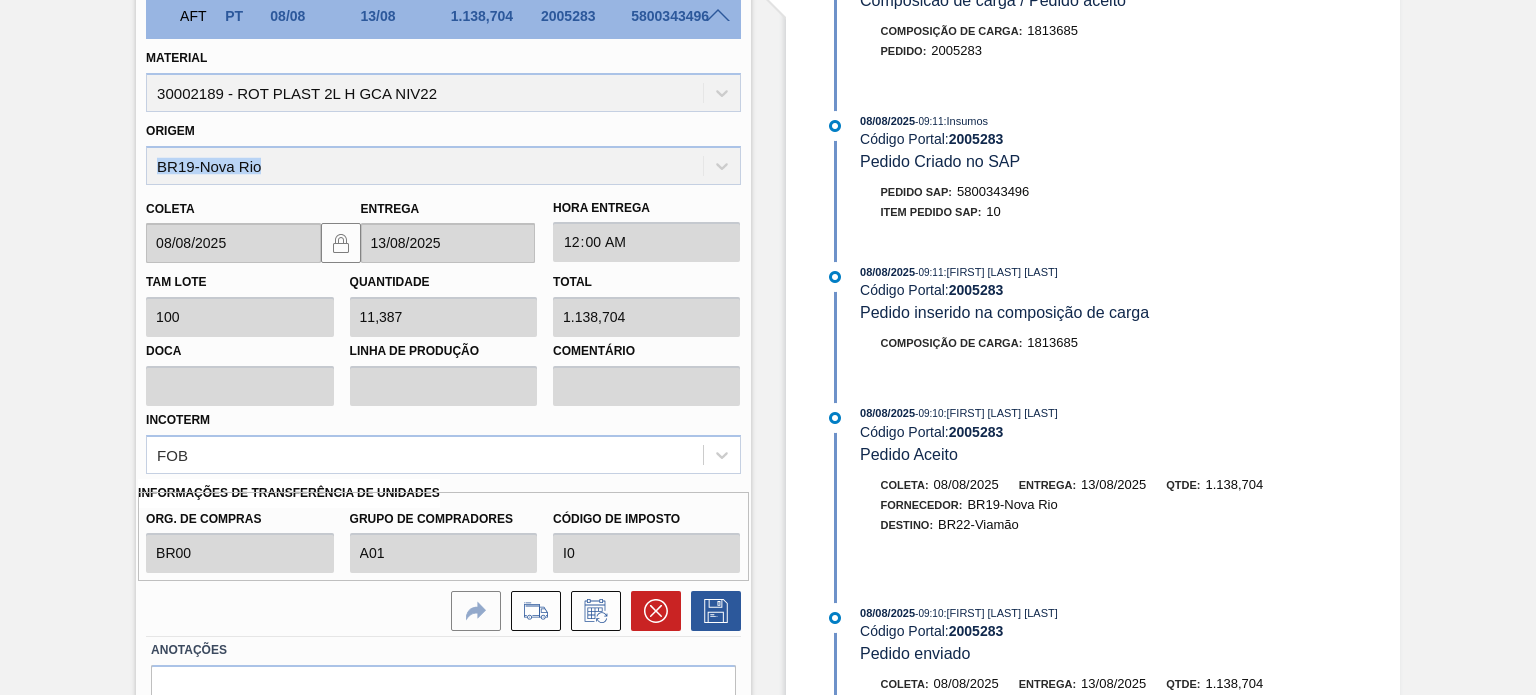 scroll, scrollTop: 700, scrollLeft: 0, axis: vertical 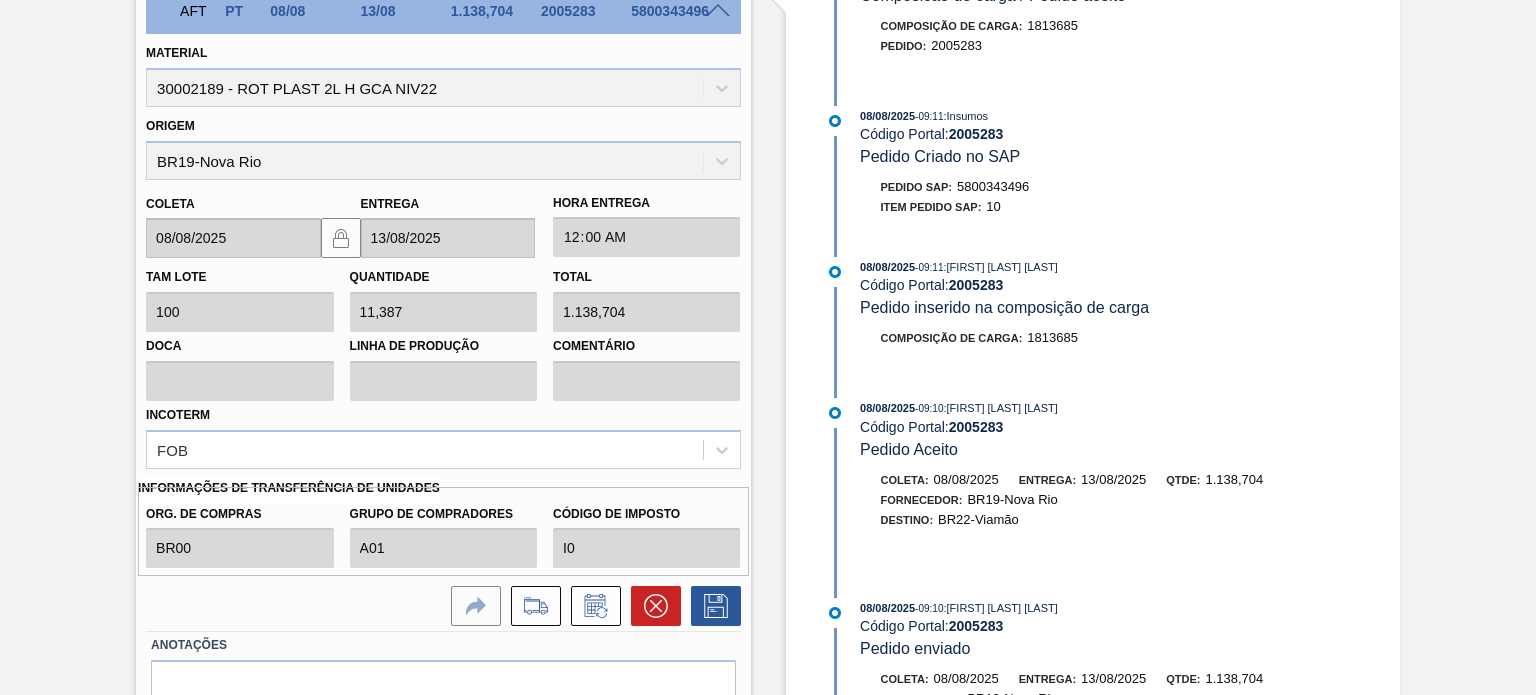 click on "Tam lote 100 Quantidade 11,387 Total 1.138,704 Doca Linha de Produção Comentário Incoterm FOB" at bounding box center [443, 363] 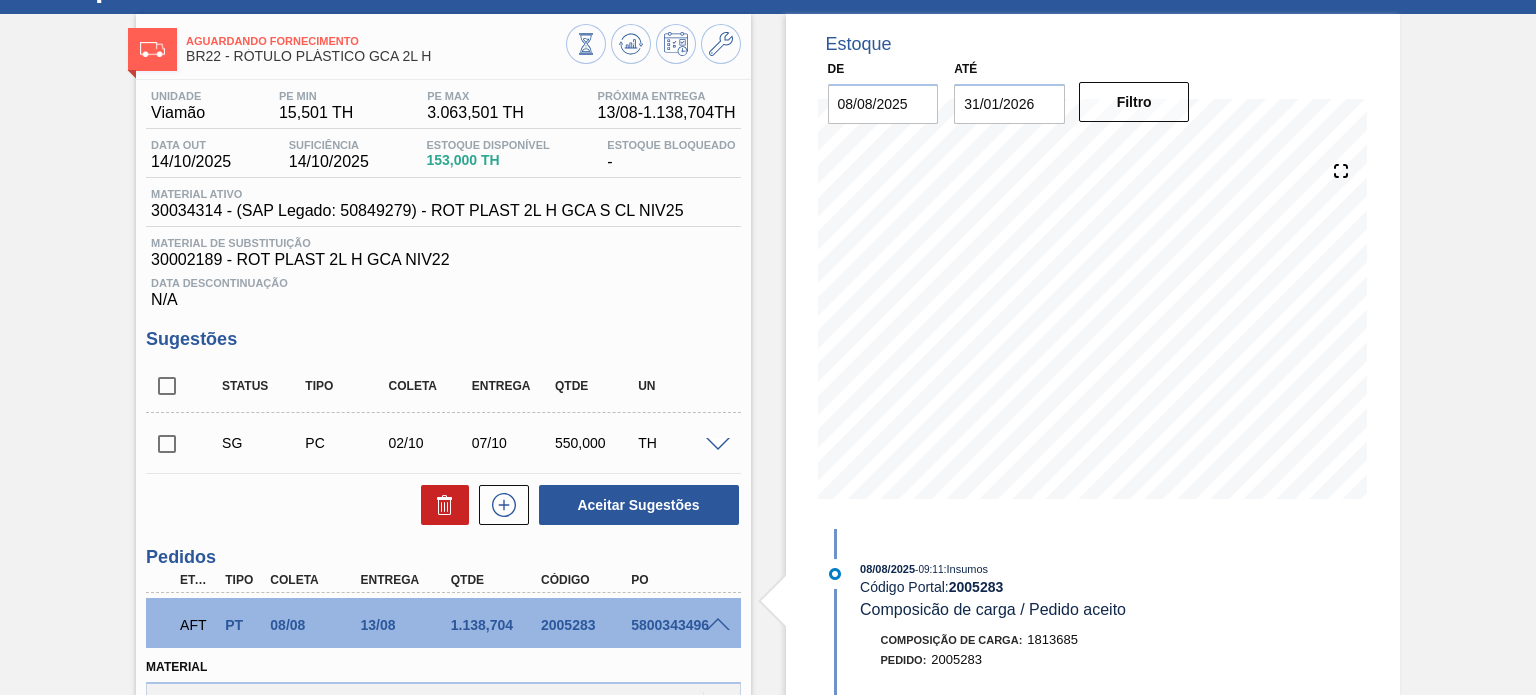 scroll, scrollTop: 0, scrollLeft: 0, axis: both 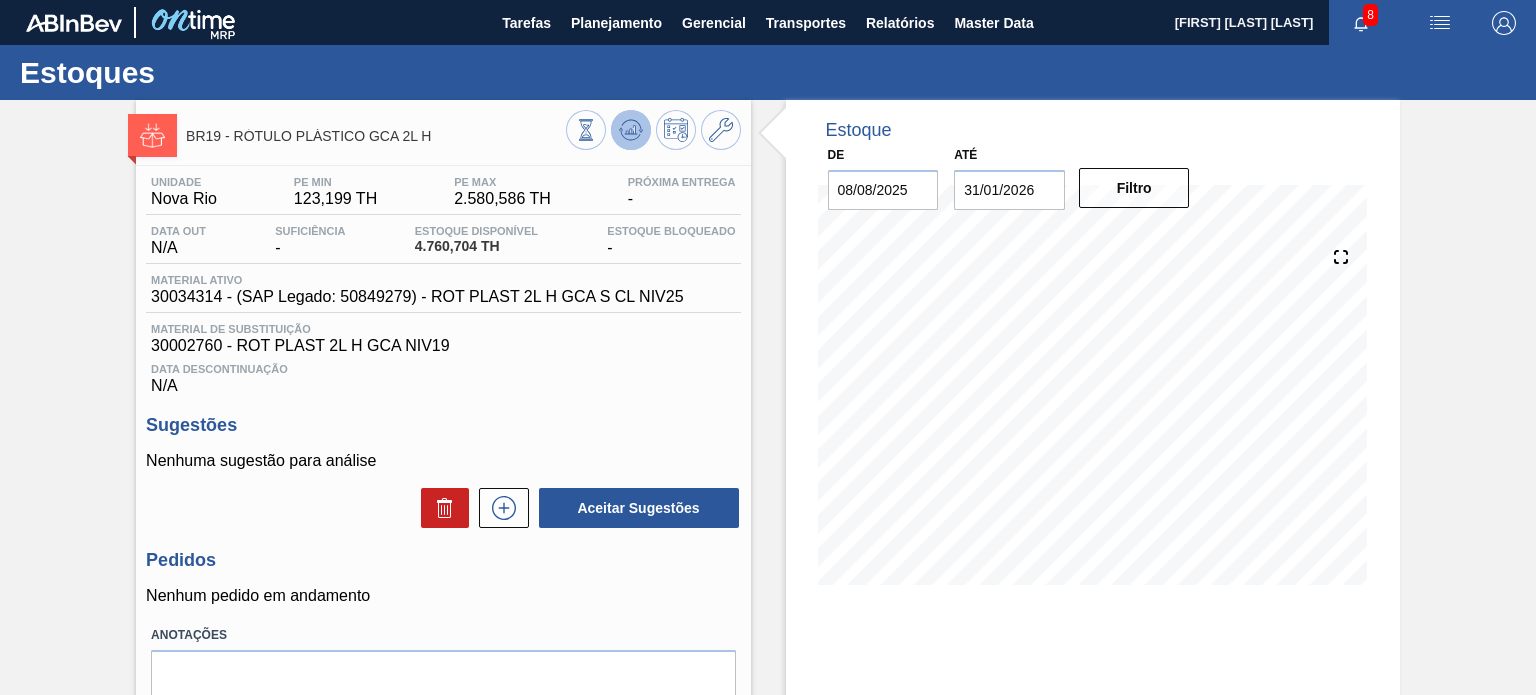 click 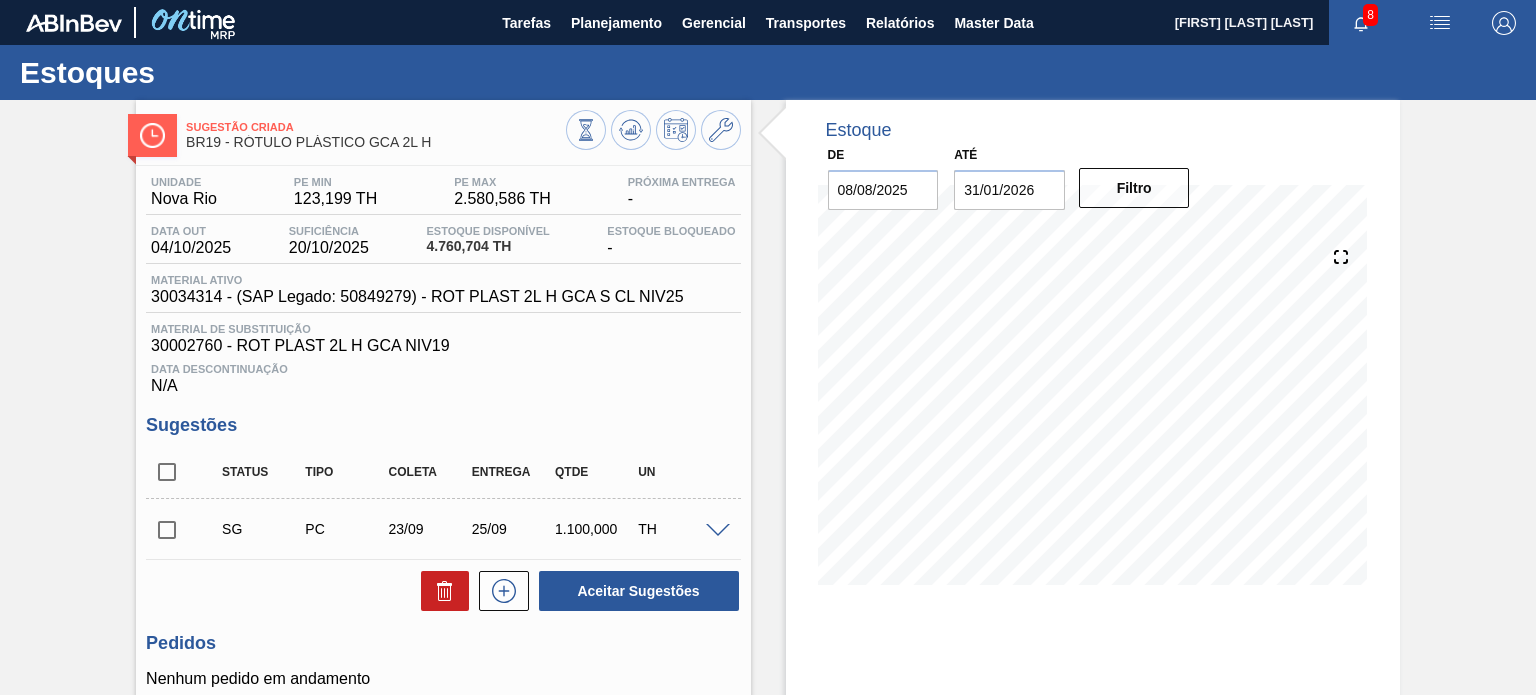 type 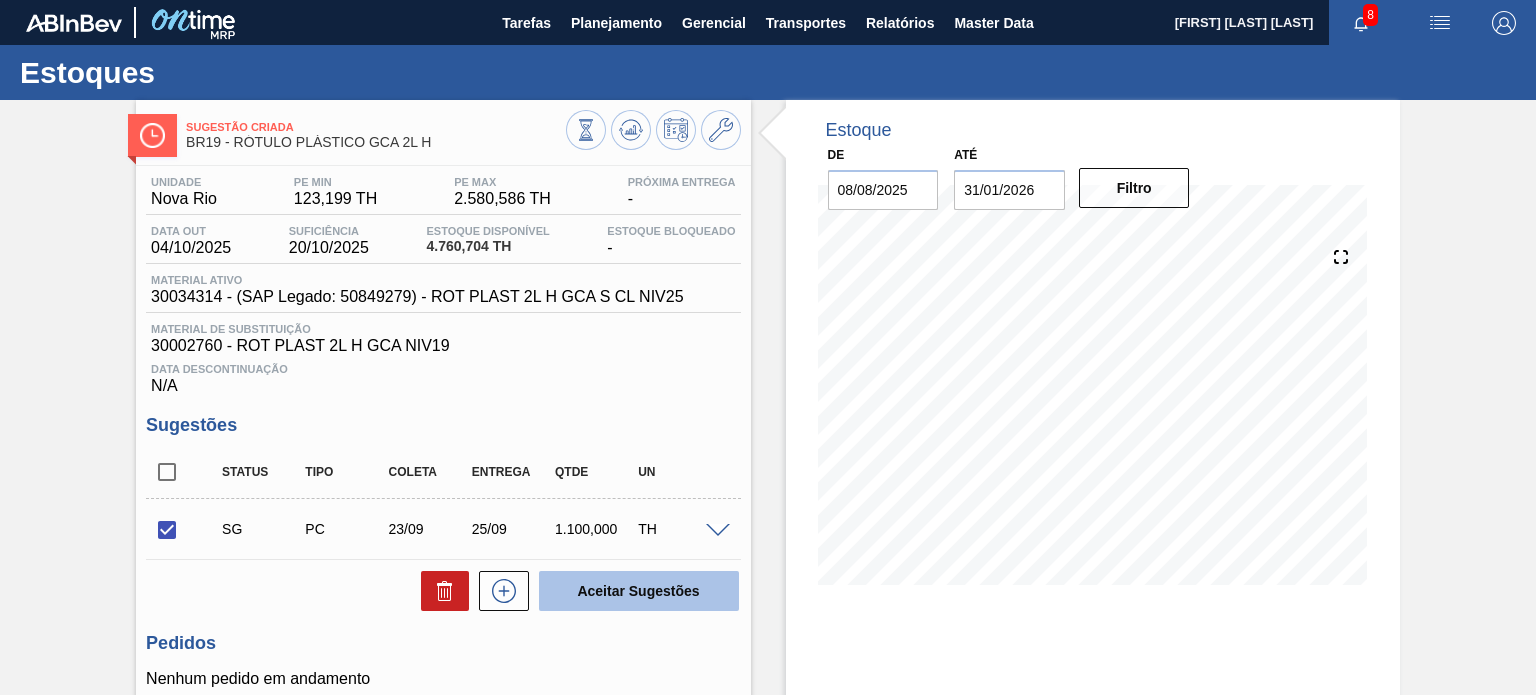 click on "Aceitar Sugestões" at bounding box center (639, 591) 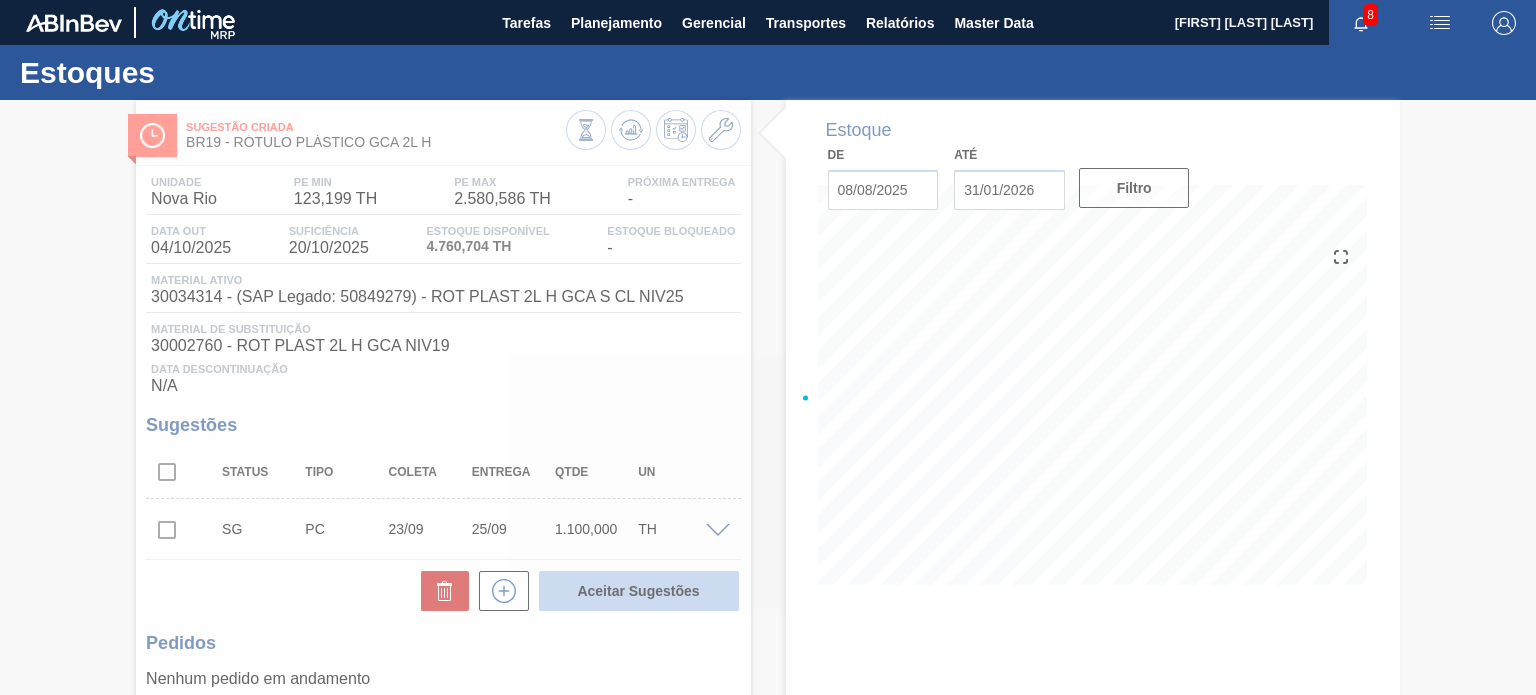 checkbox on "false" 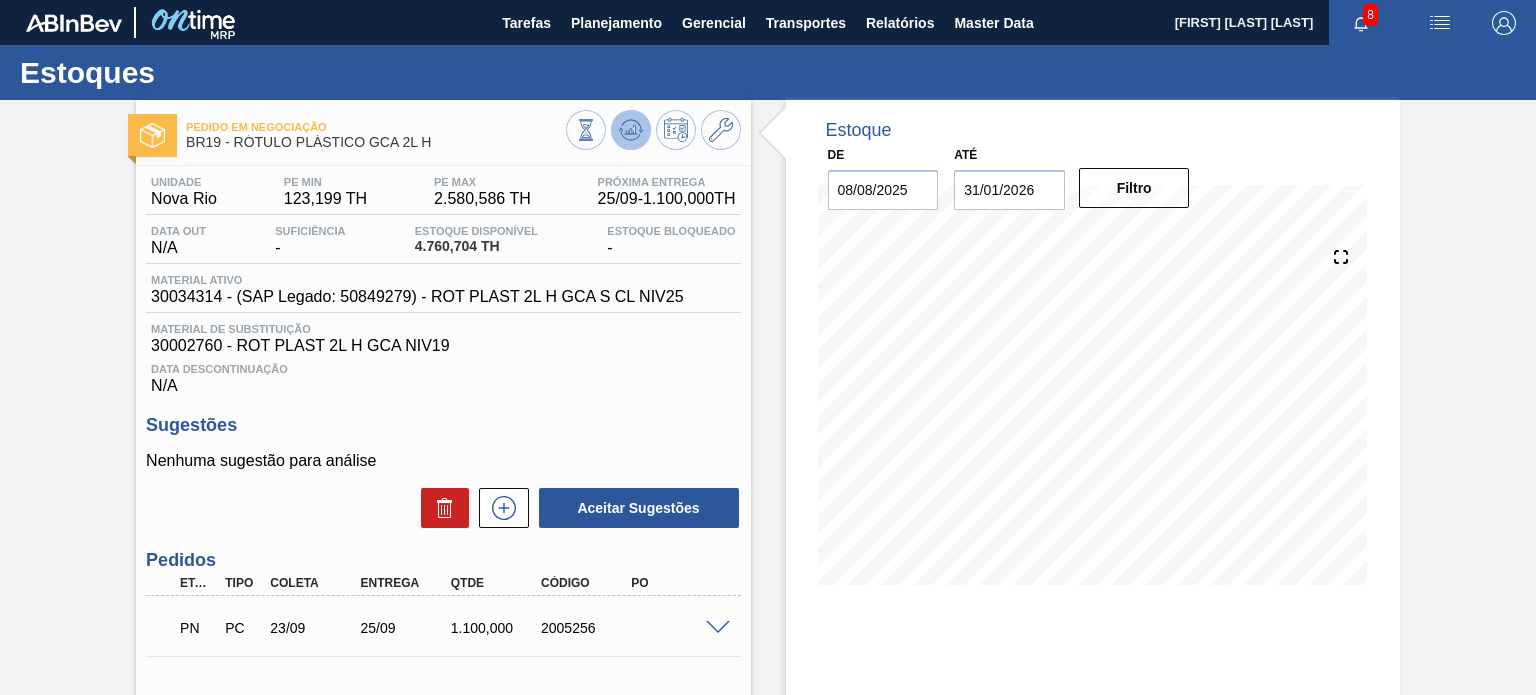 click 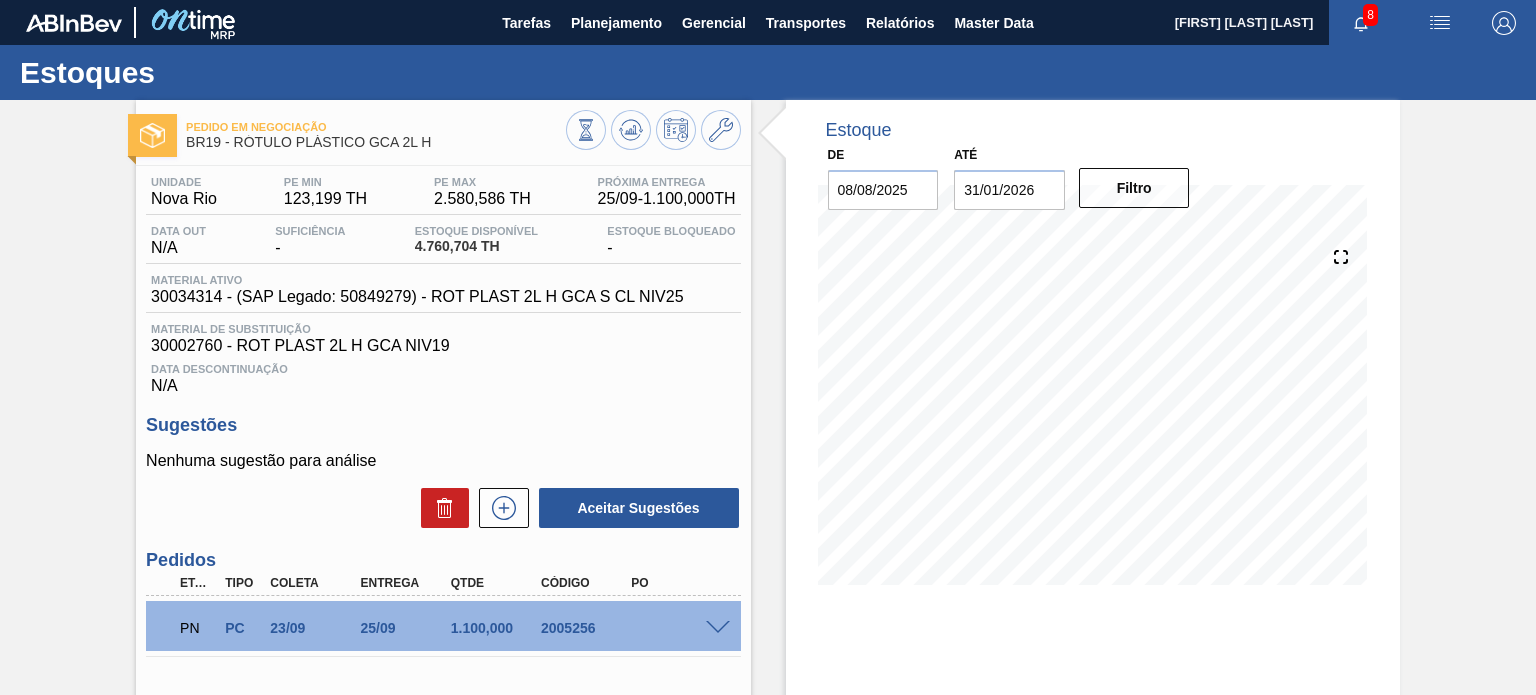 scroll, scrollTop: 100, scrollLeft: 0, axis: vertical 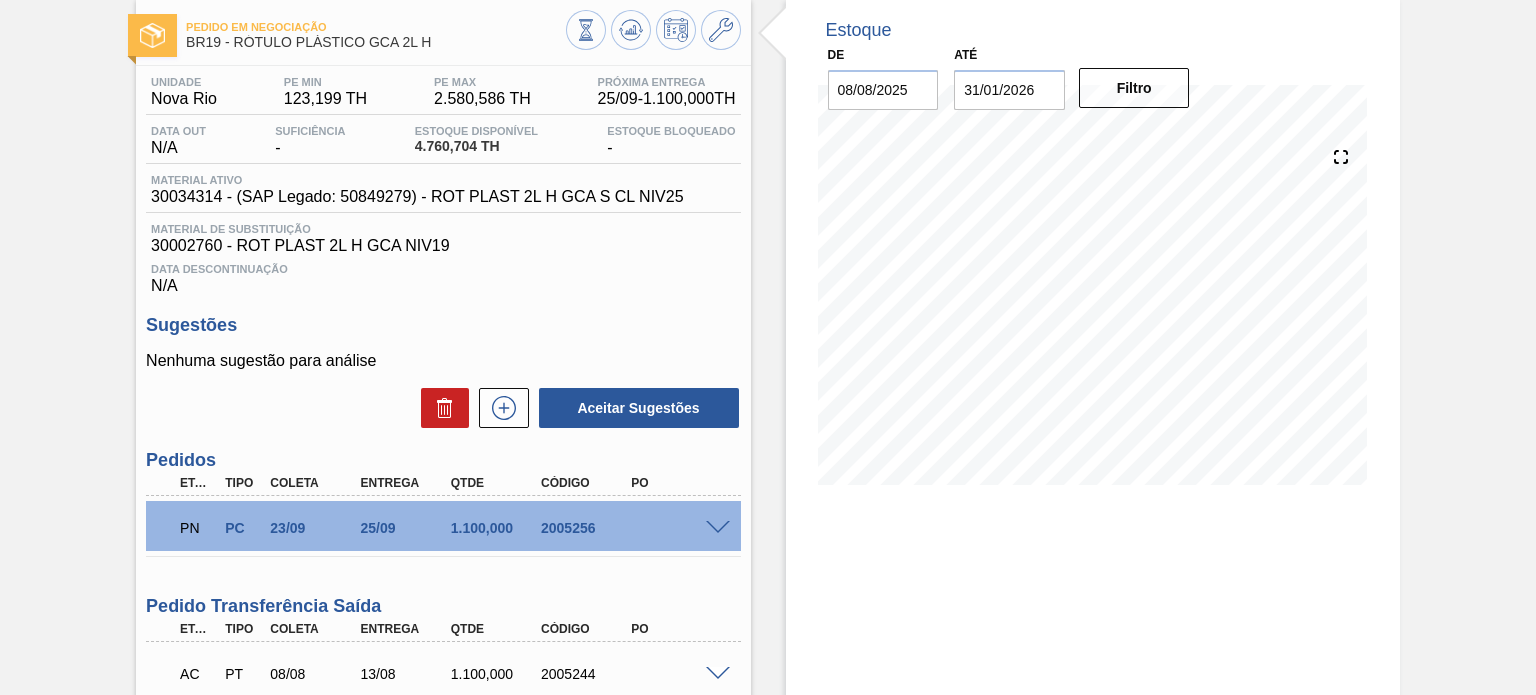 click on "2005256" at bounding box center (585, 528) 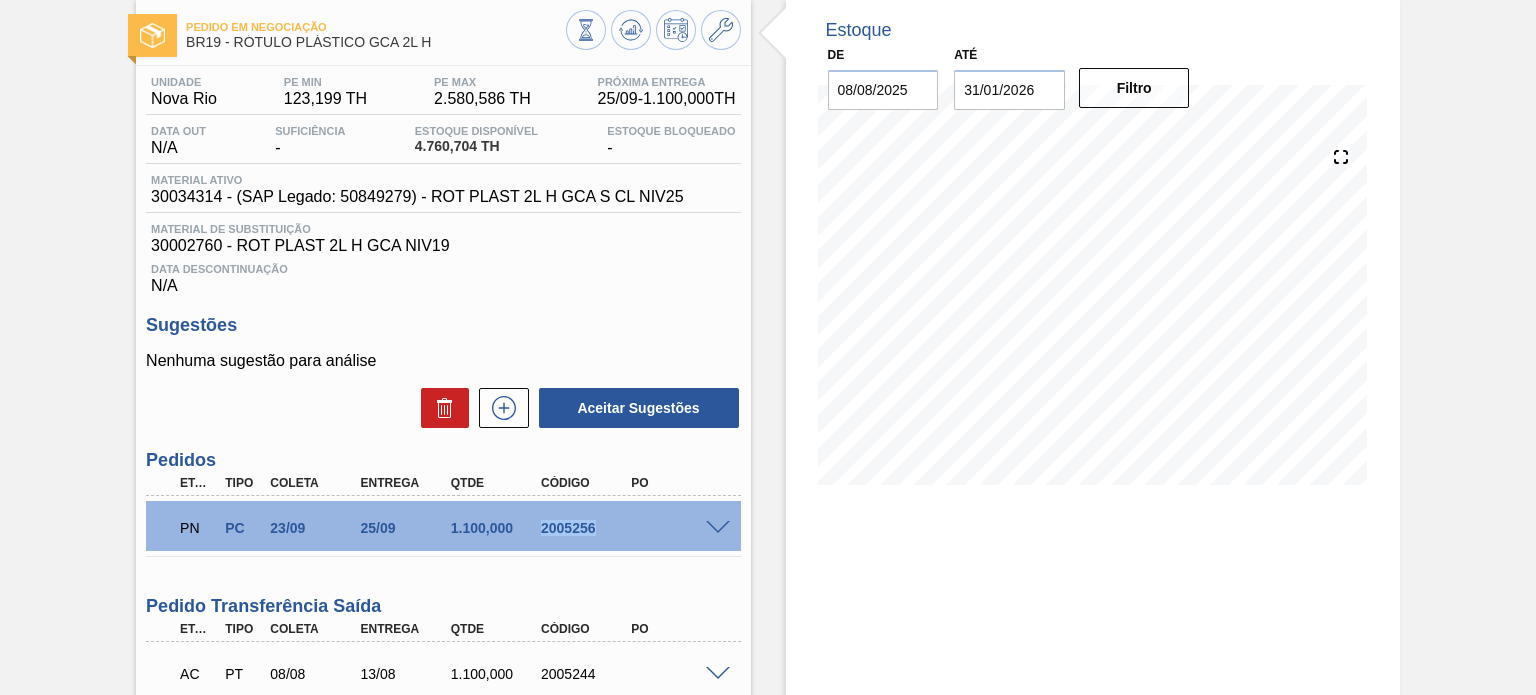 click on "2005256" at bounding box center (585, 528) 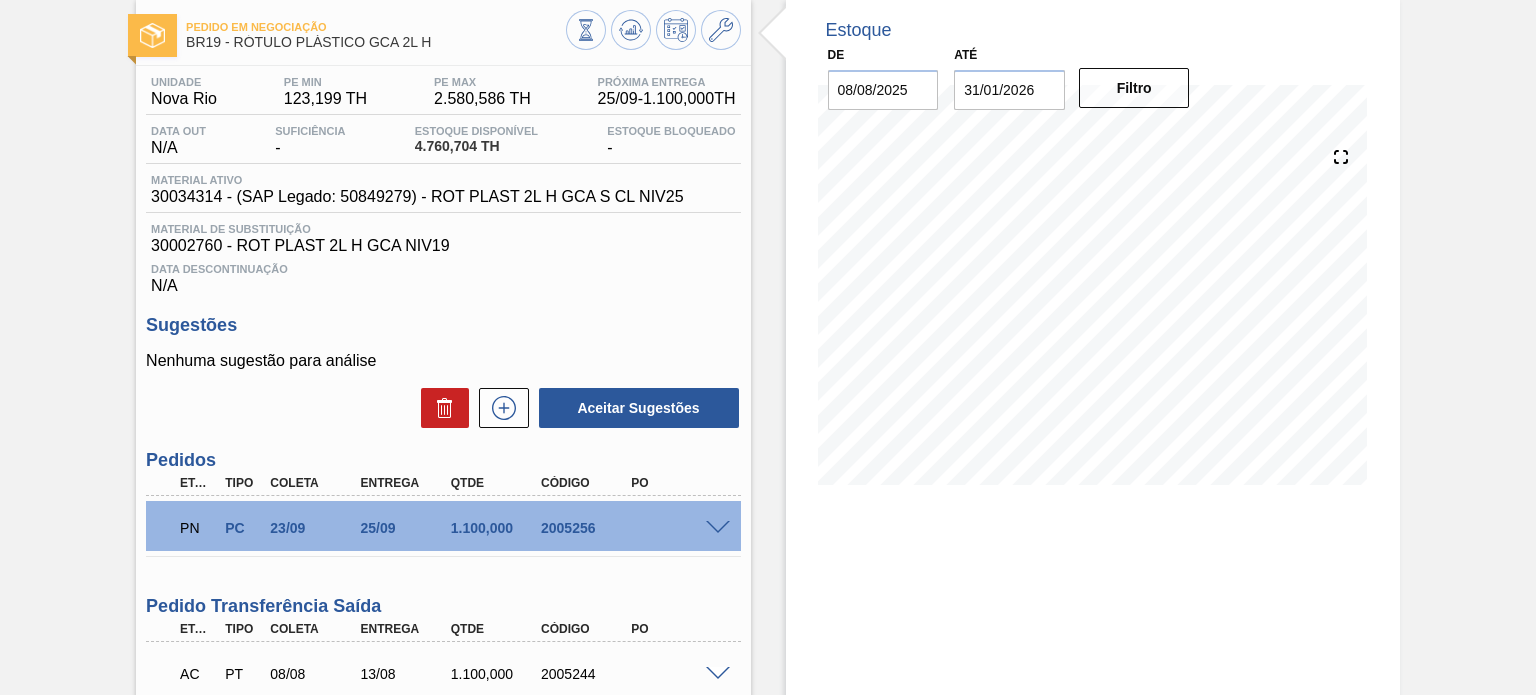 click on "PN PC [DATE] [DATE] [PRICE] [NUMBER]" at bounding box center [443, 526] 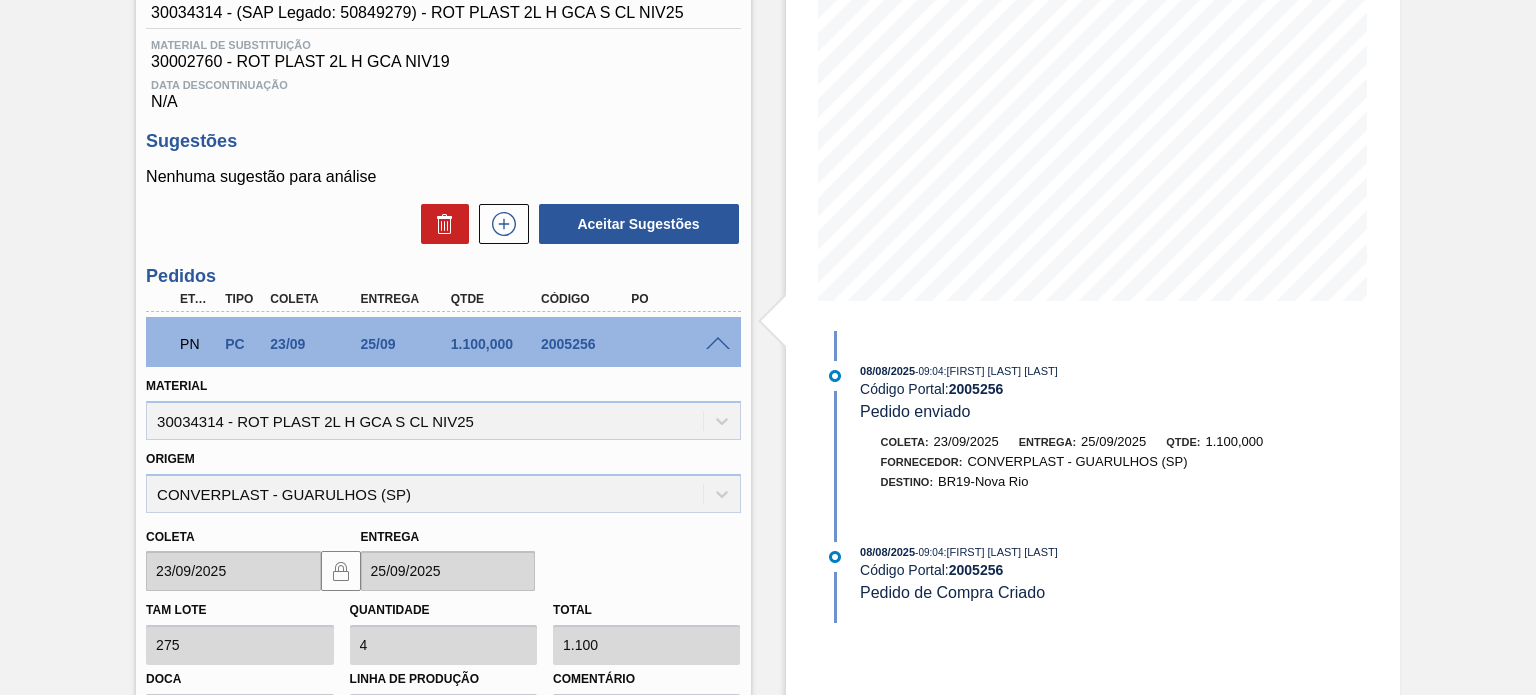scroll, scrollTop: 100, scrollLeft: 0, axis: vertical 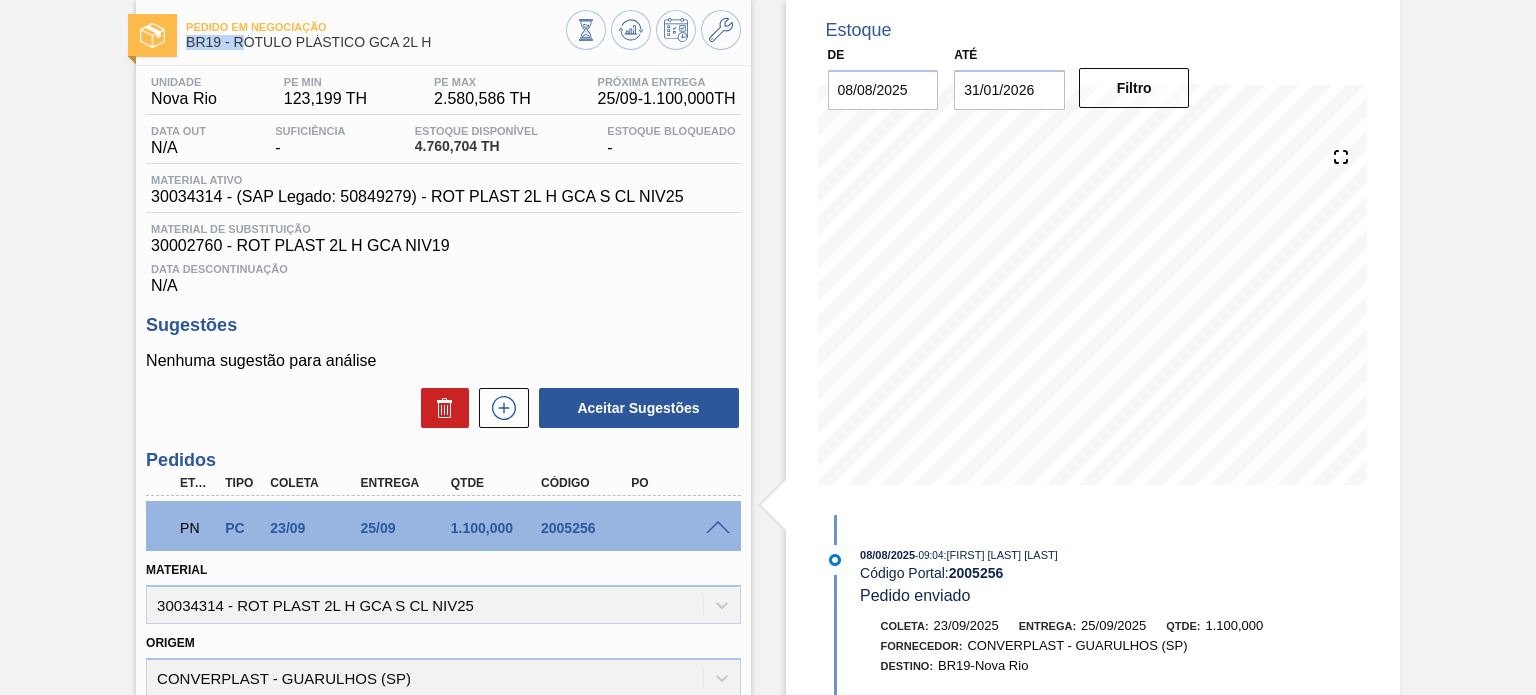 drag, startPoint x: 429, startPoint y: 32, endPoint x: 245, endPoint y: 48, distance: 184.69434 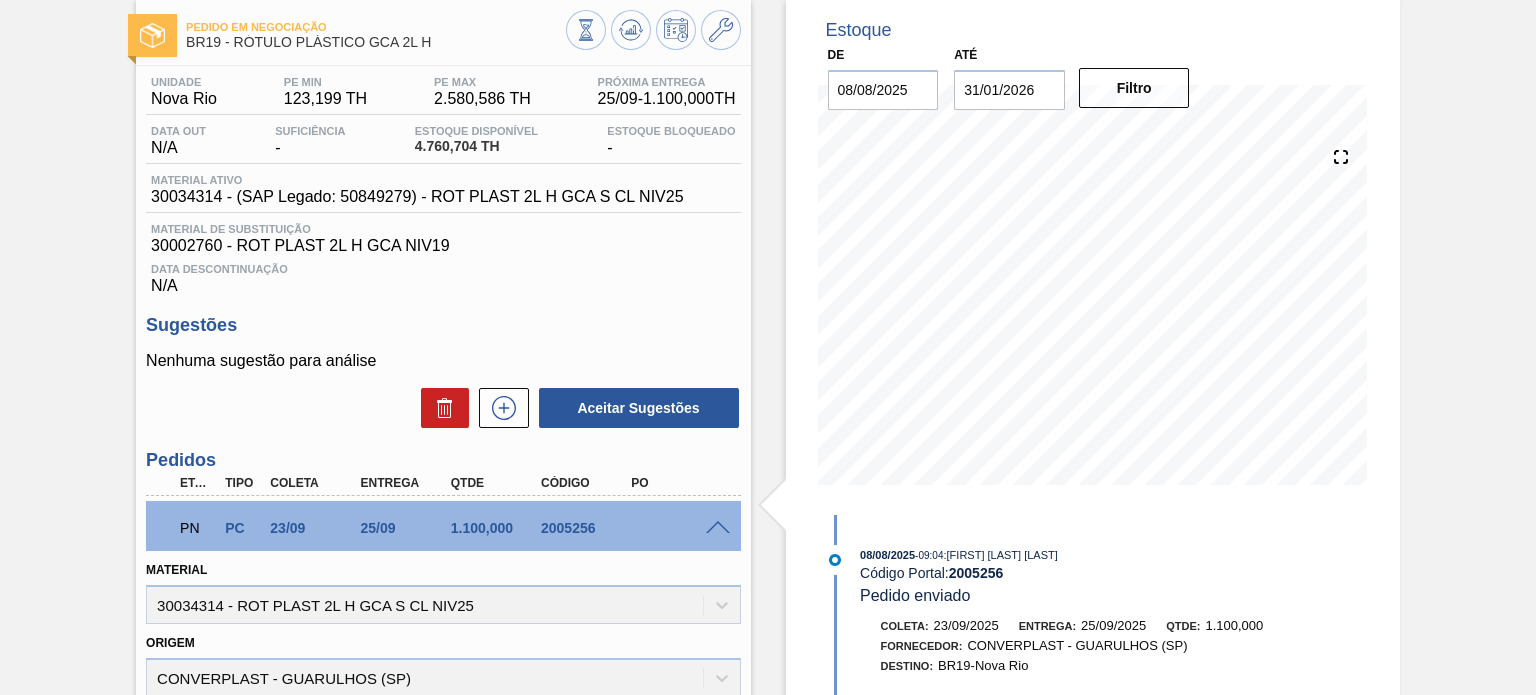 click on "Pedido em Negociação BR19 - RÓTULO PLÁSTICO GCA 2L H" at bounding box center (375, 35) 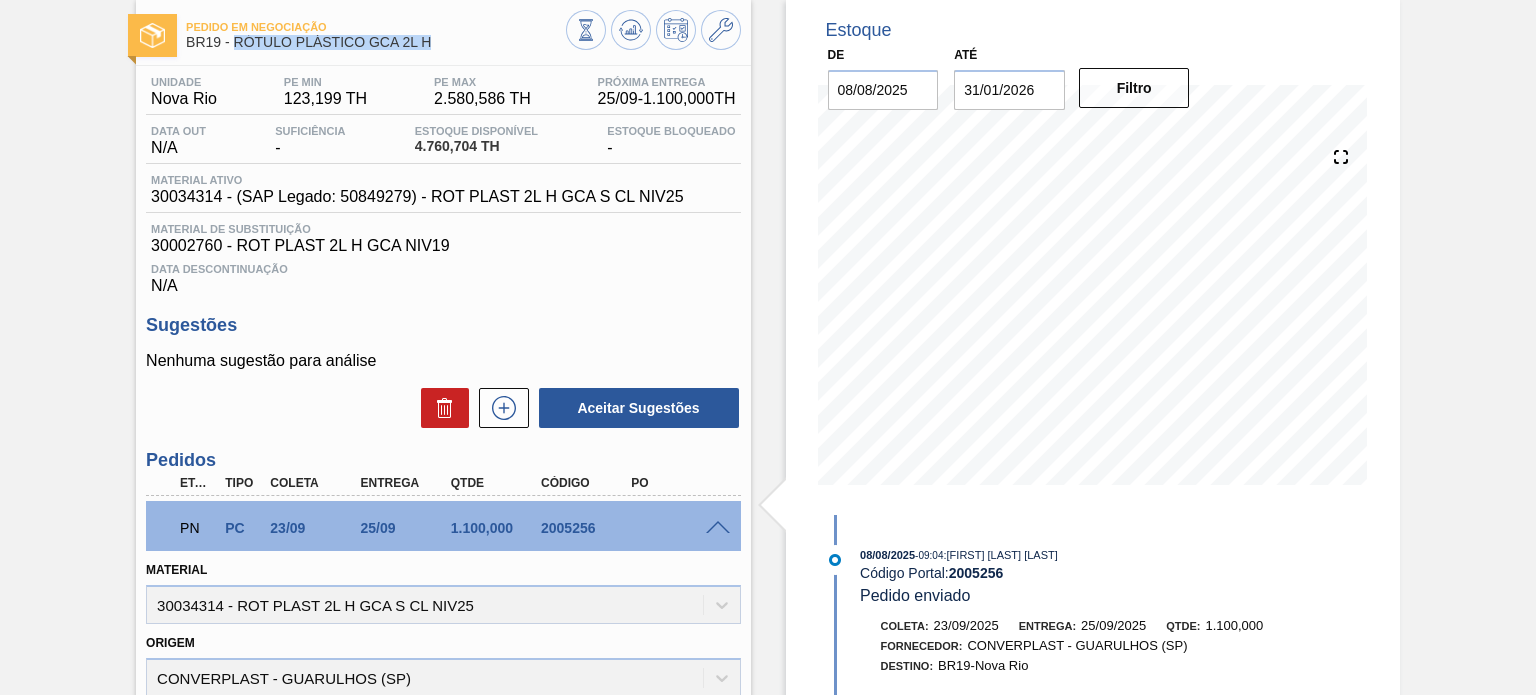 drag, startPoint x: 236, startPoint y: 43, endPoint x: 444, endPoint y: 62, distance: 208.86598 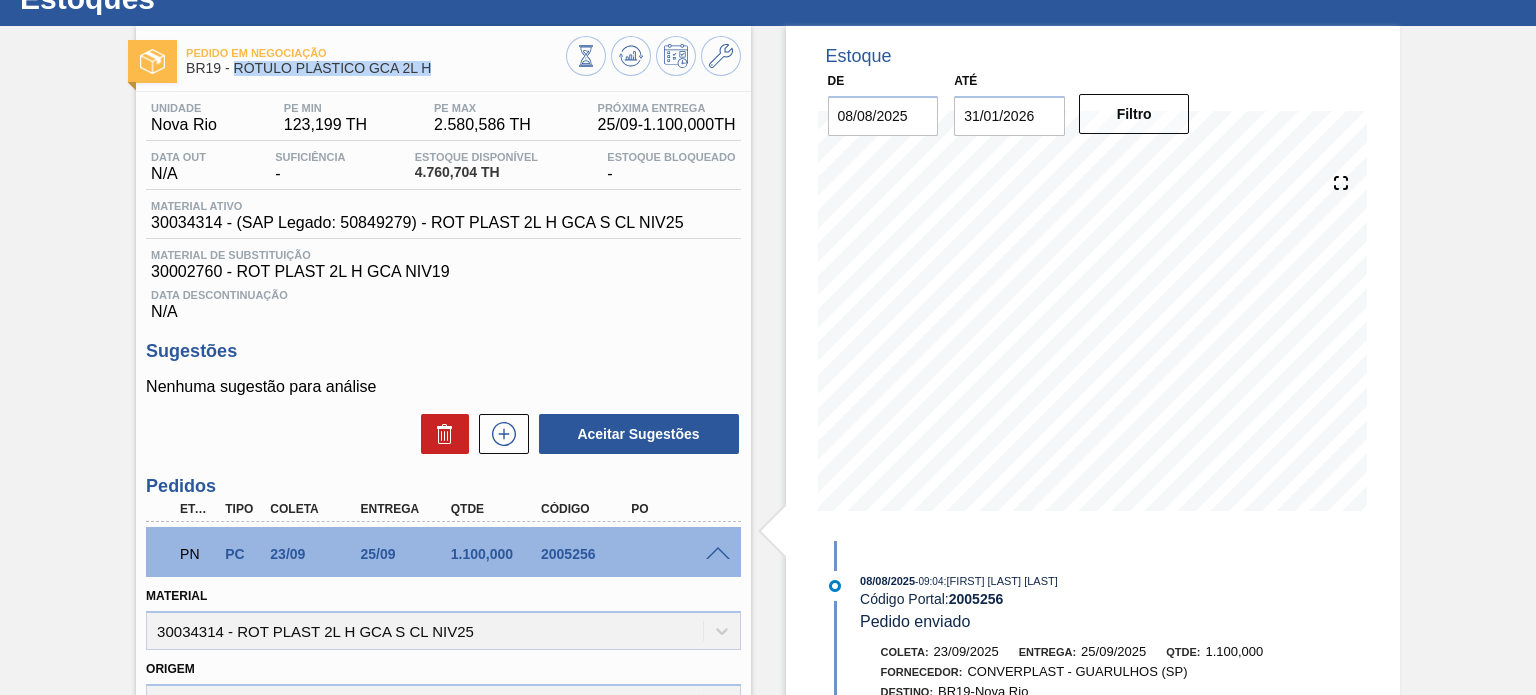 scroll, scrollTop: 0, scrollLeft: 0, axis: both 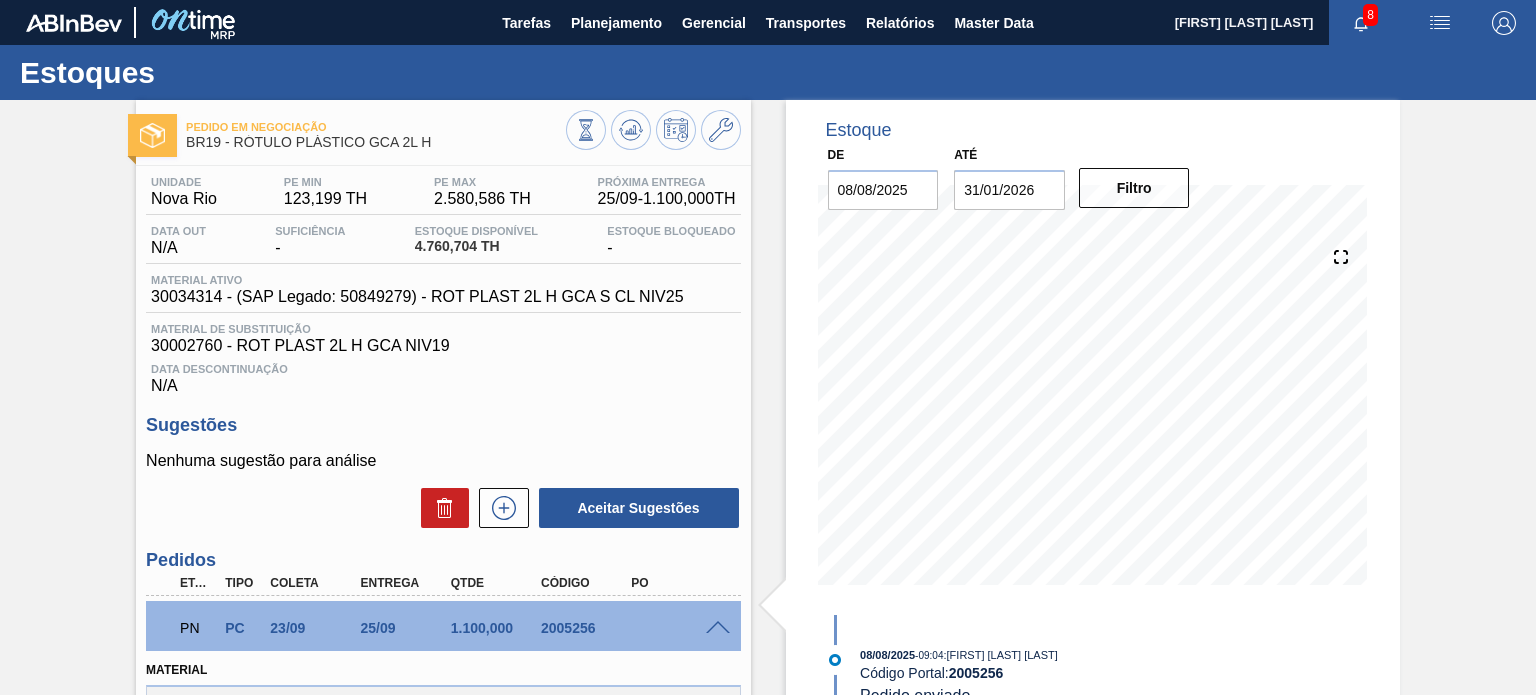 click on "Unidade Nova Rio PE MIN [PRICE] TH PE MAX [PRICE] TH Próxima Entrega [DATE] - [PRICE] TH Data out N/A Suficiência - Estoque Disponível [PRICE] TH Estoque Bloqueado - Material ativo [NUMBER] - (SAP Legado: [NUMBER]) - ROT PLAST 2L H GCA S CL NIV25 Material de Substituição [NUMBER] - ROT PLAST 2L H GCA NIV19 Data Descontinuação N/A Sugestões Nenhuma sugestão para análise Aceitar Sugestões Pedidos Etapa Tipo Coleta Entrega Qtde Código PO PN PC [DATE] [DATE] [PRICE] [NUMBER] Material [NUMBER] - ROT PLAST 2L H GCA S CL NIV25 Origem CONVERPLAST - [CITY] ([STATE]) Coleta [DATE] Entrega [DATE] Tam lote 275 Quantidade 4 Total 1.100 Doca Linha de Produção Comentário Incoterm CIF Pedido Transferência Saída Etapa Tipo Coleta Entrega Qtde Código PO AC PT [DATE] [DATE] [PRICE] [NUMBER] Material [NUMBER] - ROT PLAST 2L H GCA S CL NIV25 Destino BR22 - [CITY] Coleta [DATE] Entrega [DATE] Tam lote 275 Quantidade 4 Total 1.100 Doca Linha de Produção Comentário Incoterm" at bounding box center (443, 813) 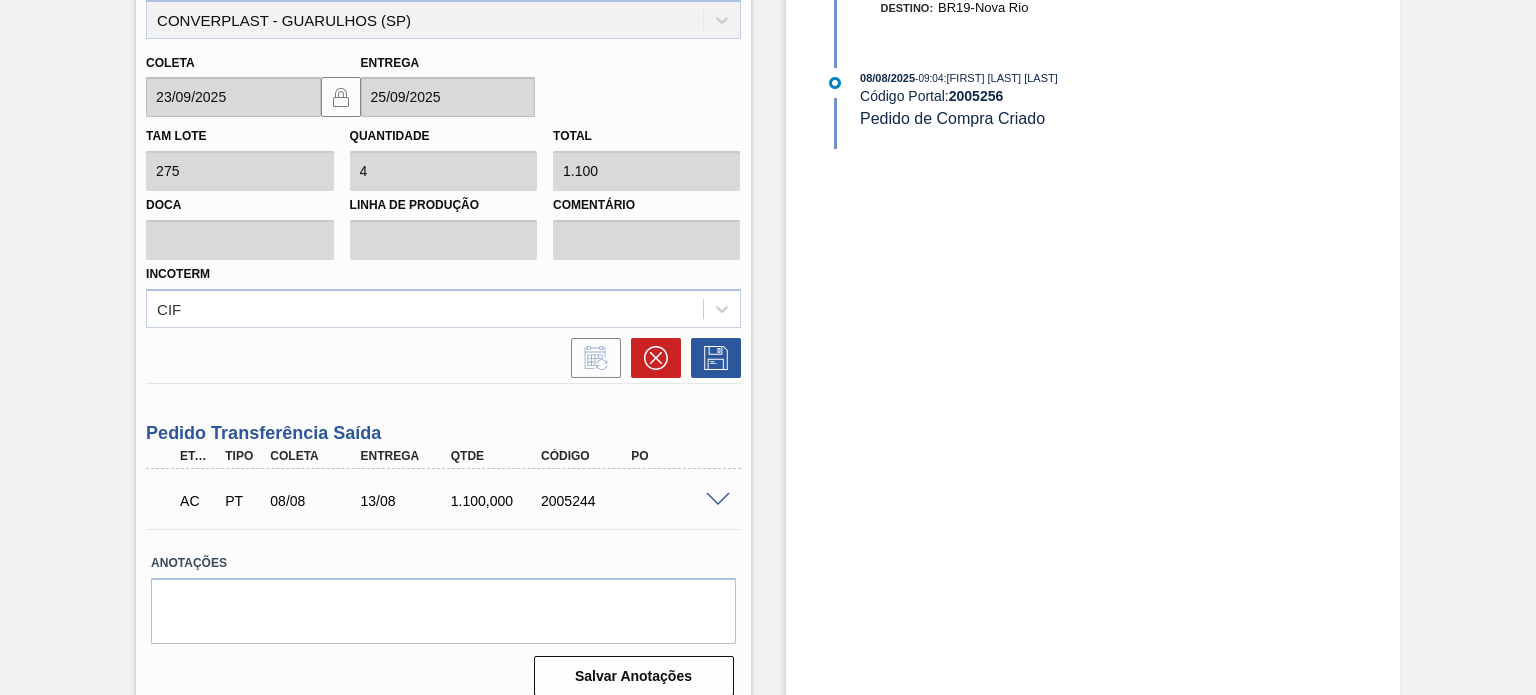 scroll, scrollTop: 773, scrollLeft: 0, axis: vertical 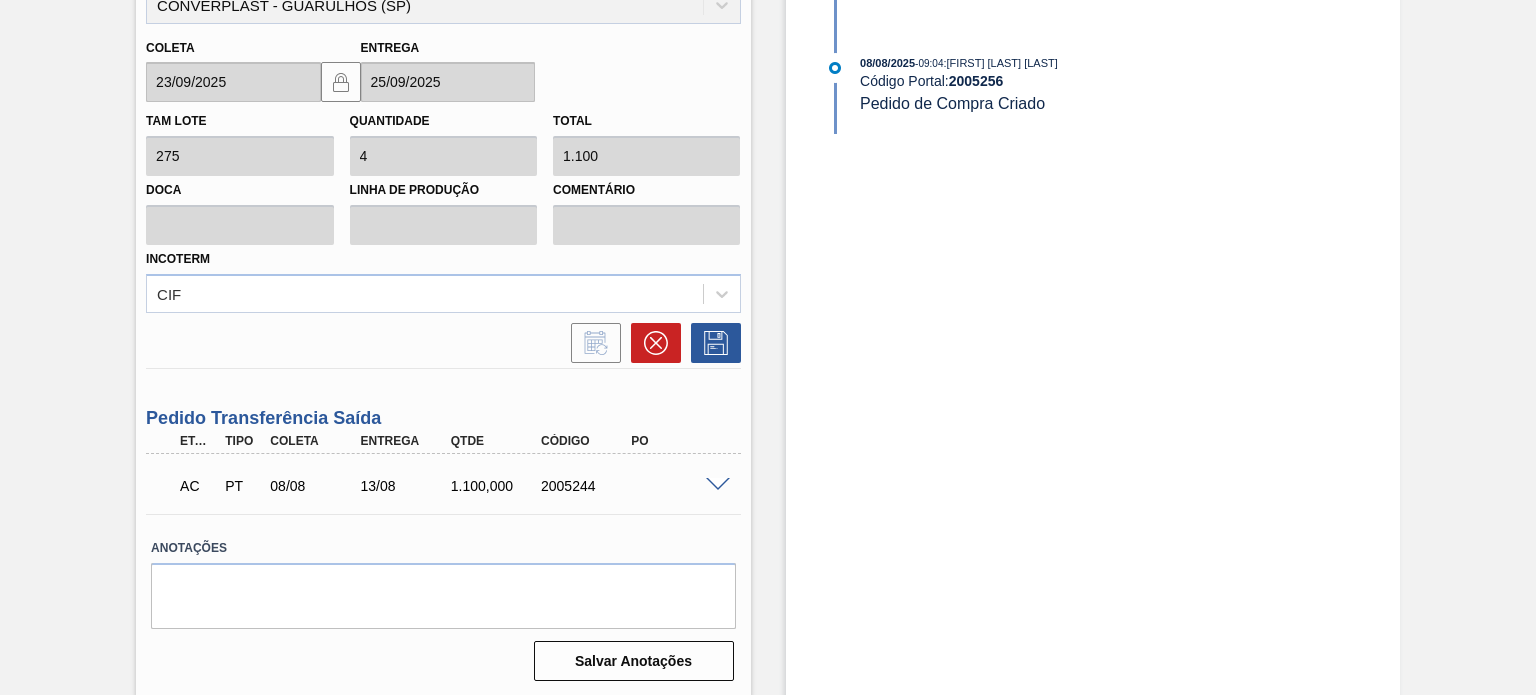 click at bounding box center (718, 485) 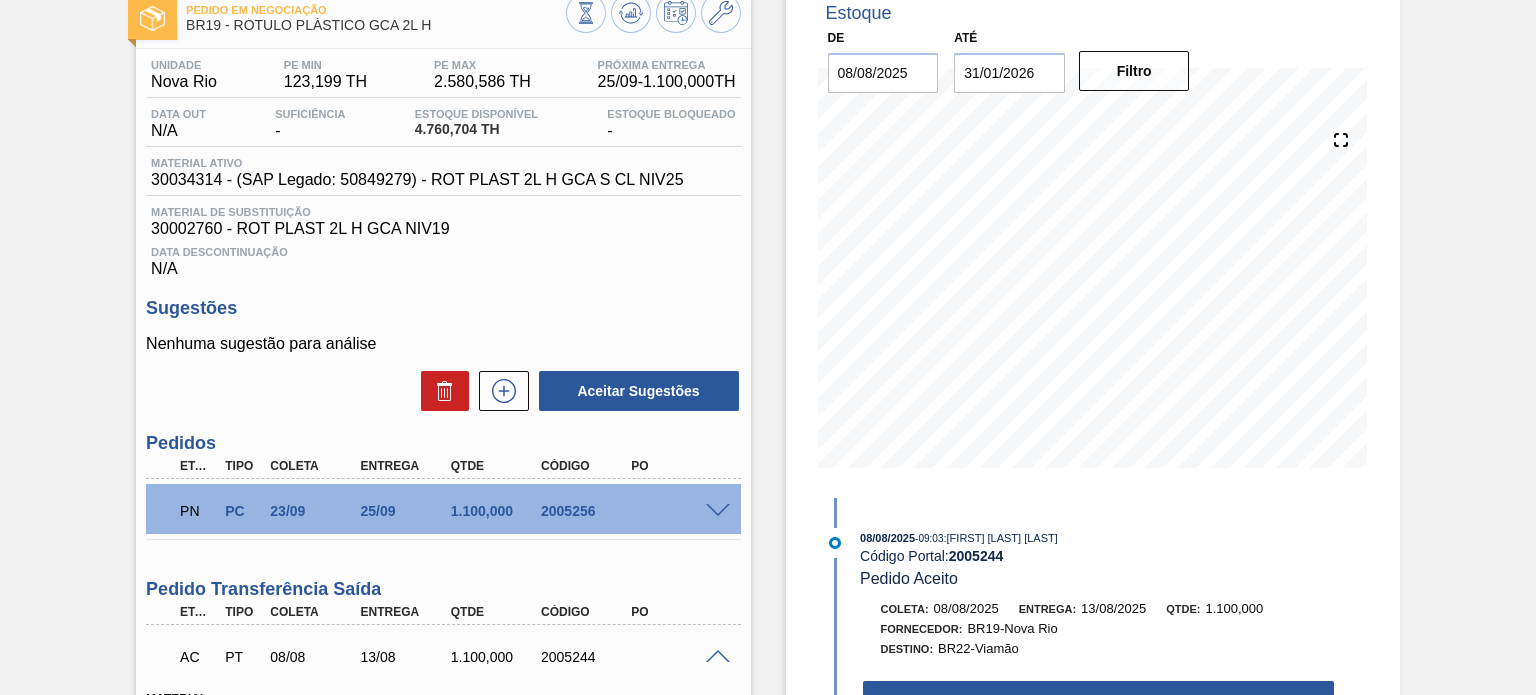 scroll, scrollTop: 82, scrollLeft: 0, axis: vertical 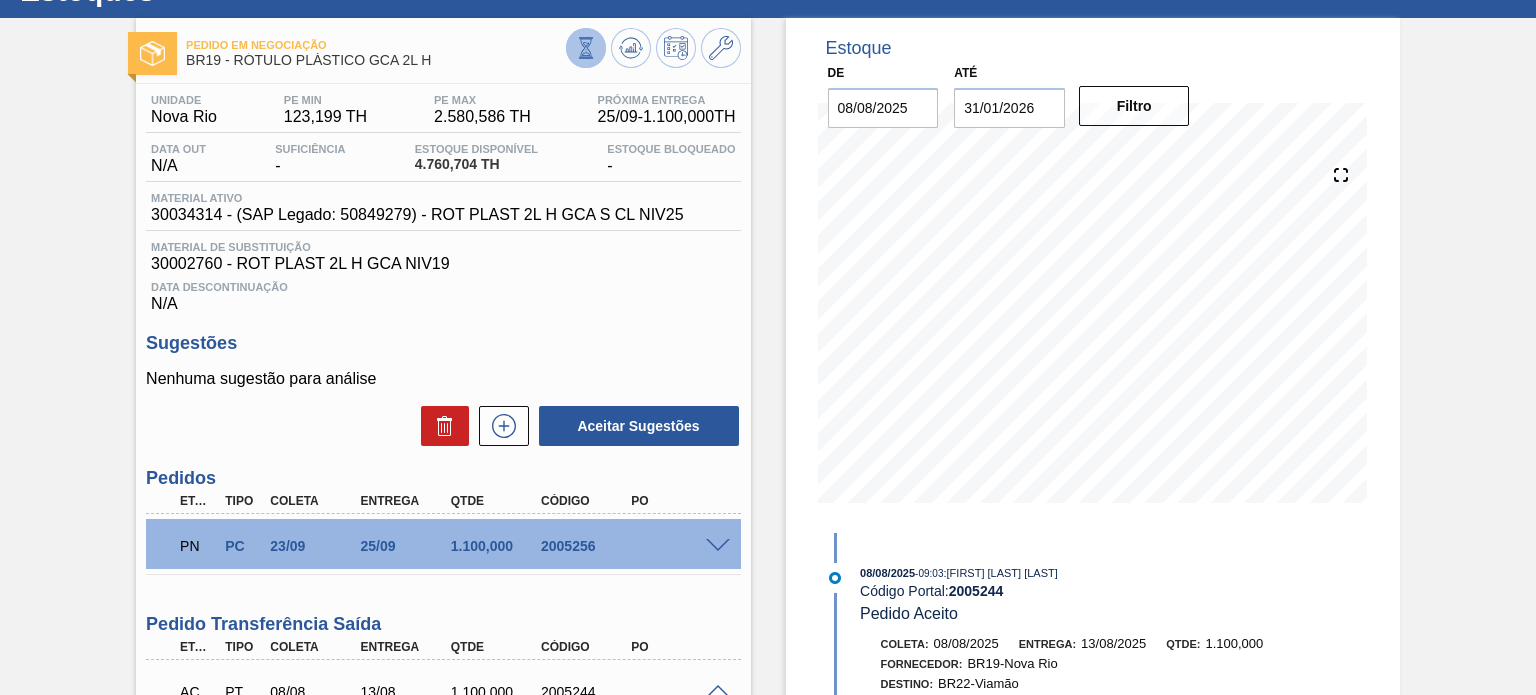 click 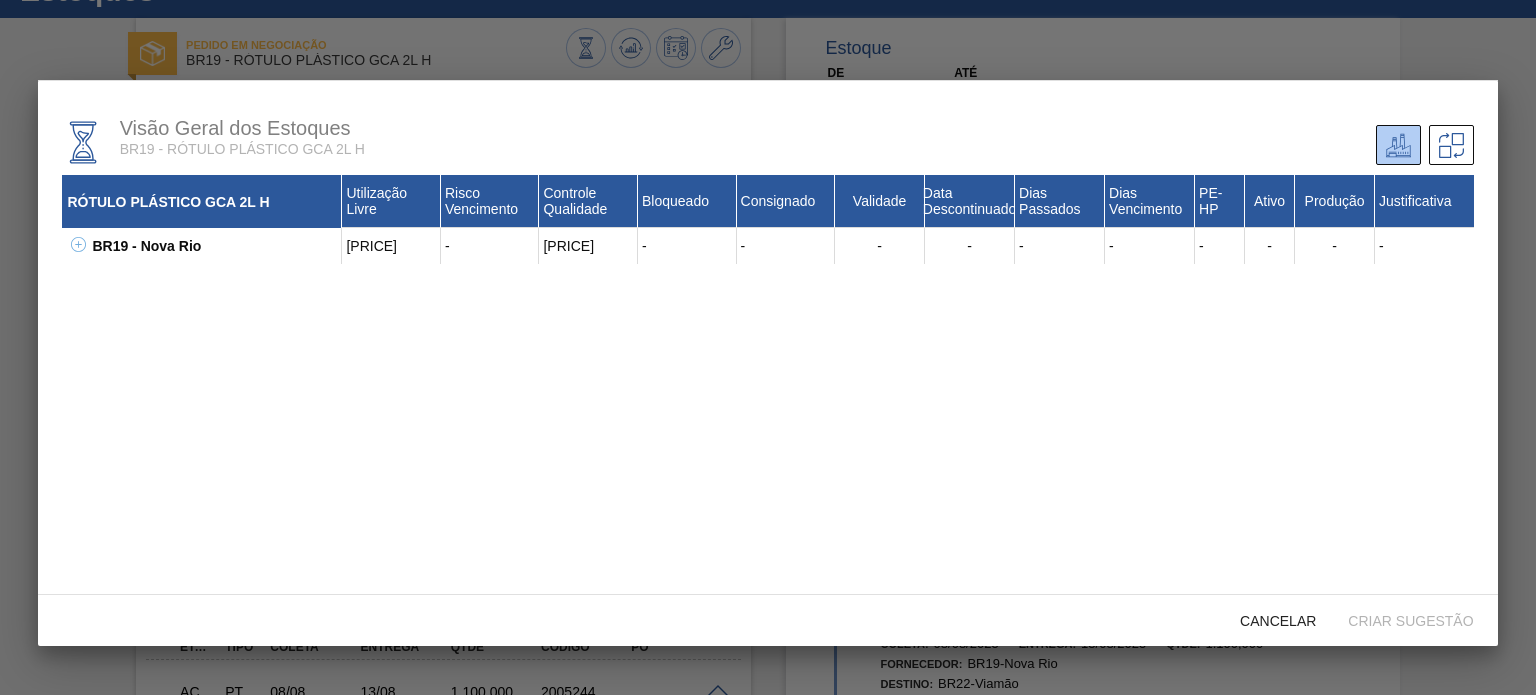 click at bounding box center (75, 246) 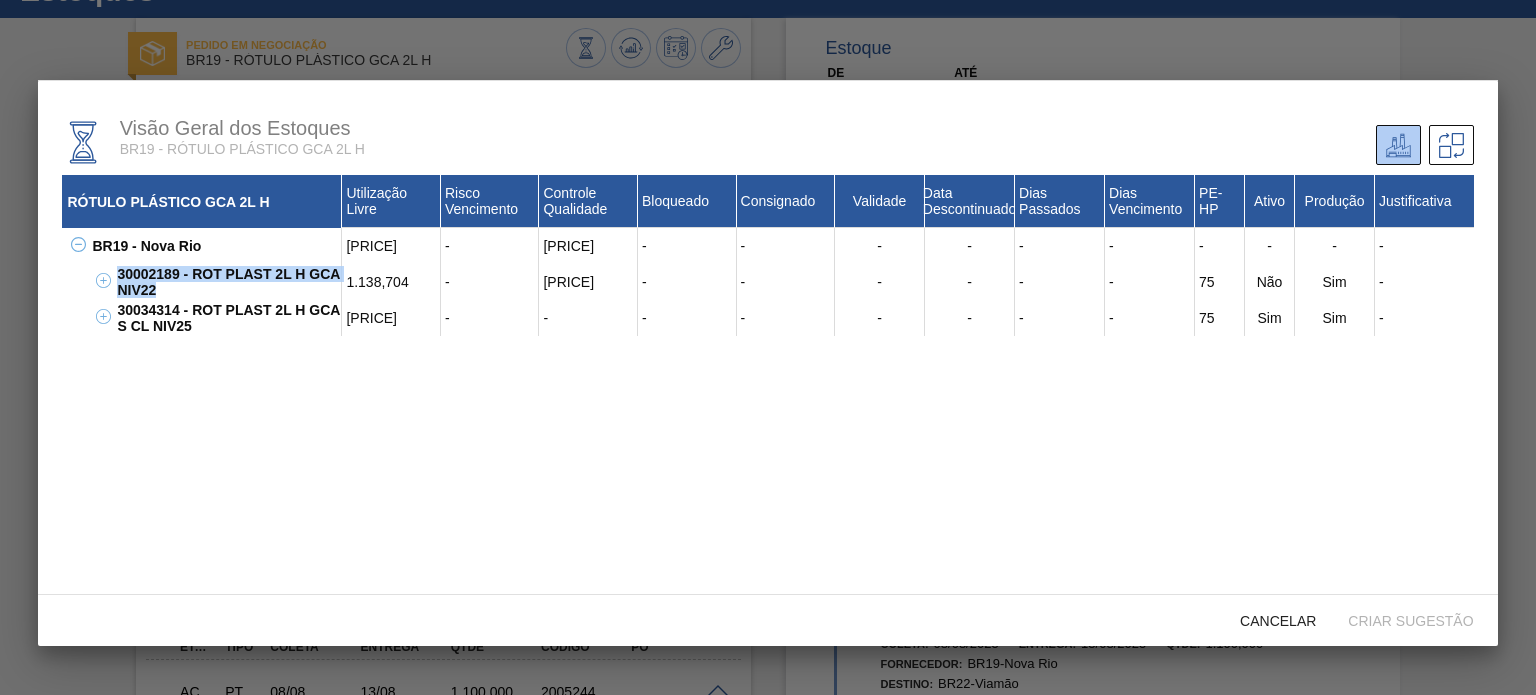 drag, startPoint x: 176, startPoint y: 296, endPoint x: 106, endPoint y: 279, distance: 72.03471 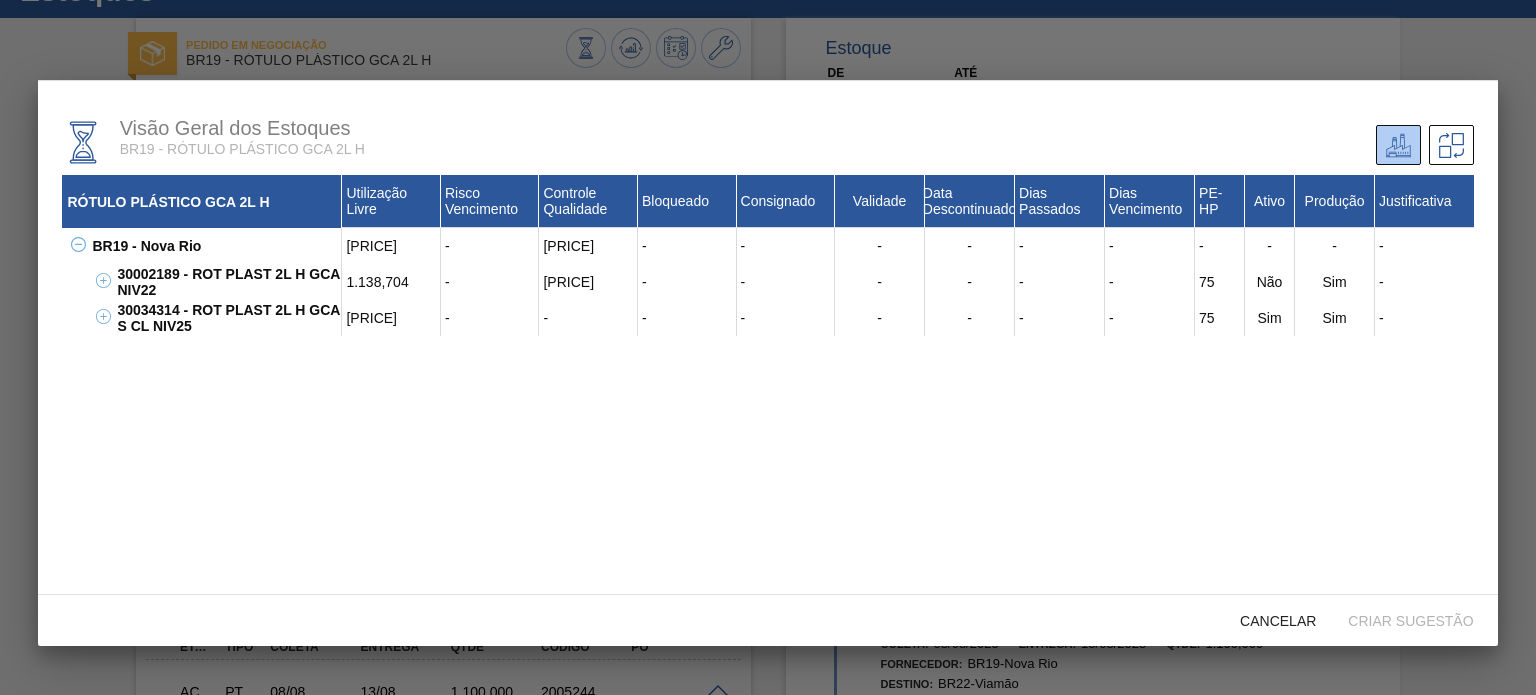 click on "RÓTULO PLÁSTICO GCA 2L H Utilização Livre Risco Vencimento Controle Qualidade Bloqueado Consignado Validade Data Descontinuado Dias Passados Dias Vencimento PE-HP Ativo Produção Justificativa BR19 - Nova Rio 4.709,204 - 51,500 - - - - - - - - - - 30002189 - ROT PLAST 2L H GCA NIV22 1.138,704 - 51,500 - - - - - - 75 Não Sim - C157046701 - - - - - - - - - - - - - W111705501 - - - - - 05/11/2024 - 641 - - - - - W111705502 - - - - - 06/11/2024 - 640 - - - - - X011505501 - - - - - 01/01/2025 - 584 - - - - - X032505501 - - - - - 15/03/2025 - 511 - - - - - X032505501 - - - - - 15/03/2025 - 511 - - - - - 0000116276 - - - - - 11/04/2025 - 484 - - - - - 0000116277 - - - - - 11/04/2025 - 484 - - - - - 0000116277 - - - - - 11/04/2025 - 484 - - - - - 0000121838 - - - - - 28/05/2025 - 437 - - - - - 0000121838 - - - - - 28/05/2025 - 437 - - - - - 0000177356 - - - - - 29/06/2025 - 405 - - - - - 0000177356 - - - - - 29/06/2025 - 405 - - - - - 0000403966 - - - - - 27/11/2025 - 254 - - - - - 0000435808 - - - - - - 230 -" at bounding box center (767, 419) 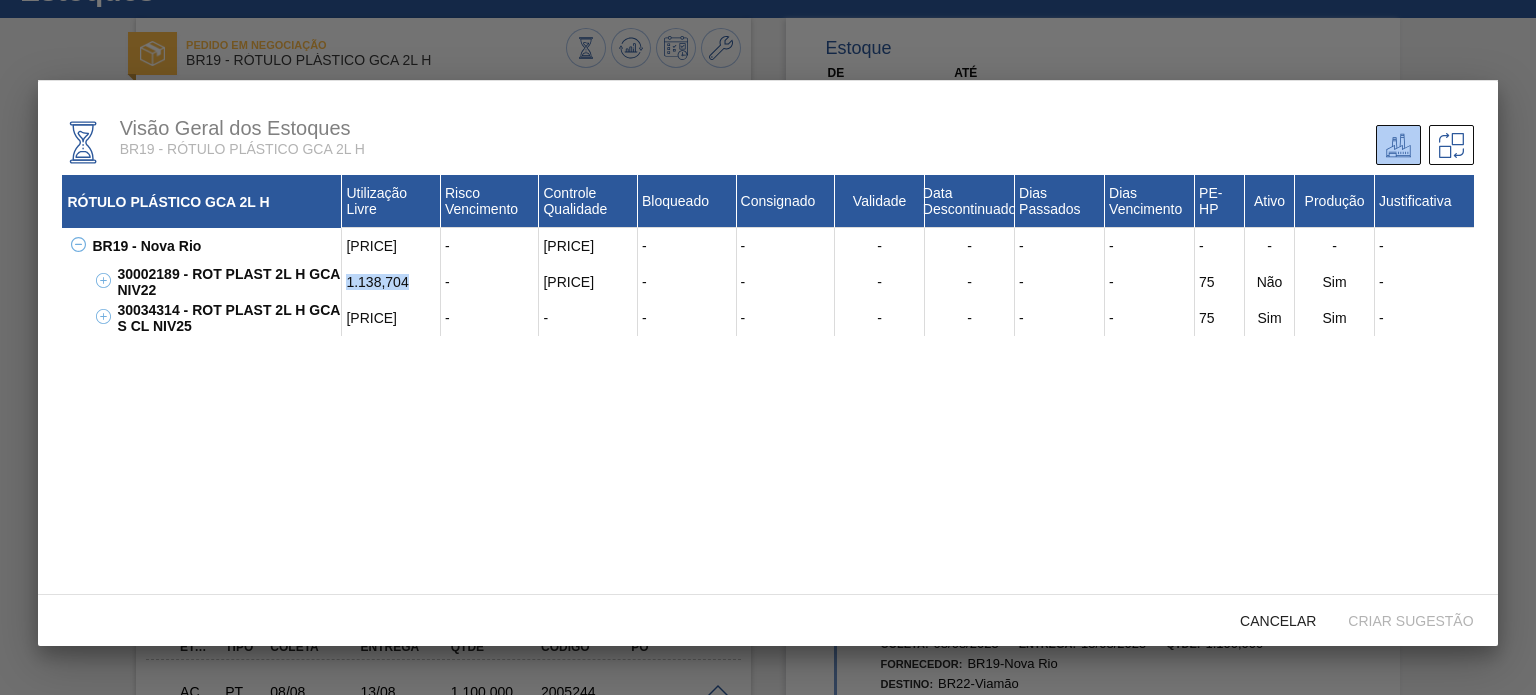 drag, startPoint x: 407, startPoint y: 282, endPoint x: 340, endPoint y: 270, distance: 68.06615 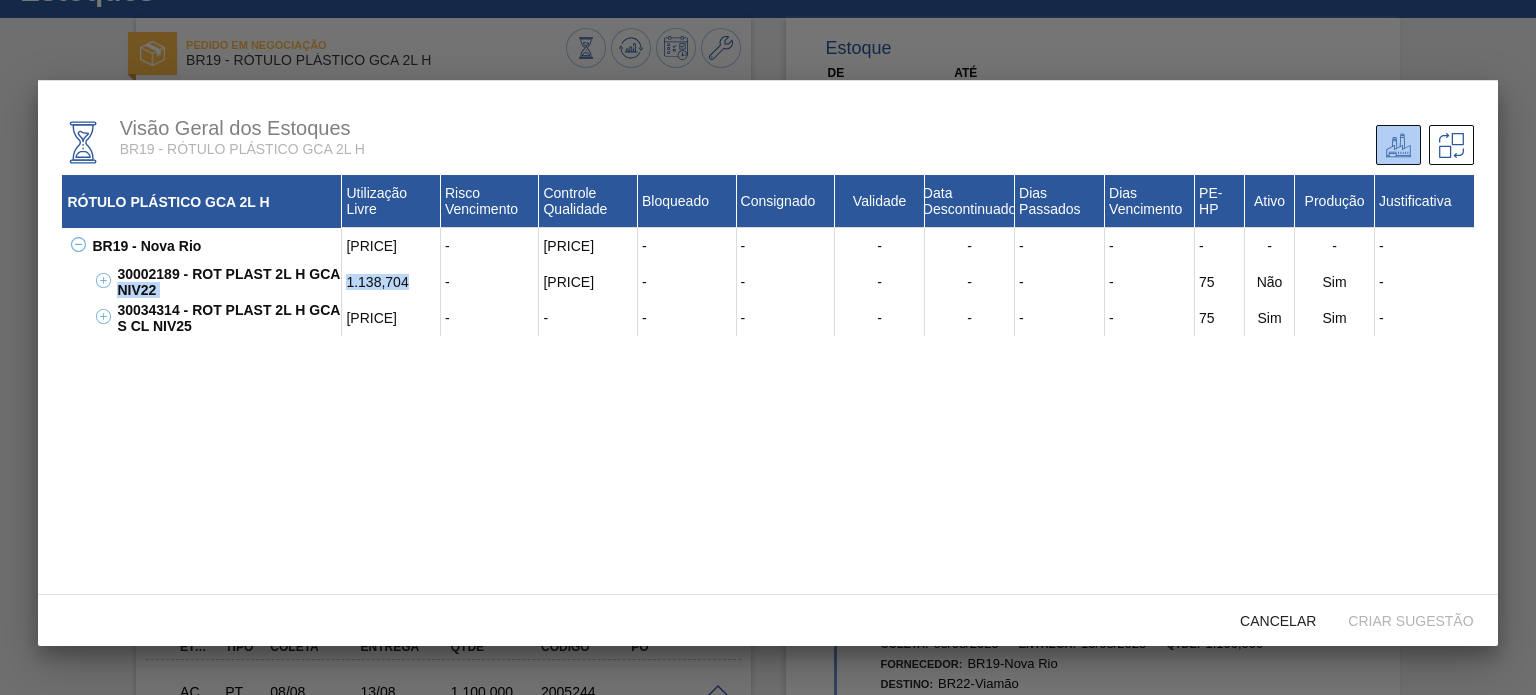 copy on "NIV22 1.138,704" 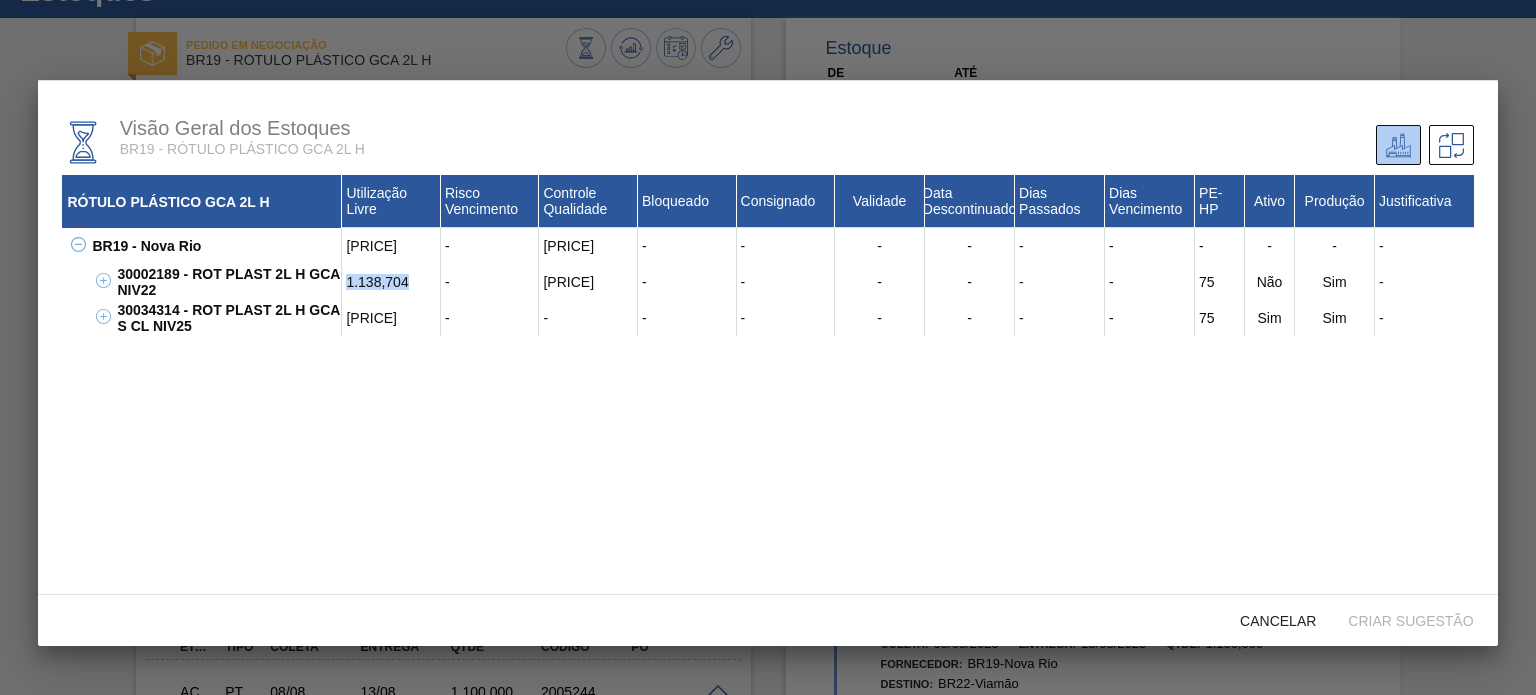 drag, startPoint x: 349, startPoint y: 285, endPoint x: 412, endPoint y: 283, distance: 63.03174 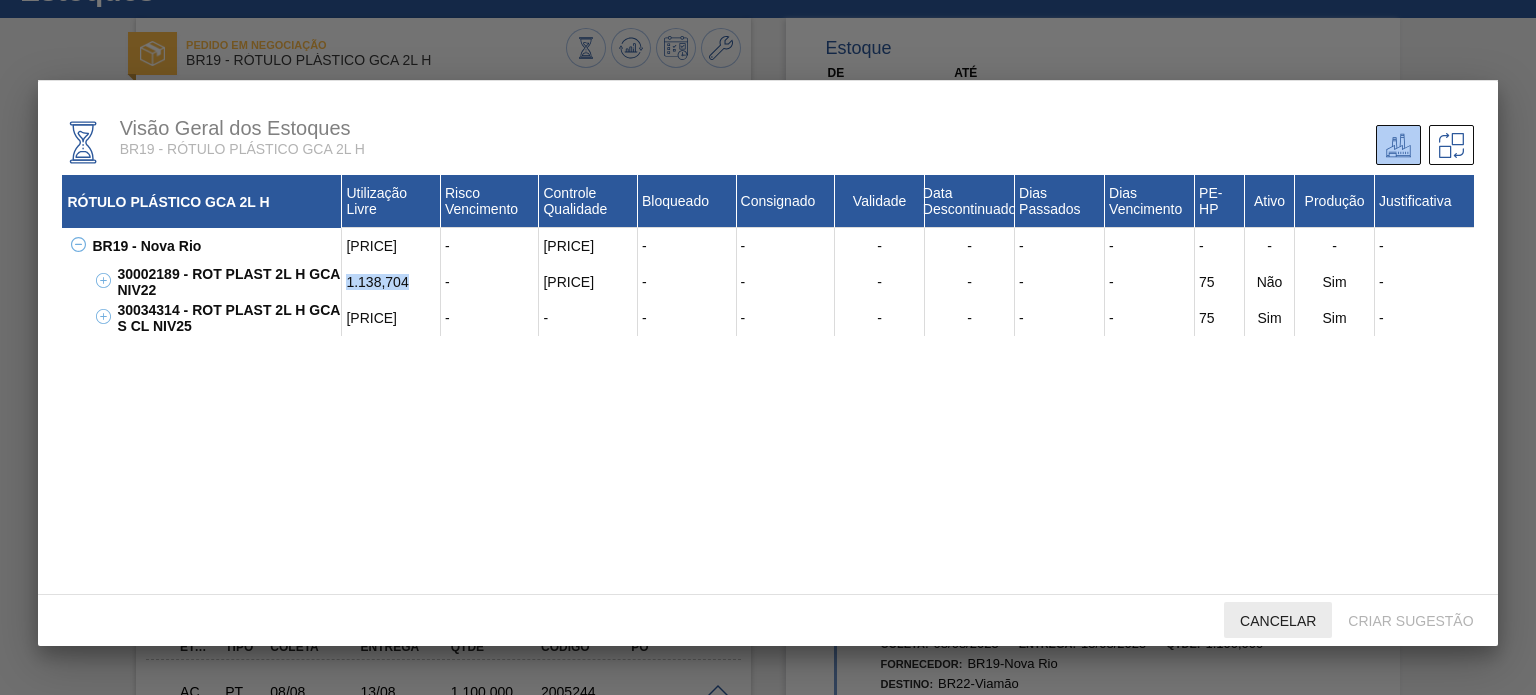 click on "Cancelar" at bounding box center (1278, 621) 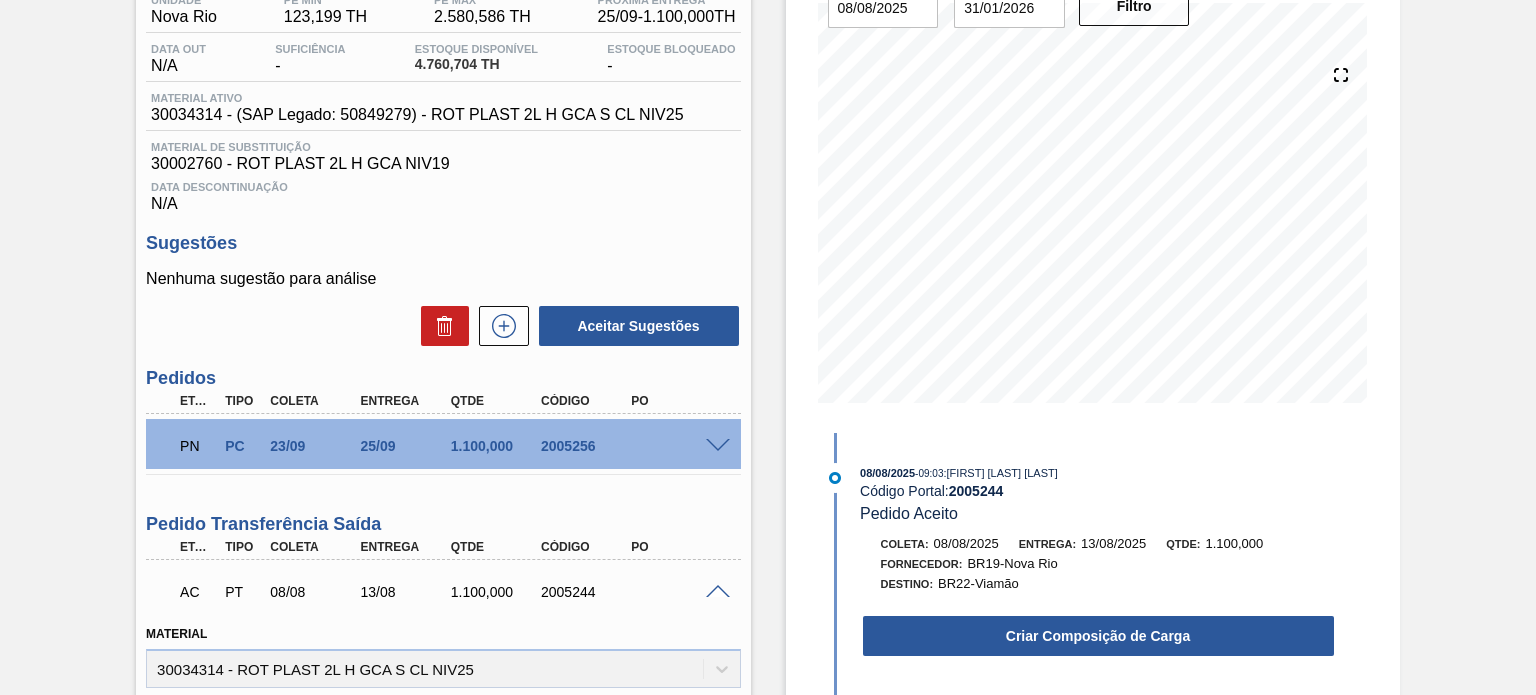 scroll, scrollTop: 0, scrollLeft: 0, axis: both 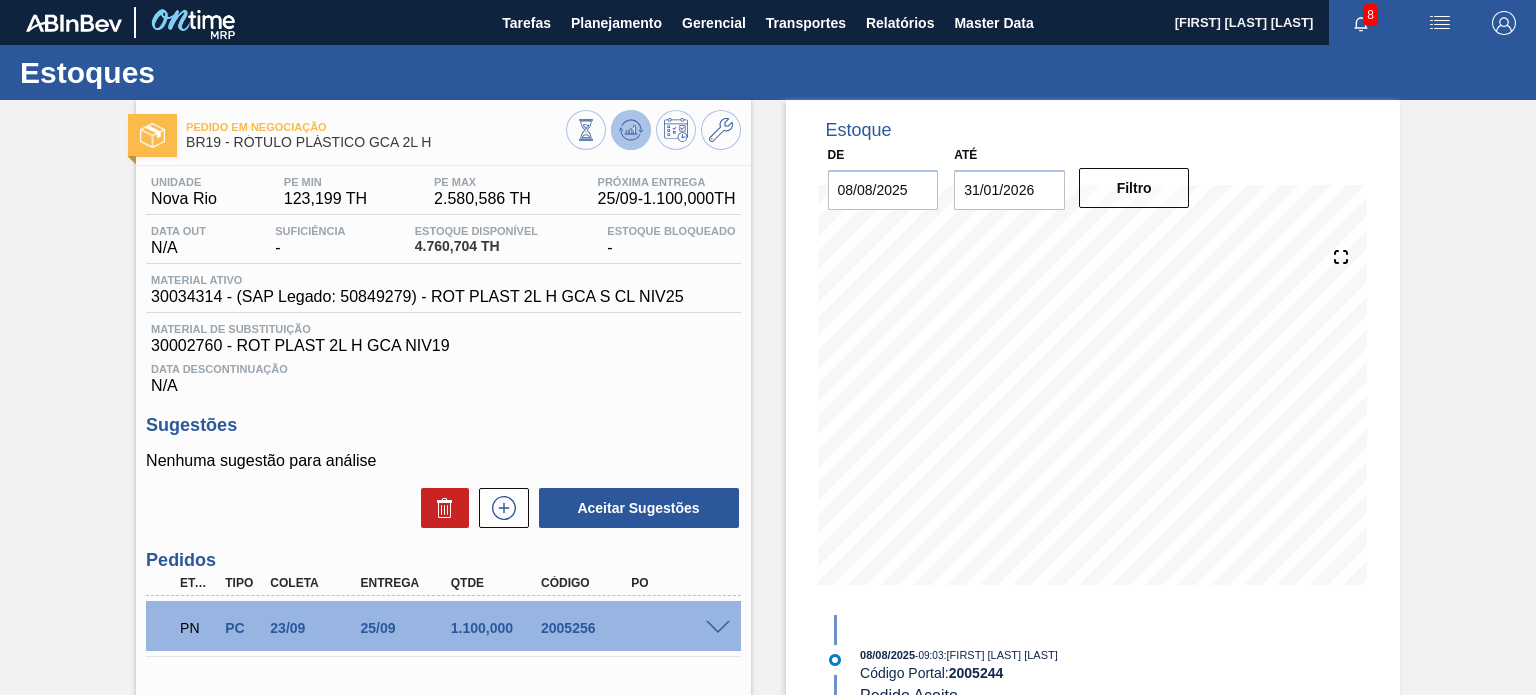click 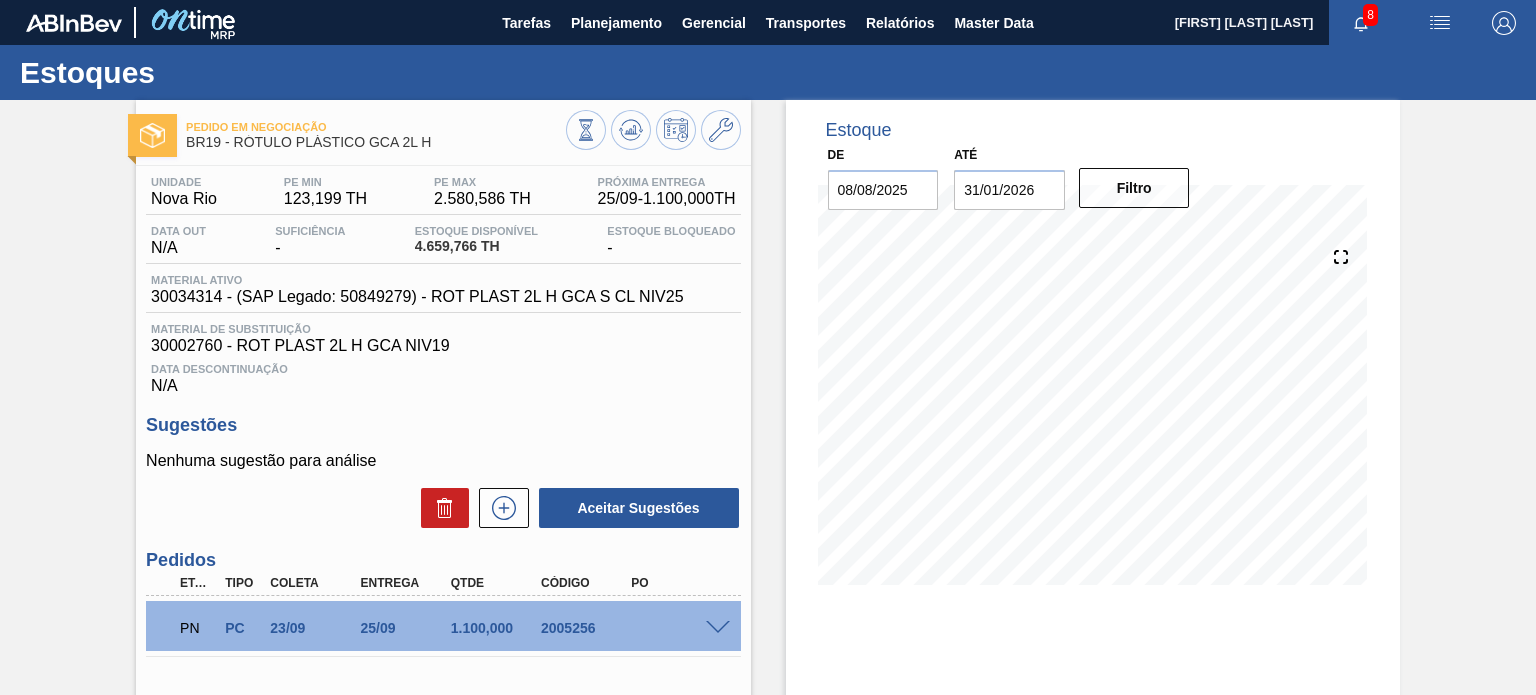scroll, scrollTop: 200, scrollLeft: 0, axis: vertical 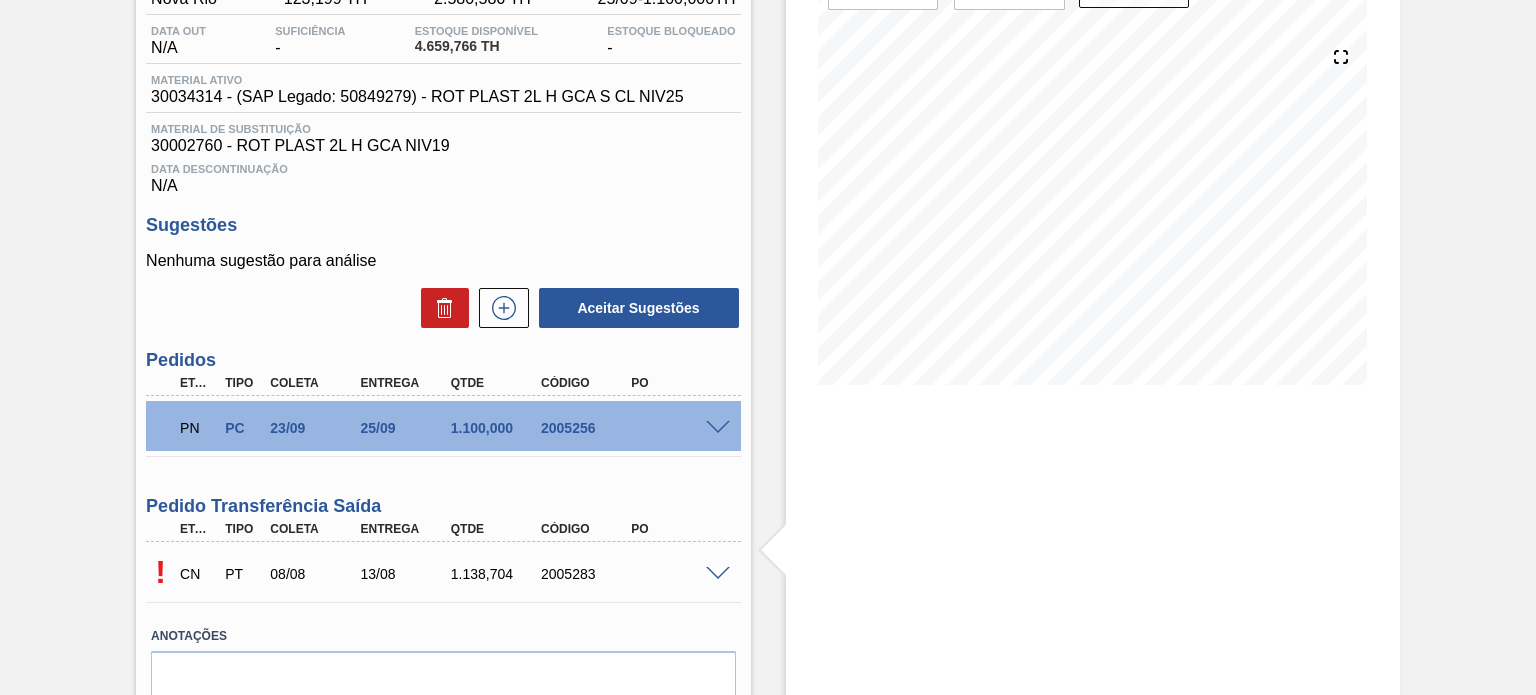click at bounding box center [718, 574] 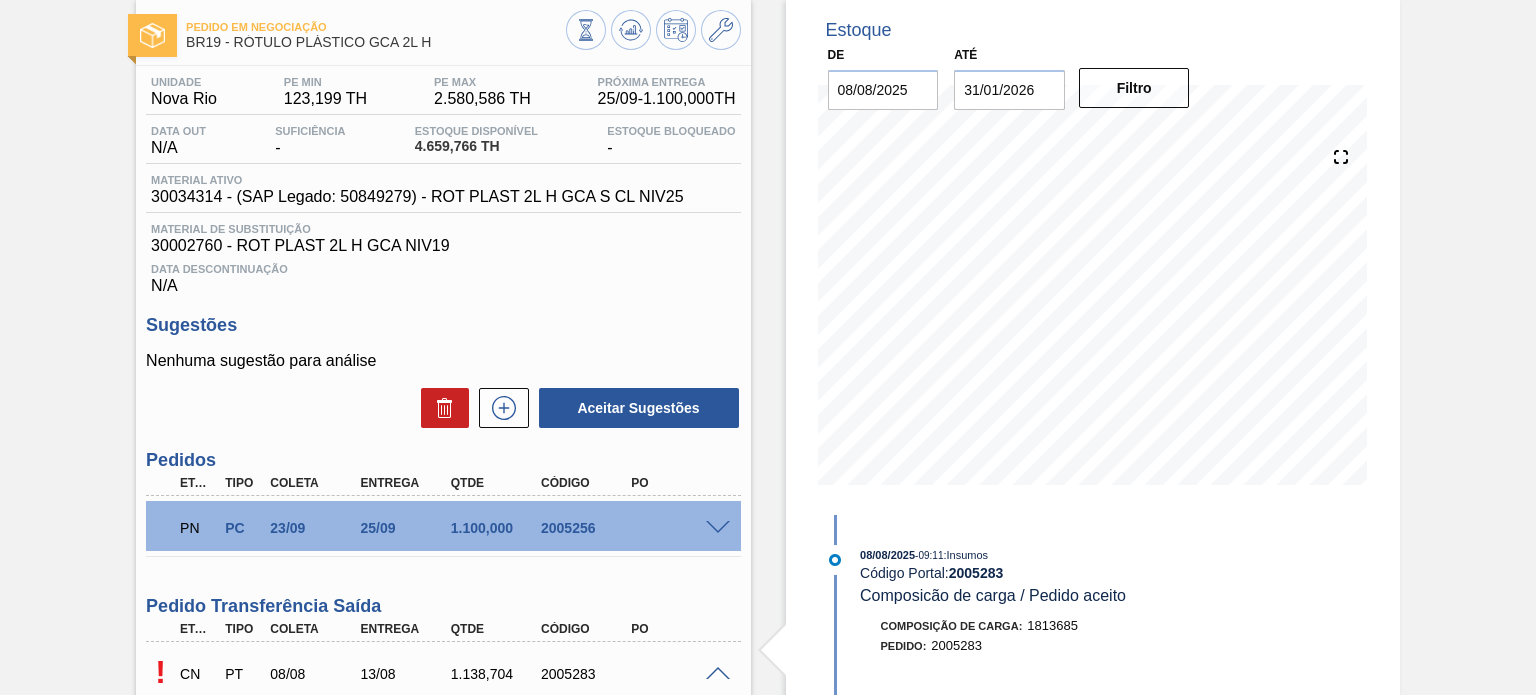 scroll, scrollTop: 100, scrollLeft: 0, axis: vertical 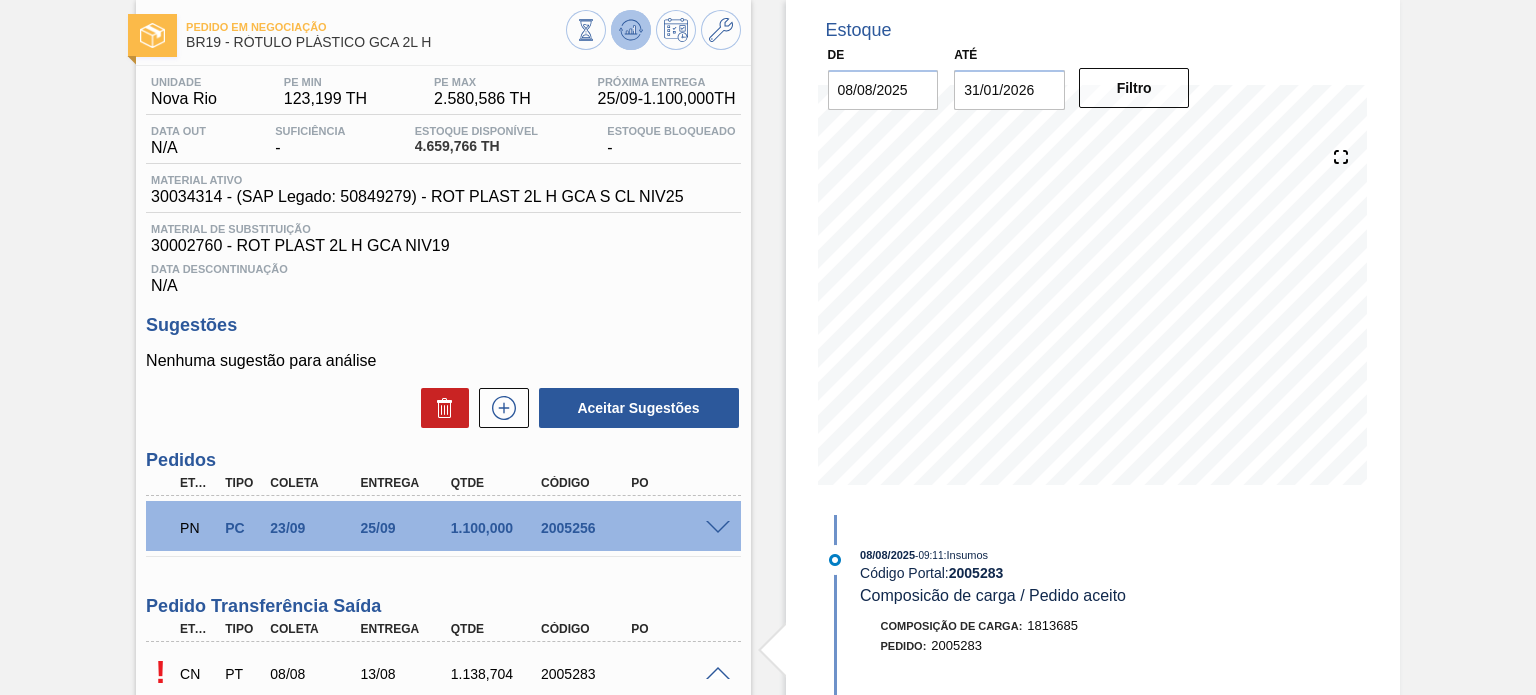 click 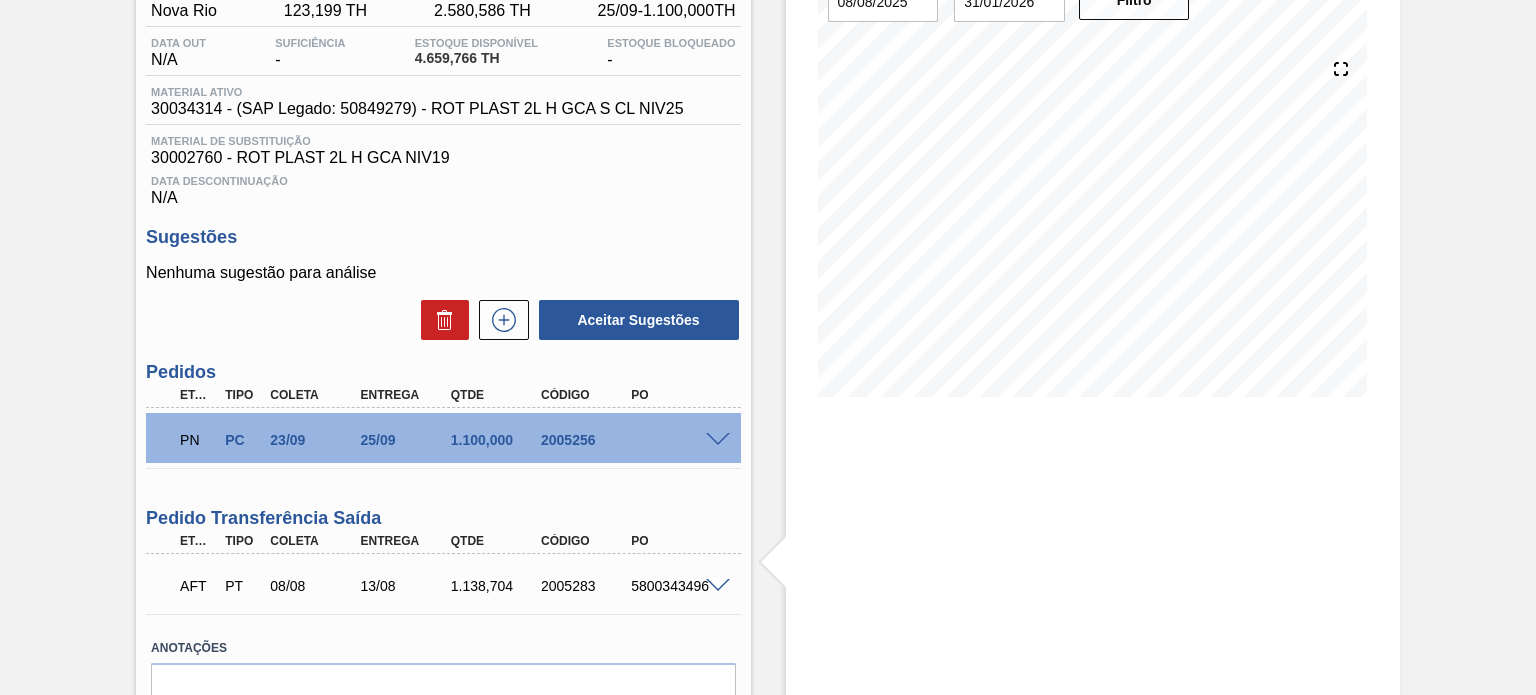scroll, scrollTop: 200, scrollLeft: 0, axis: vertical 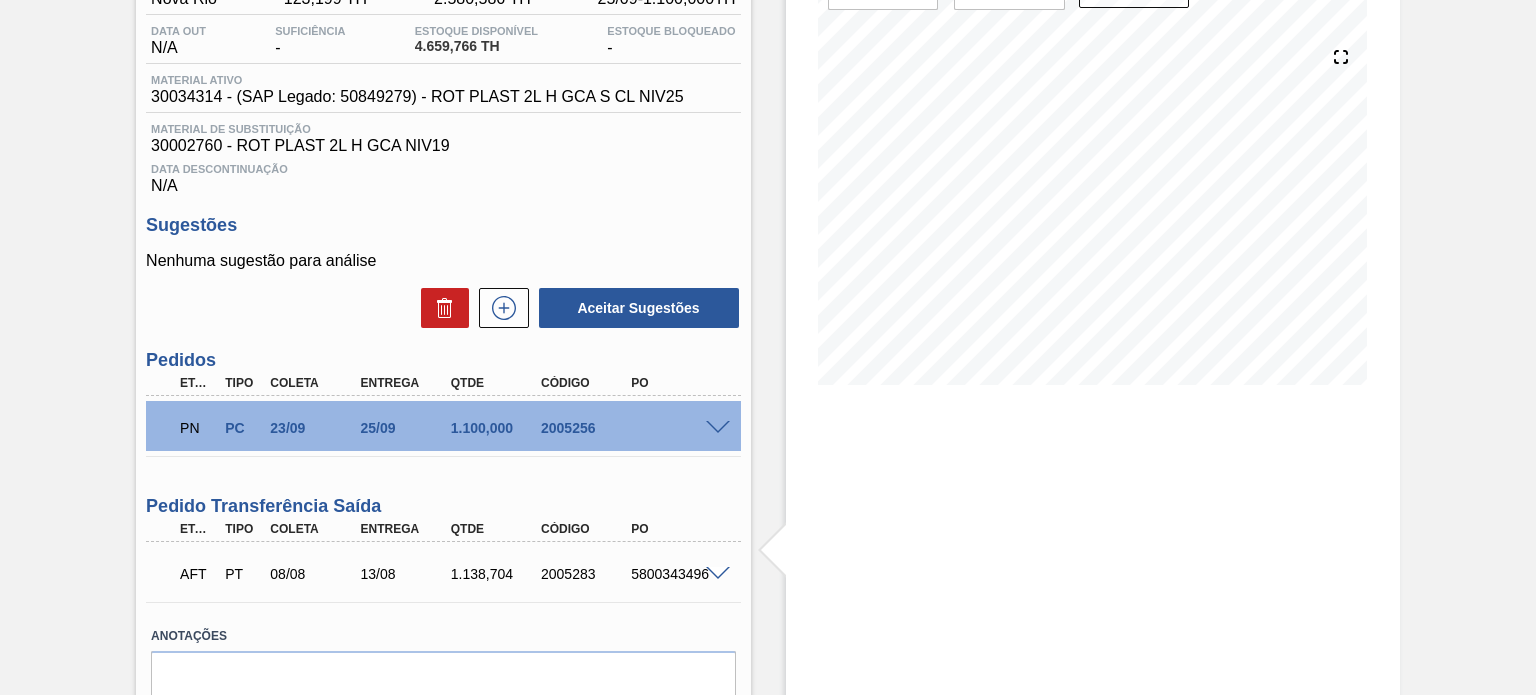 click on "2005256" at bounding box center (585, 428) 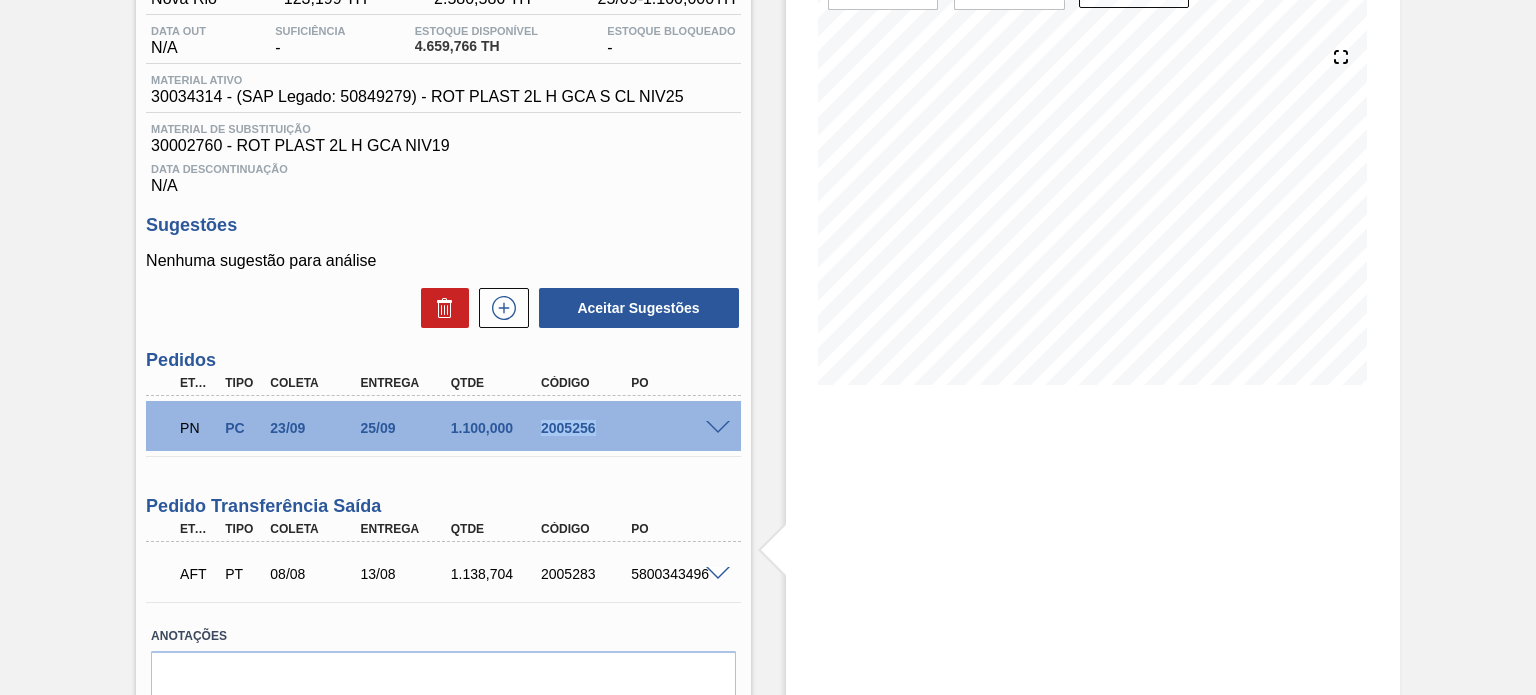 click on "2005256" at bounding box center (585, 428) 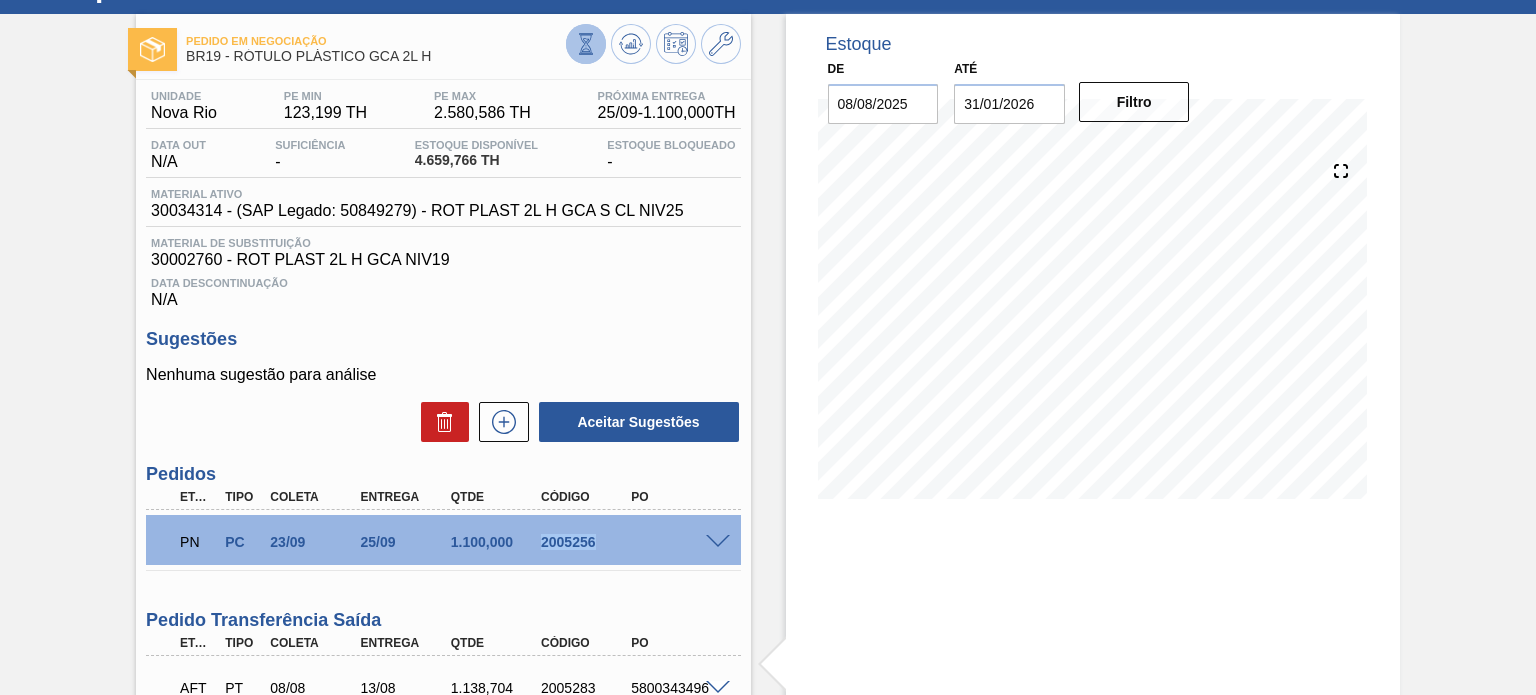 scroll, scrollTop: 0, scrollLeft: 0, axis: both 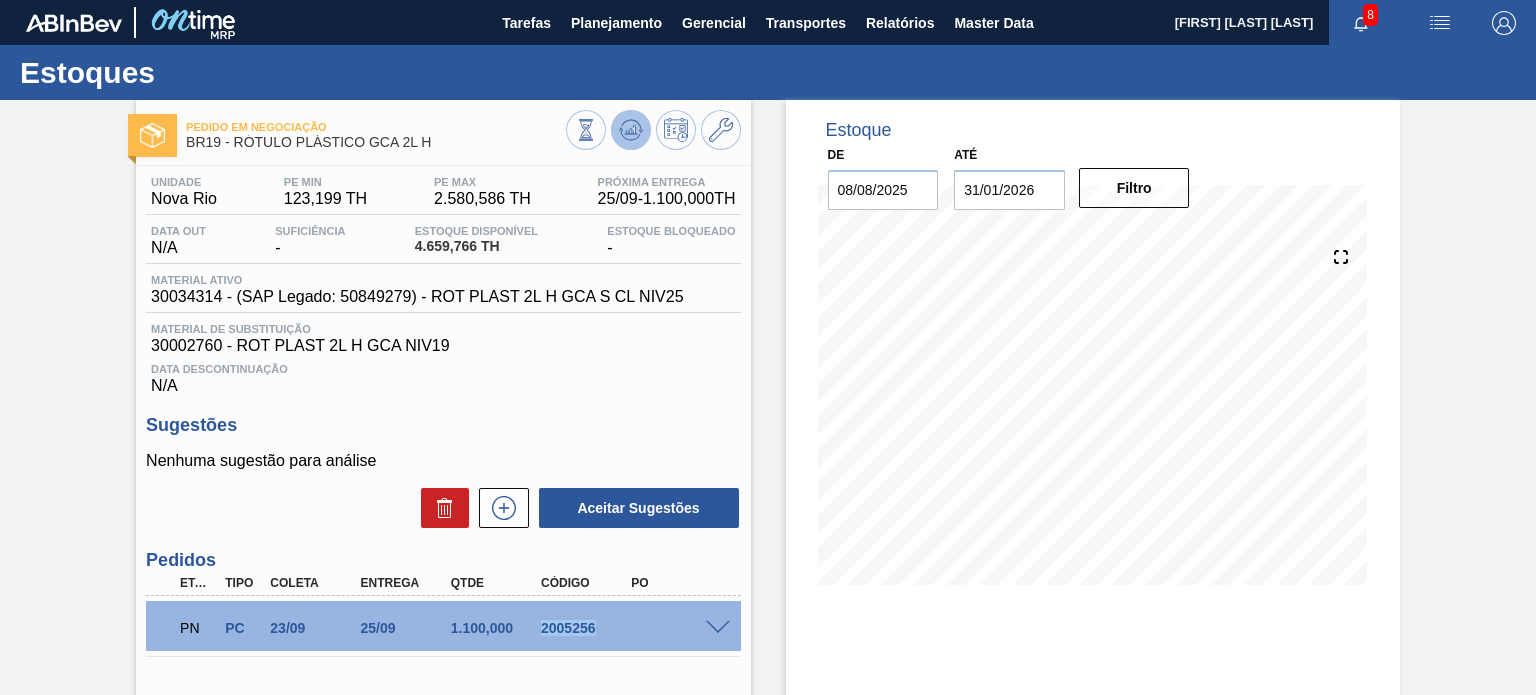 click at bounding box center [631, 130] 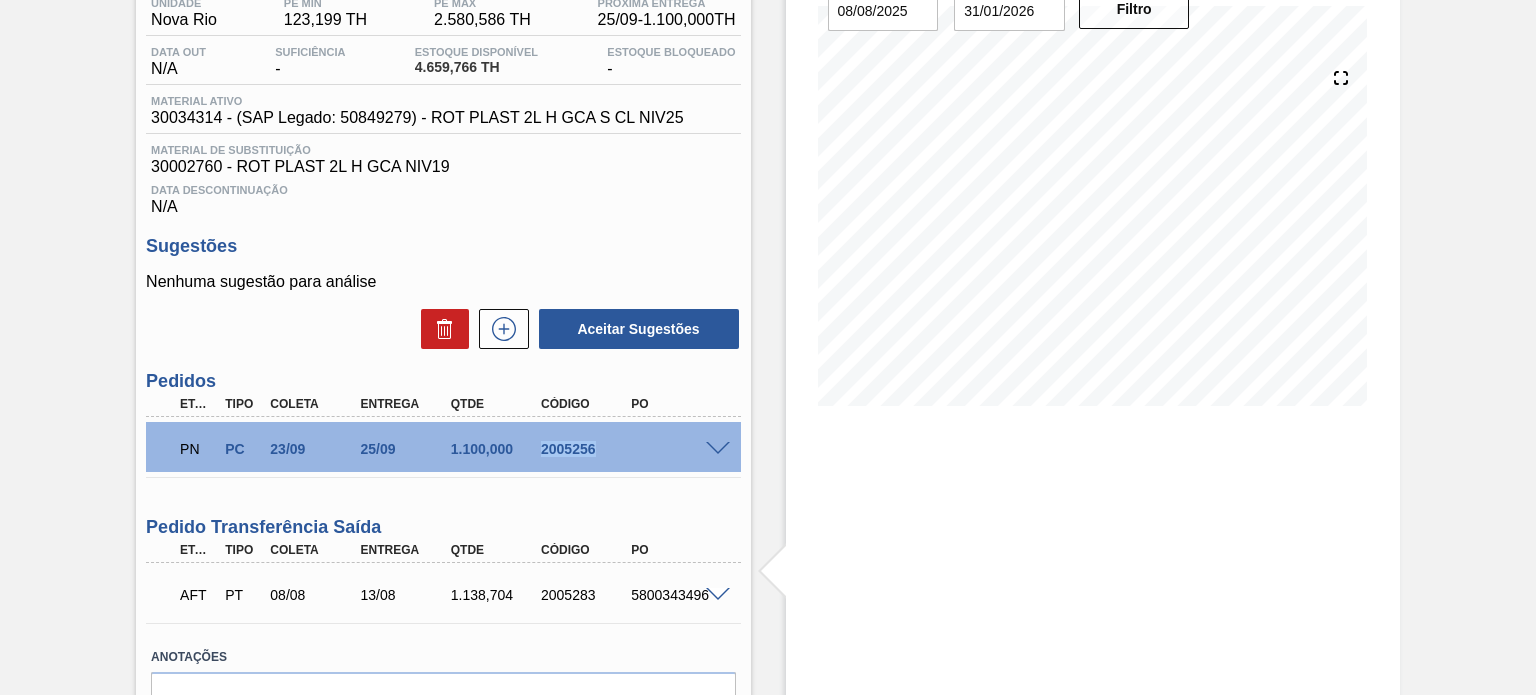 scroll, scrollTop: 290, scrollLeft: 0, axis: vertical 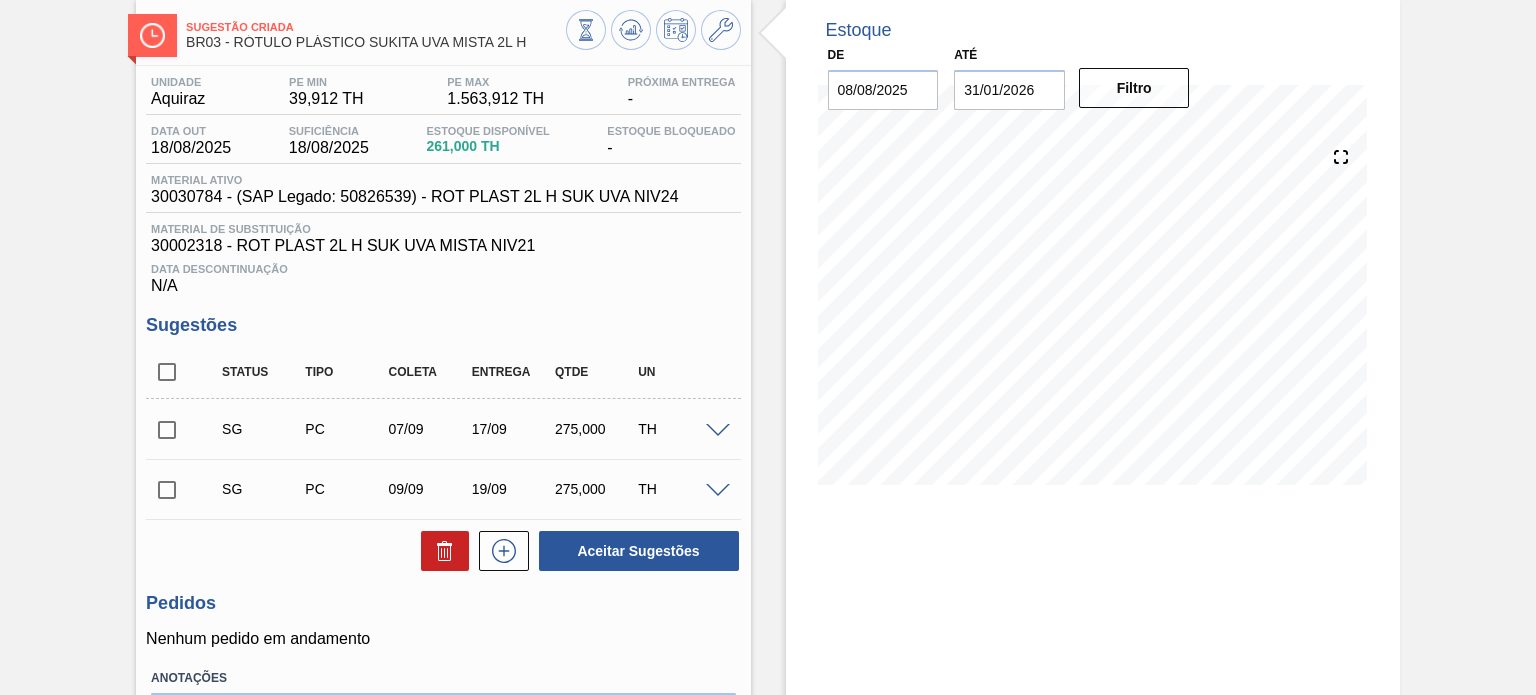 click at bounding box center (718, 431) 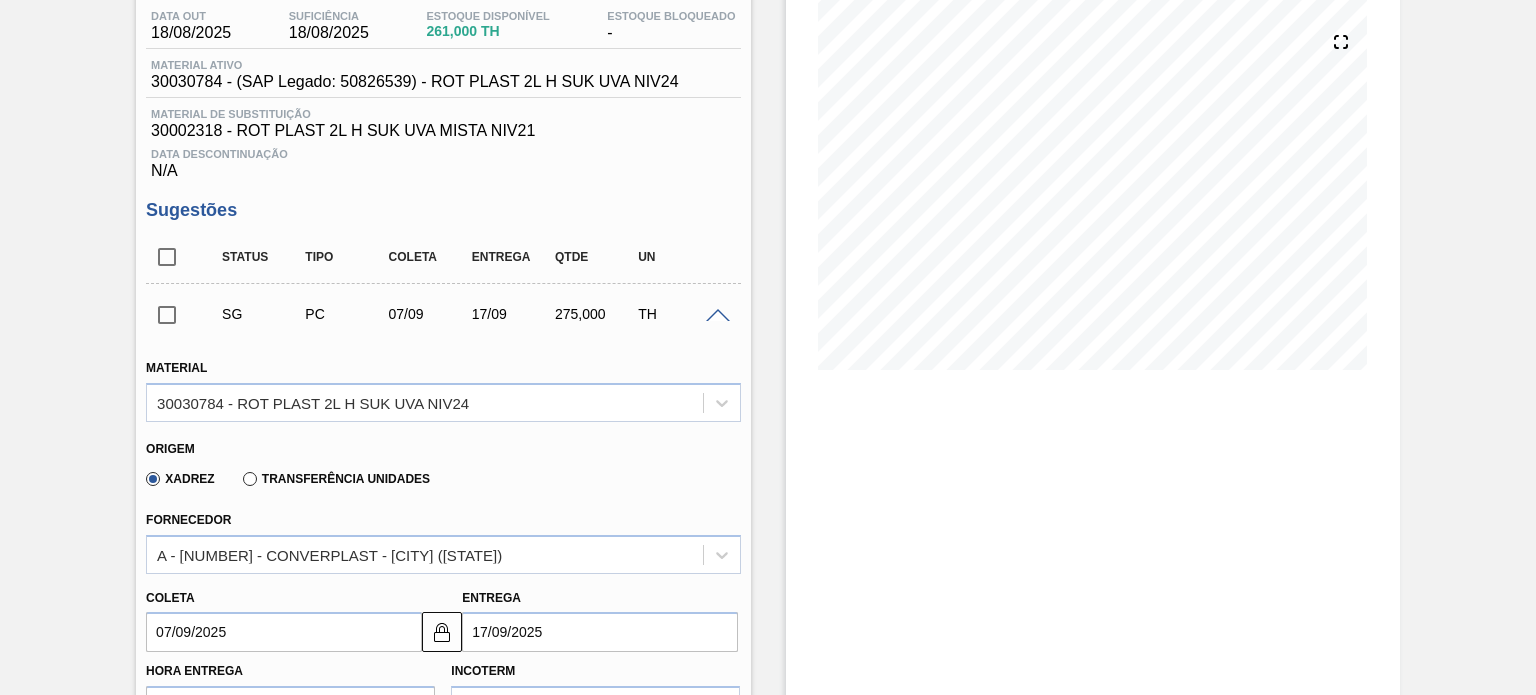 scroll, scrollTop: 300, scrollLeft: 0, axis: vertical 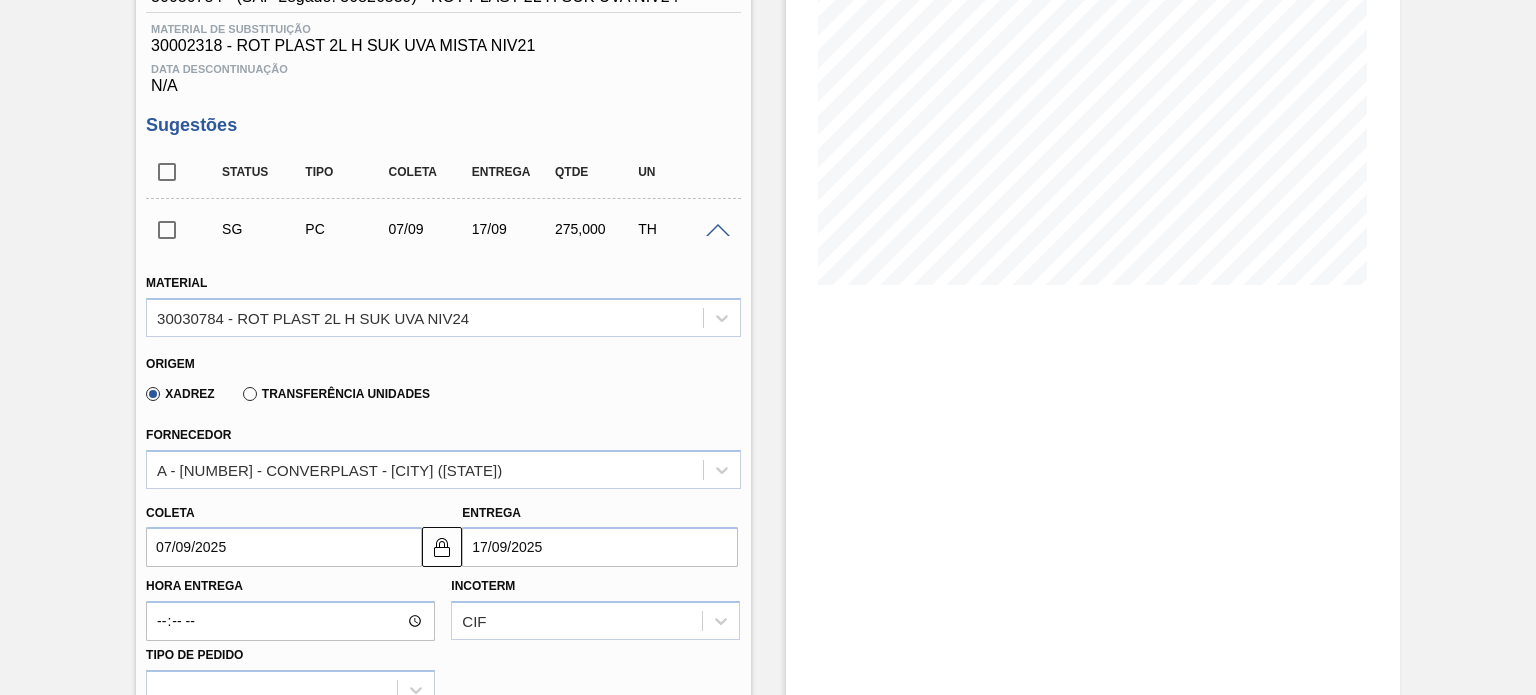 click on "Transferência Unidades" at bounding box center [336, 394] 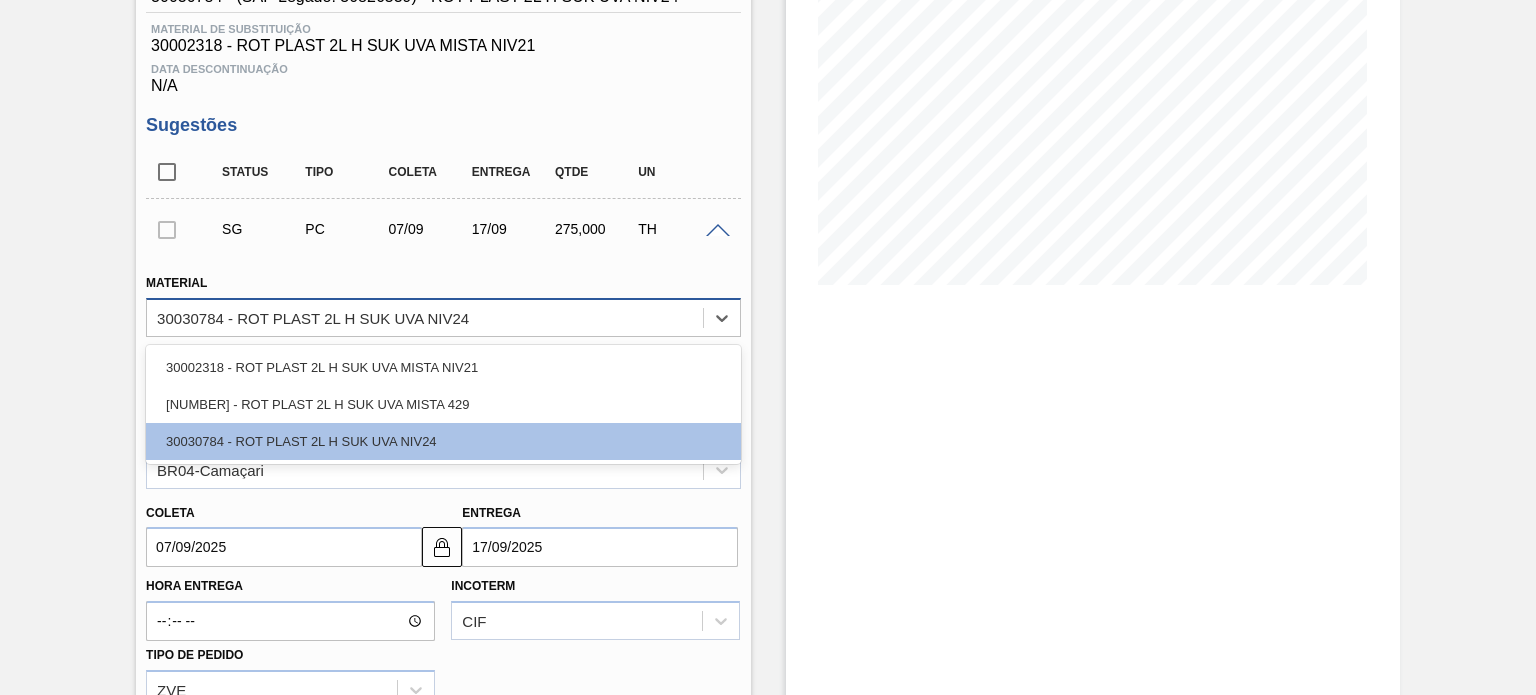 click on "30030784 - ROT PLAST 2L H SUK UVA NIV24" at bounding box center (313, 317) 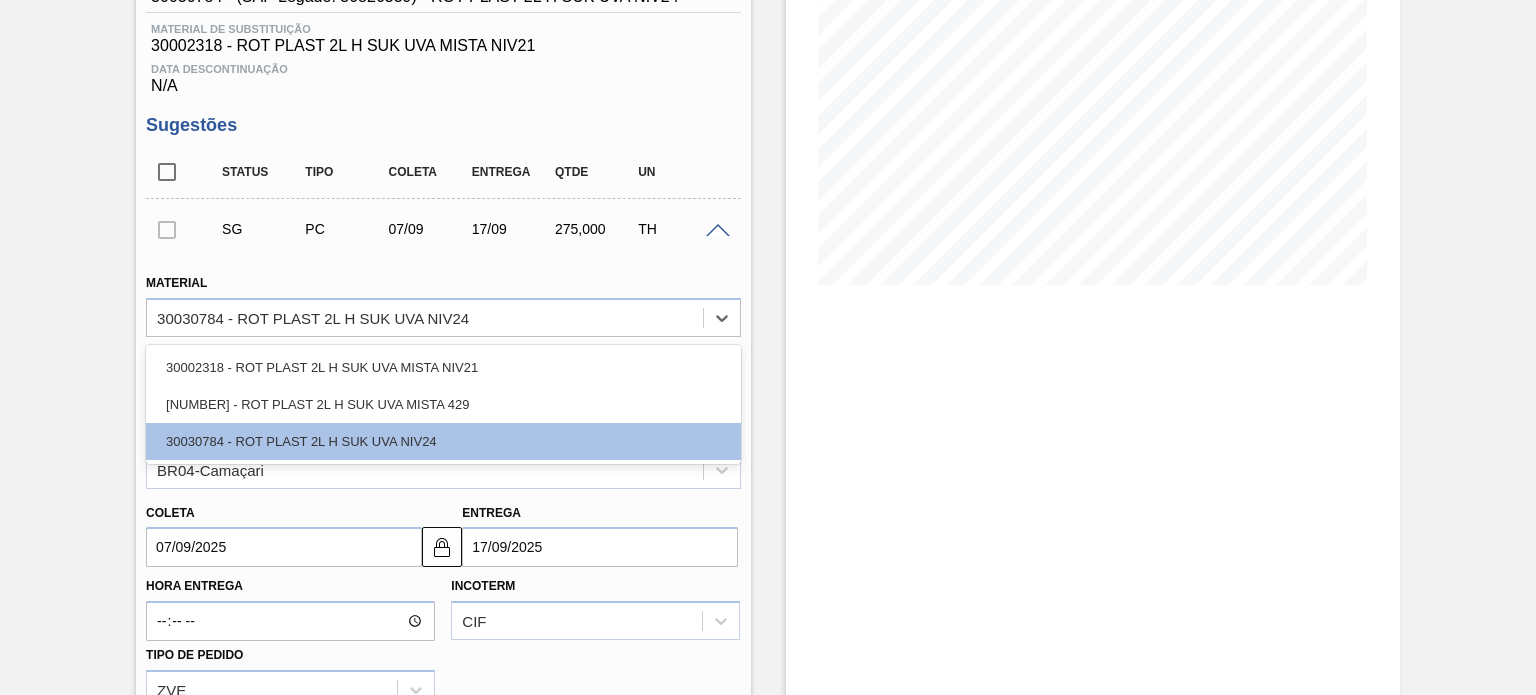 click on "Material option [NUMBER] - ROT PLAST 2L H SUK UVA MISTA NIV21 focused, 1 of 3. 3 results available. Use Up and Down to choose options, press Enter to select the currently focused option, press Escape to exit the menu, press Tab to select the option and exit the menu. [NUMBER] - ROT PLAST 2L H SUK UVA NIV24 [NUMBER] - ROT PLAST 2L H SUK UVA MISTA NIV21 [NUMBER] - ROT PLAST 2L H SUK UVA MISTA 429 [NUMBER] - ROT PLAST 2L H SUK UVA NIV24" at bounding box center (443, 303) 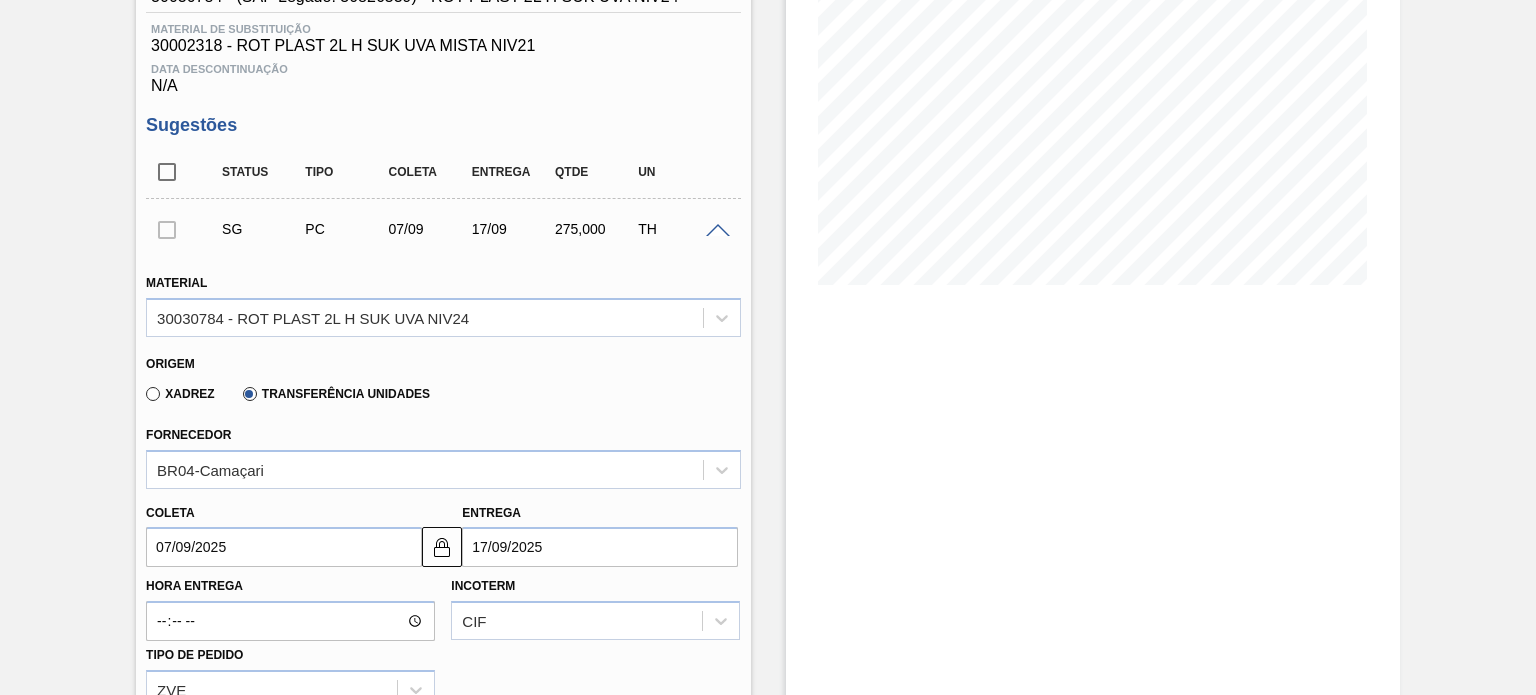 click on "Xadrez" at bounding box center [180, 394] 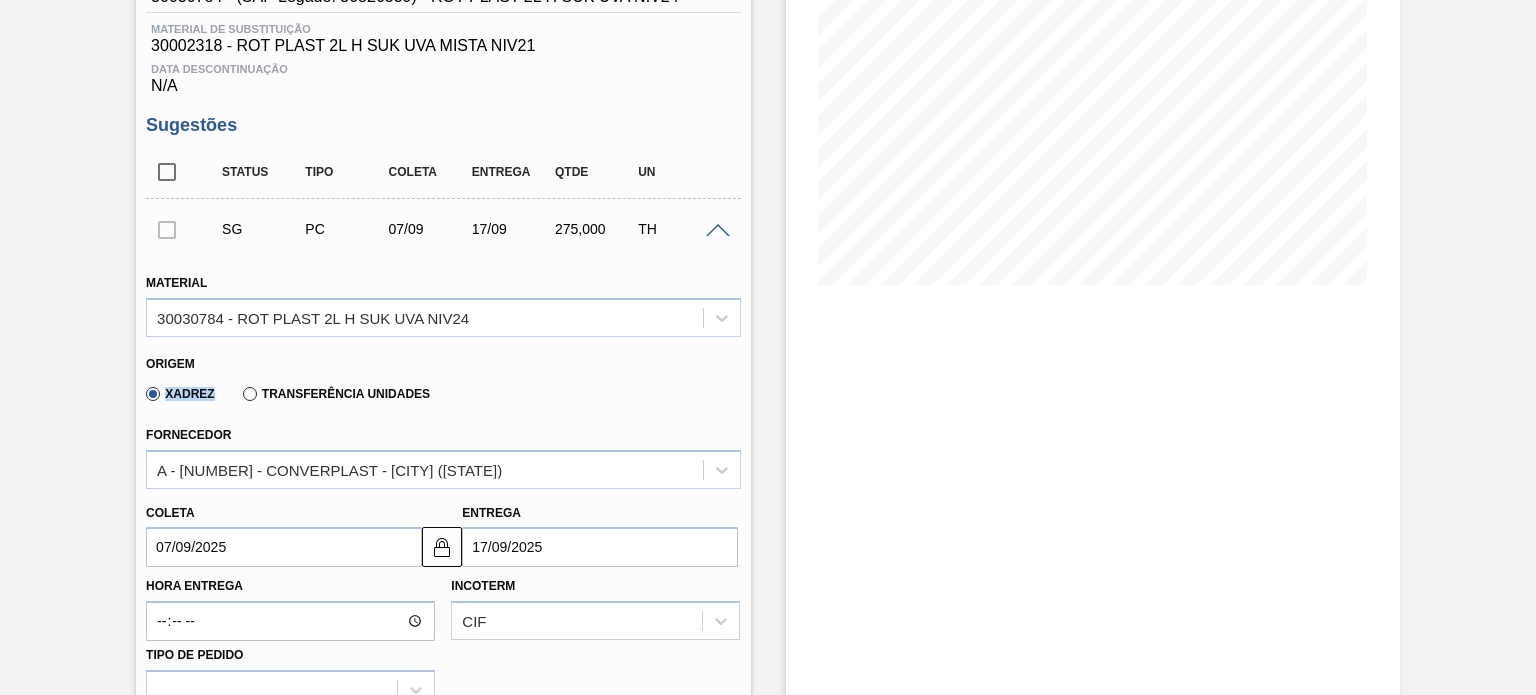 drag, startPoint x: 178, startPoint y: 397, endPoint x: 223, endPoint y: 386, distance: 46.32494 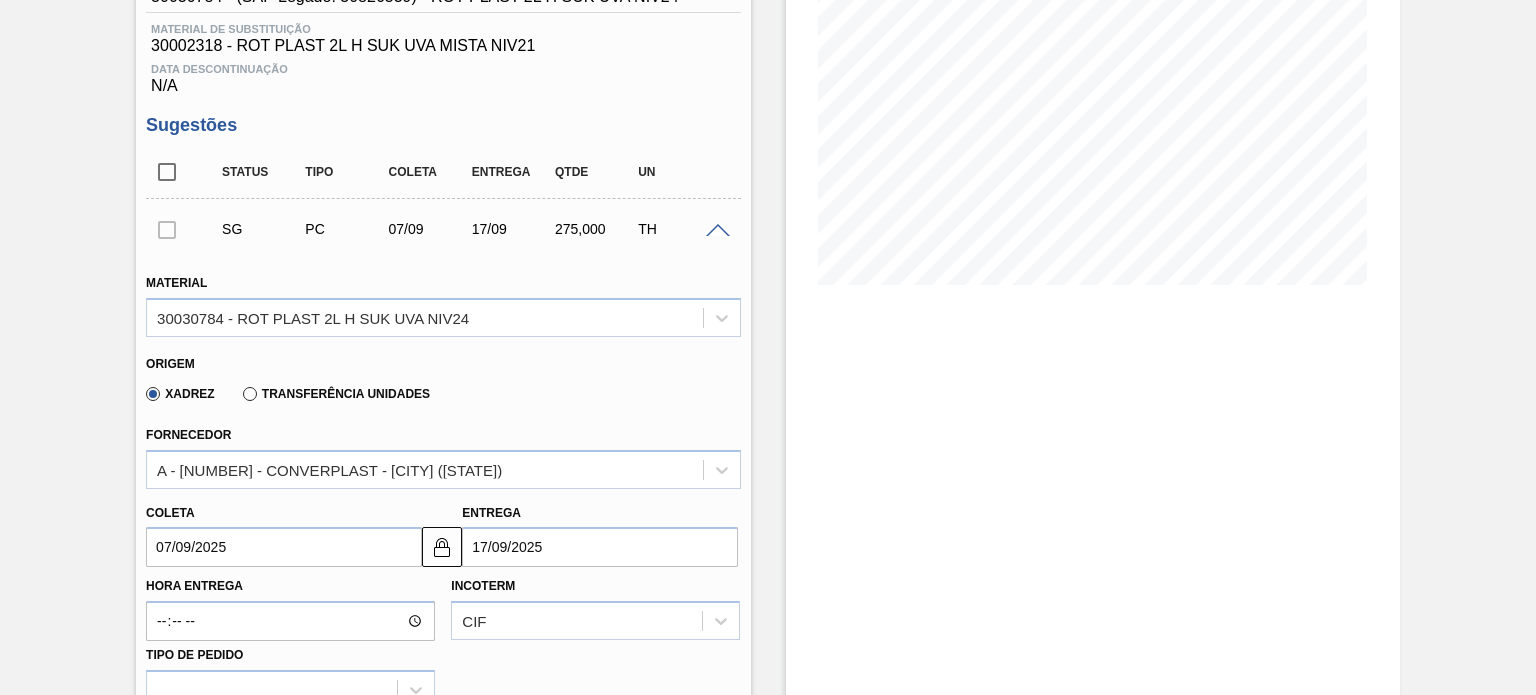 click on "Transferência Unidades" at bounding box center [336, 394] 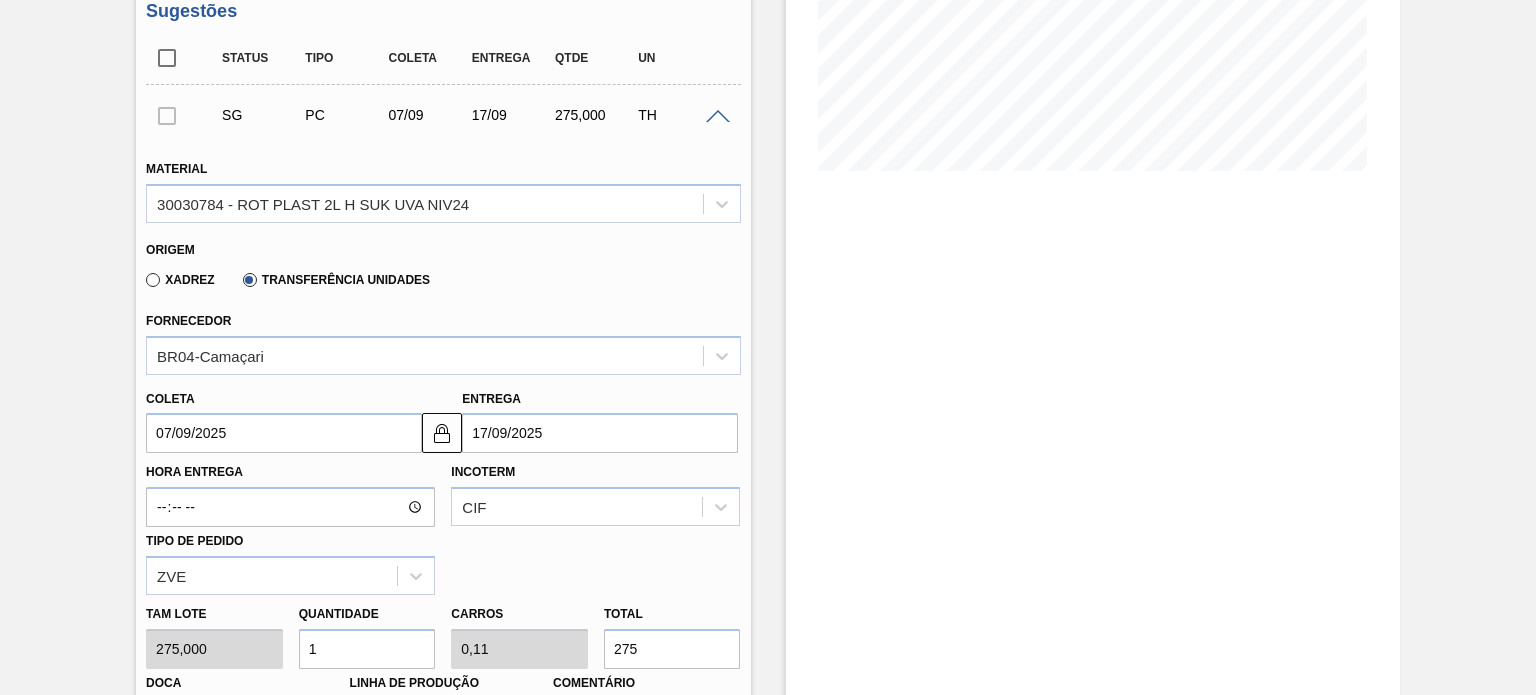 scroll, scrollTop: 500, scrollLeft: 0, axis: vertical 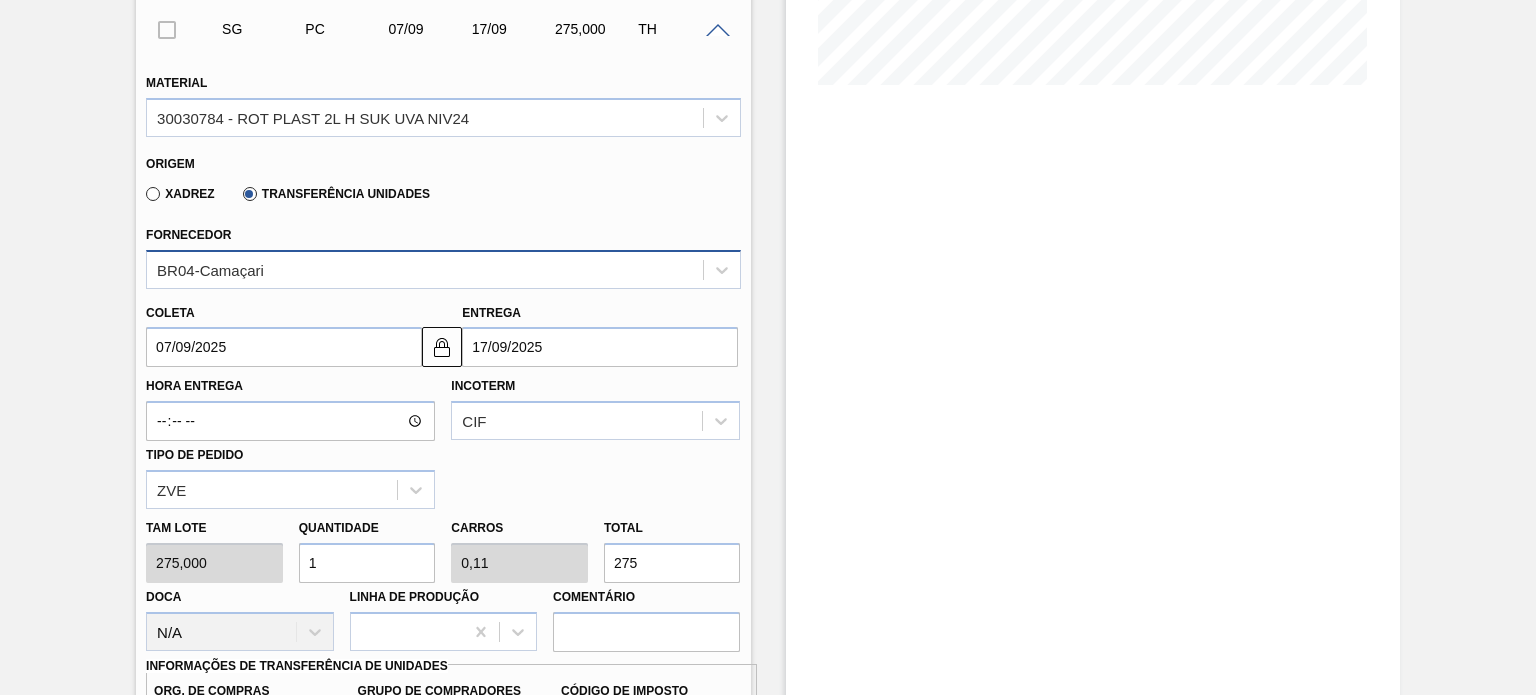 click on "BR04-Camaçari" at bounding box center [424, 269] 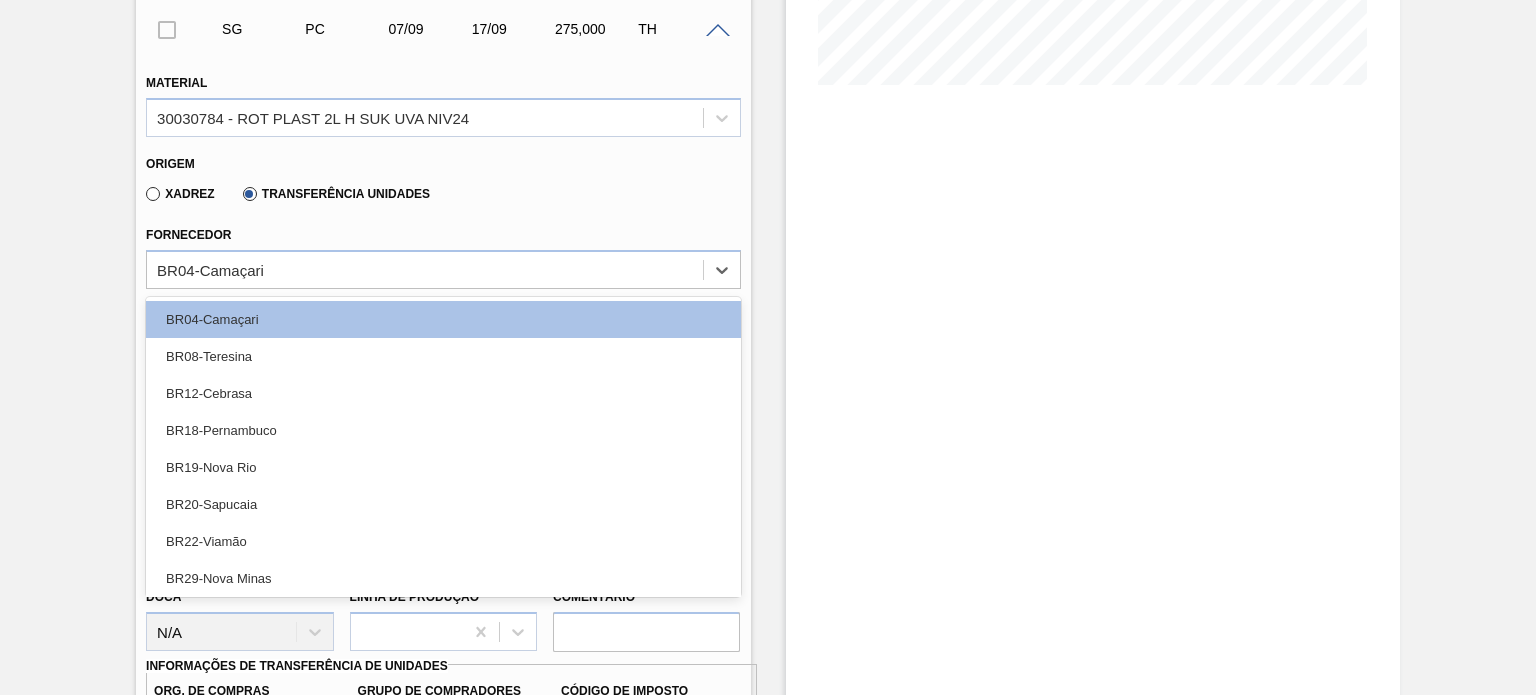 drag, startPoint x: 288, startPoint y: 353, endPoint x: 289, endPoint y: 330, distance: 23.021729 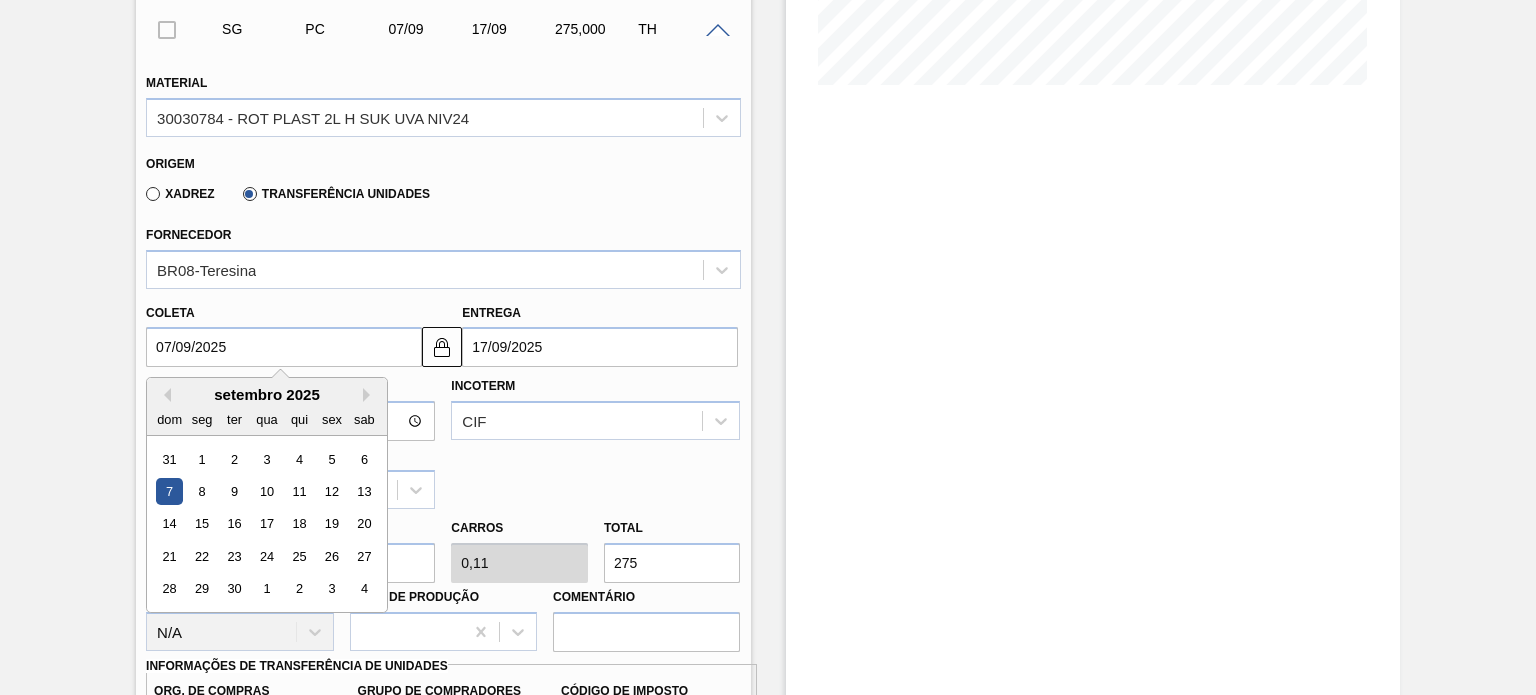 drag, startPoint x: 198, startPoint y: 349, endPoint x: 126, endPoint y: 343, distance: 72.249565 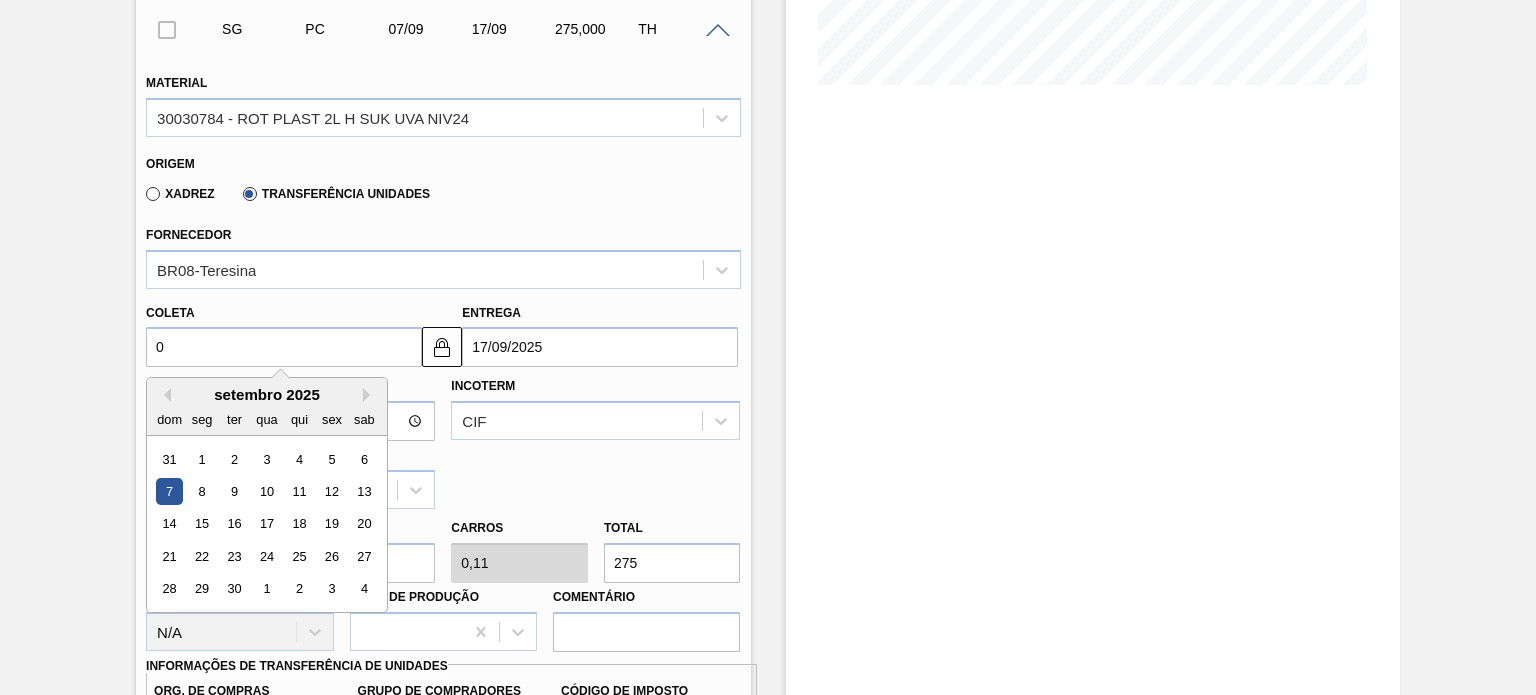 type on "[DATE]" 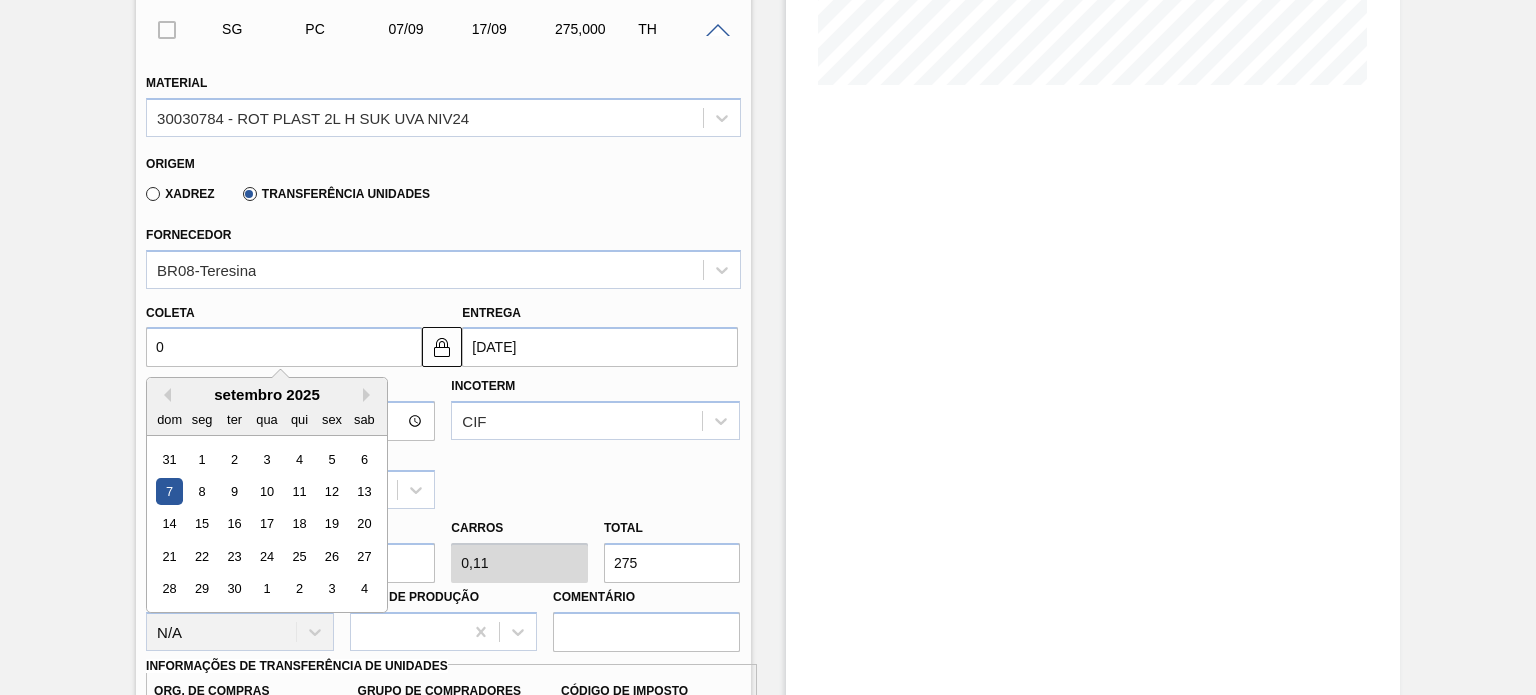 type on "08" 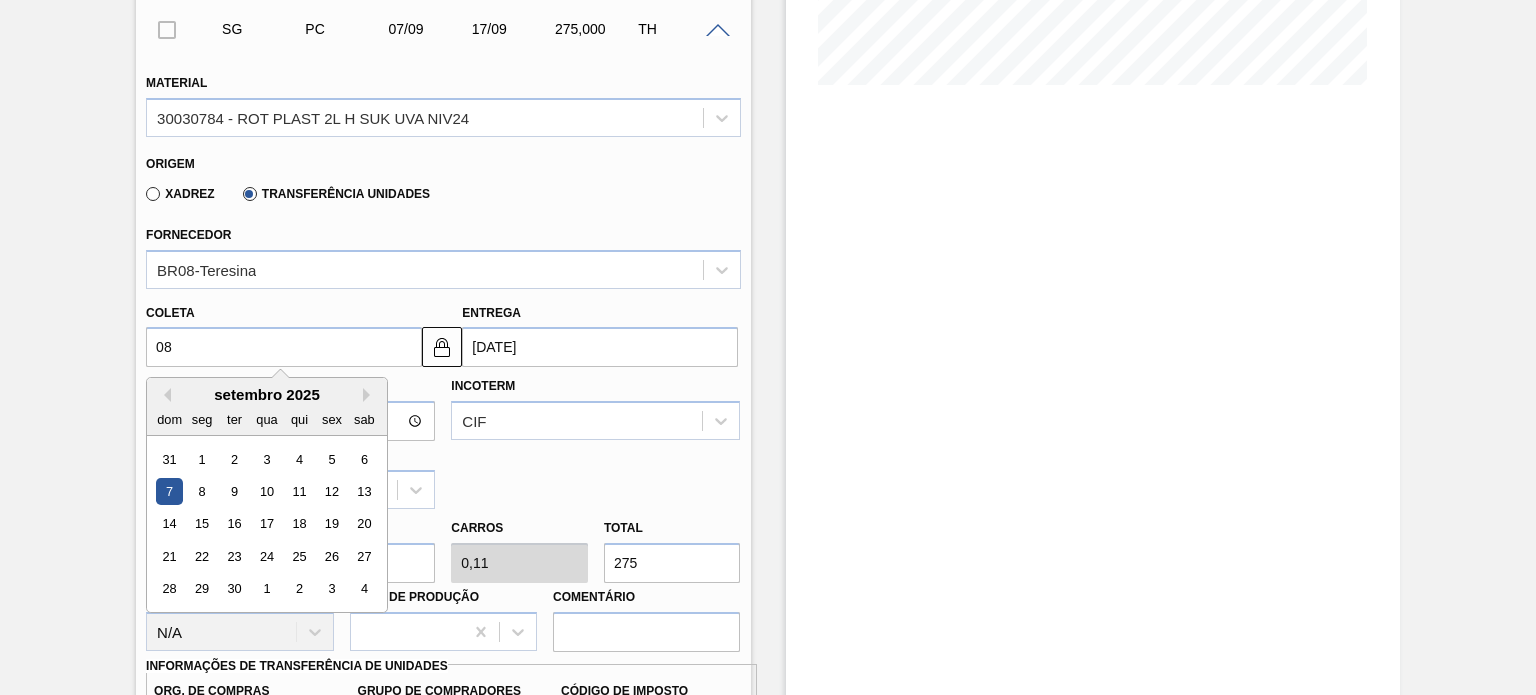 type on "18/08/2025" 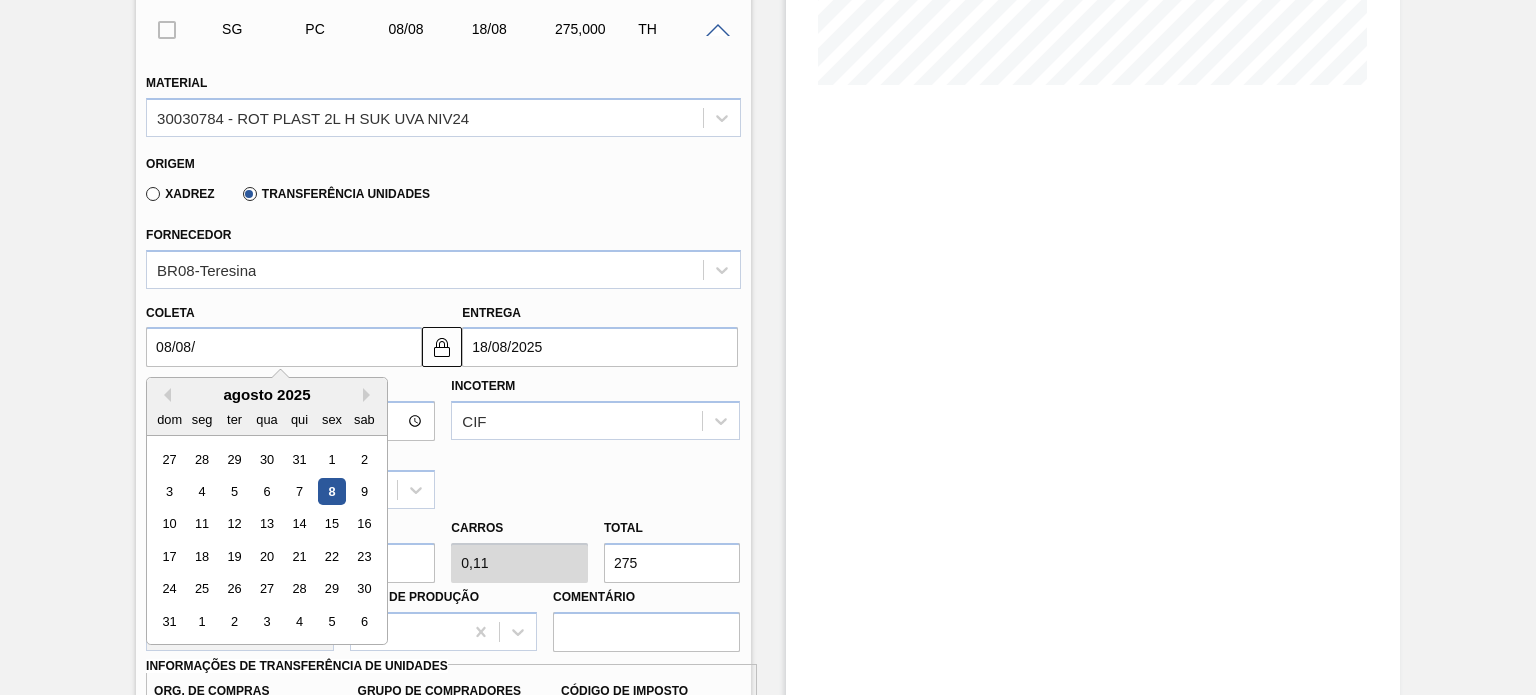 type on "08/08/2" 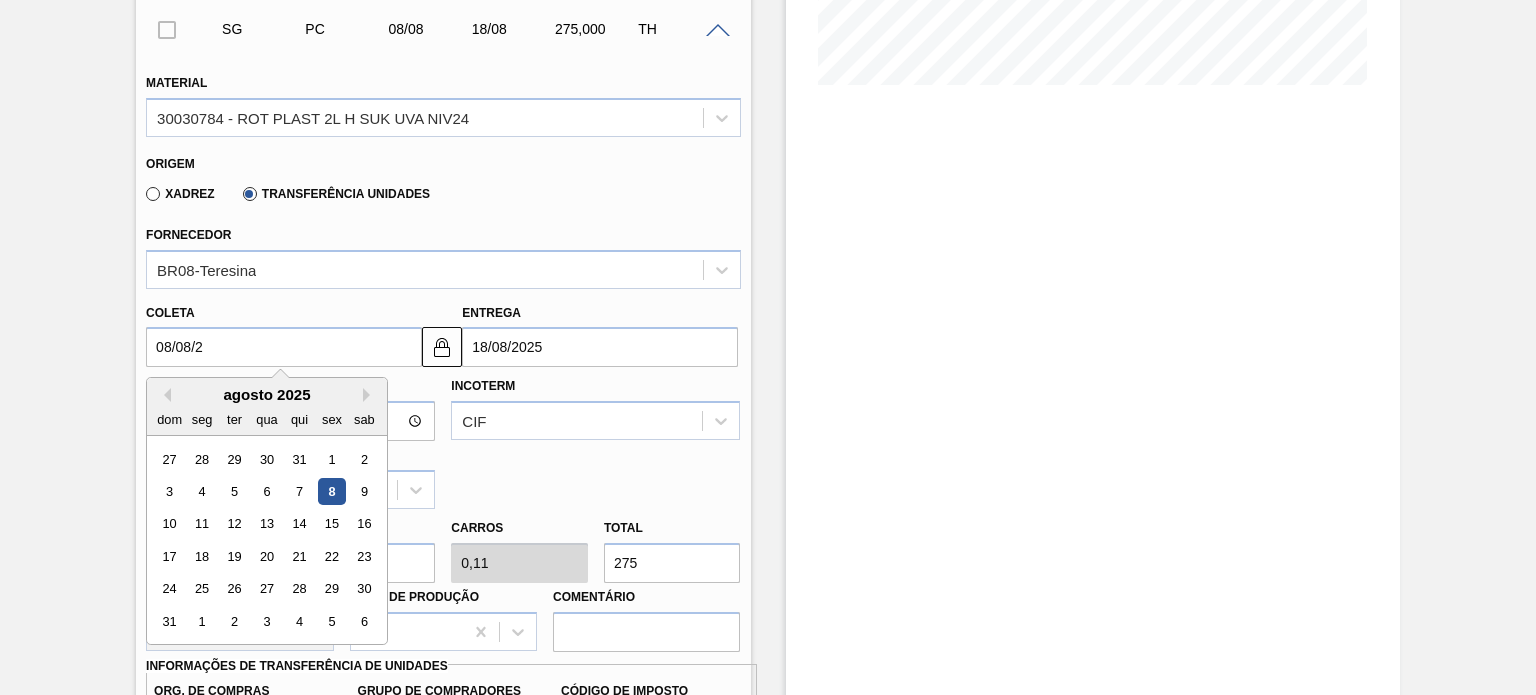 type on "[DATE]" 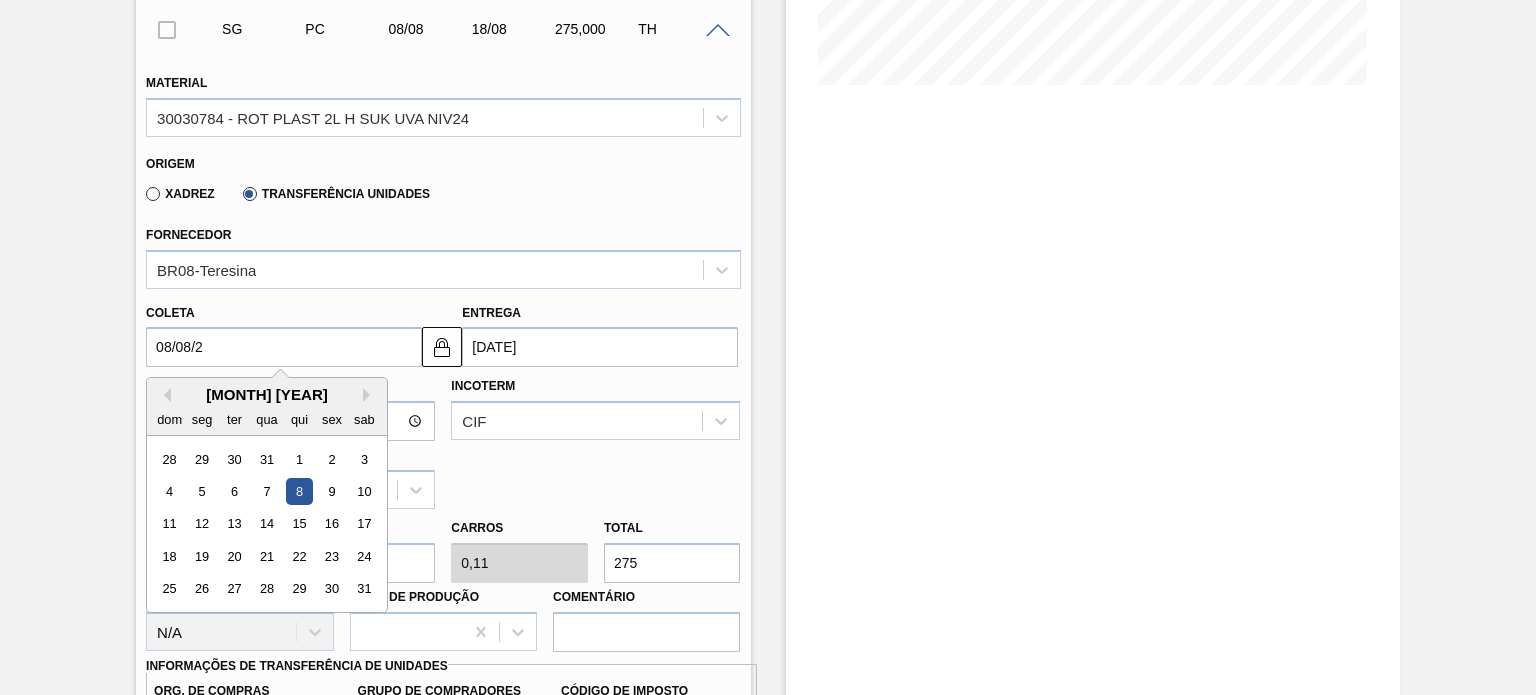 type on "08/08/20" 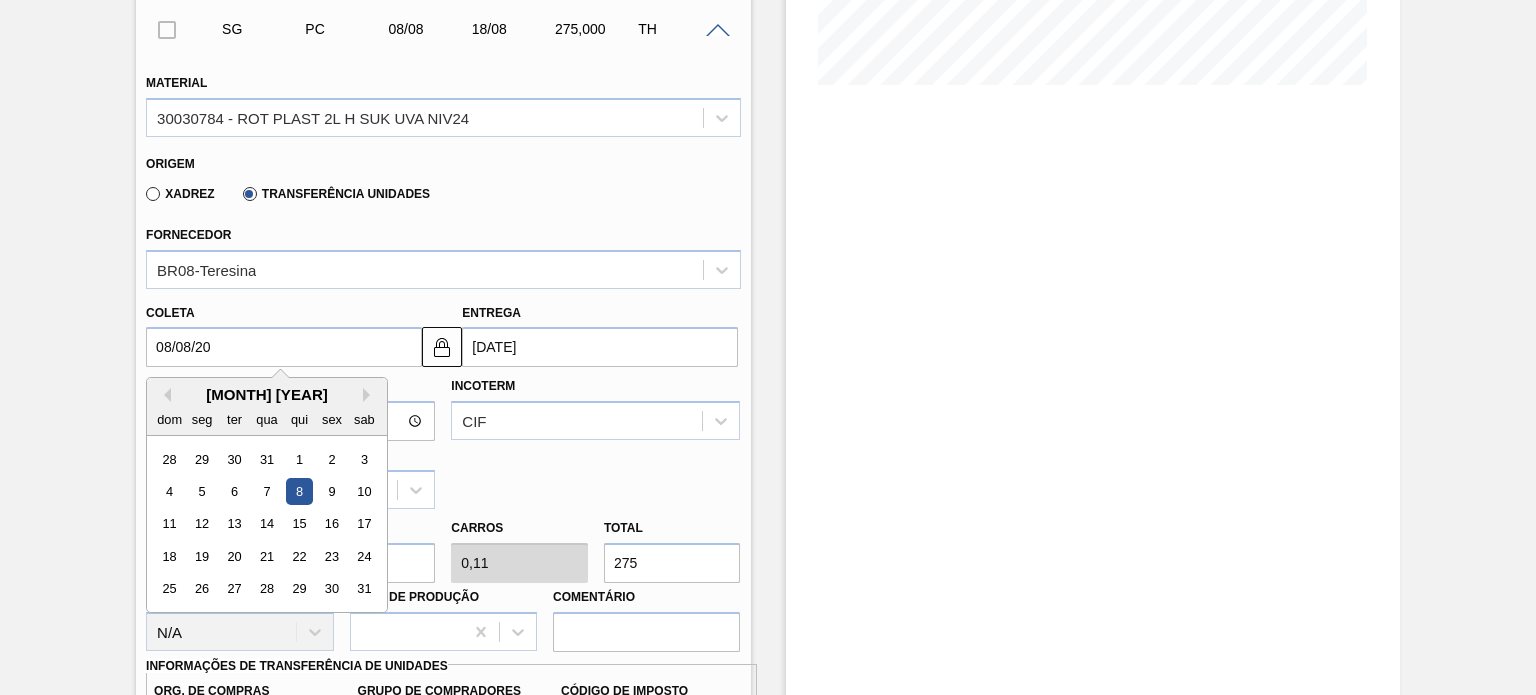 type on "18/08/2020" 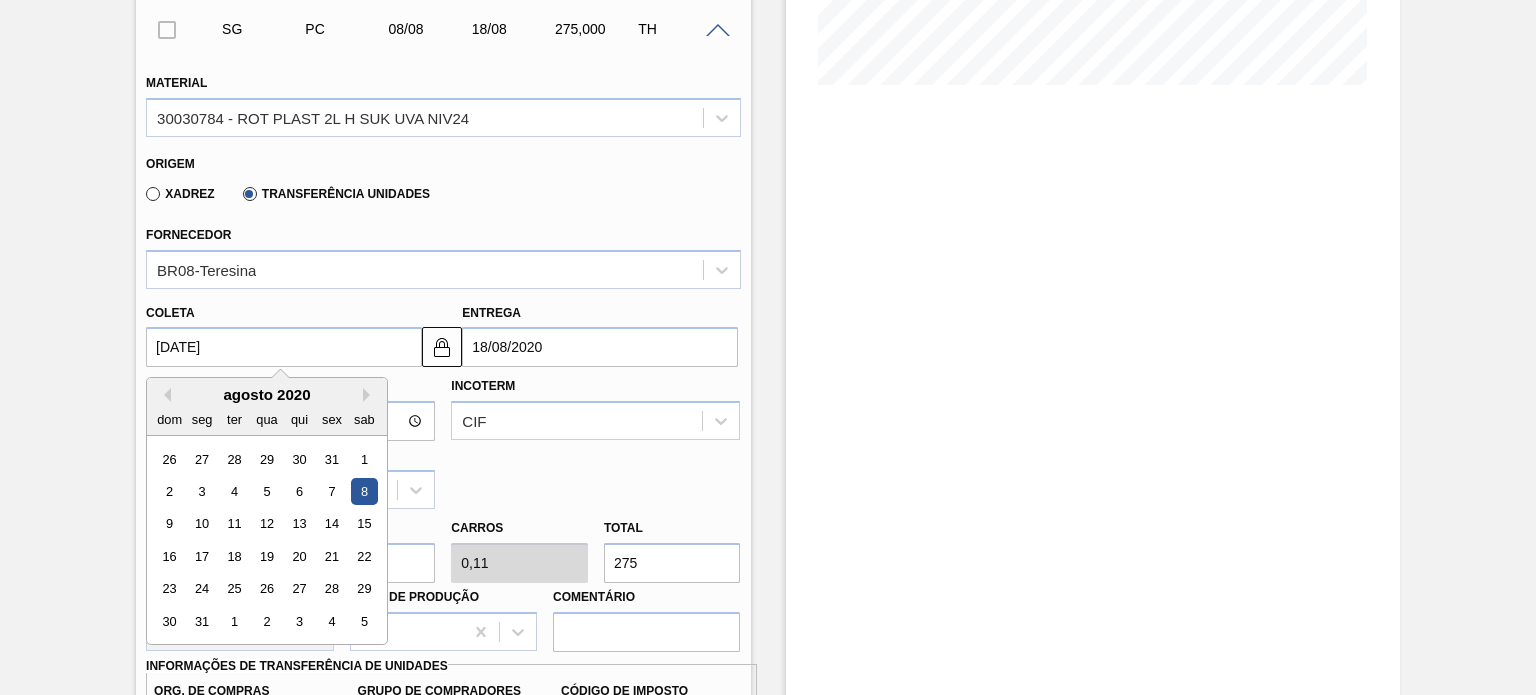 type on "08/08/2025" 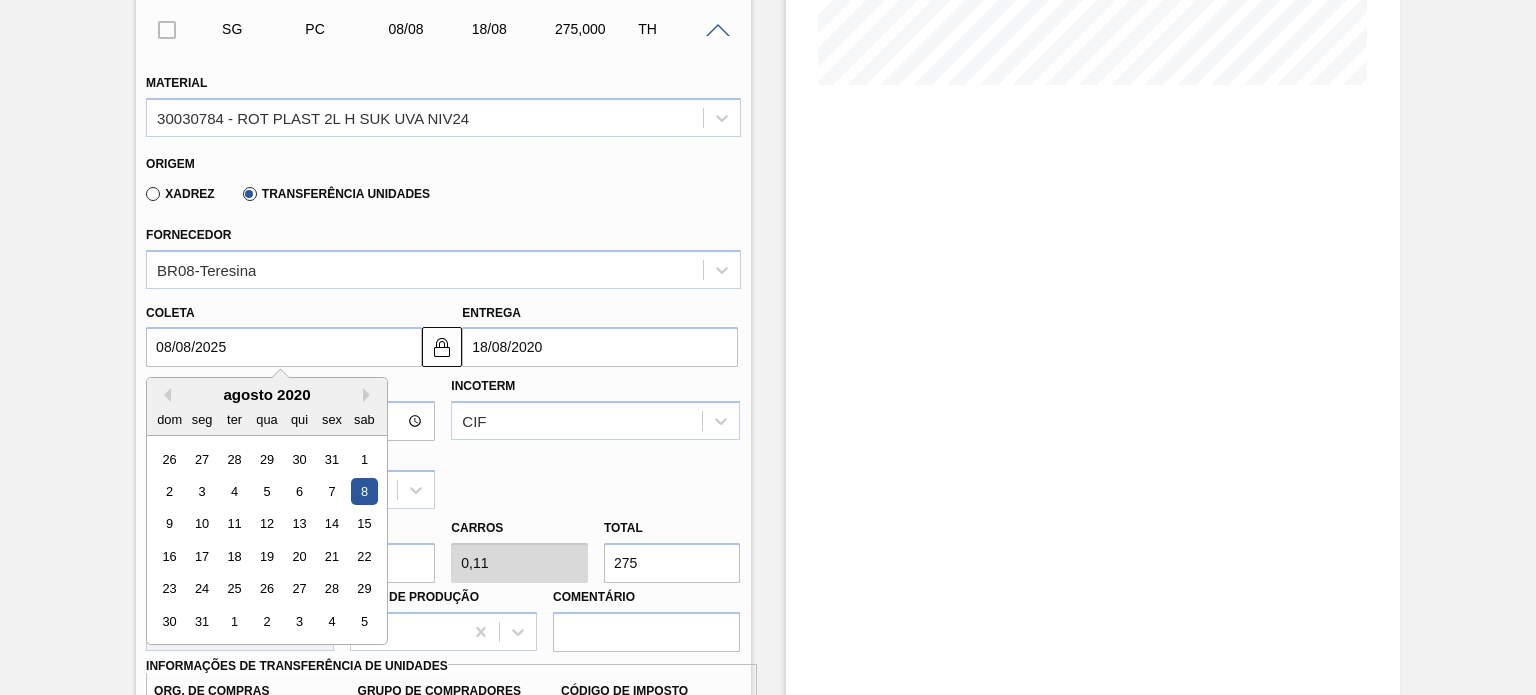 type on "18/08/2025" 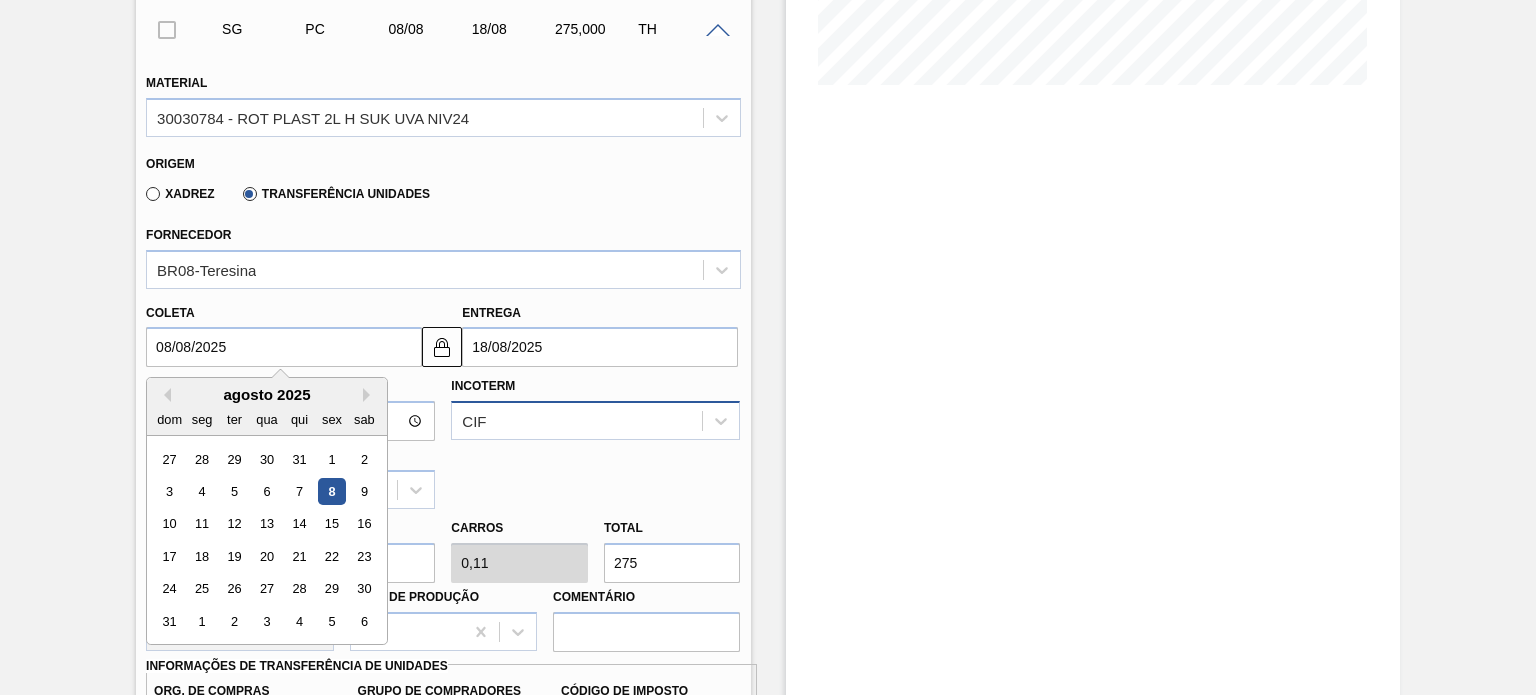 type on "08/08/2025" 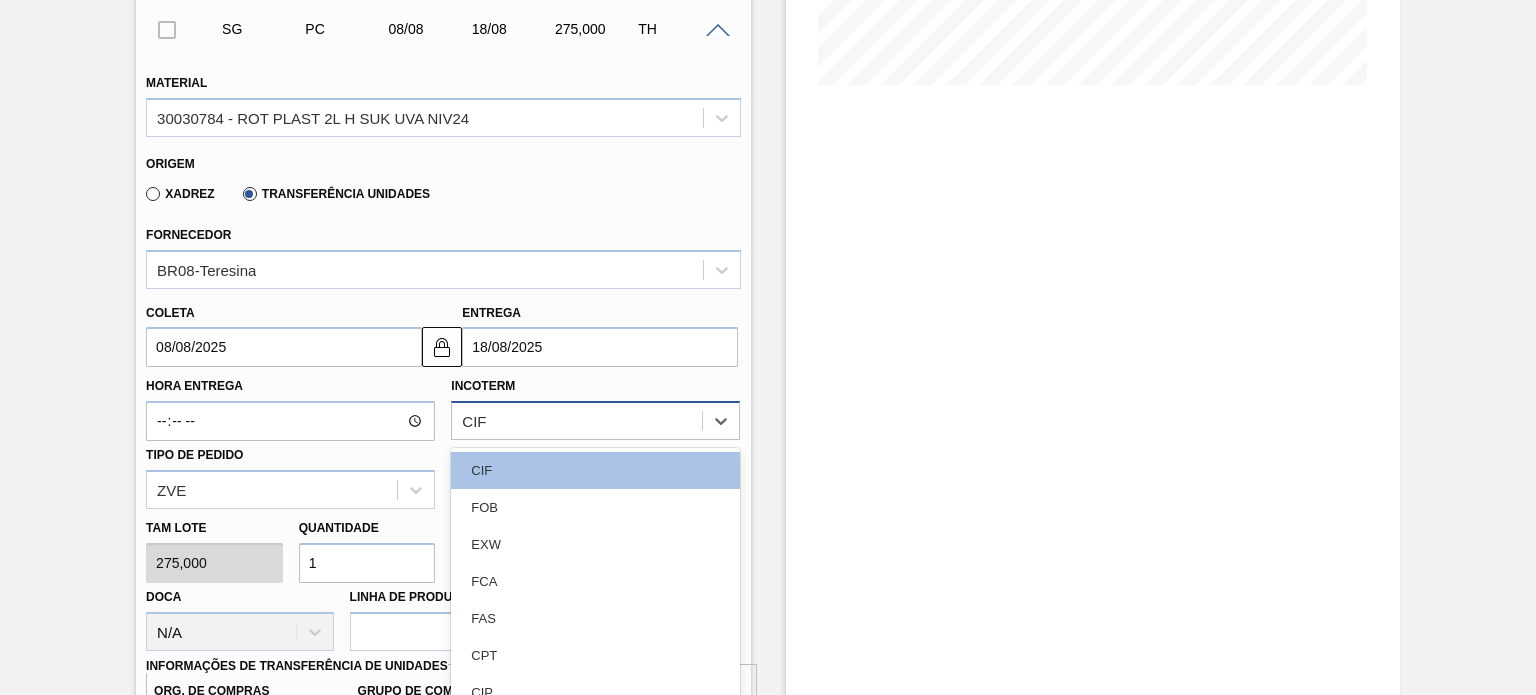 click on "option CIF focused, 1 of 11. 11 results available. Use Up and Down to choose options, press Enter to select the currently focused option, press Escape to exit the menu, press Tab to select the option and exit the menu. CIF CIF FOB EXW FCA FAS CPT CIP CFR DAP DPU DDP" at bounding box center [595, 420] 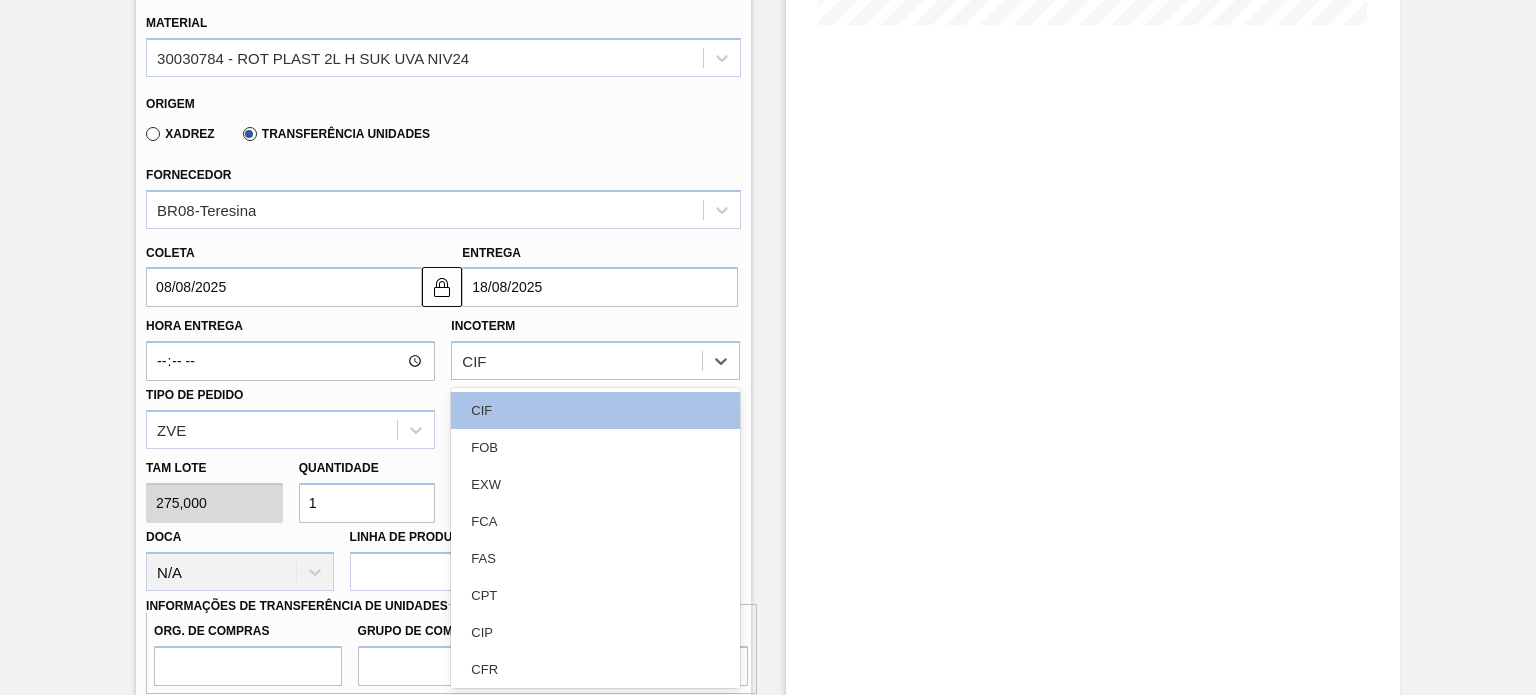 click on "FOB" at bounding box center [595, 447] 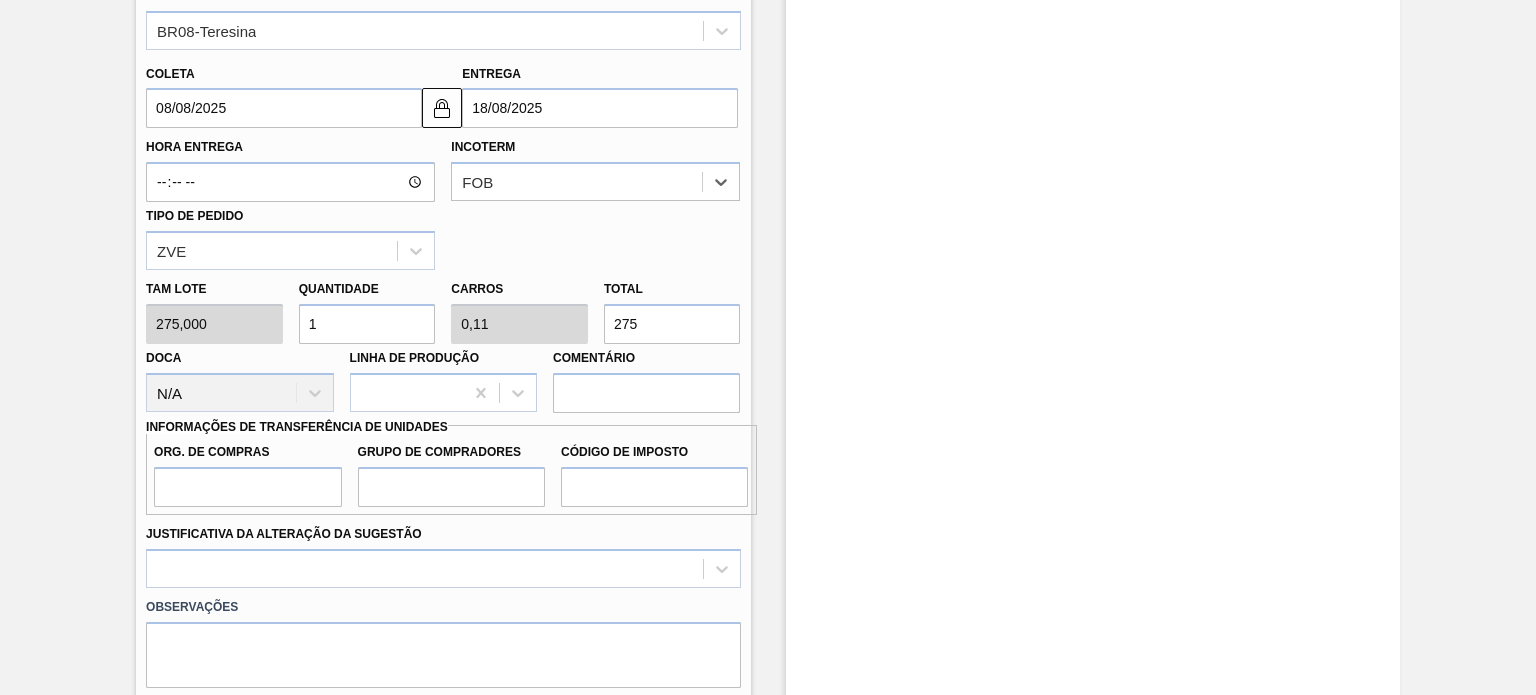 scroll, scrollTop: 760, scrollLeft: 0, axis: vertical 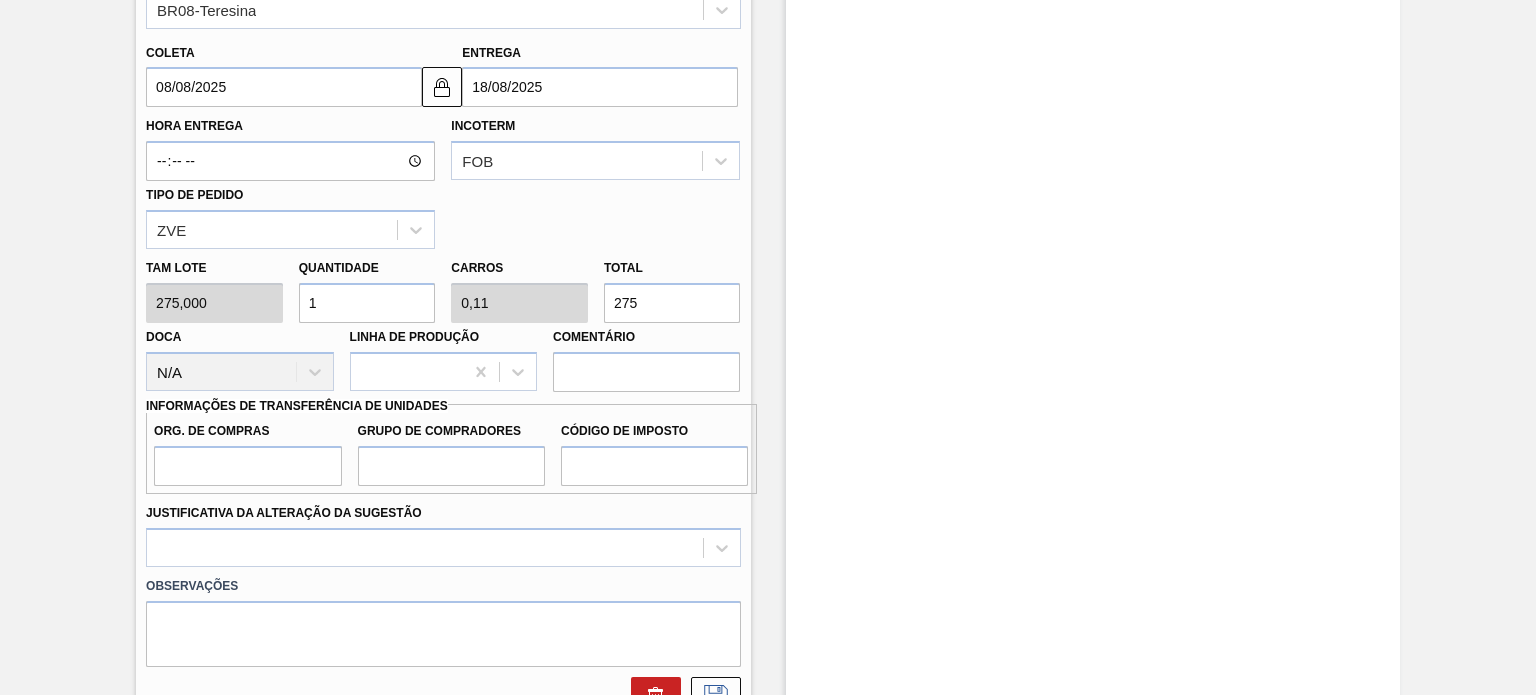 drag, startPoint x: 612, startPoint y: 291, endPoint x: 594, endPoint y: 288, distance: 18.248287 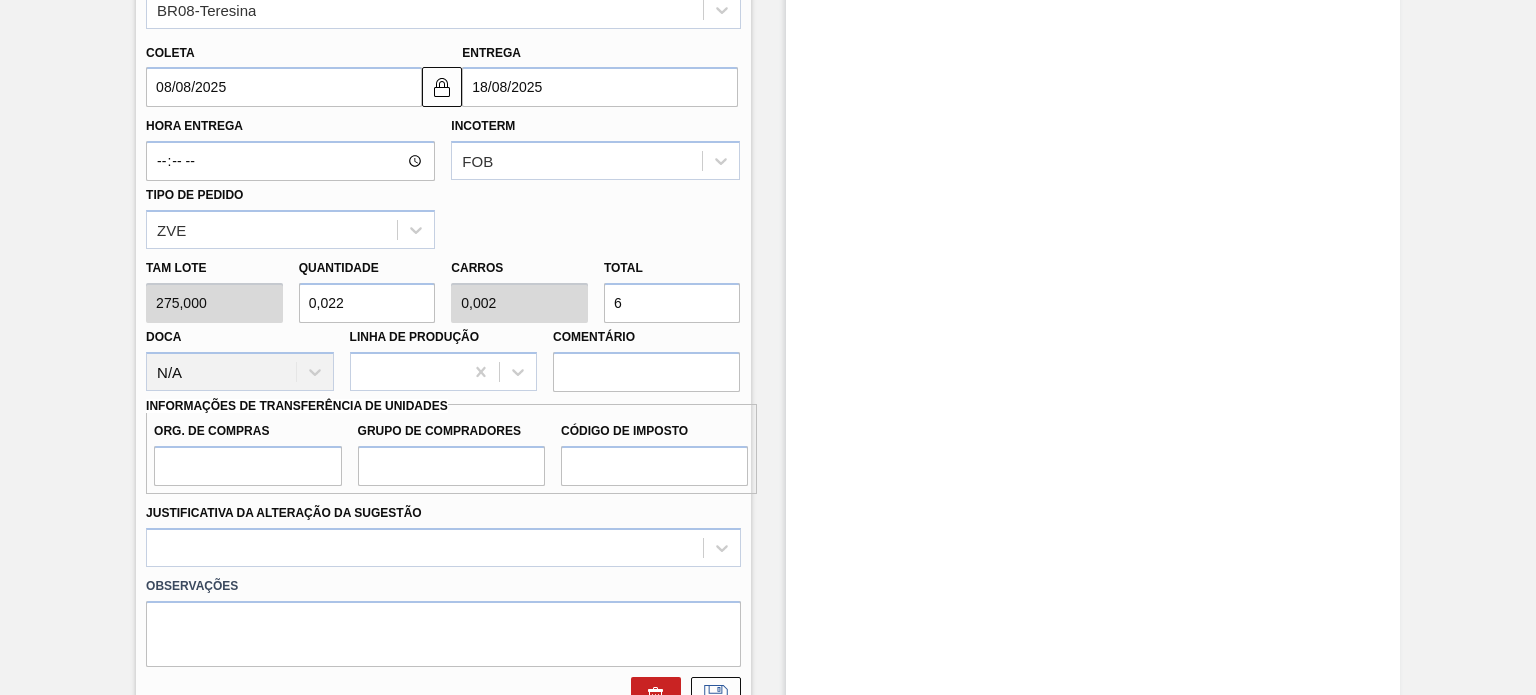 type on "0,236" 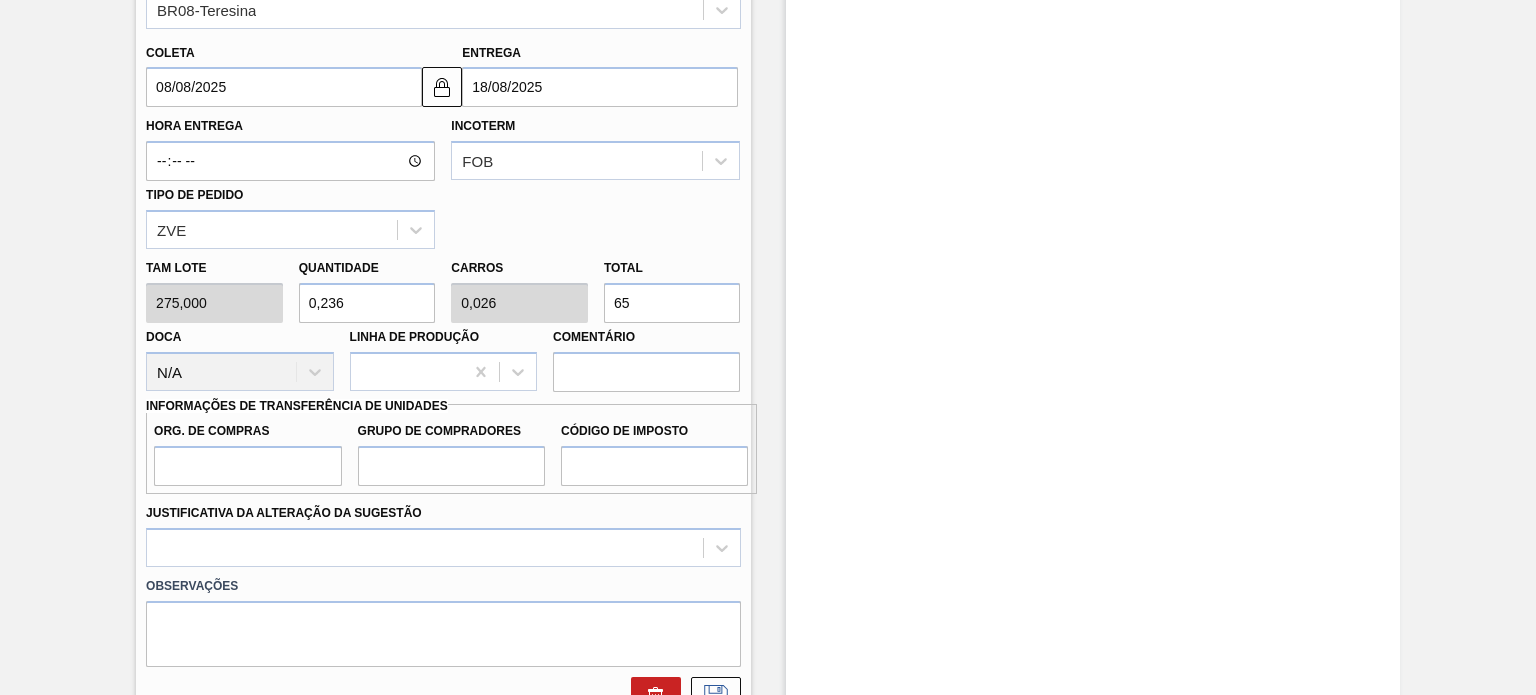 type on "2,364" 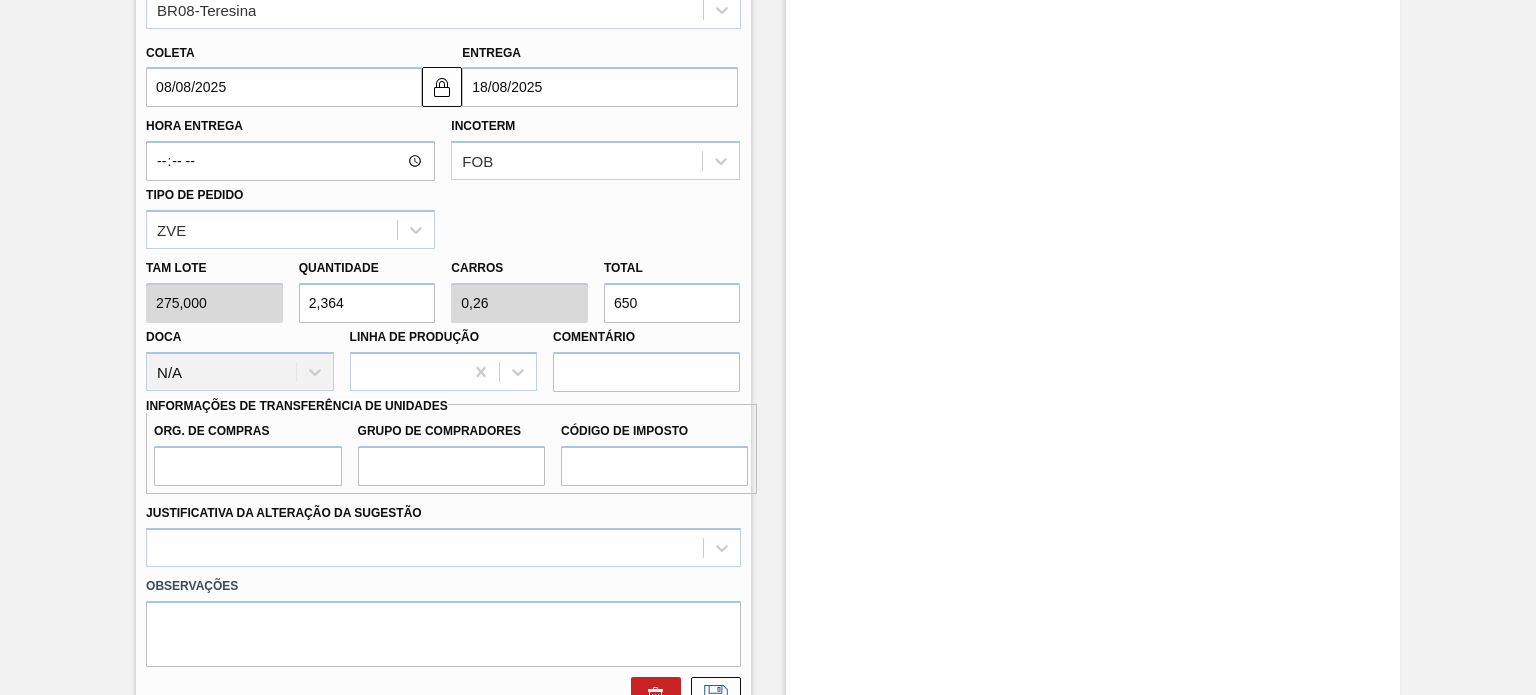type on "650" 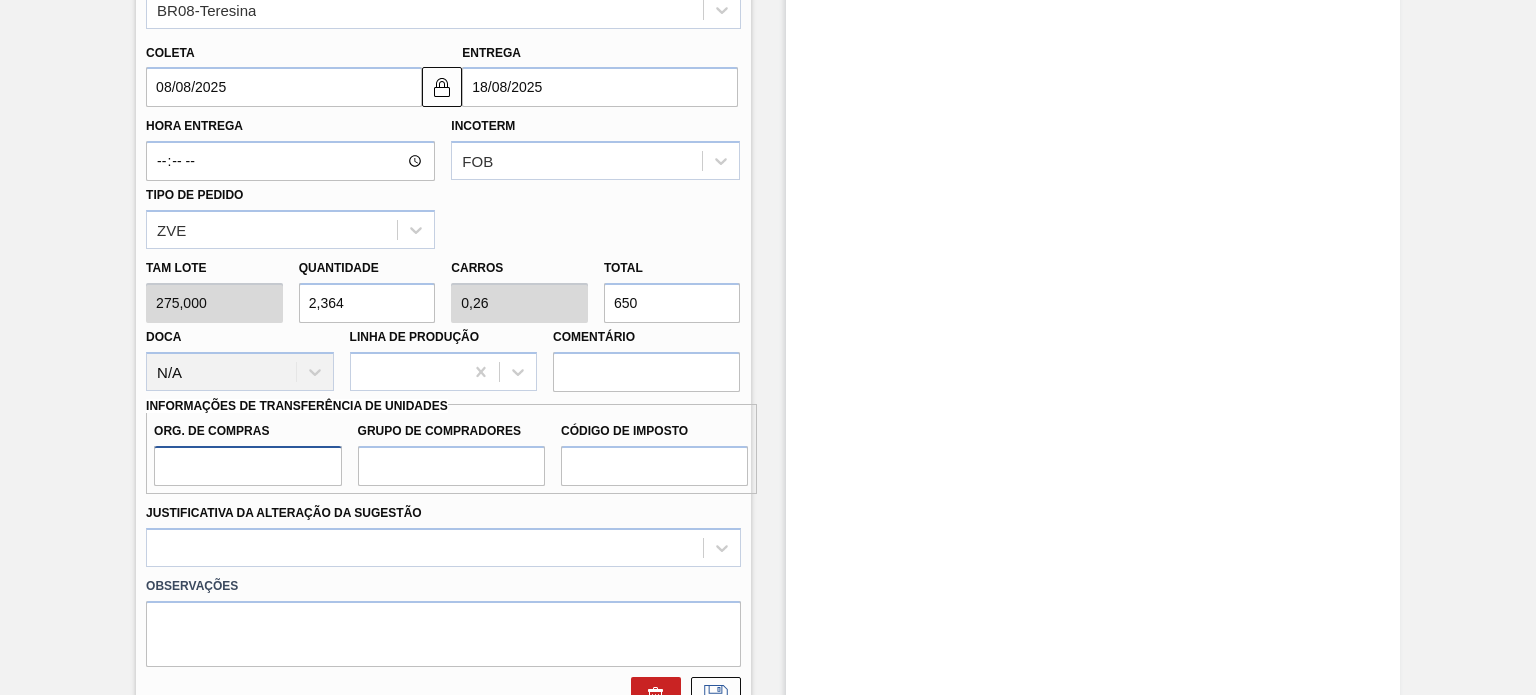 click on "Org. de Compras" at bounding box center (247, 466) 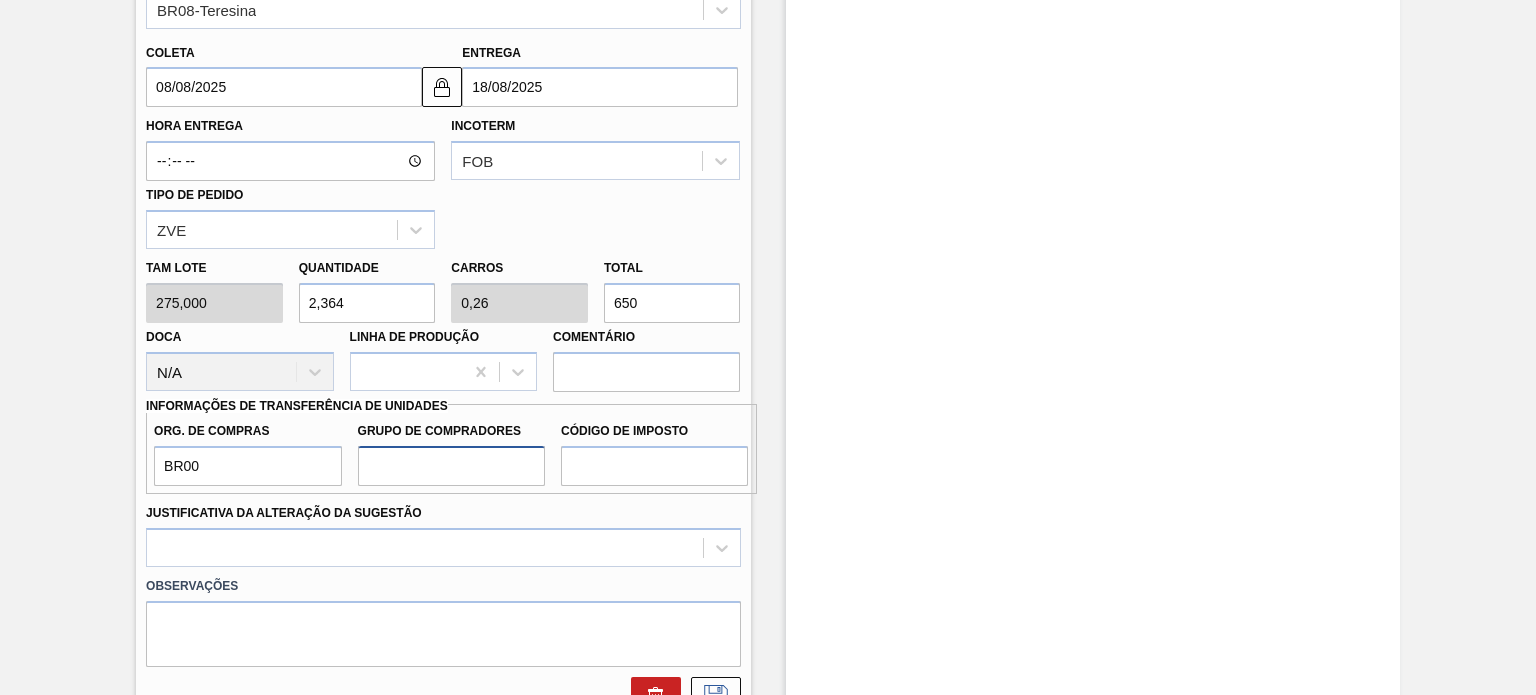 drag, startPoint x: 420, startPoint y: 453, endPoint x: 435, endPoint y: 475, distance: 26.627054 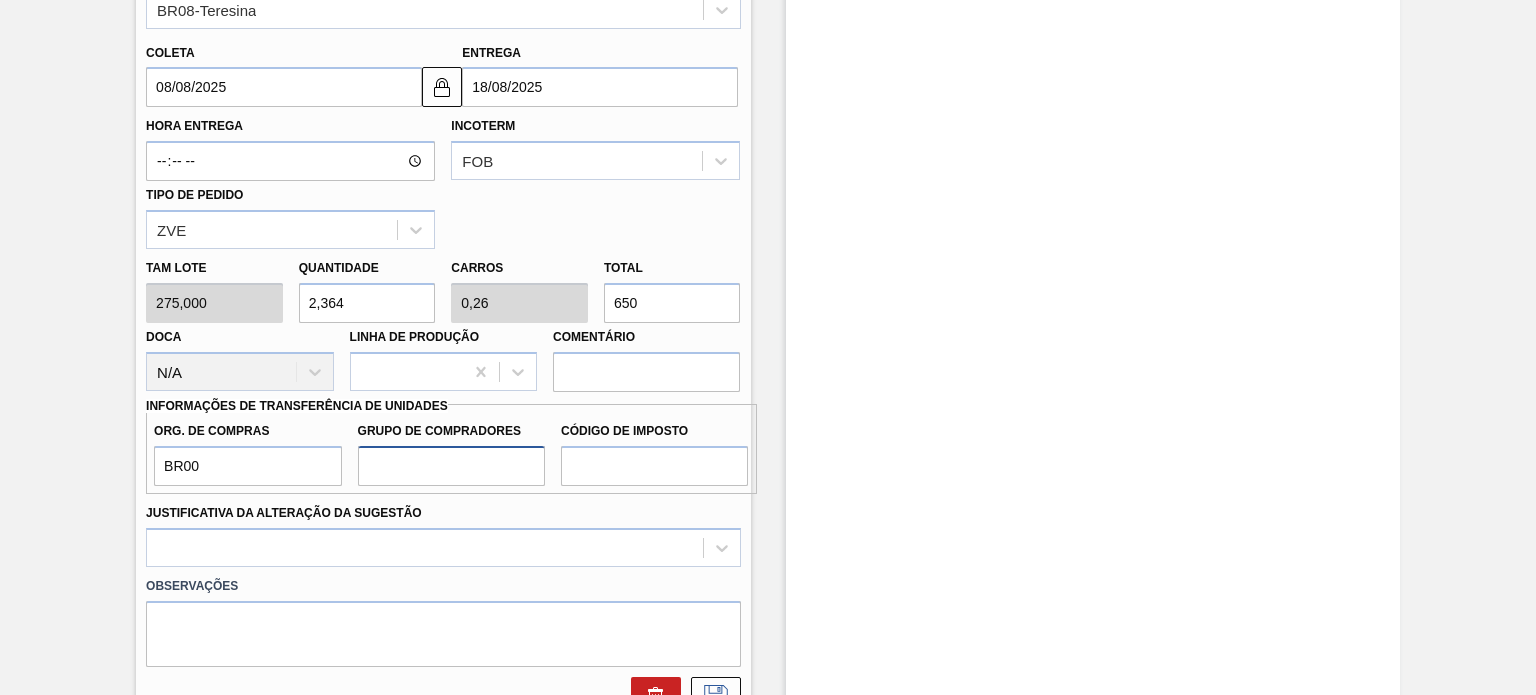 click on "Grupo de Compradores" at bounding box center (451, 466) 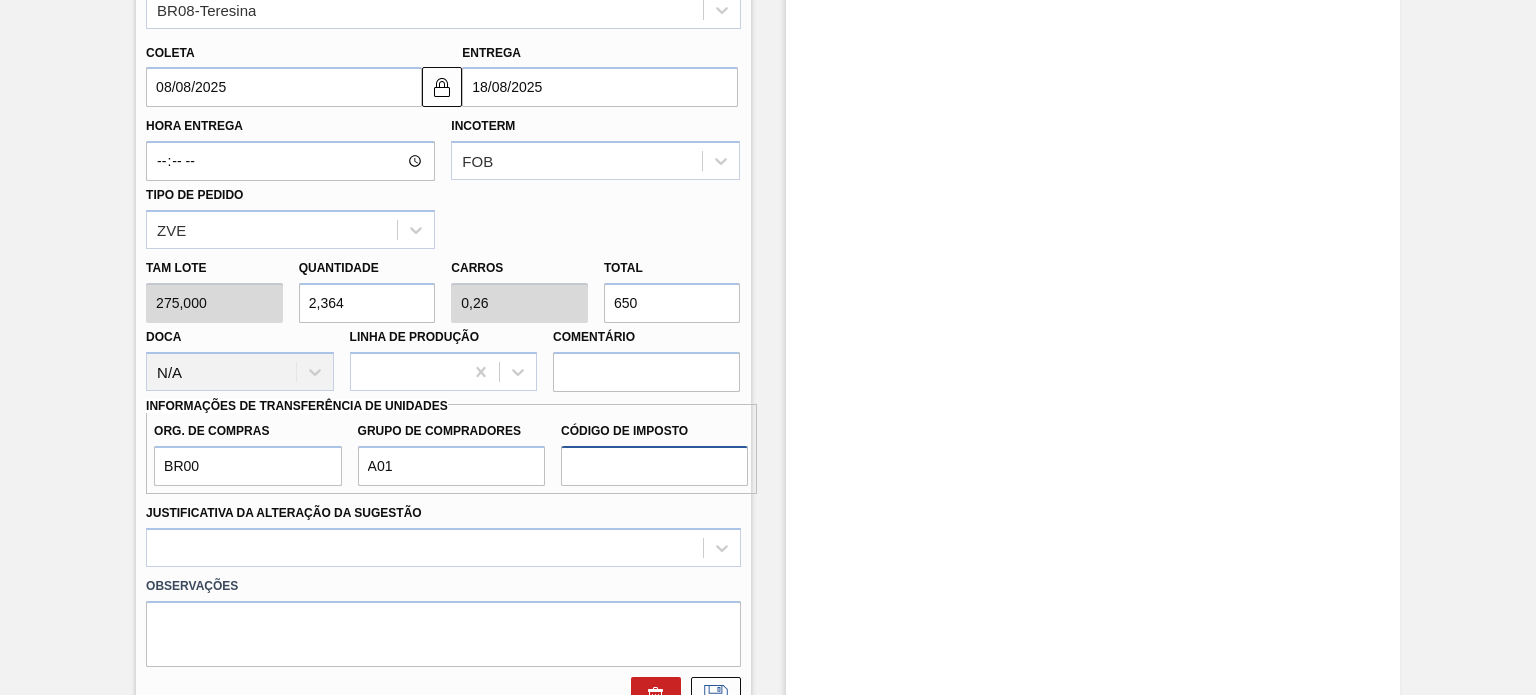 click on "Código de Imposto" at bounding box center [654, 466] 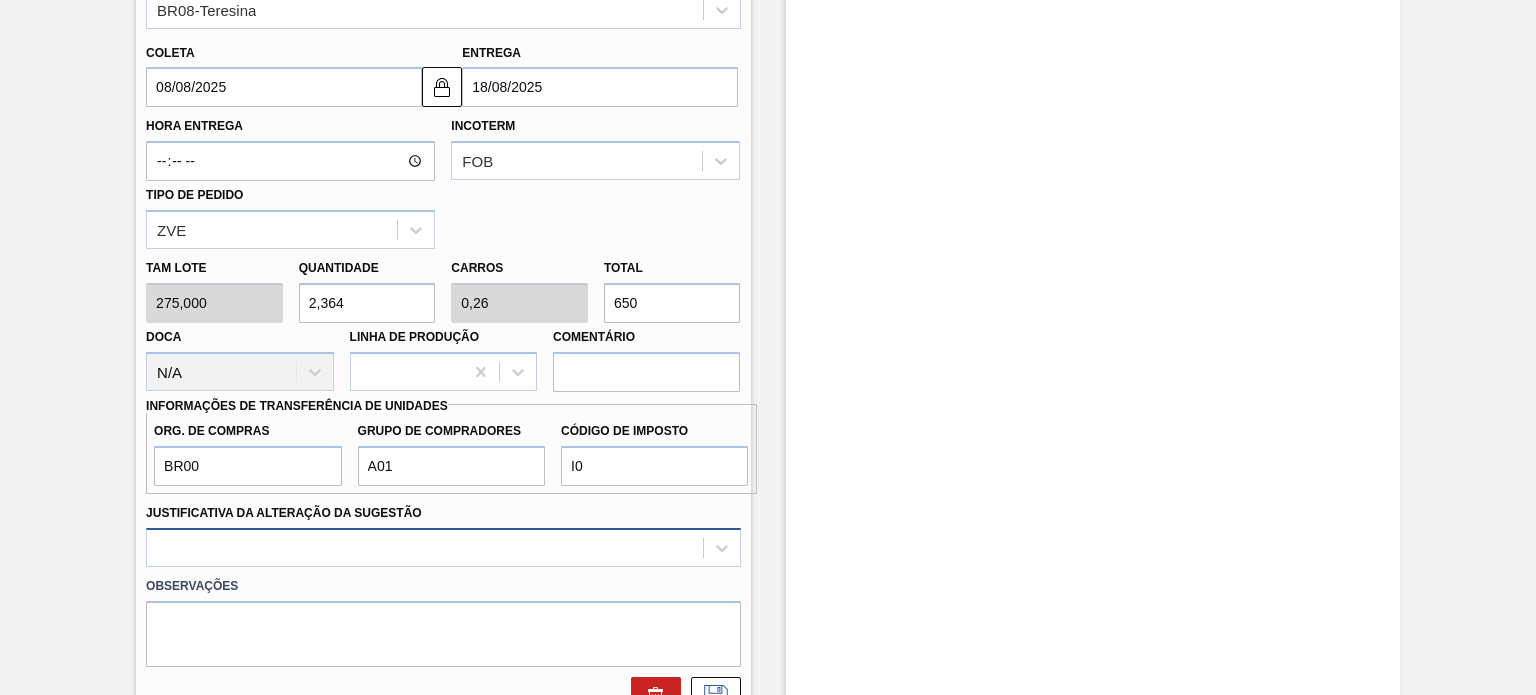 click at bounding box center (443, 547) 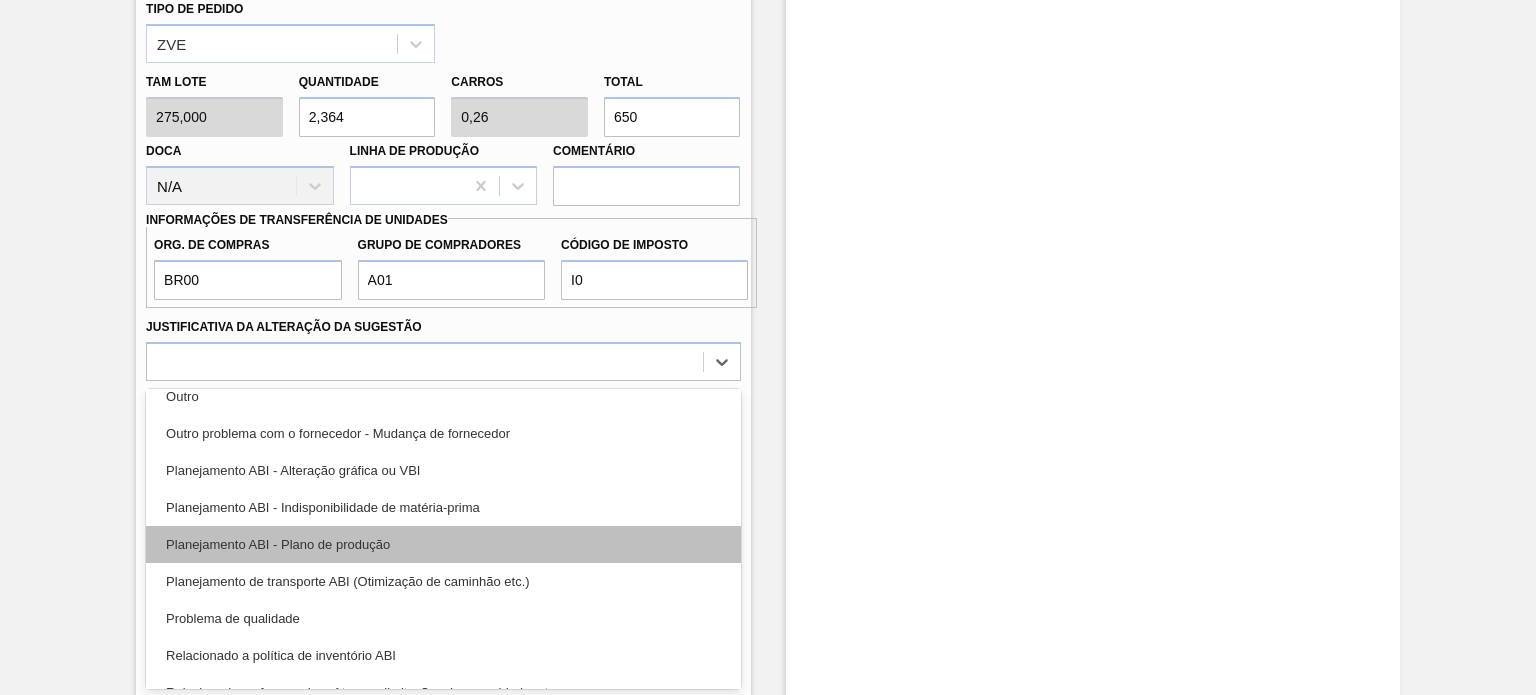 scroll, scrollTop: 300, scrollLeft: 0, axis: vertical 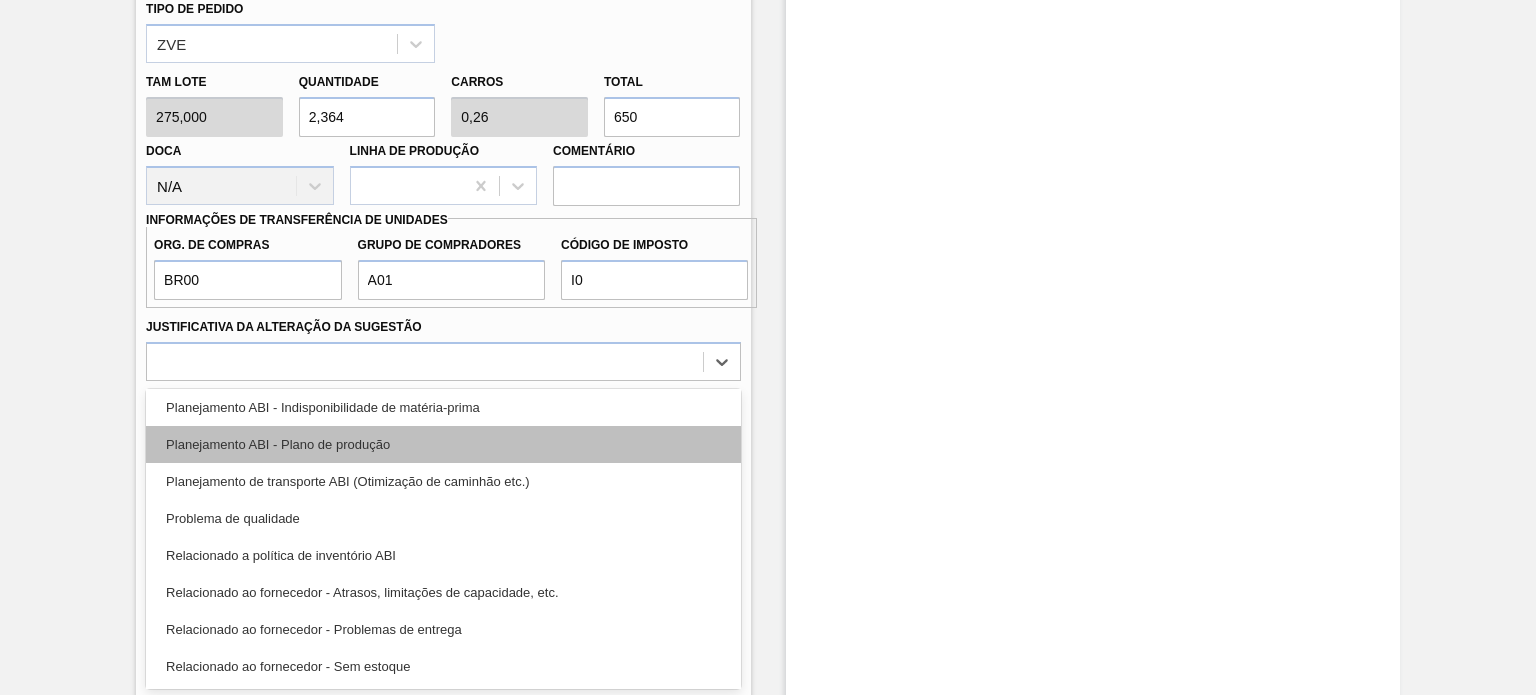 click on "Planejamento ABI - Plano de produção" at bounding box center [443, 444] 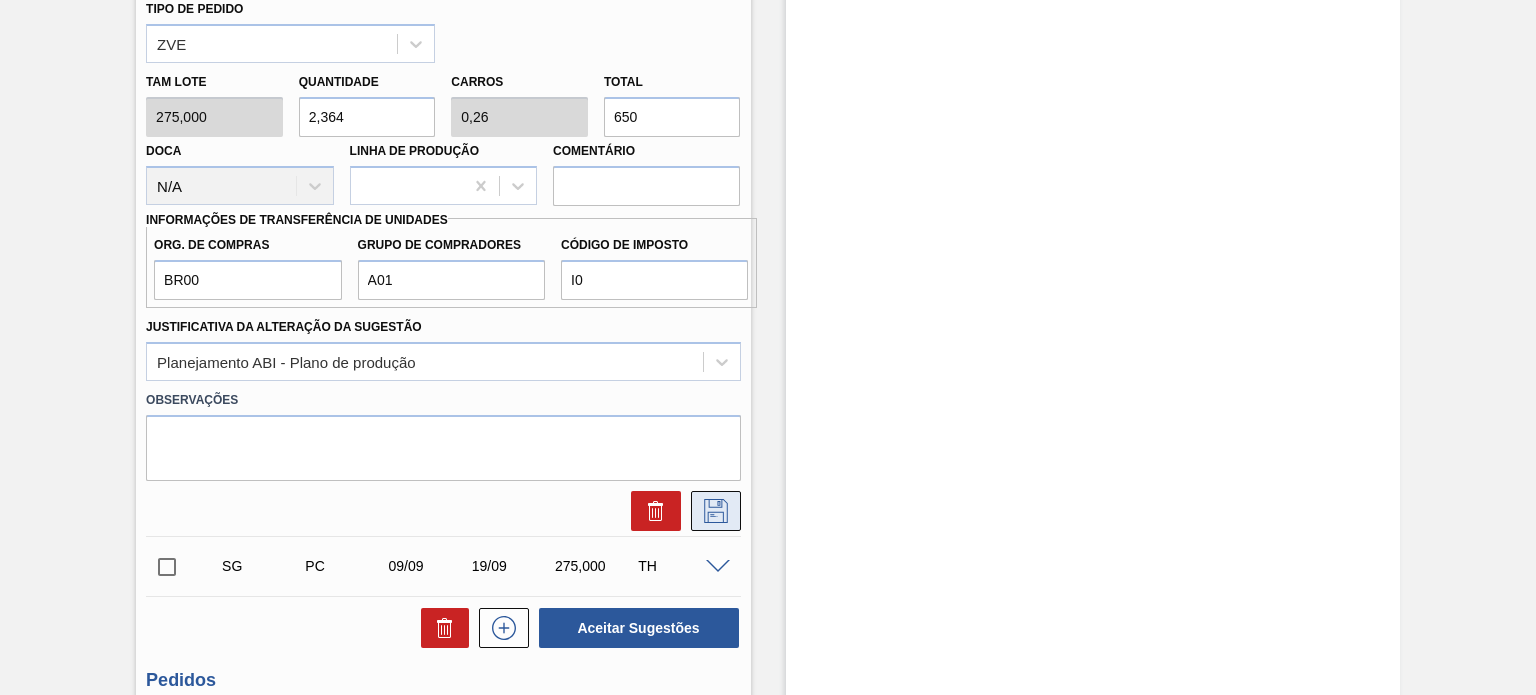 click 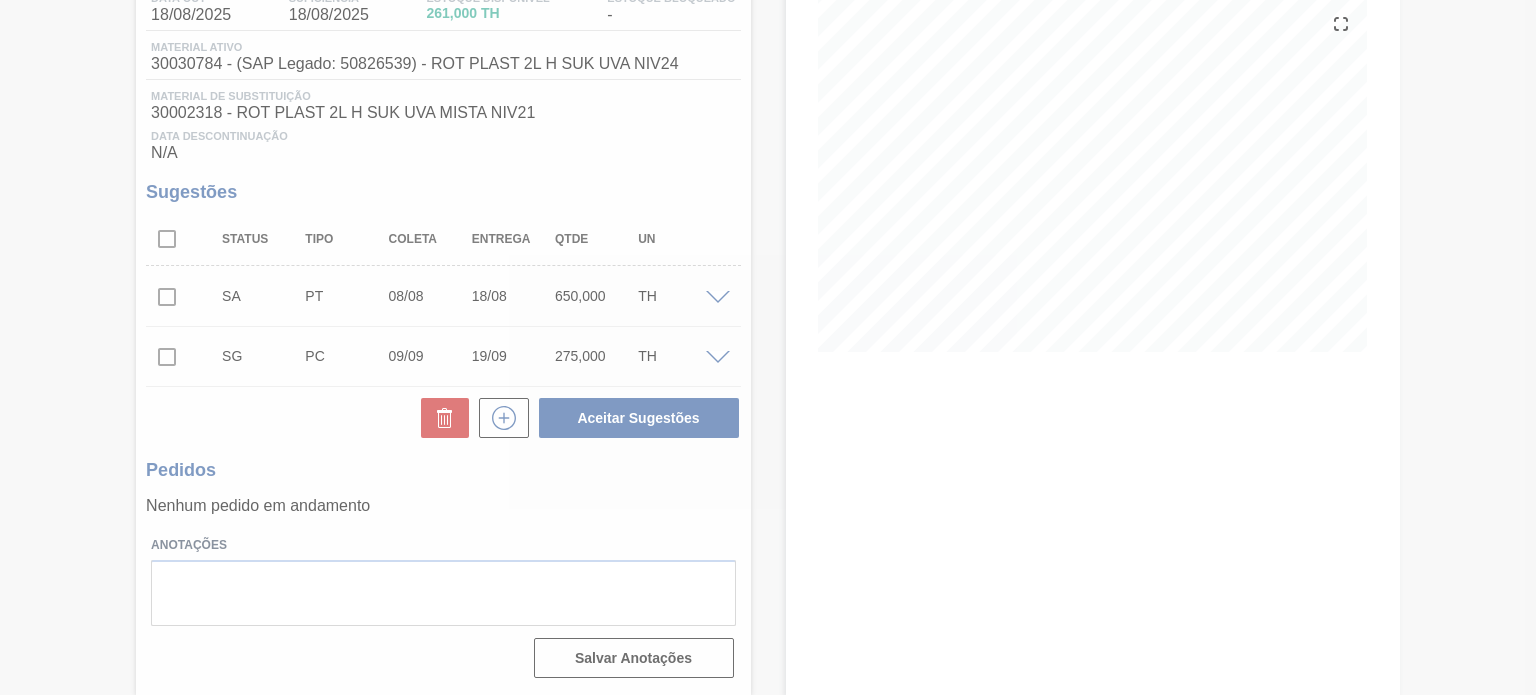 scroll, scrollTop: 233, scrollLeft: 0, axis: vertical 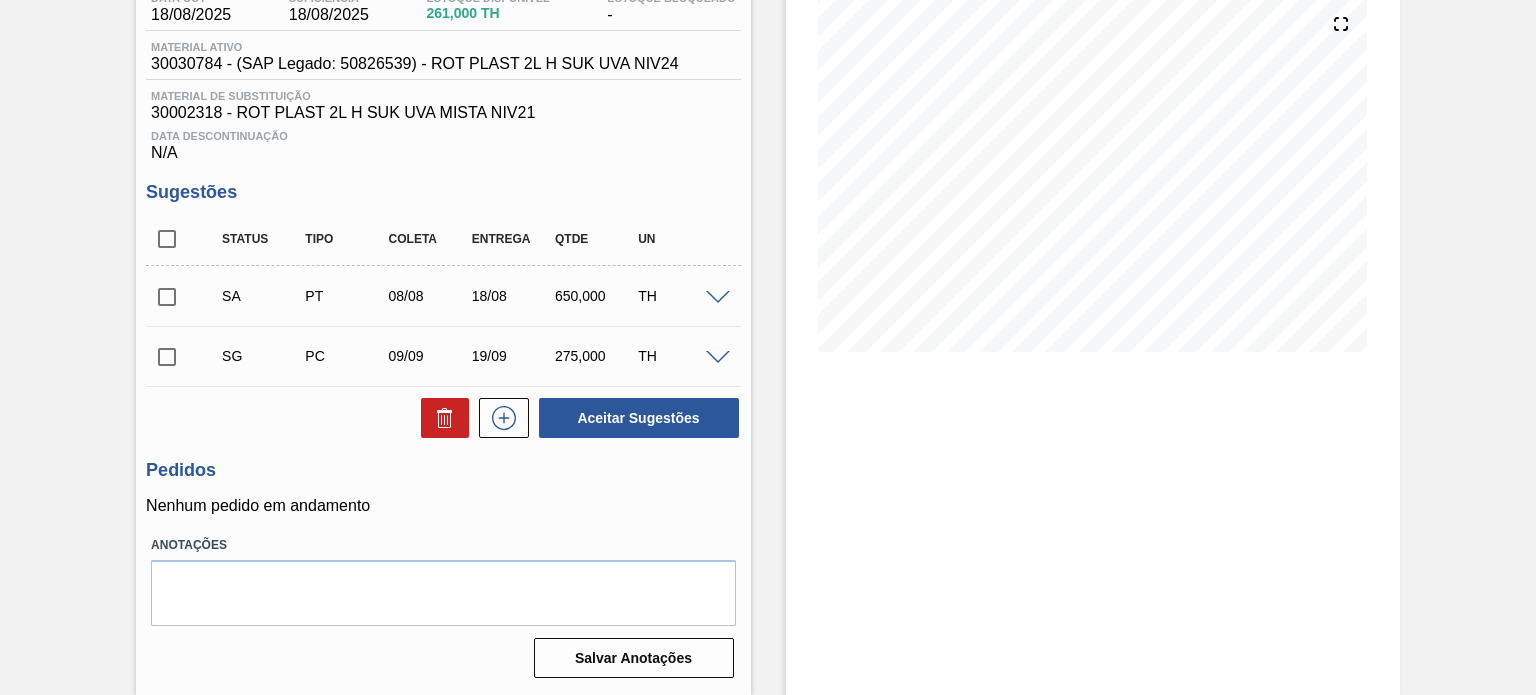 click at bounding box center [167, 297] 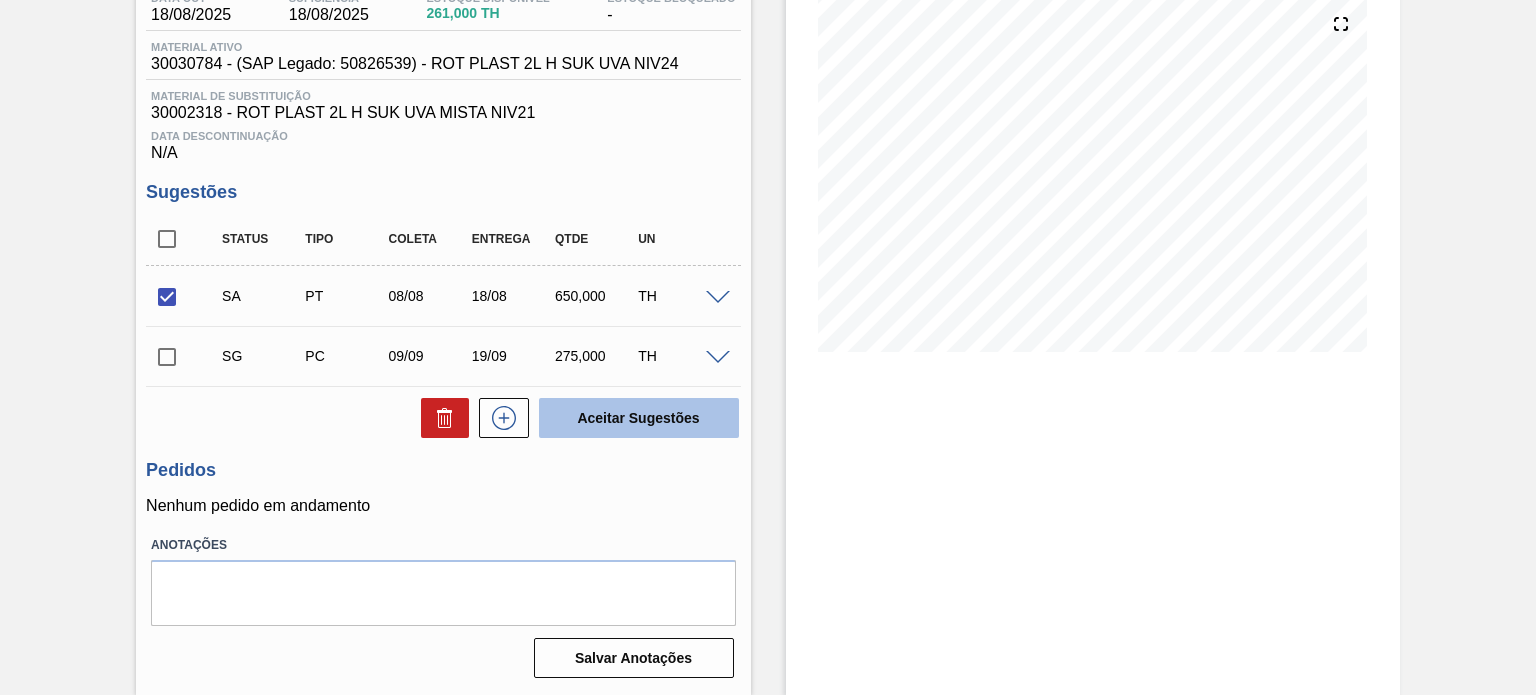 click on "Aceitar Sugestões" at bounding box center (639, 418) 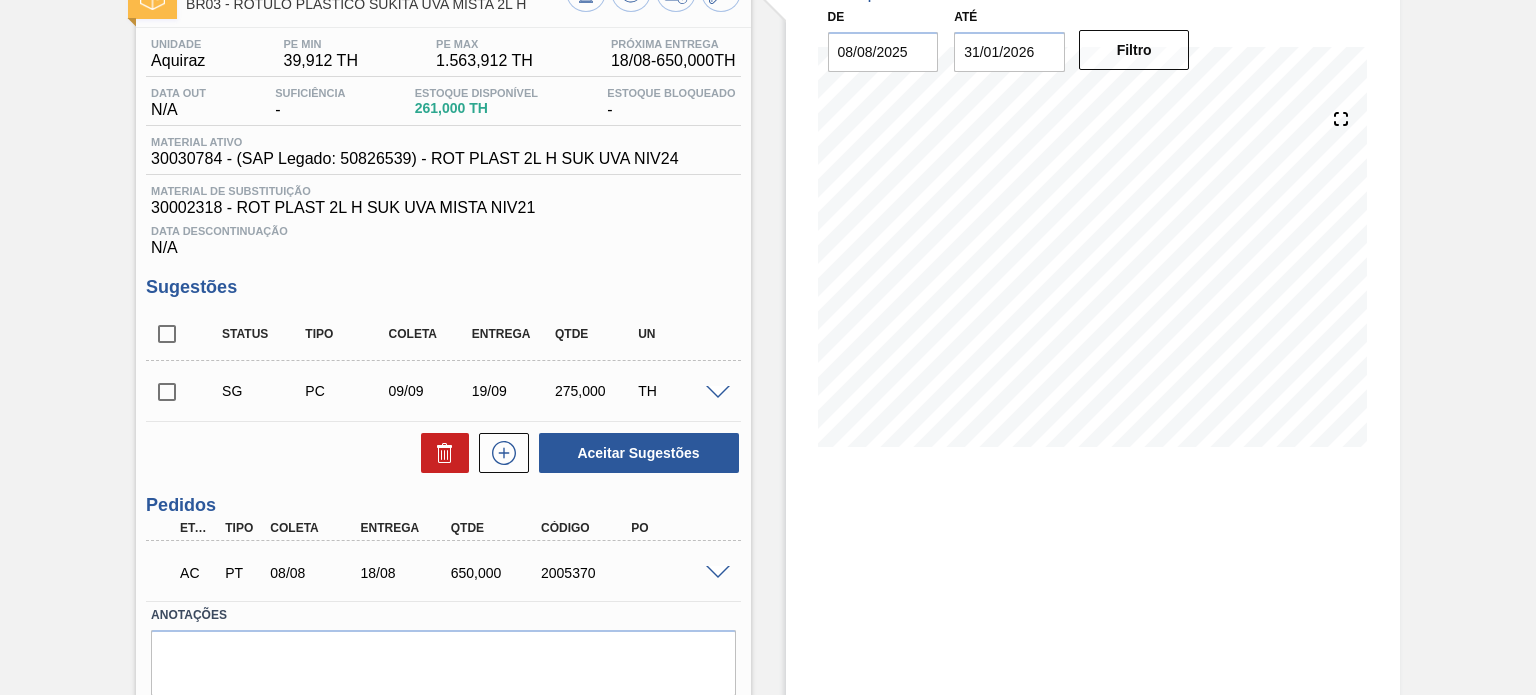 scroll, scrollTop: 8, scrollLeft: 0, axis: vertical 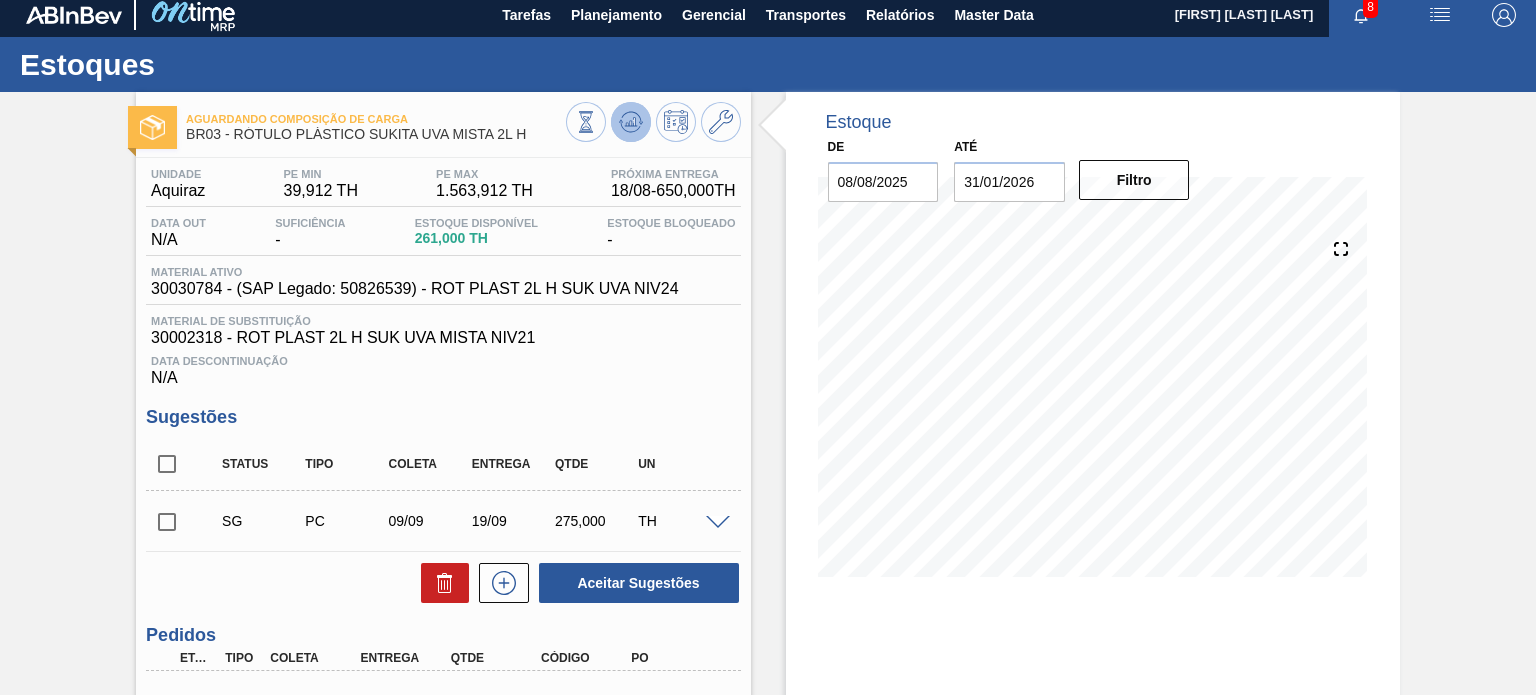 click 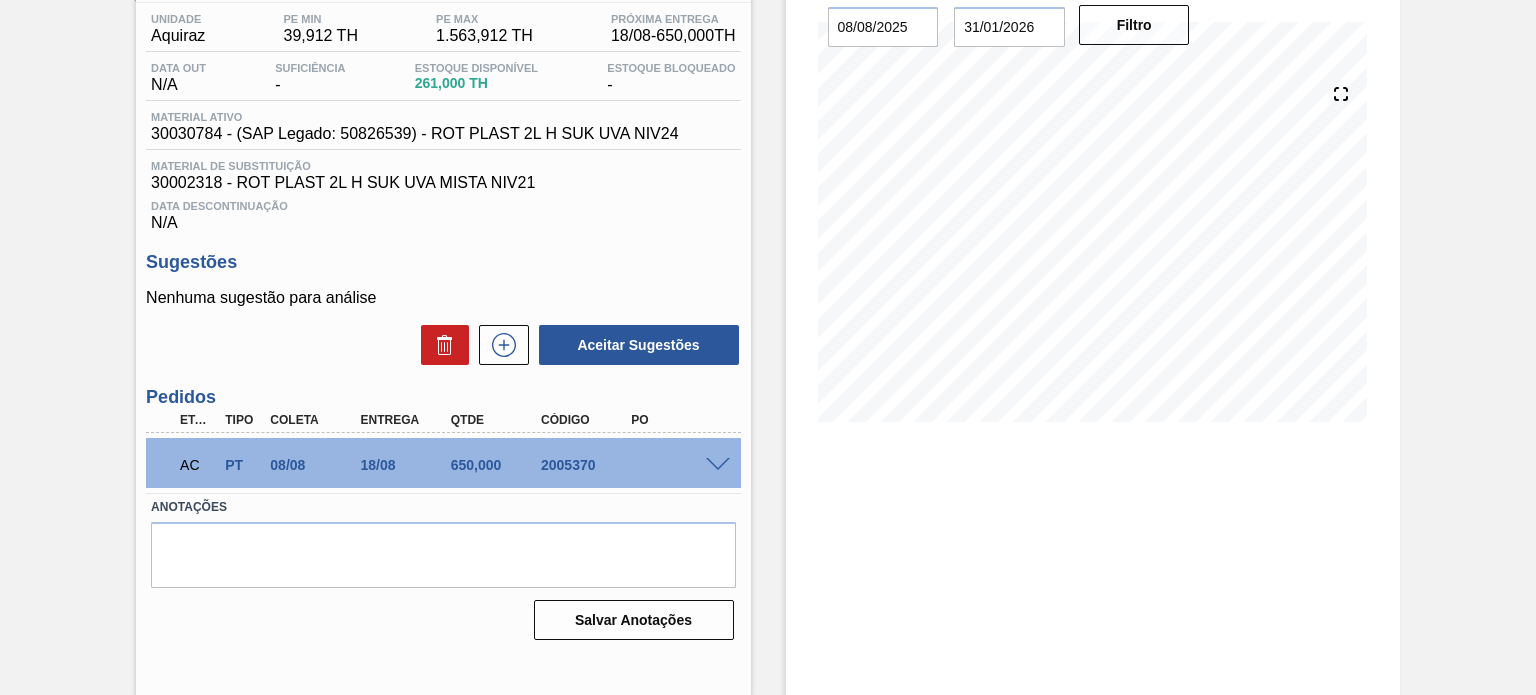 scroll, scrollTop: 164, scrollLeft: 0, axis: vertical 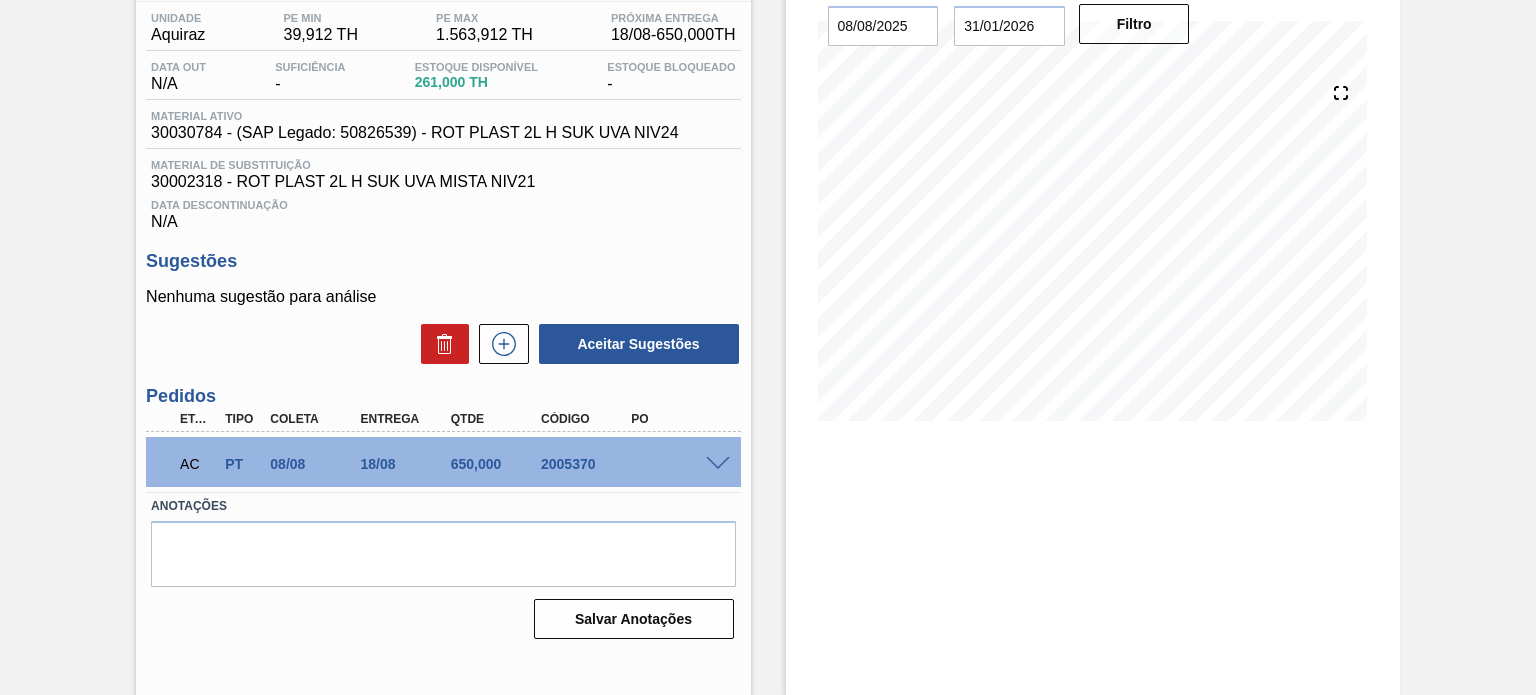 drag, startPoint x: 678, startPoint y: 463, endPoint x: 704, endPoint y: 462, distance: 26.019224 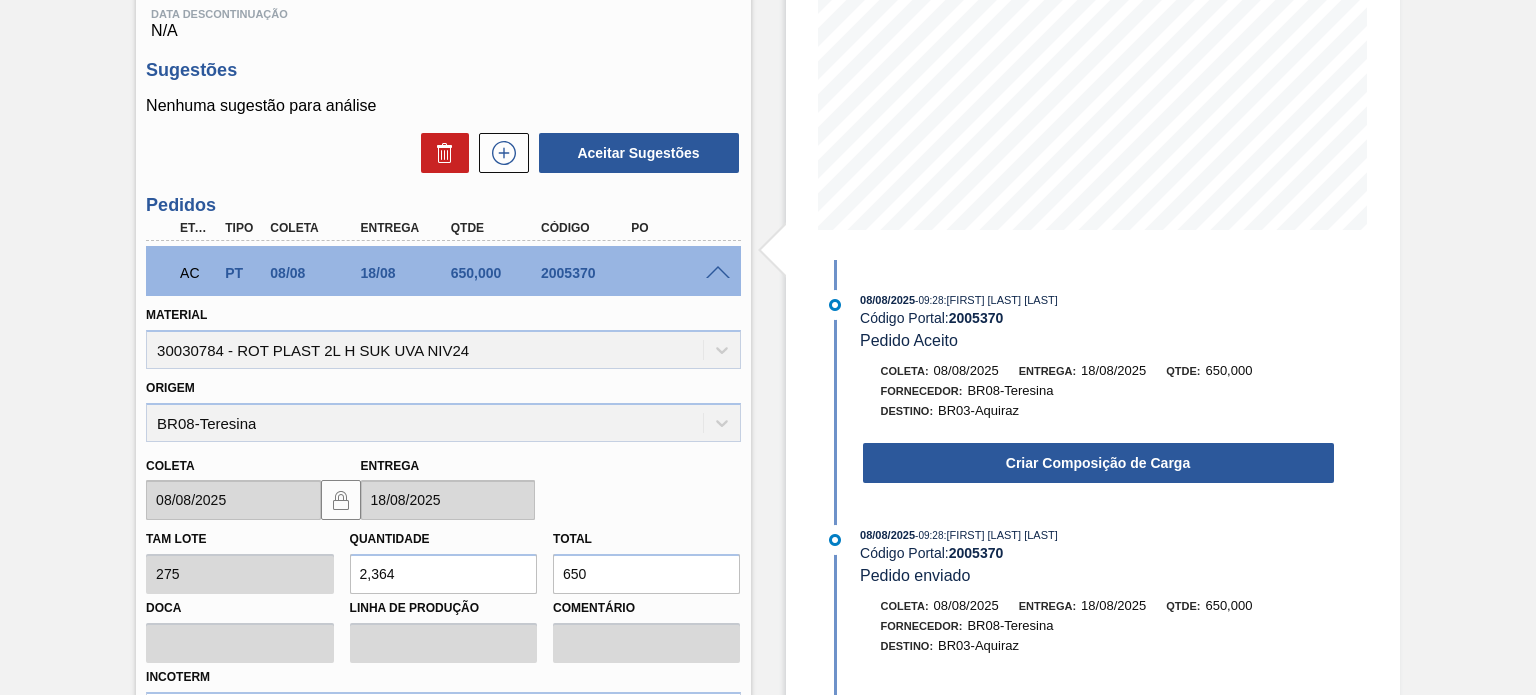 scroll, scrollTop: 364, scrollLeft: 0, axis: vertical 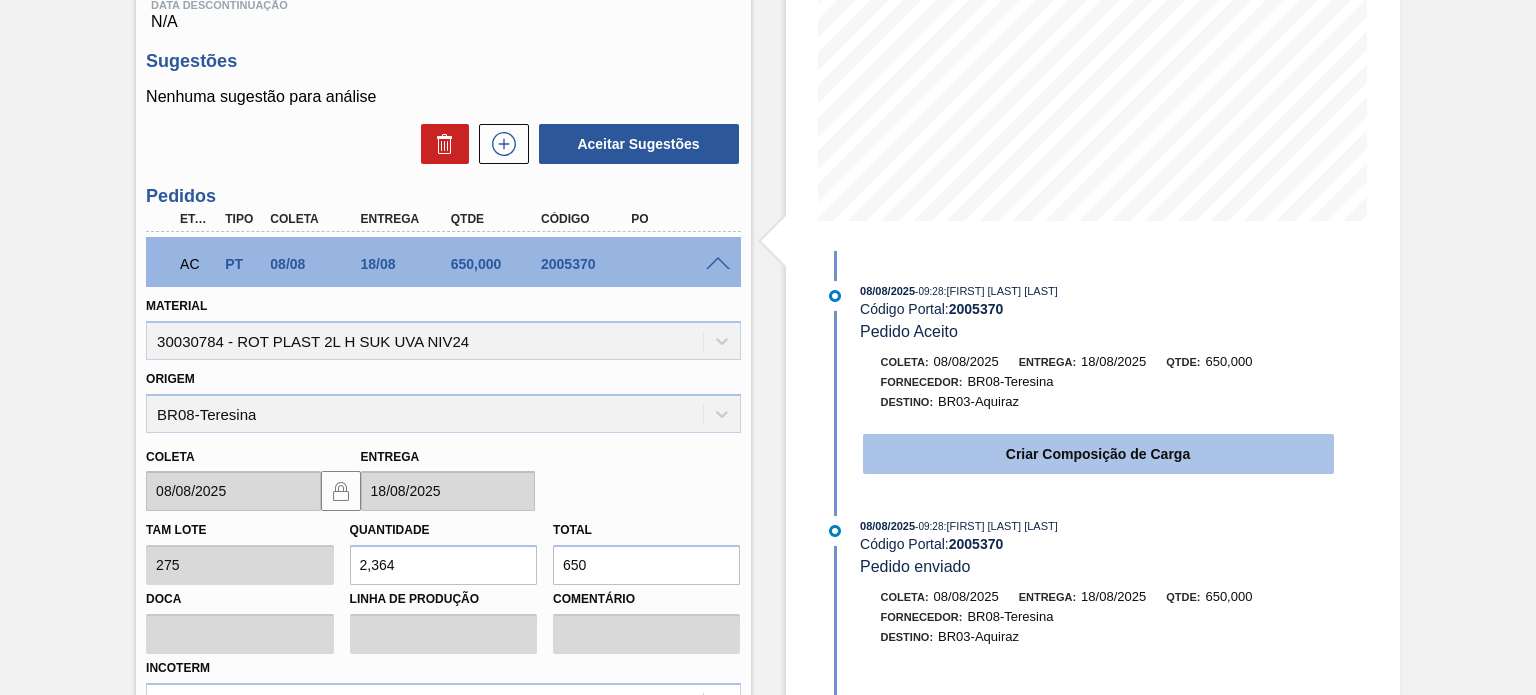 click on "Criar Composição de Carga" at bounding box center [1098, 454] 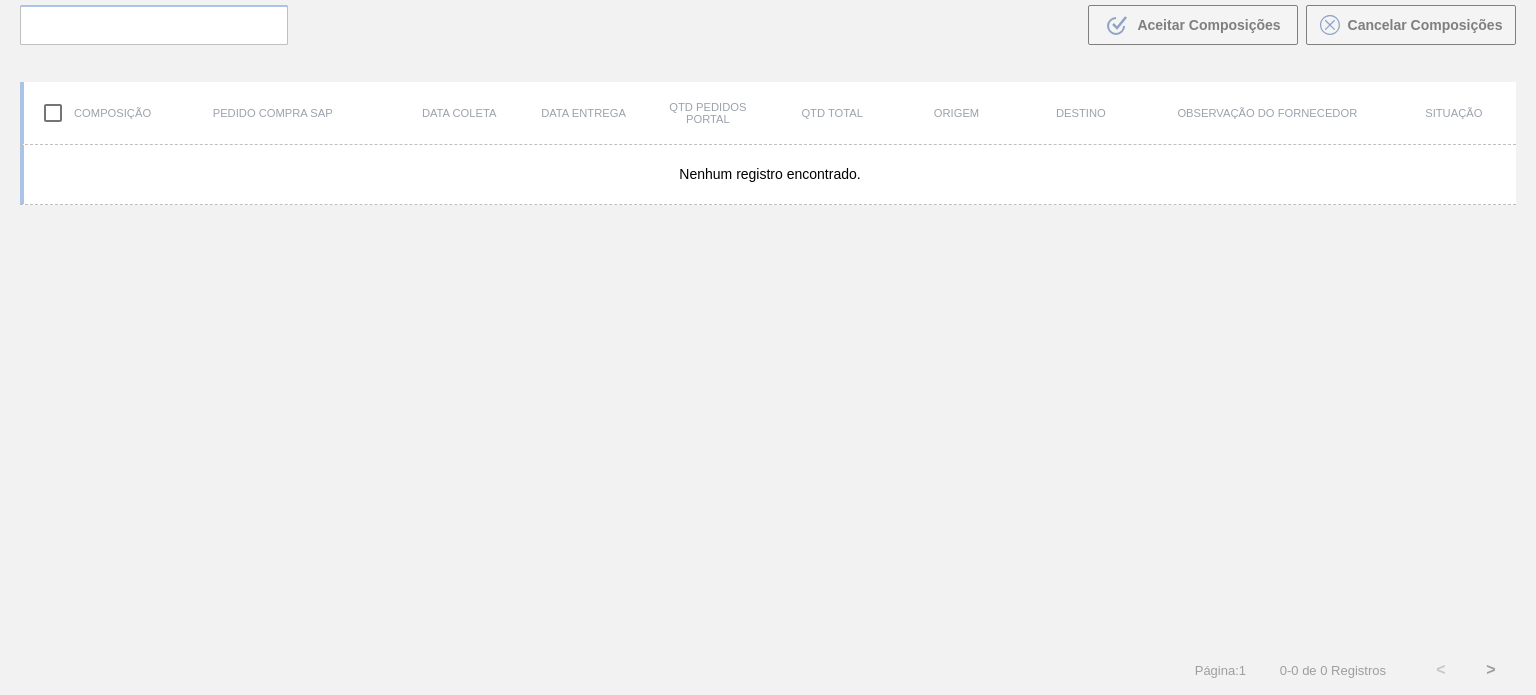 scroll, scrollTop: 144, scrollLeft: 0, axis: vertical 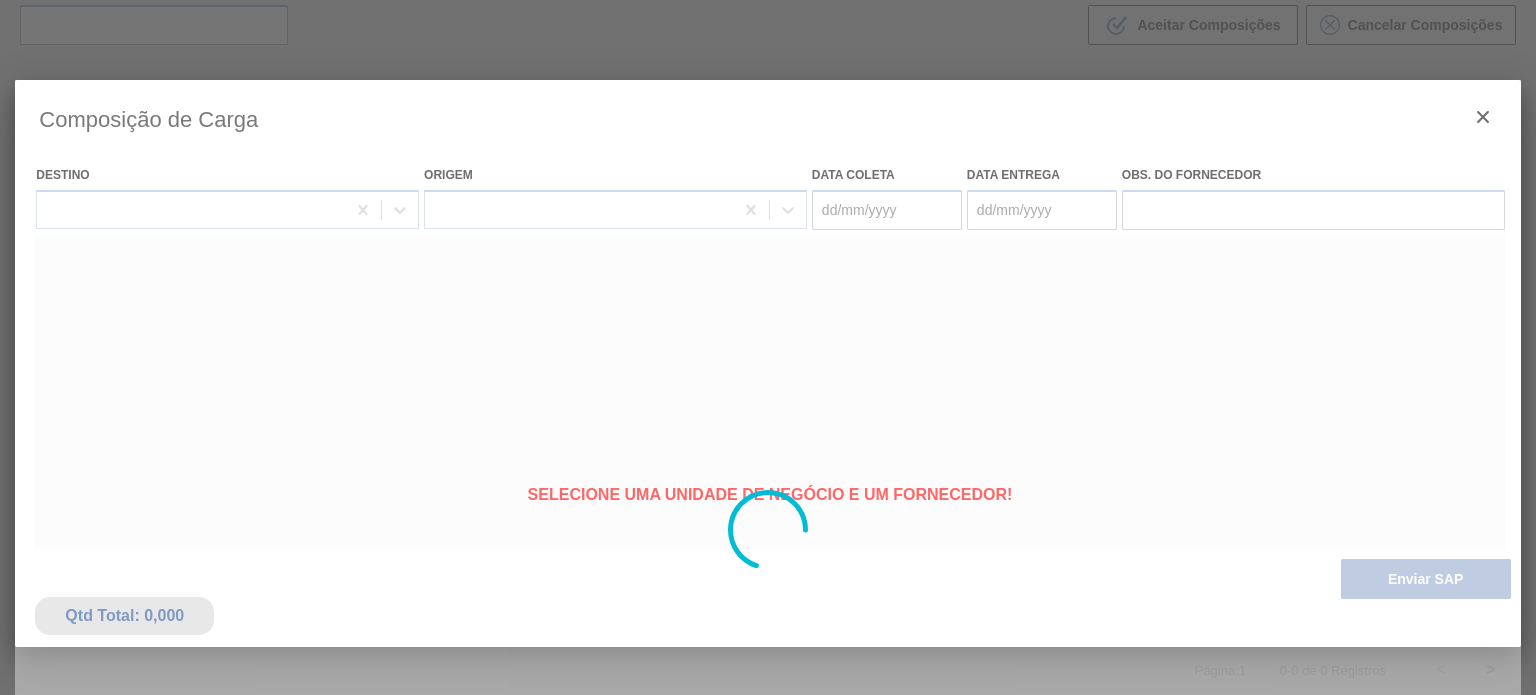type on "08/08/2025" 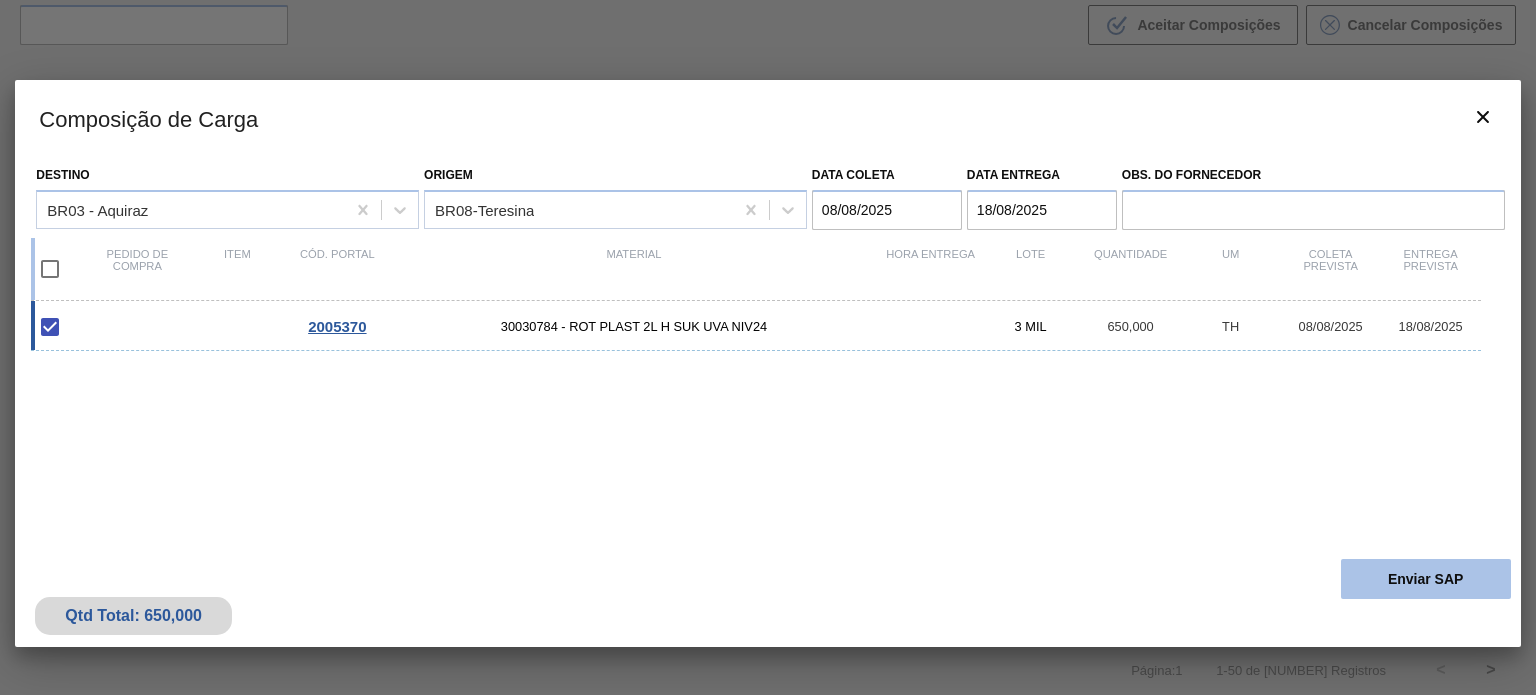 click on "Enviar SAP" at bounding box center (1426, 579) 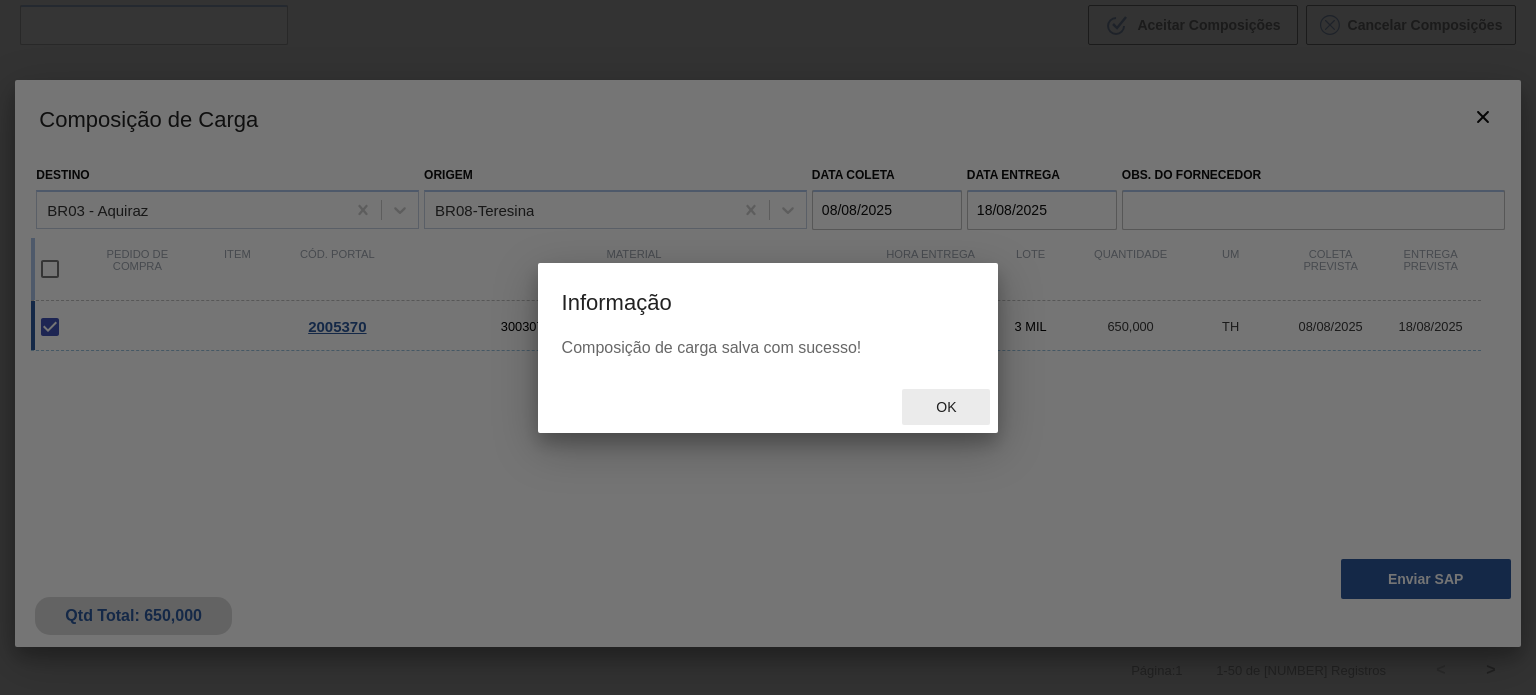 click on "Ok" at bounding box center [946, 407] 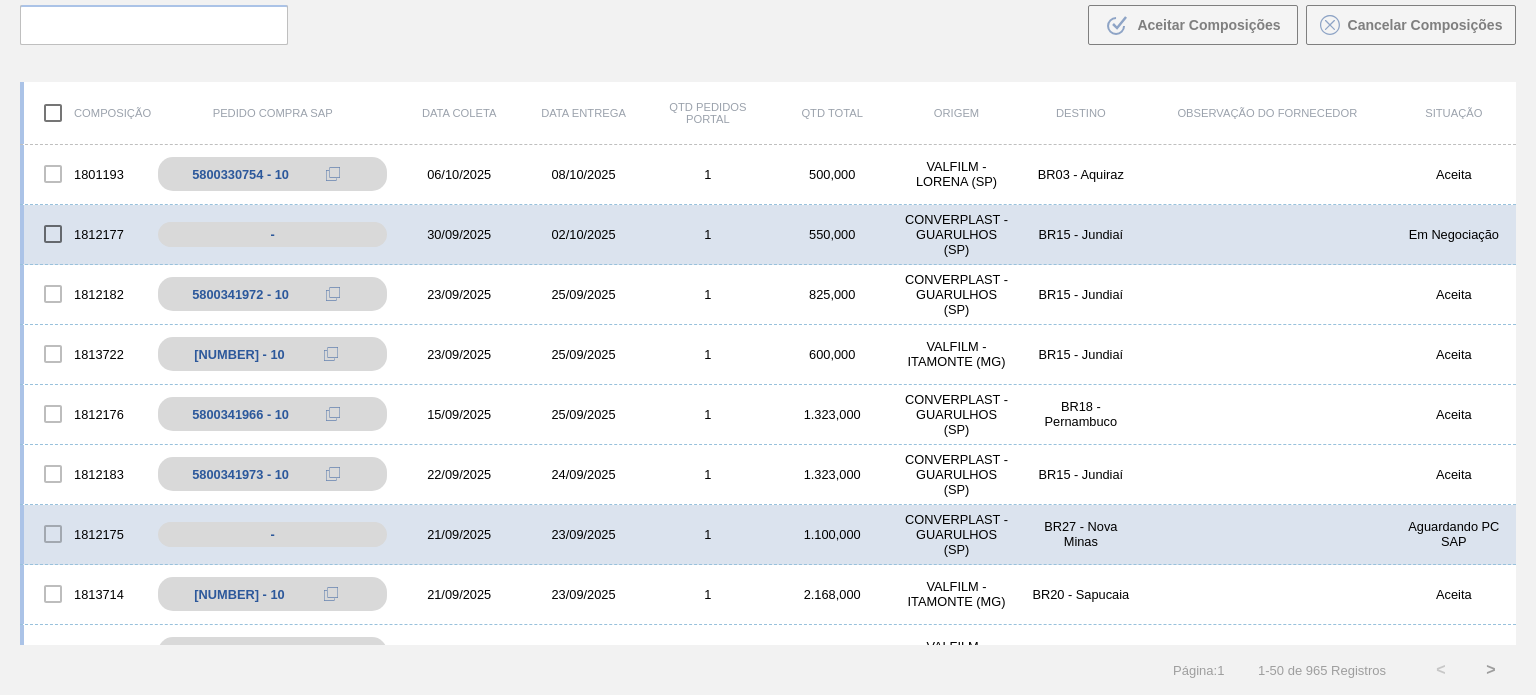 scroll, scrollTop: 0, scrollLeft: 0, axis: both 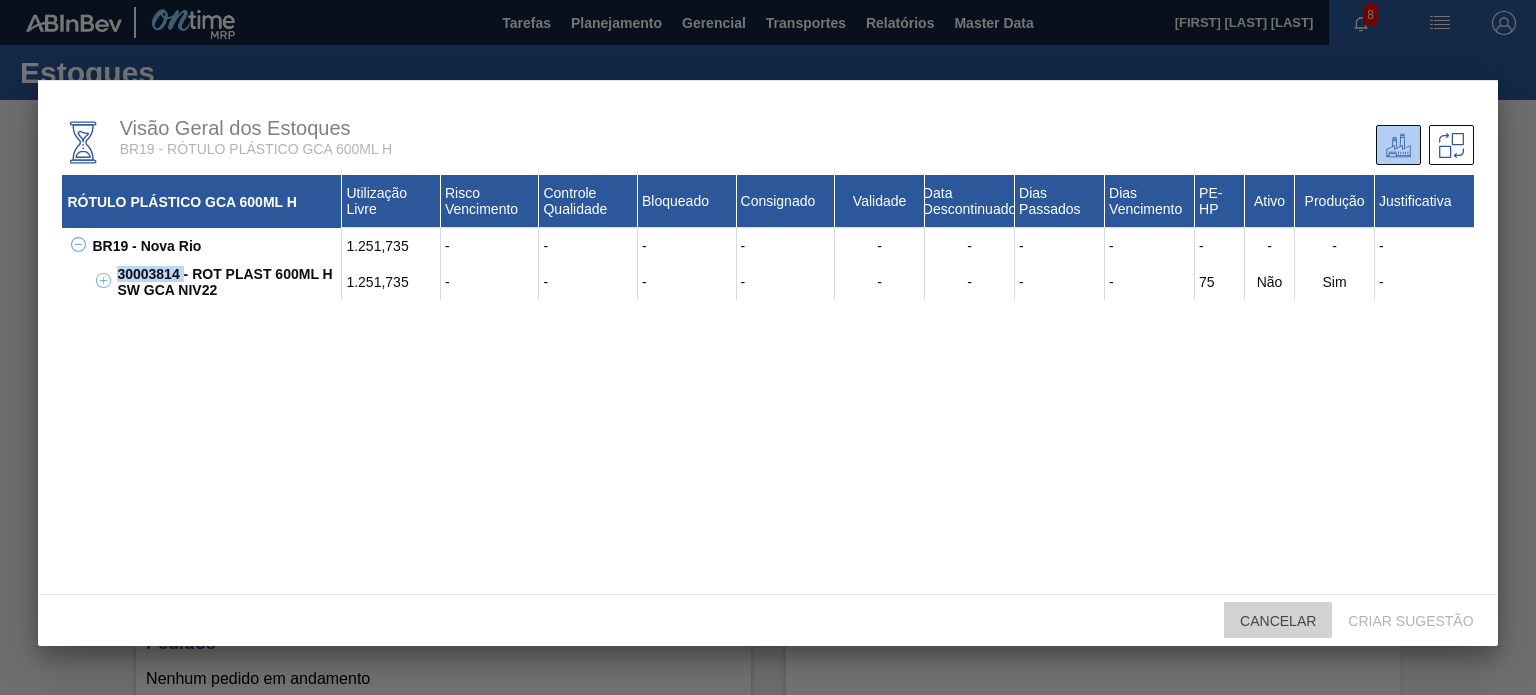 drag, startPoint x: 1267, startPoint y: 616, endPoint x: 1250, endPoint y: 605, distance: 20.248457 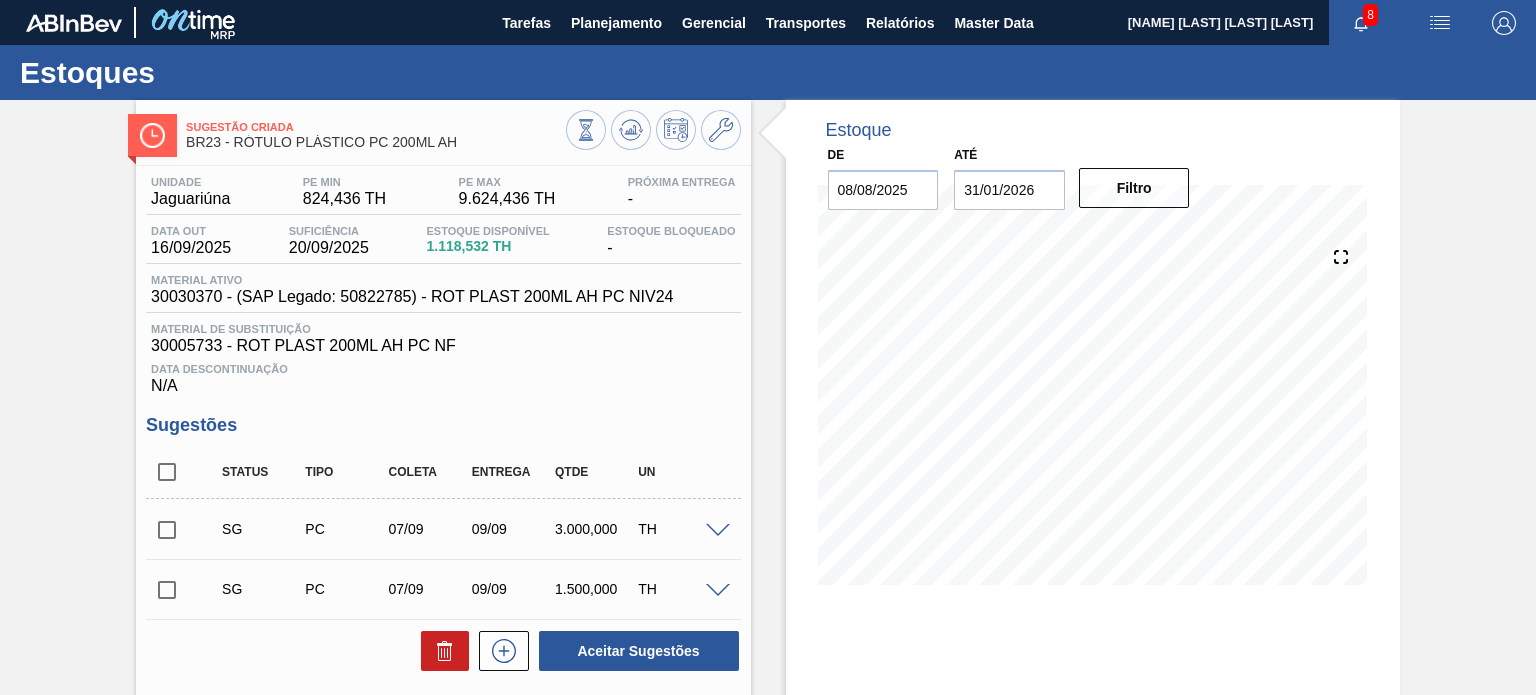 scroll, scrollTop: 0, scrollLeft: 0, axis: both 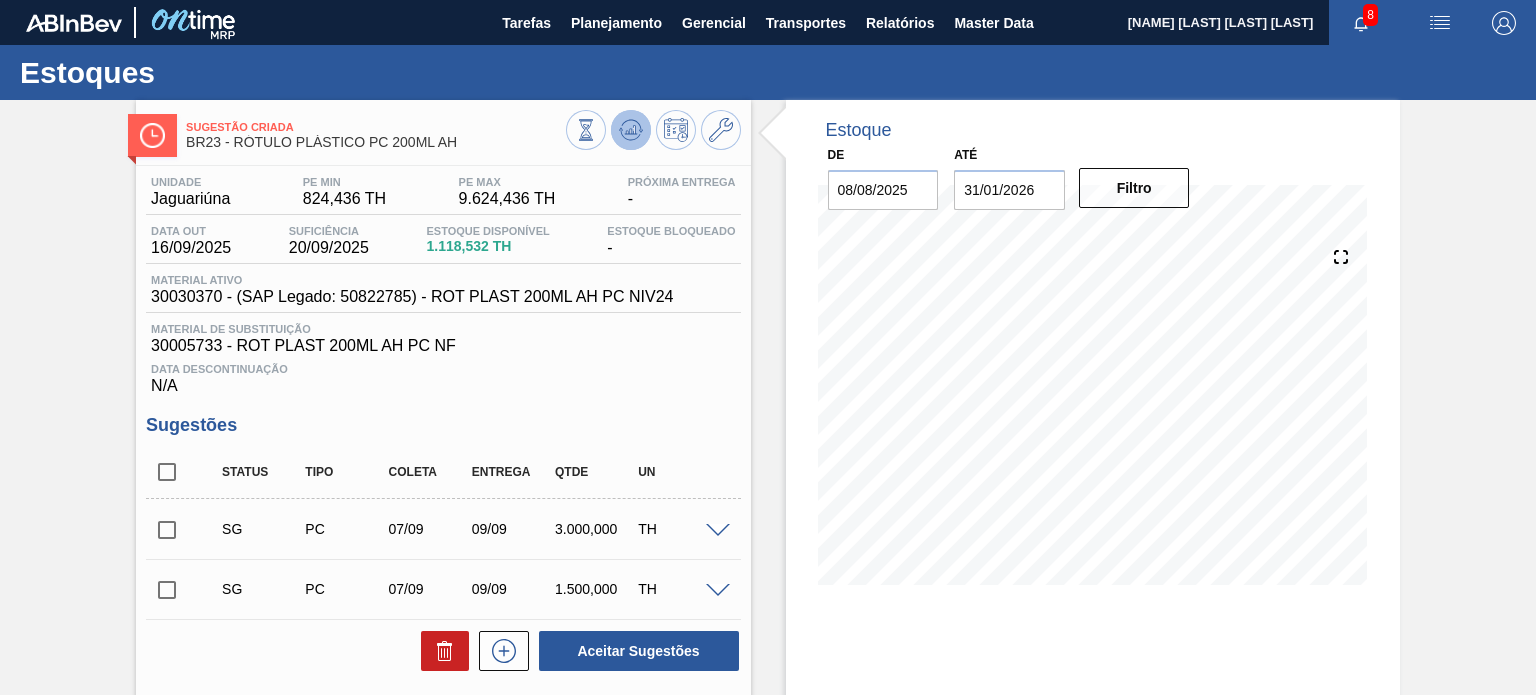 click 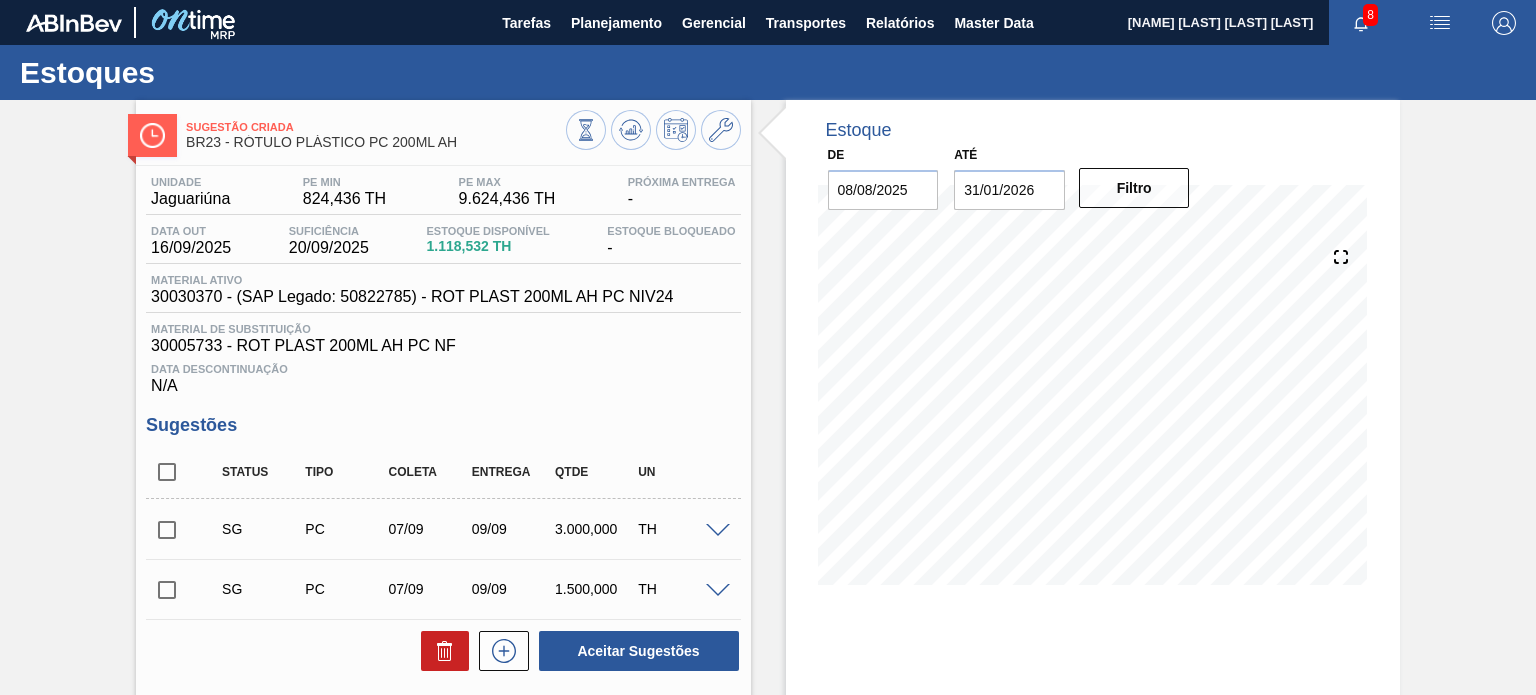 type 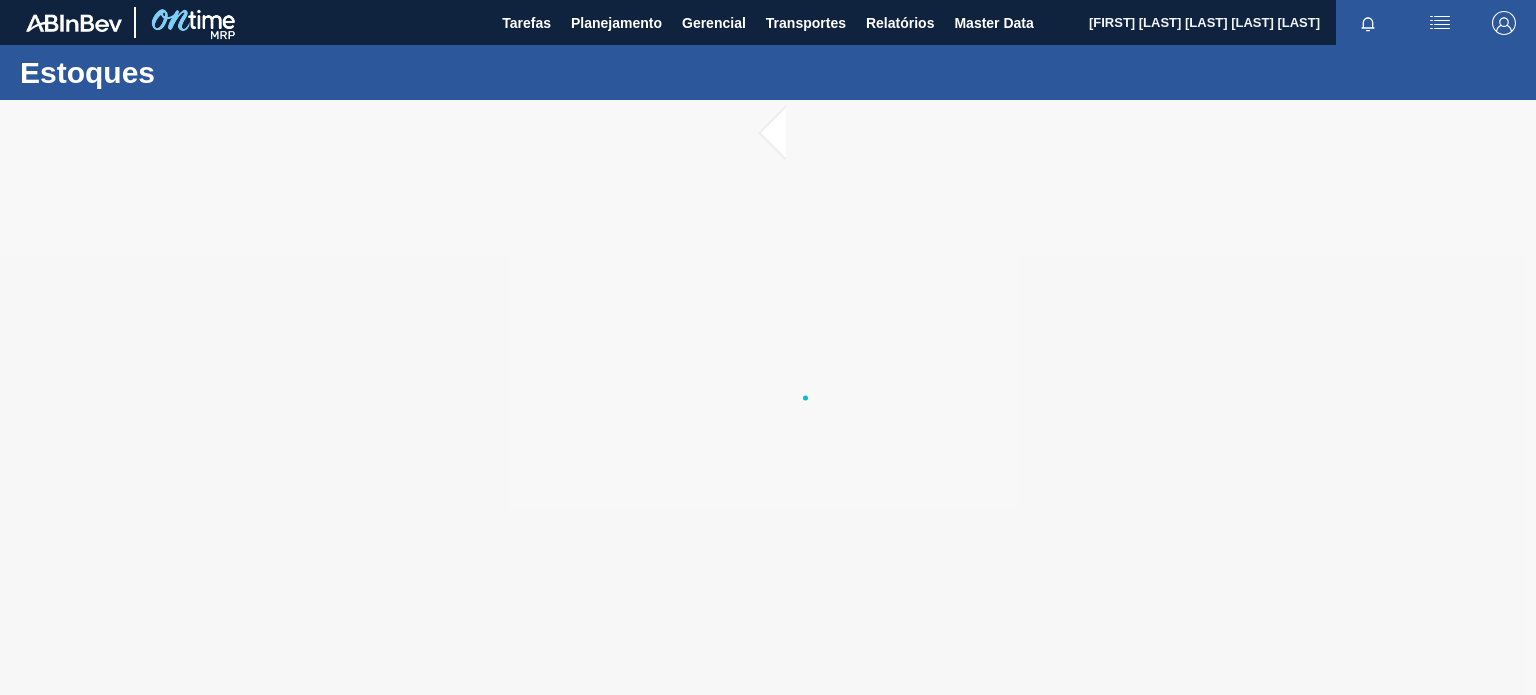scroll, scrollTop: 0, scrollLeft: 0, axis: both 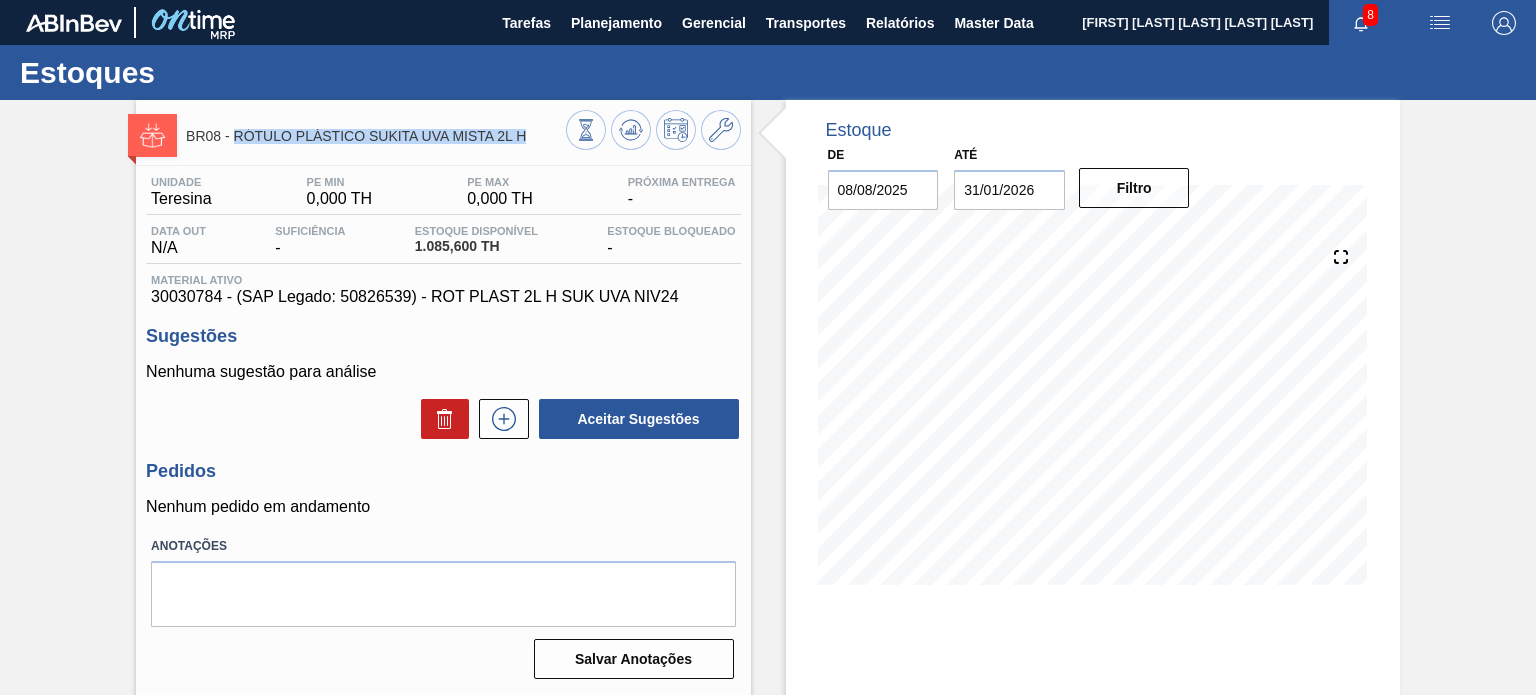 drag, startPoint x: 526, startPoint y: 136, endPoint x: 235, endPoint y: 141, distance: 291.04294 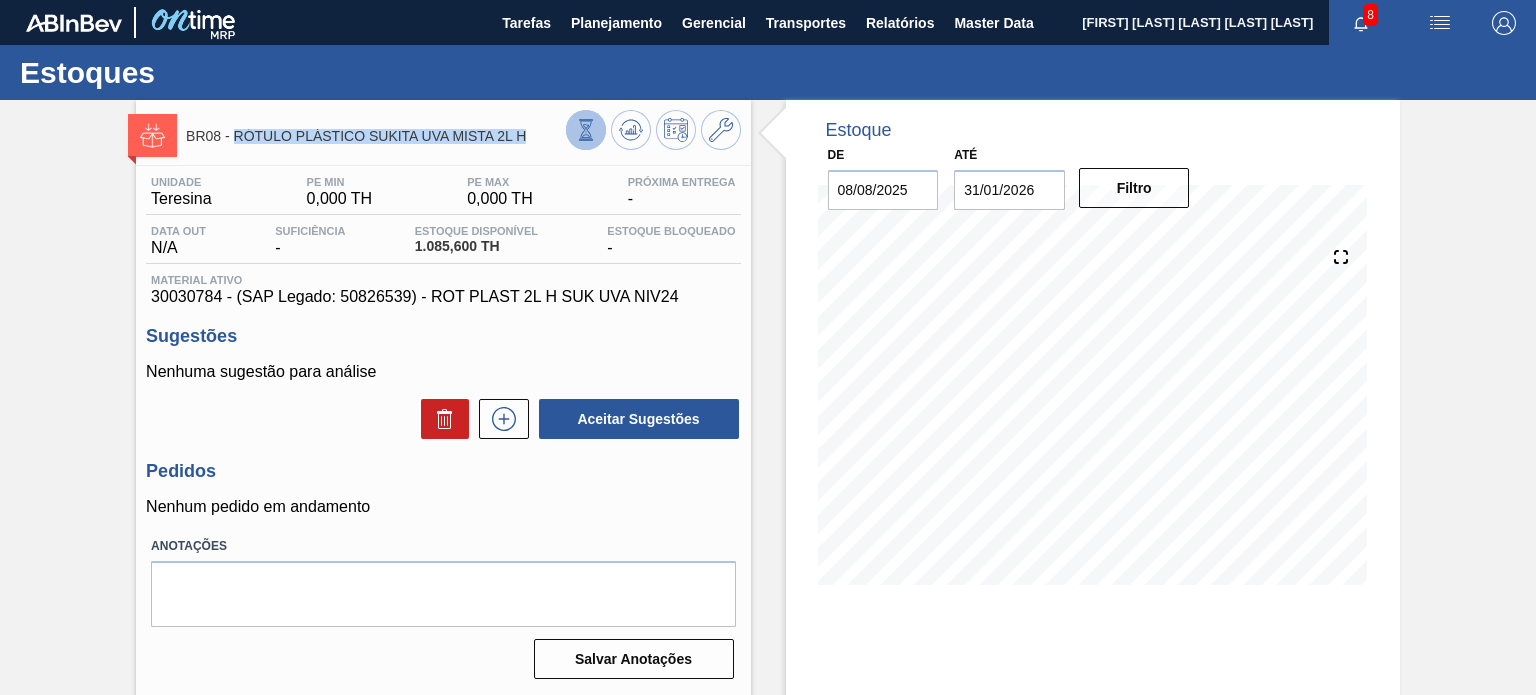 click at bounding box center [586, 130] 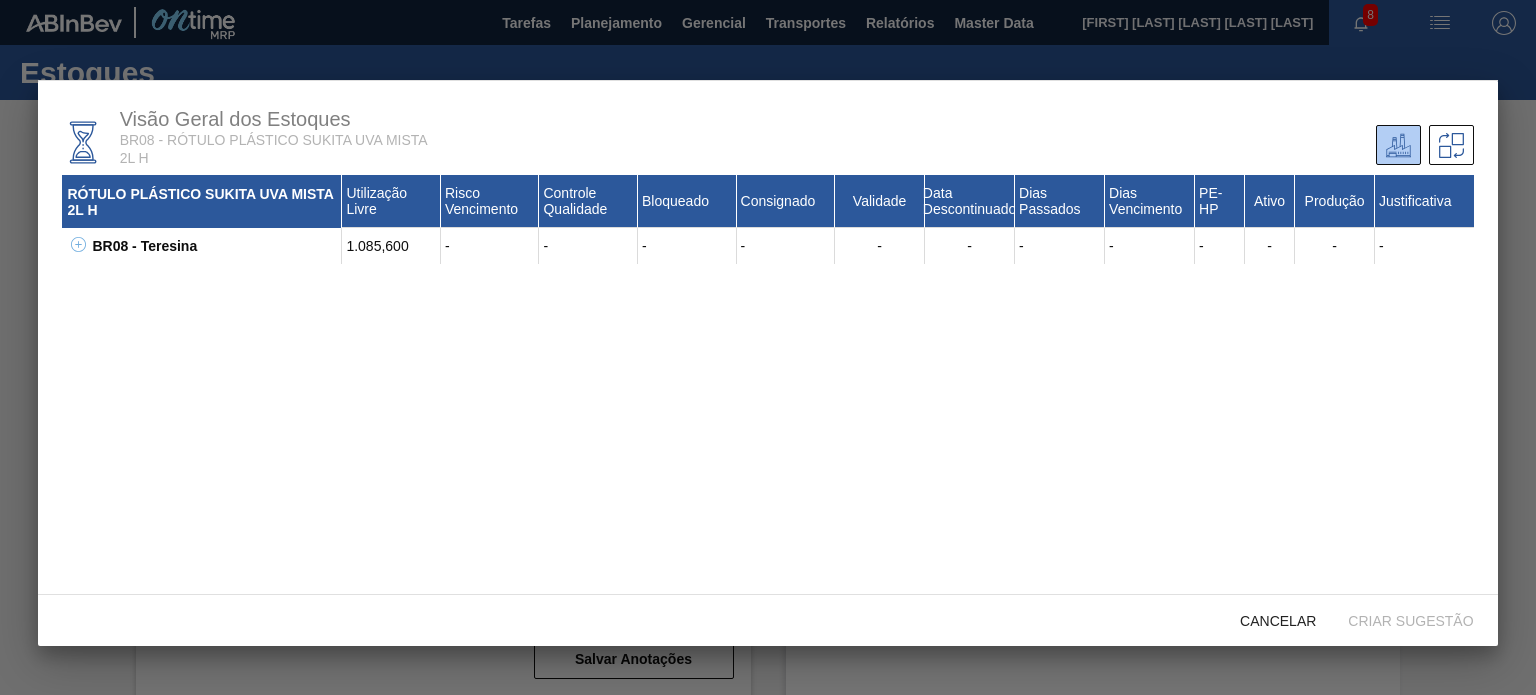 click on "BR08 - [CITY] [PRICE] - - - - - - - - - - - -" at bounding box center (780, 246) 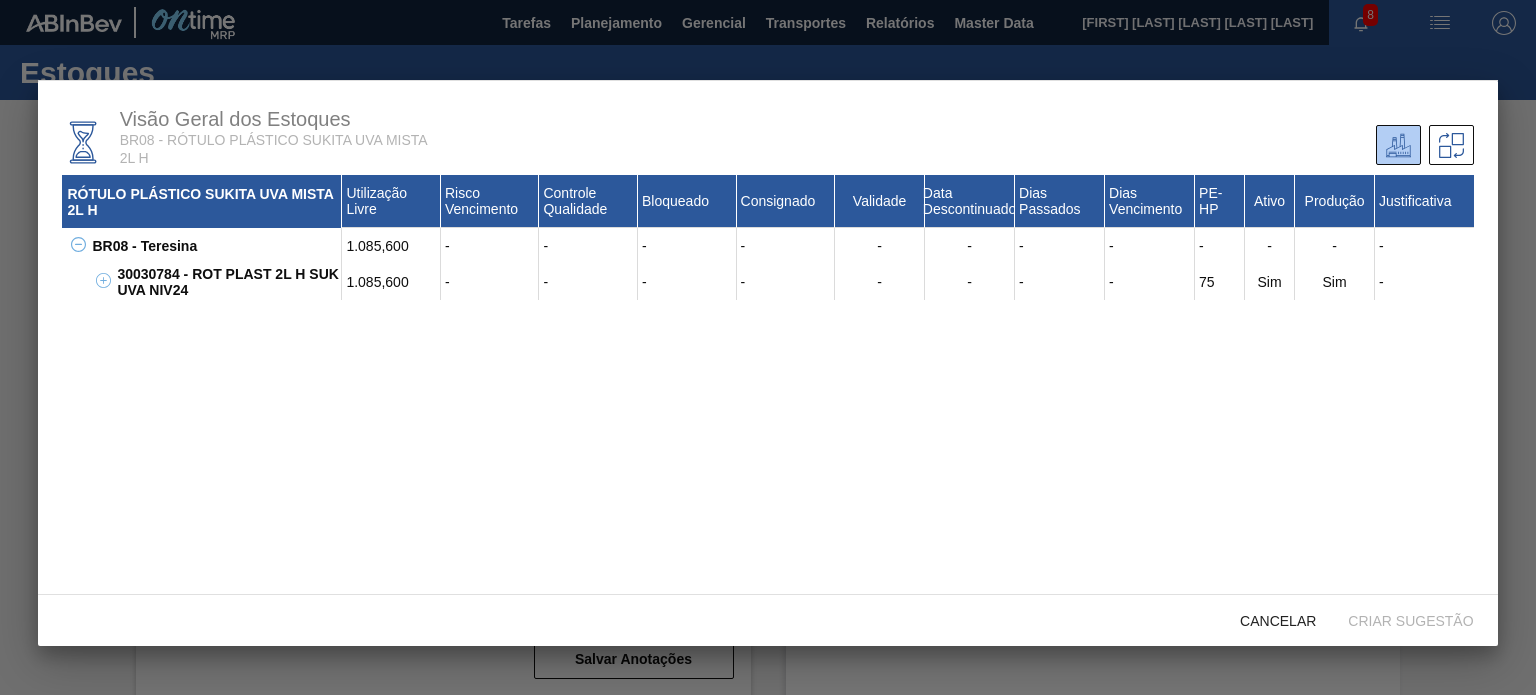 type 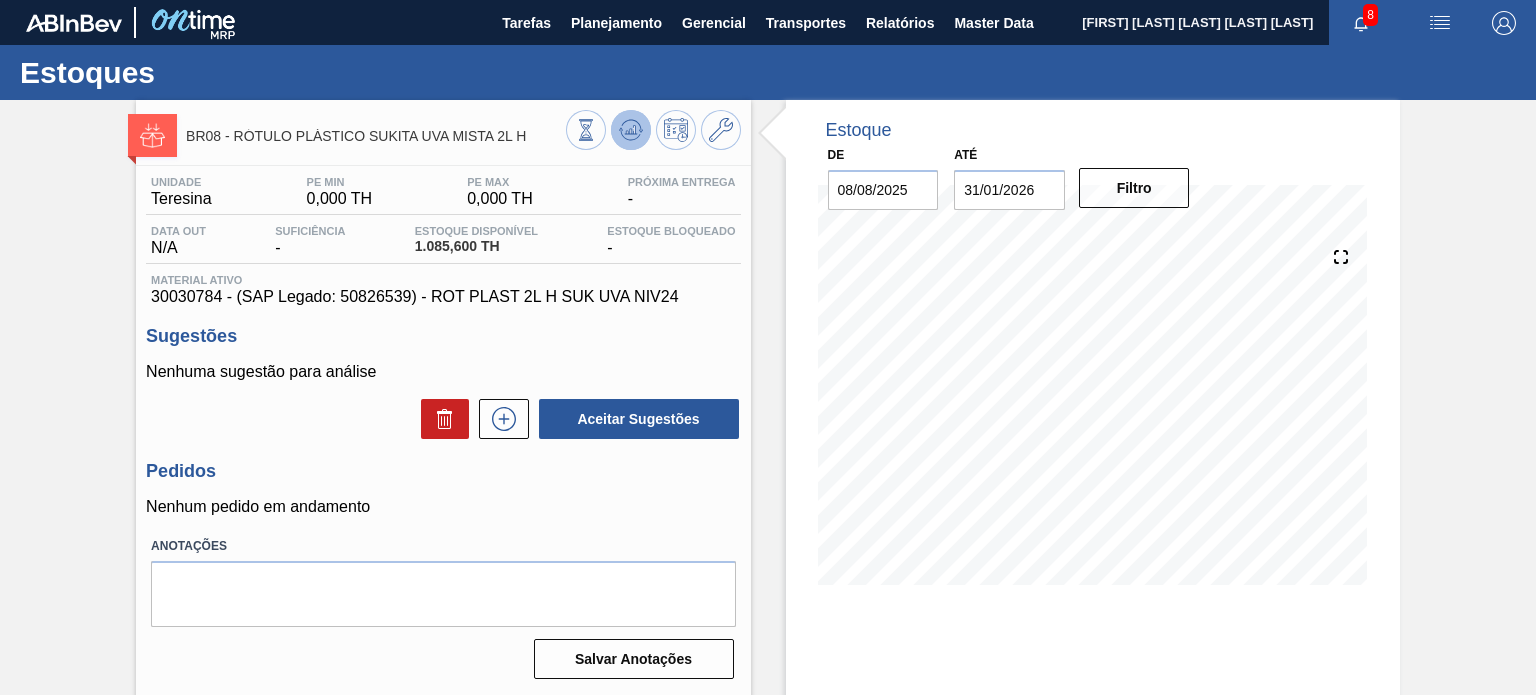 click 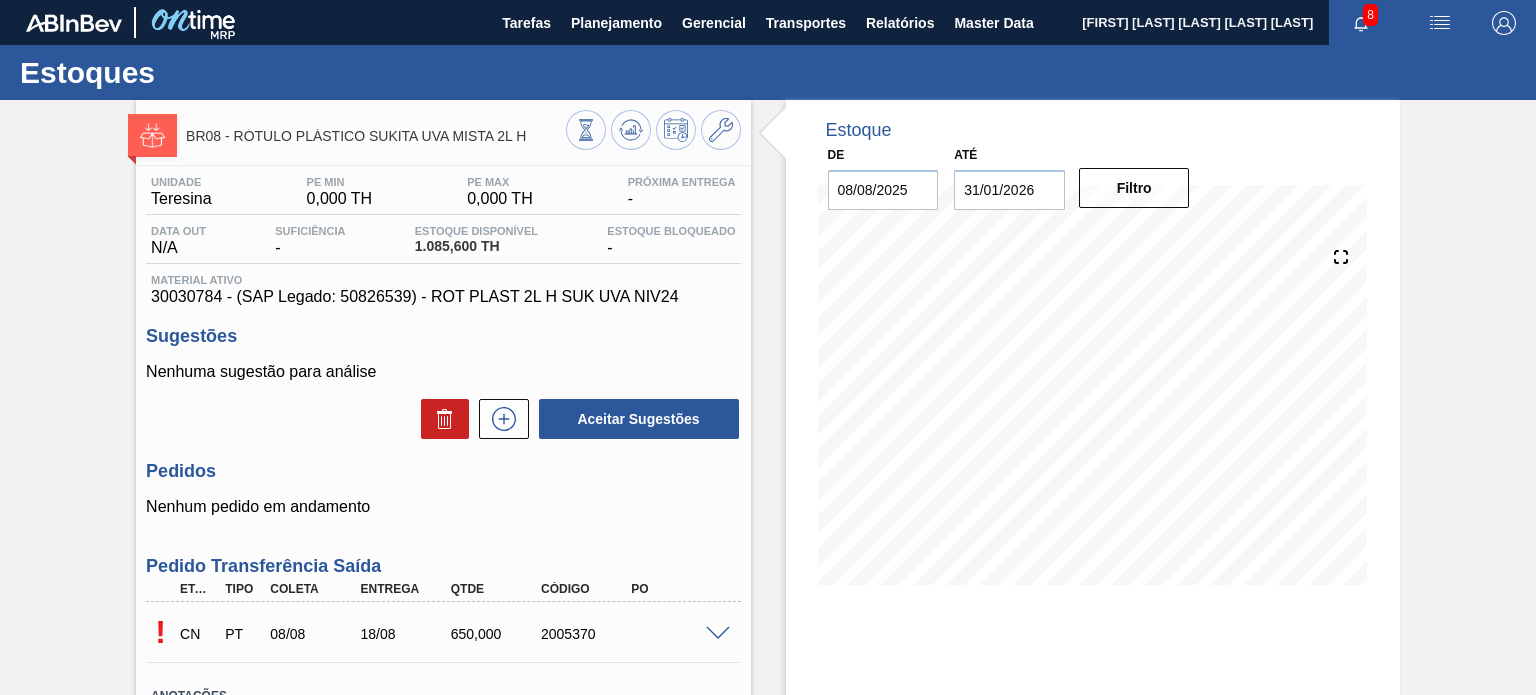 scroll, scrollTop: 100, scrollLeft: 0, axis: vertical 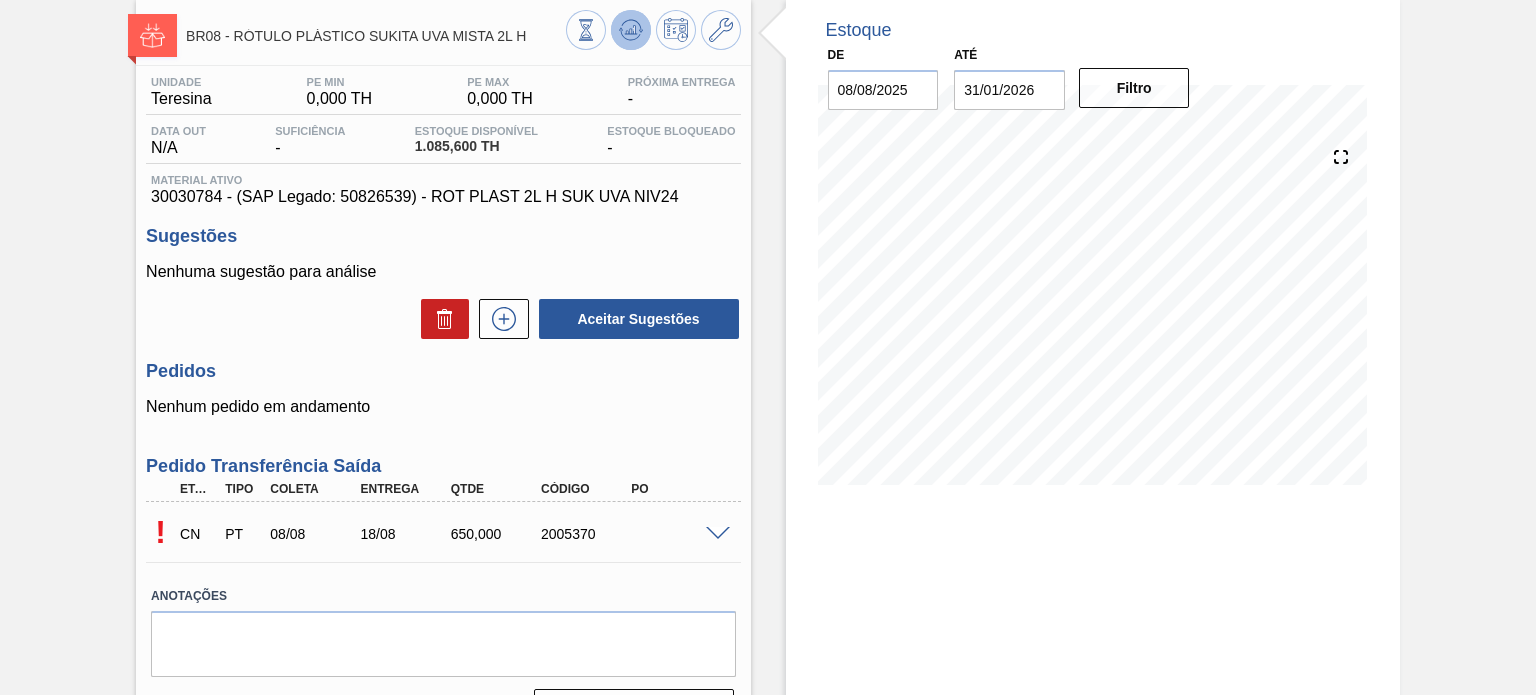 click 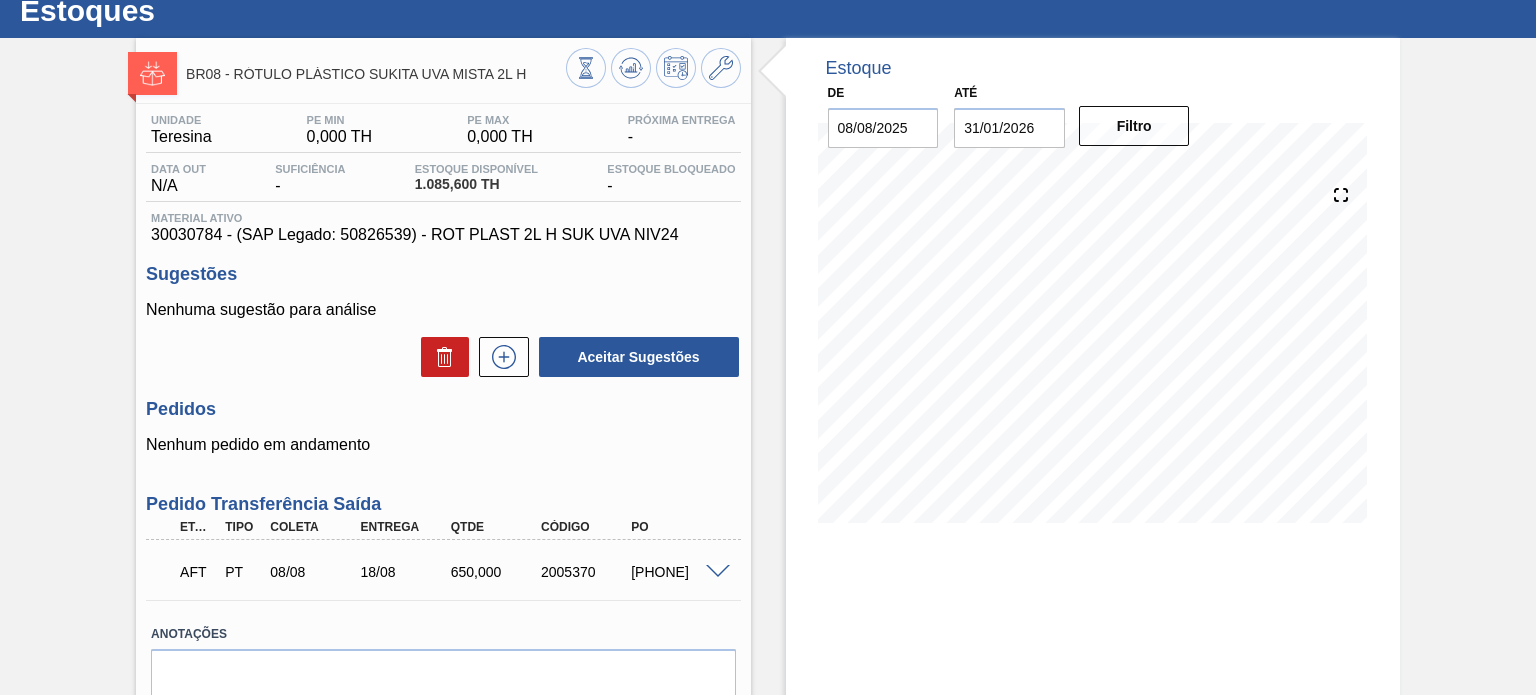 scroll, scrollTop: 0, scrollLeft: 0, axis: both 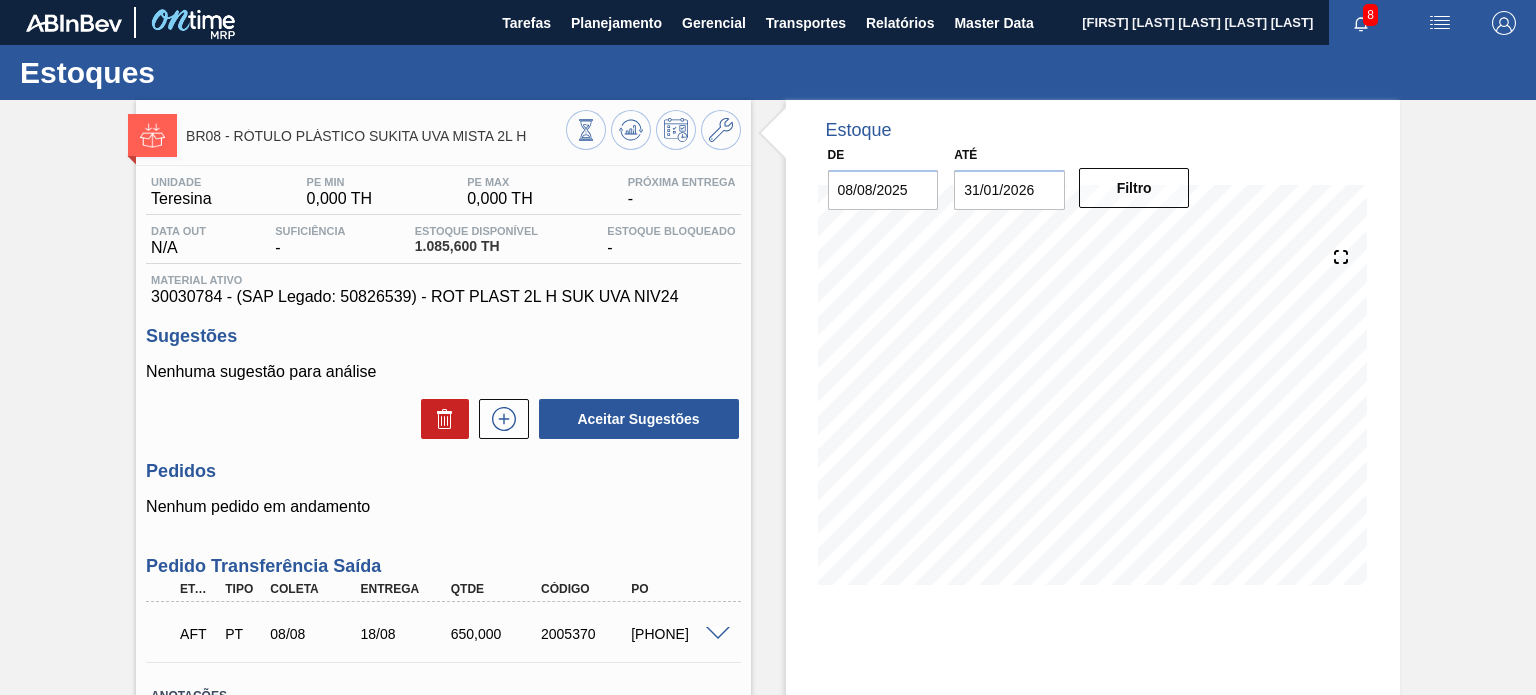click on "AFT PT [DATE] [DATE] [PRICE] [NUMBER] [PHONE]" at bounding box center [437, 632] 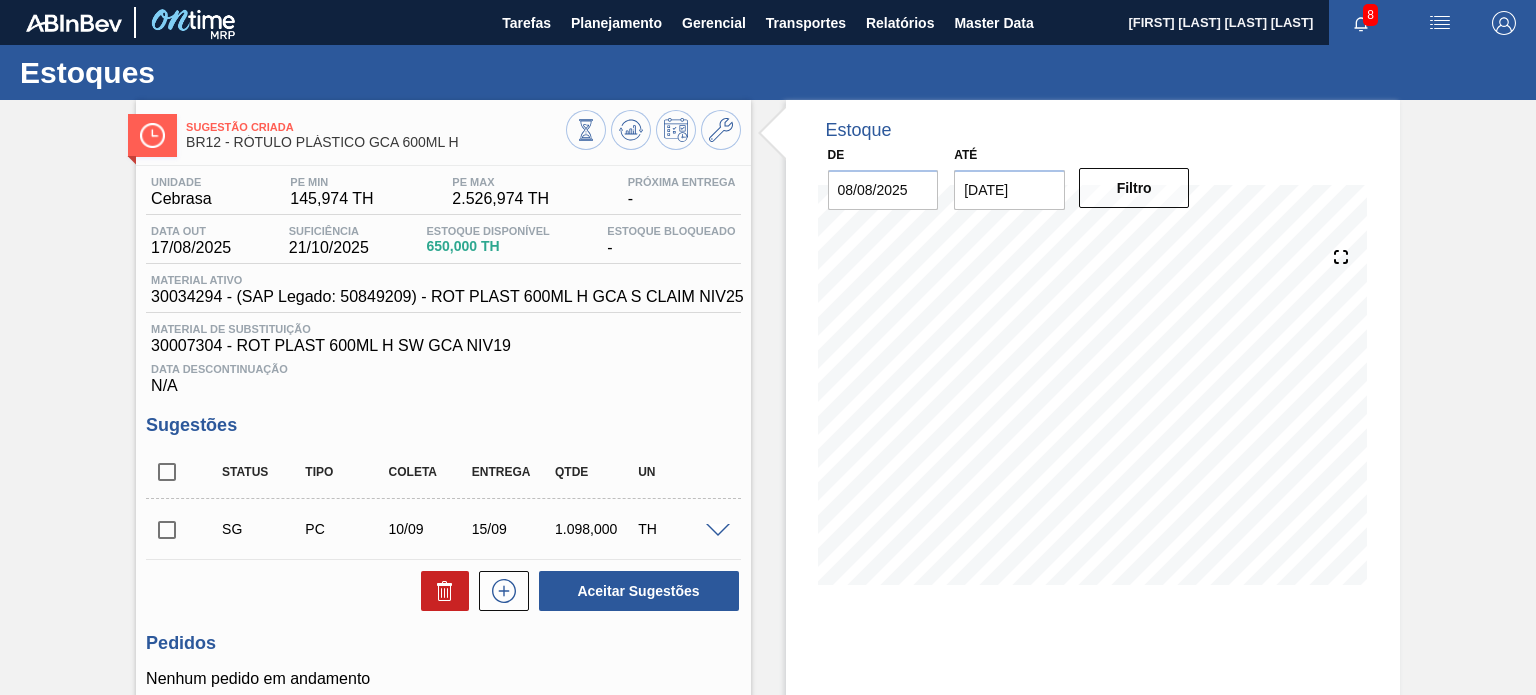 scroll, scrollTop: 0, scrollLeft: 0, axis: both 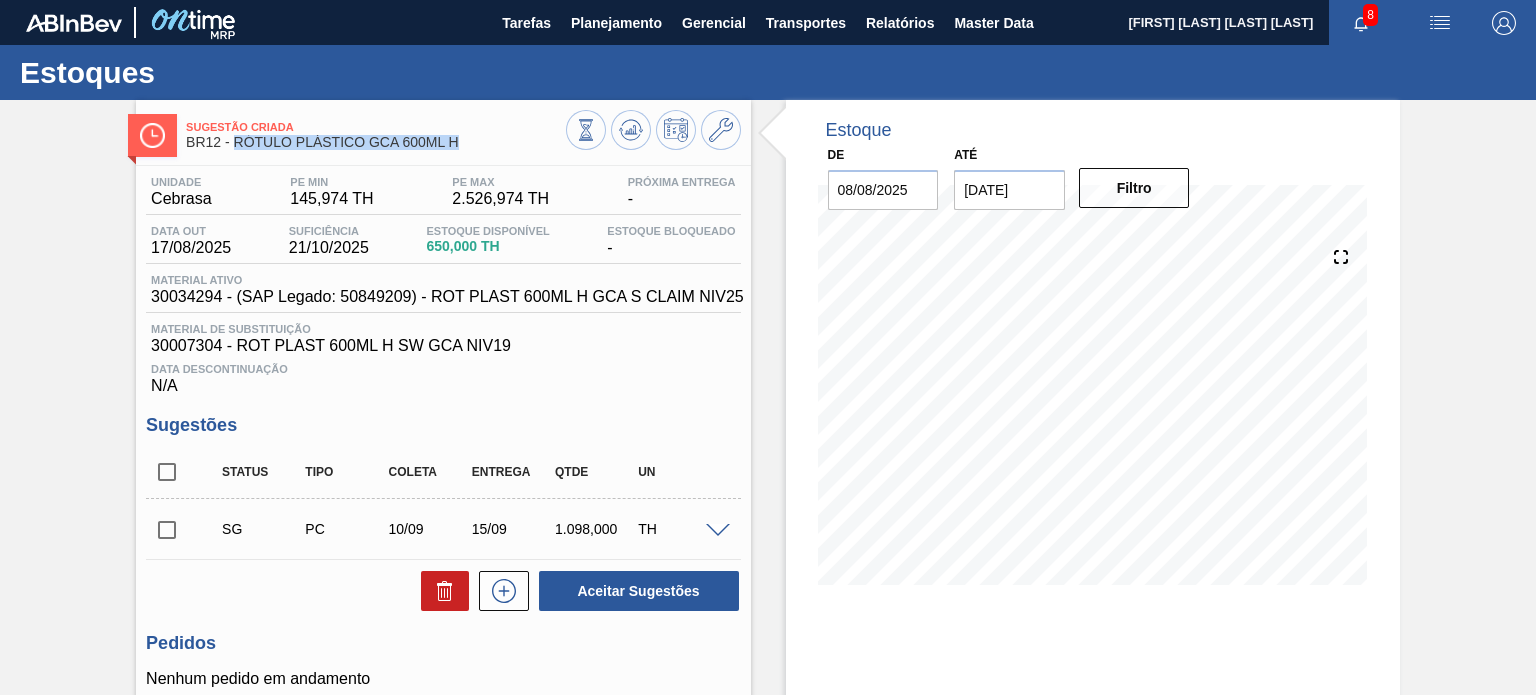 drag, startPoint x: 233, startPoint y: 140, endPoint x: 456, endPoint y: 139, distance: 223.00224 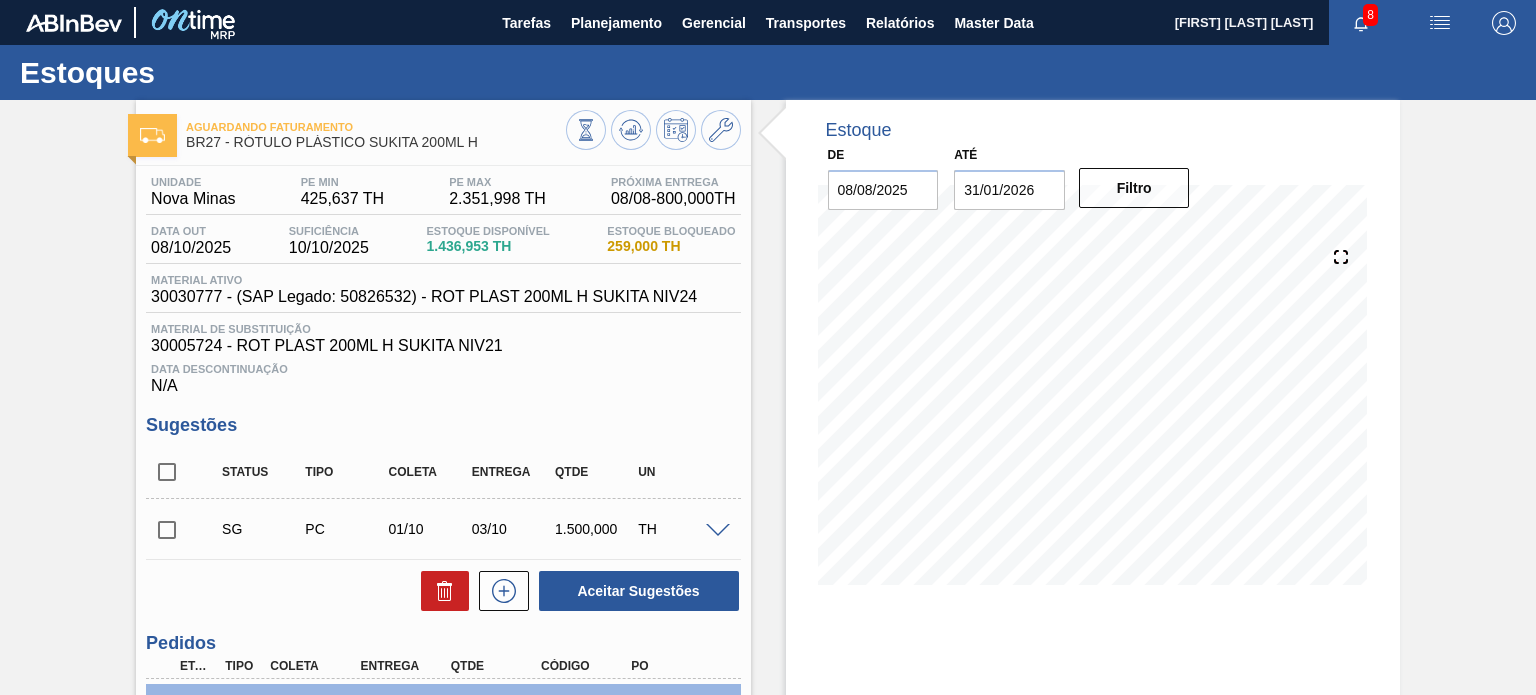 scroll, scrollTop: 0, scrollLeft: 0, axis: both 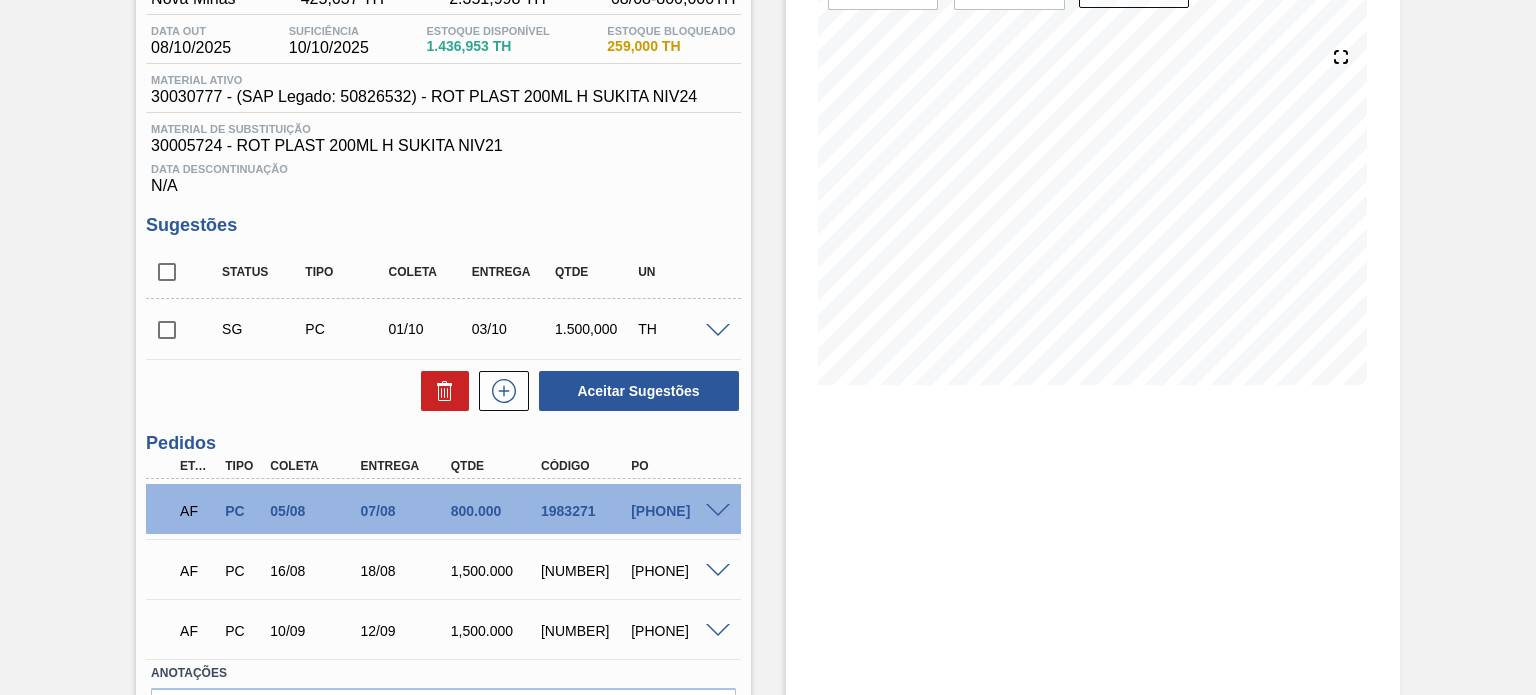 click on "1983271" at bounding box center (585, 511) 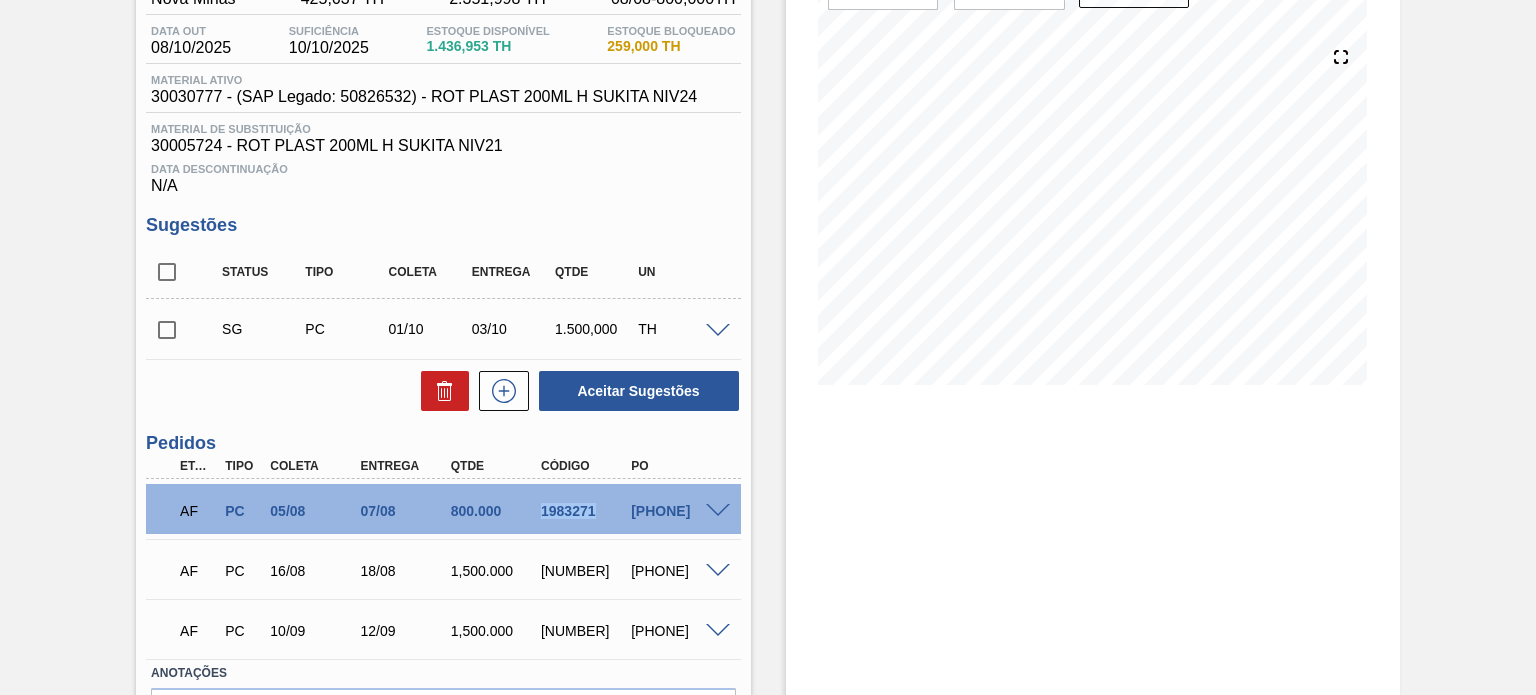 click on "1983271" at bounding box center (585, 511) 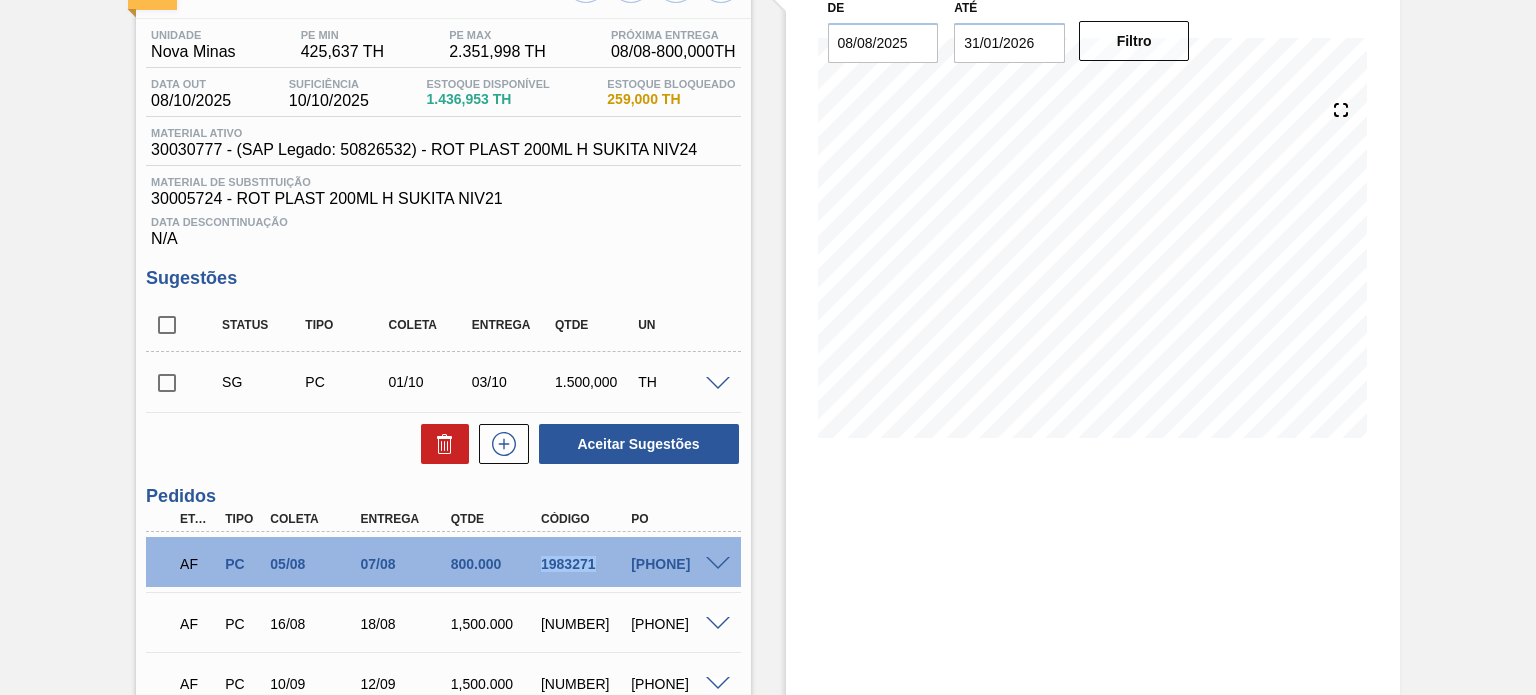 scroll, scrollTop: 100, scrollLeft: 0, axis: vertical 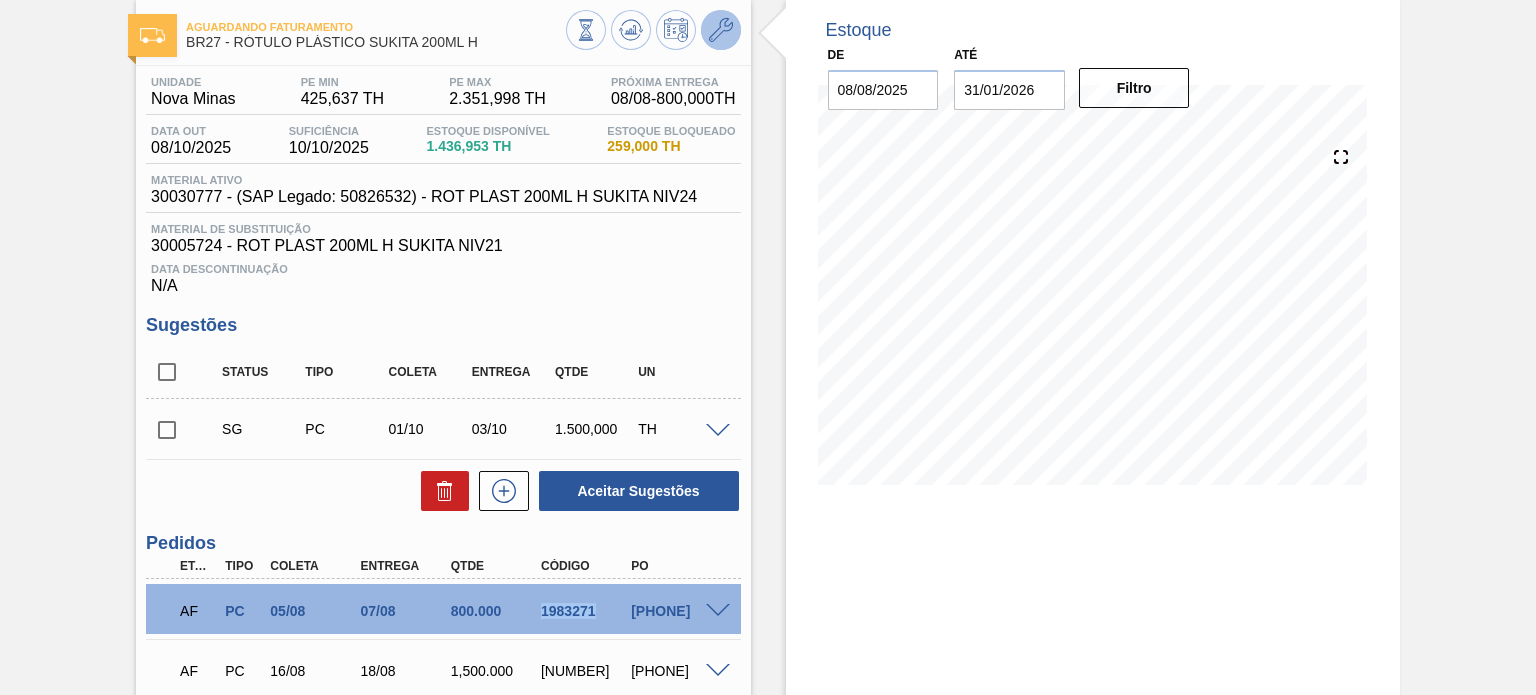 click 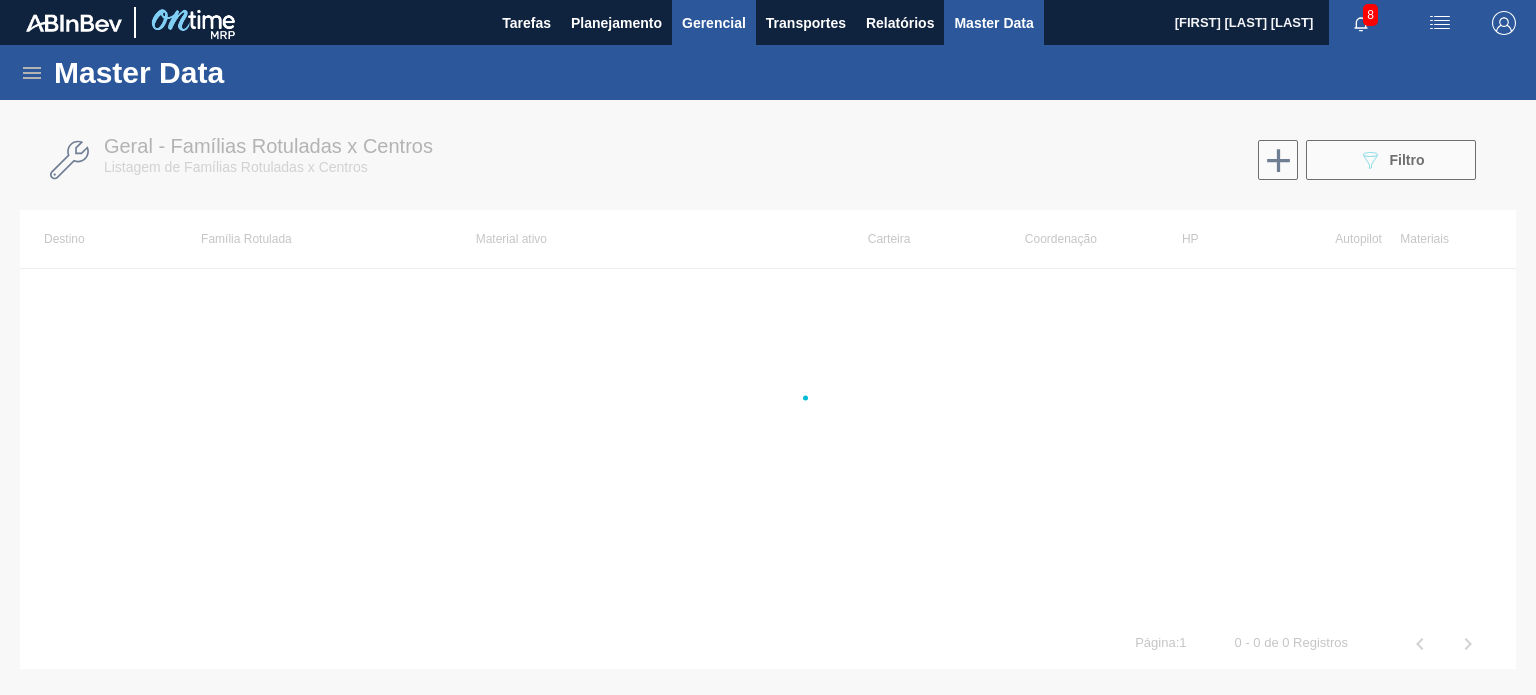 scroll, scrollTop: 0, scrollLeft: 0, axis: both 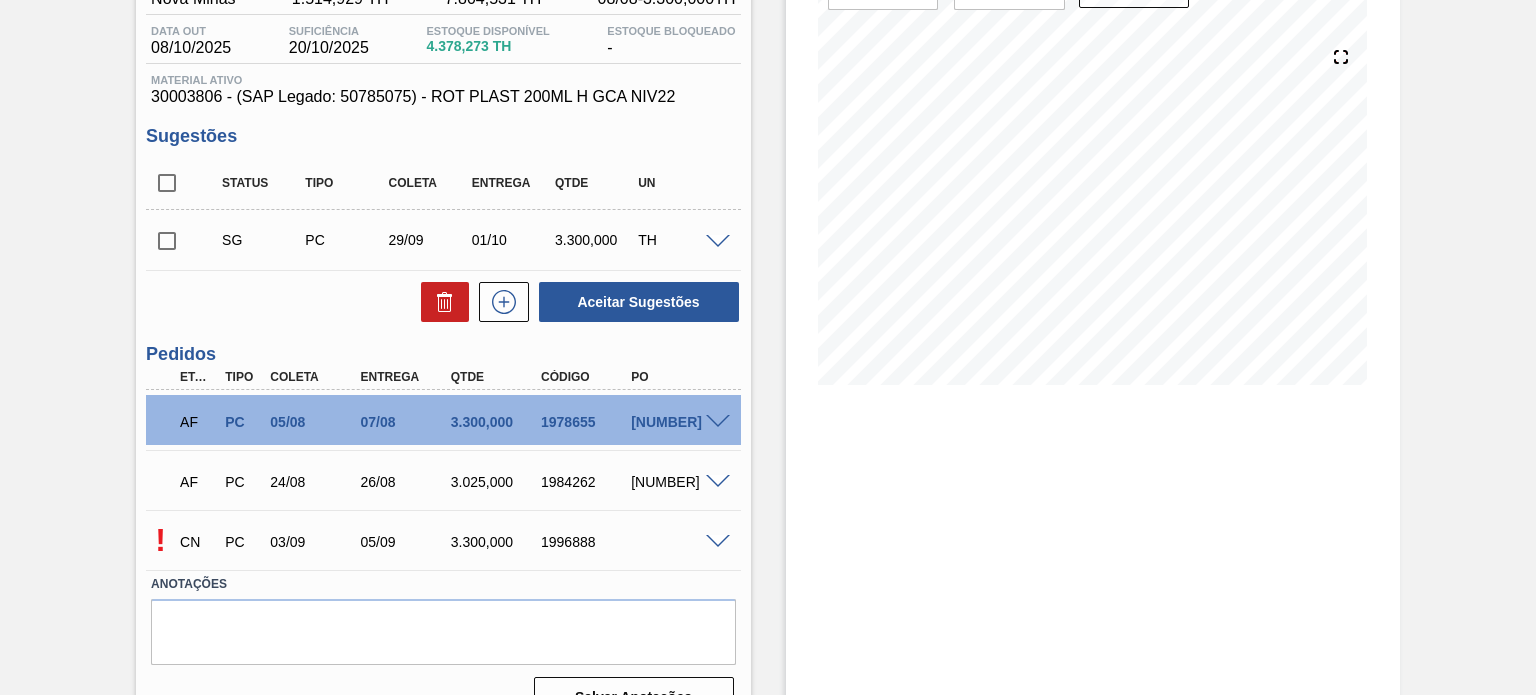 click on "!   CN   PC 03/09 05/09 3.300,000 [ACCOUNT_NUMBER]" at bounding box center (443, 540) 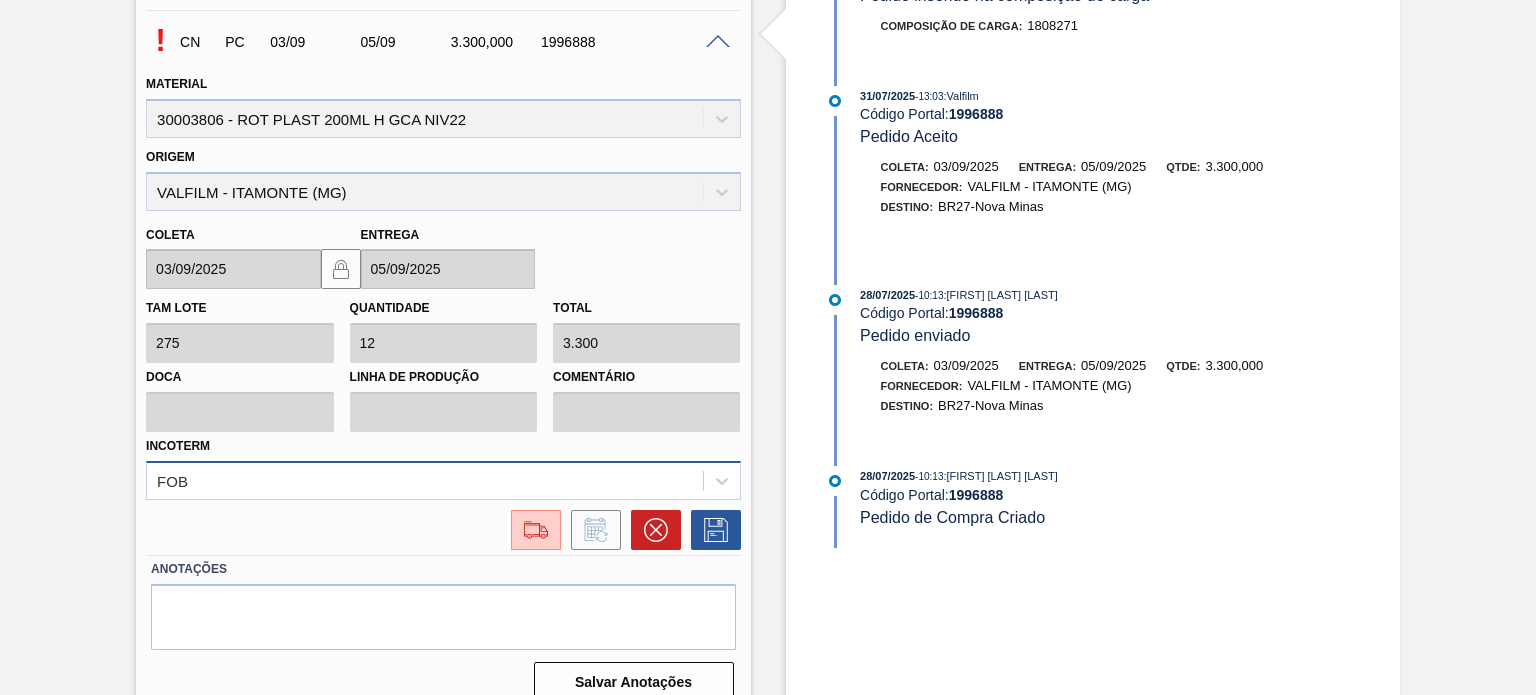 click on "FOB" at bounding box center [443, 480] 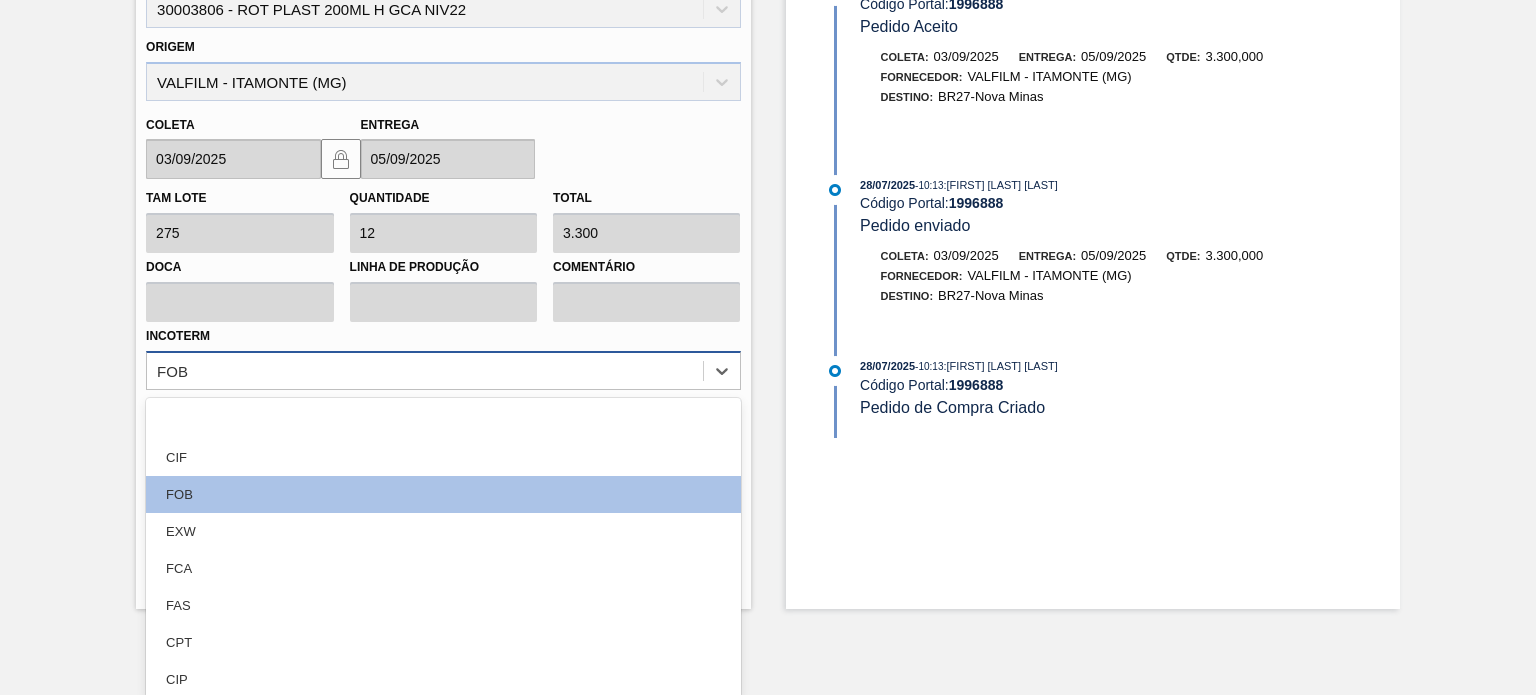click on "CIF" at bounding box center (443, 457) 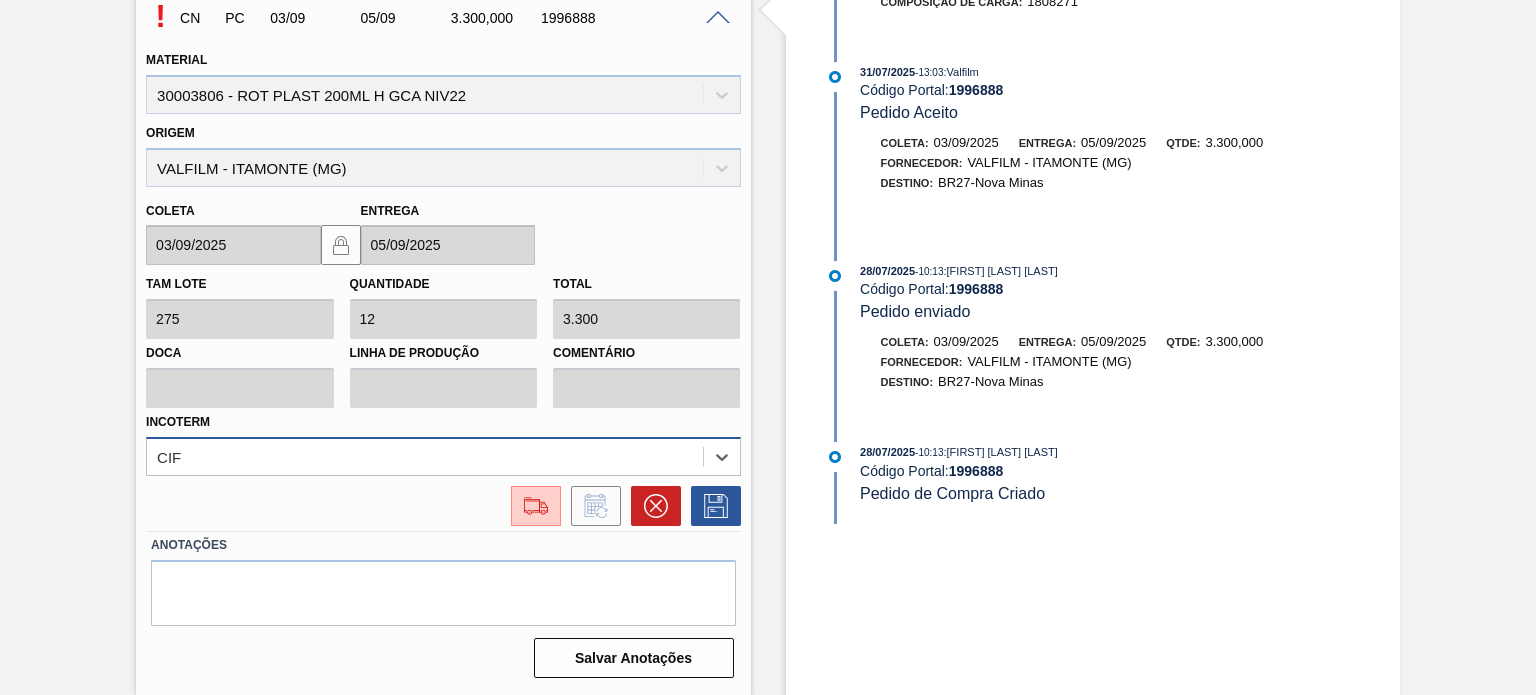 scroll, scrollTop: 721, scrollLeft: 0, axis: vertical 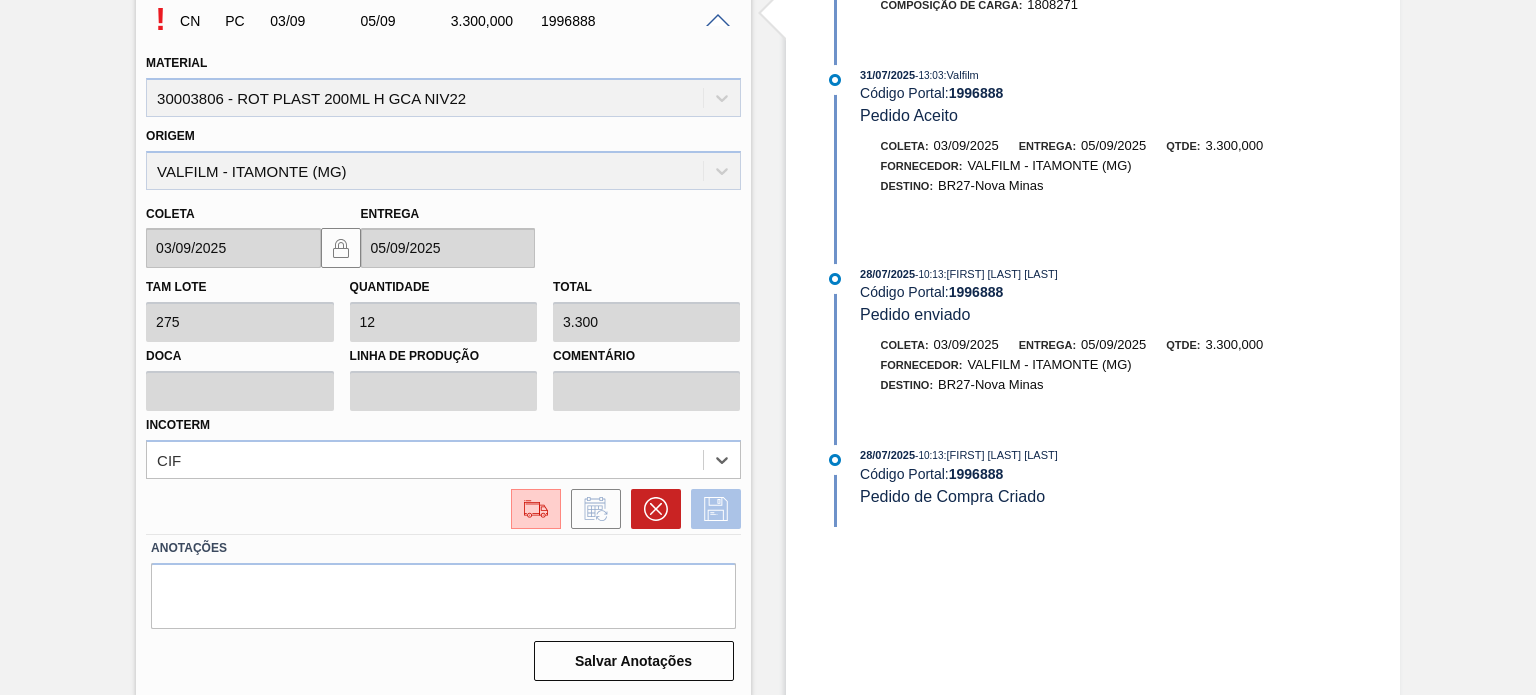 click 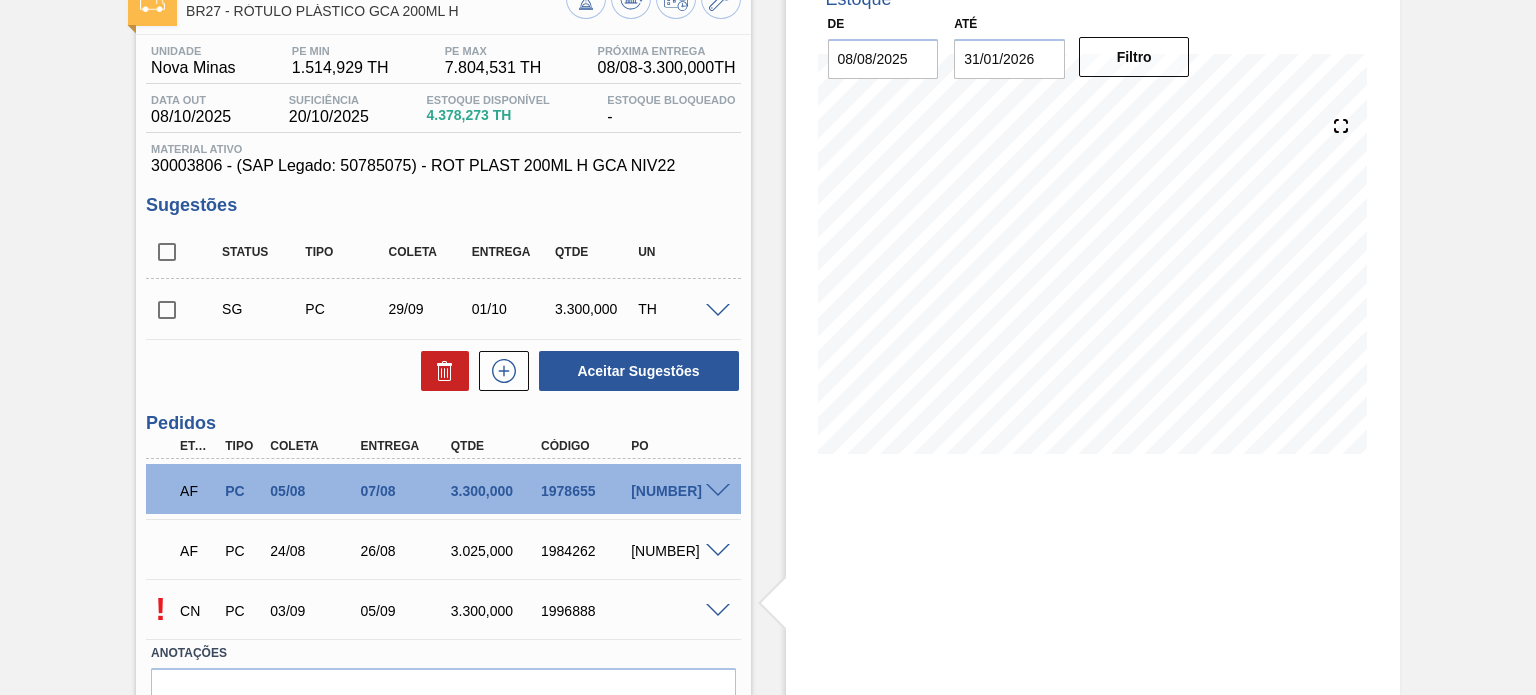 scroll, scrollTop: 238, scrollLeft: 0, axis: vertical 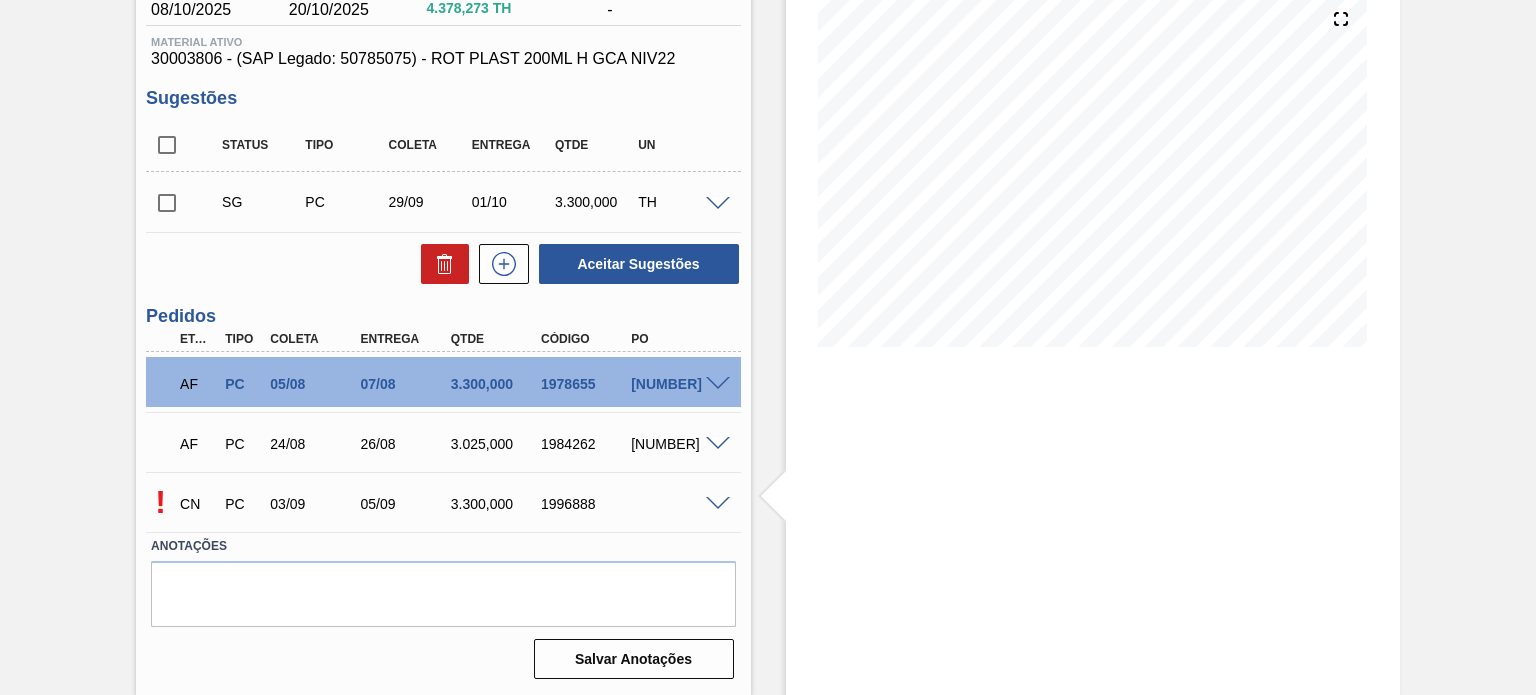 click at bounding box center (718, 504) 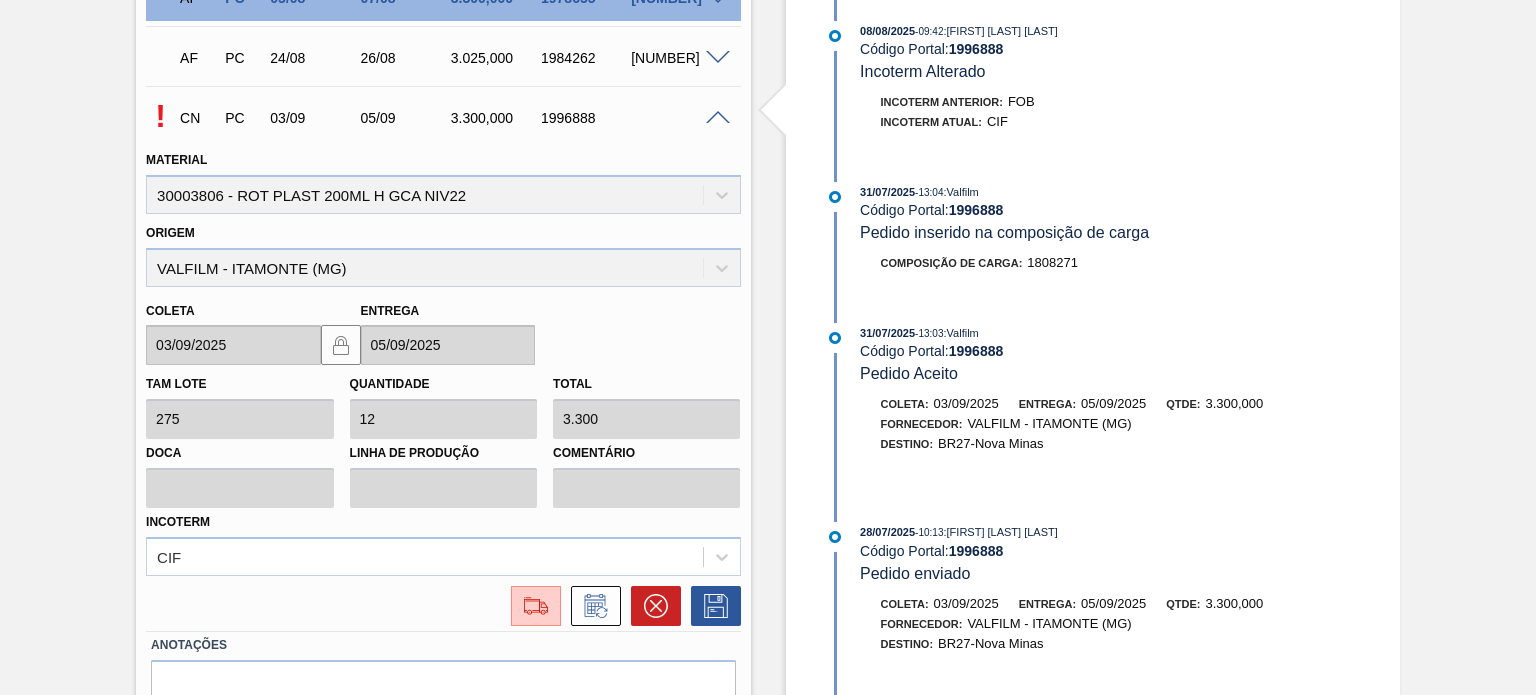 scroll, scrollTop: 638, scrollLeft: 0, axis: vertical 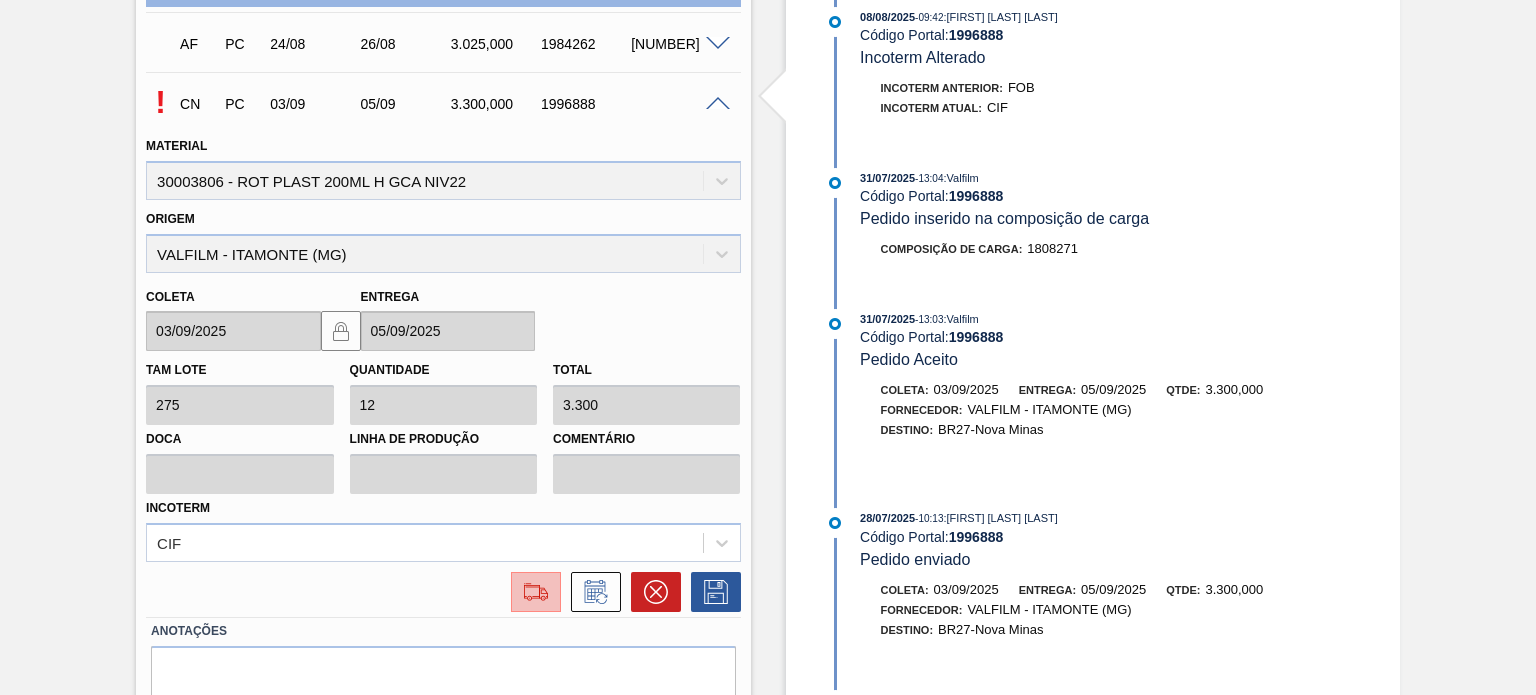 click at bounding box center (536, 592) 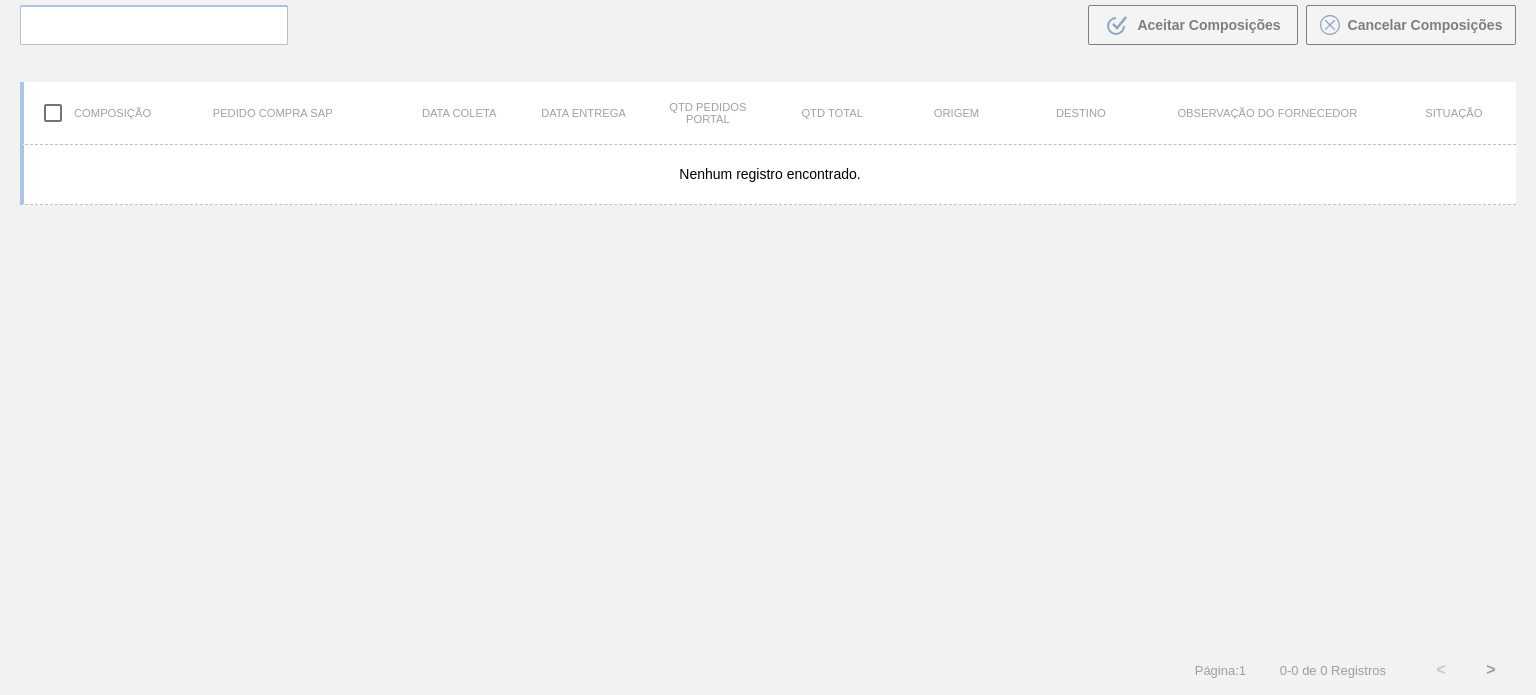 scroll, scrollTop: 144, scrollLeft: 0, axis: vertical 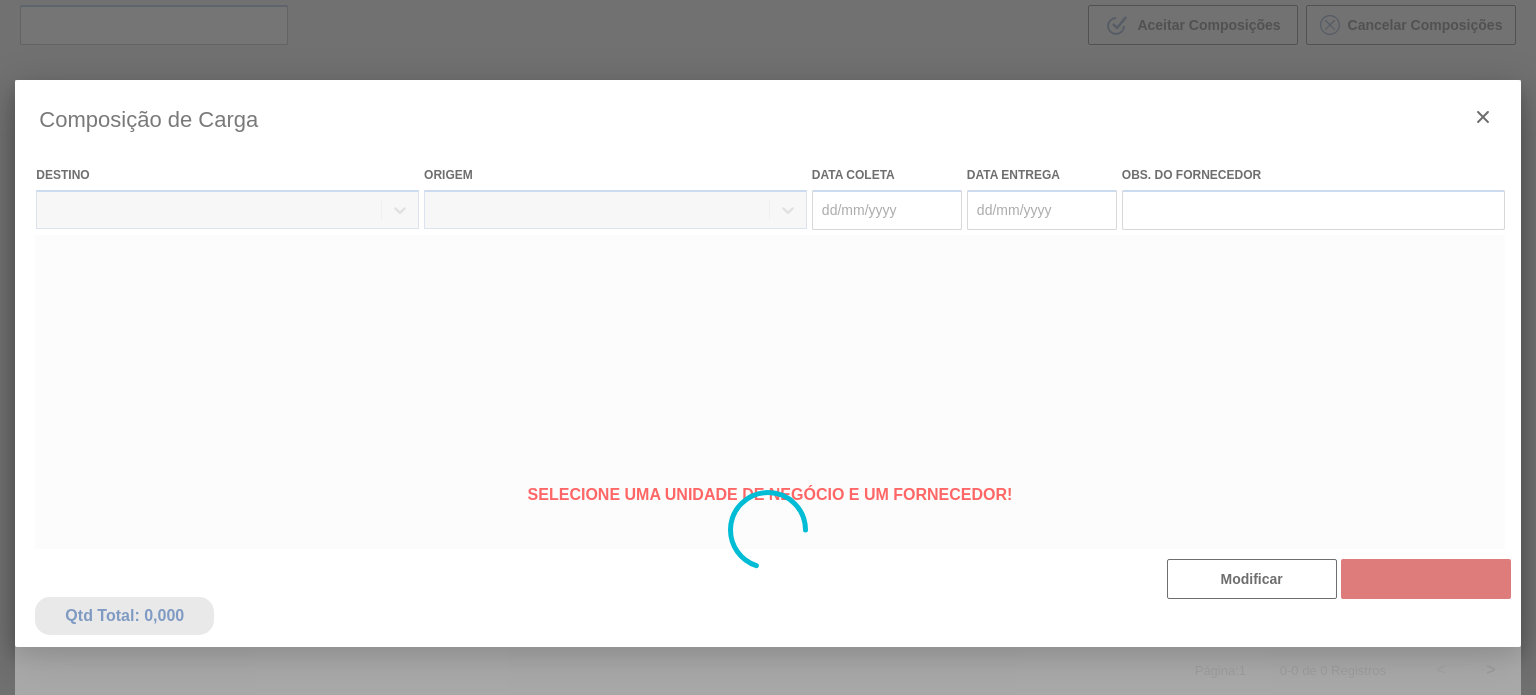 type on "03/09/2025" 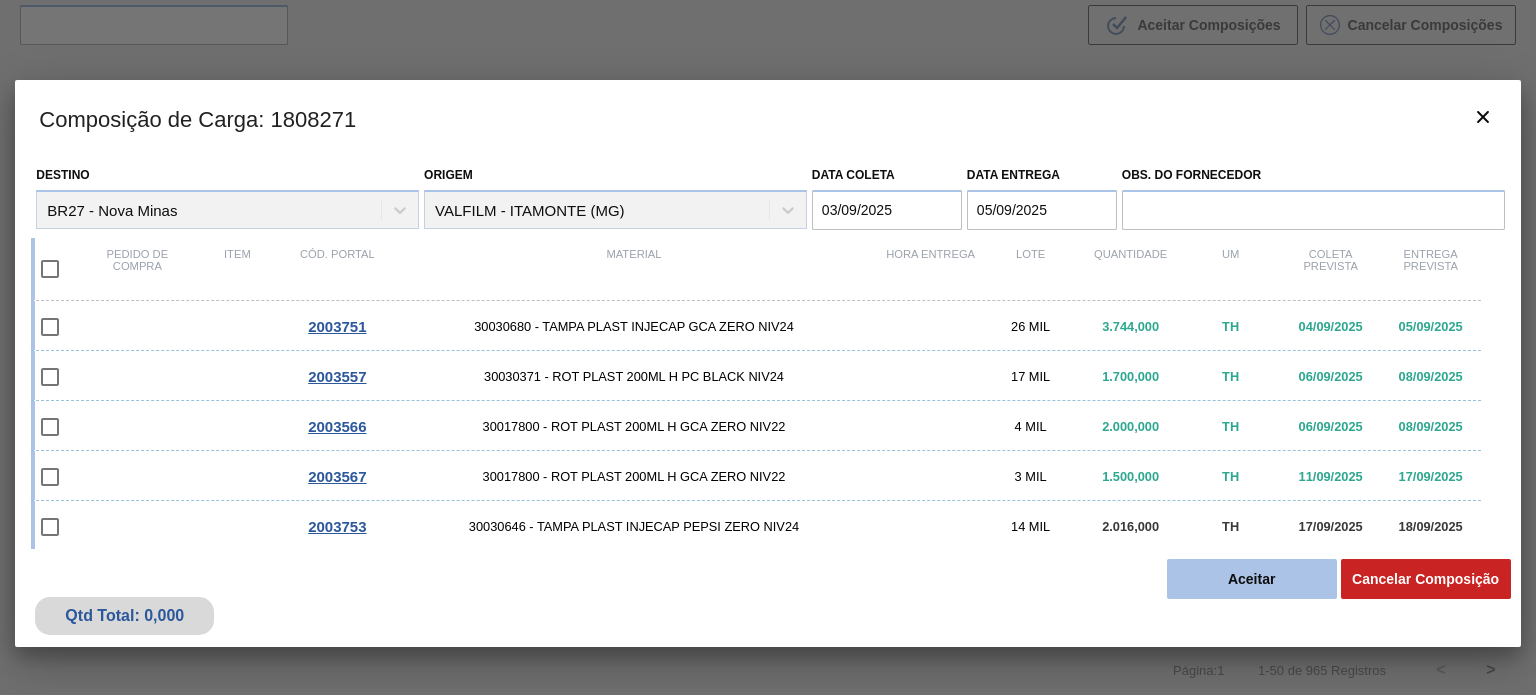 click on "Aceitar" at bounding box center [1252, 579] 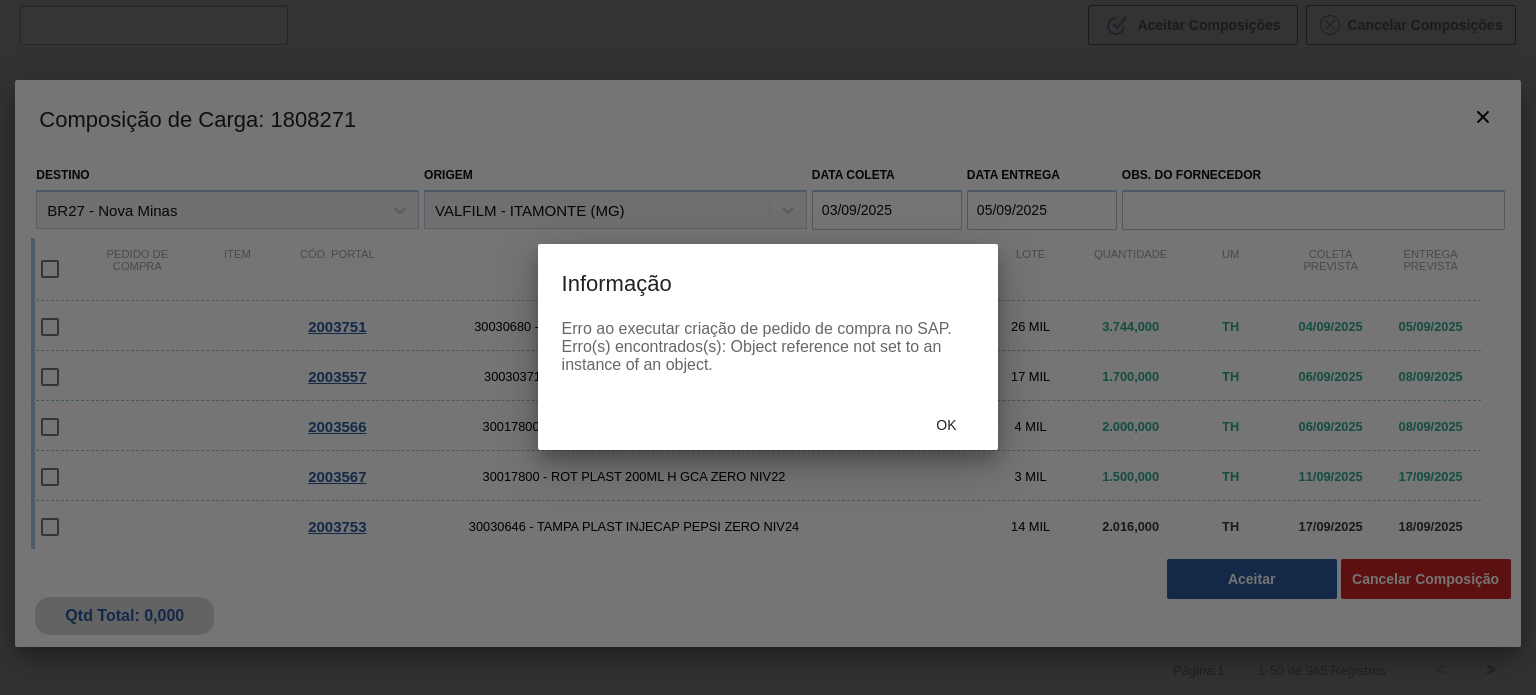 click on "Ok" at bounding box center [768, 424] 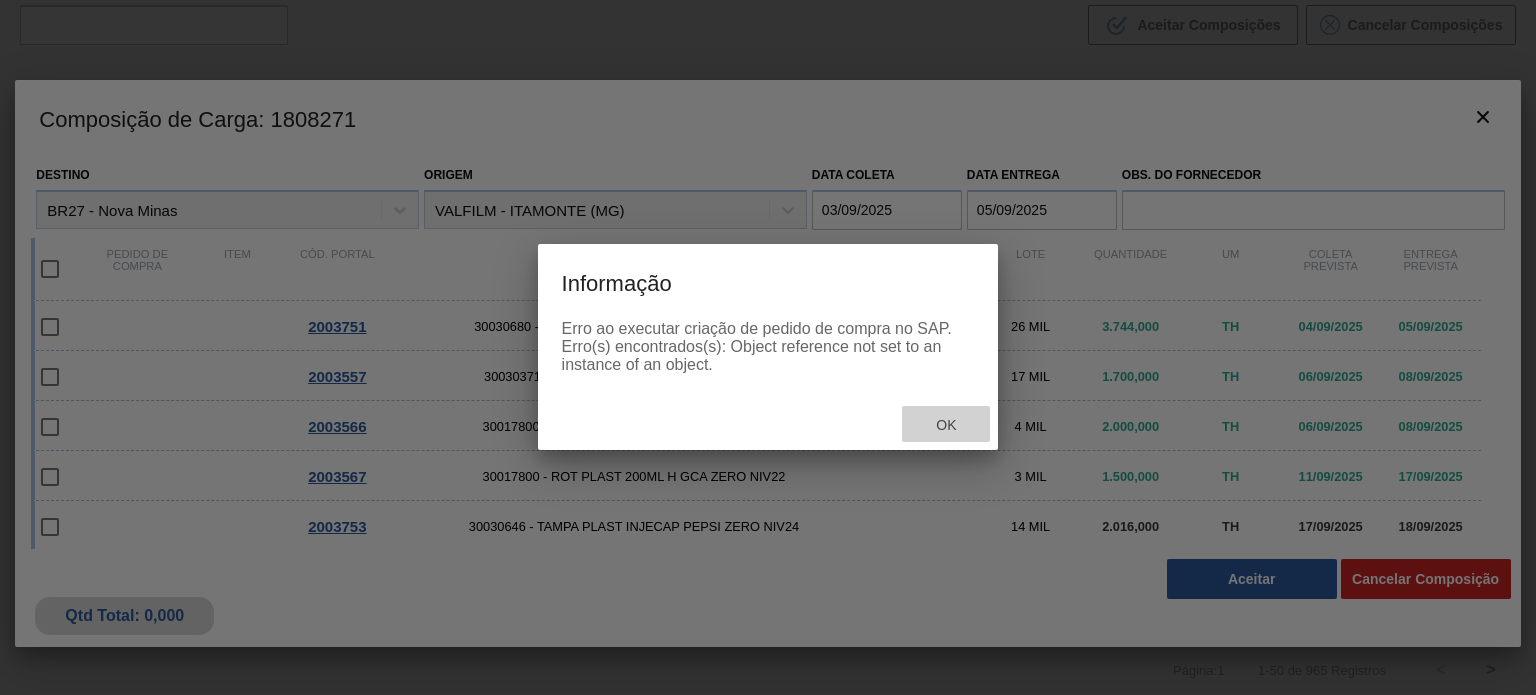 click on "Ok" at bounding box center [946, 425] 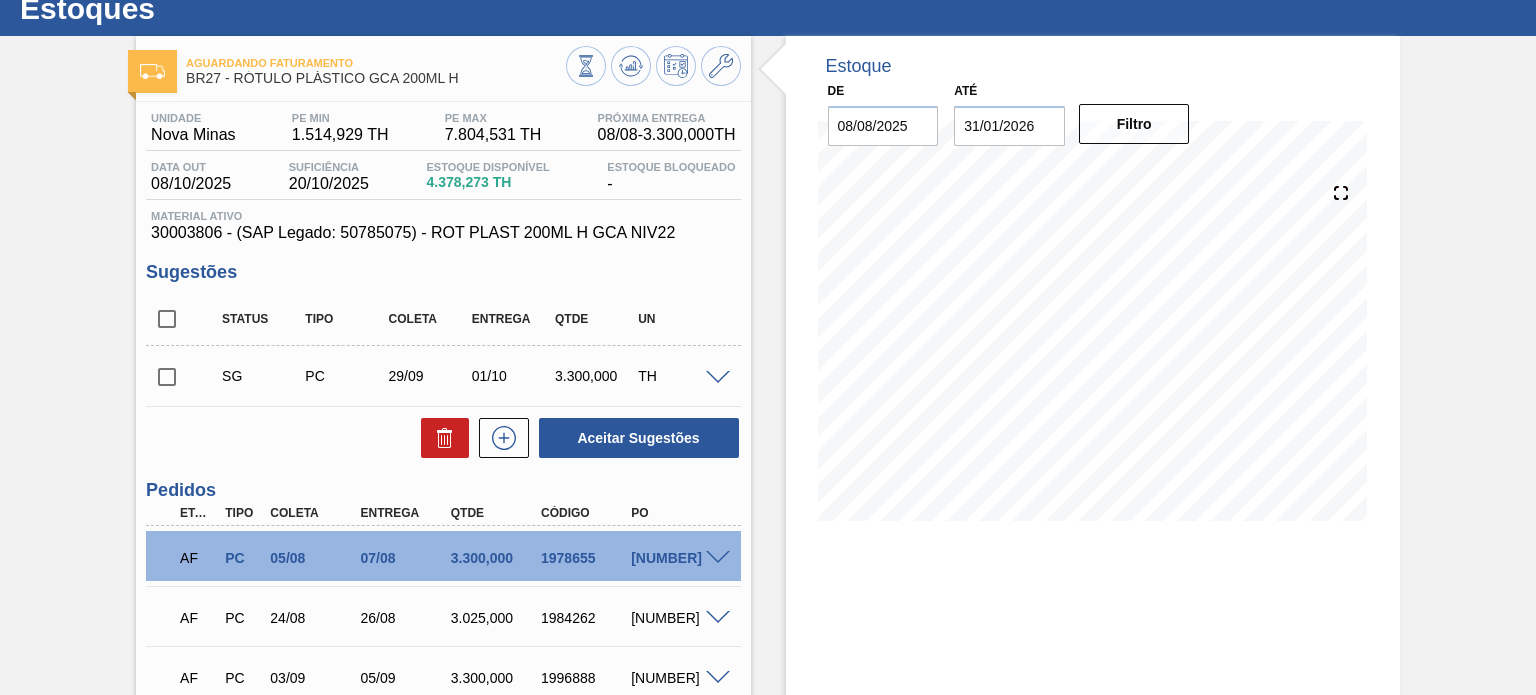 scroll, scrollTop: 100, scrollLeft: 0, axis: vertical 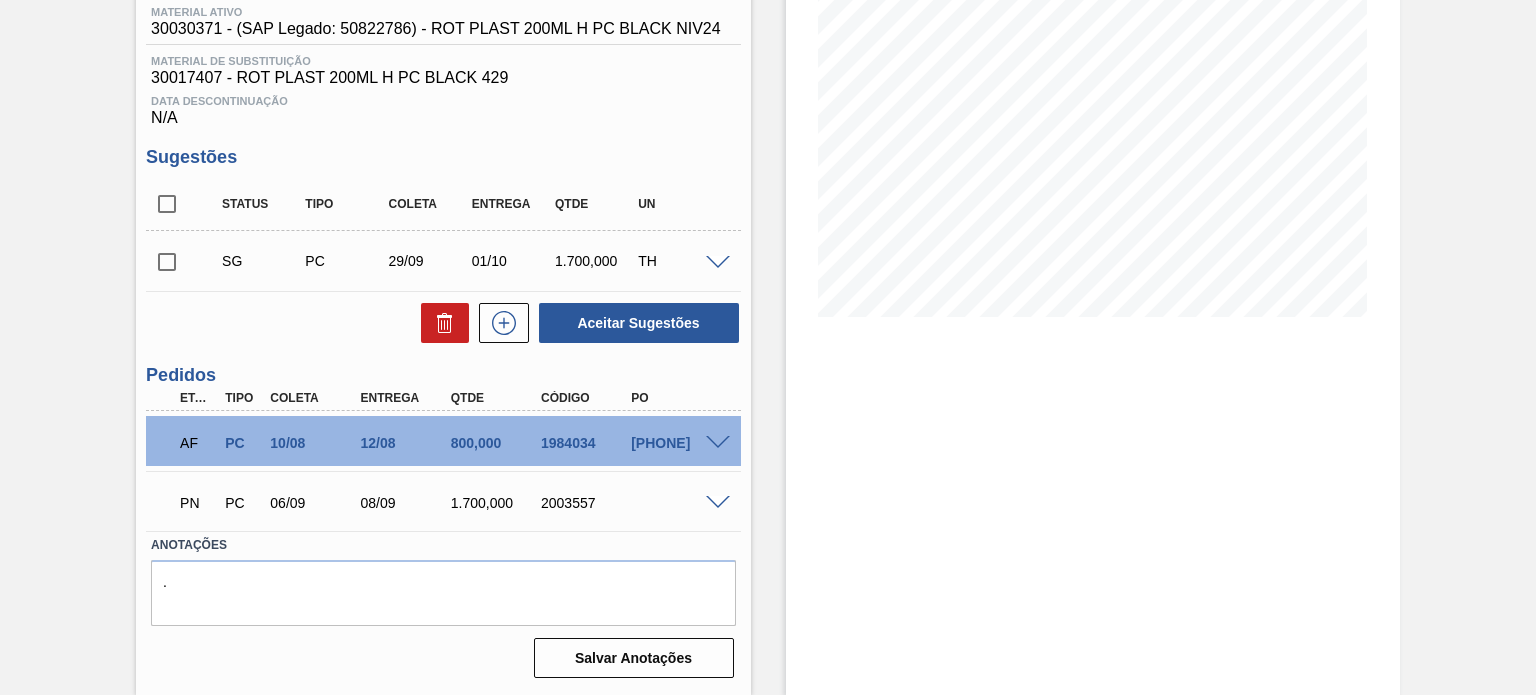 click on "1984034" at bounding box center (585, 443) 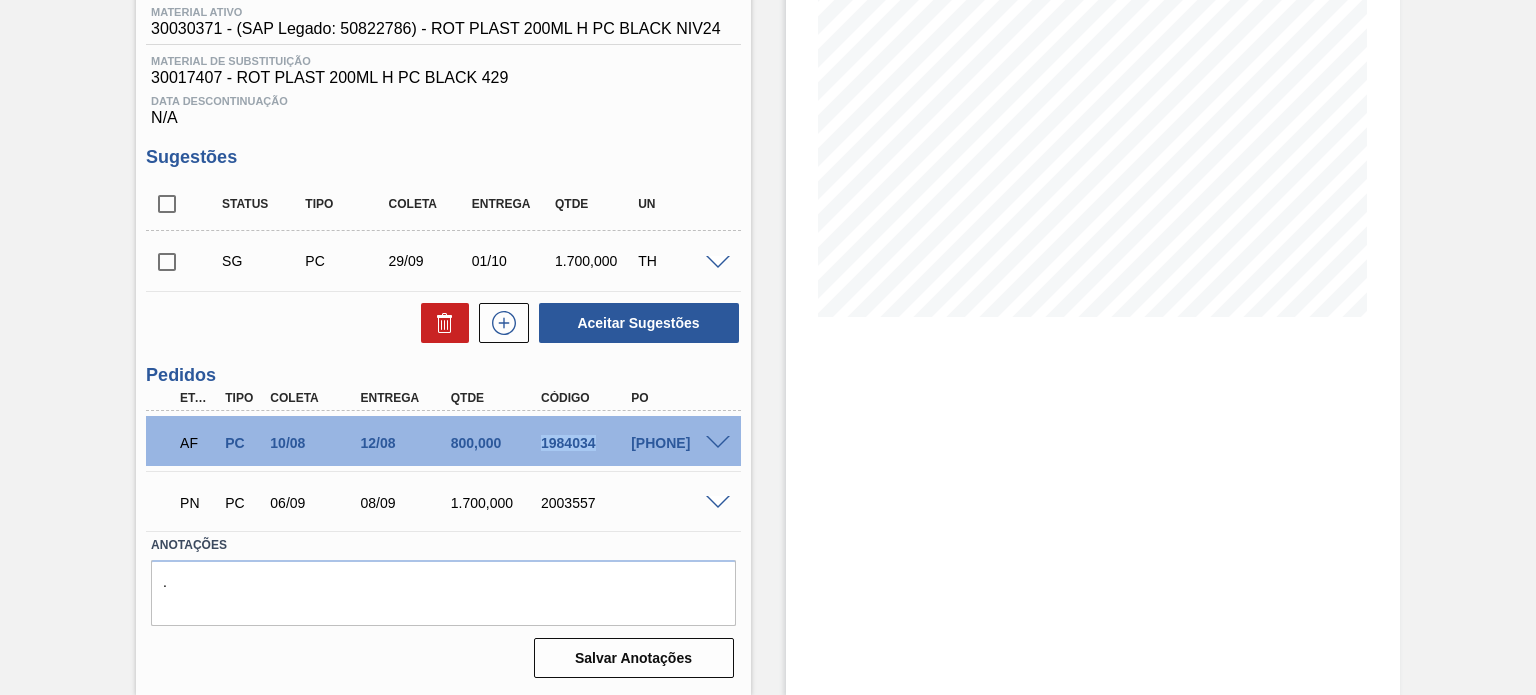 click on "1984034" at bounding box center (585, 443) 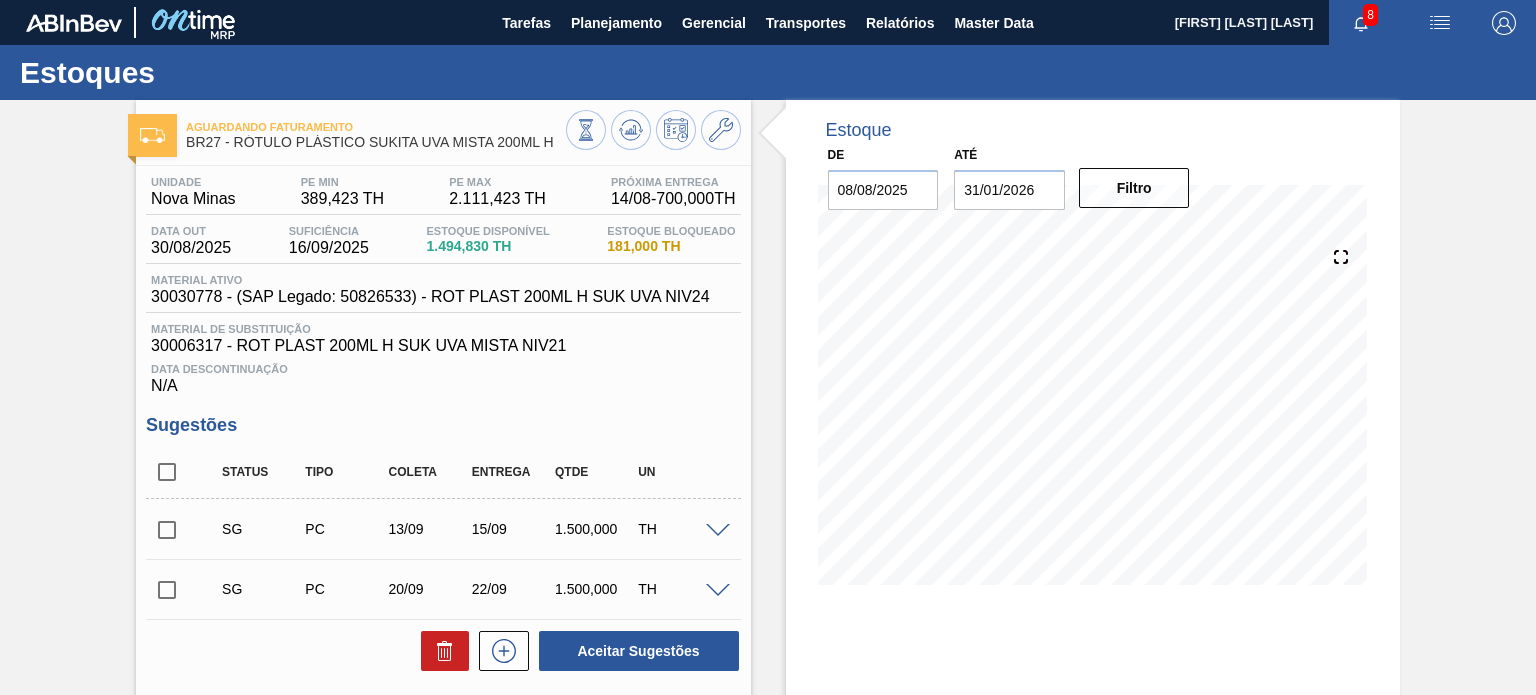 scroll, scrollTop: 0, scrollLeft: 0, axis: both 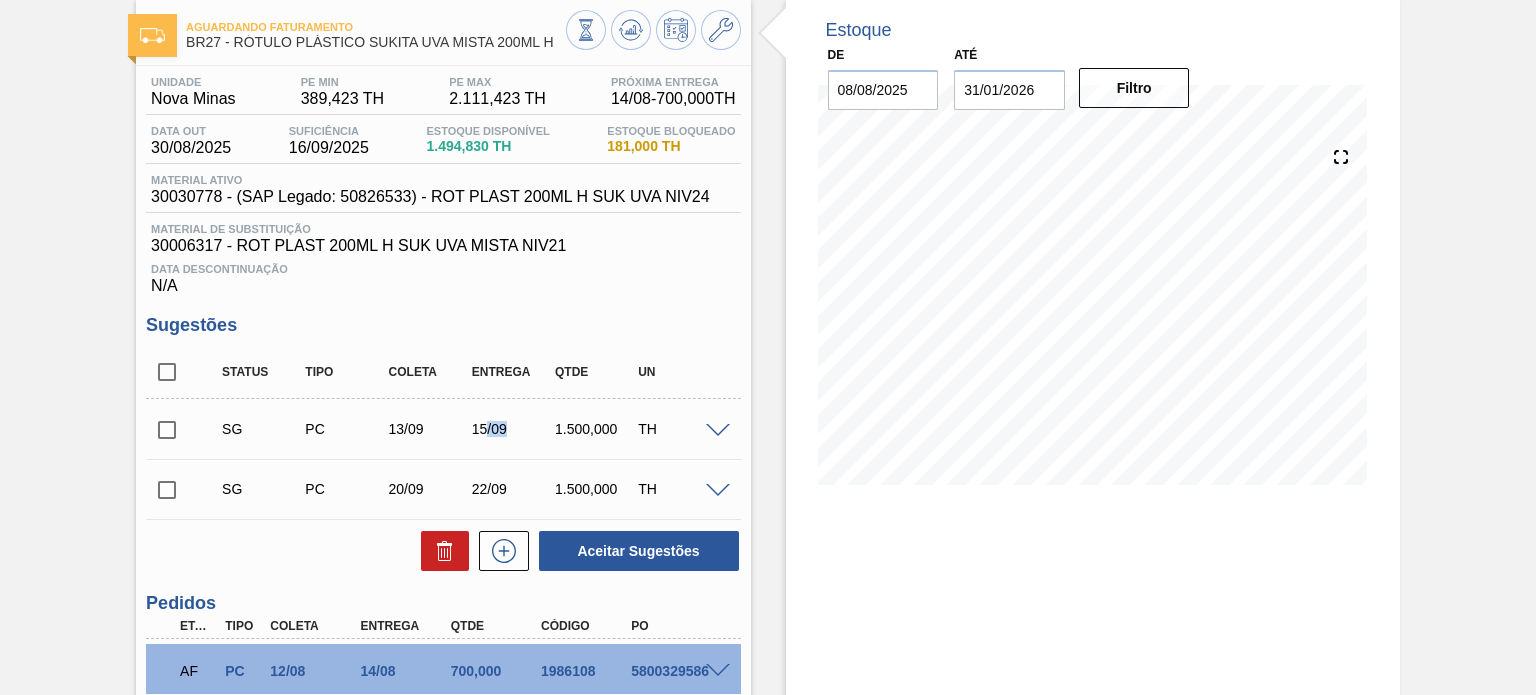 drag, startPoint x: 487, startPoint y: 425, endPoint x: 506, endPoint y: 425, distance: 19 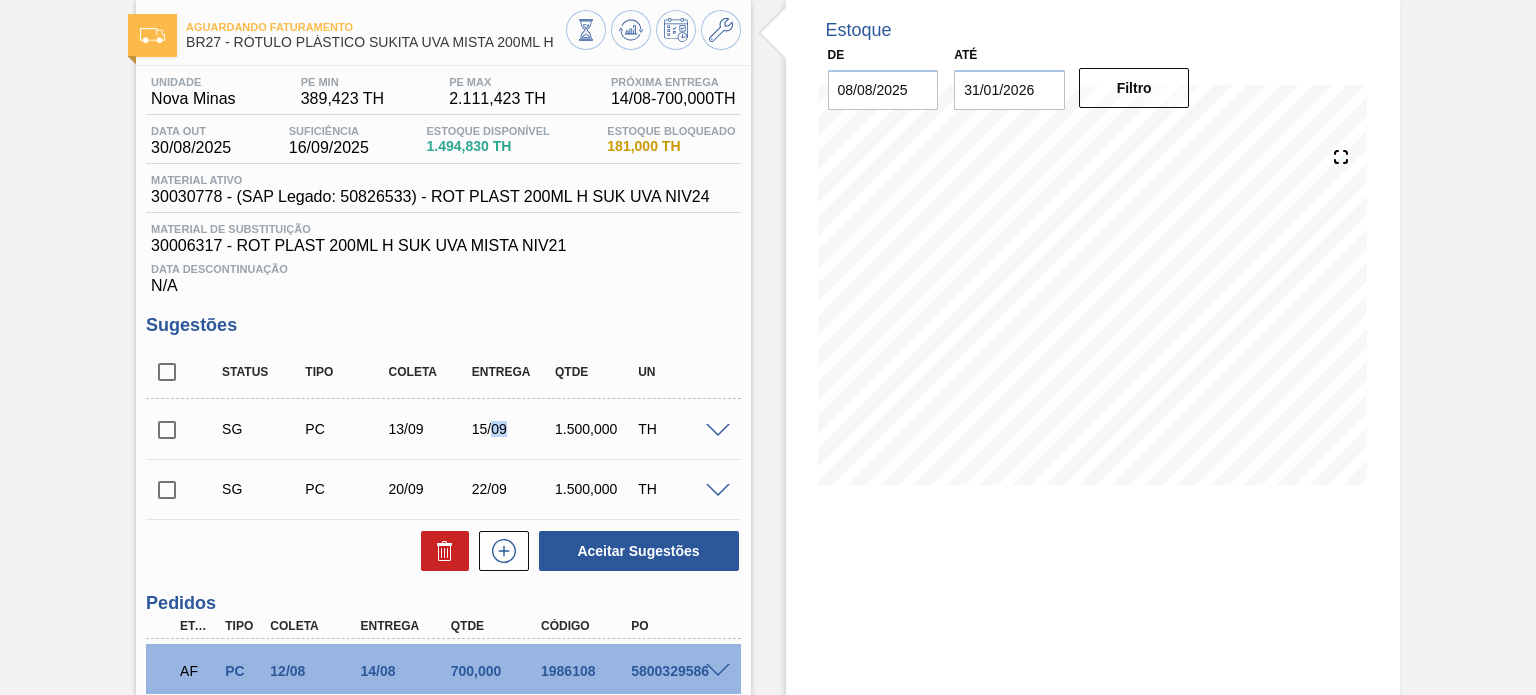 click on "15/09" at bounding box center (512, 429) 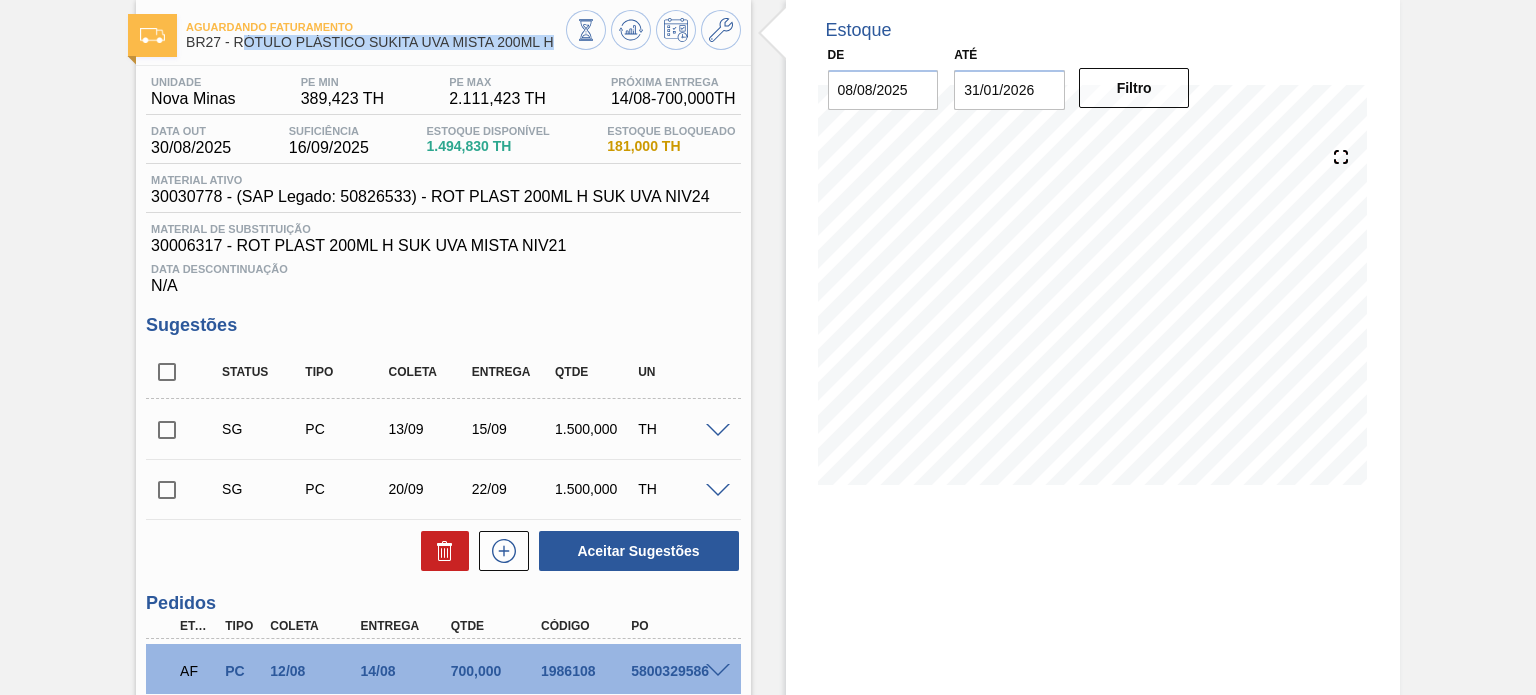 drag, startPoint x: 552, startPoint y: 49, endPoint x: 240, endPoint y: 52, distance: 312.01443 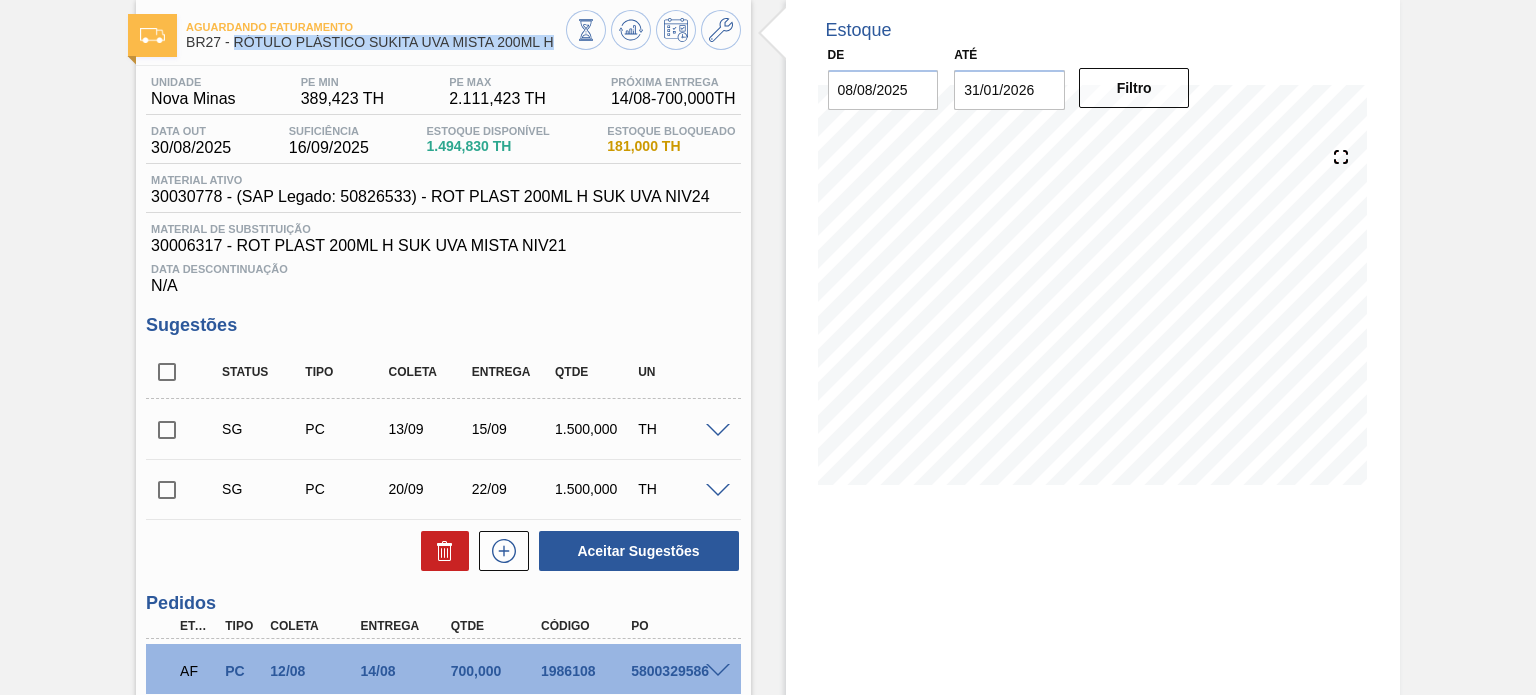 drag, startPoint x: 236, startPoint y: 46, endPoint x: 578, endPoint y: 56, distance: 342.14618 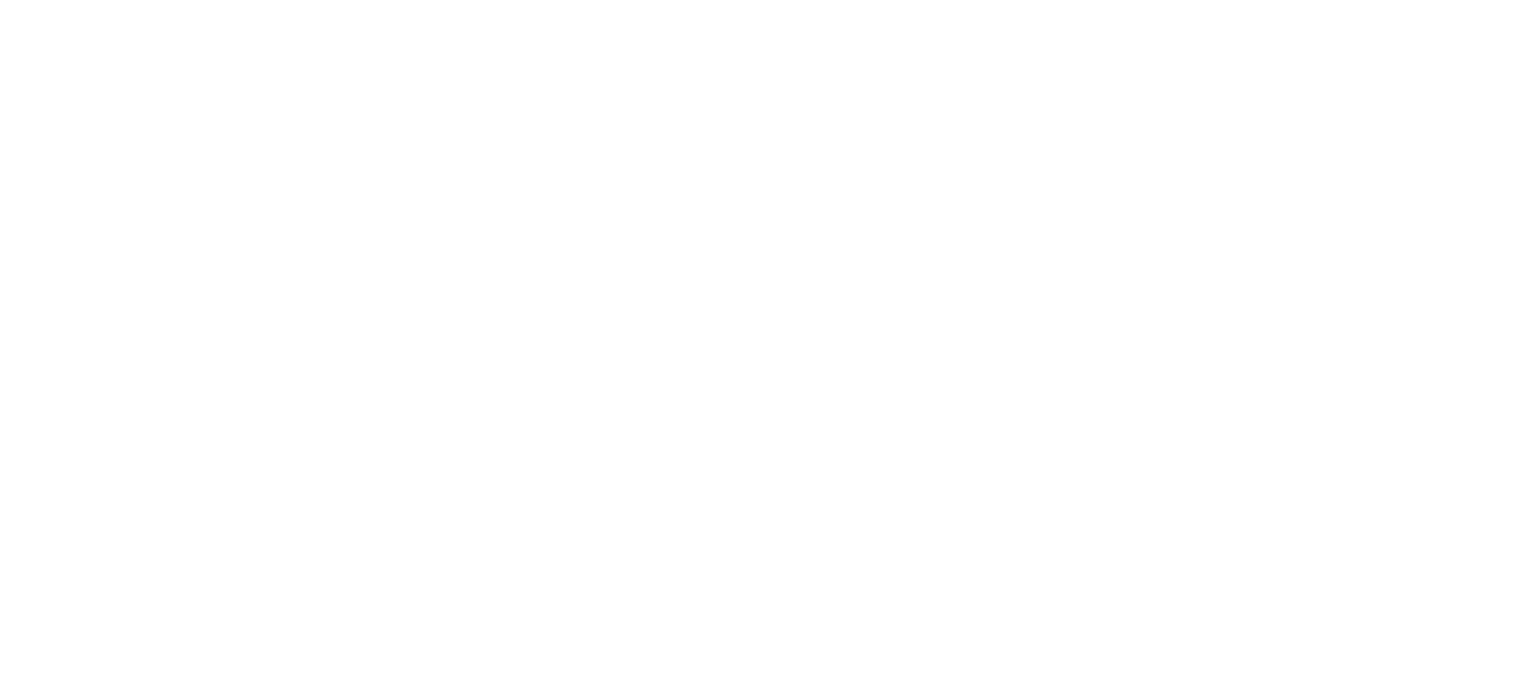 scroll, scrollTop: 0, scrollLeft: 0, axis: both 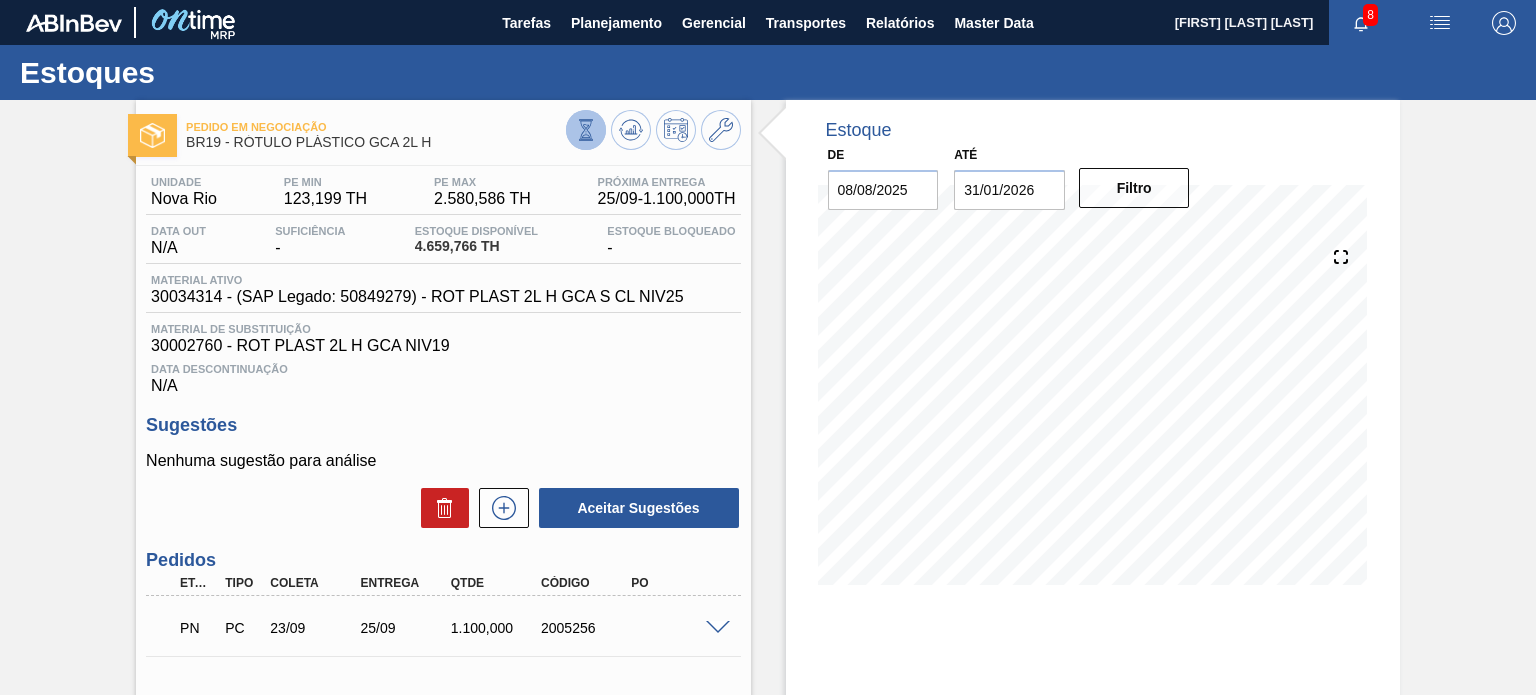 click 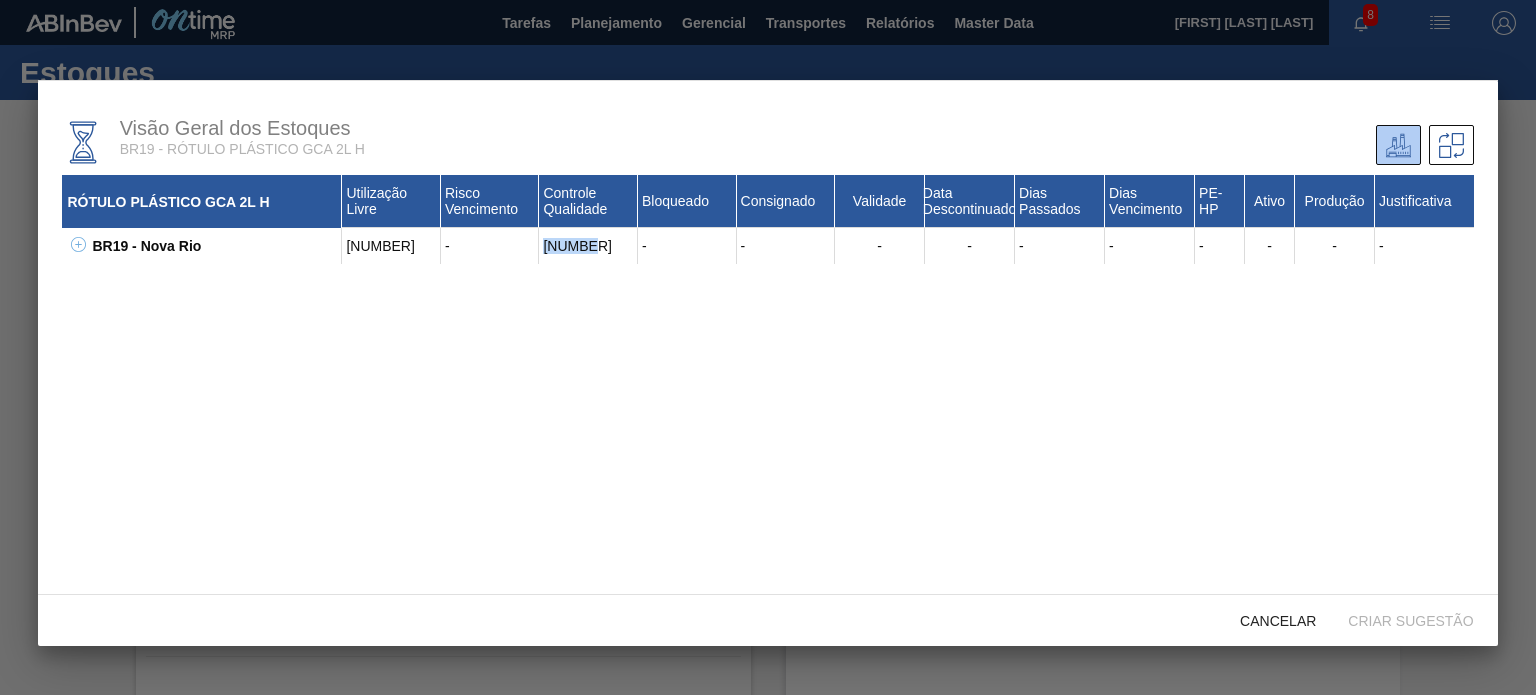 drag, startPoint x: 570, startPoint y: 254, endPoint x: 528, endPoint y: 247, distance: 42.579338 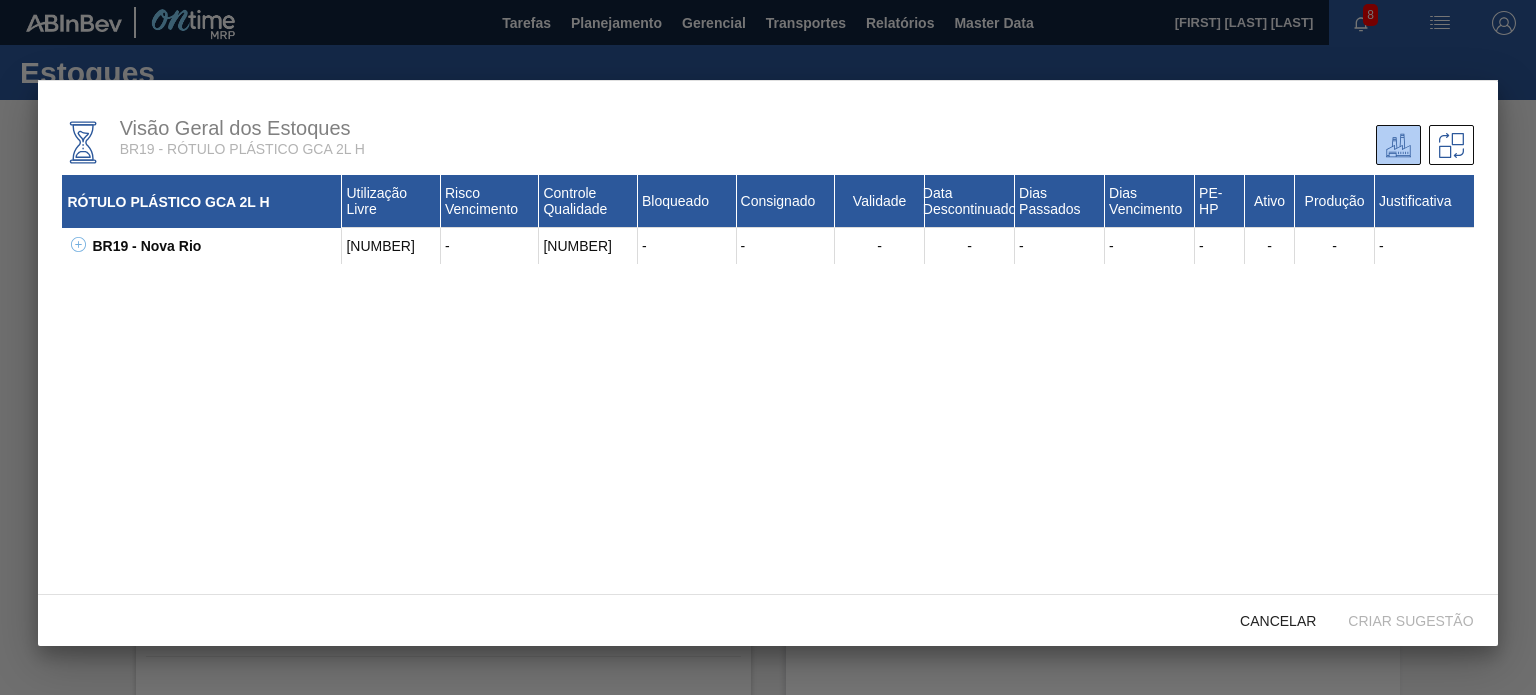 click on "RÓTULO PLÁSTICO GCA 2L H Utilização Livre Risco Vencimento Controle Qualidade Bloqueado Consignado Validade Data Descontinuado Dias Passados Dias Vencimento PE-HP Ativo Produção Justificativa BR19 - Nova Rio [NUMBER] - [PHONE] - - - - - - - - - - [NUMBER] - ROT PLAST 2L H GCA NIV22 [NUMBER] - [PHONE] - - - - - 75 Não Sim - C157046701 - - - - - - - - - - - - - W111705501 - - - - - [DATE] - 641 - - - - - W111705502 - - - - - [DATE] - 640 - - - - - X011505501 - - - - - [DATE] - 584 - - - - - X032505501 - - - - - [DATE] - 511 - - - - - X032505501 - - - - - [DATE] - 511 - - - - - [NUMBER] - - - - - [DATE] - 484 - - - - - [NUMBER] - - - - - [DATE] - 484 - - - - - [NUMBER] - - - - - [DATE] - 484 - - - - - [NUMBER] - - - - - [DATE] - 437 - - - - - [NUMBER] - - - - - [DATE] - 437 - - - - - [NUMBER] - - - - - [DATE] - 405 - - - - - [NUMBER] - - - - - [DATE] - 405 - - - - - [NUMBER] - - - - - [DATE] - 254 - - - - - [NUMBER] - - - - - [DATE] - 230 -" at bounding box center [767, 419] 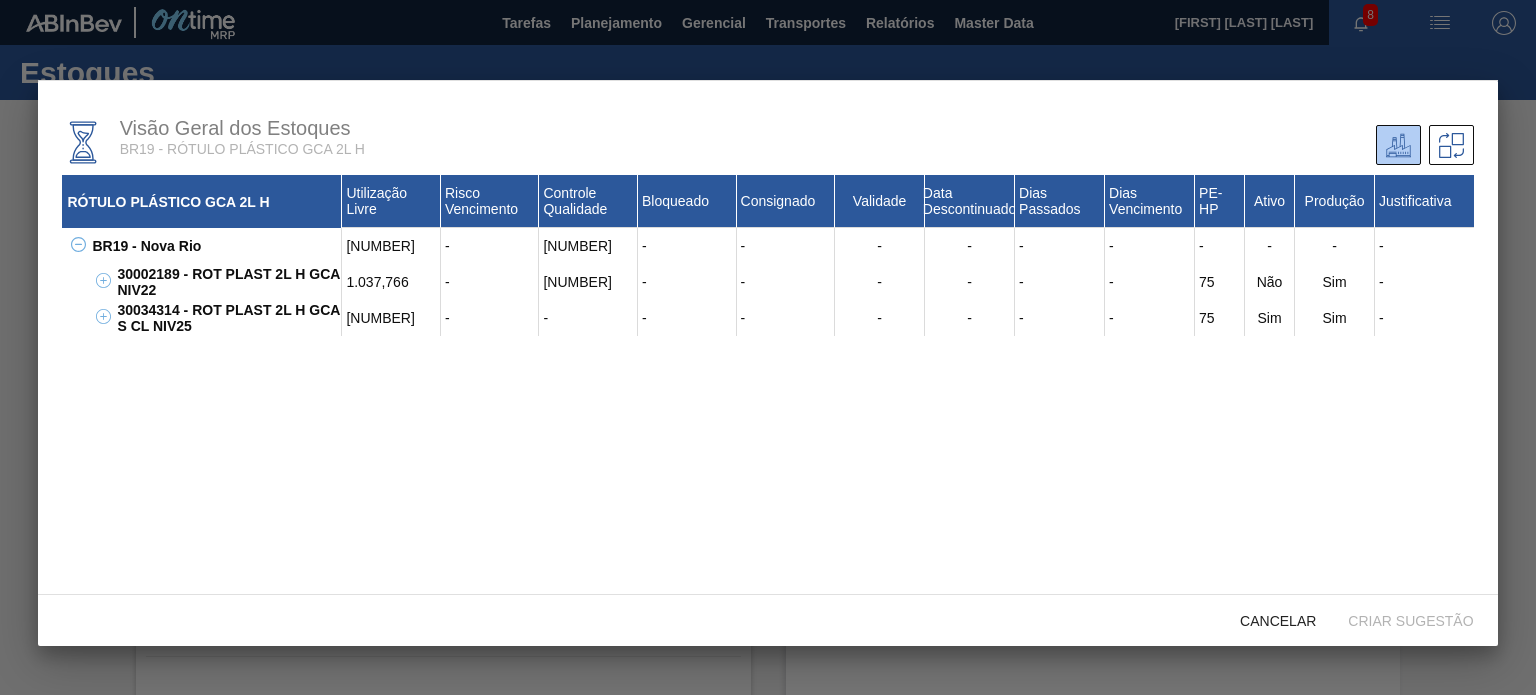 type 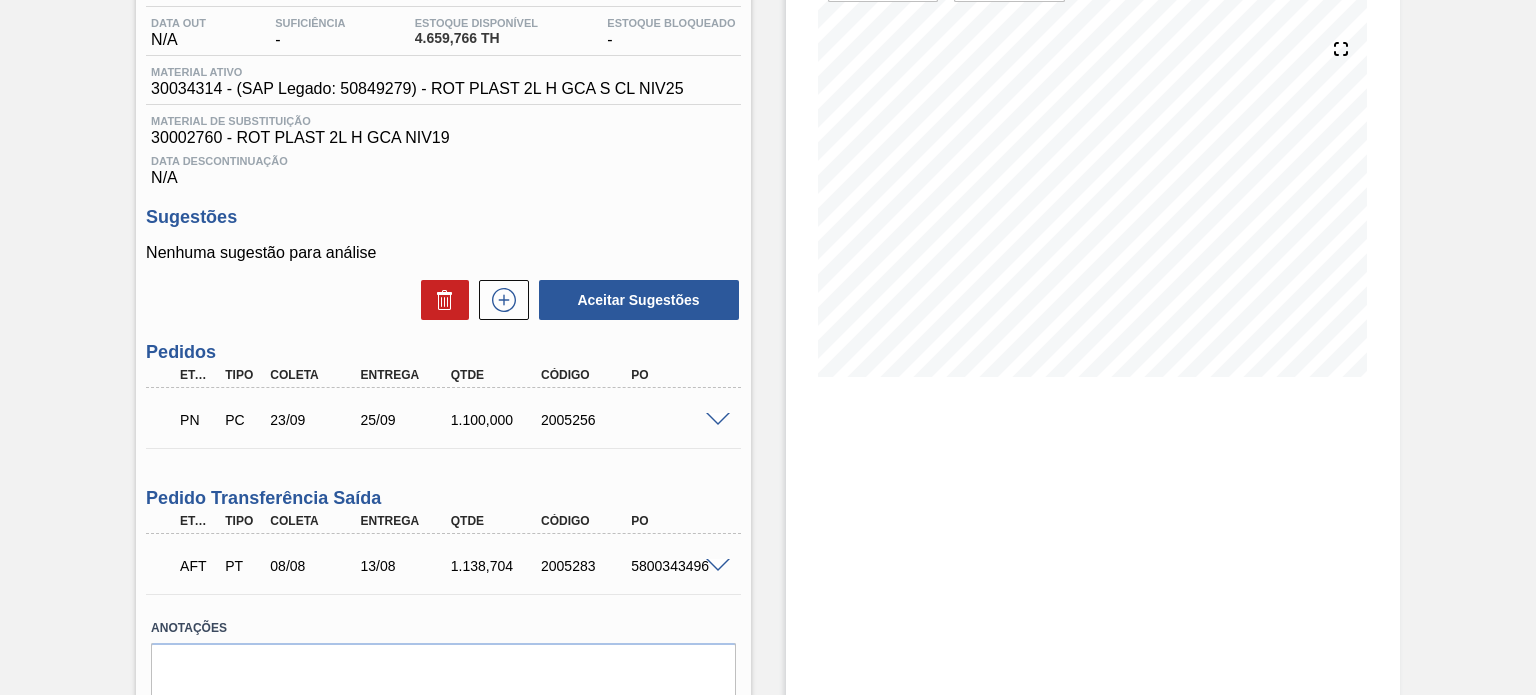 scroll, scrollTop: 290, scrollLeft: 0, axis: vertical 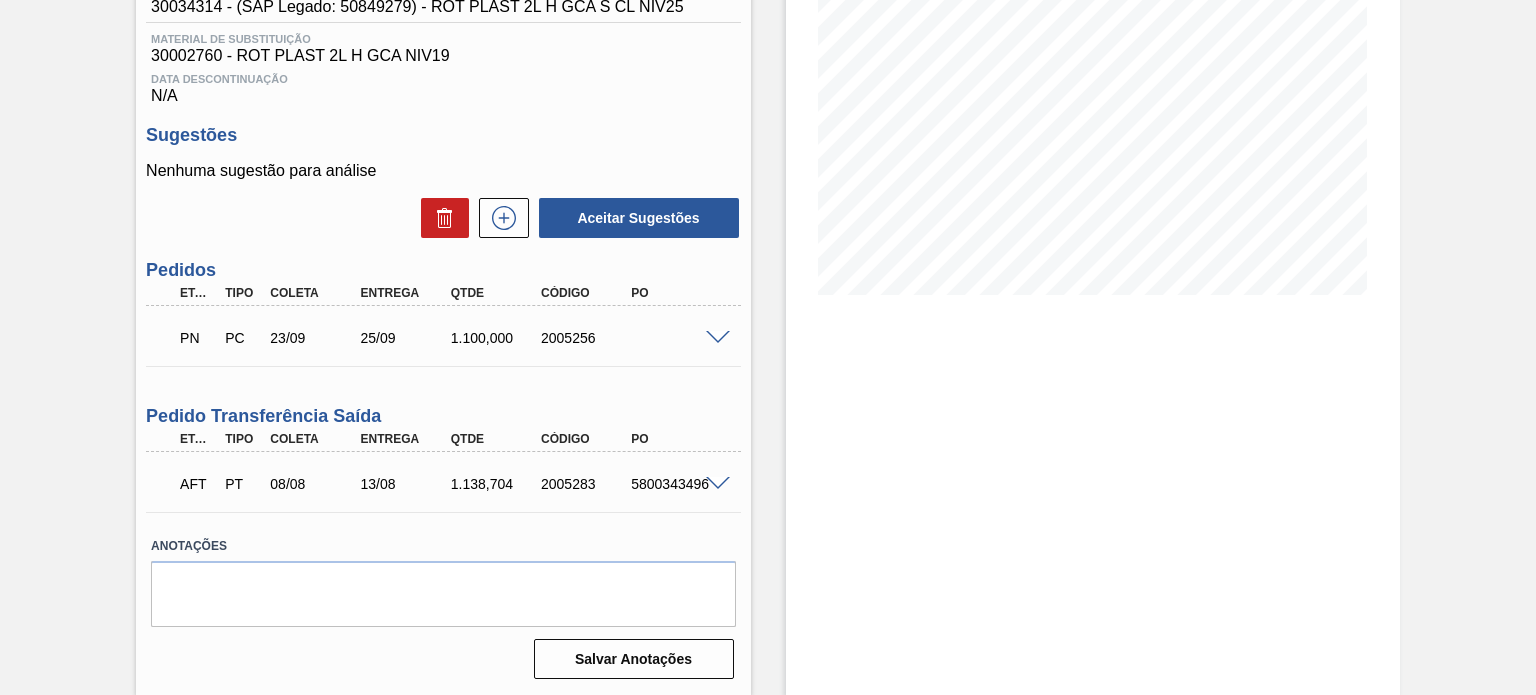 click at bounding box center [718, 484] 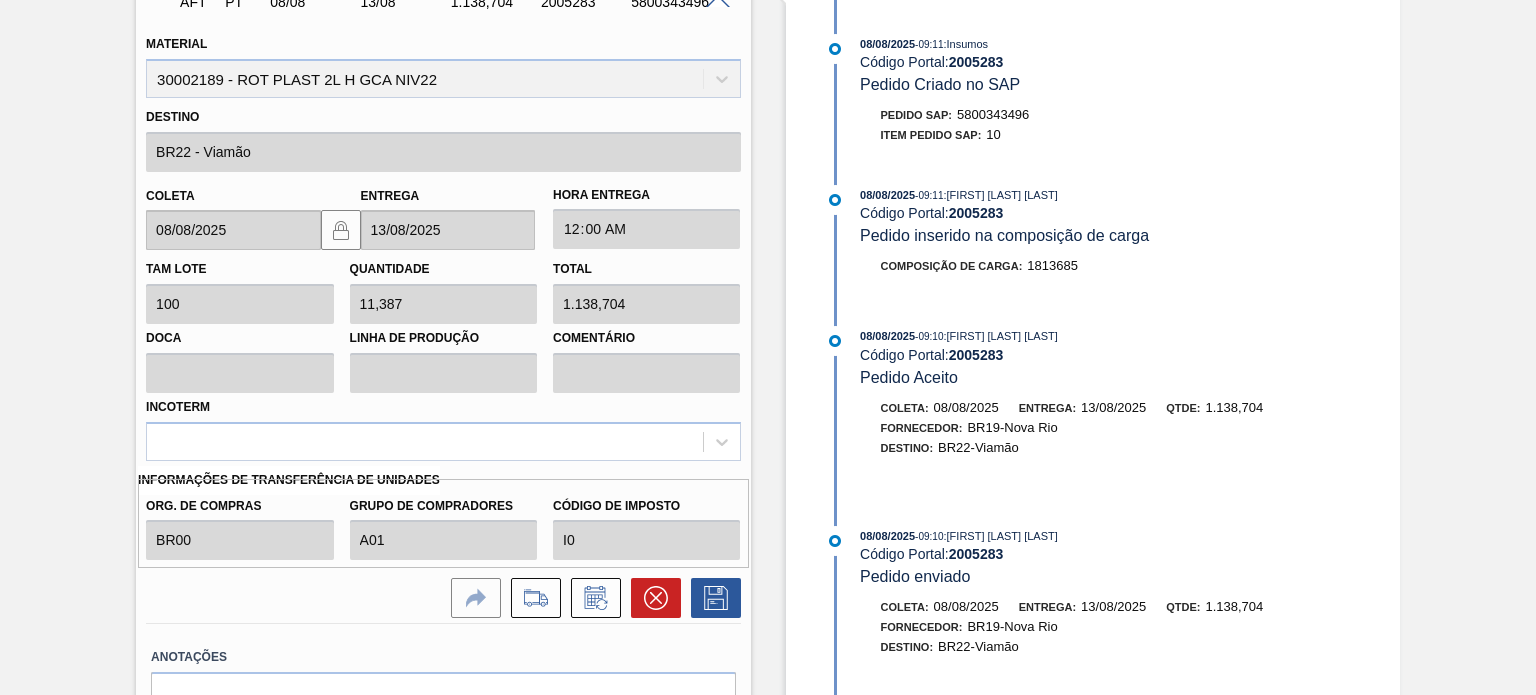 scroll, scrollTop: 882, scrollLeft: 0, axis: vertical 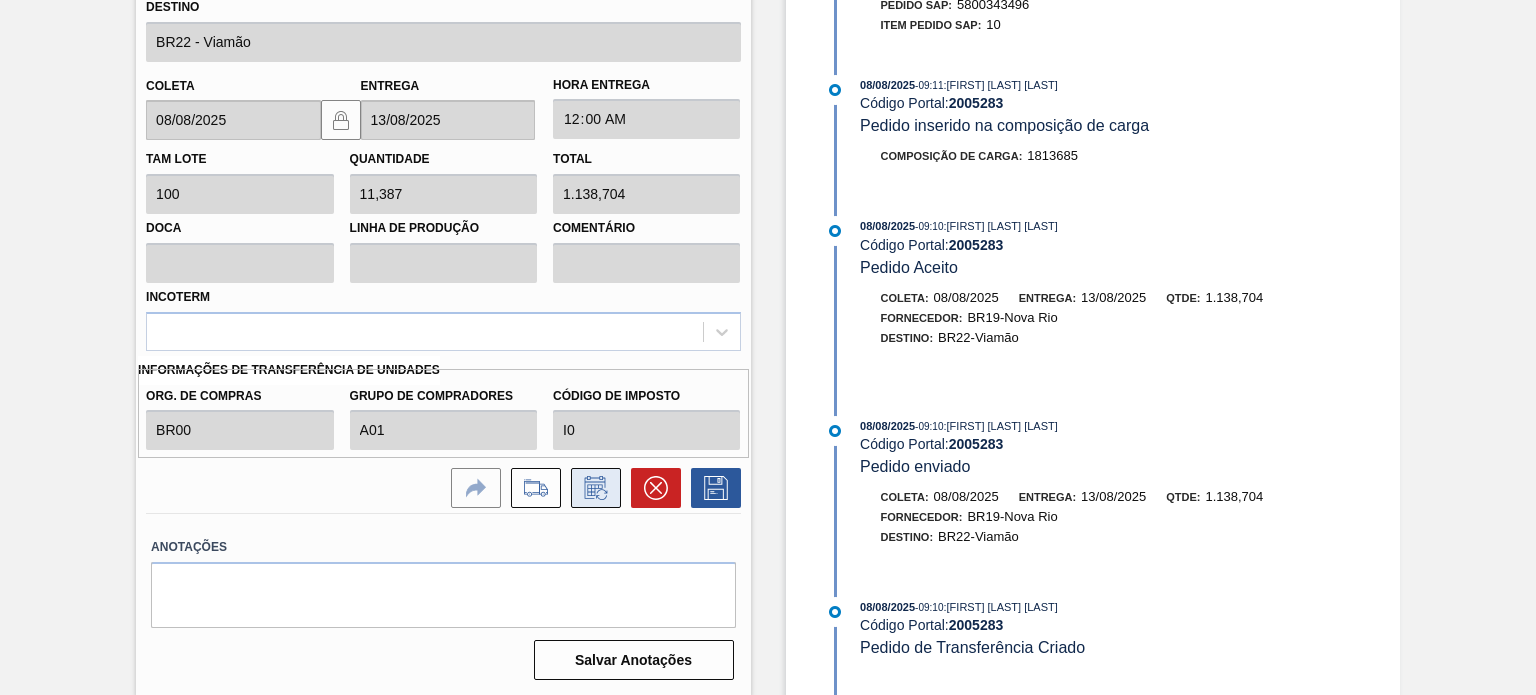 click at bounding box center [596, 488] 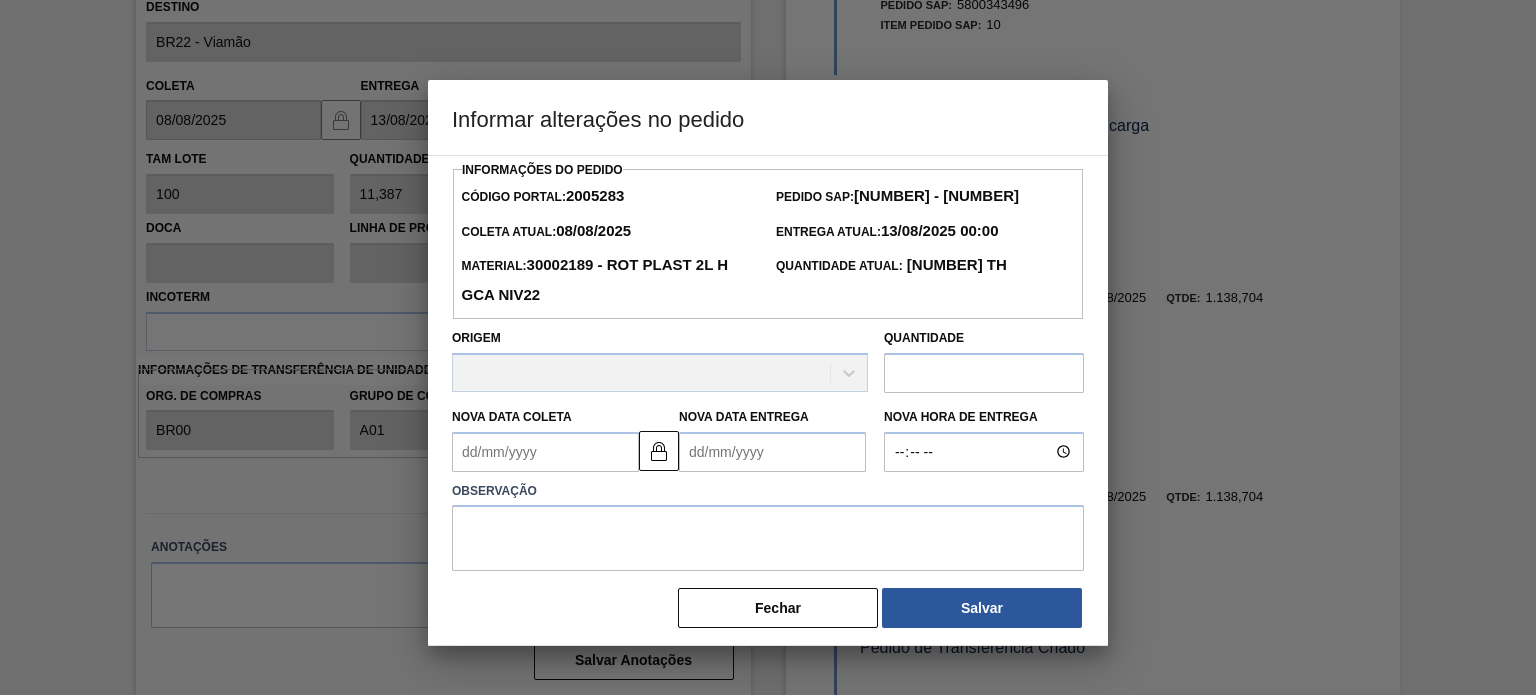click at bounding box center [984, 373] 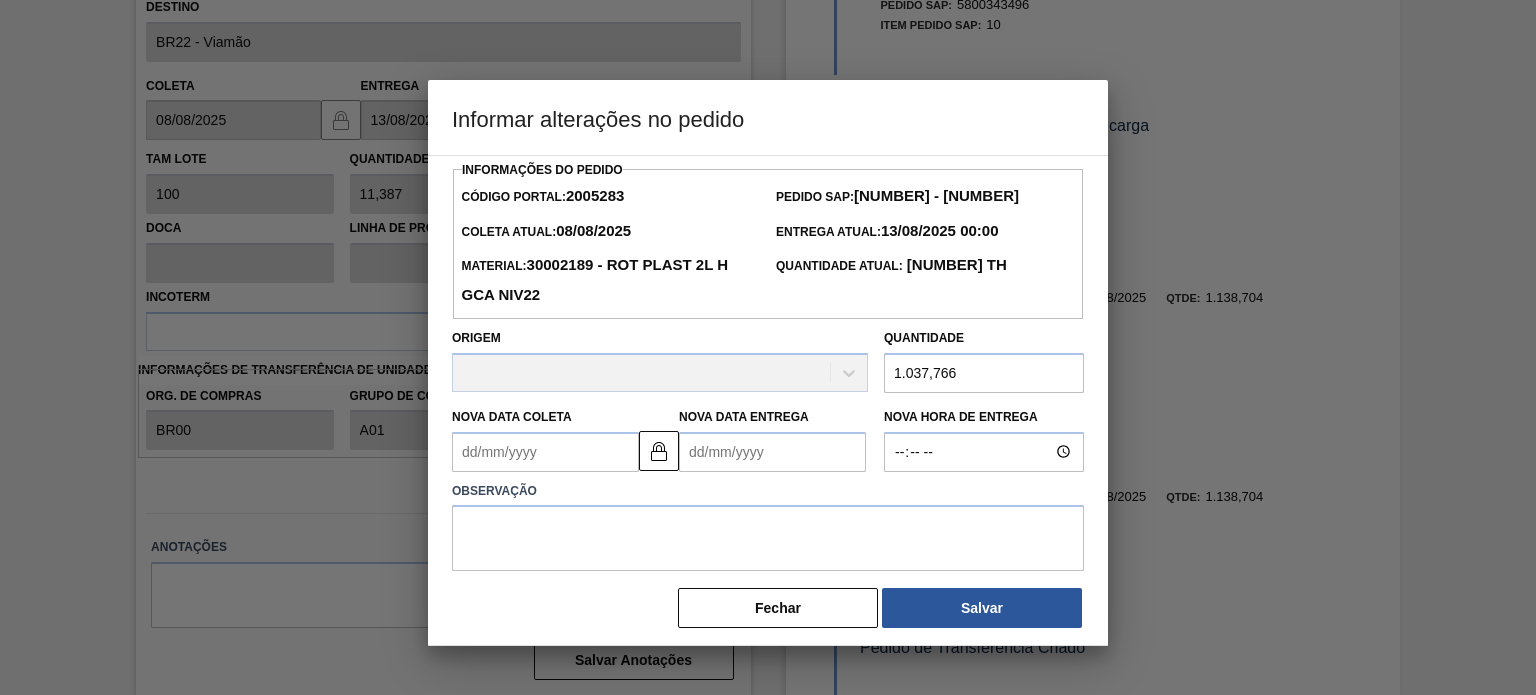 type on "1.037,766" 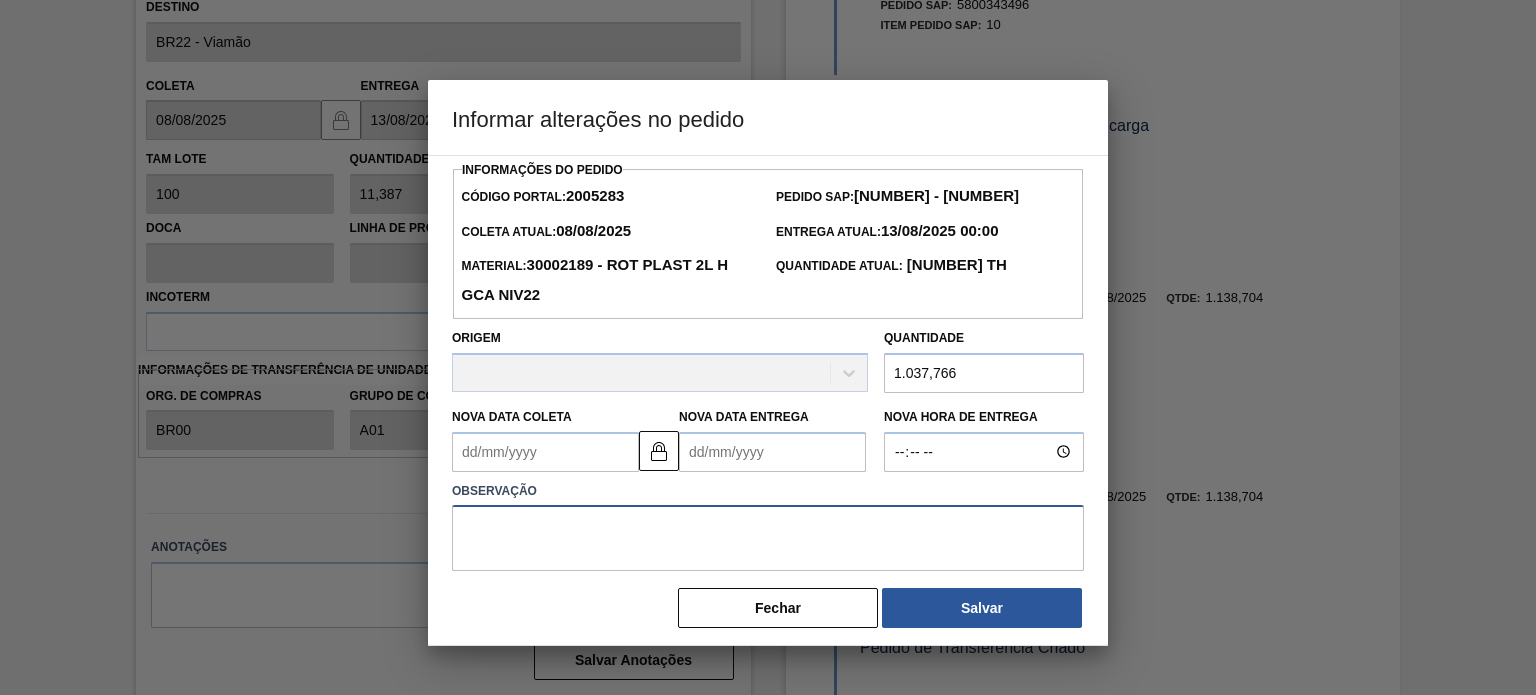 click at bounding box center (768, 538) 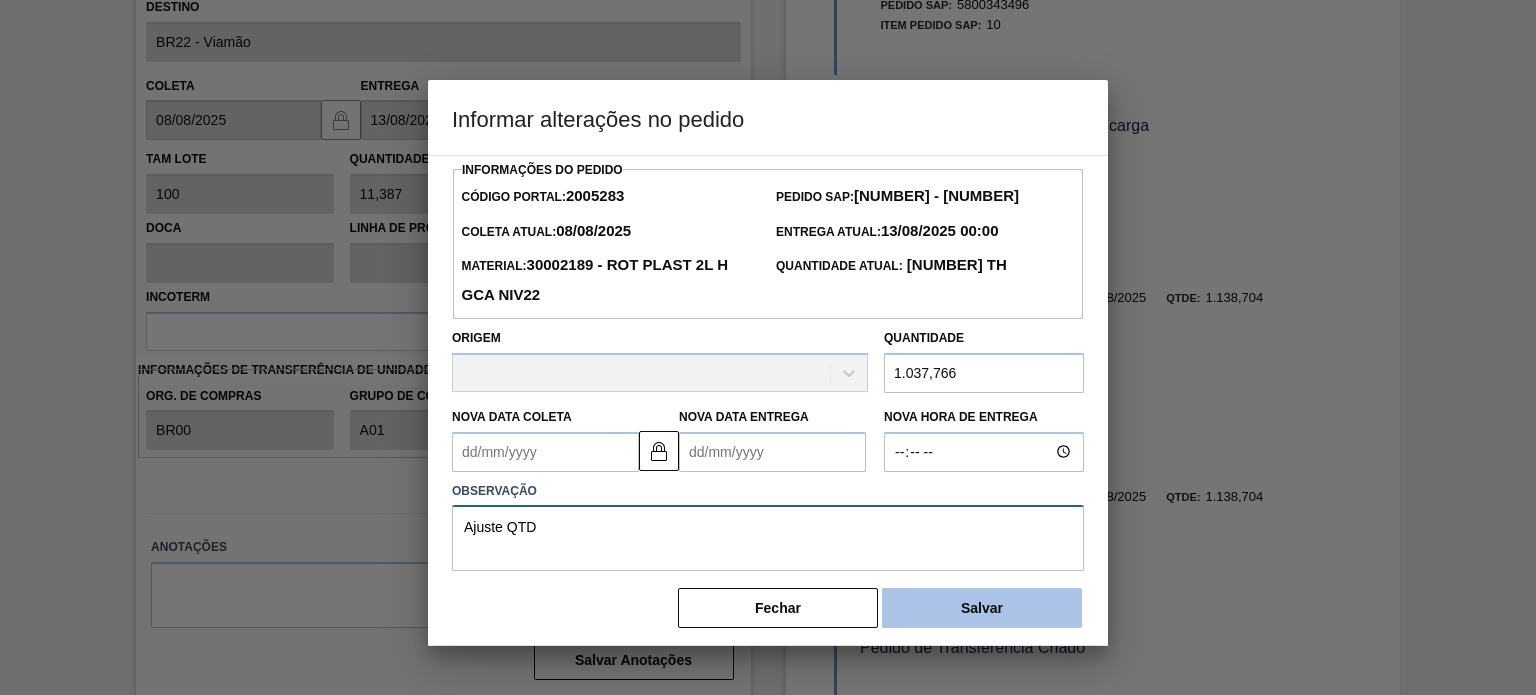 type on "Ajuste QTD" 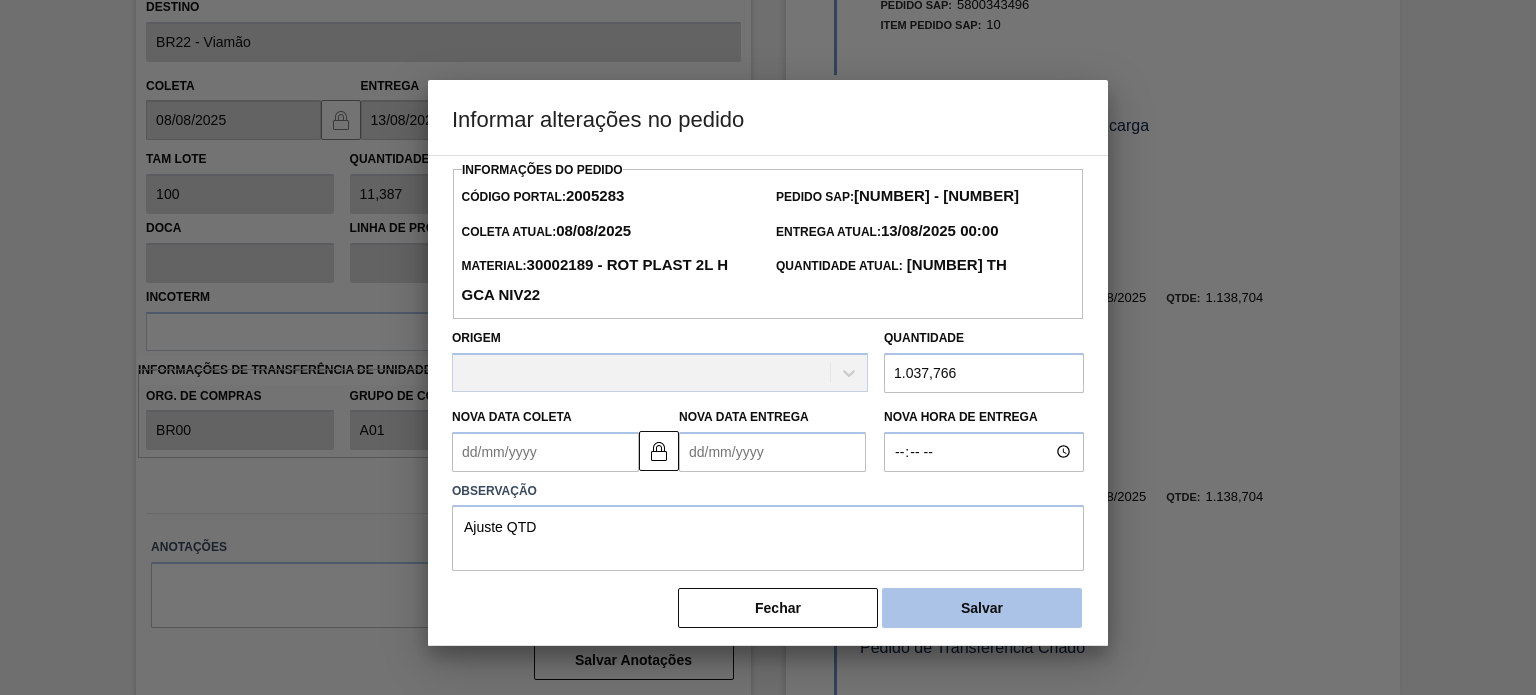 click on "Salvar" at bounding box center [982, 608] 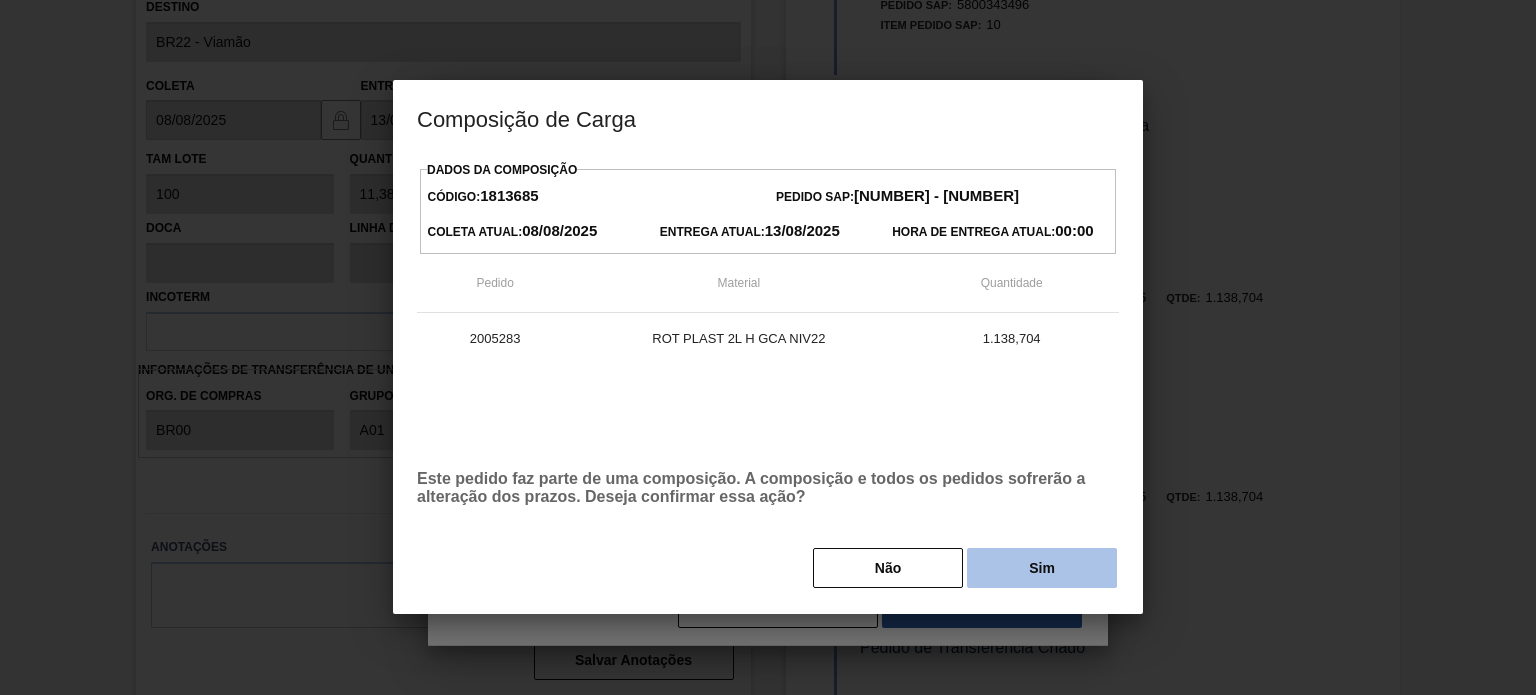 click on "Sim" at bounding box center [1042, 568] 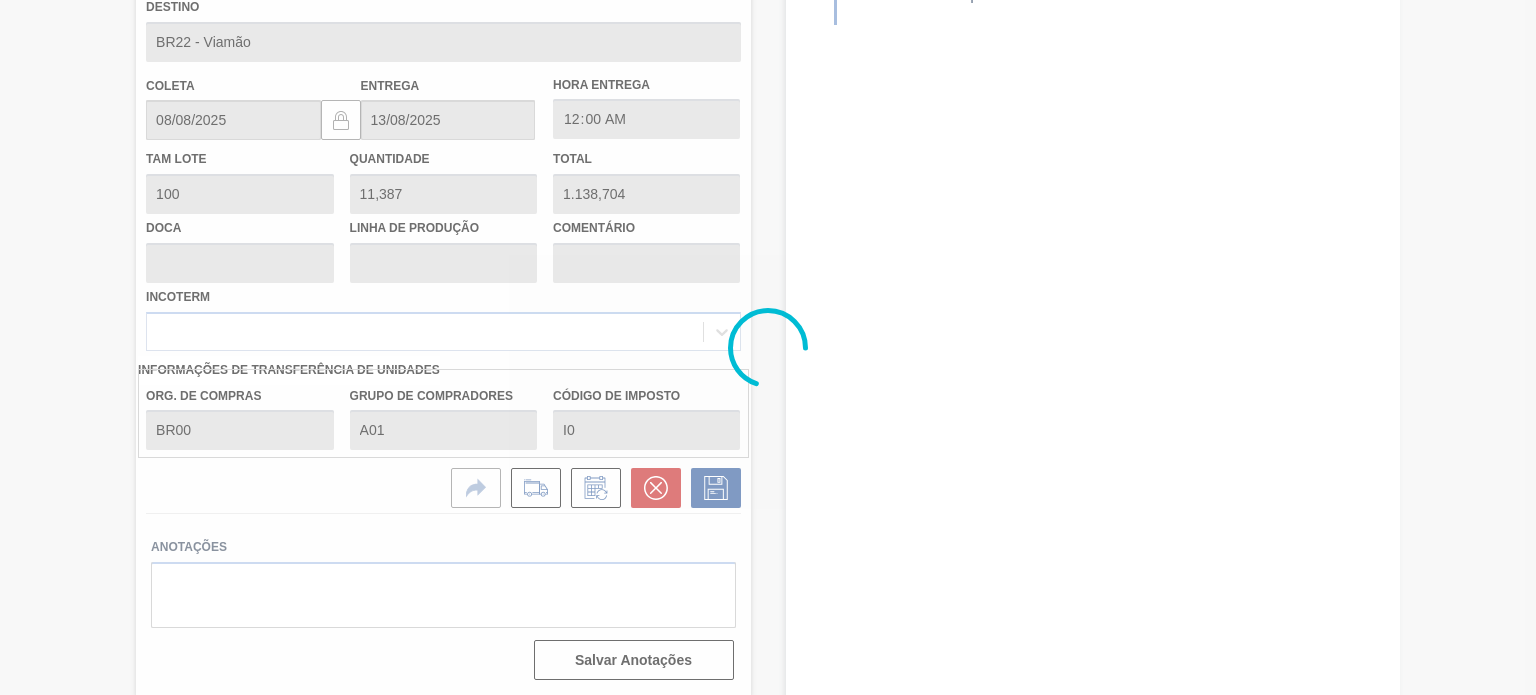 type on "10,378" 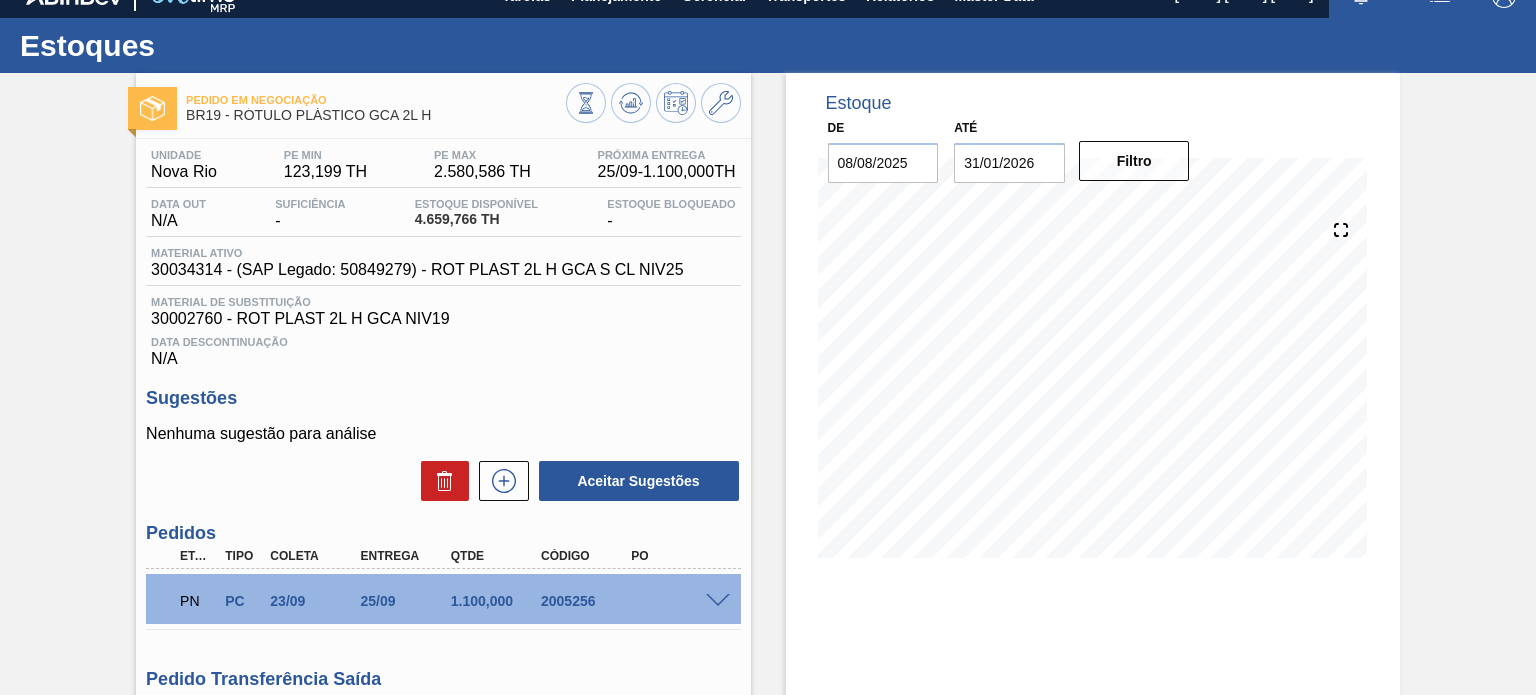 scroll, scrollTop: 0, scrollLeft: 0, axis: both 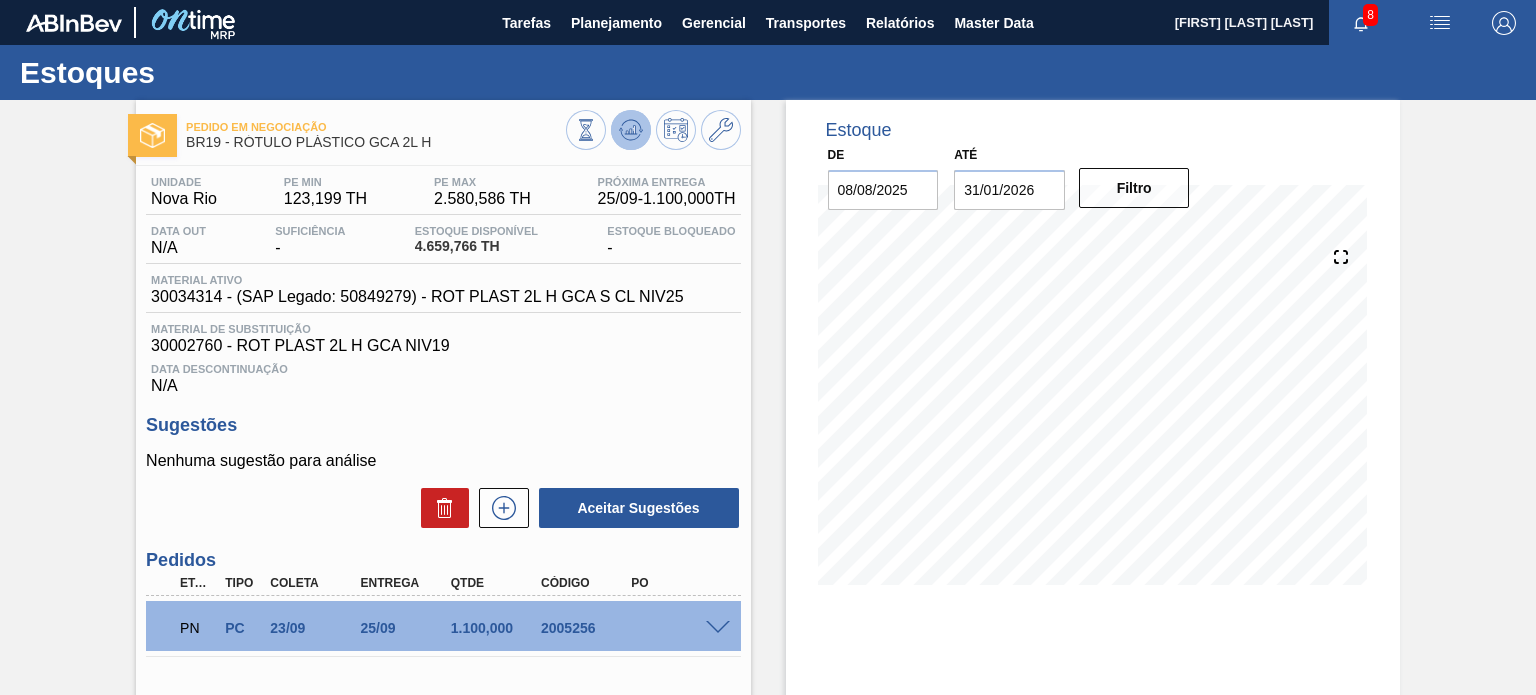 click 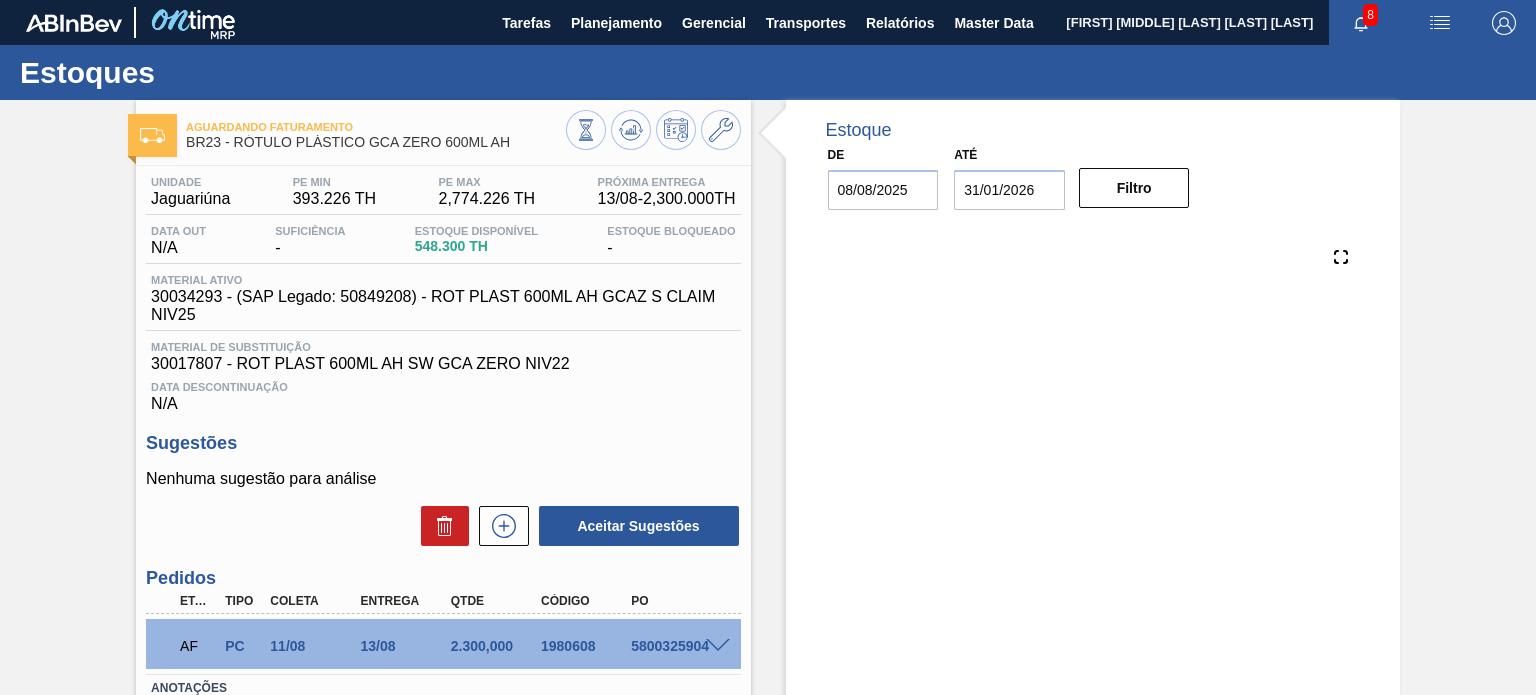 scroll, scrollTop: 0, scrollLeft: 0, axis: both 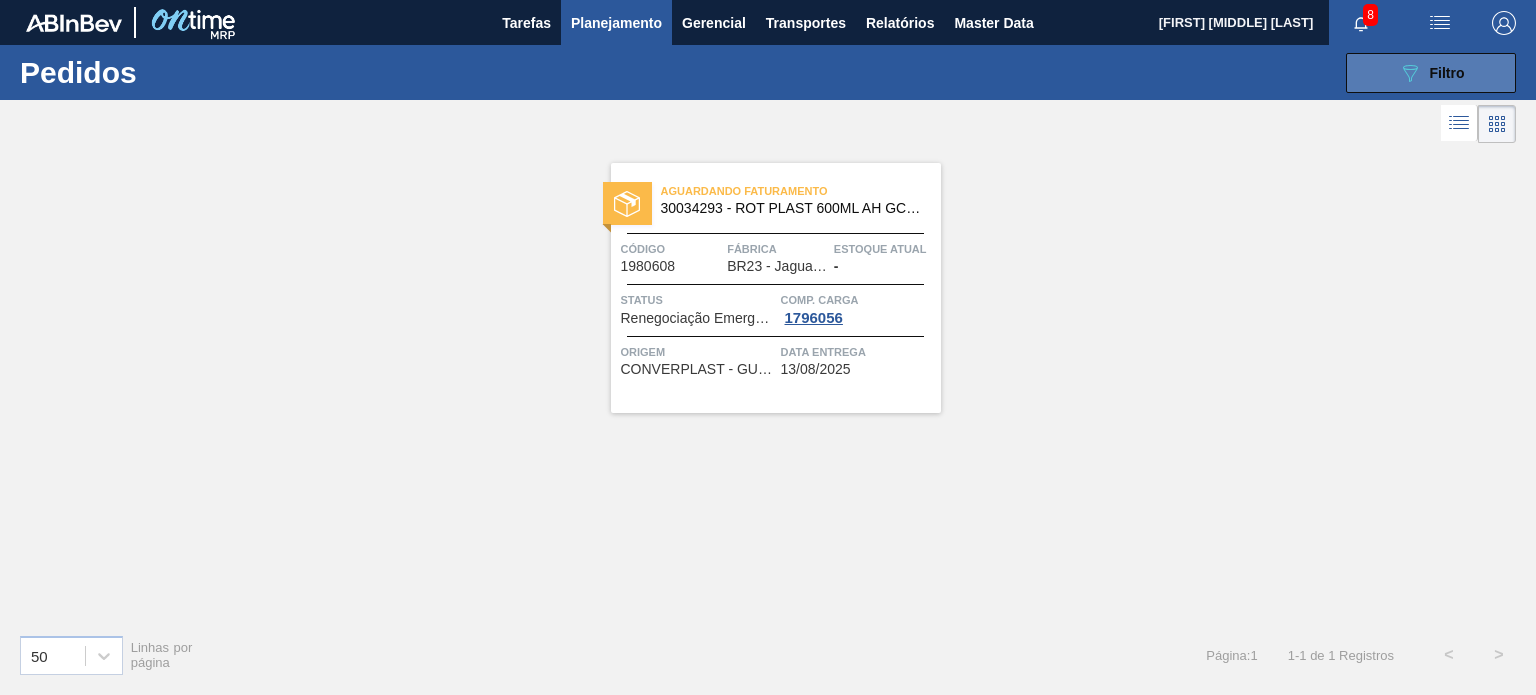 click on "089F7B8B-B2A5-4AFE-B5C0-19BA573D28AC Filtro" at bounding box center [1431, 73] 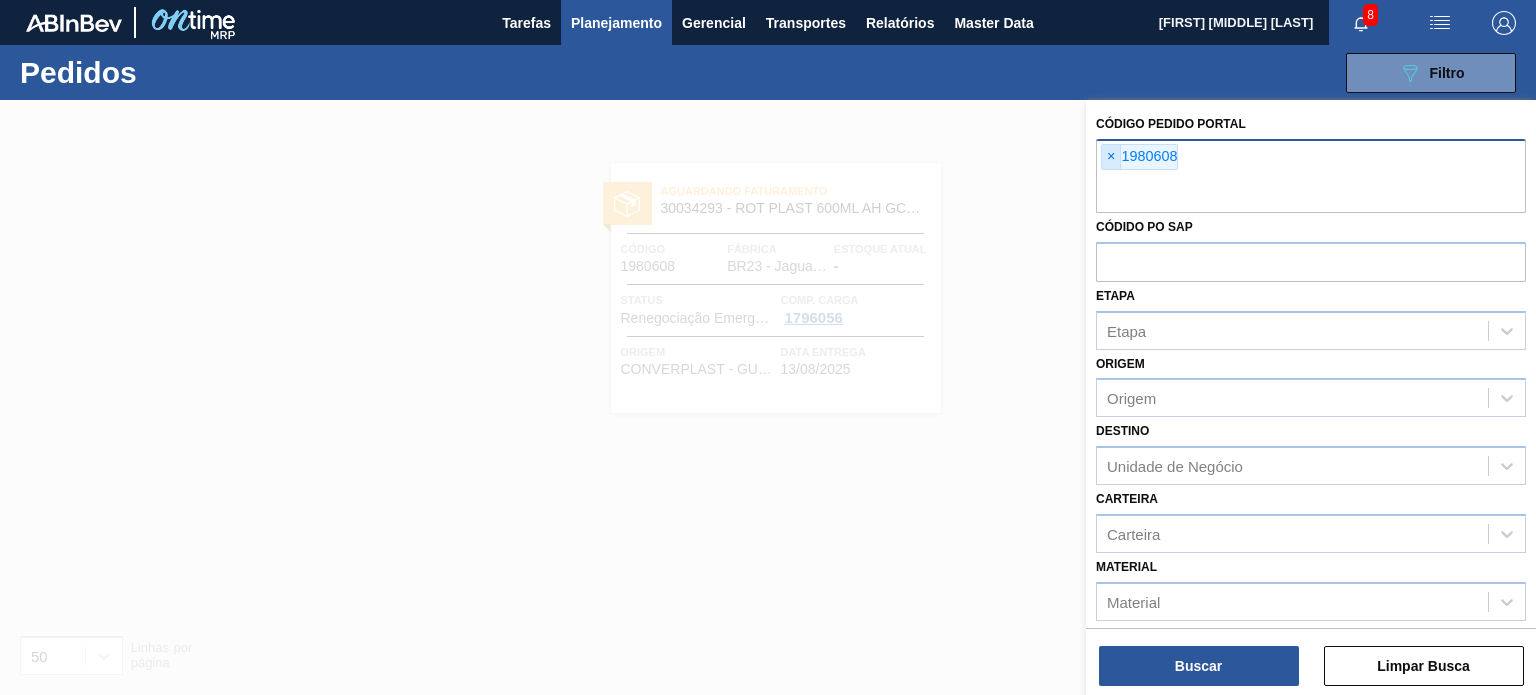 click on "×" at bounding box center (1111, 157) 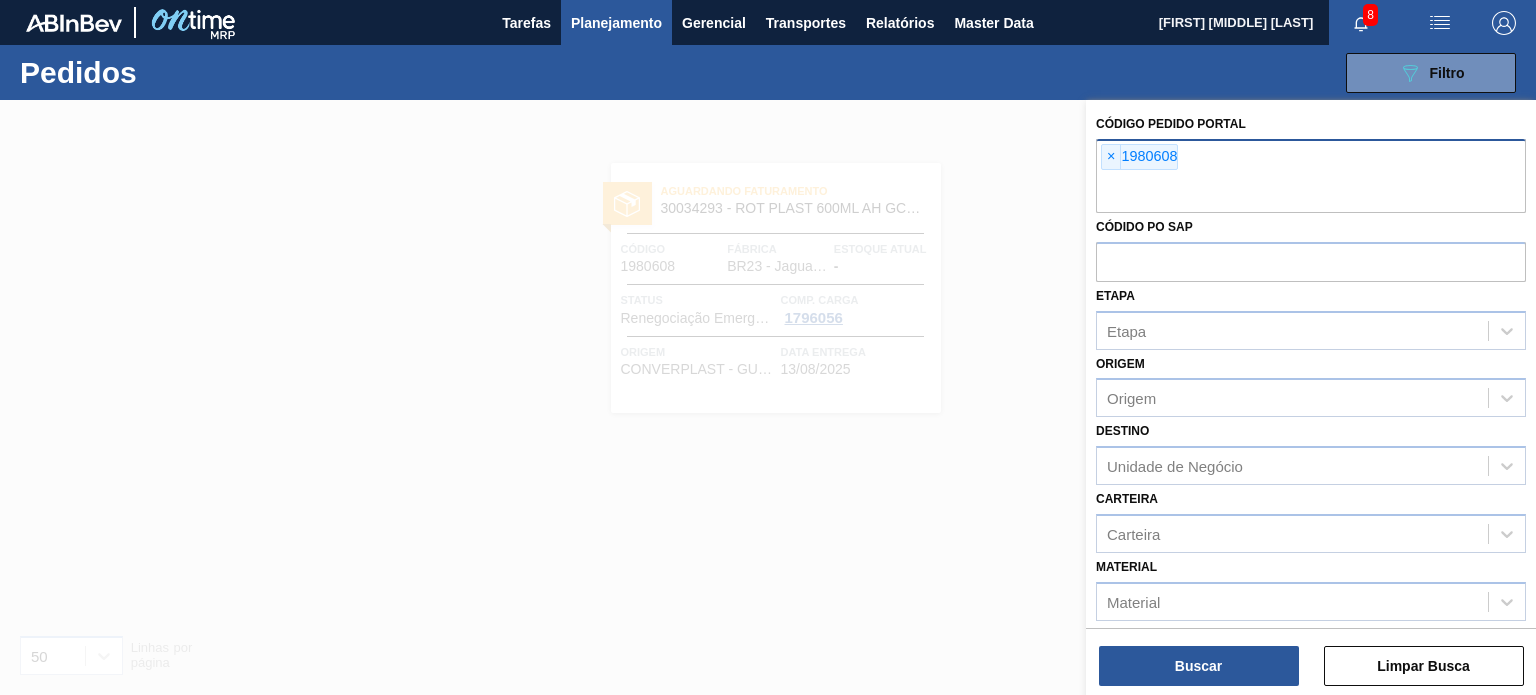 paste on "1986402" 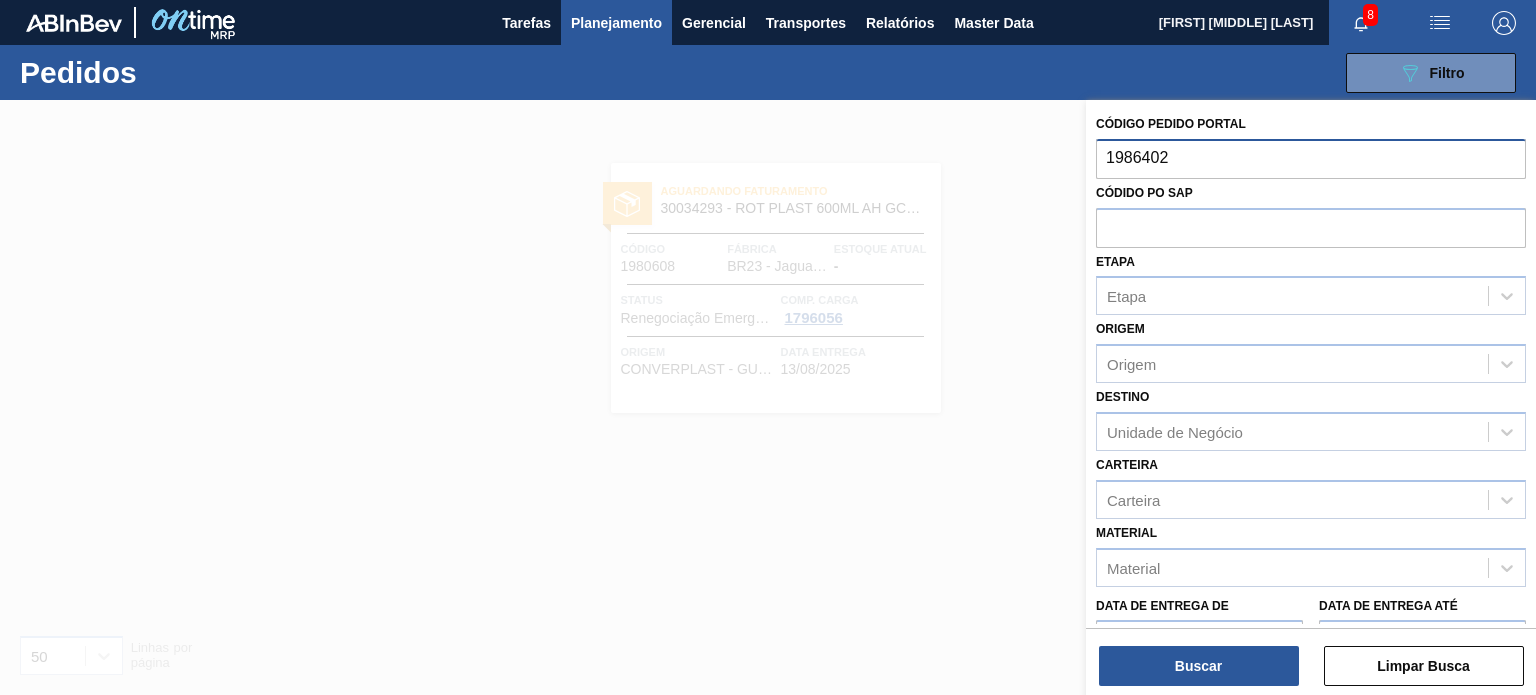 type on "1986402" 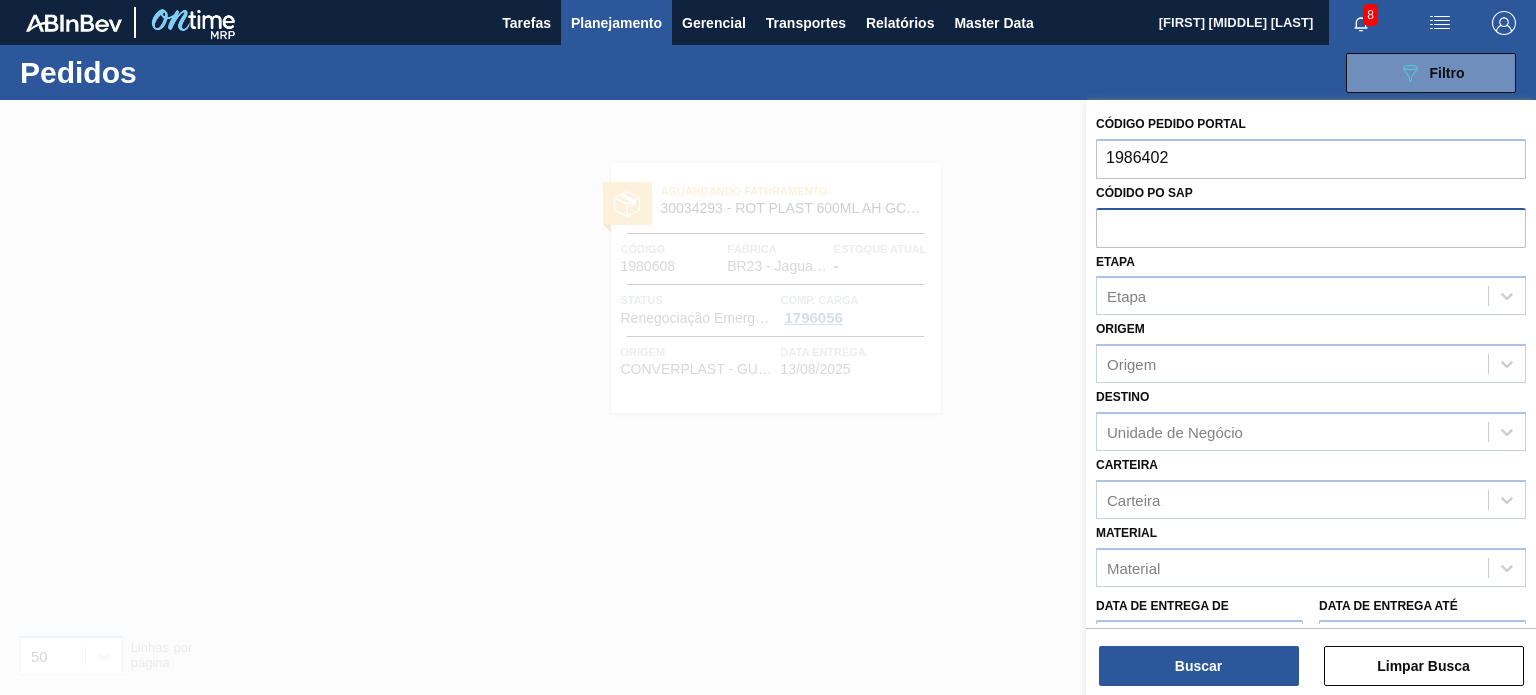 type 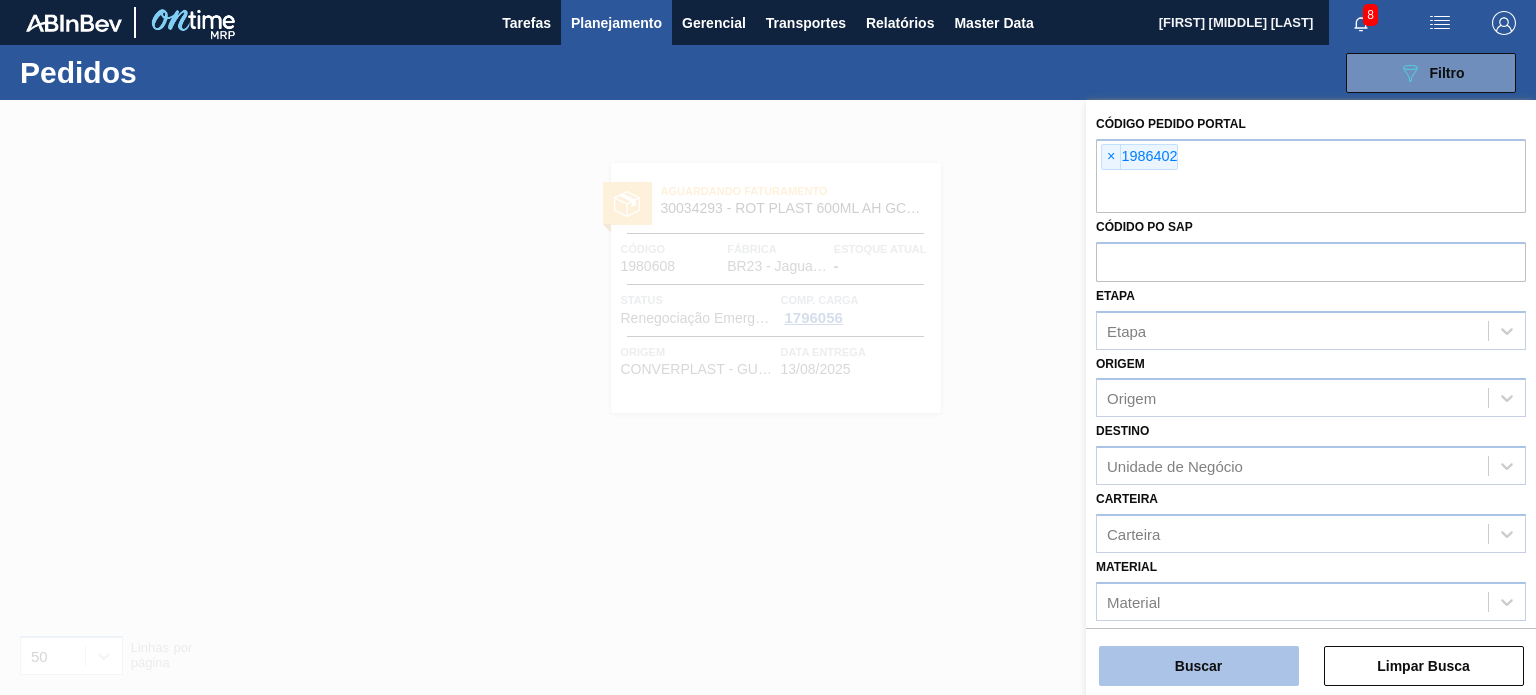 click on "Buscar" at bounding box center (1199, 666) 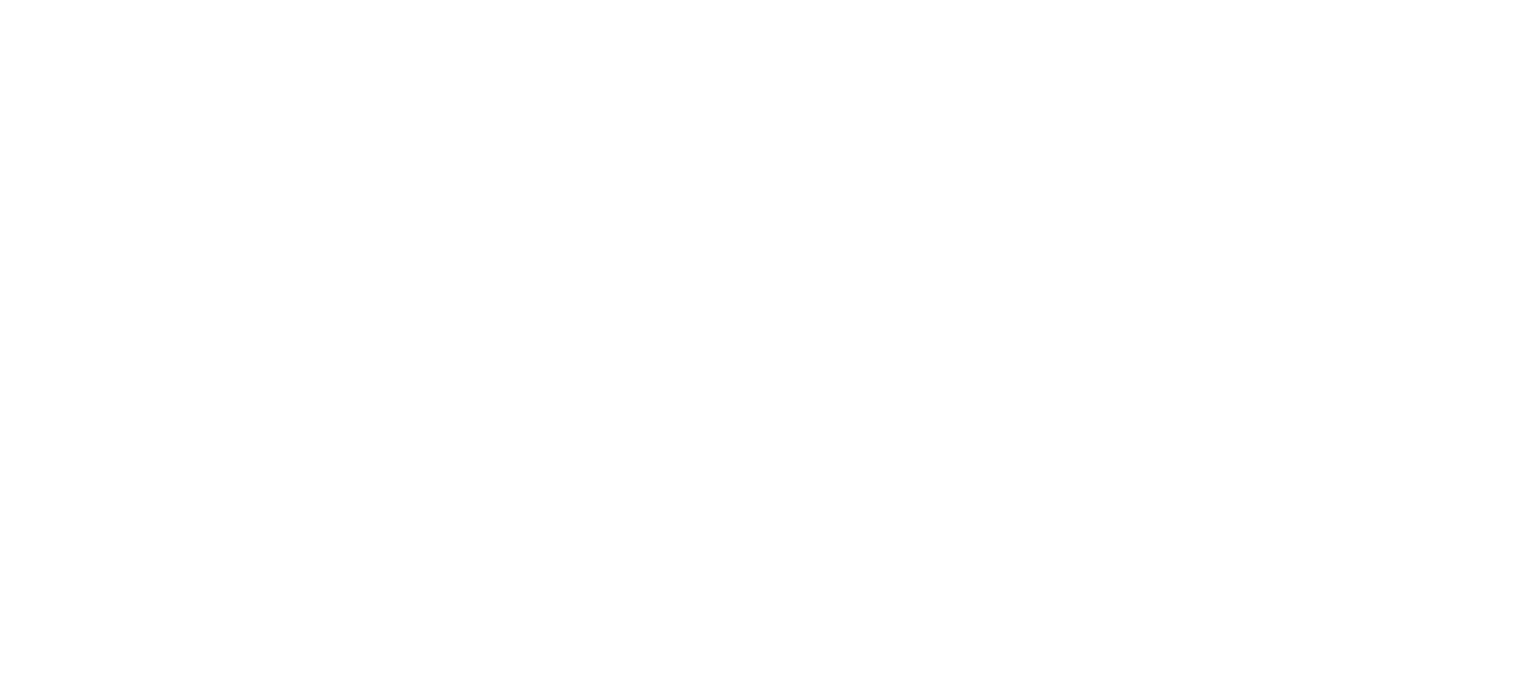 scroll, scrollTop: 0, scrollLeft: 0, axis: both 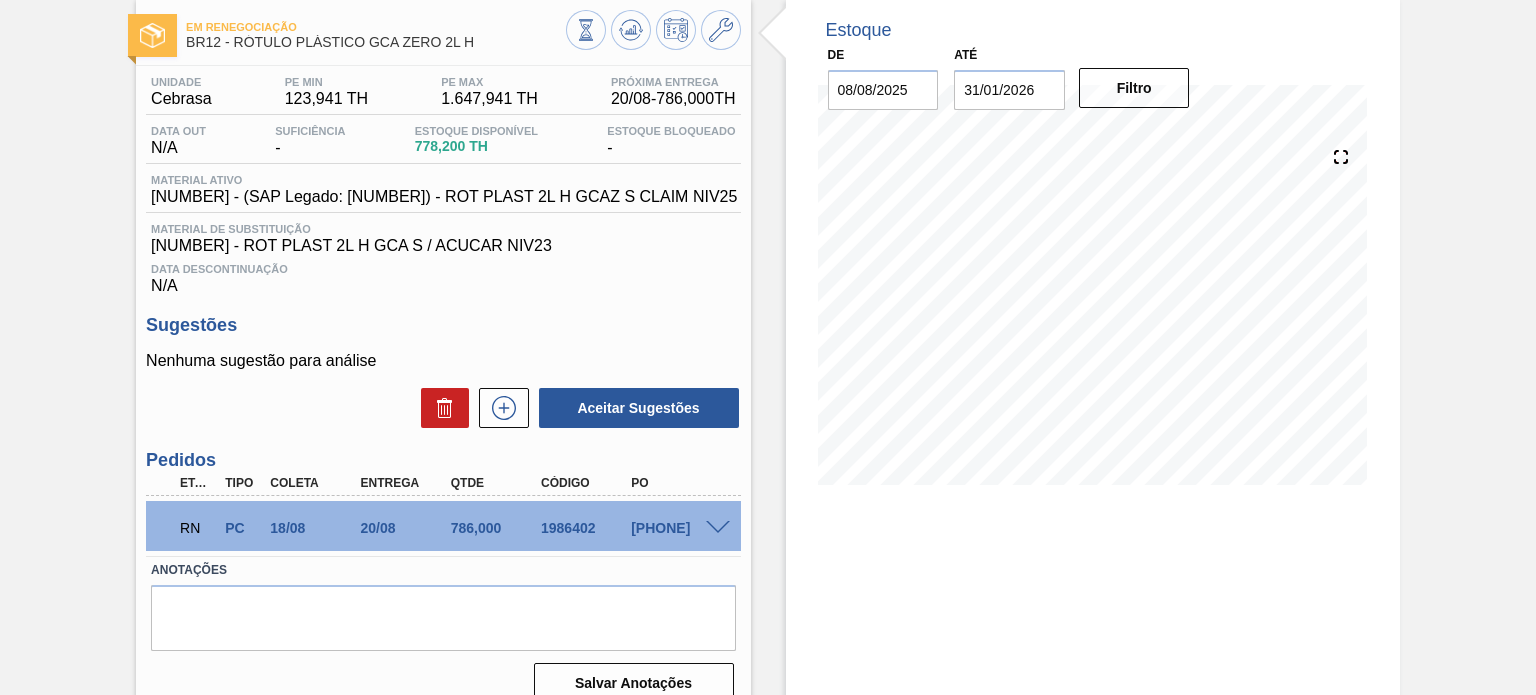 click on "RN PC 18/08 20/08 [PRICE] [NUMBER] [PHONE]" at bounding box center [443, 526] 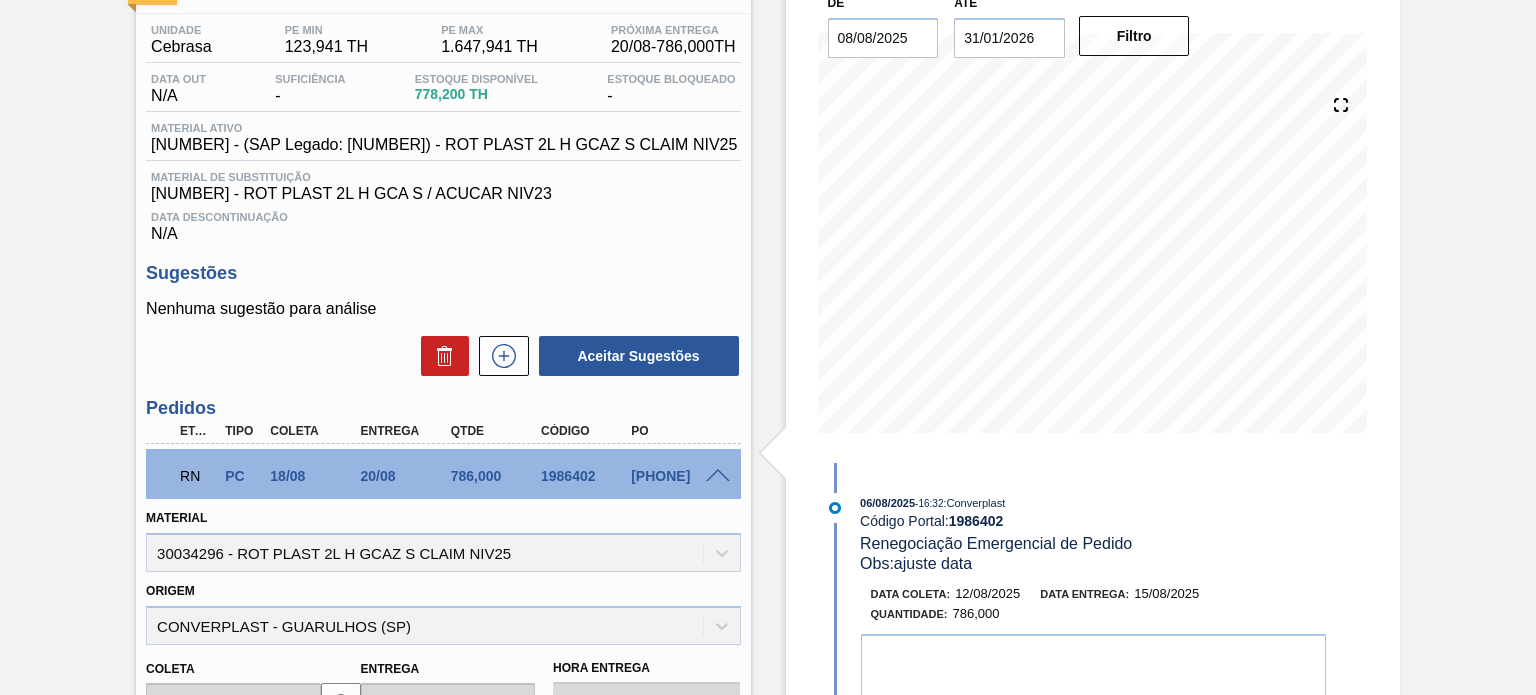 scroll, scrollTop: 200, scrollLeft: 0, axis: vertical 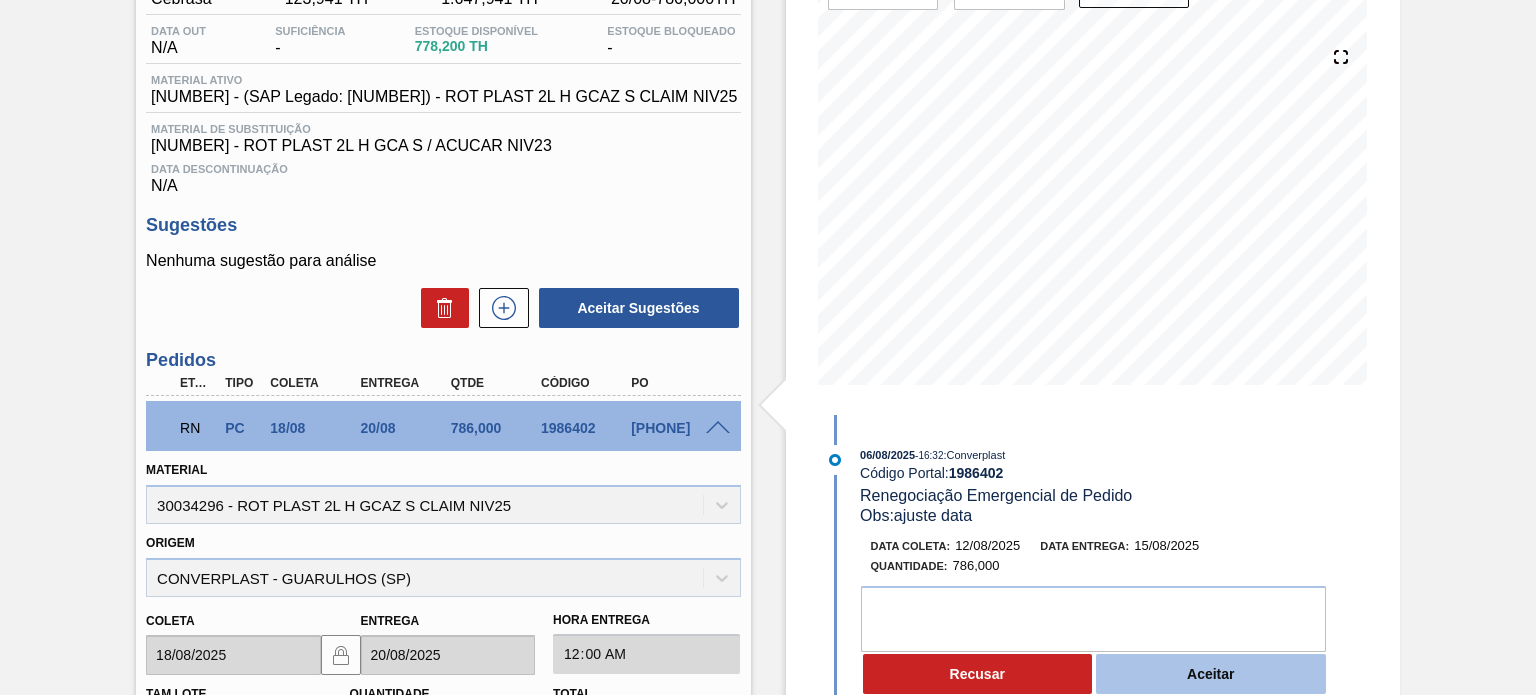 click on "Aceitar" at bounding box center [1211, 674] 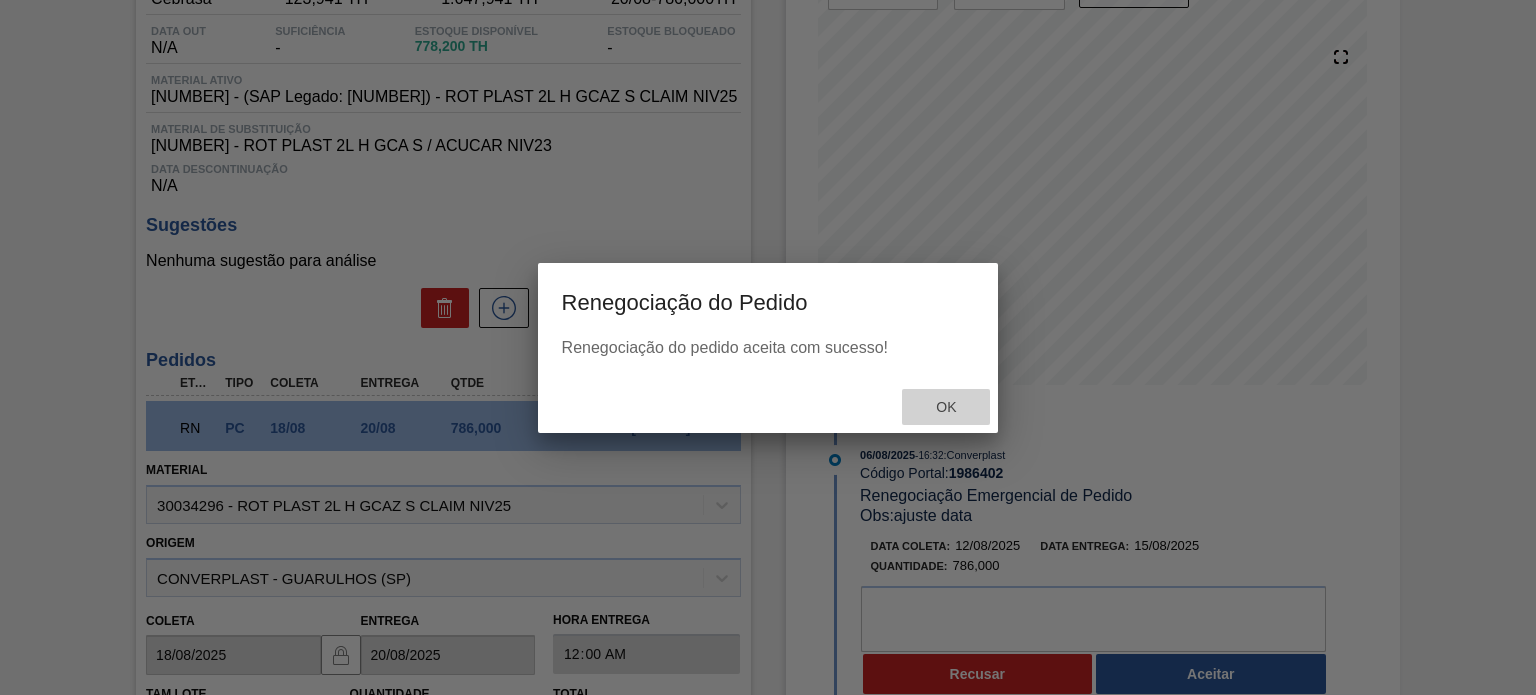 click on "Ok" at bounding box center [946, 407] 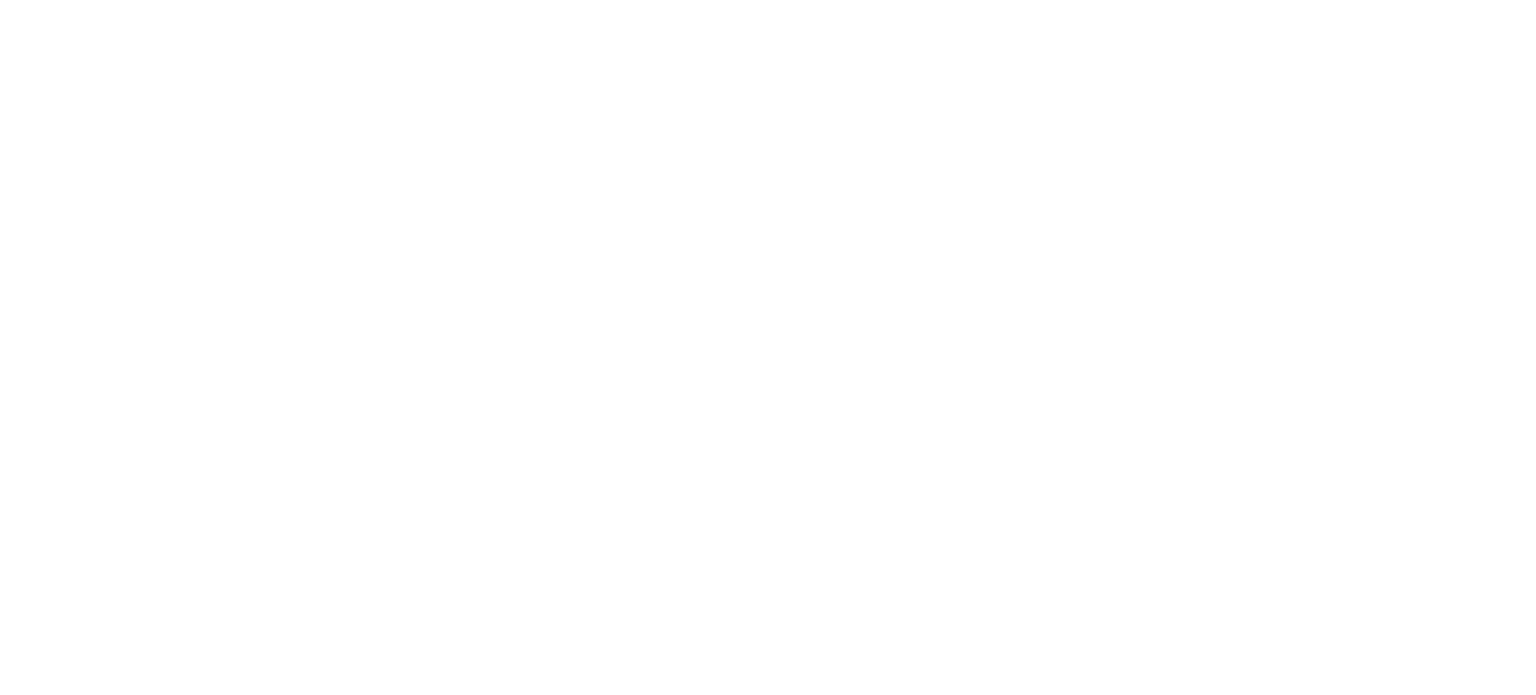 scroll, scrollTop: 0, scrollLeft: 0, axis: both 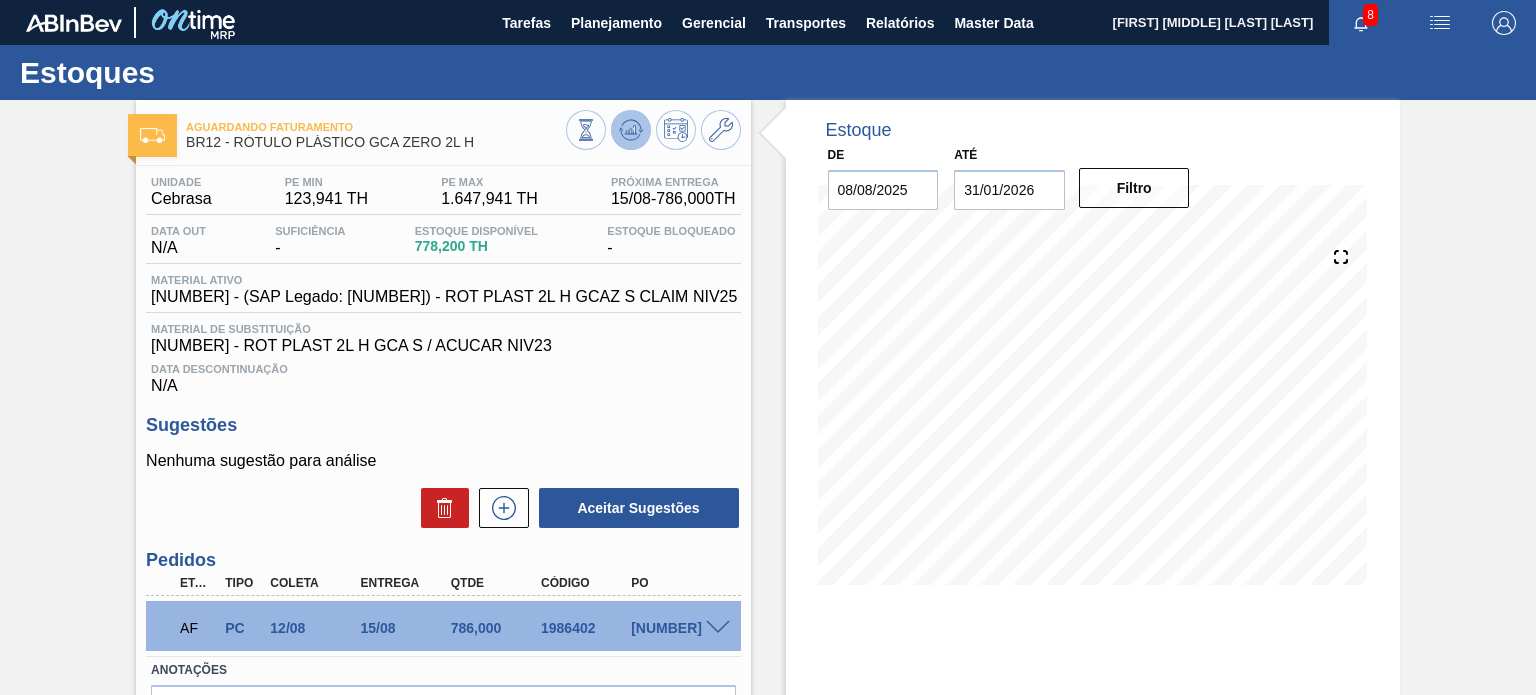 click 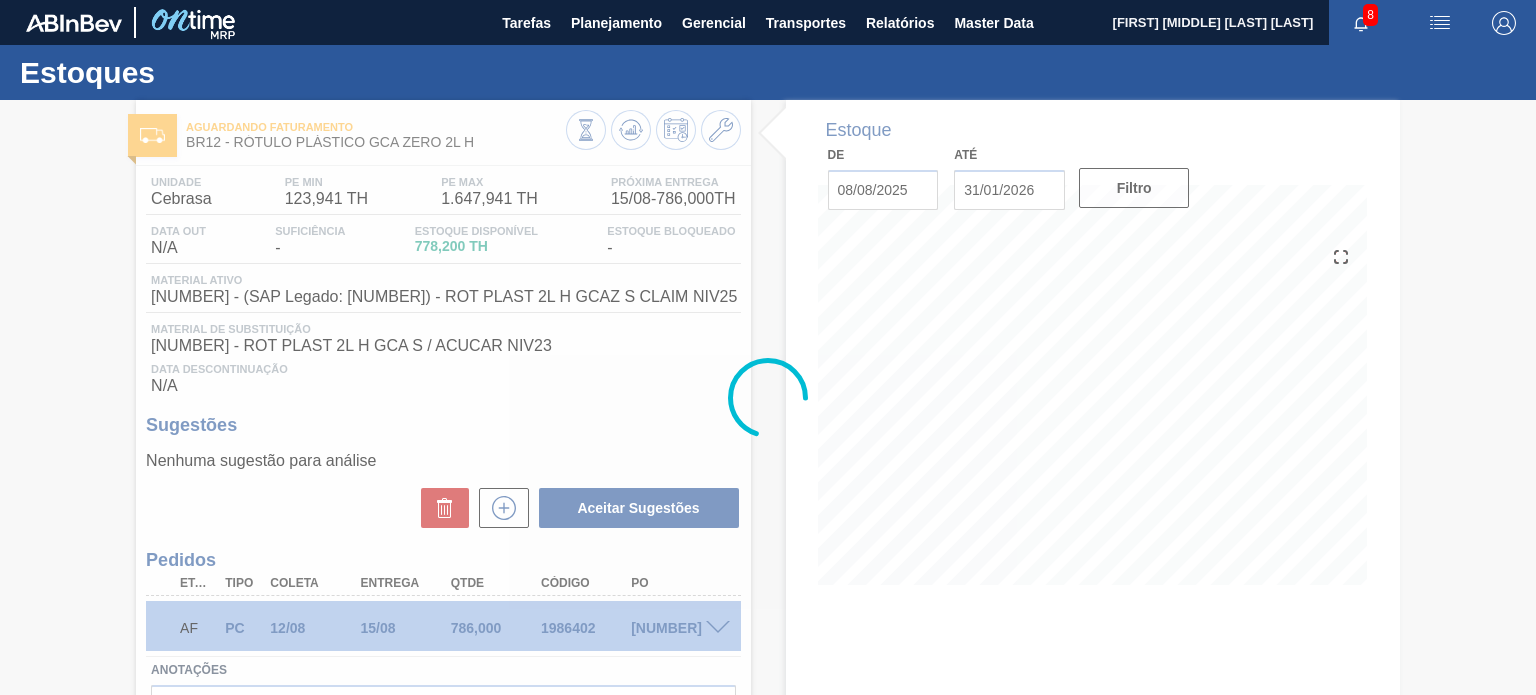 type 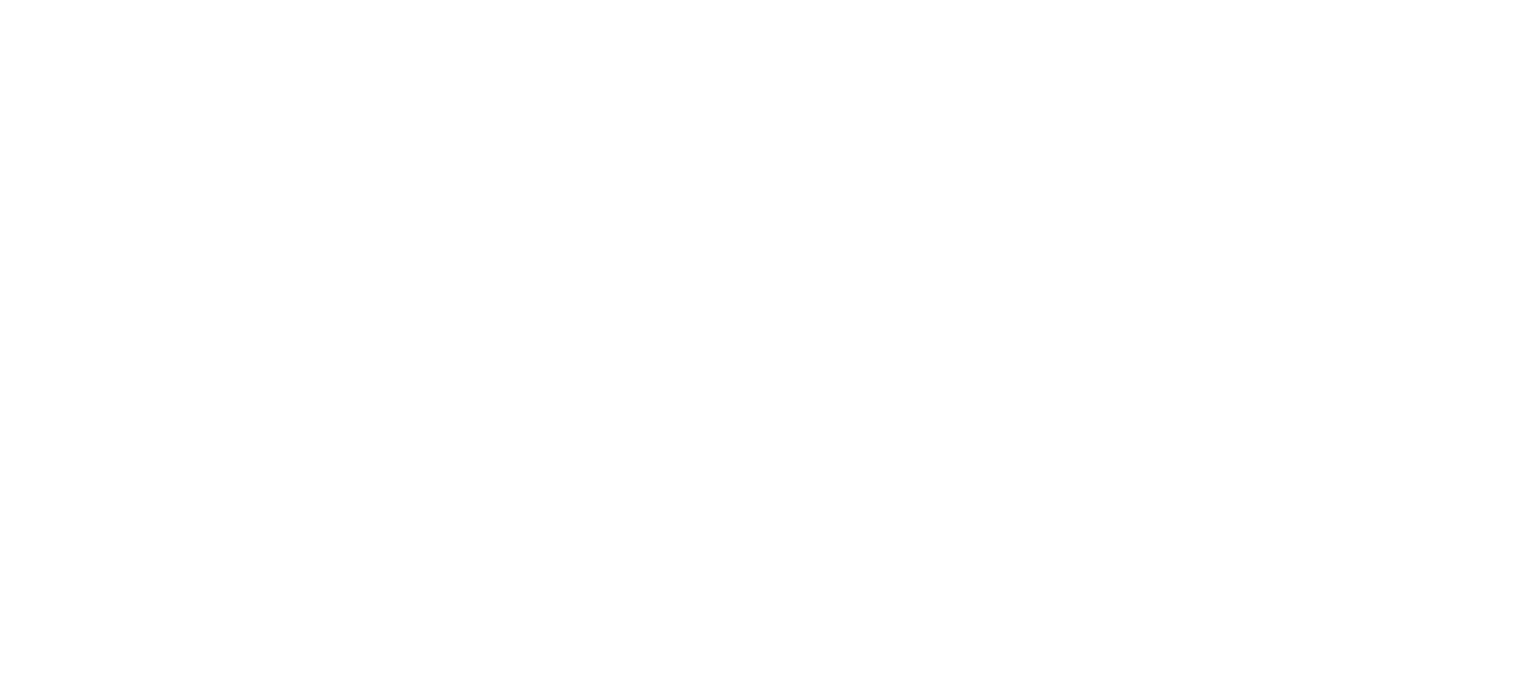 scroll, scrollTop: 0, scrollLeft: 0, axis: both 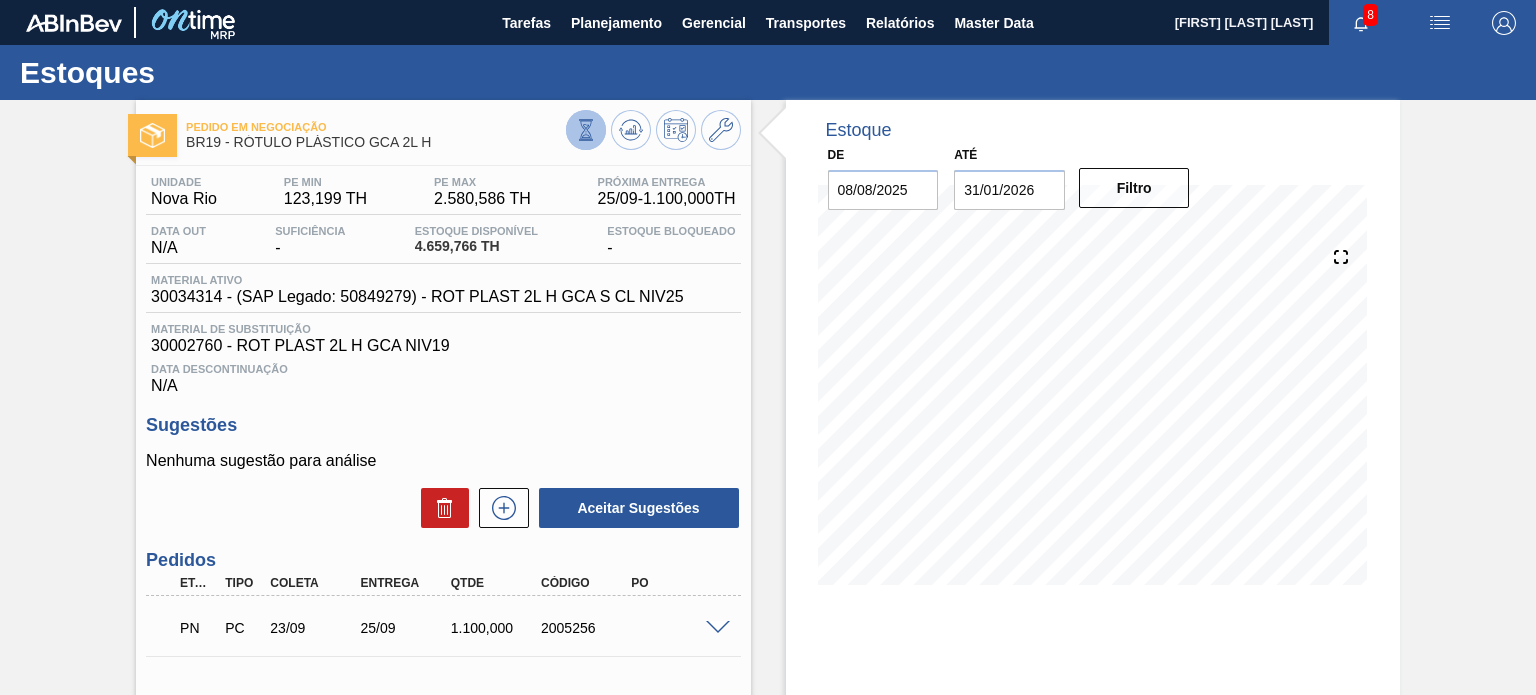 click at bounding box center (586, 130) 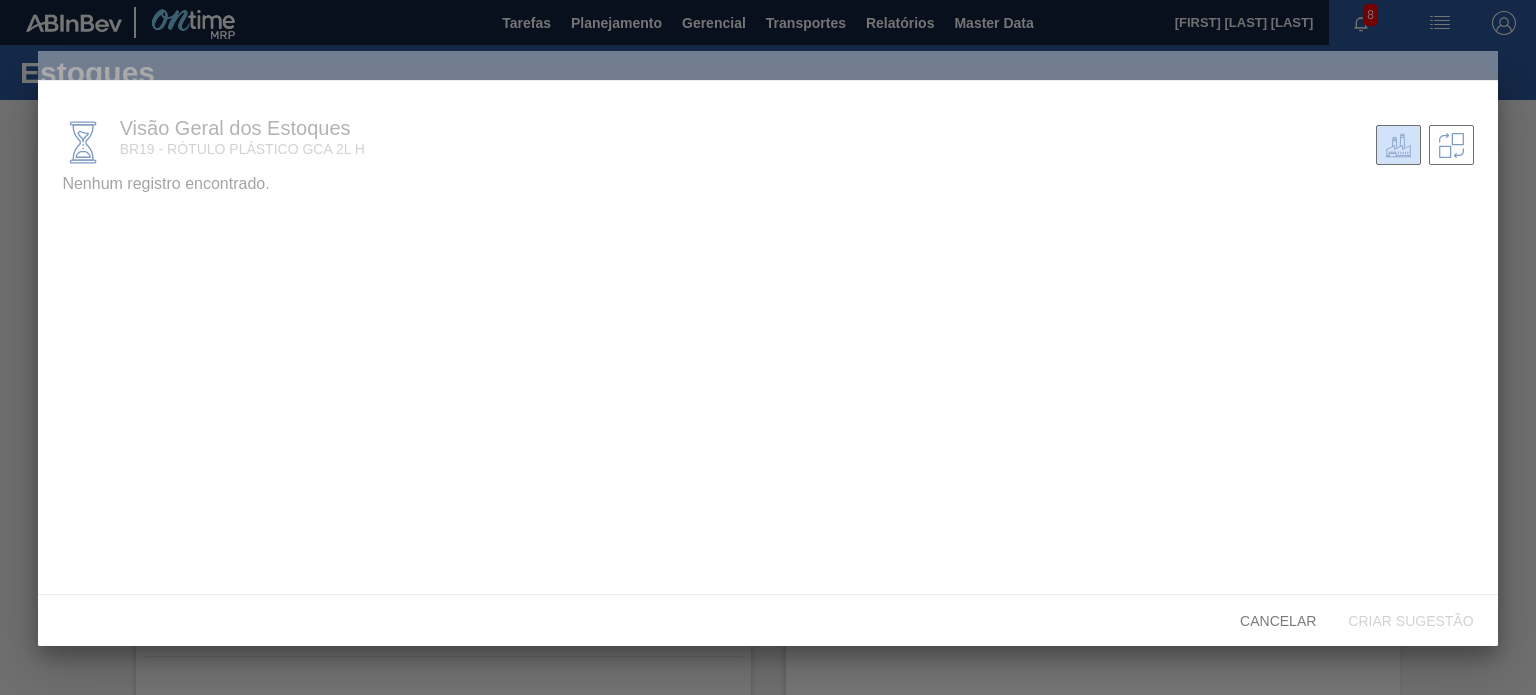 click at bounding box center [767, 348] 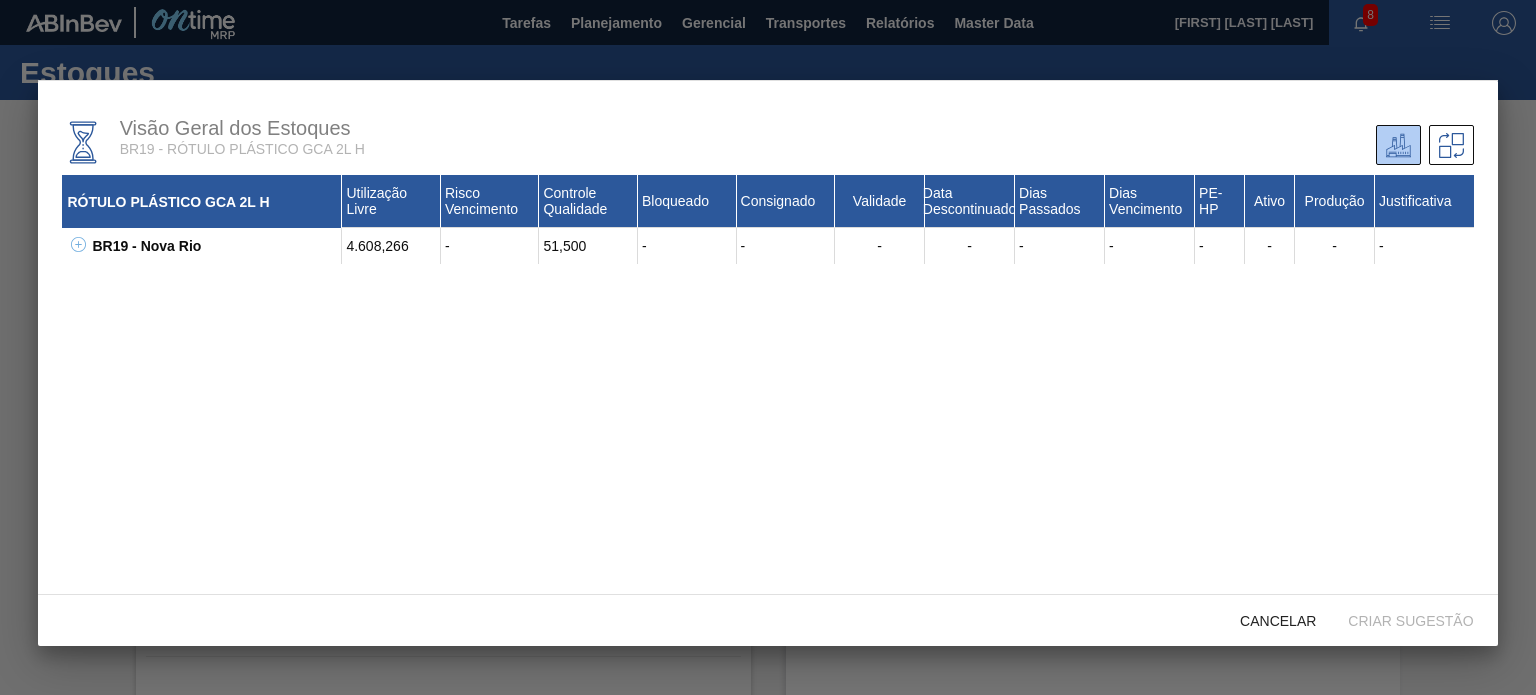 click 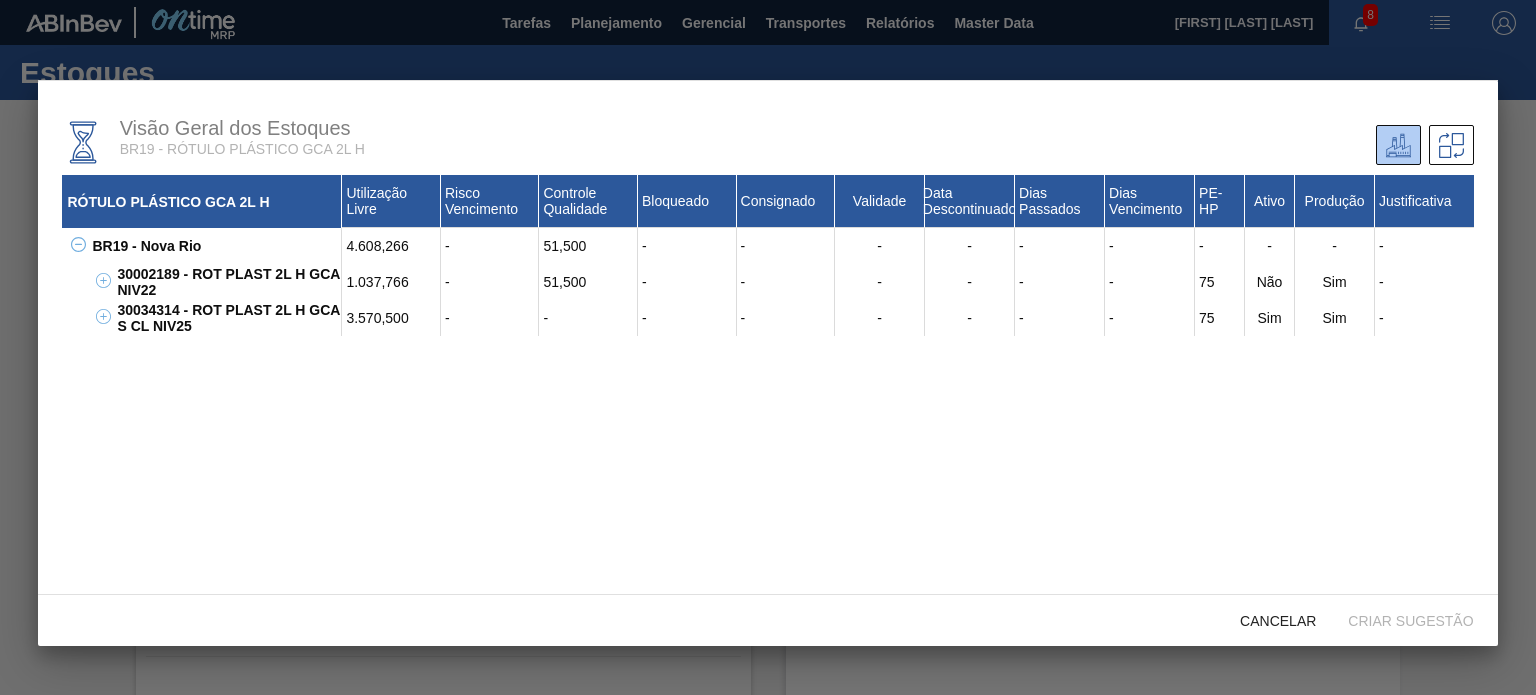 click on "RÓTULO PLÁSTICO GCA 2L H Utilização Livre Risco Vencimento Controle Qualidade Bloqueado Consignado Validade Data Descontinuado Dias Passados Dias Vencimento PE-HP Ativo Produção Justificativa BR19 - Nova Rio [PRICE] - [NUMBER] - - - - - - - - - - [NUMBER] - ROT PLAST 2L H GCA NIV22 [PRICE] - [NUMBER] - - - - - - 75 Não Sim - C157046701 - - - - - - - - - - - - - W111705501 - - - - - [DATE] - 641 - - - - - W111705502 - - - - - [DATE] - 640 - - - - - X011505501 - - - - - [DATE] - 584 - - - - - X032505501 - - - - - [DATE] - 511 - - - - - X032505501 - - - - - [DATE] - 511 - - - - - [NUMBER] - - - - - [DATE] - 484 - - - - - [NUMBER] - - - - - [DATE] - 484 - - - - - [NUMBER] - - - - - [DATE] - 484 - - - - - [NUMBER] - - - - - [DATE] - 437 - - - - - [NUMBER] - - - - - [DATE] - 437 - - - - - [NUMBER] - - - - - [DATE] - 405 - - - - - [NUMBER] - - - - - [DATE] - 405 - - - - - [NUMBER] - - - - - [DATE] - 254 - - - - - [NUMBER] - - - - - - 230 -" at bounding box center (767, 419) 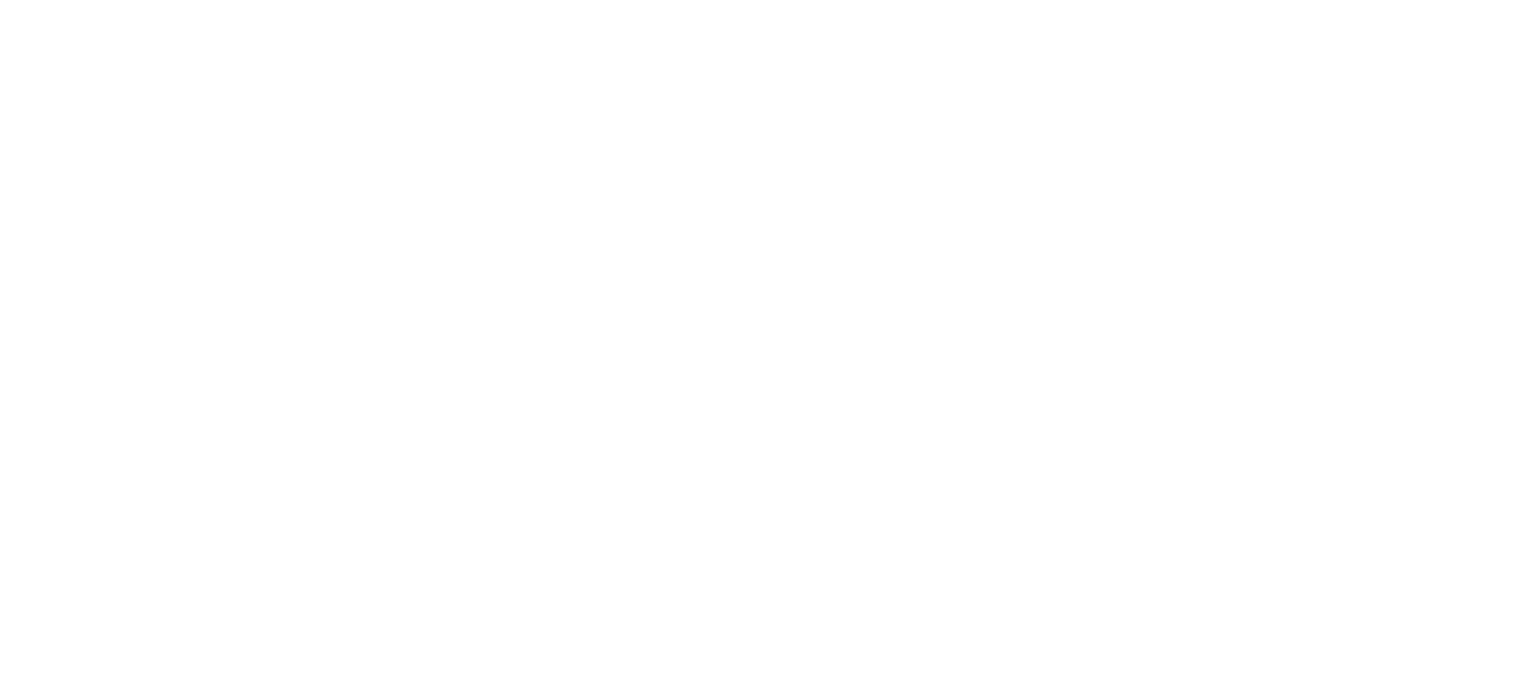 scroll, scrollTop: 0, scrollLeft: 0, axis: both 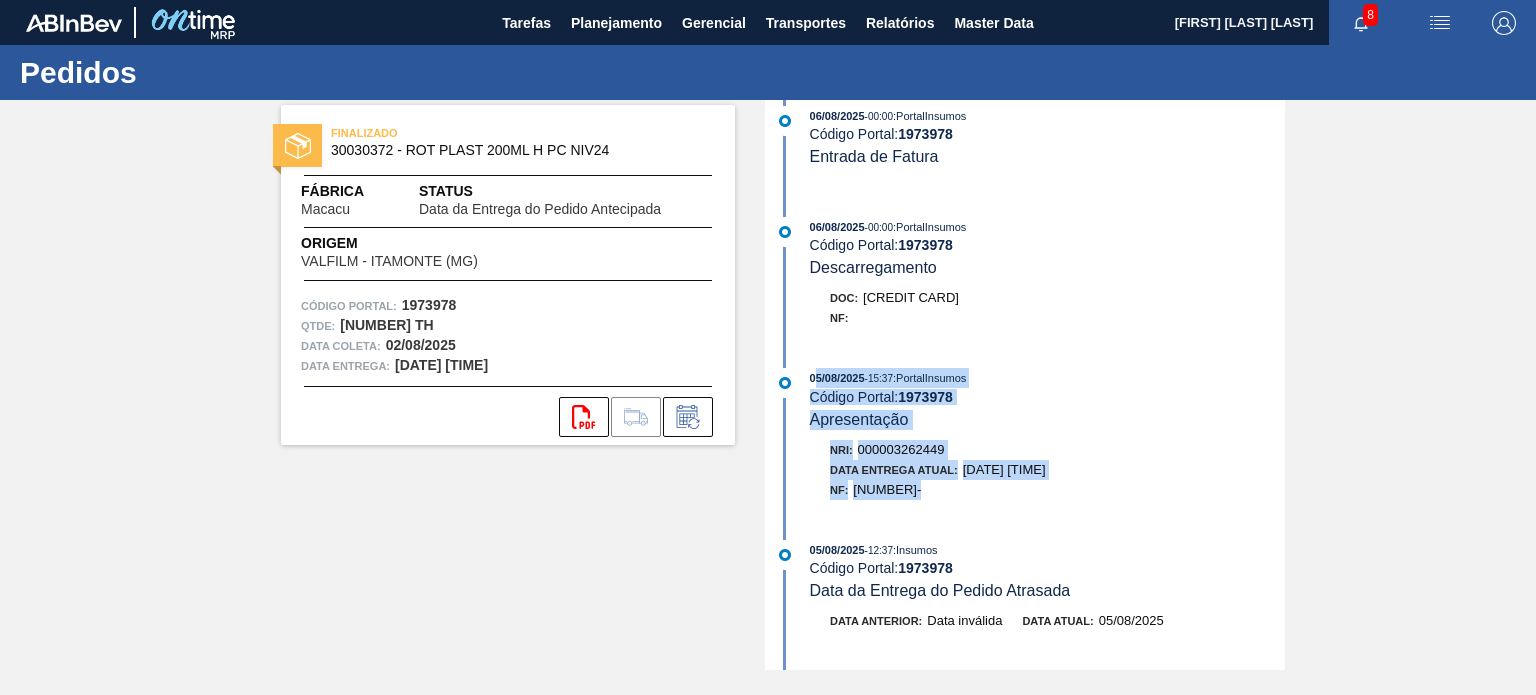 drag, startPoint x: 948, startPoint y: 505, endPoint x: 814, endPoint y: 392, distance: 175.28548 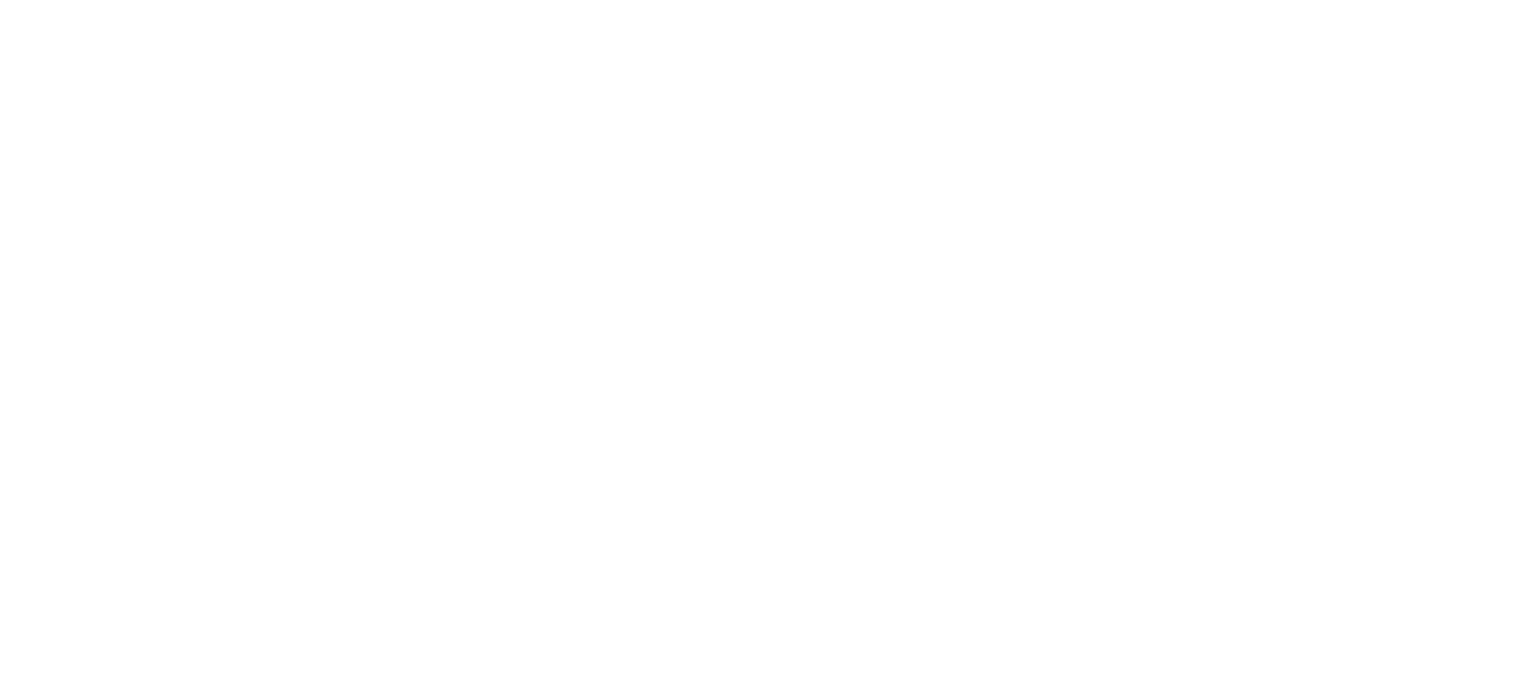 scroll, scrollTop: 0, scrollLeft: 0, axis: both 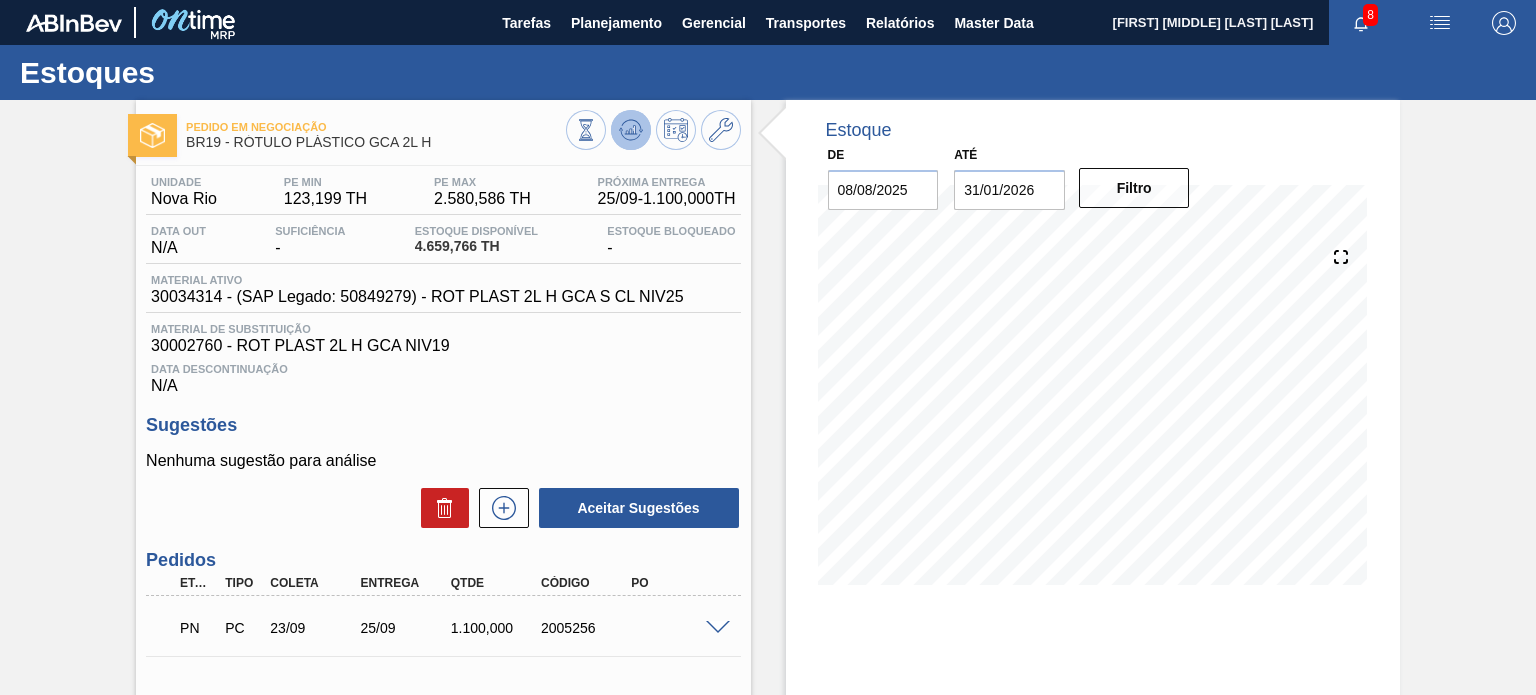 click 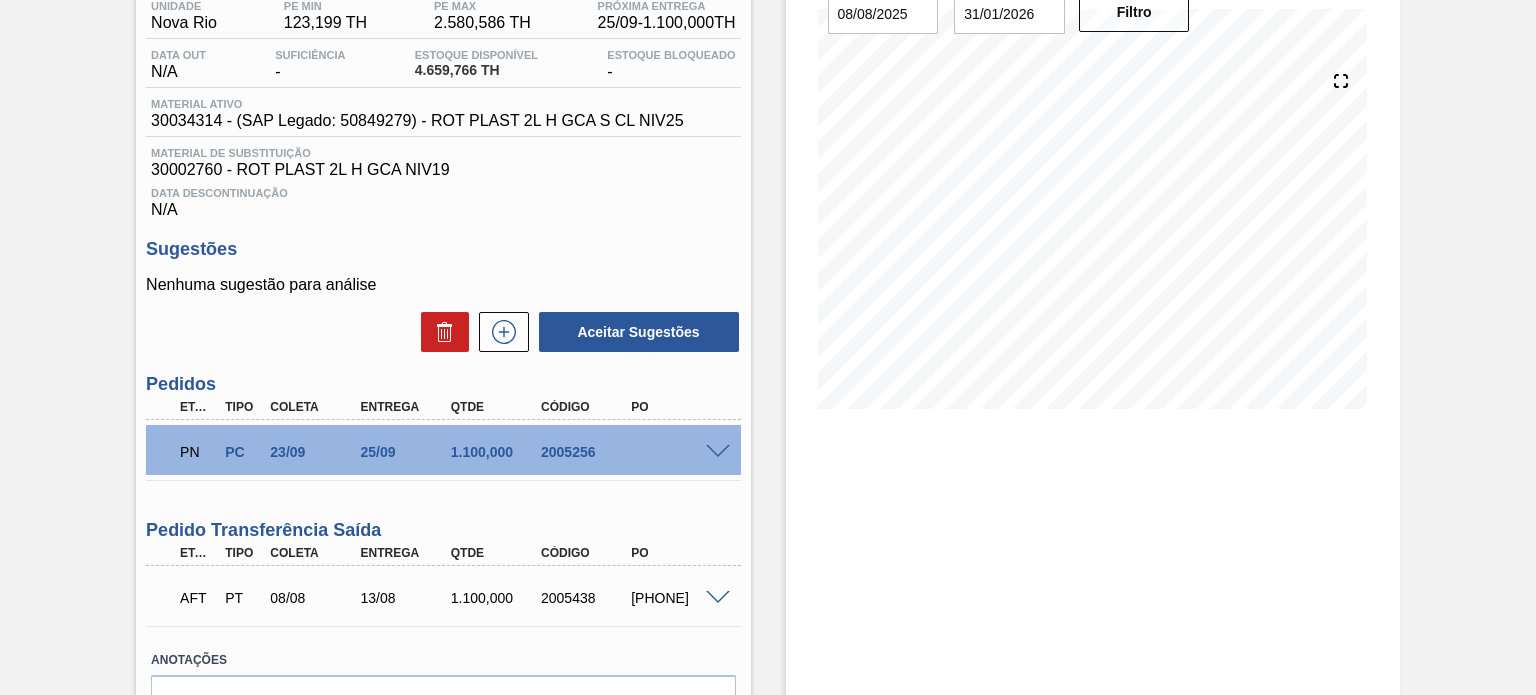 scroll, scrollTop: 290, scrollLeft: 0, axis: vertical 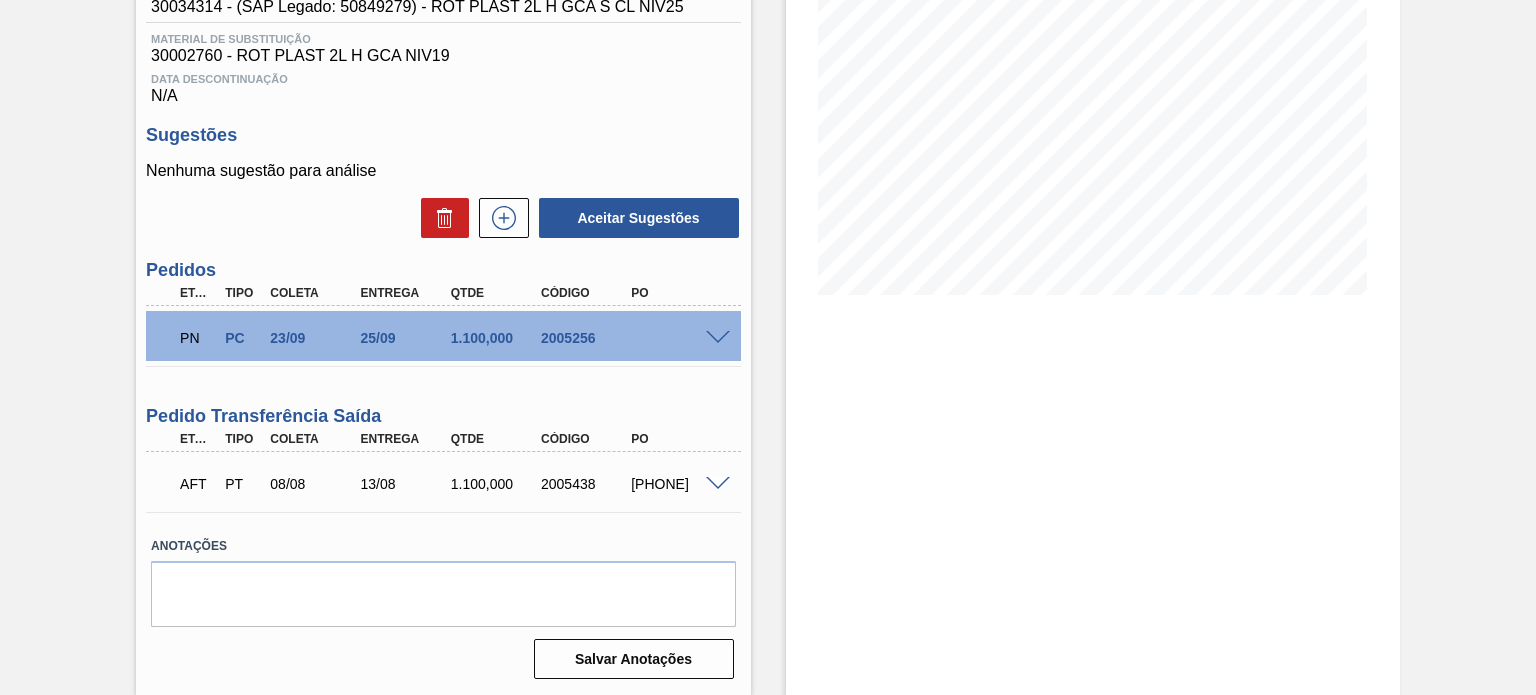 click on "[PHONE]" at bounding box center (675, 484) 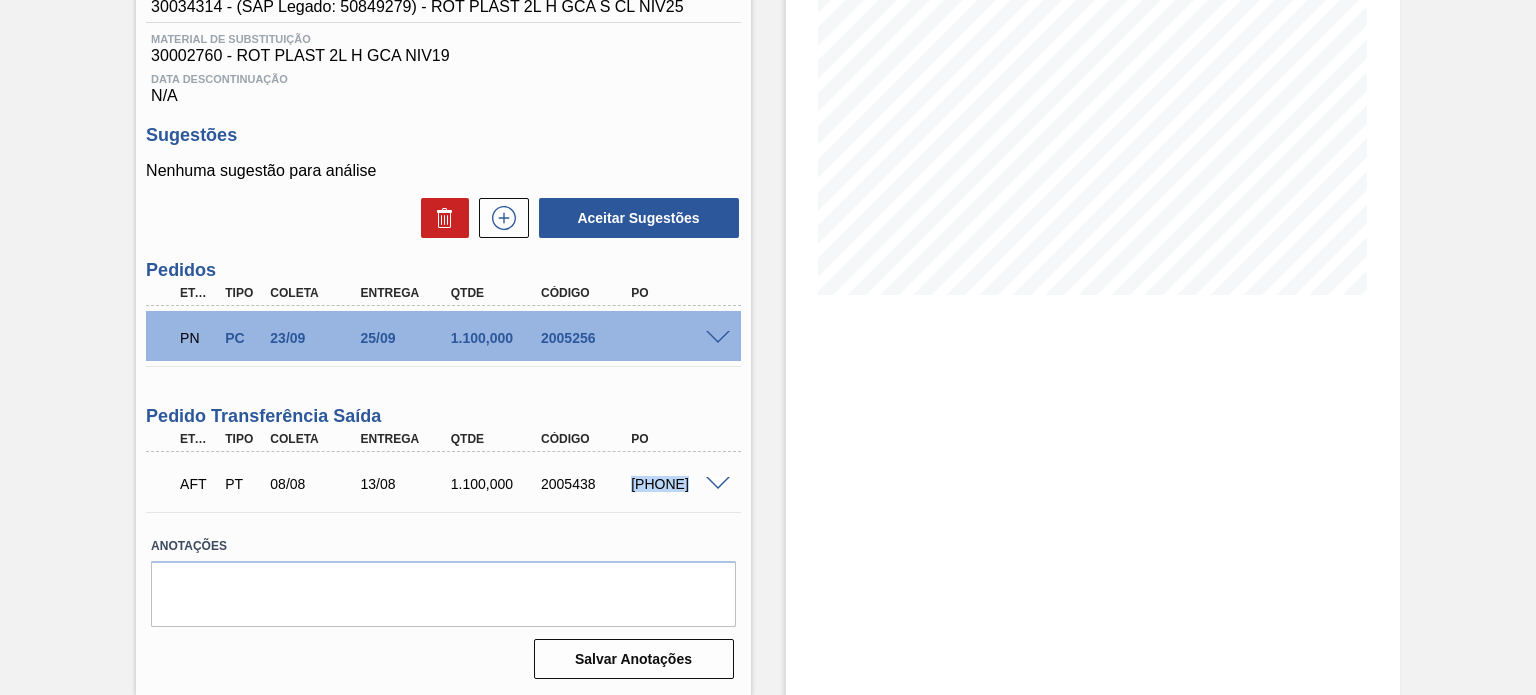 click on "[NUMBER]" at bounding box center (675, 484) 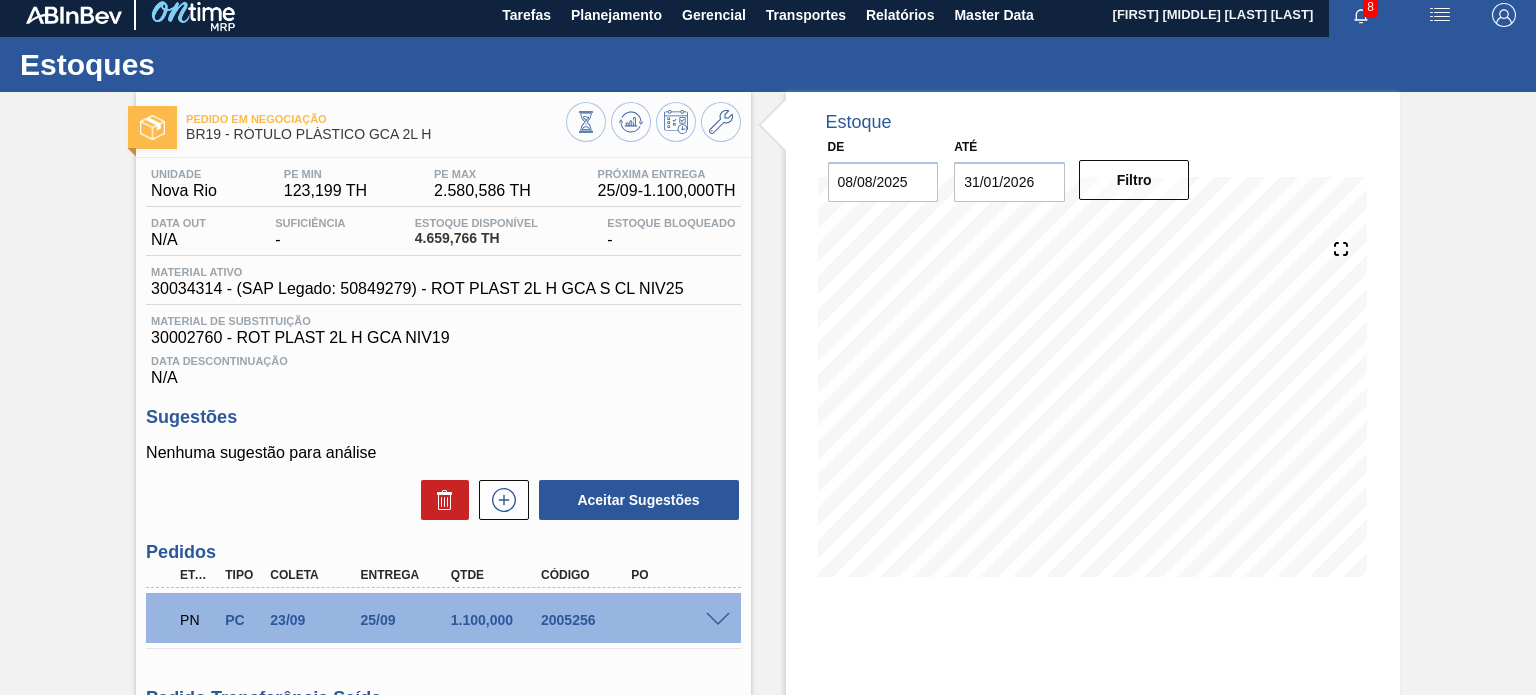 scroll, scrollTop: 0, scrollLeft: 0, axis: both 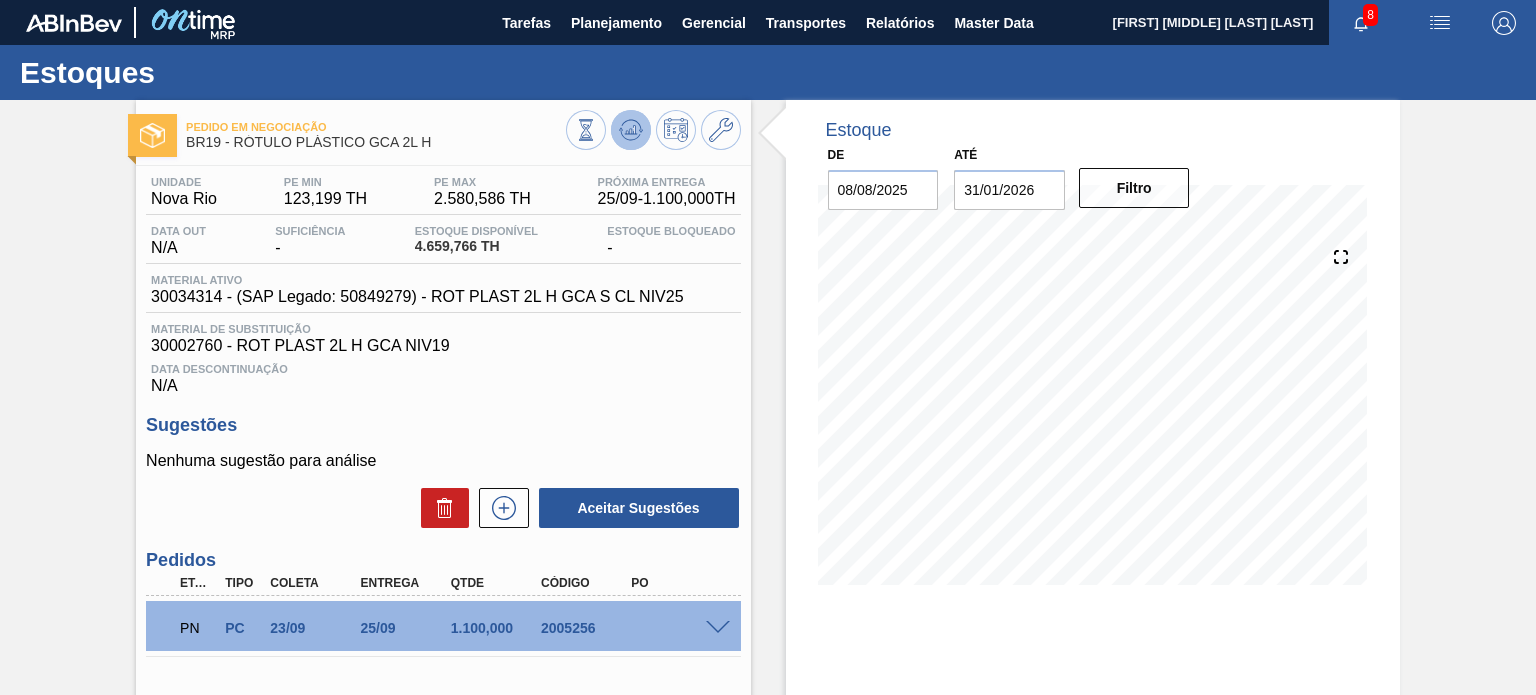 click at bounding box center [631, 130] 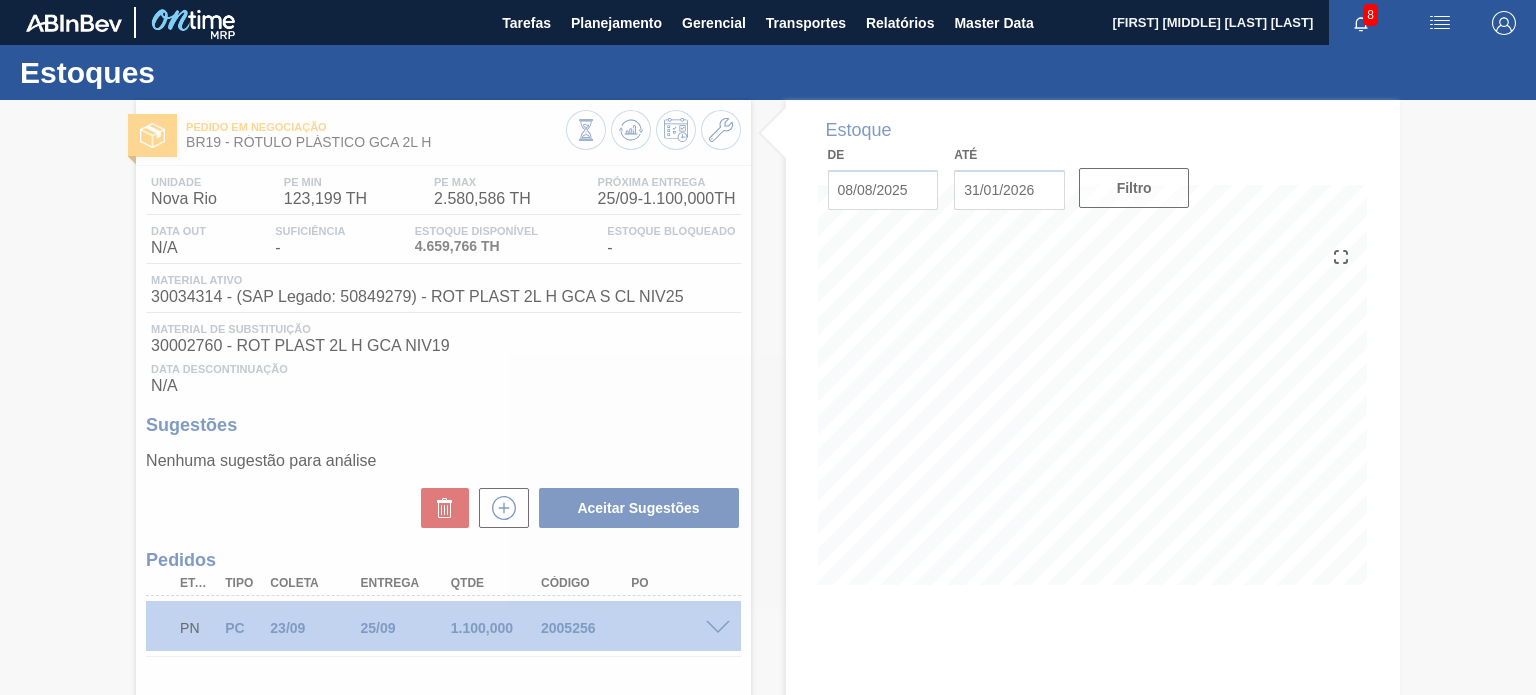 type 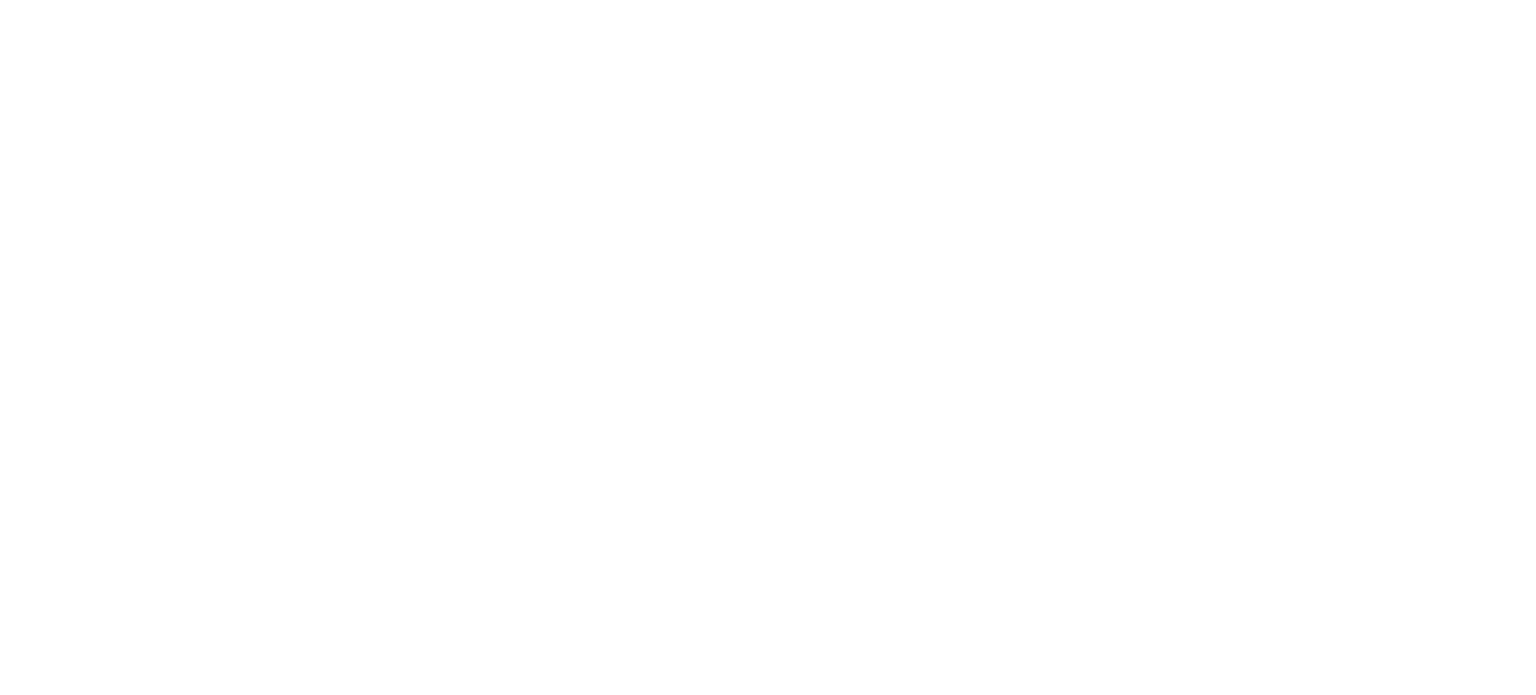 scroll, scrollTop: 0, scrollLeft: 0, axis: both 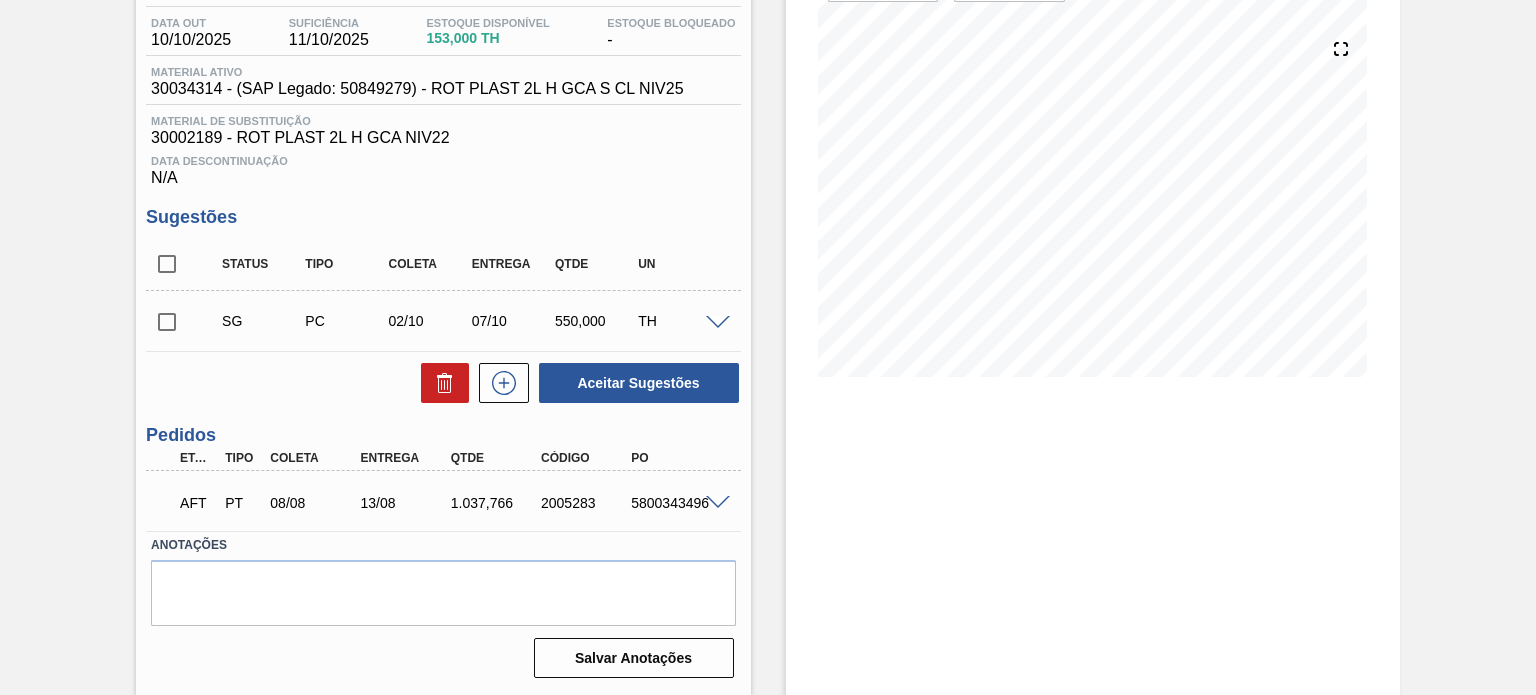 click on "5800343496" at bounding box center [675, 503] 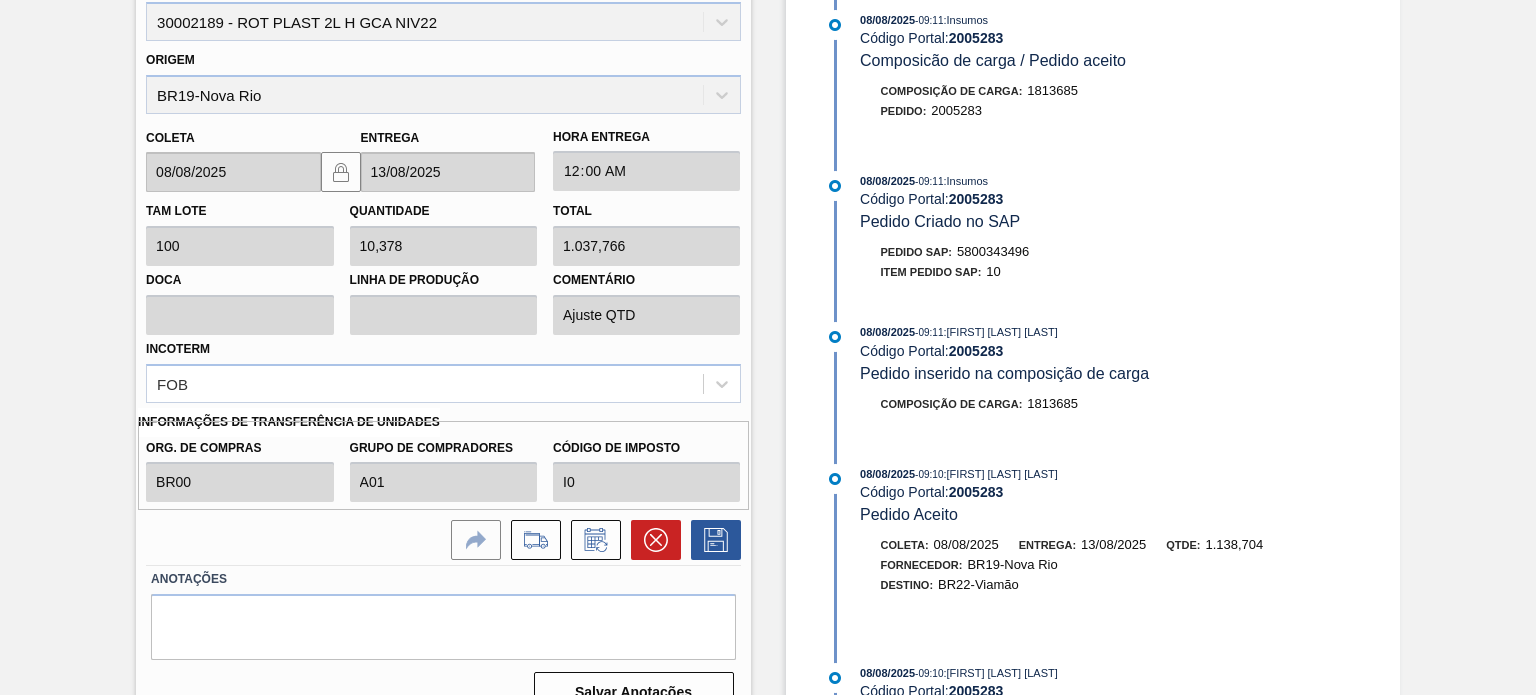 scroll, scrollTop: 798, scrollLeft: 0, axis: vertical 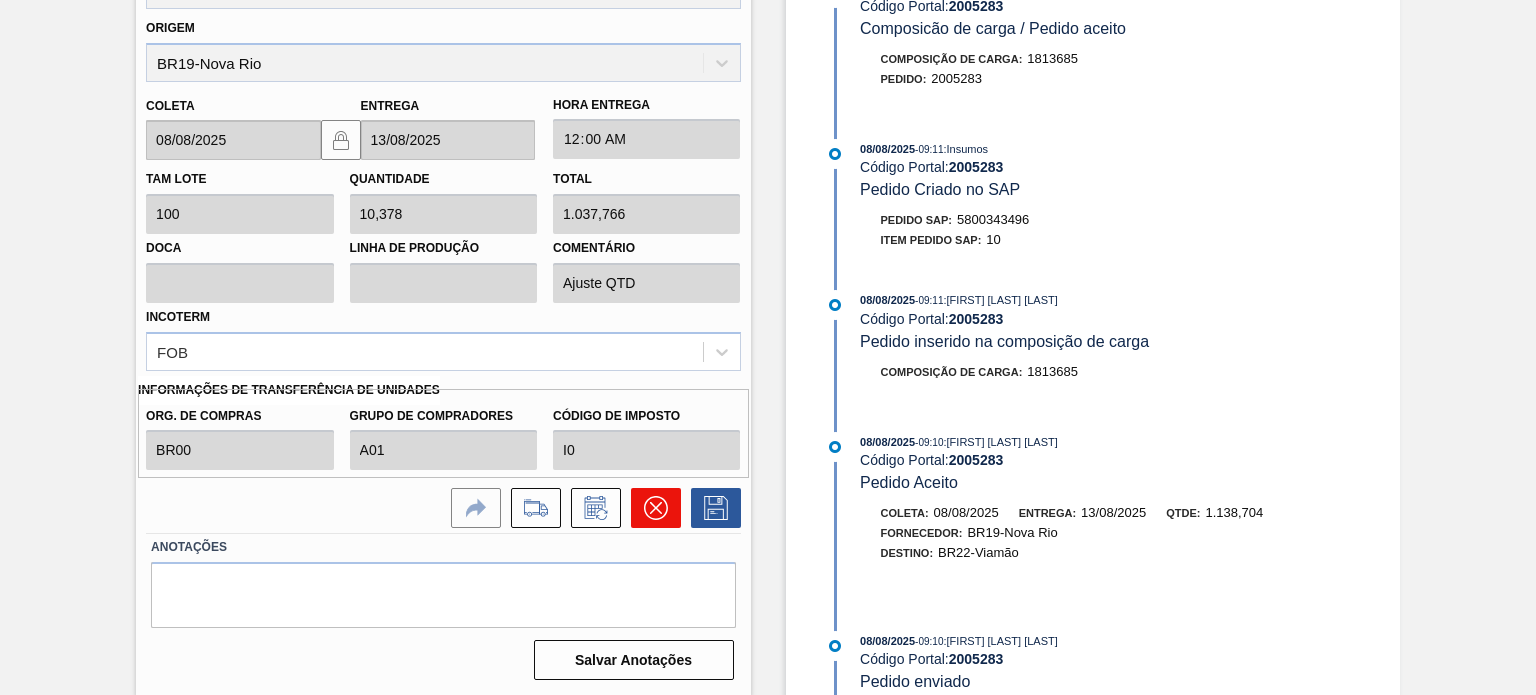 click at bounding box center (656, 508) 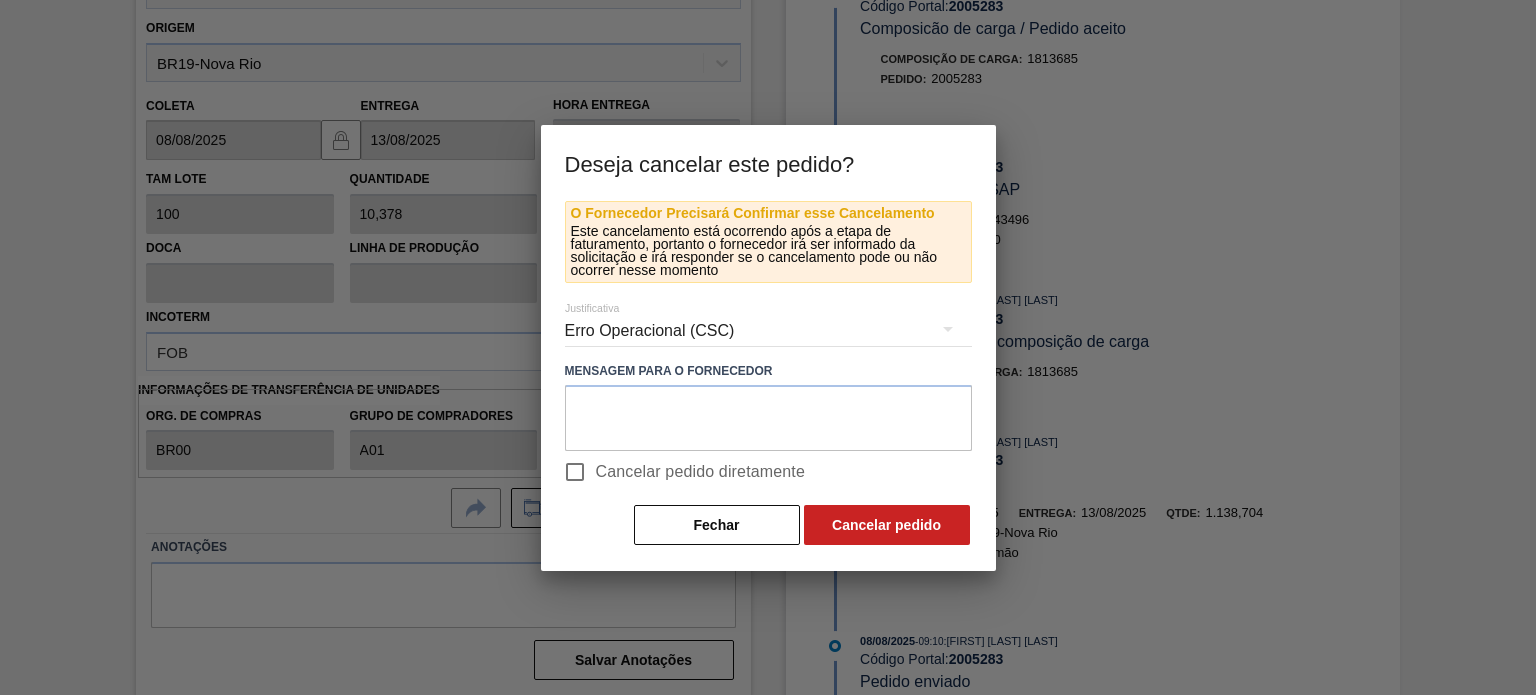 click on "Erro Operacional (CSC)" at bounding box center (768, 331) 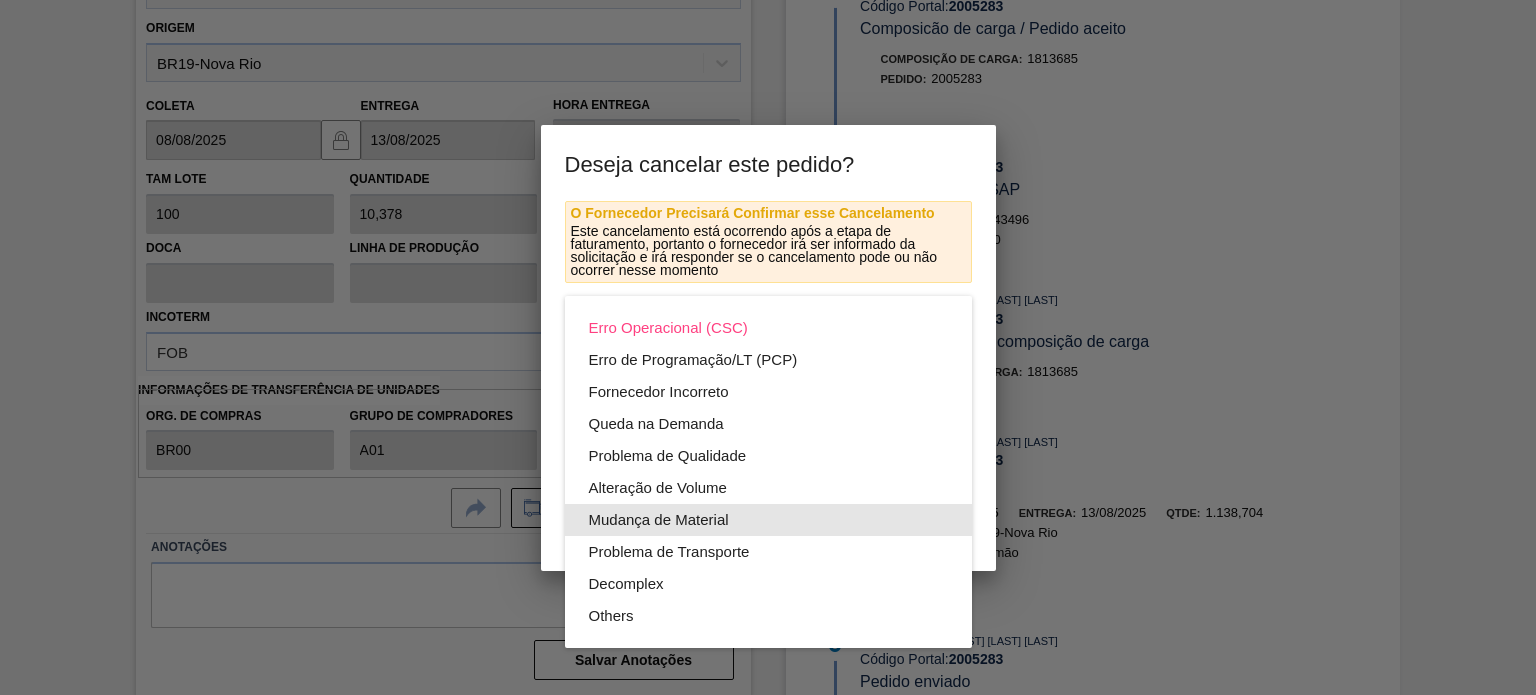 click on "Mudança de Material" at bounding box center (768, 520) 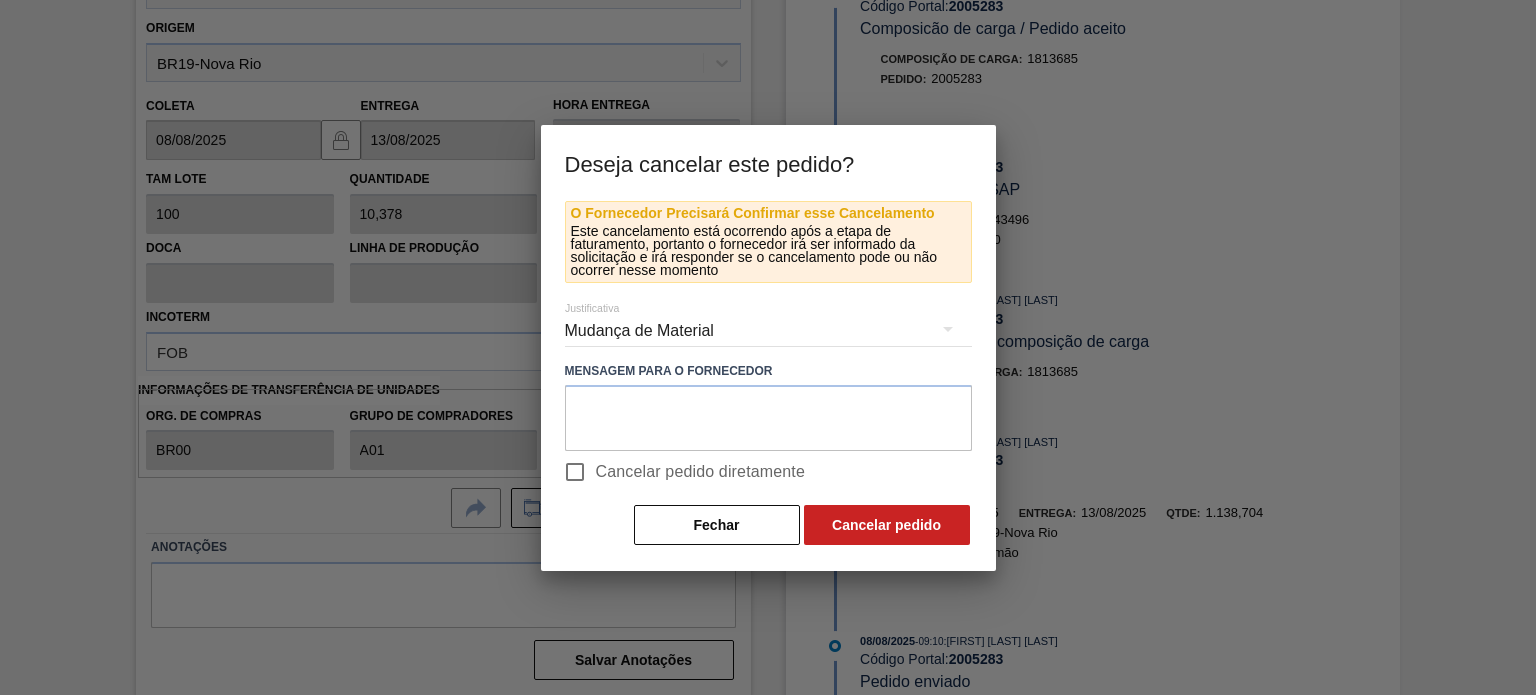 click on "Erro Operacional (CSC) Erro de Programação/LT (PCP) Fornecedor Incorreto Queda na Demanda Problema de Qualidade Alteração de Volume Mudança de Material Problema de Transporte Decomplex Others" at bounding box center [768, 347] 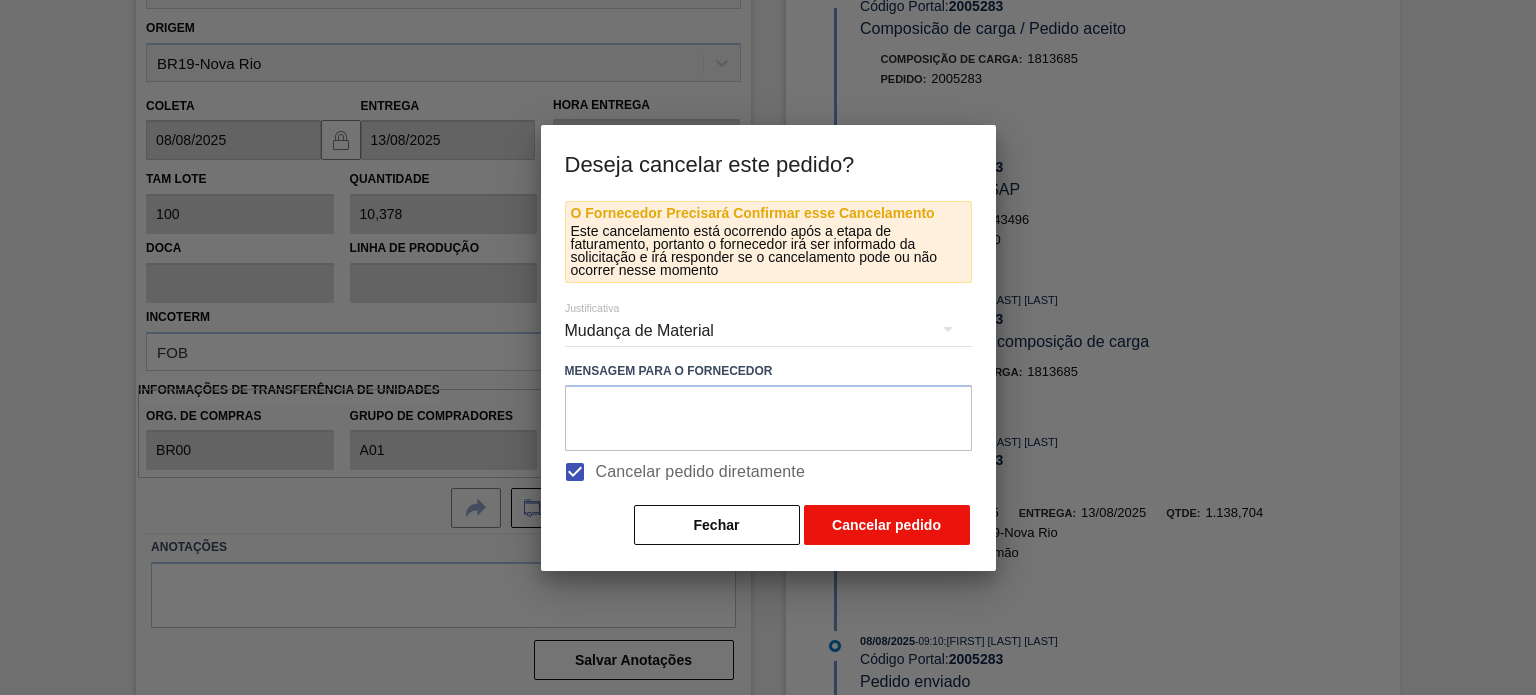 click on "Cancelar pedido" at bounding box center (887, 525) 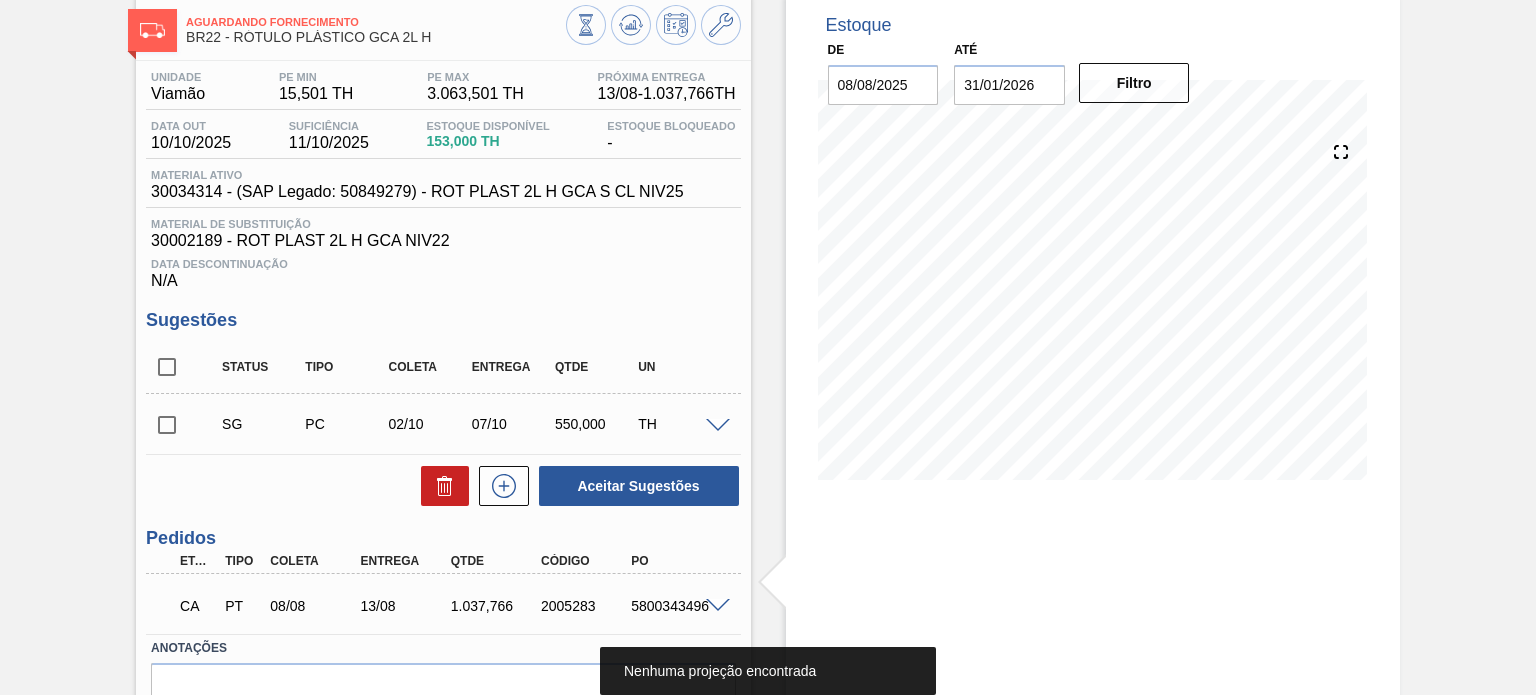 scroll, scrollTop: 0, scrollLeft: 0, axis: both 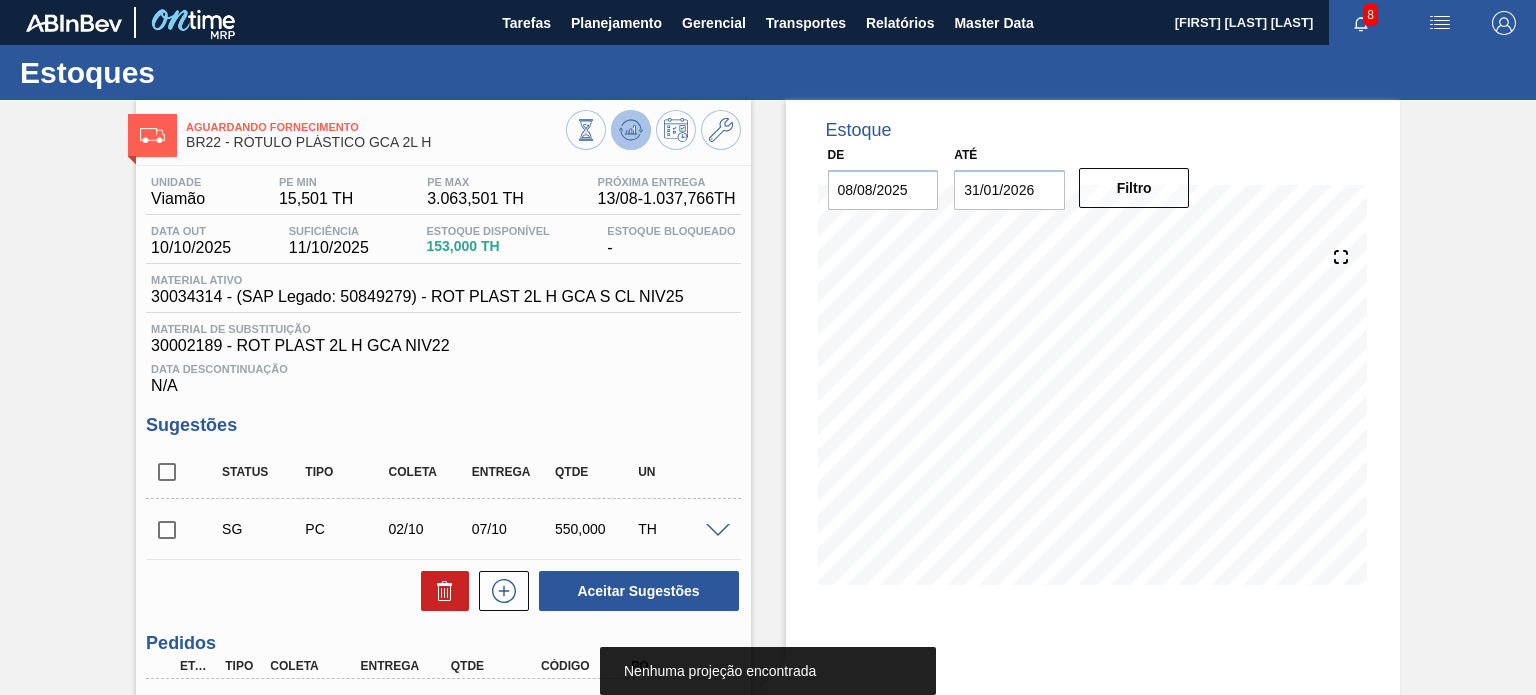 click 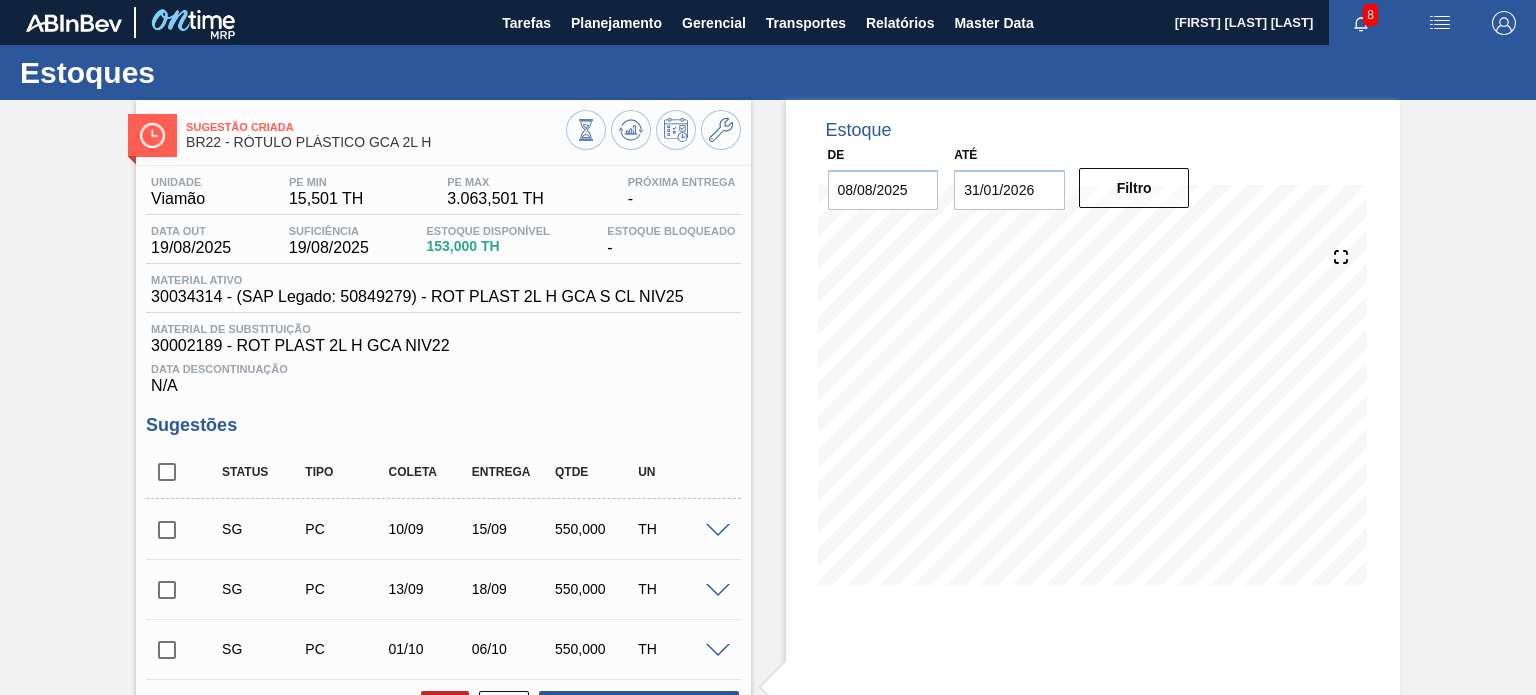 click at bounding box center (718, 531) 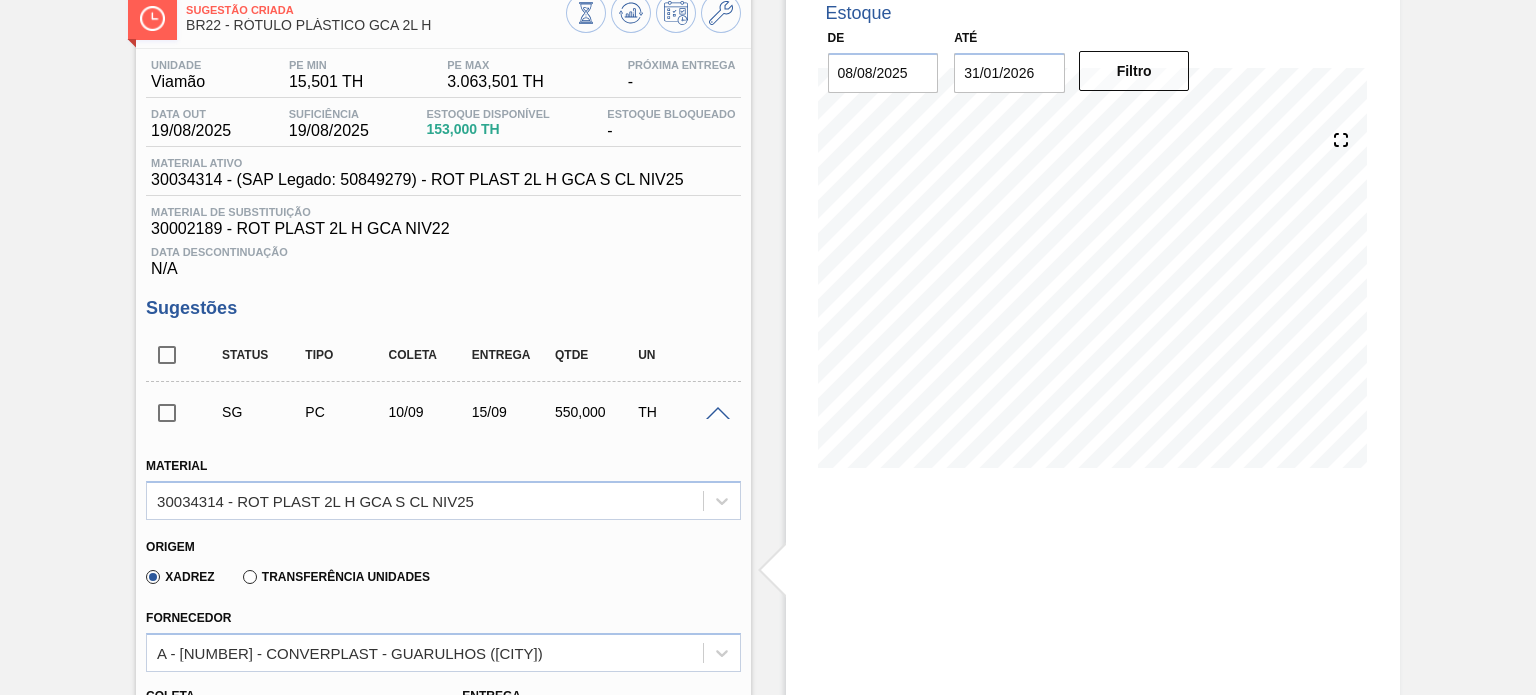 scroll, scrollTop: 300, scrollLeft: 0, axis: vertical 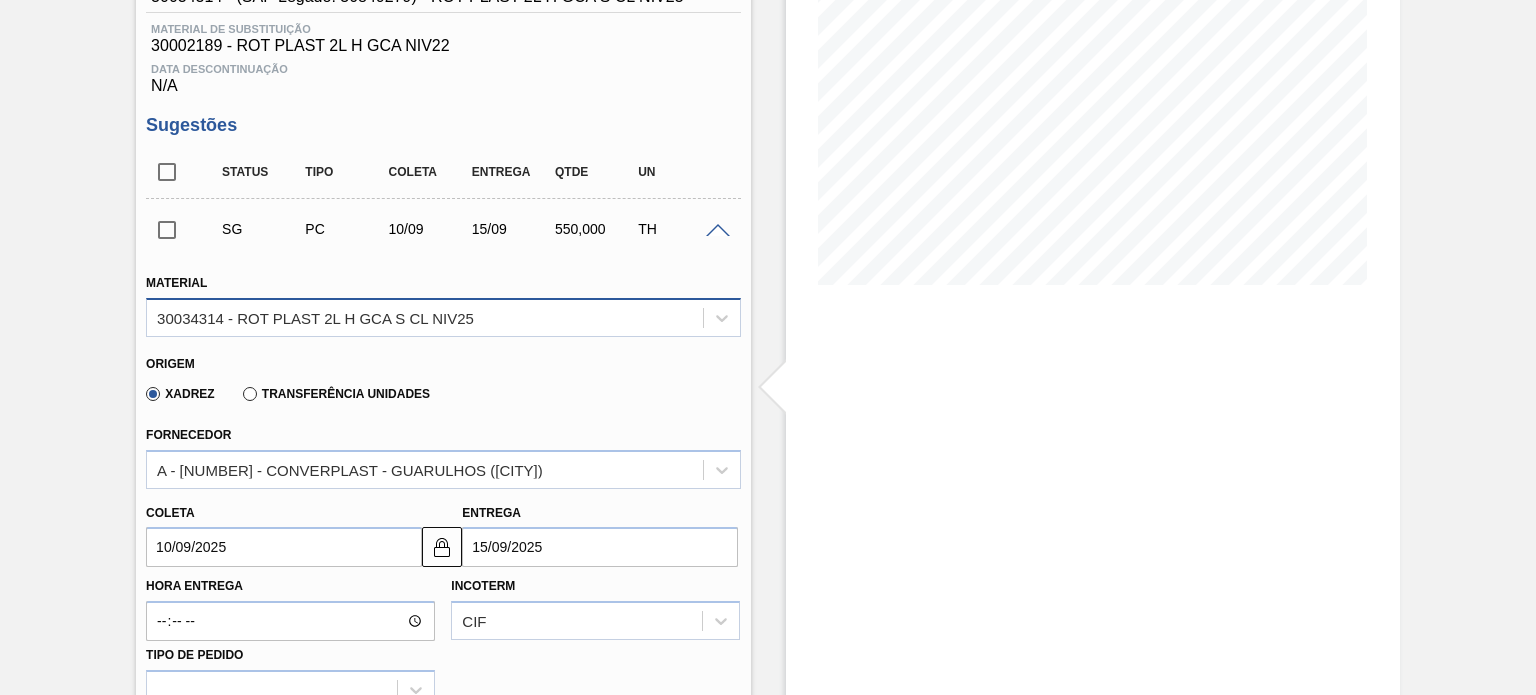 click on "30034314 - ROT PLAST 2L H GCA S CL NIV25" at bounding box center (424, 317) 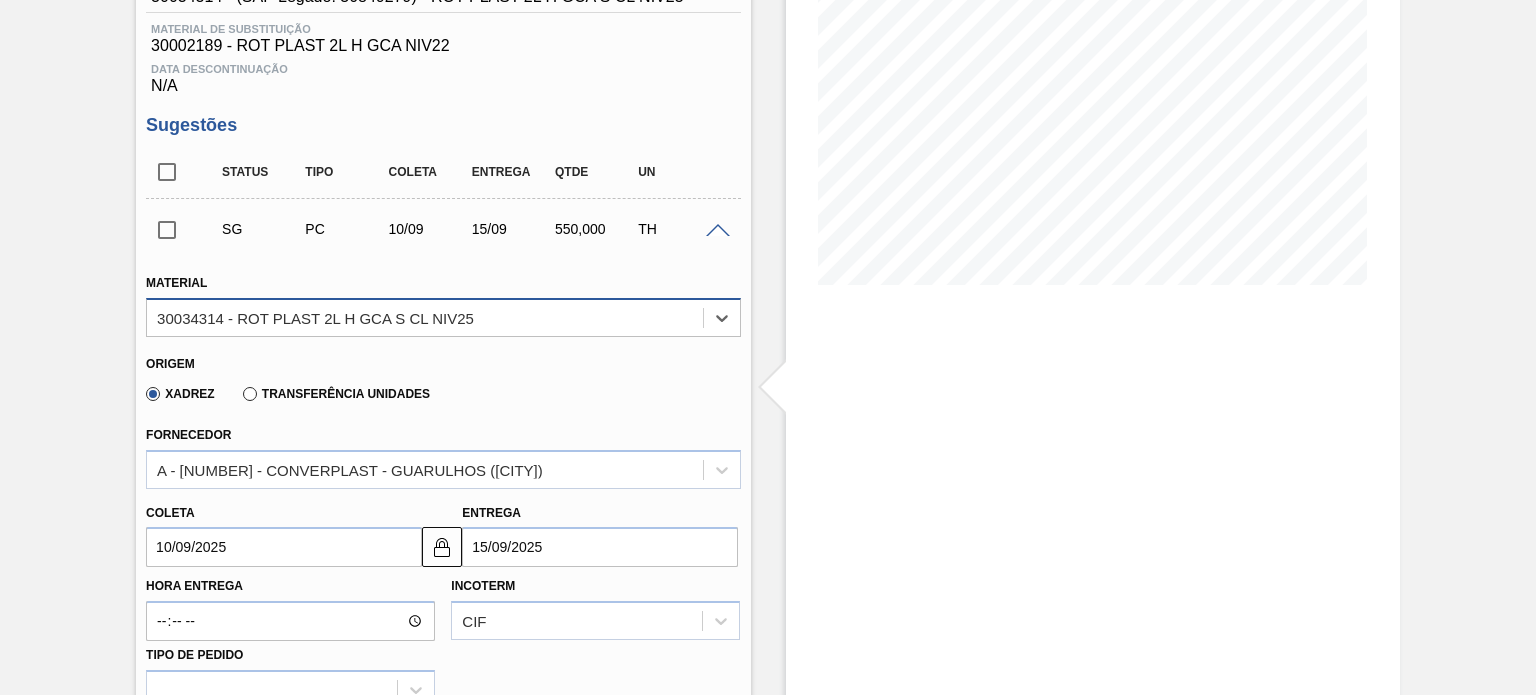 click on "30034314 - ROT PLAST 2L H GCA S CL NIV25" at bounding box center (315, 317) 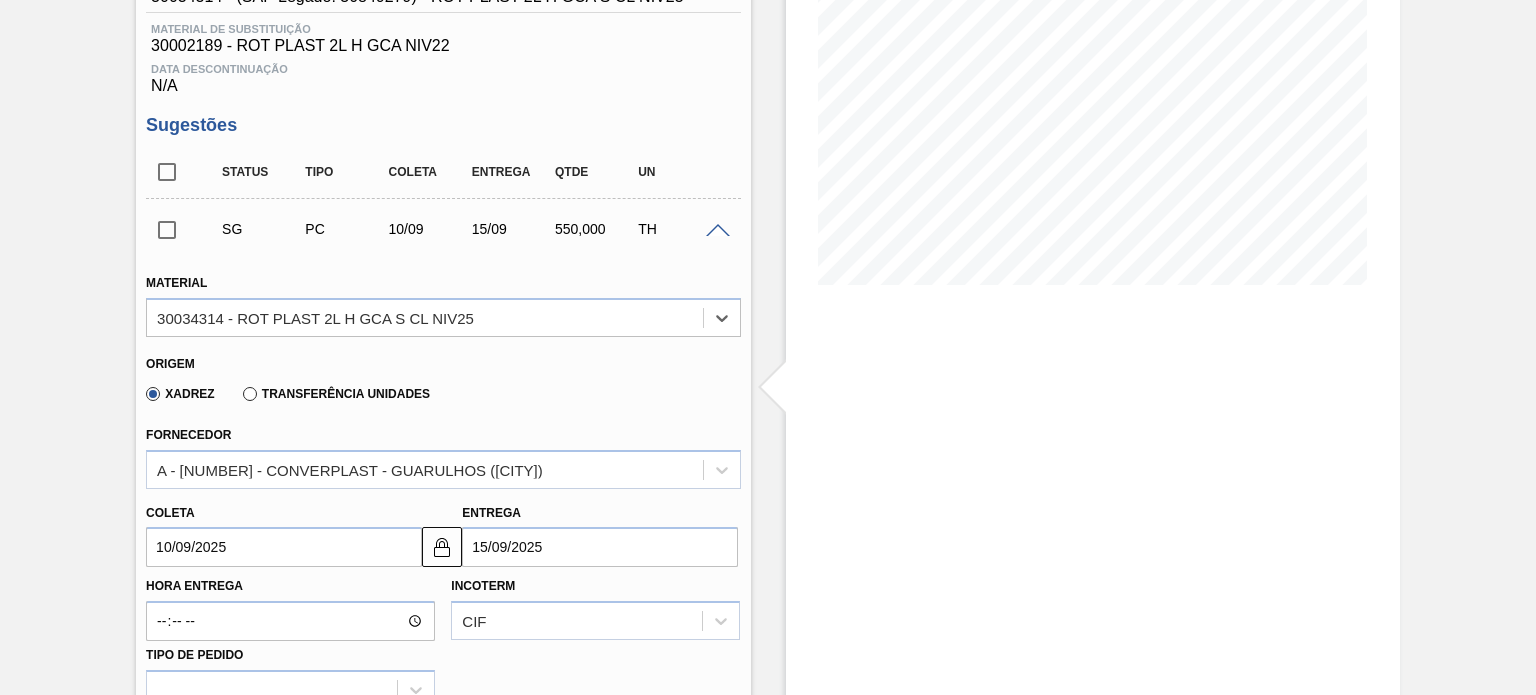 click on "Transferência Unidades" at bounding box center [336, 394] 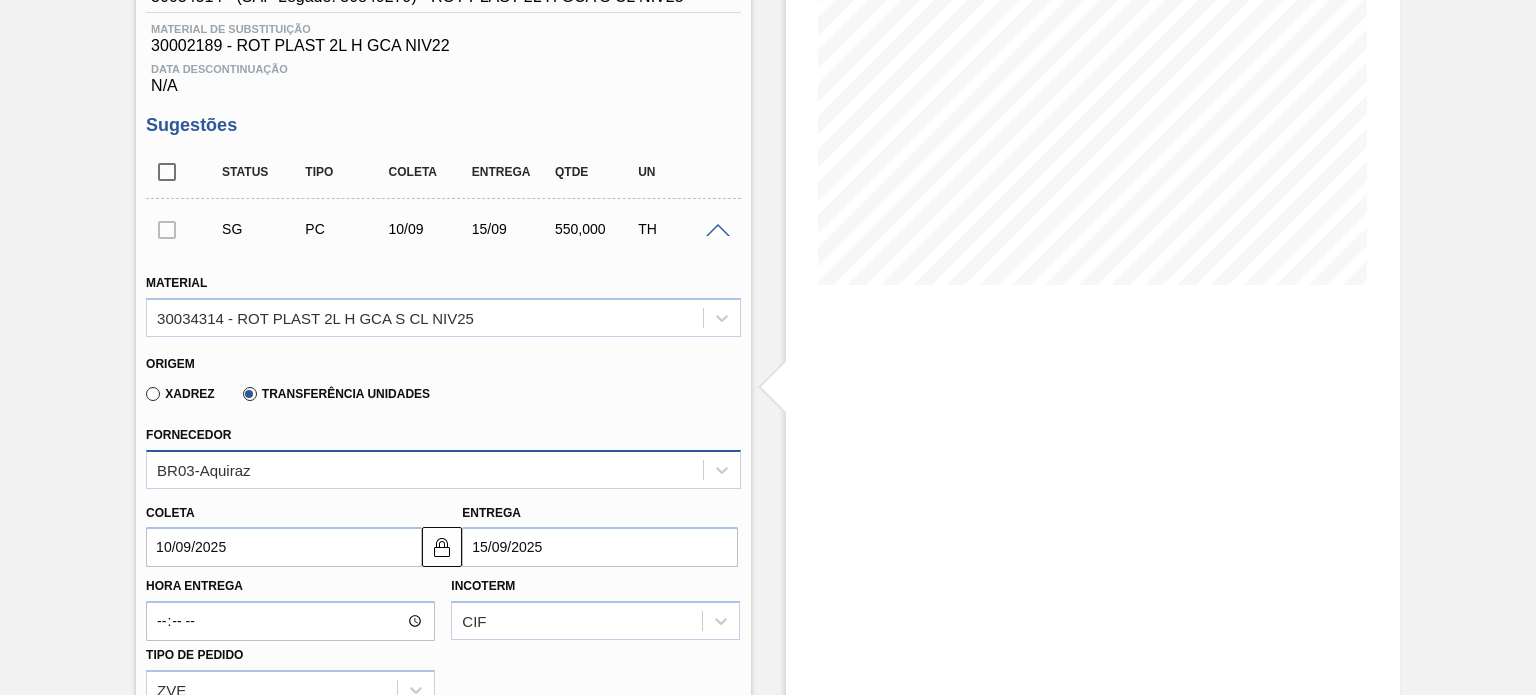 click on "BR03-Aquiraz" at bounding box center [443, 469] 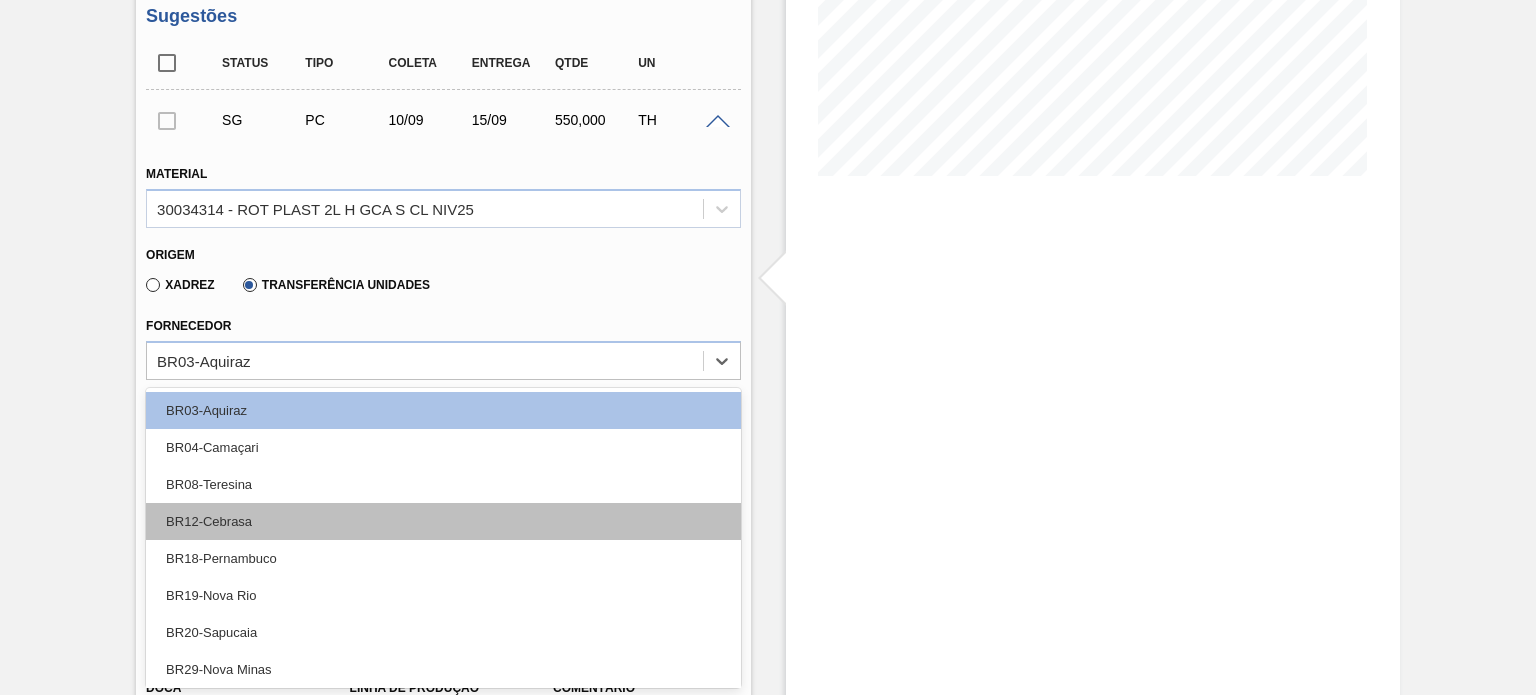 scroll, scrollTop: 78, scrollLeft: 0, axis: vertical 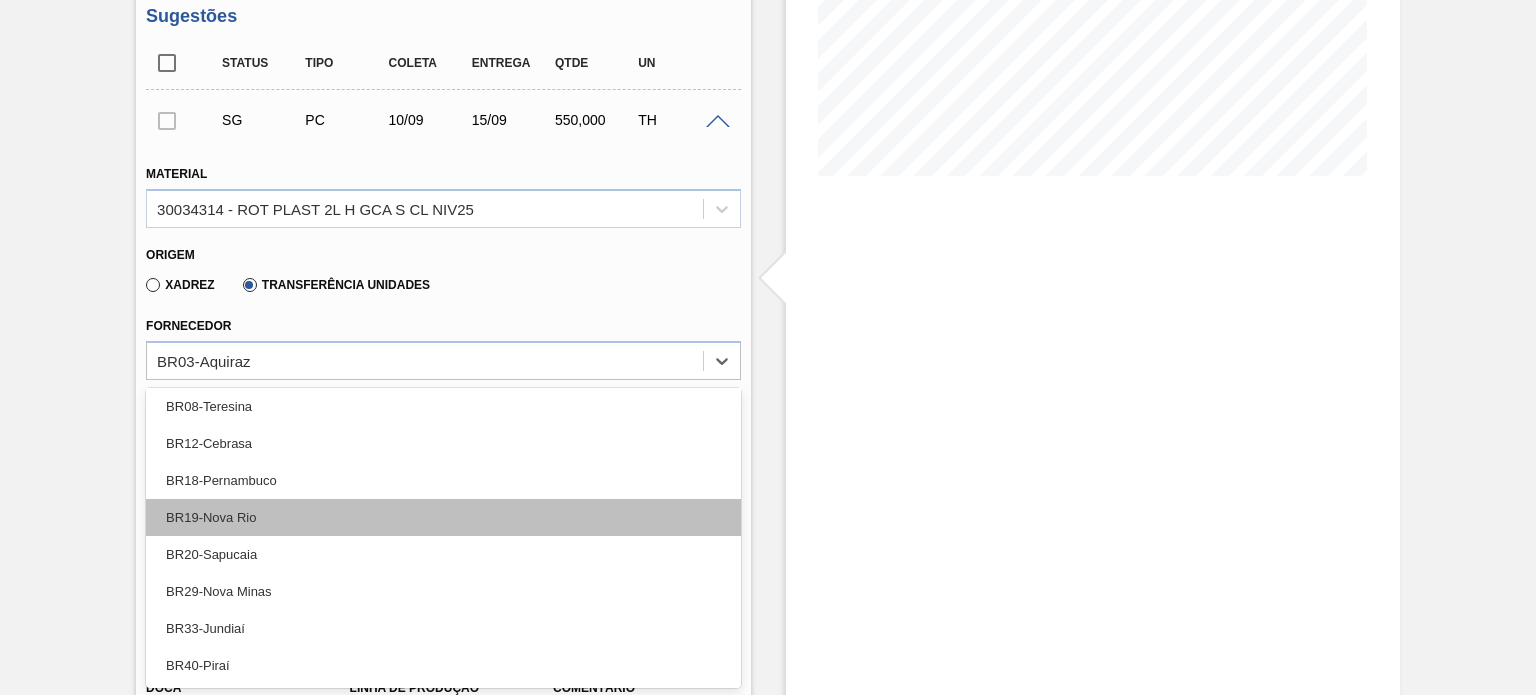 click on "BR19-Nova Rio" at bounding box center (443, 517) 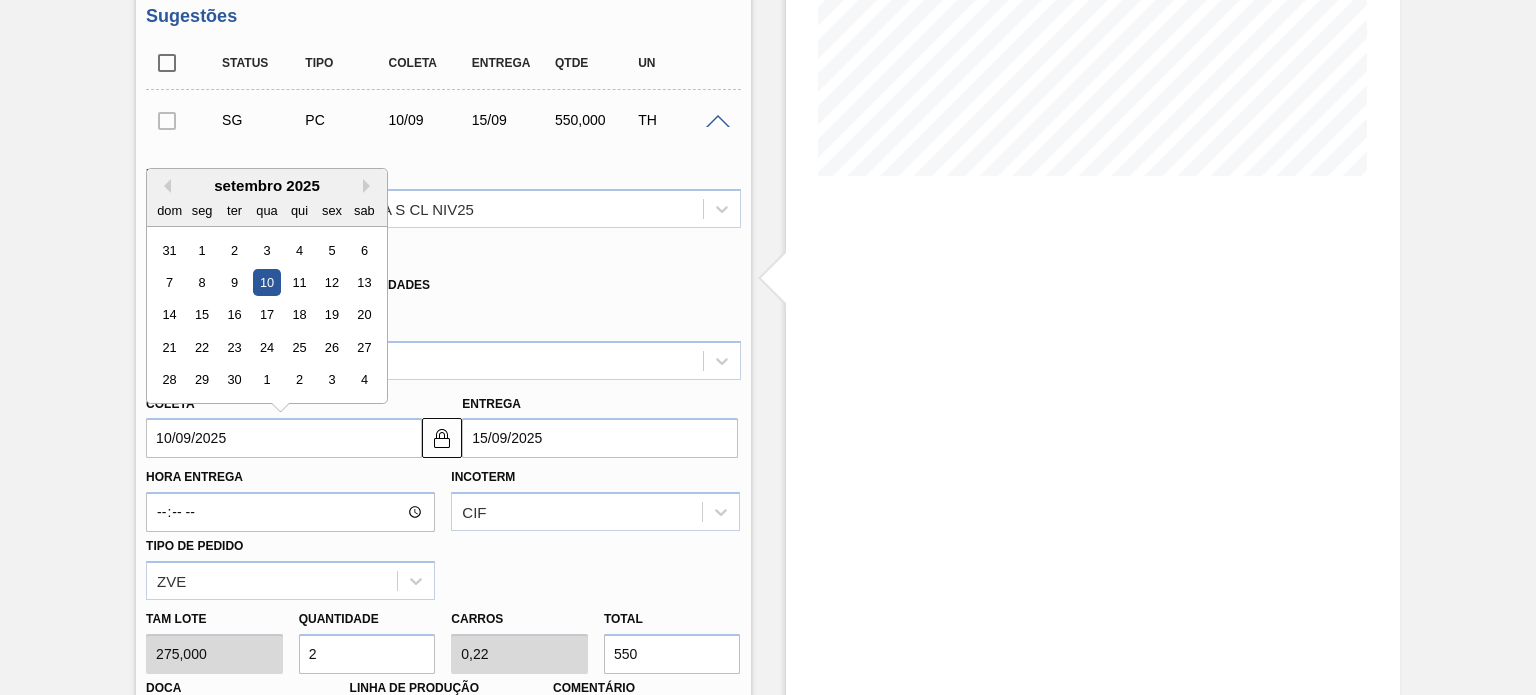 drag, startPoint x: 298, startPoint y: 443, endPoint x: 52, endPoint y: 447, distance: 246.03252 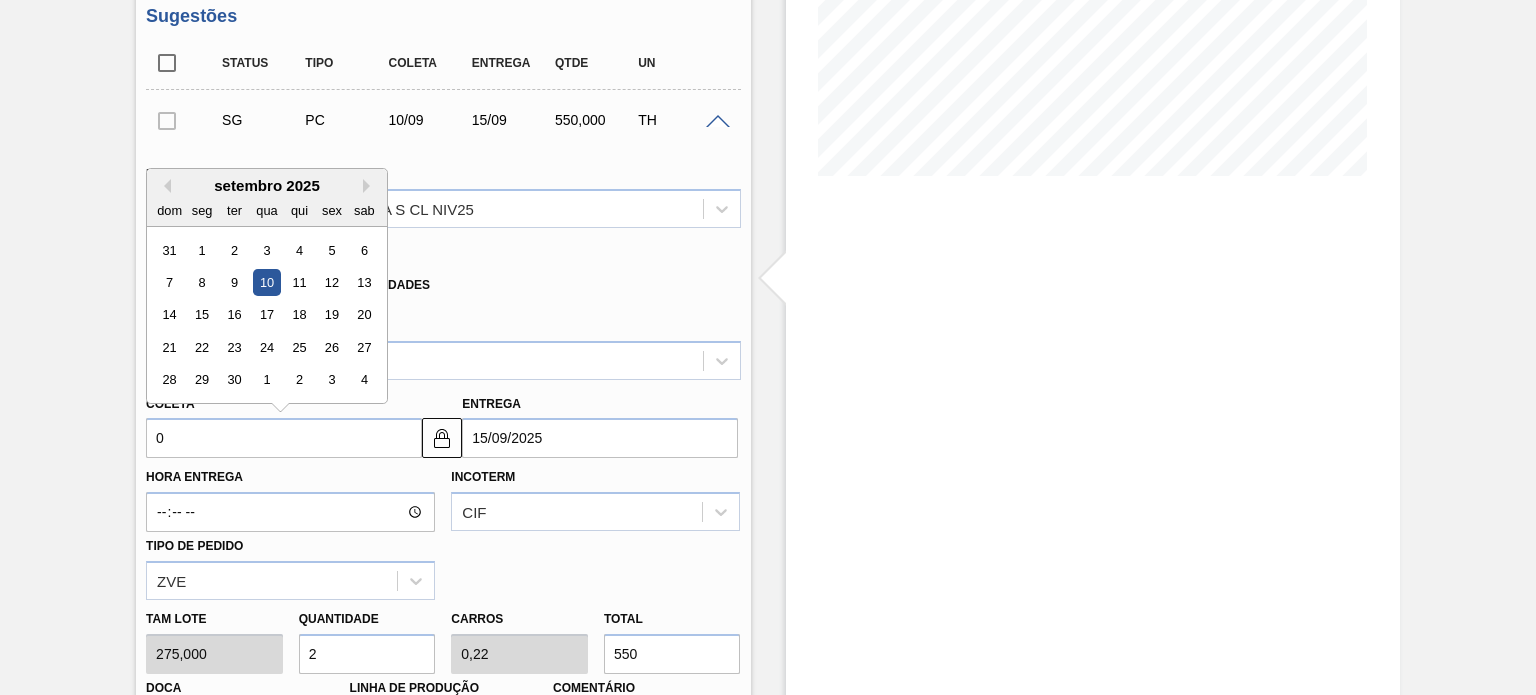 type on "06/01/2000" 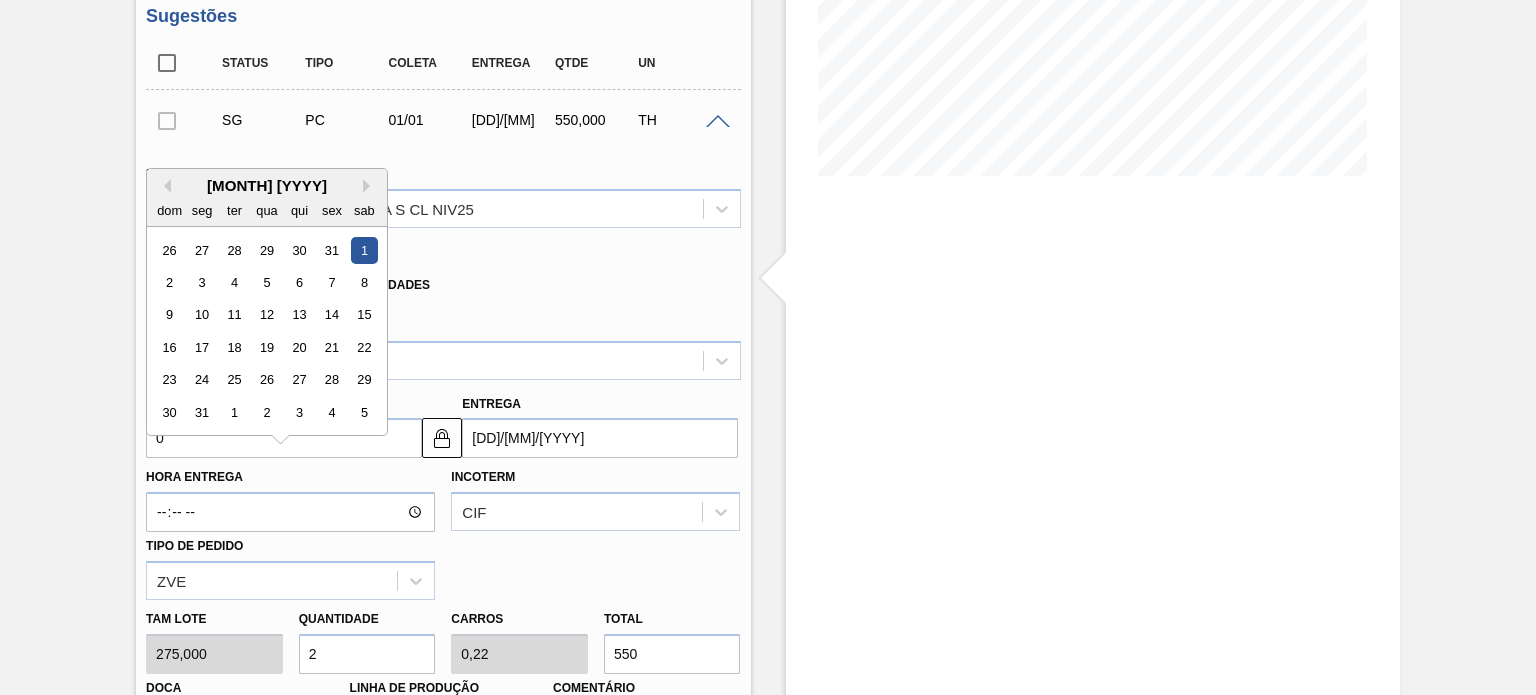 type on "08" 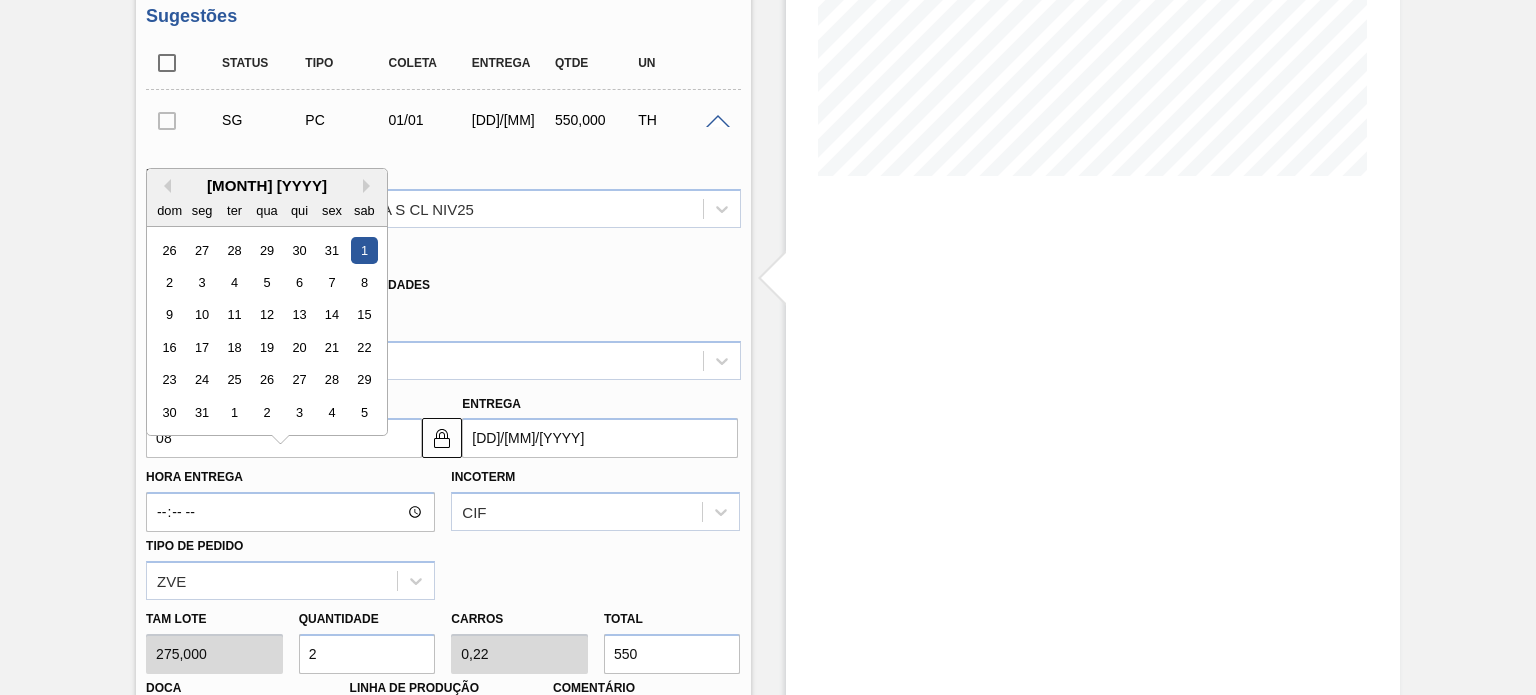 type on "13/08/2025" 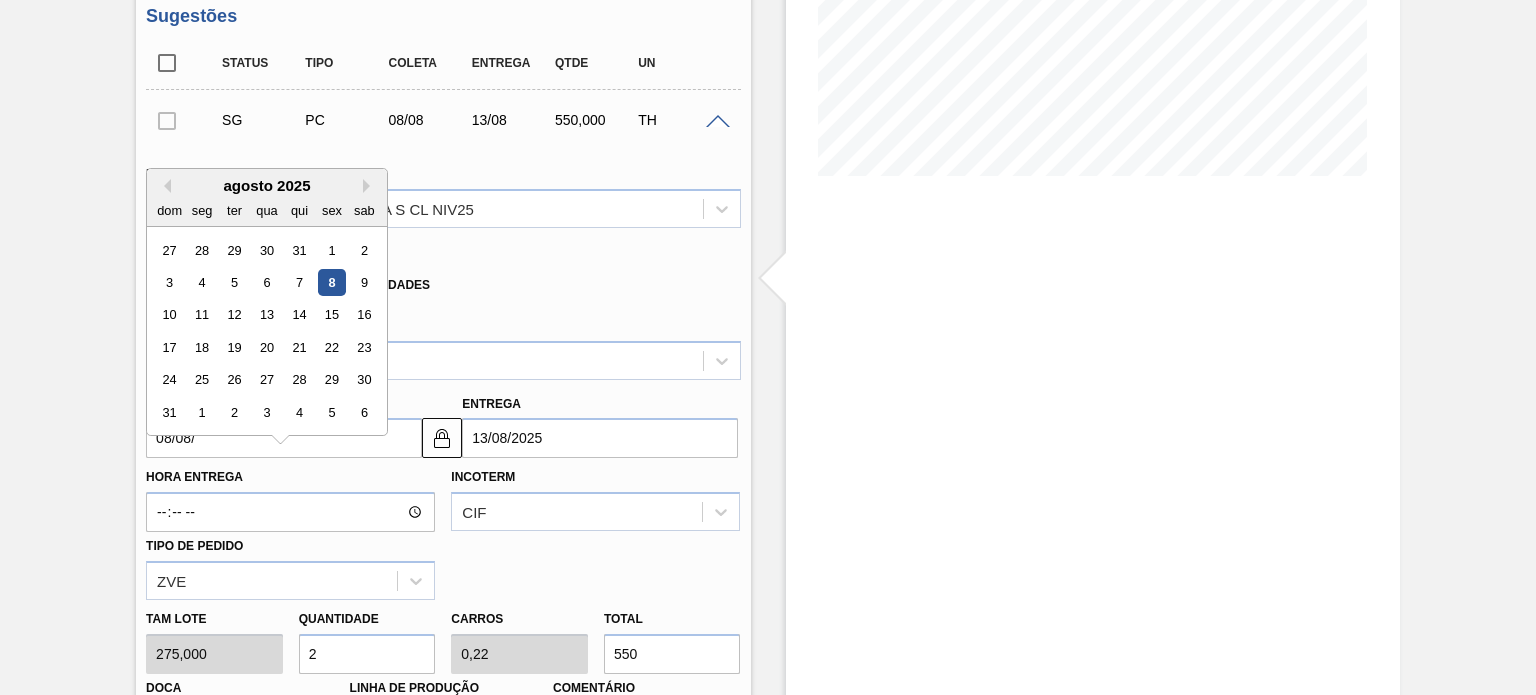 type on "08/08/2" 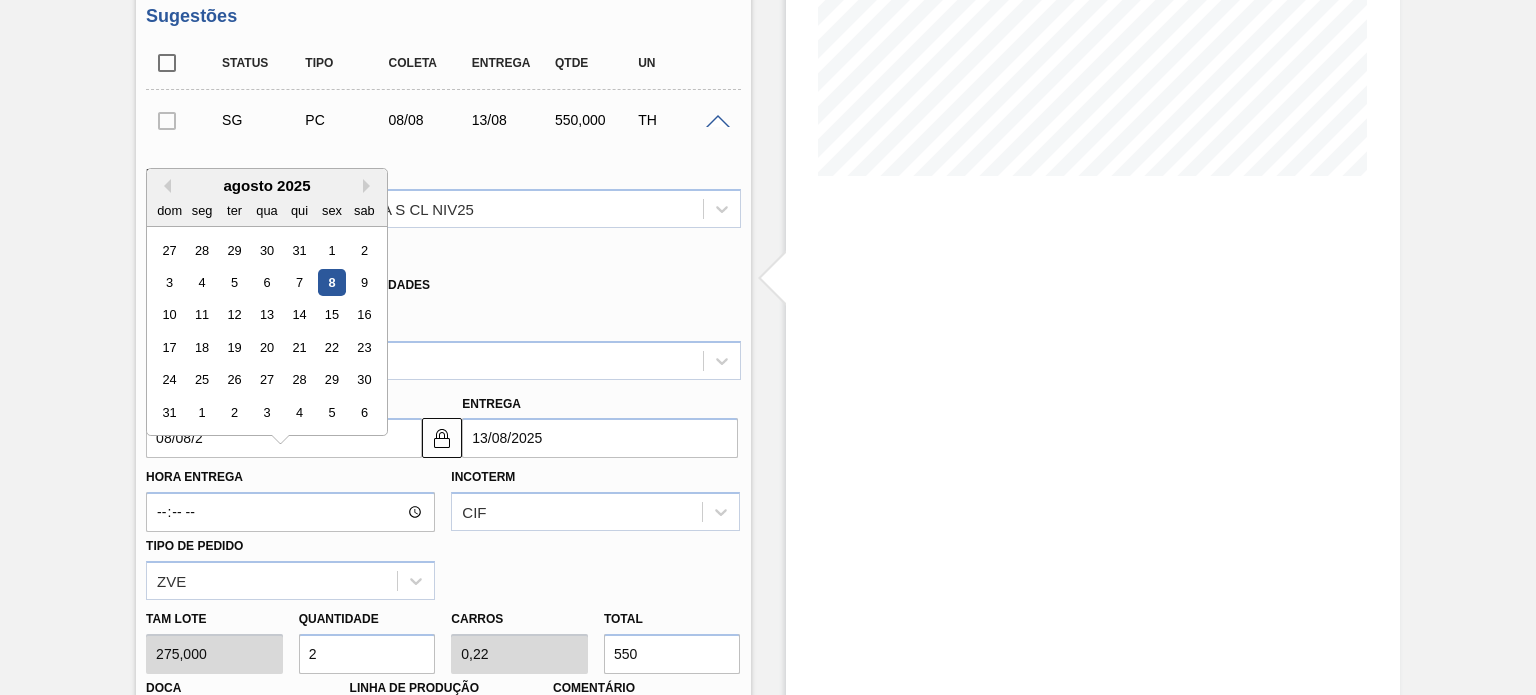 type on "13/08/2002" 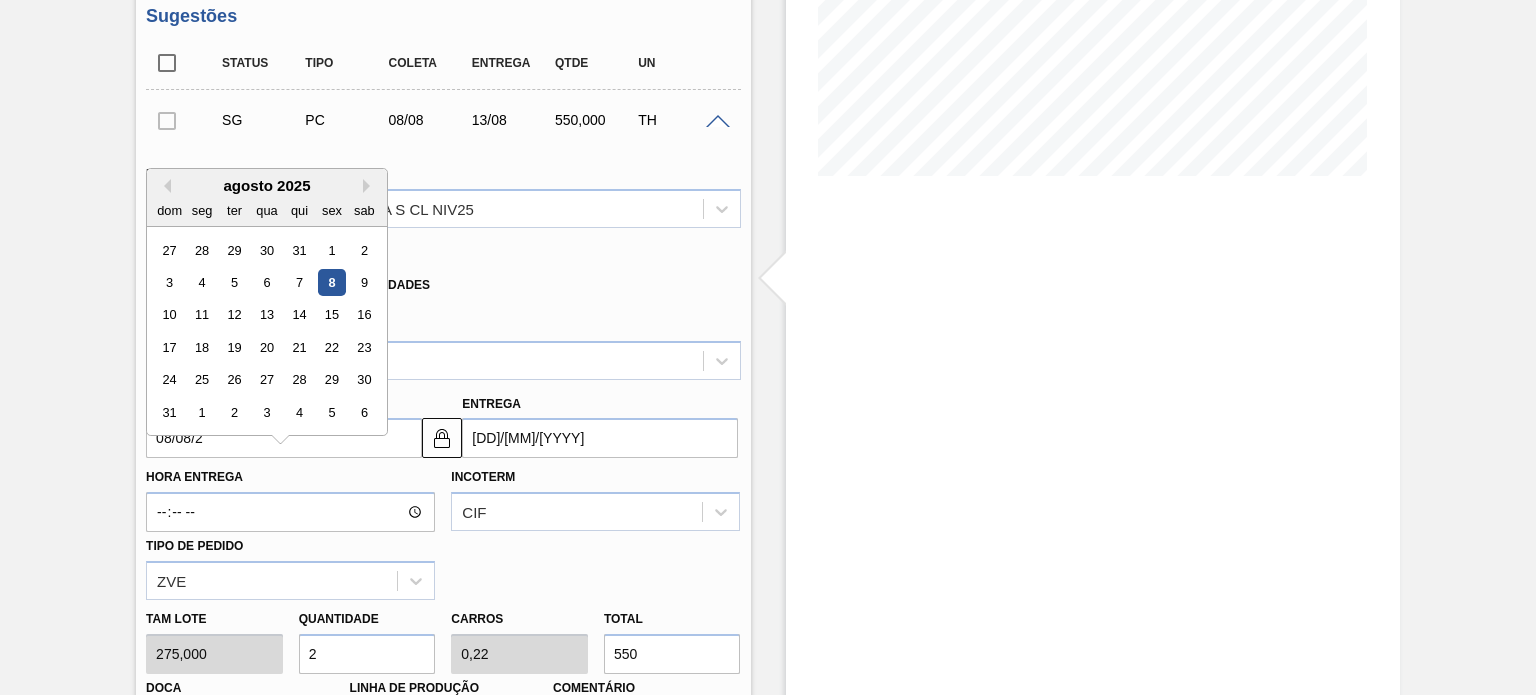 type on "08/08/20" 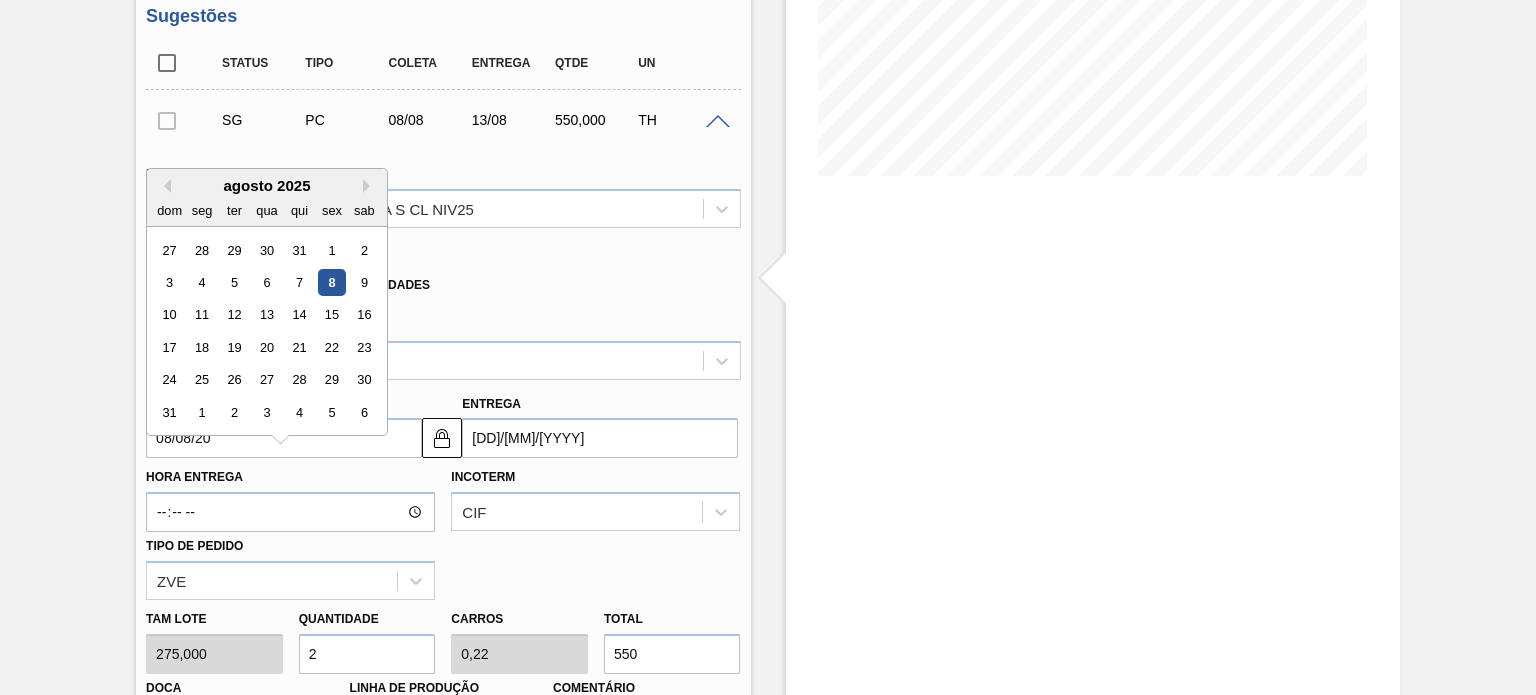 type on "13/08/2020" 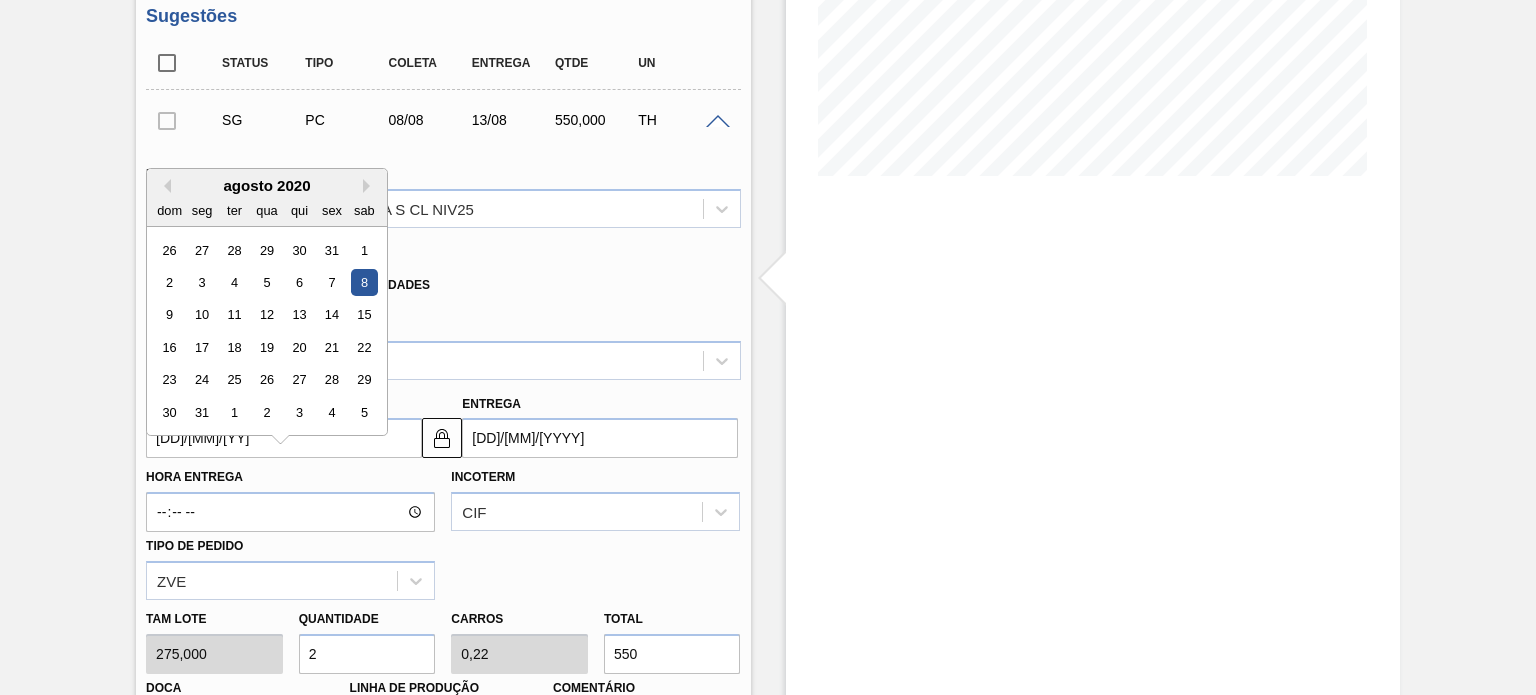 type on "08/08/2025" 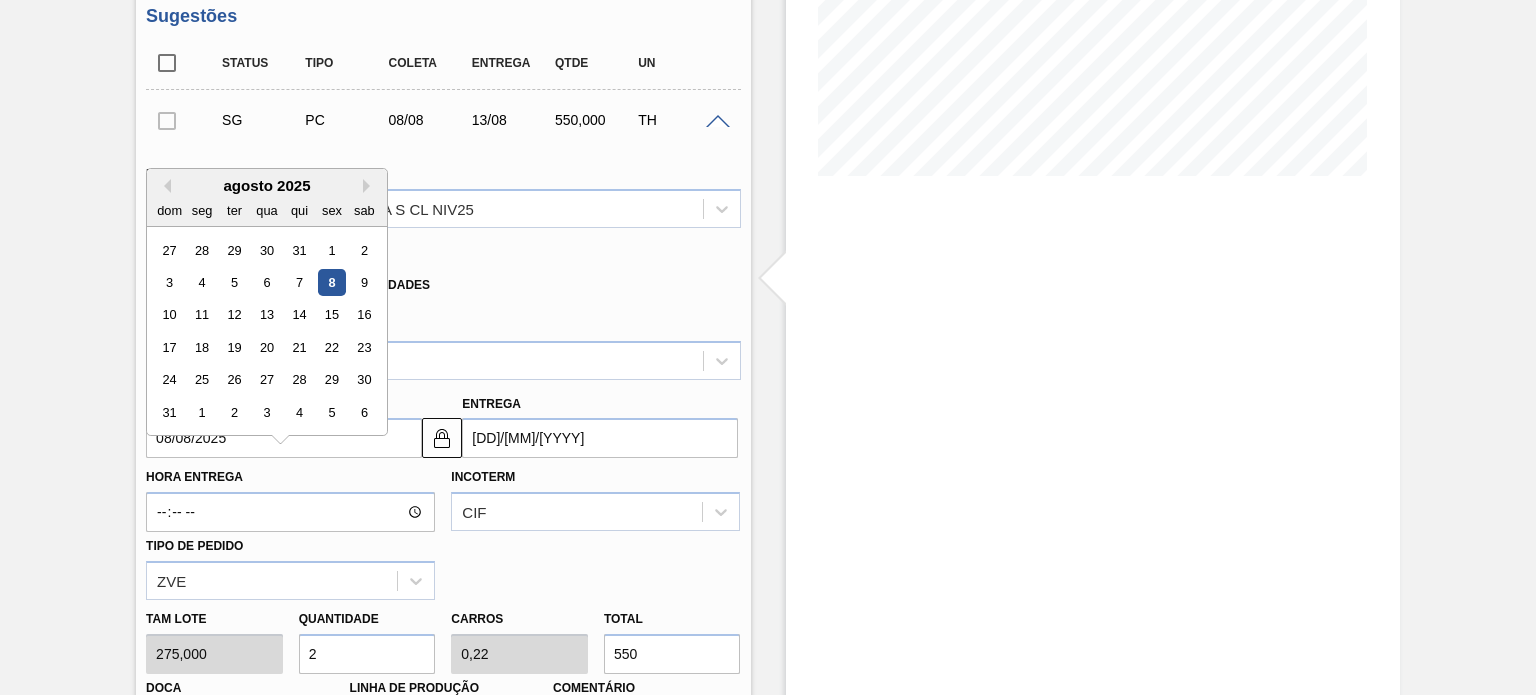 type on "13/08/2025" 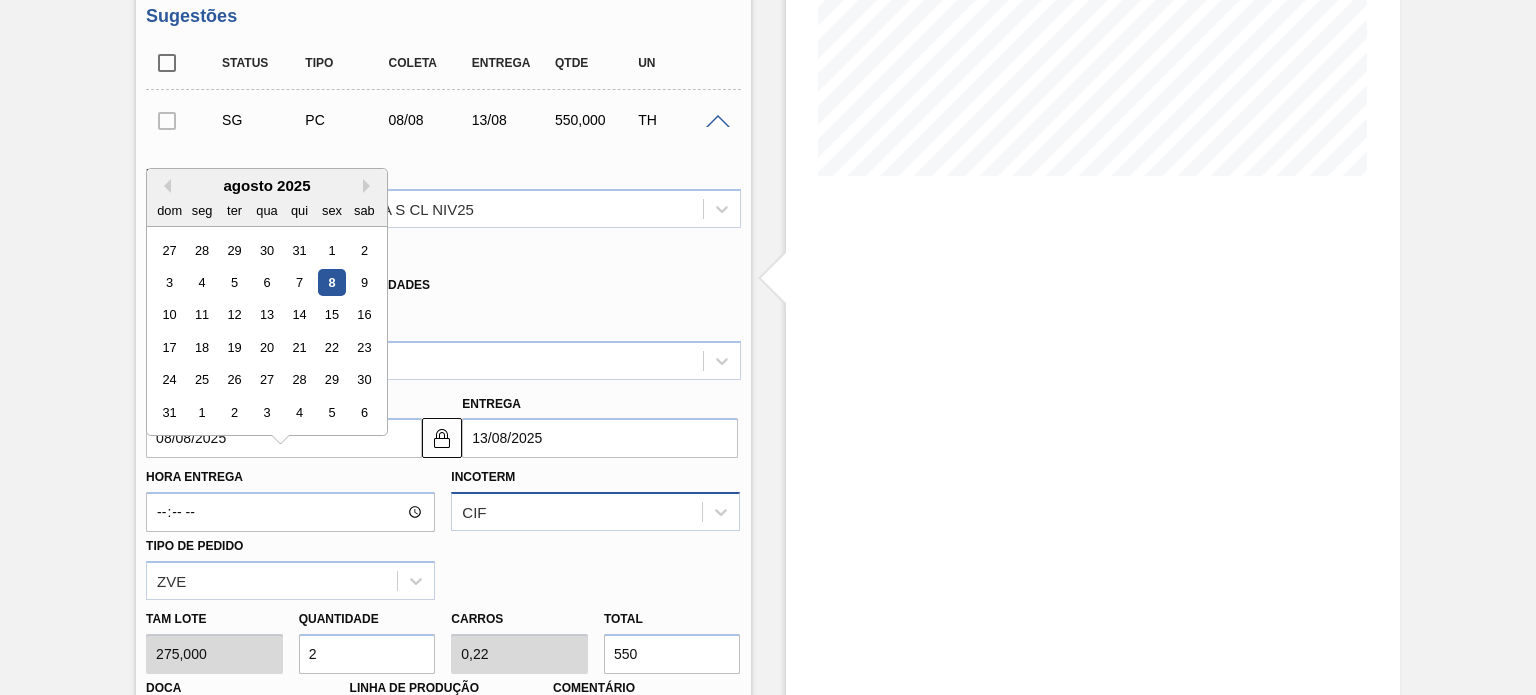 type on "08/08/2025" 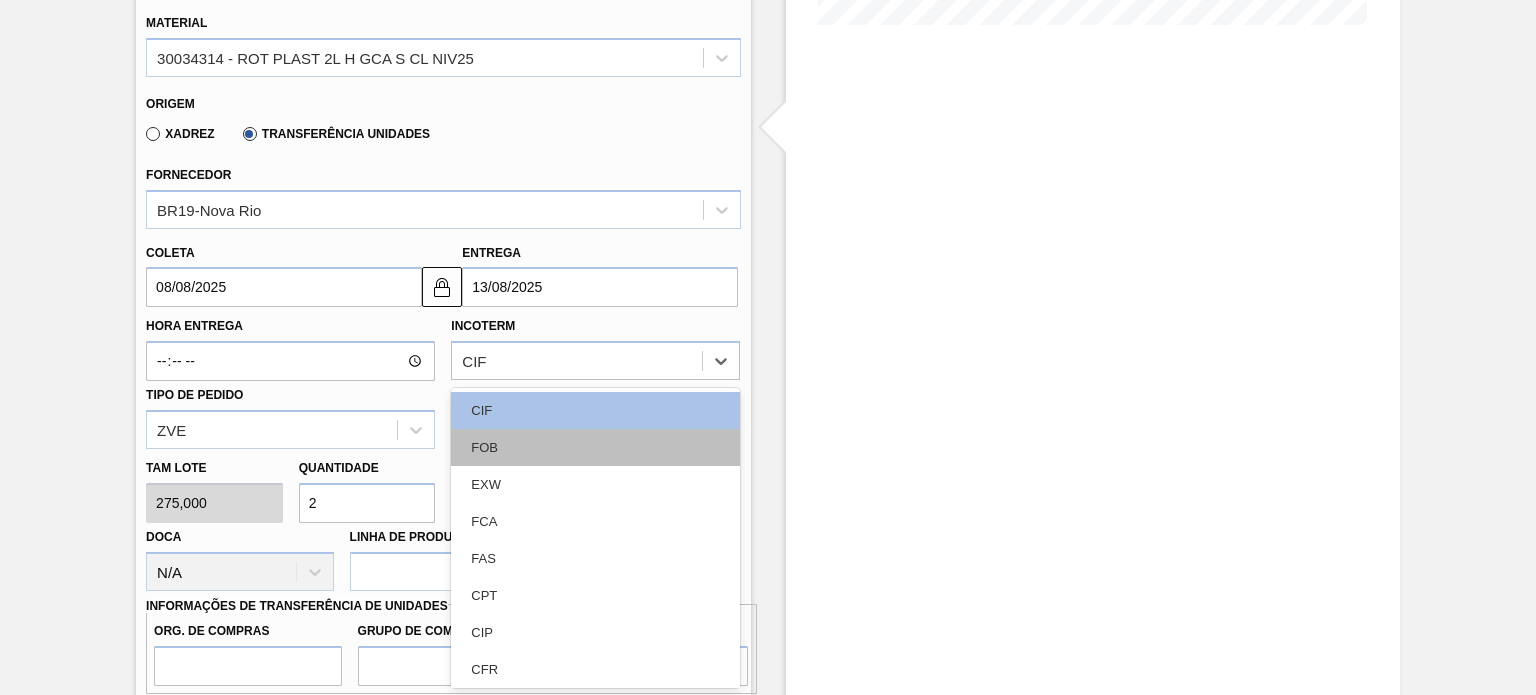click on "FOB" at bounding box center [595, 447] 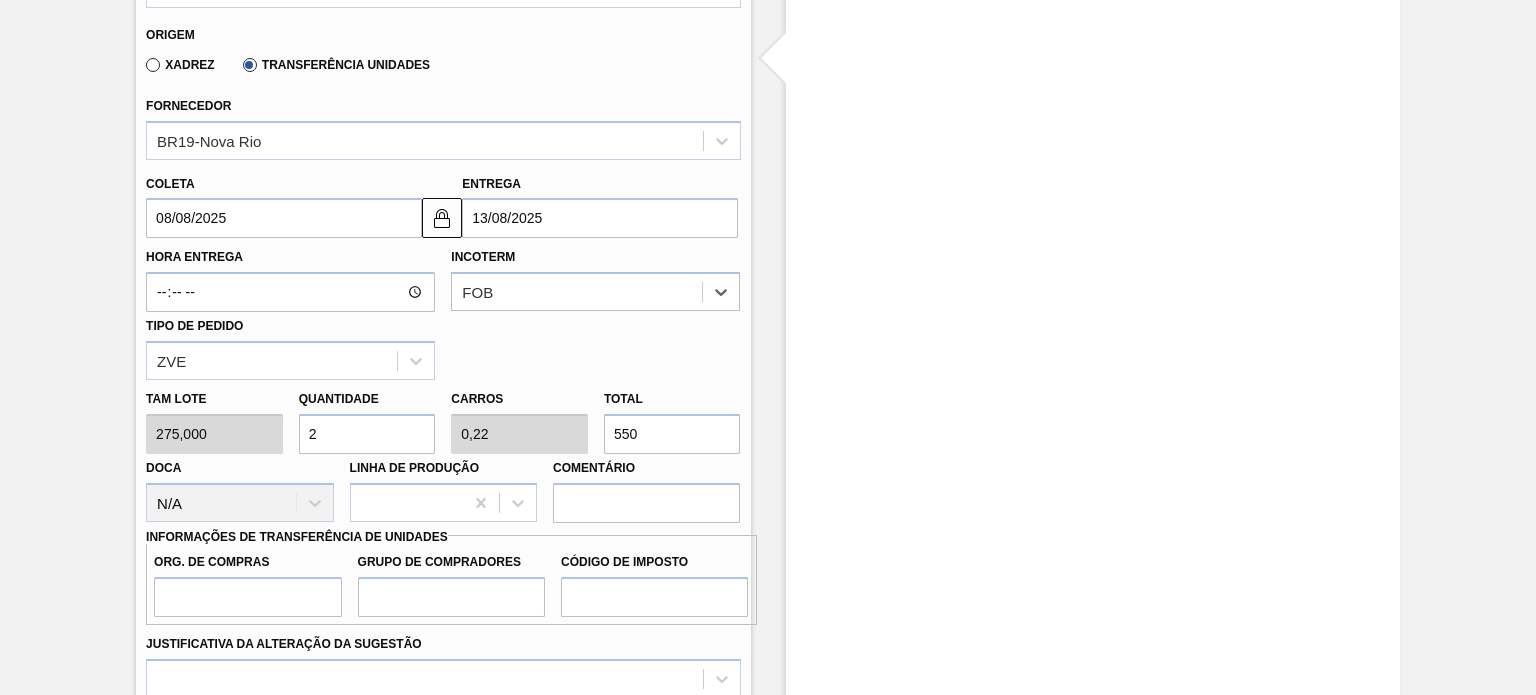 scroll, scrollTop: 660, scrollLeft: 0, axis: vertical 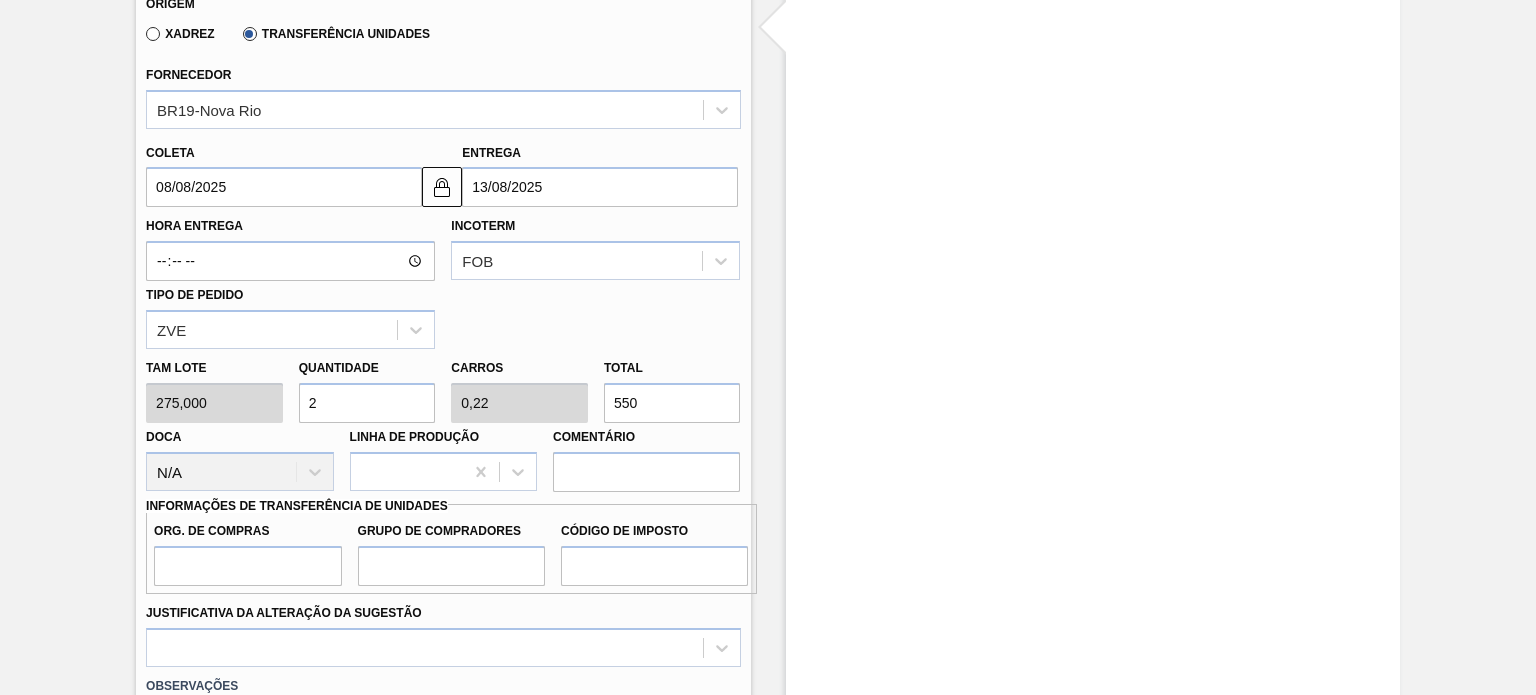 drag, startPoint x: 658, startPoint y: 413, endPoint x: 600, endPoint y: 397, distance: 60.166435 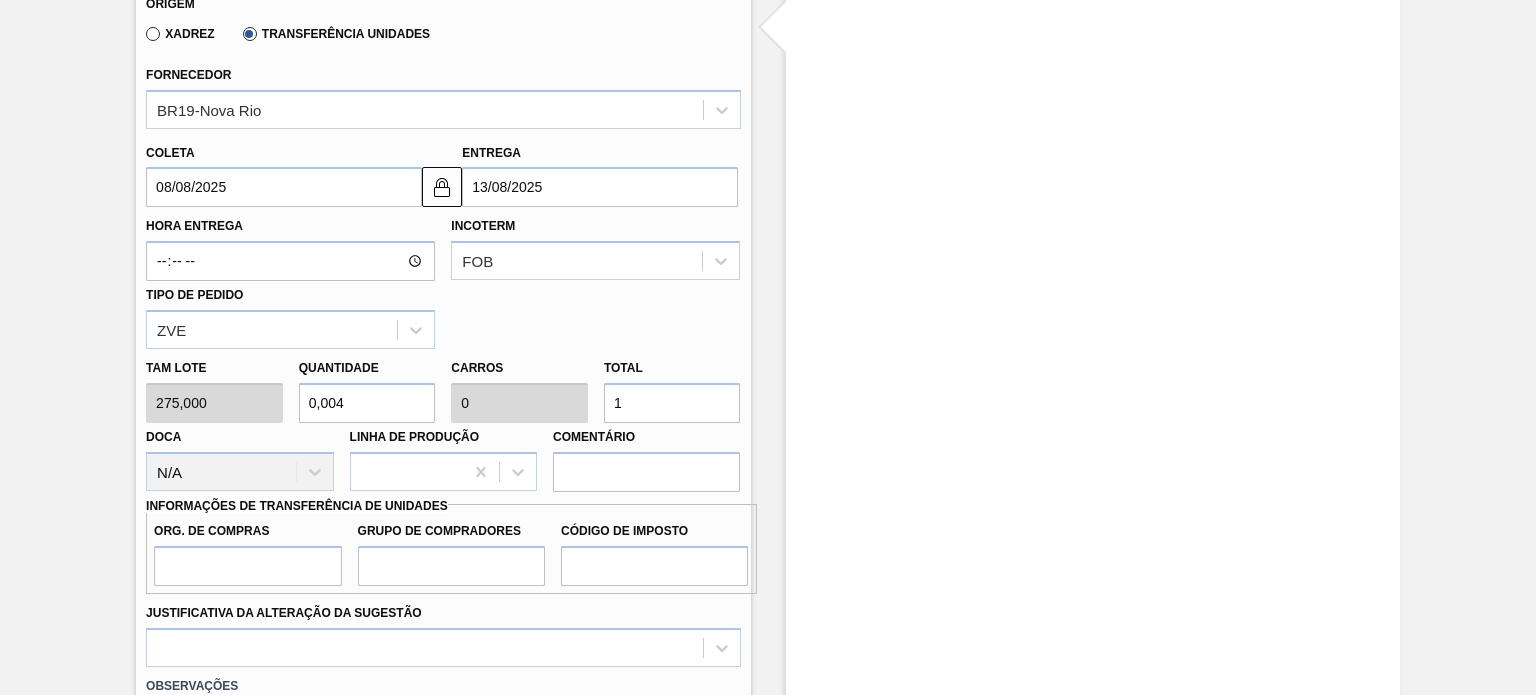 type on "0,04" 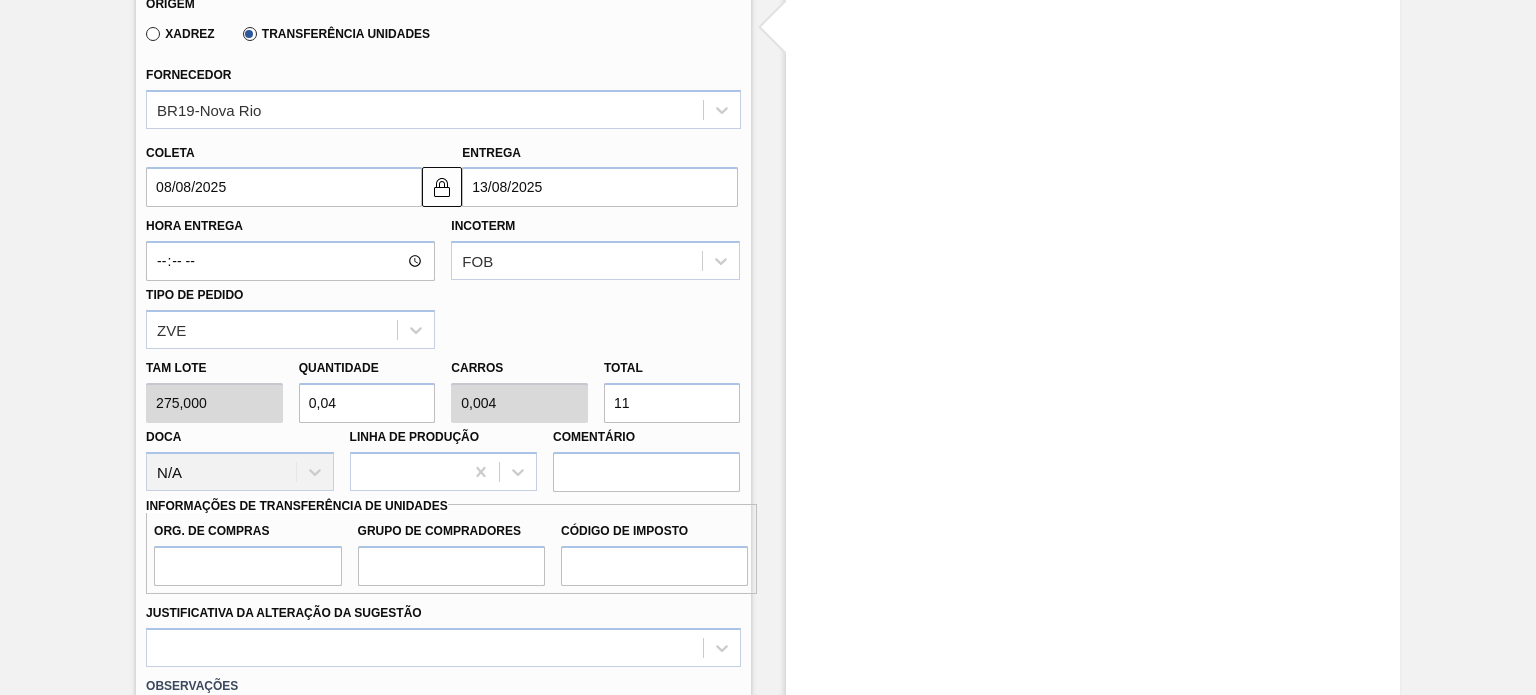 type on "0,4" 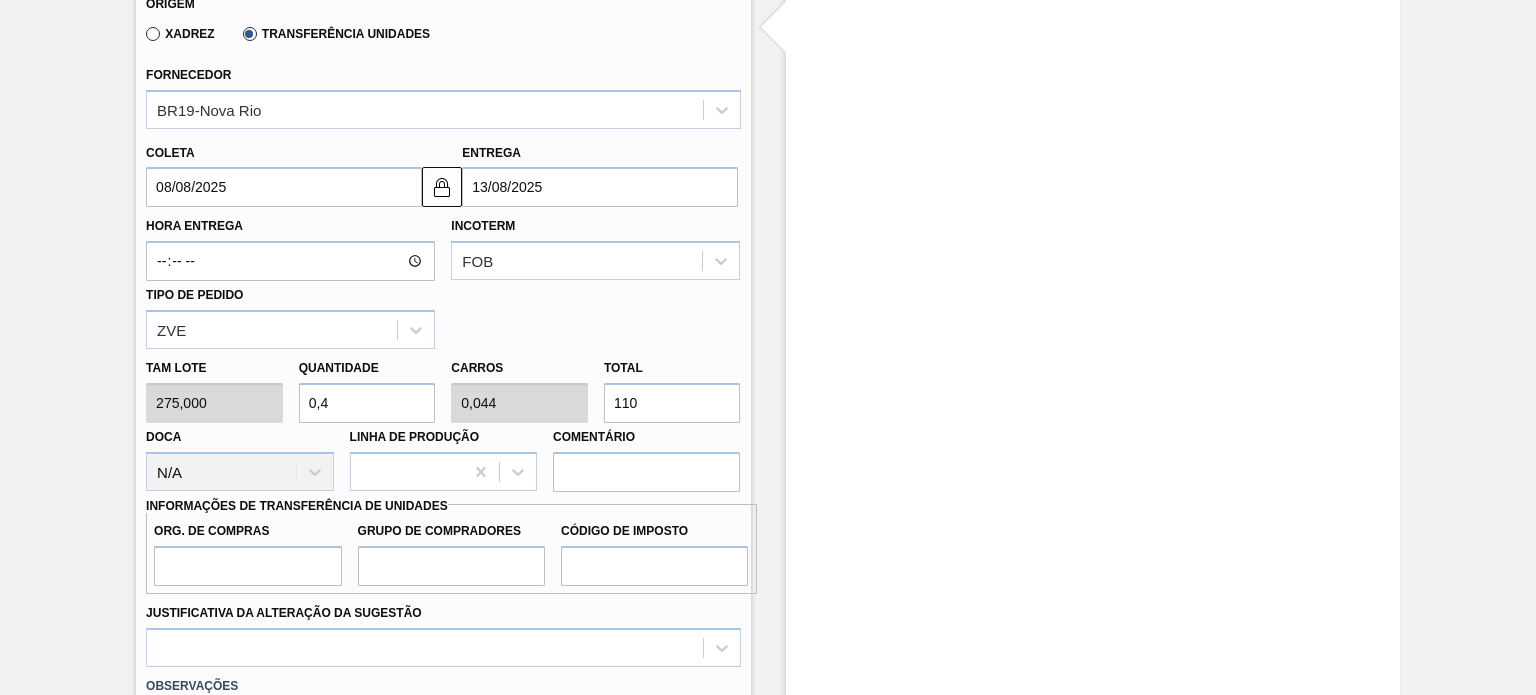 type on "4" 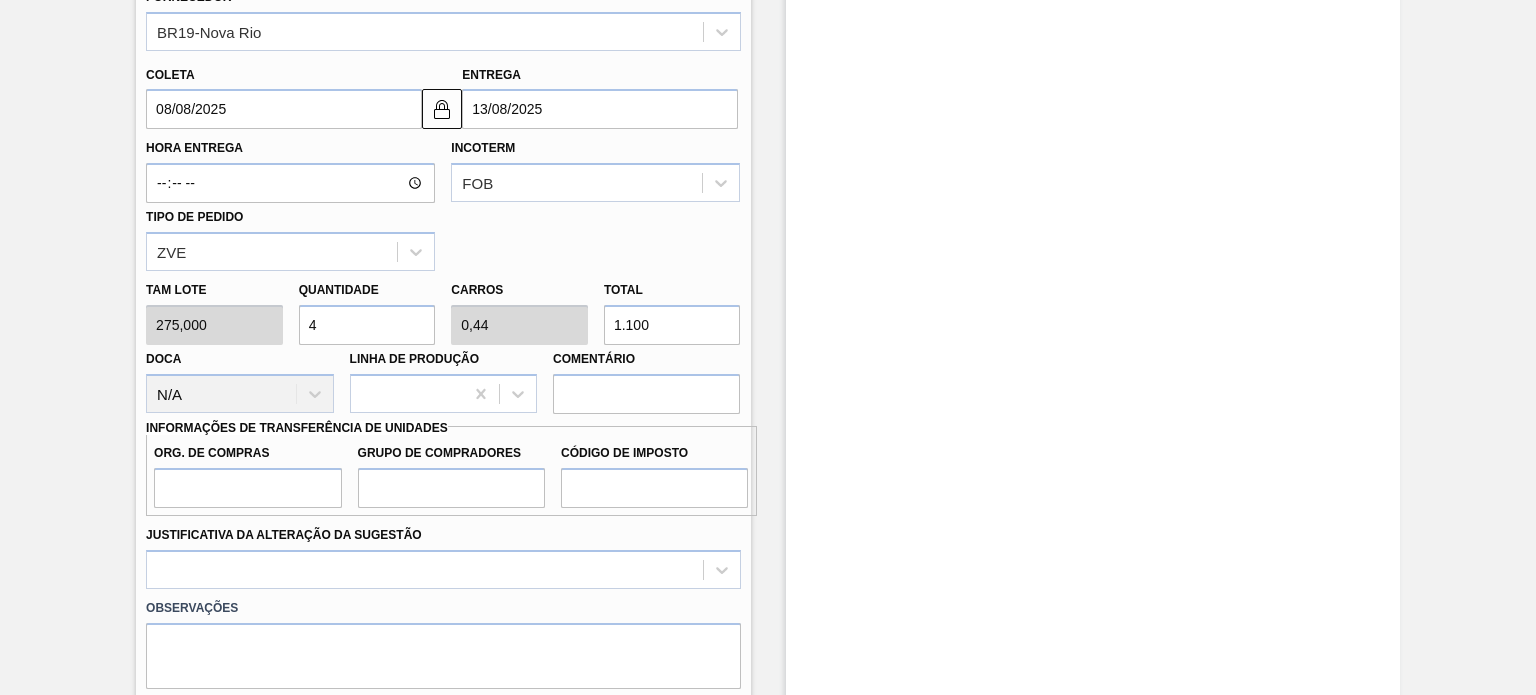 scroll, scrollTop: 760, scrollLeft: 0, axis: vertical 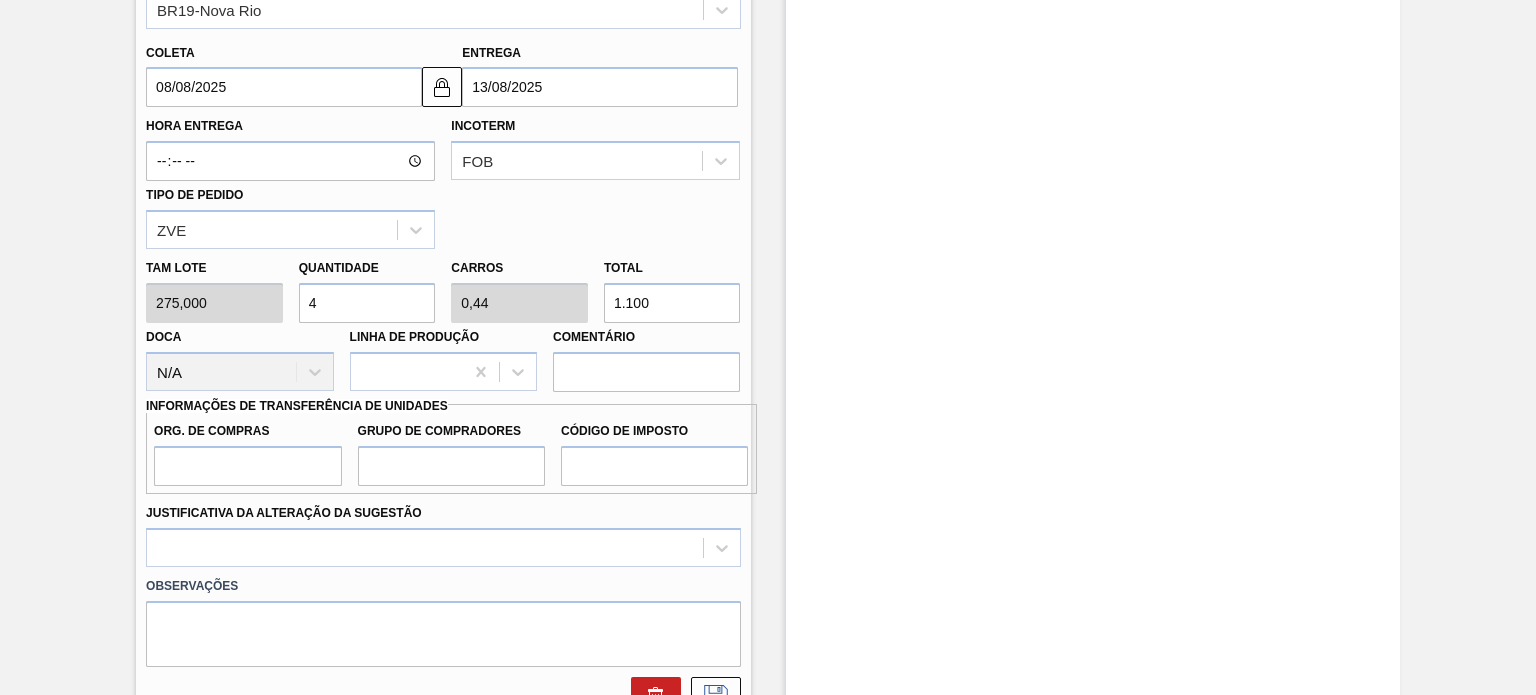 type on "1.100" 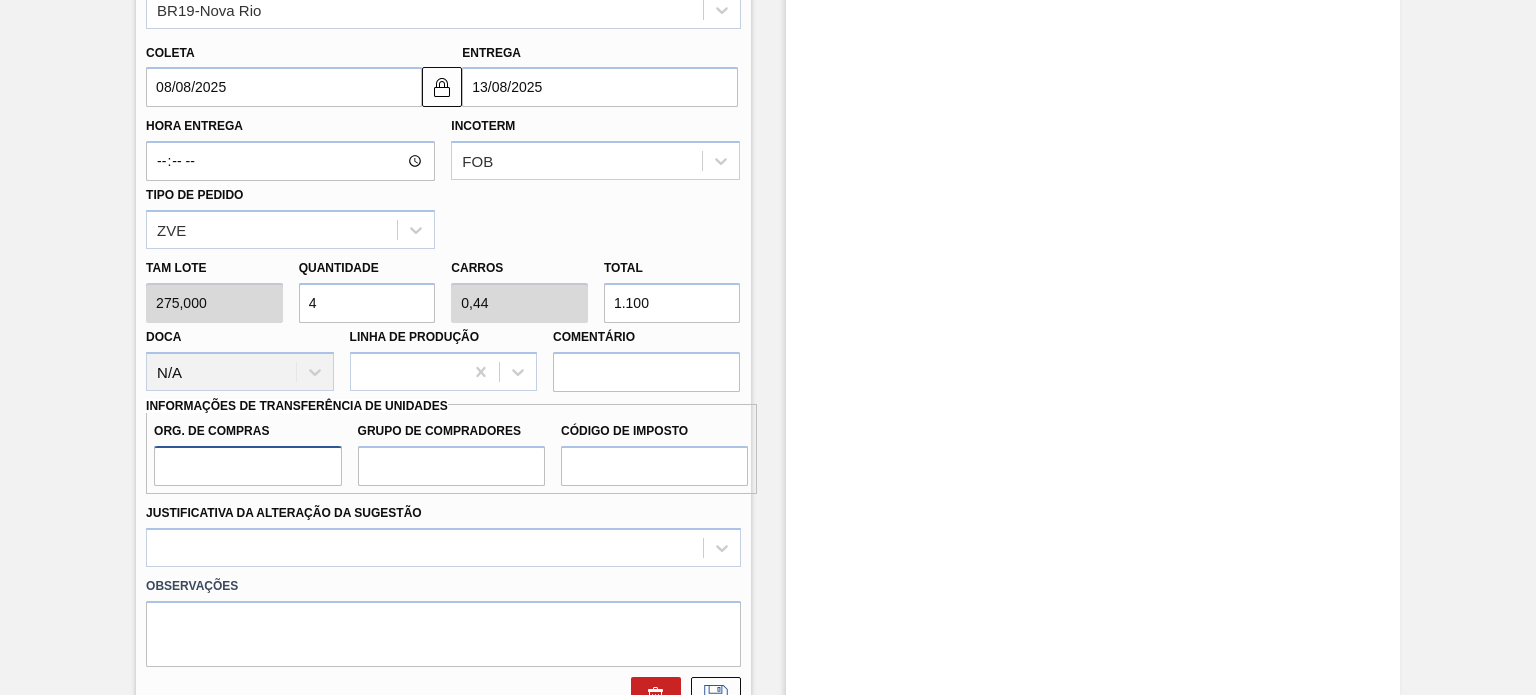 click on "Org. de Compras" at bounding box center [247, 466] 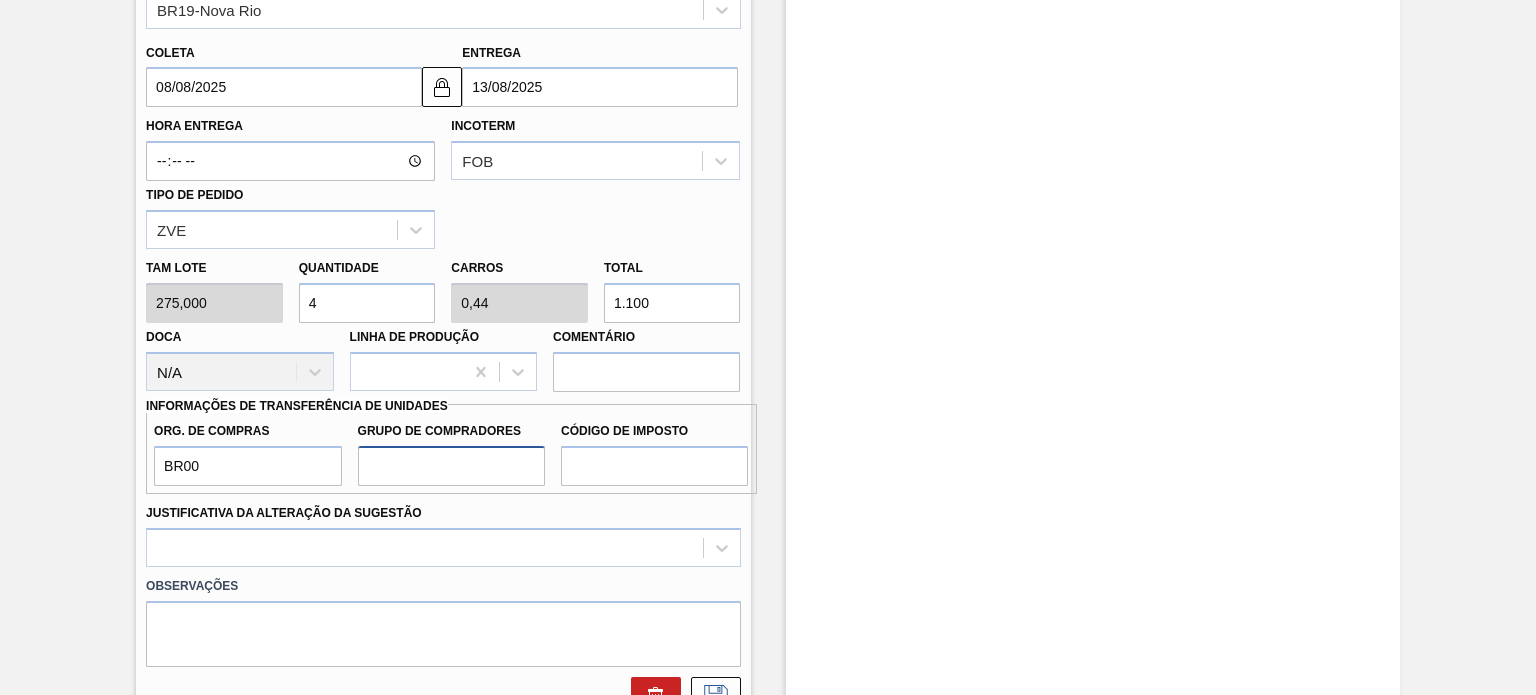 drag, startPoint x: 440, startPoint y: 460, endPoint x: 449, endPoint y: 480, distance: 21.931713 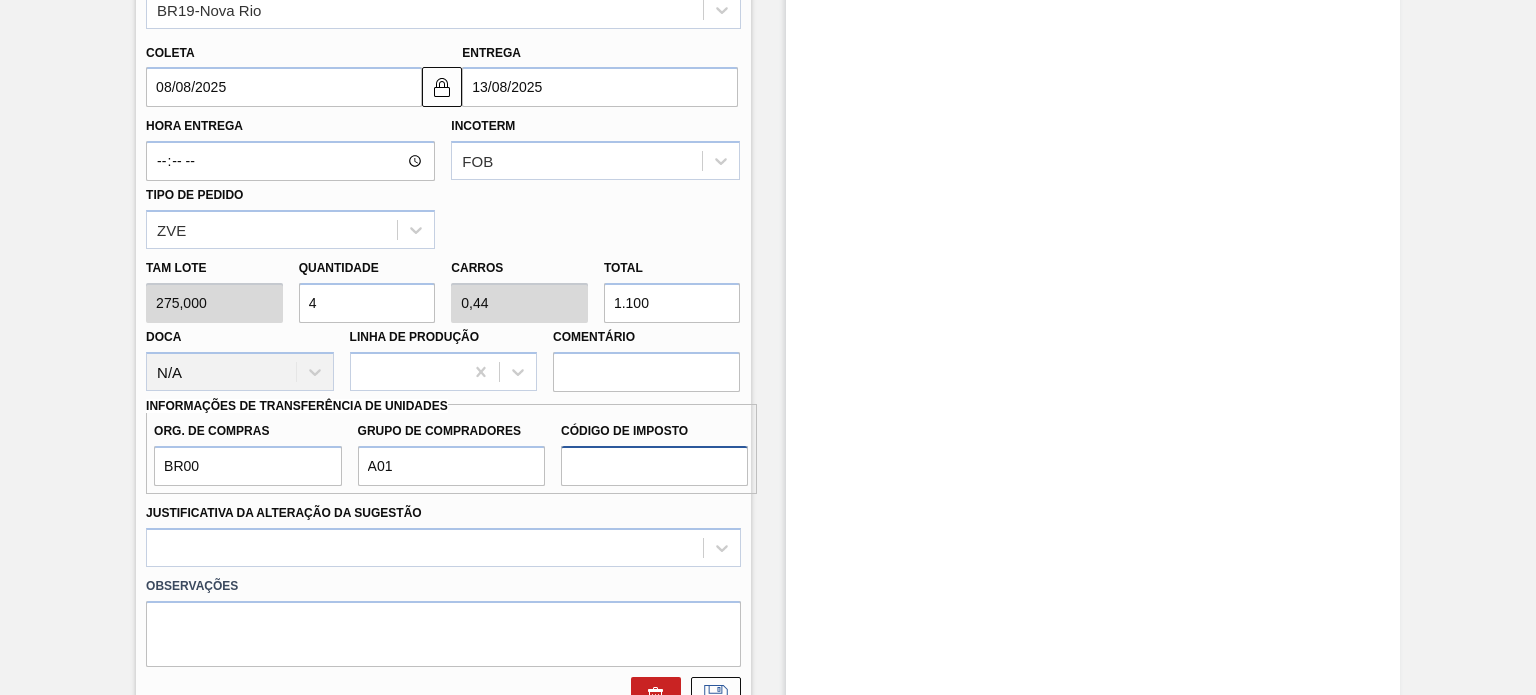 click on "Código de Imposto" at bounding box center (654, 466) 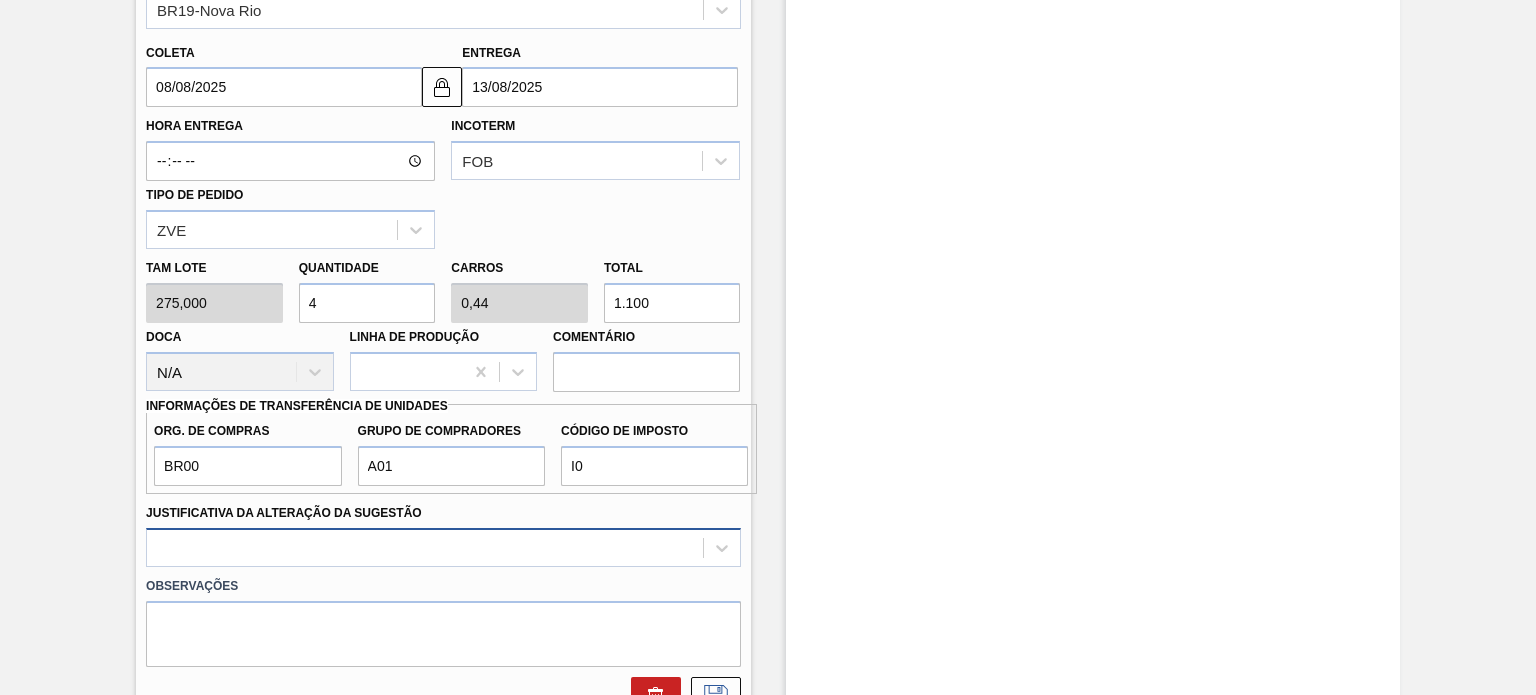 click at bounding box center [443, 547] 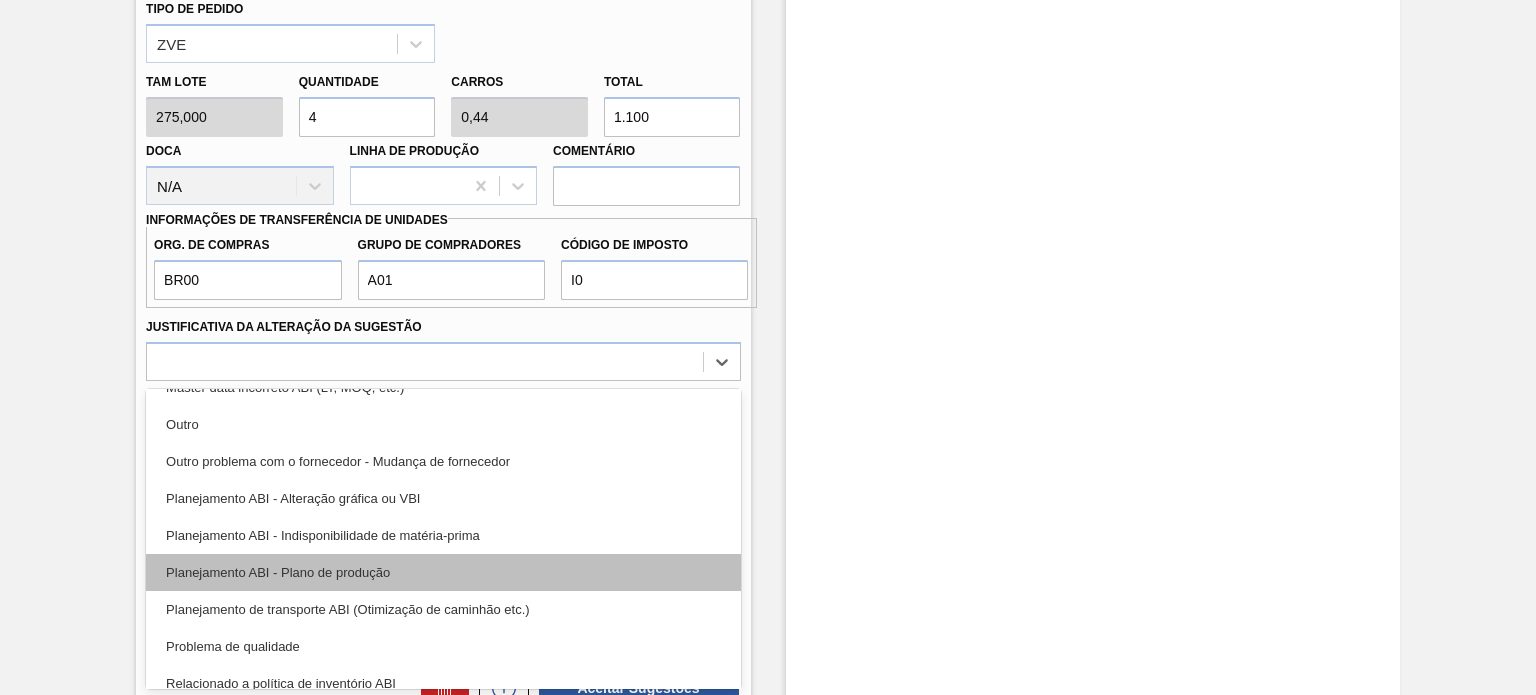 scroll, scrollTop: 200, scrollLeft: 0, axis: vertical 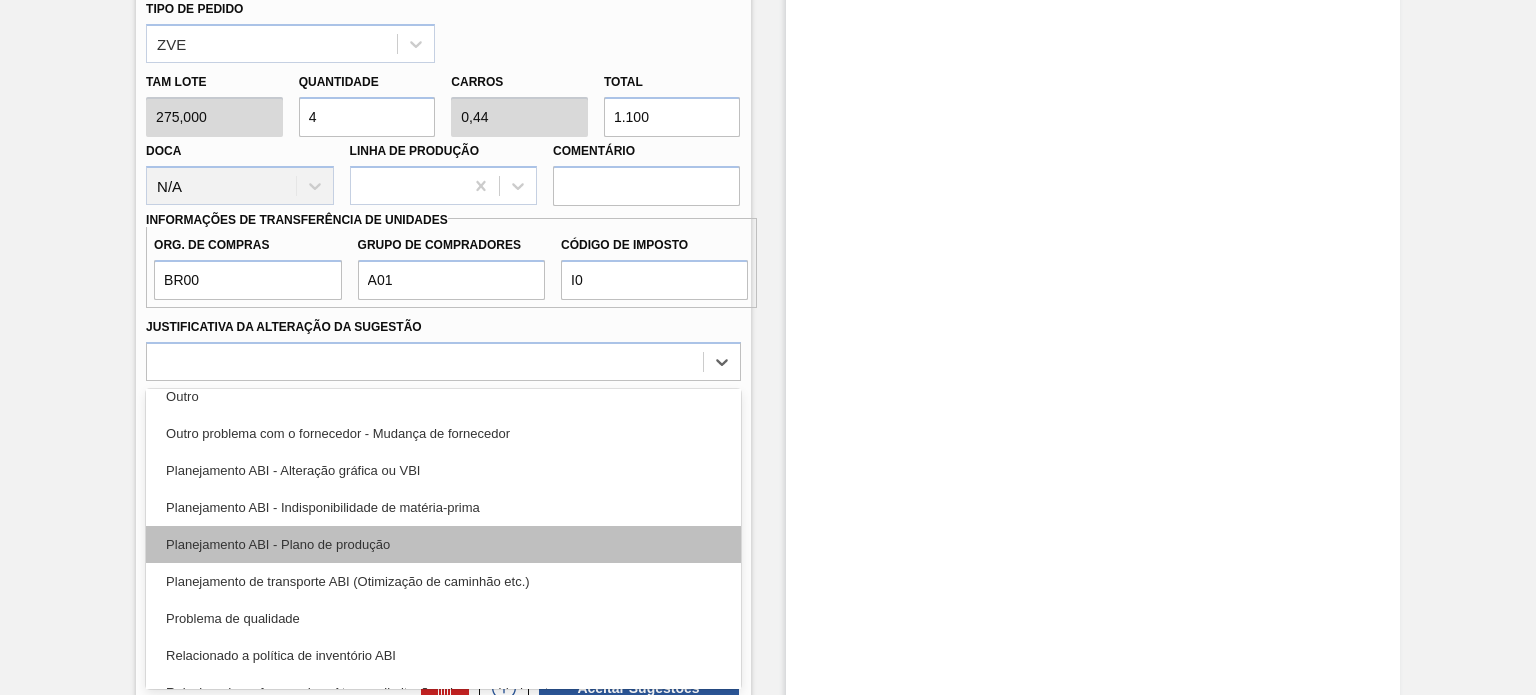 click on "Planejamento ABI - Plano de produção" at bounding box center (443, 544) 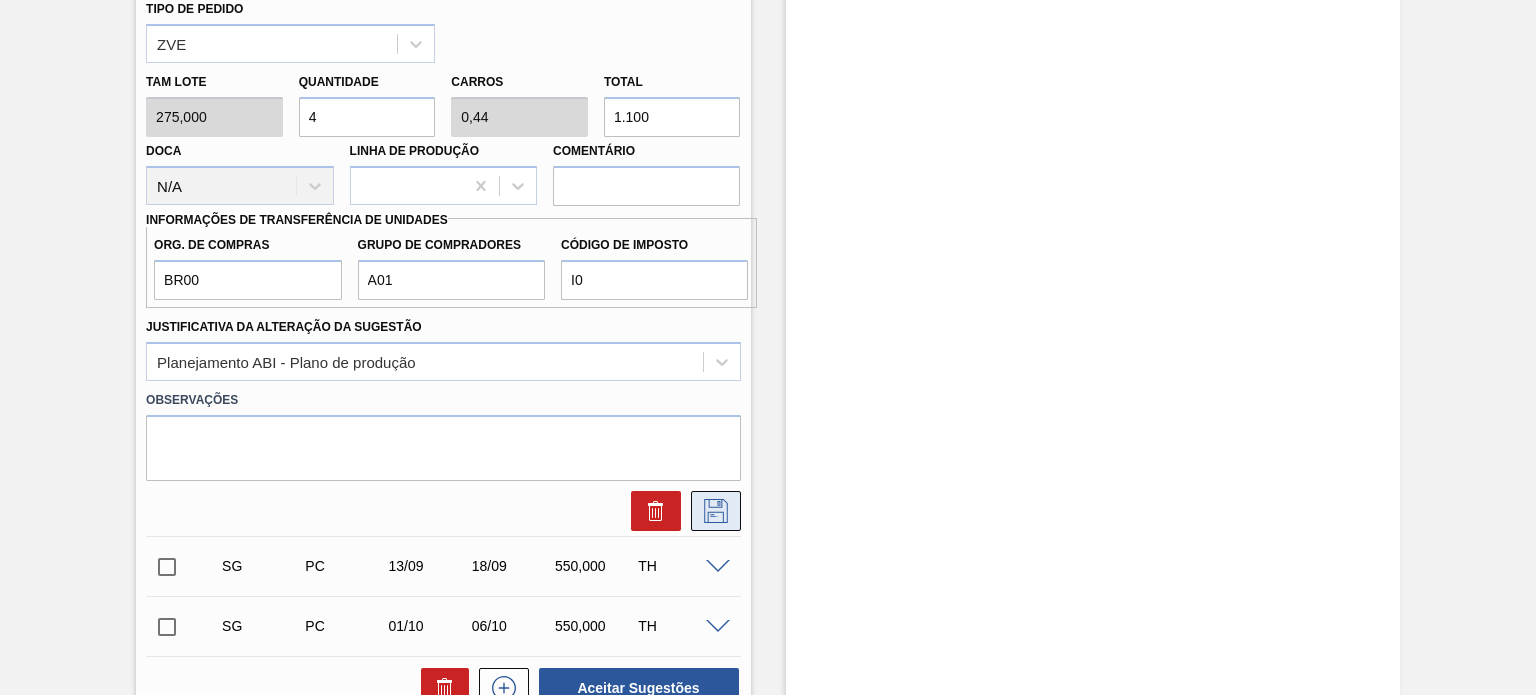 click 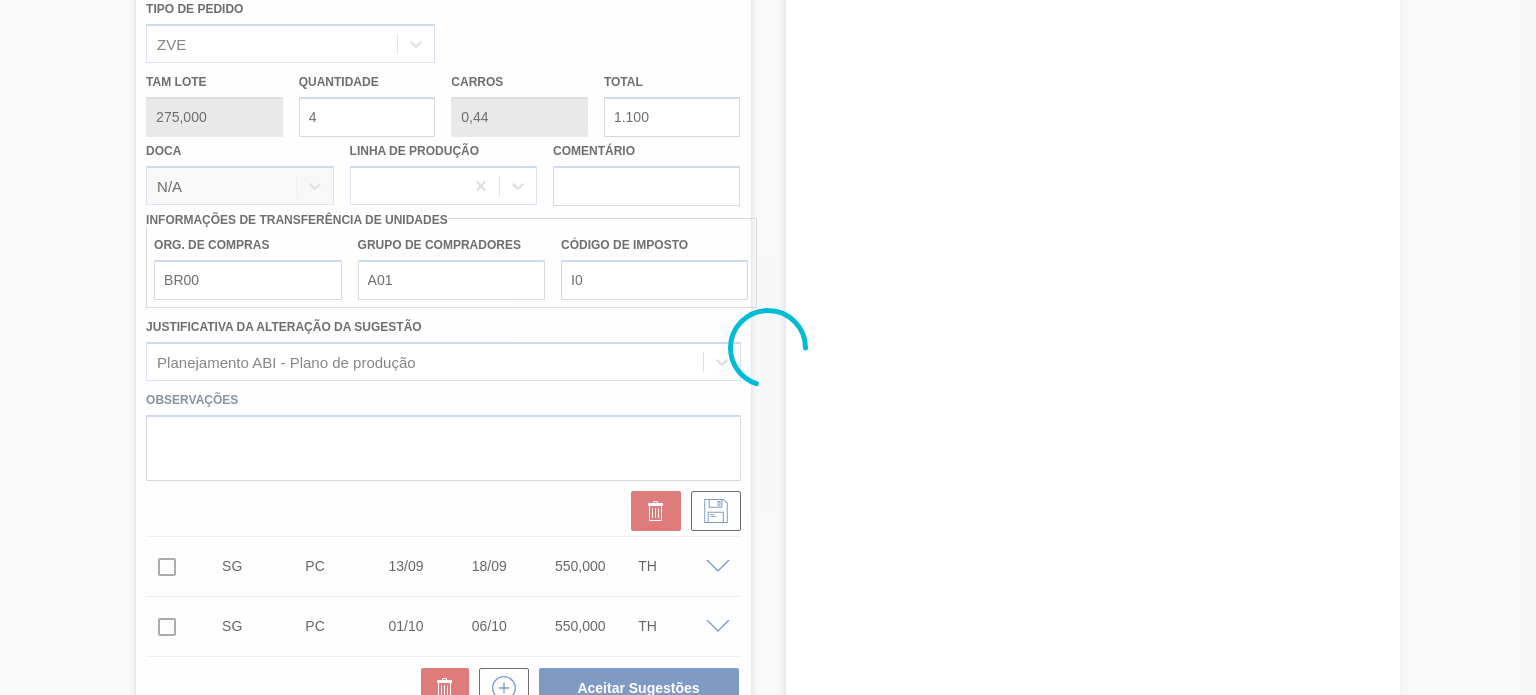 scroll, scrollTop: 293, scrollLeft: 0, axis: vertical 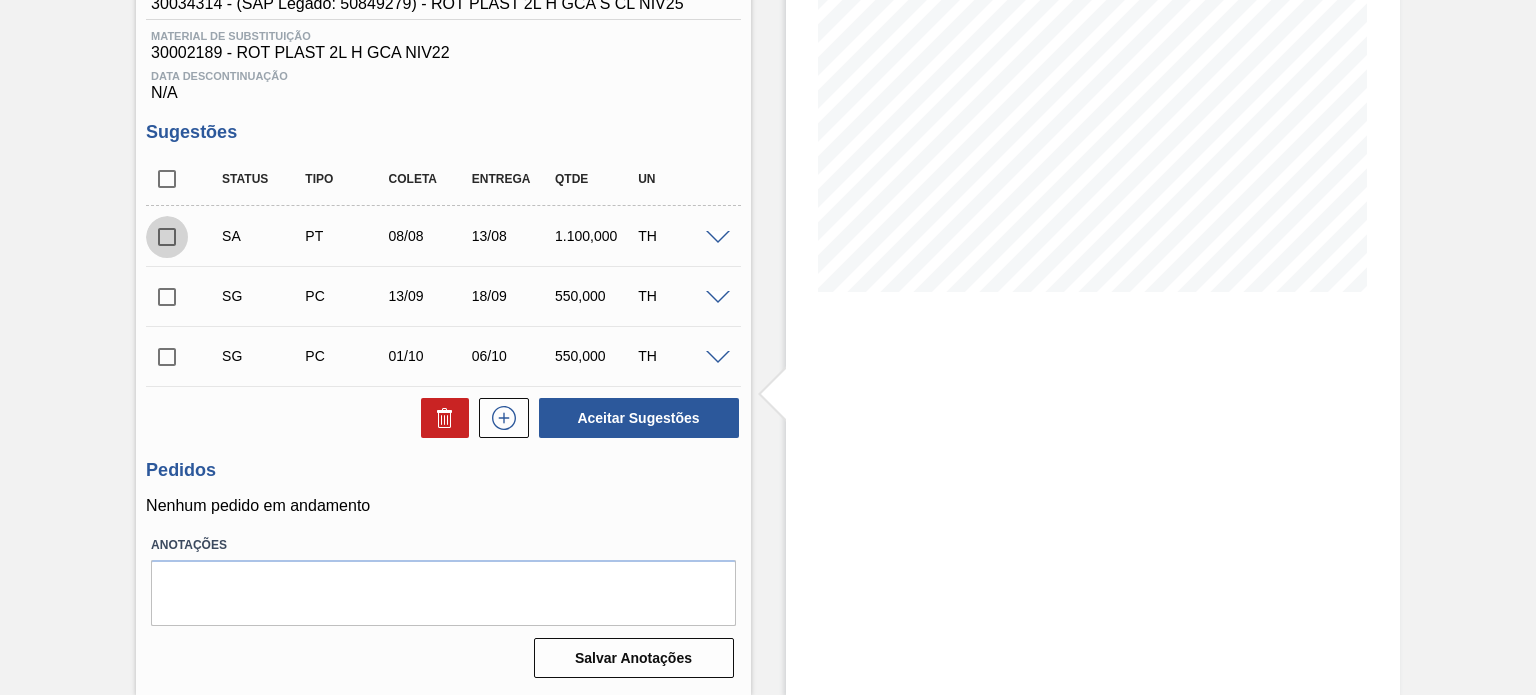 click at bounding box center [167, 237] 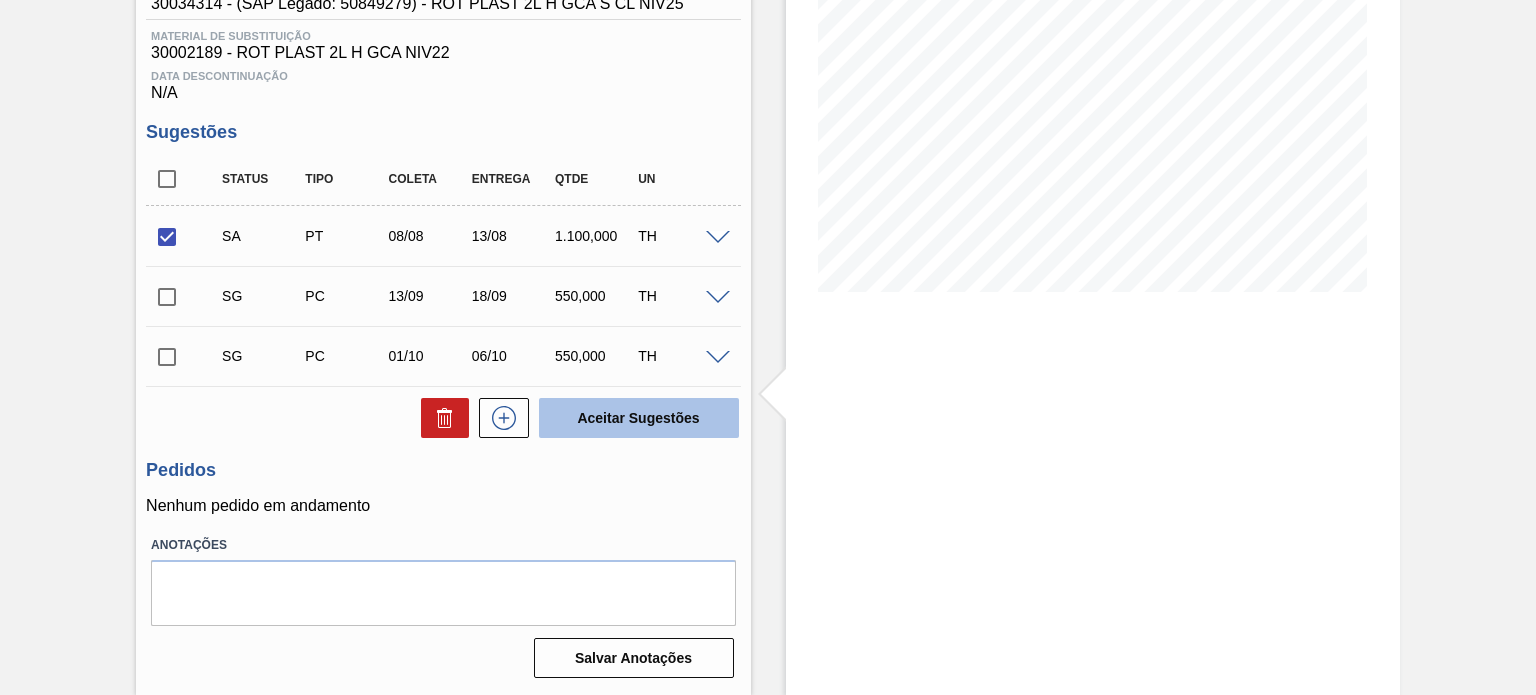 click on "Aceitar Sugestões" at bounding box center [639, 418] 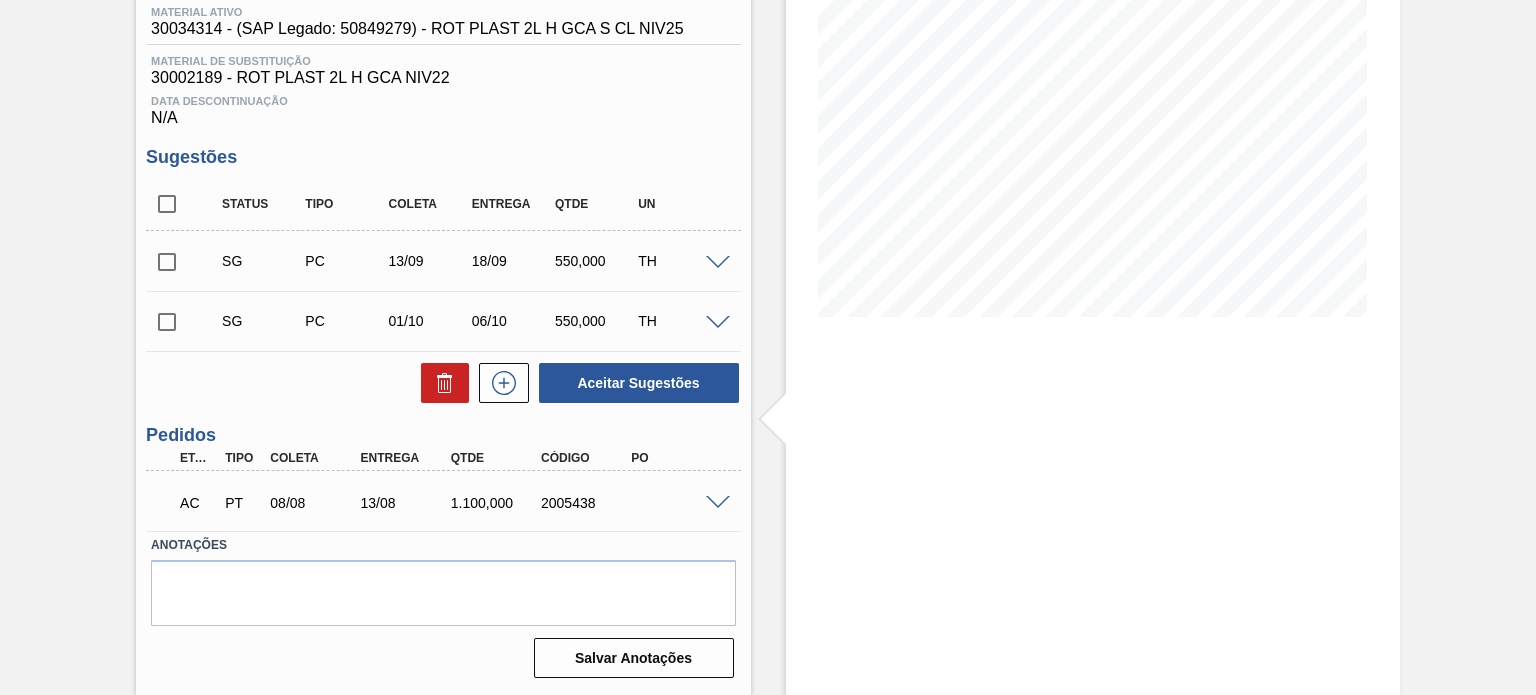 scroll, scrollTop: 268, scrollLeft: 0, axis: vertical 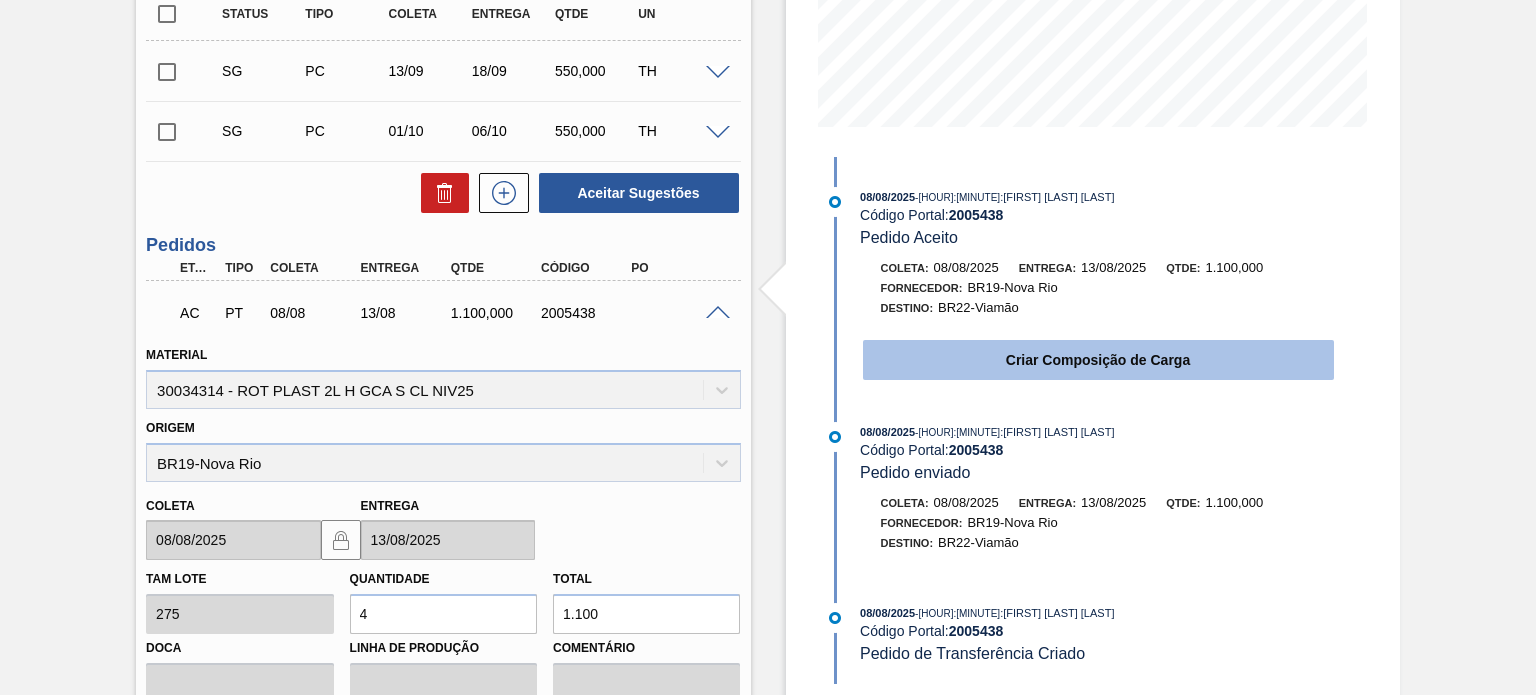 click on "Criar Composição de Carga" at bounding box center (1098, 360) 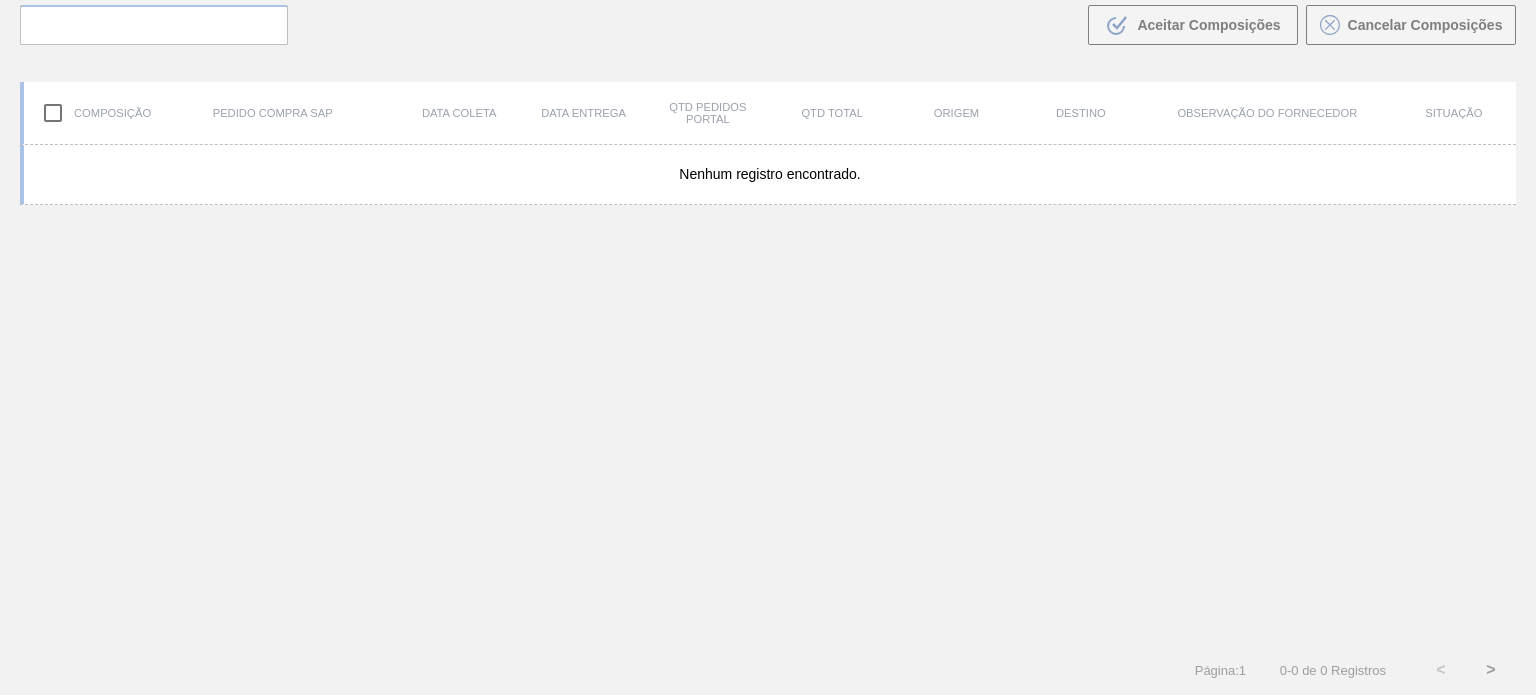 scroll, scrollTop: 144, scrollLeft: 0, axis: vertical 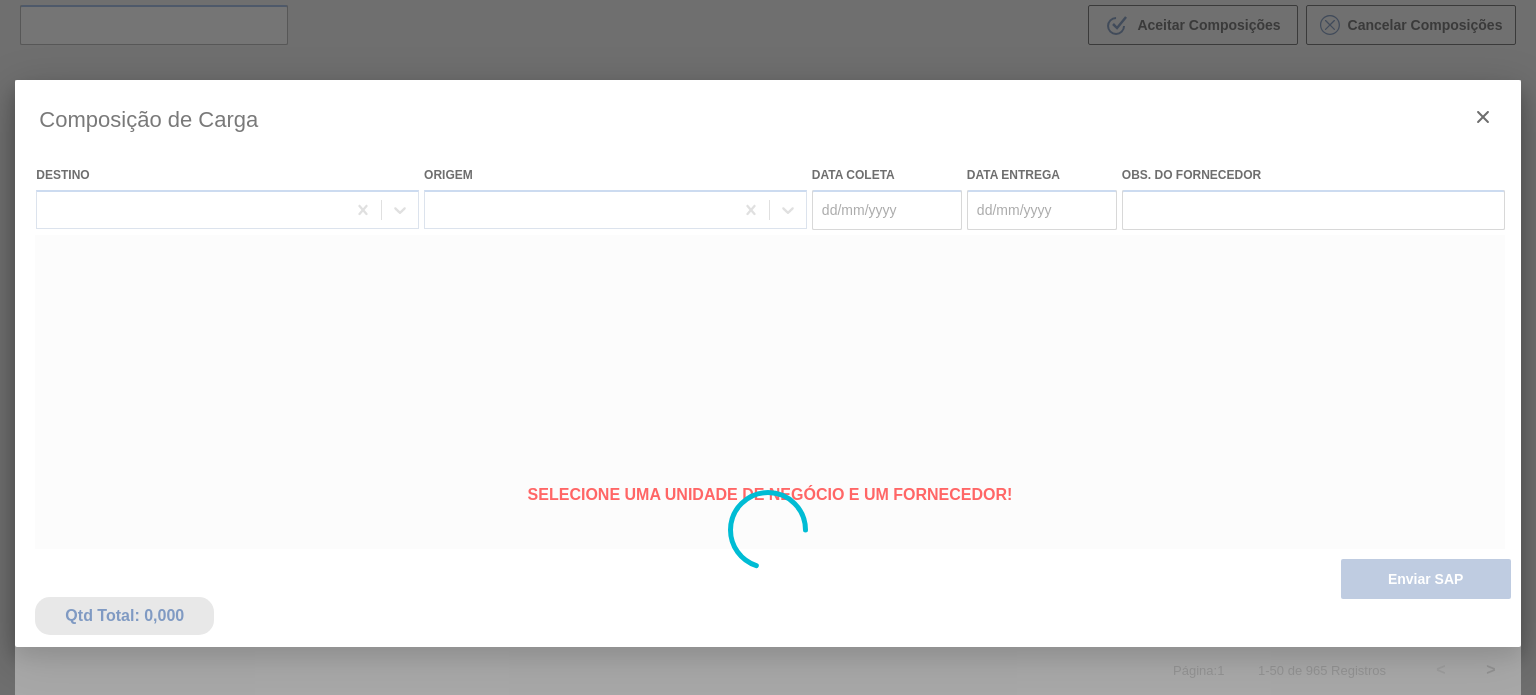 type on "08/08/2025" 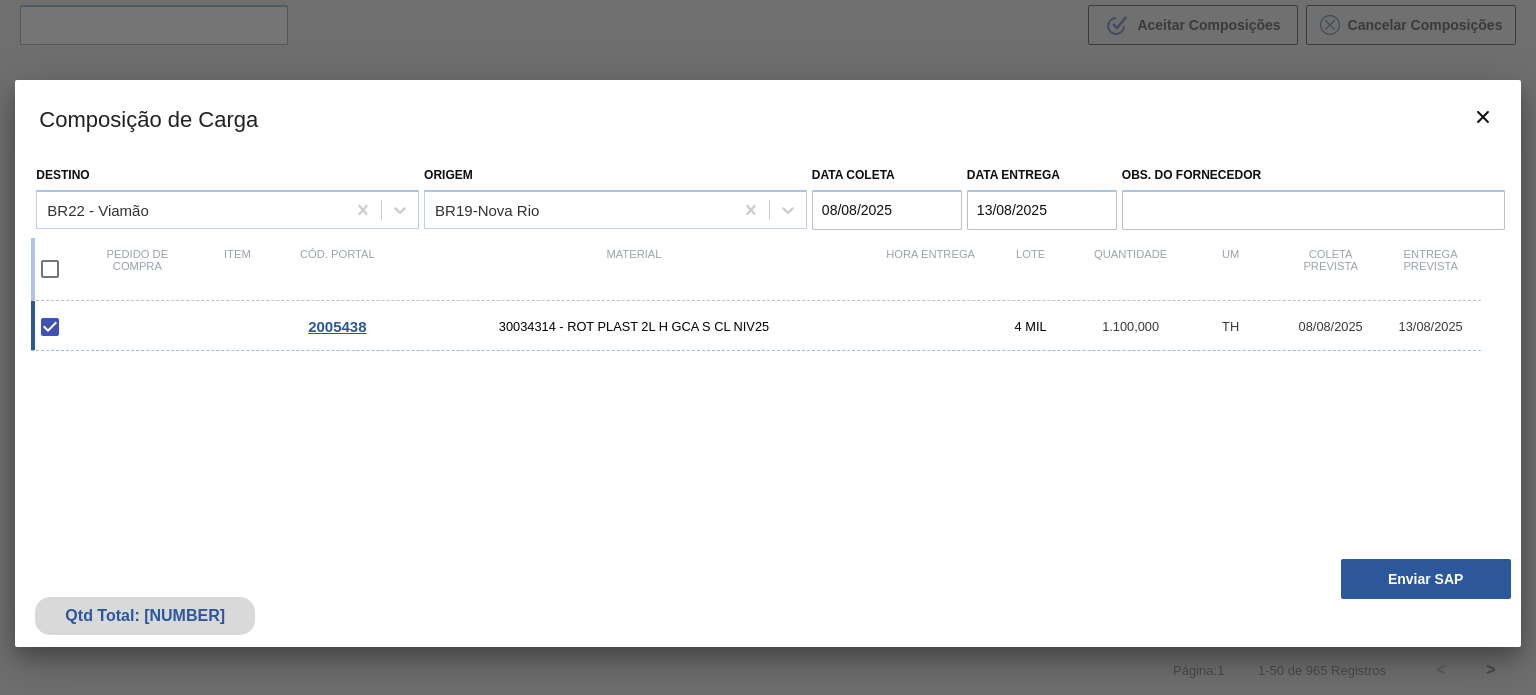 click on "Qtd Total: 1.100,000 Enviar SAP" at bounding box center [767, 598] 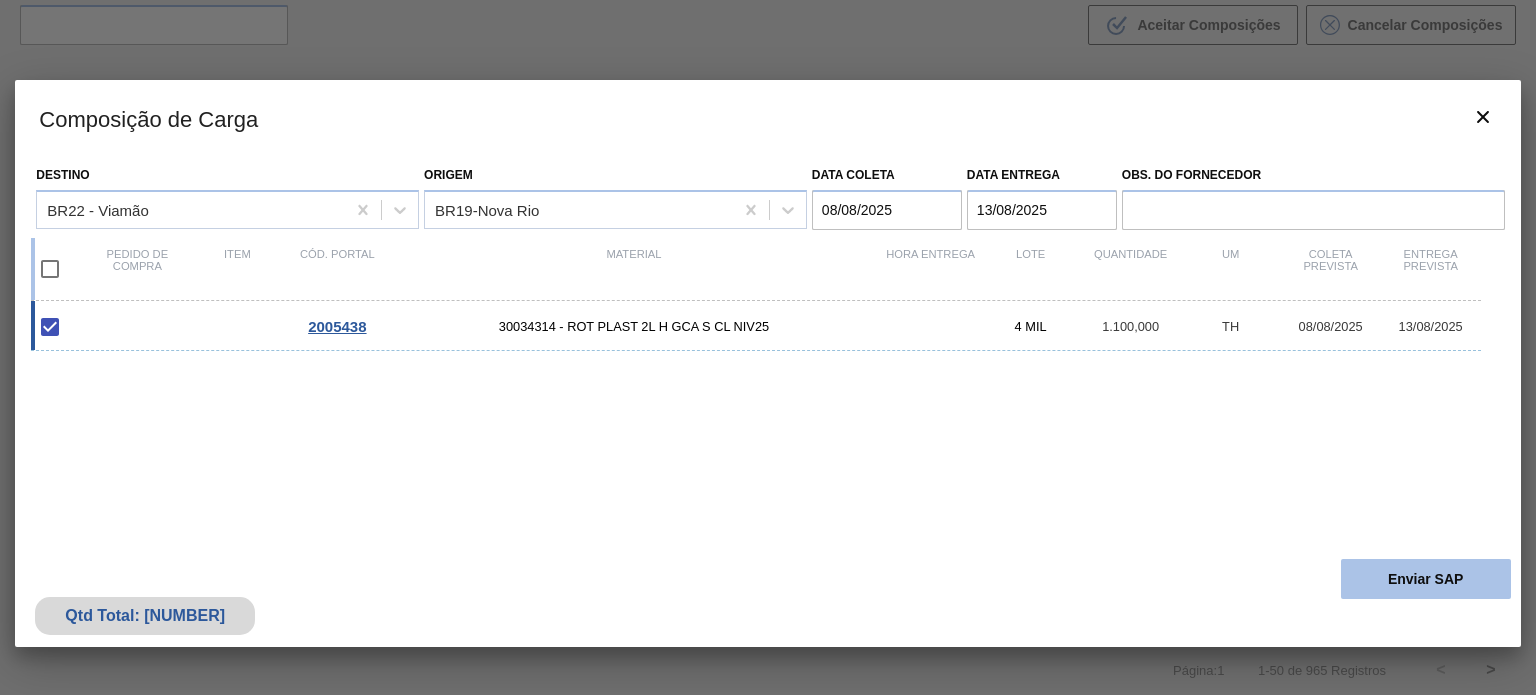 click on "Enviar SAP" at bounding box center (1426, 579) 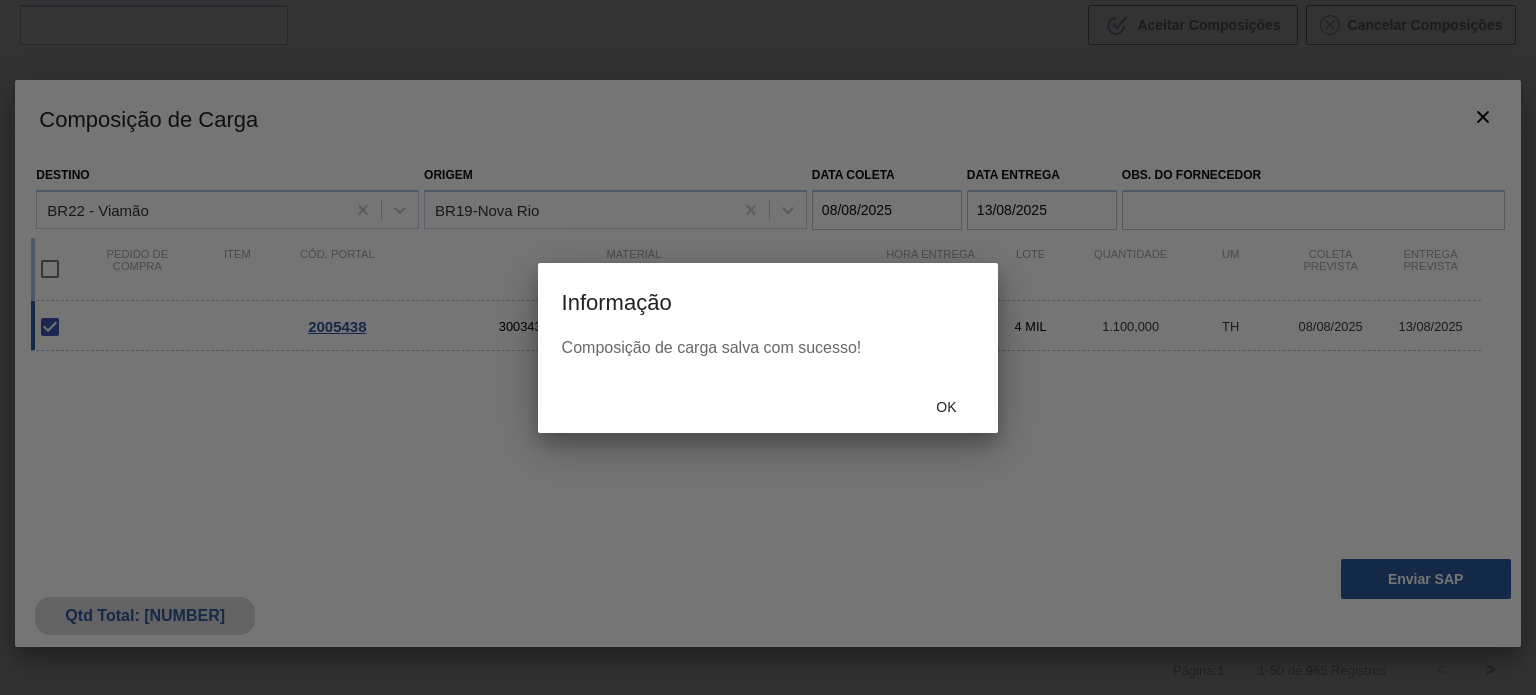 click on "Composição de carga salva com sucesso!" at bounding box center [768, 360] 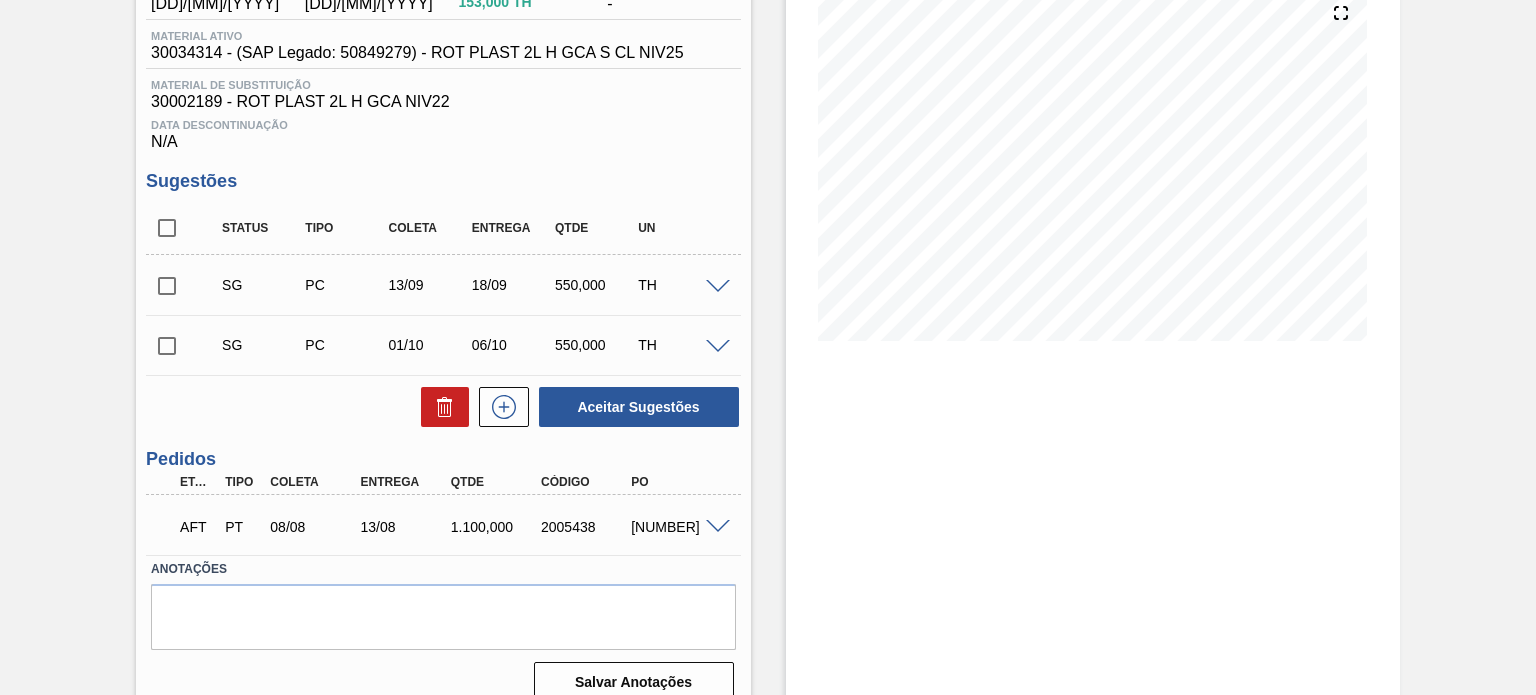 scroll, scrollTop: 268, scrollLeft: 0, axis: vertical 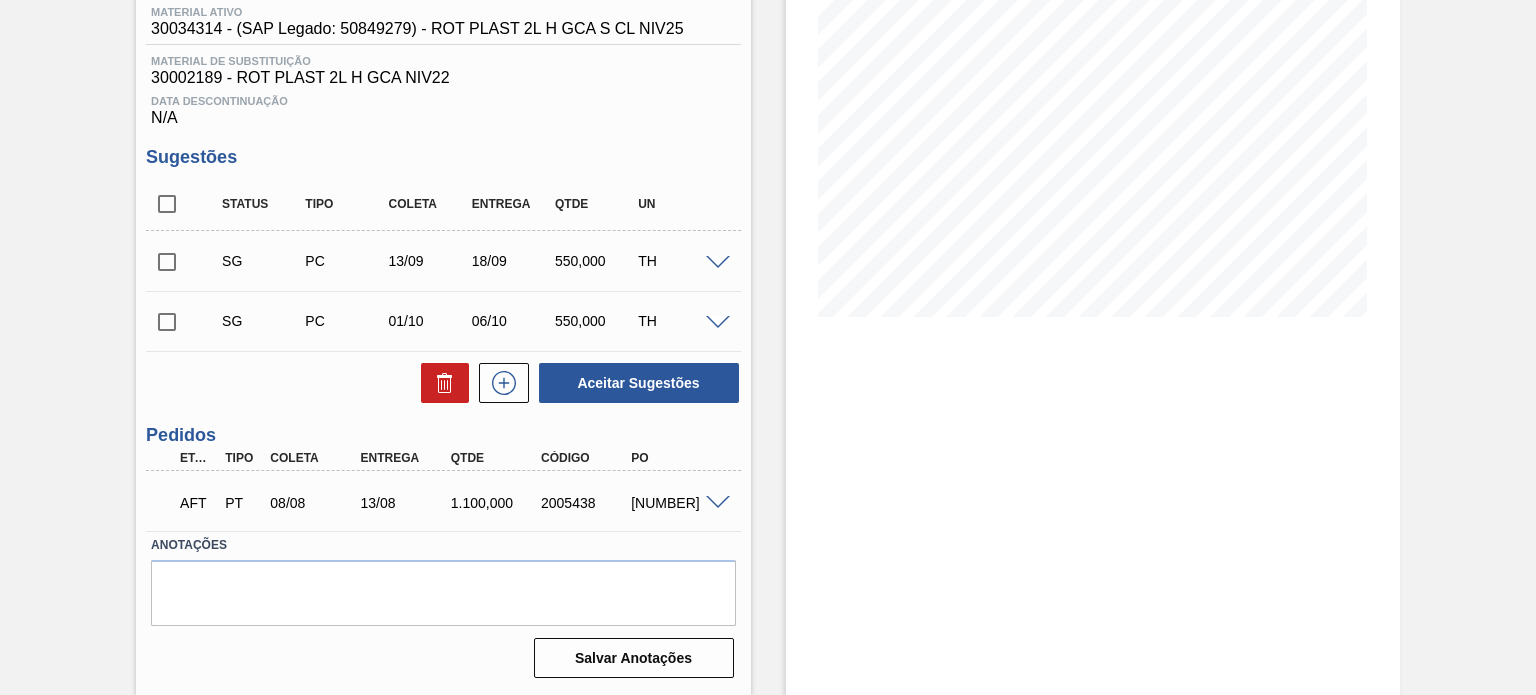 click on "5800343696" at bounding box center [675, 503] 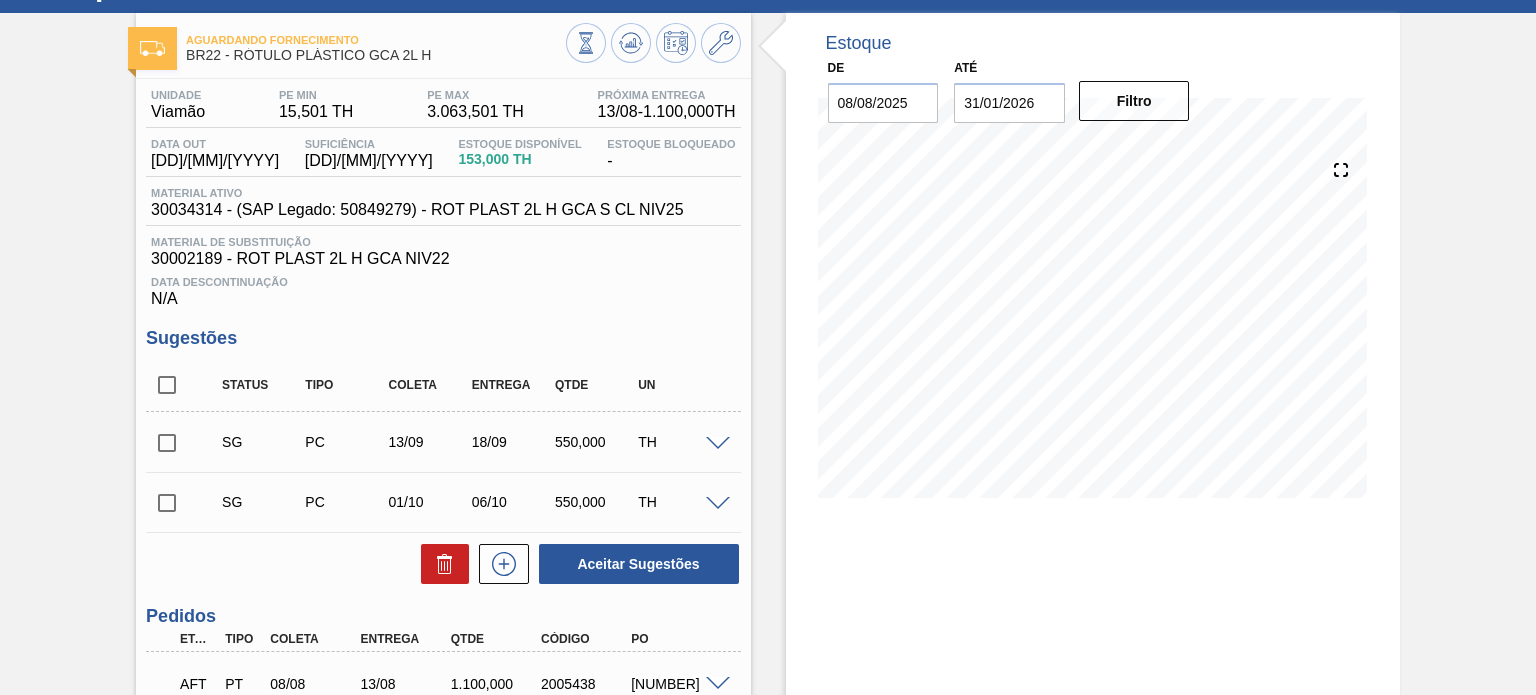 scroll, scrollTop: 0, scrollLeft: 0, axis: both 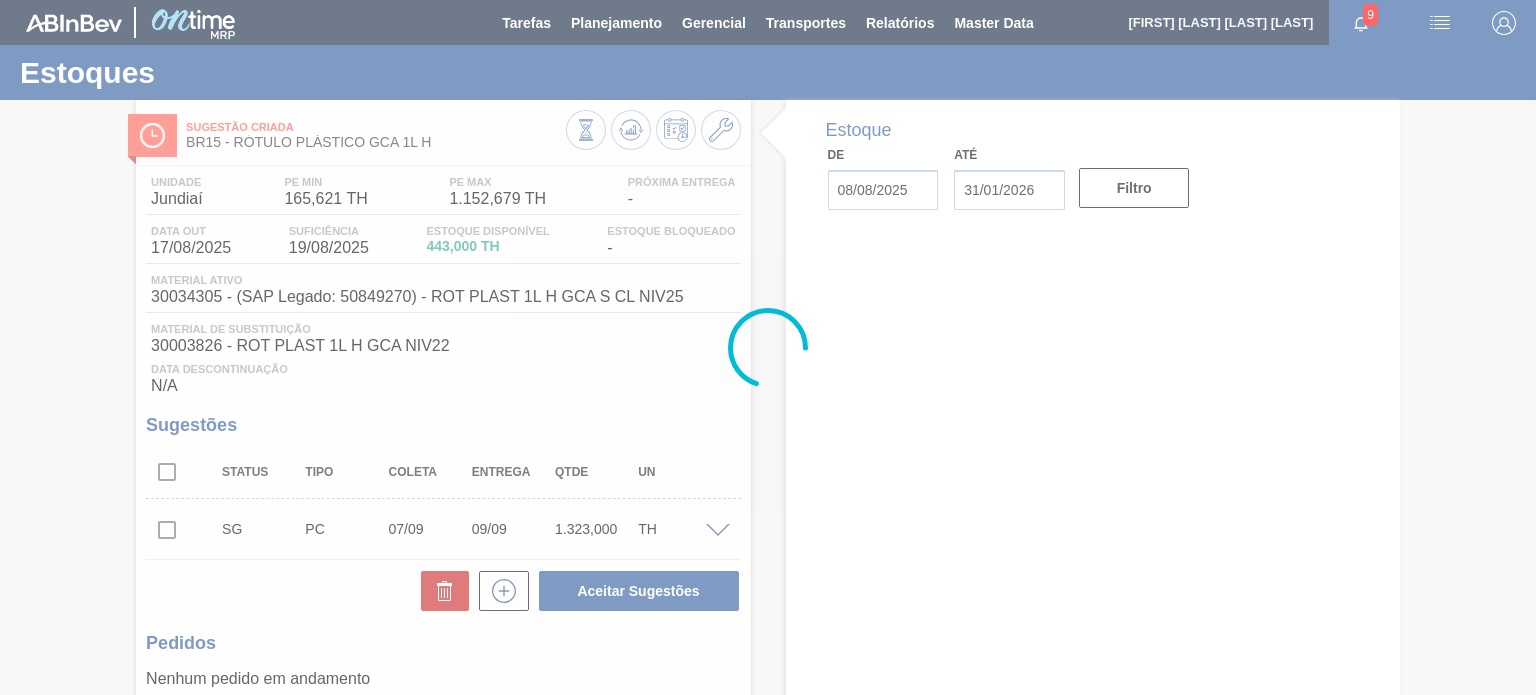 click at bounding box center (768, 347) 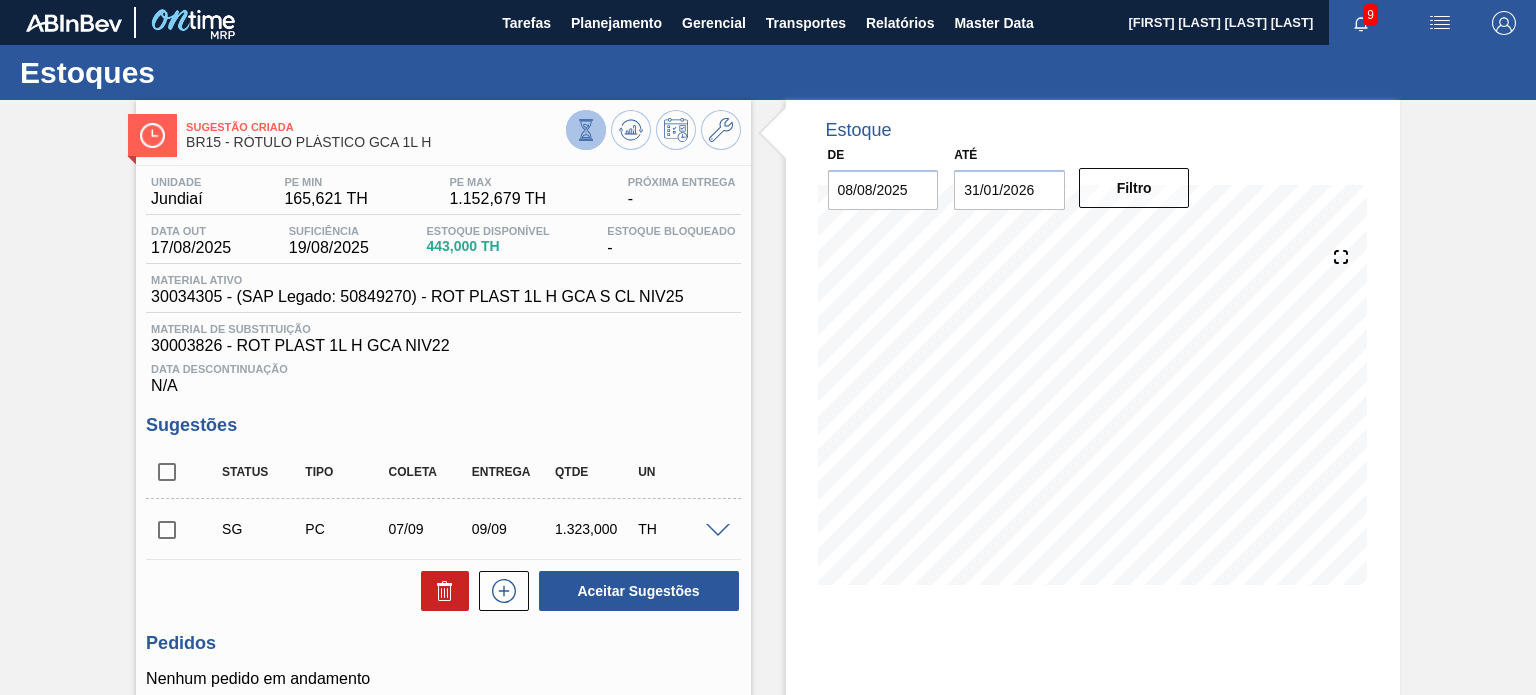 click 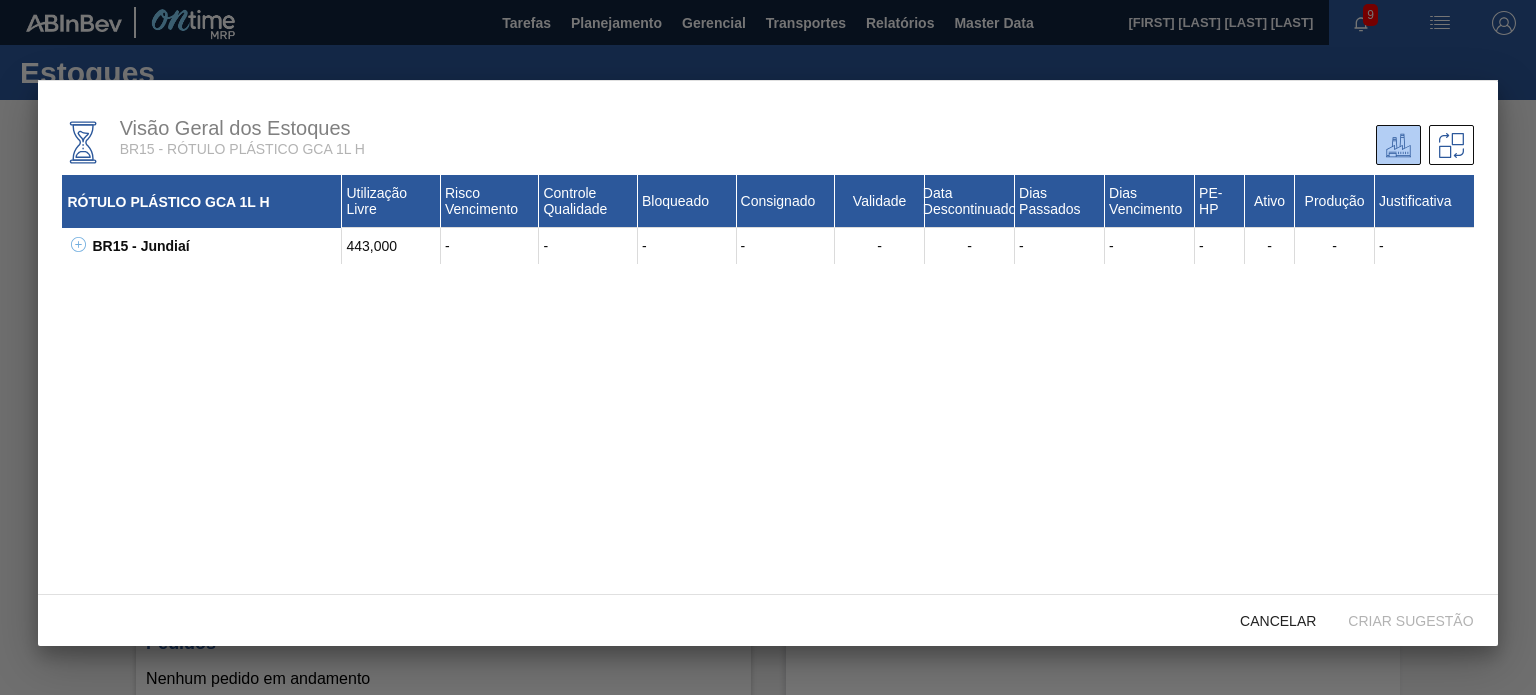 click on "BR15 - [CITY] 443,000 - - - - - - - - - - - - 30003826 - ROT PLAST 1L H GCA NIV22 443,000 - - - - - - - - 75 Não Sim - X011606002 - - - - - 01/01/2026 - 584 - - - - - X011606002 - - - - - 01/01/2026 - 584 - - - - - X011606001 - - - - - 02/01/2026 - 583 - - - - - X011606001 - - - - - 02/01/2026 - 583 - - - - - X011606001 - - - - - 02/01/2026 - 583 - - - - - X011606003 - - - - - 02/01/2026 - 583 - - - - - X020106001 - - - - - 29/01/2026 - 556 - - - - - X020106001 - - - - - 29/01/2026 - 556 - - - - - X020106001 - - - - - 29/01/2026 - 556 - - - - - 0000151998 - - - - - 31/01/2026 - 554 - - - - - 0000151998 443,000 - - - - 31/01/2026 - 554 - - - - - X022806001 - - - - - 21/02/2026 - 533 - - - - - X022806001 - - - - - 21/02/2026 - 533 - - - - - 0000110516 - - - - - 21/03/2026 - 505 - - - - - 0000110516 - - - - - 21/03/2026 - 505 - - - - - 0000110516 - - - - - 21/03/2026 - 505 - - - - - 0000252098 - - - - - 25/01/2027 - 195 - - - - - 30007302 - ROT PLAST 1L H GCA NIV19" at bounding box center [767, 246] 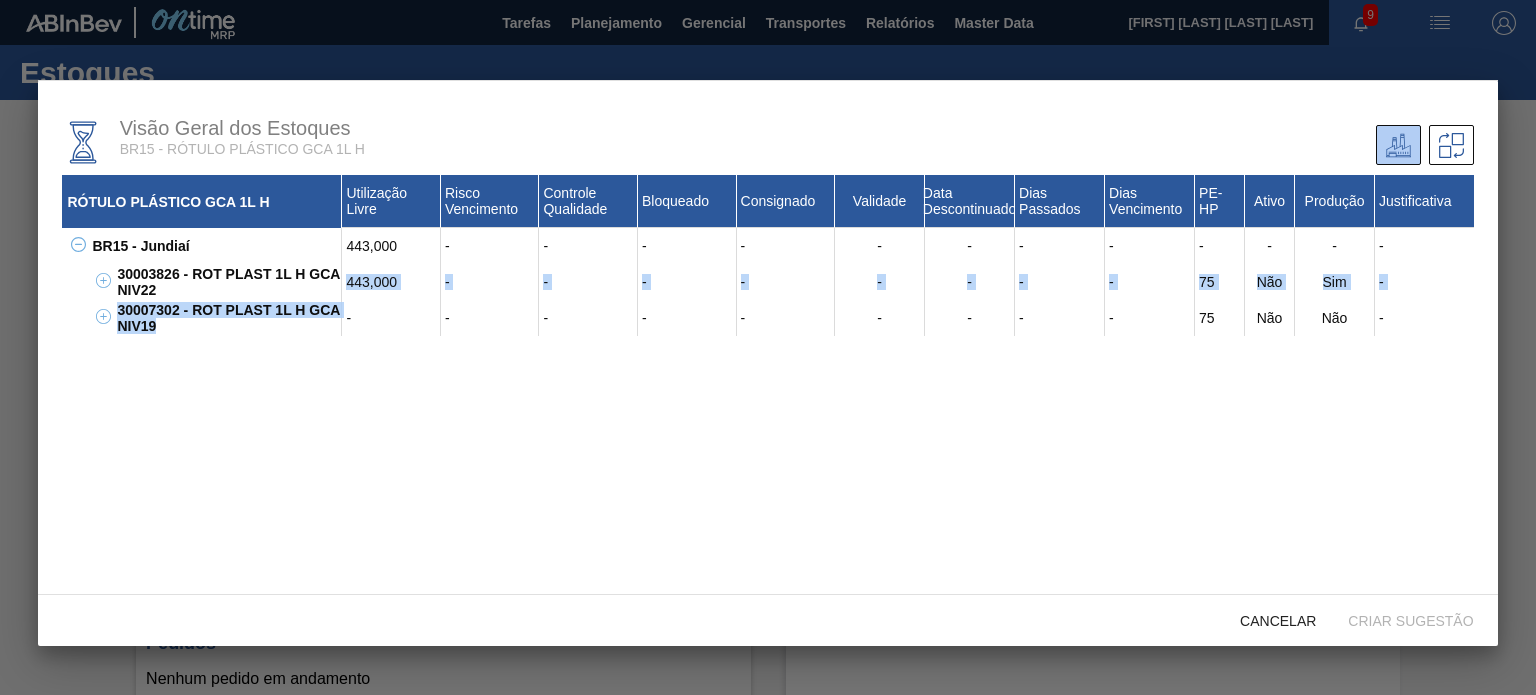 drag, startPoint x: 233, startPoint y: 335, endPoint x: 168, endPoint y: 301, distance: 73.3553 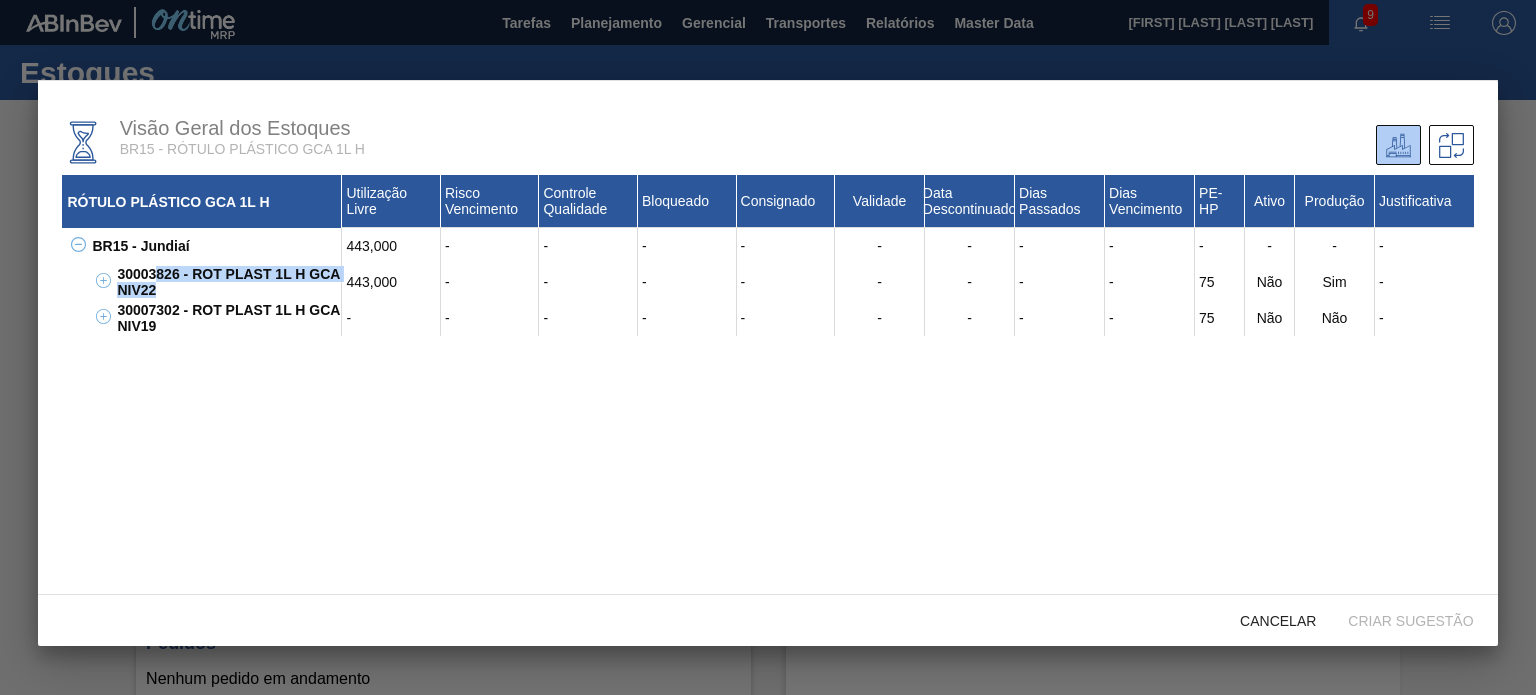 drag, startPoint x: 208, startPoint y: 290, endPoint x: 154, endPoint y: 279, distance: 55.108982 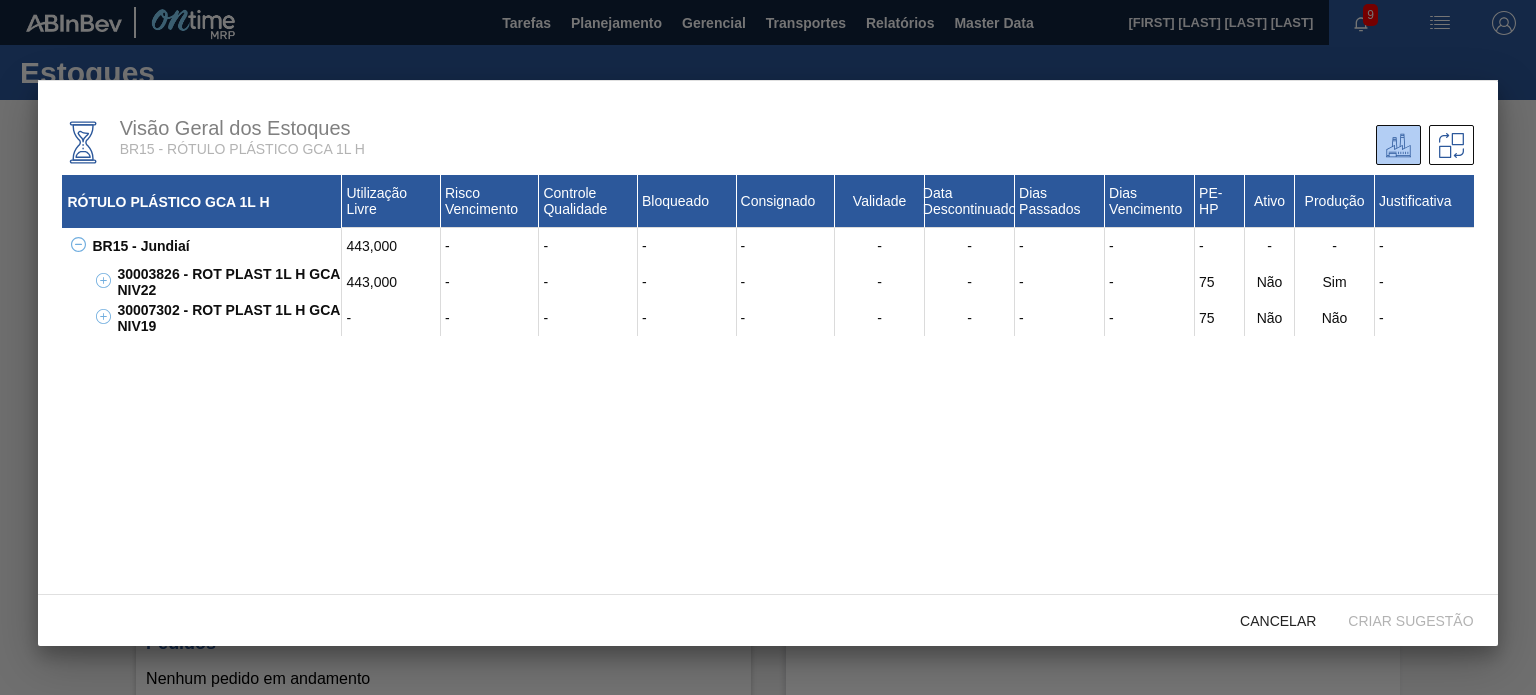 click on "30003826 - ROT PLAST 1L H GCA NIV22" at bounding box center (227, 282) 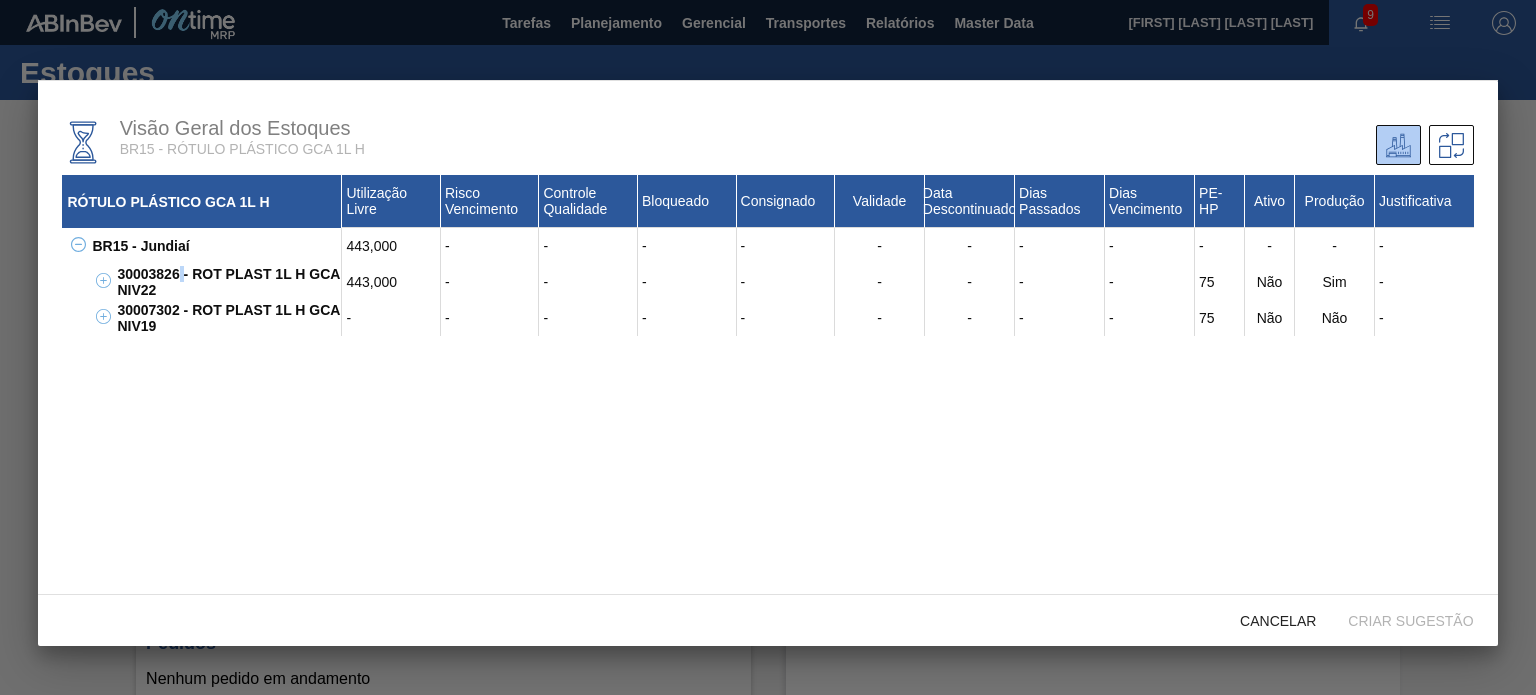 click on "30003826 - ROT PLAST 1L H GCA NIV22" at bounding box center (227, 282) 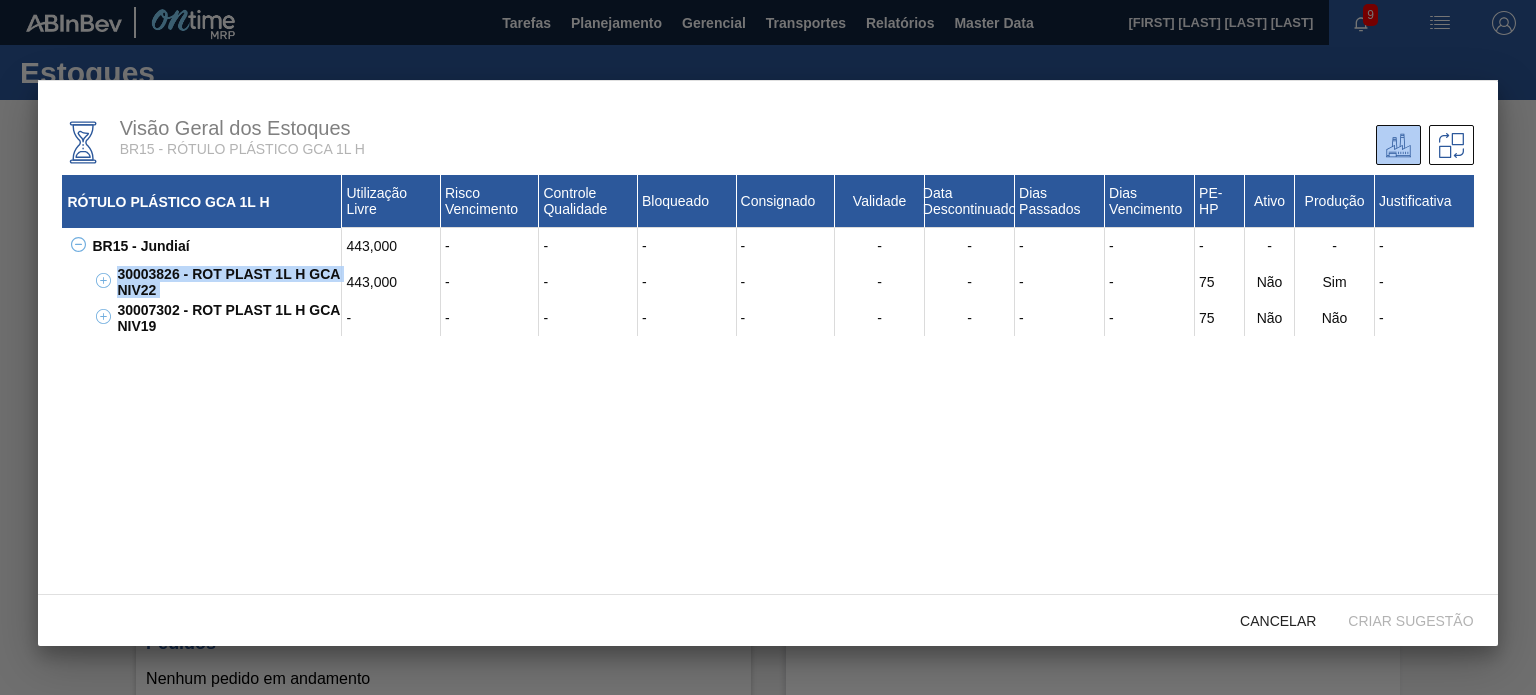click on "30003826 - ROT PLAST 1L H GCA NIV22" at bounding box center (227, 282) 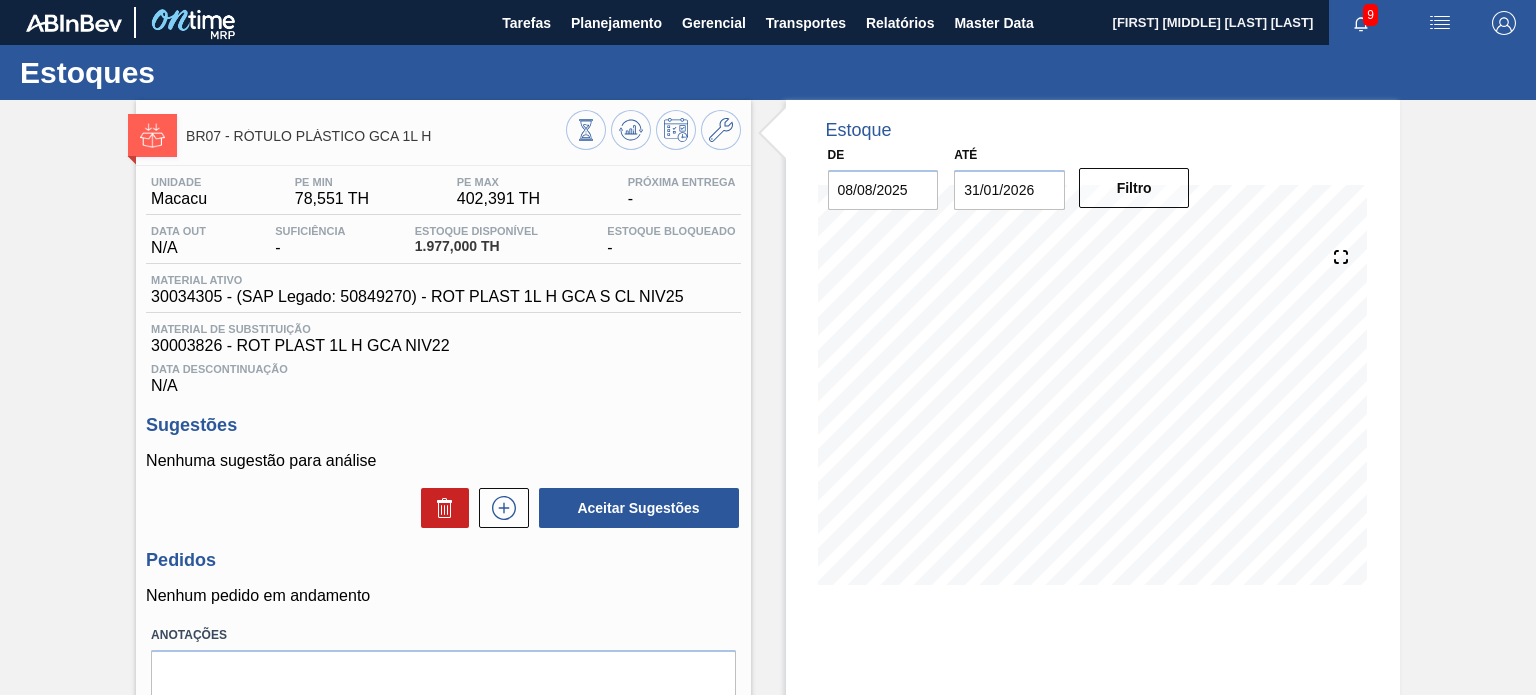 scroll, scrollTop: 0, scrollLeft: 0, axis: both 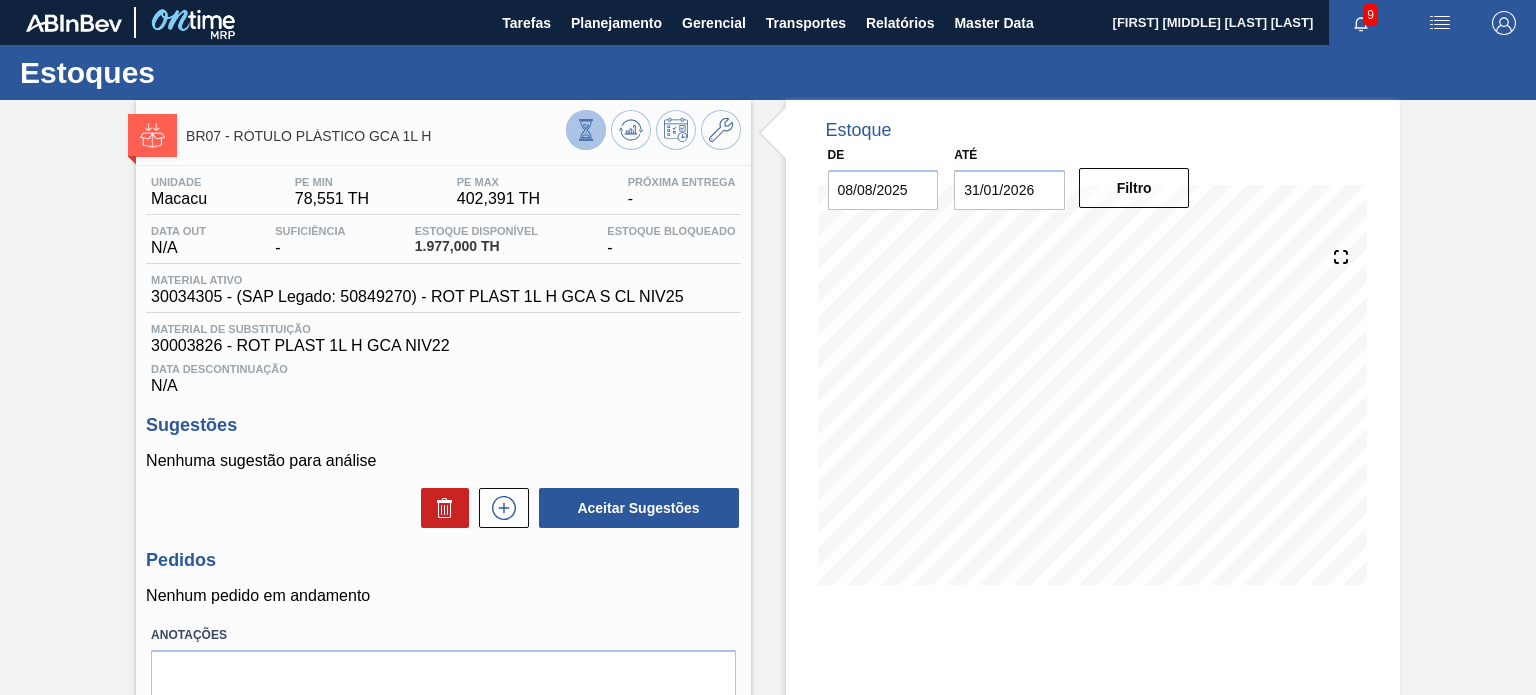 click 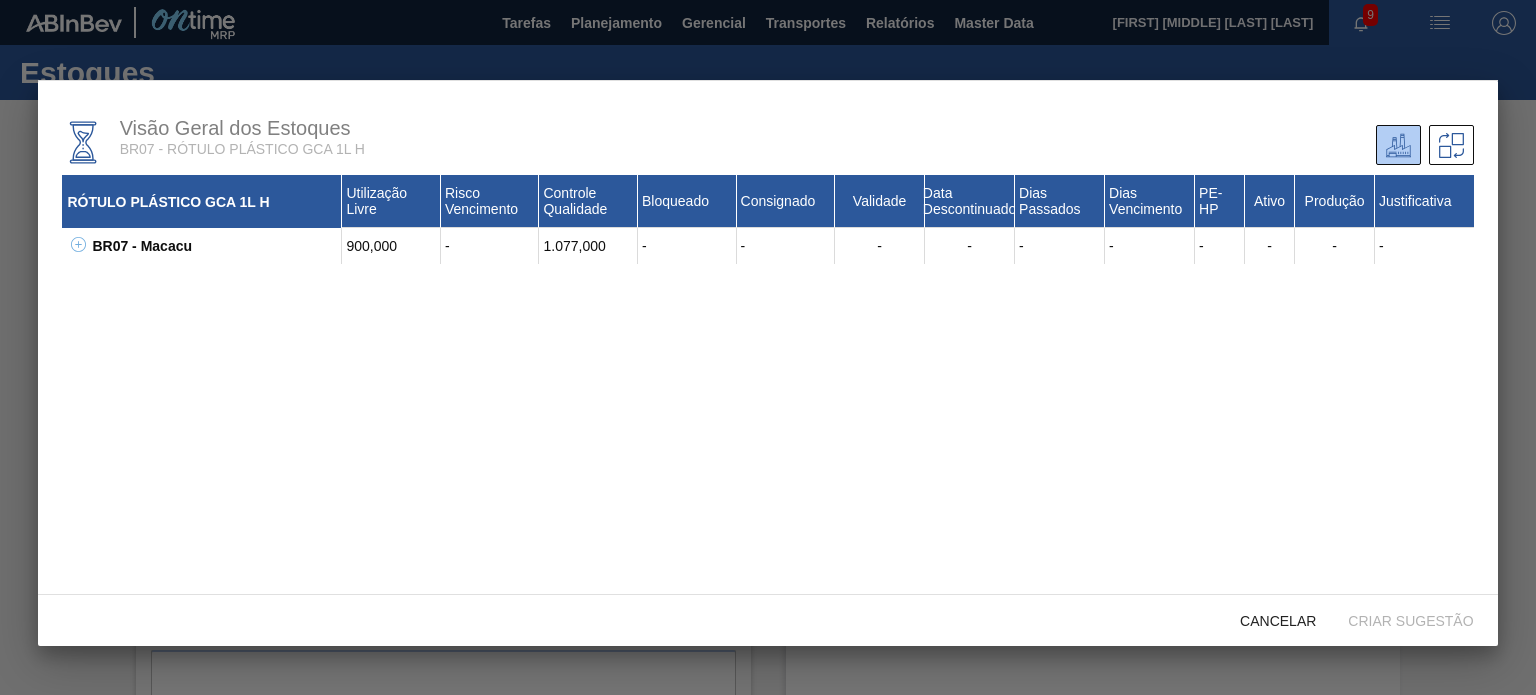 click 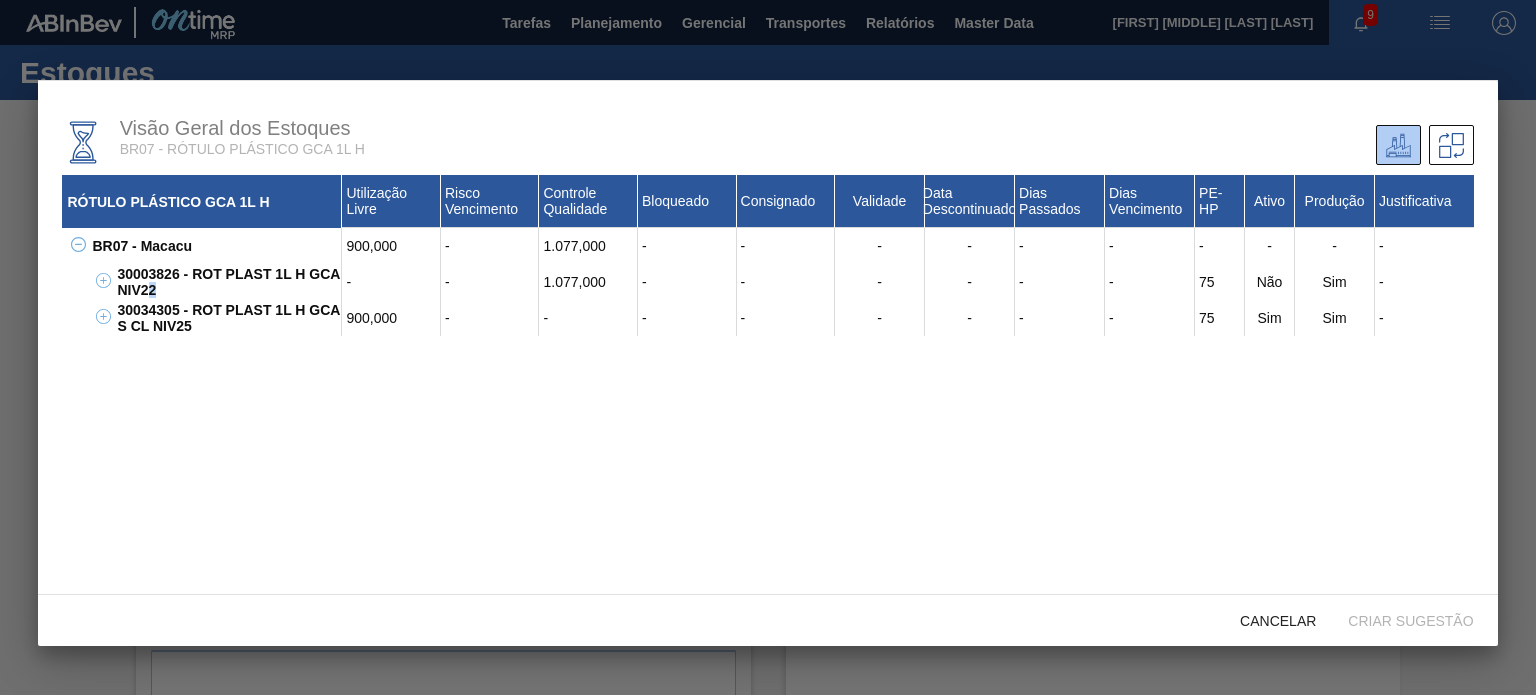 drag, startPoint x: 212, startPoint y: 294, endPoint x: 150, endPoint y: 291, distance: 62.072536 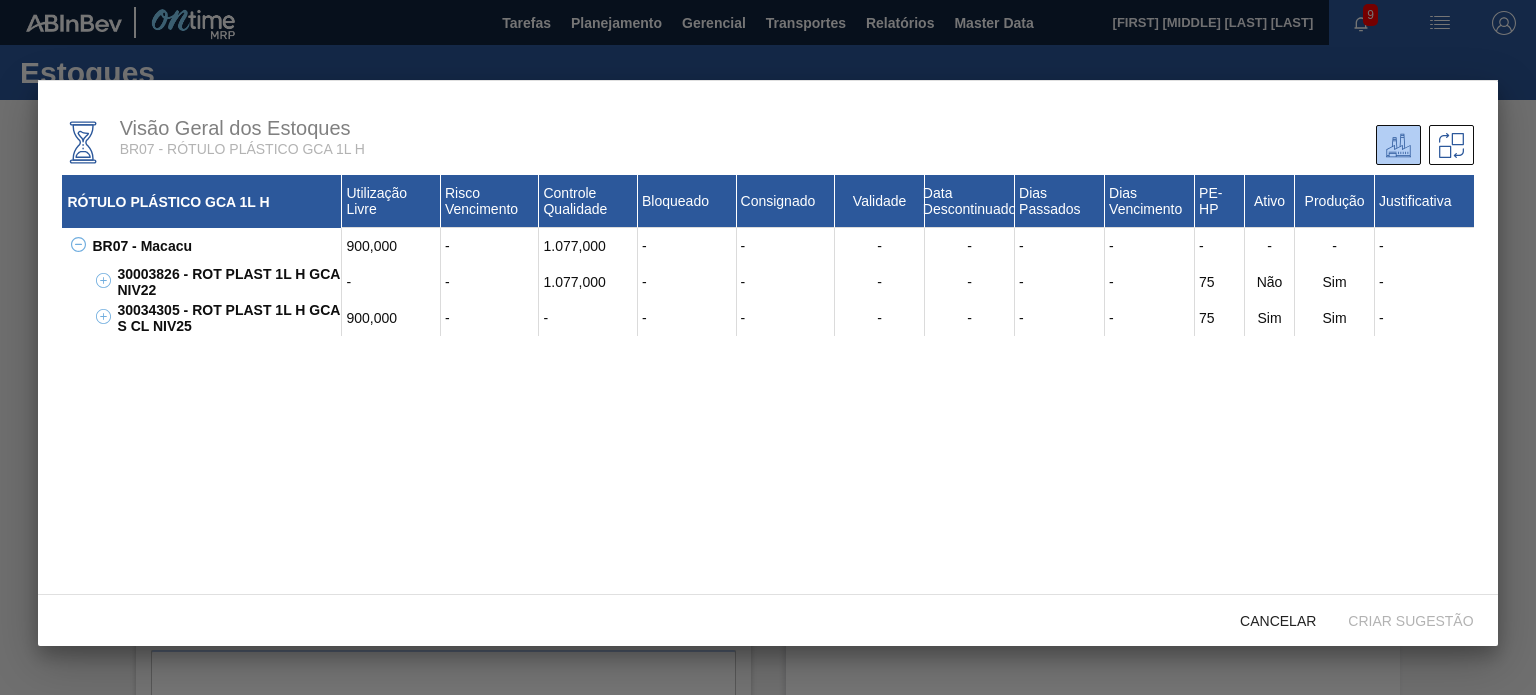 click on "30034305 - ROT PLAST 1L H GCA S CL NIV25" at bounding box center [227, 318] 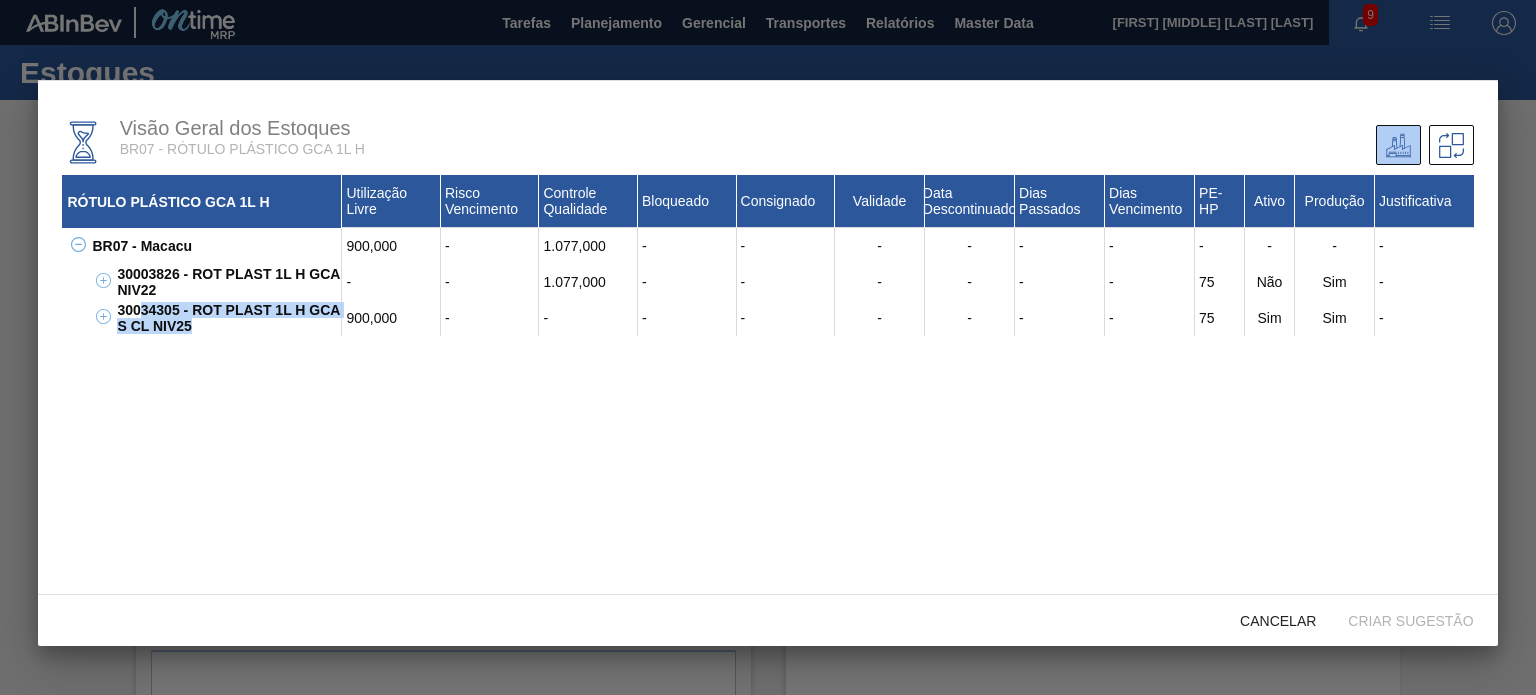 drag, startPoint x: 169, startPoint y: 327, endPoint x: 136, endPoint y: 317, distance: 34.48188 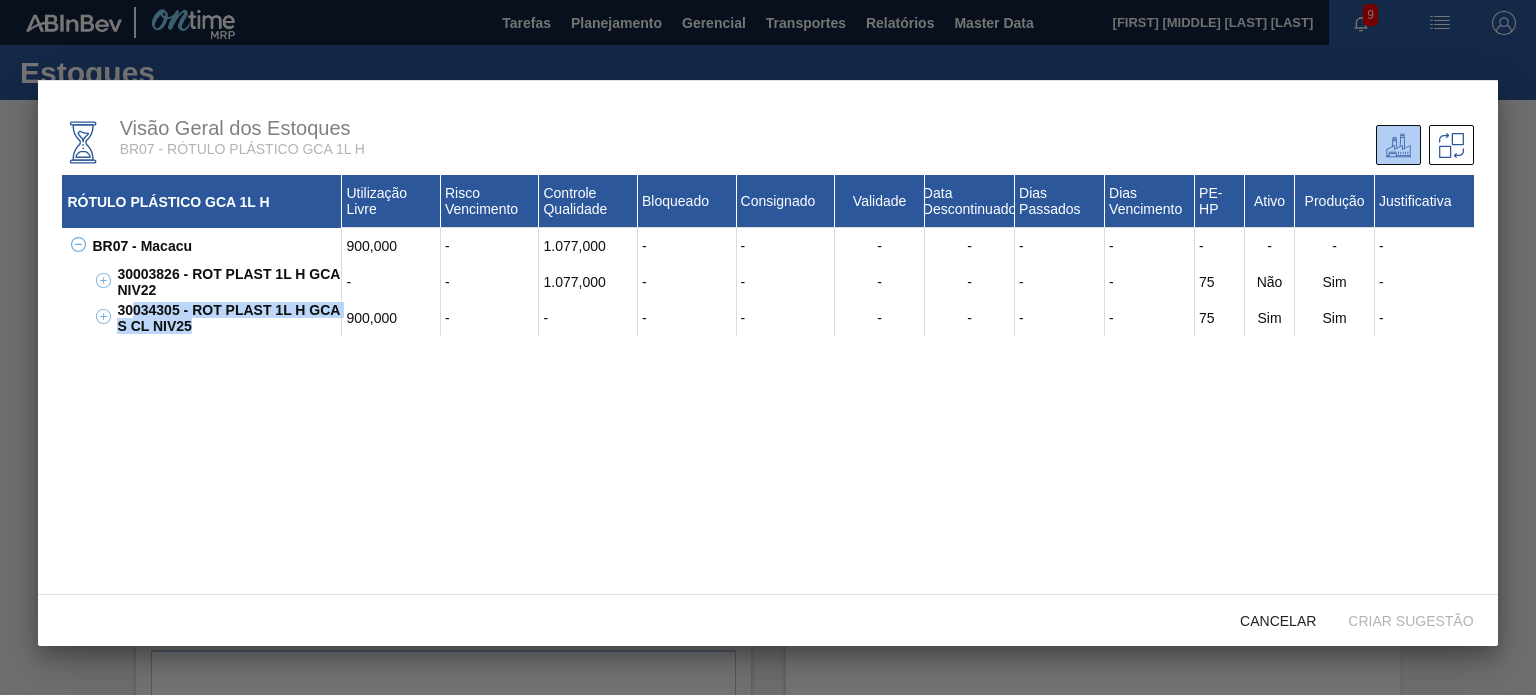 click on "30034305 - ROT PLAST 1L H GCA S CL NIV25" at bounding box center [227, 318] 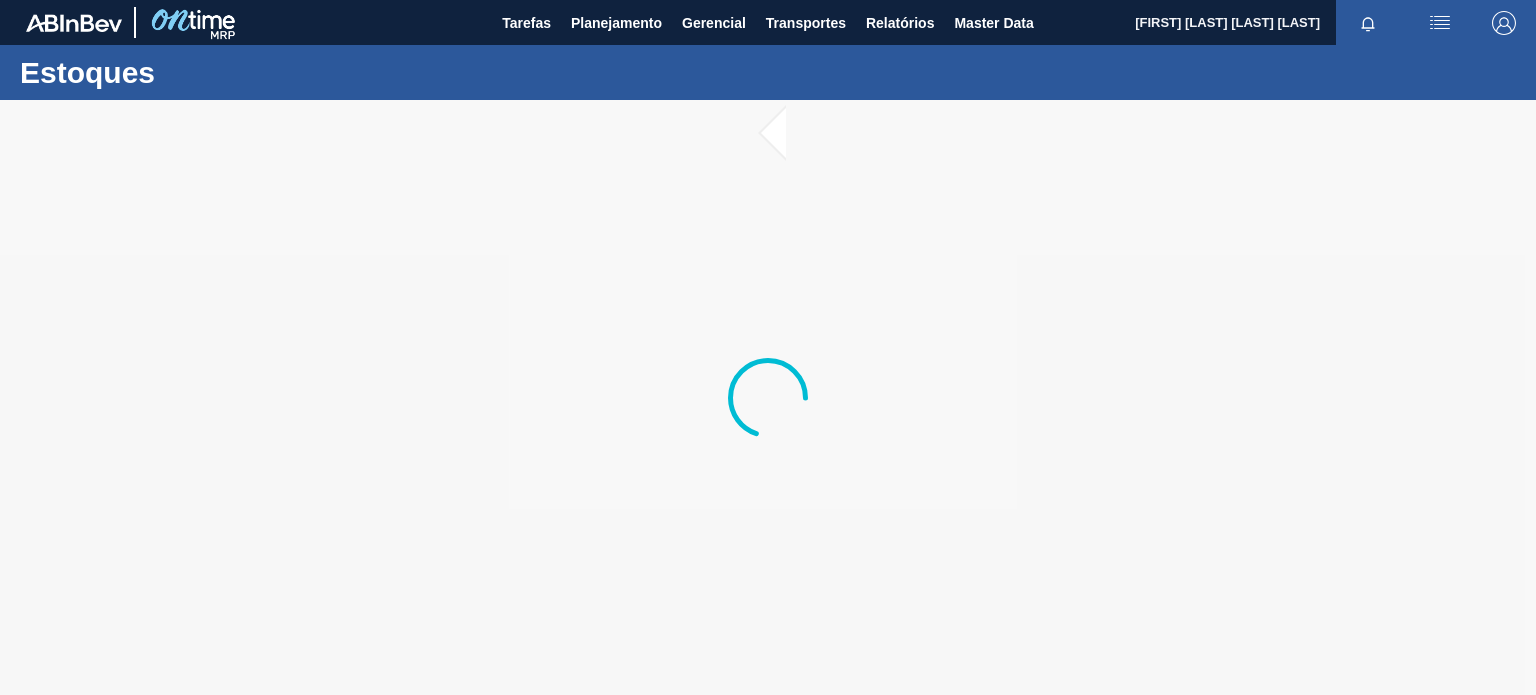 scroll, scrollTop: 0, scrollLeft: 0, axis: both 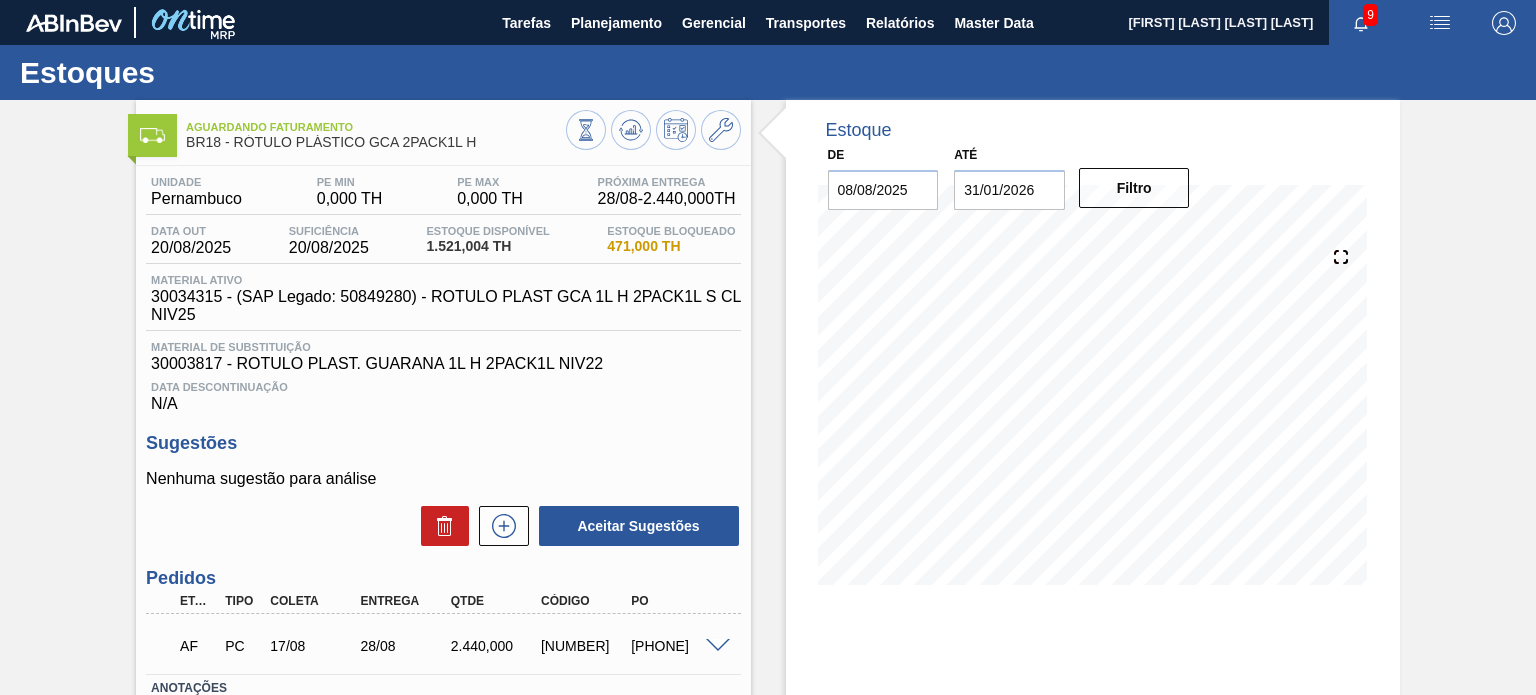 click at bounding box center [653, 132] 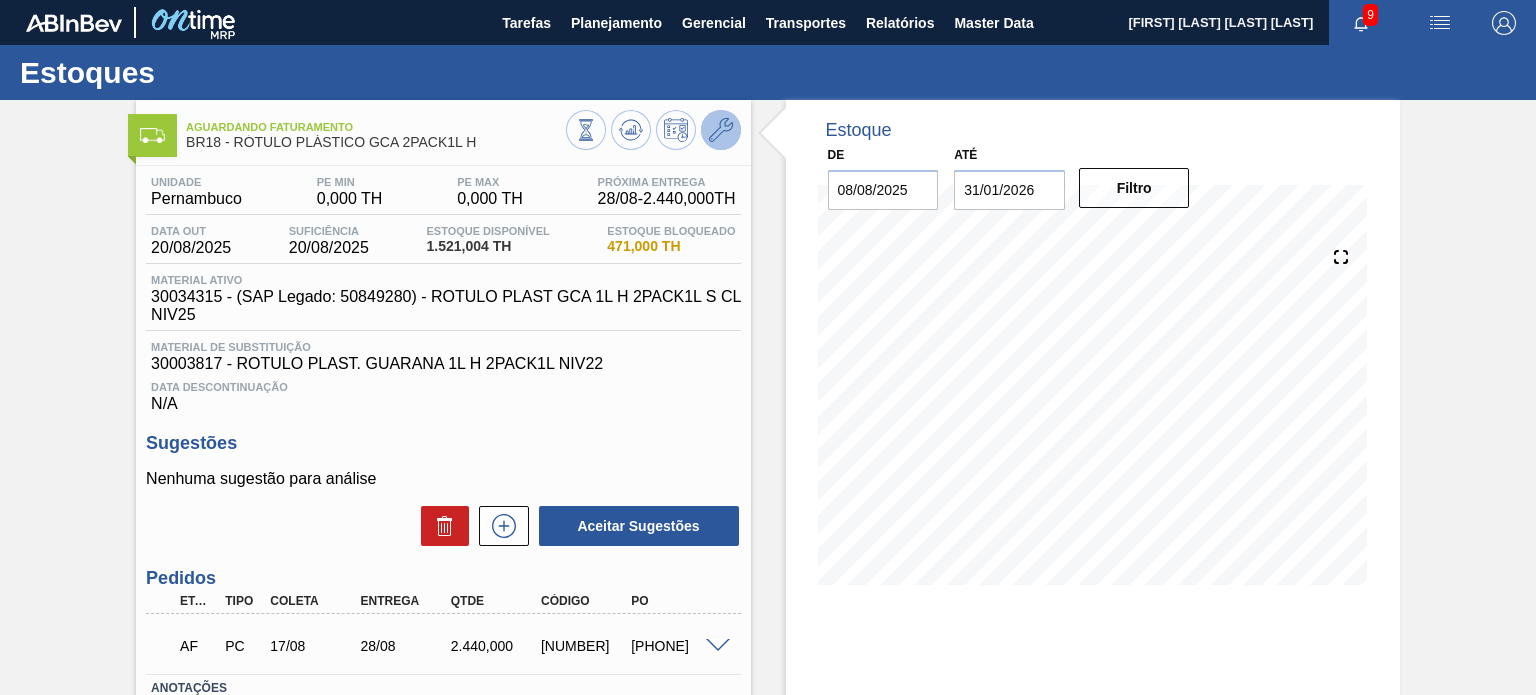 click 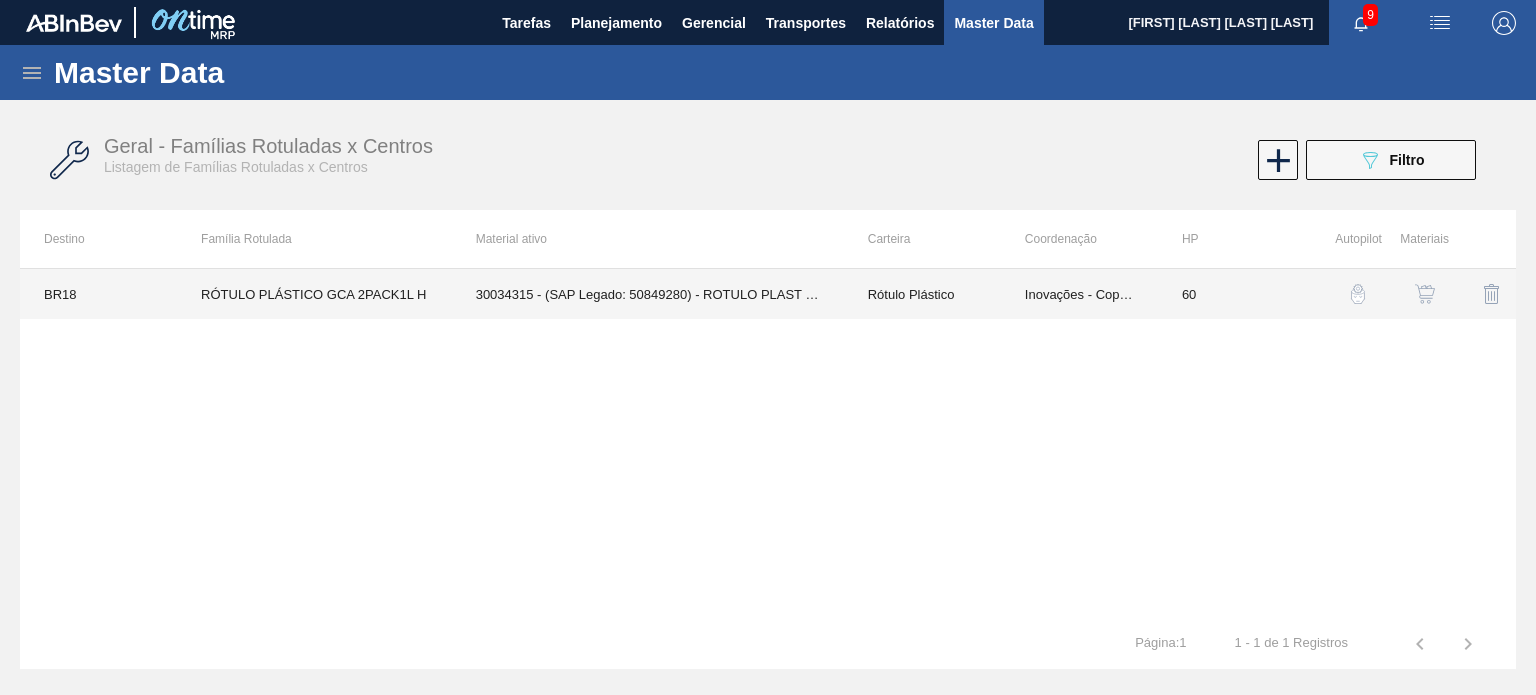 click on "Inovações - Copacker" at bounding box center [1079, 294] 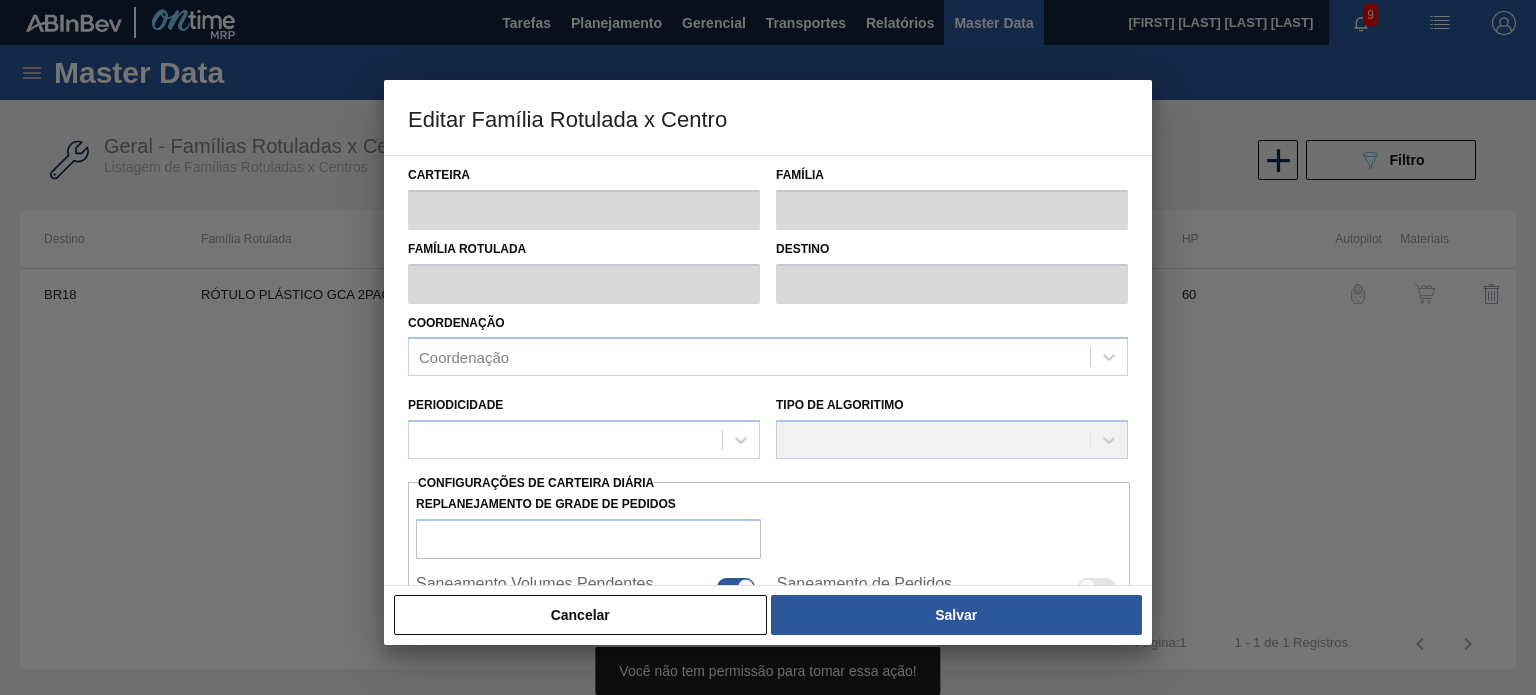type on "Rótulo Plástico" 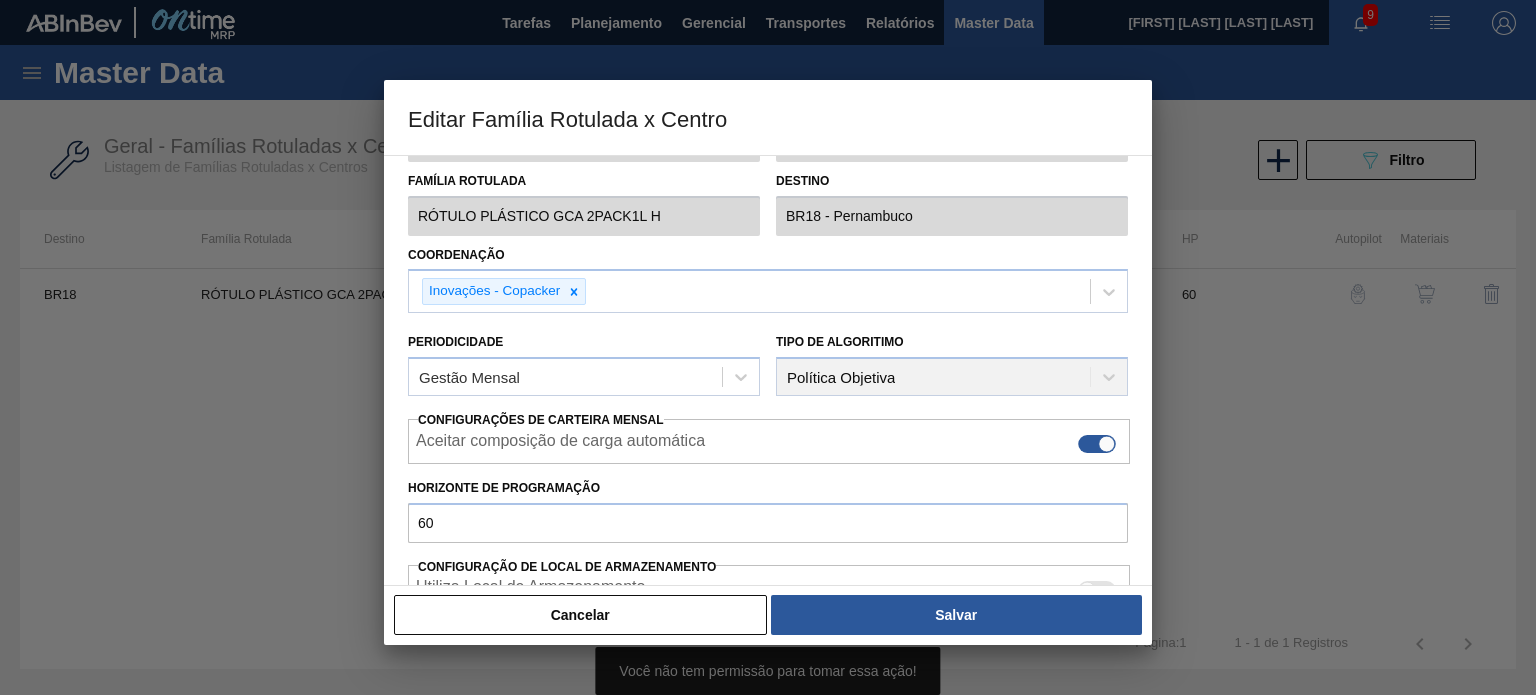 scroll, scrollTop: 100, scrollLeft: 0, axis: vertical 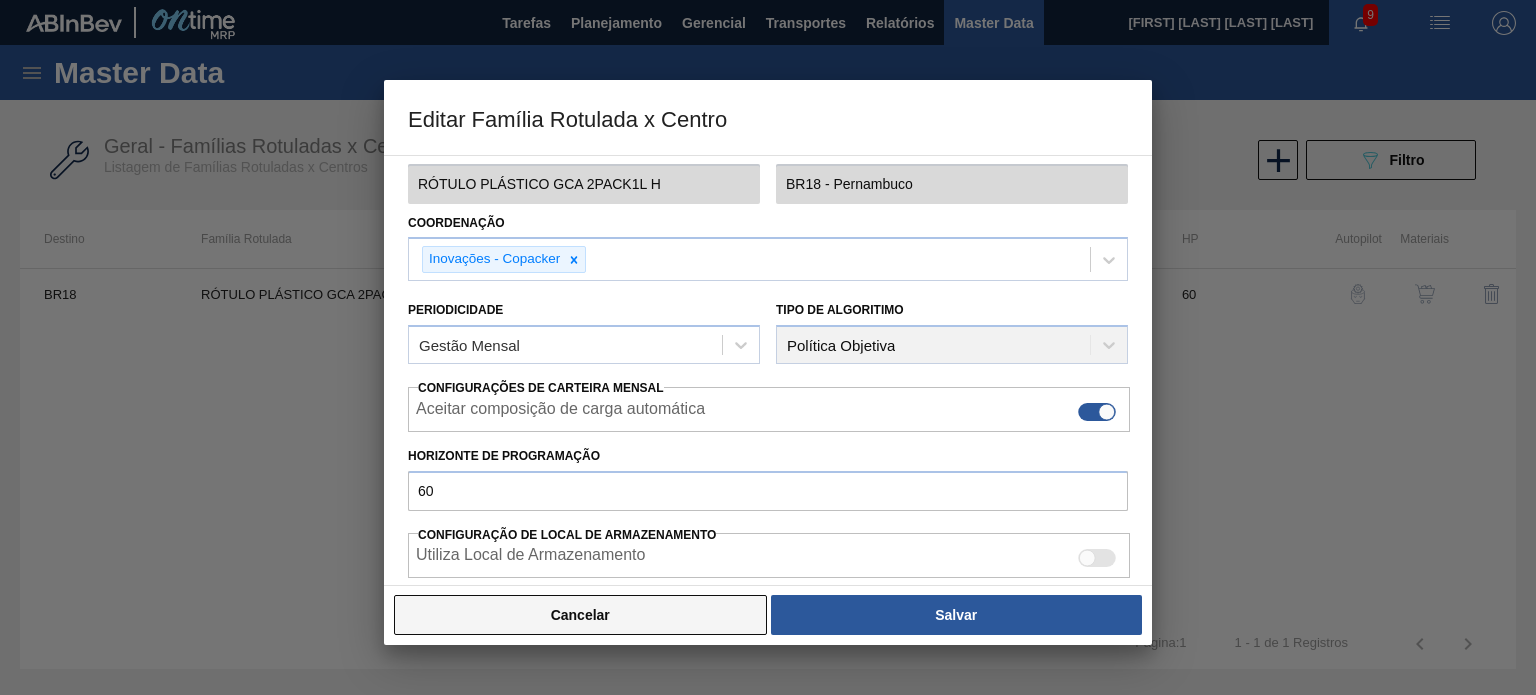 click on "Cancelar" at bounding box center [580, 615] 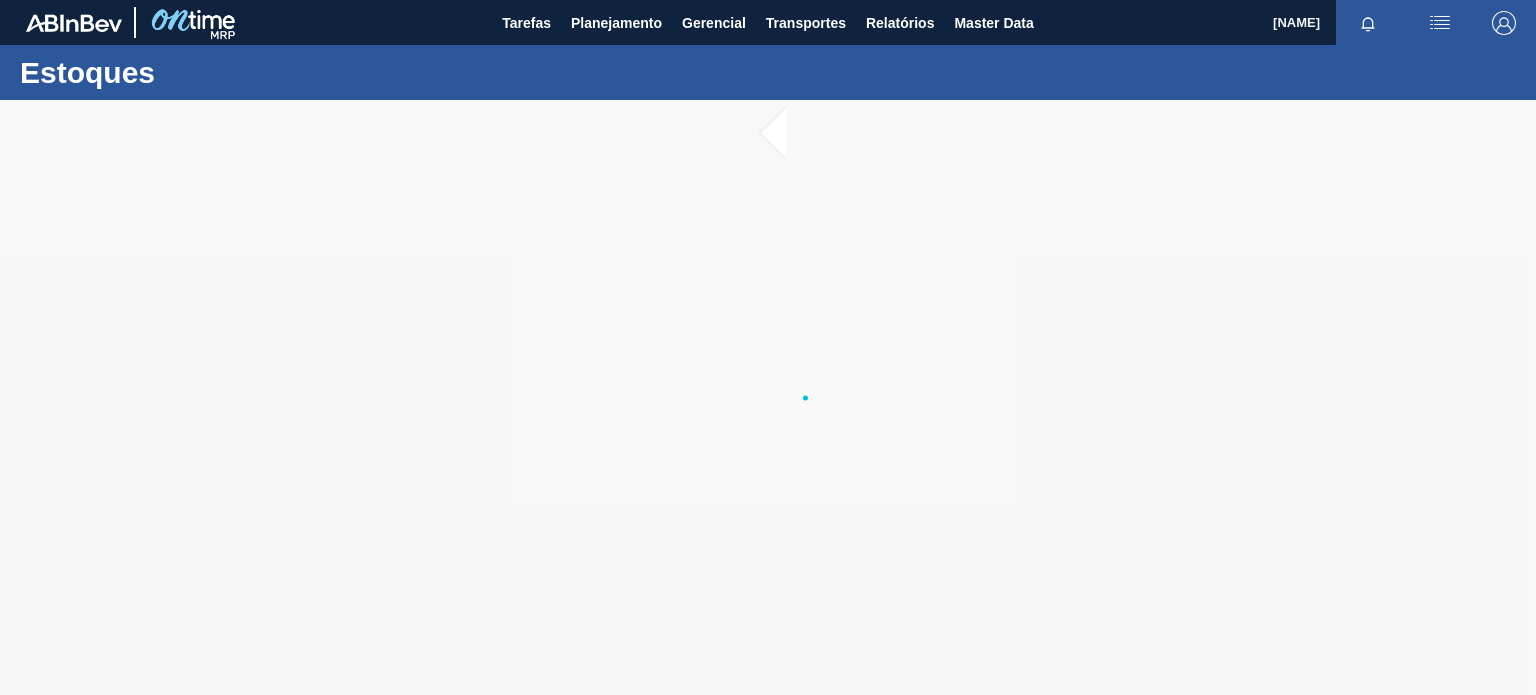 scroll, scrollTop: 0, scrollLeft: 0, axis: both 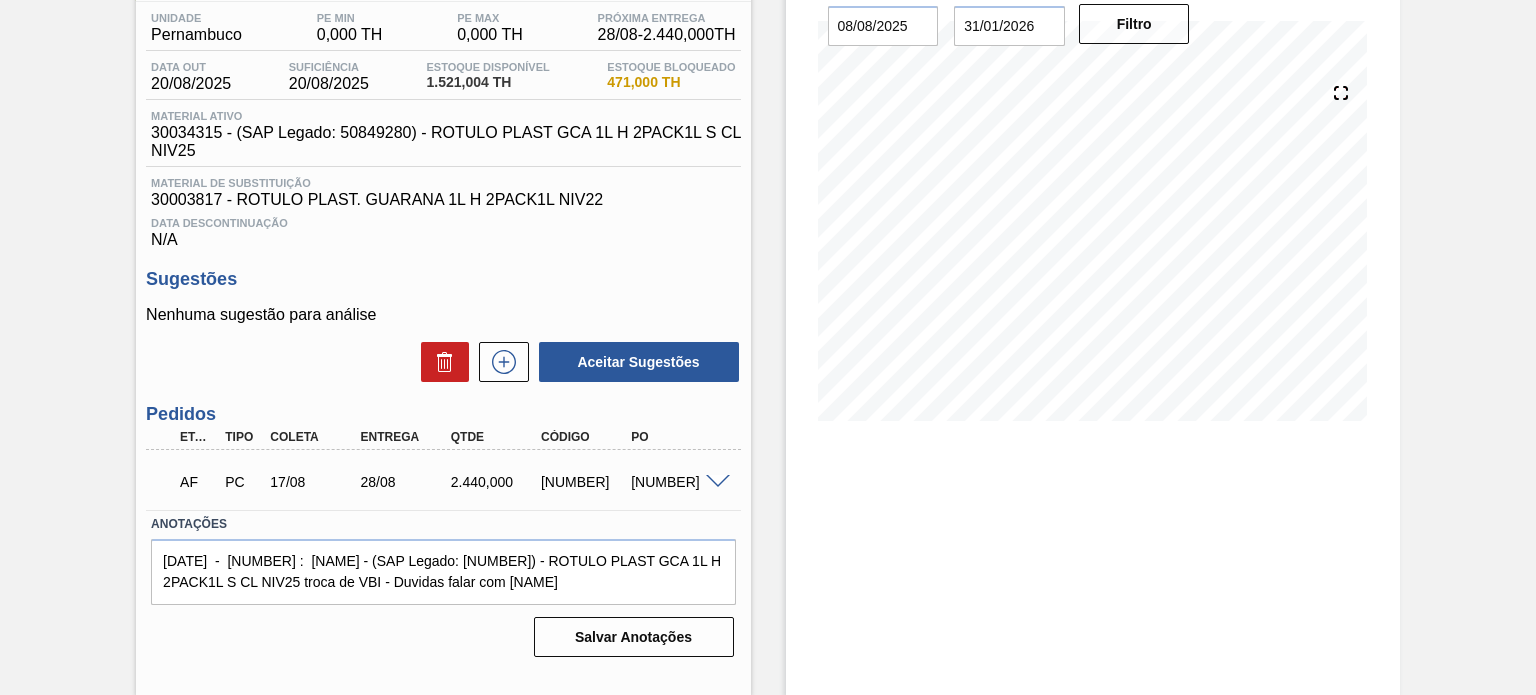 click at bounding box center [718, 482] 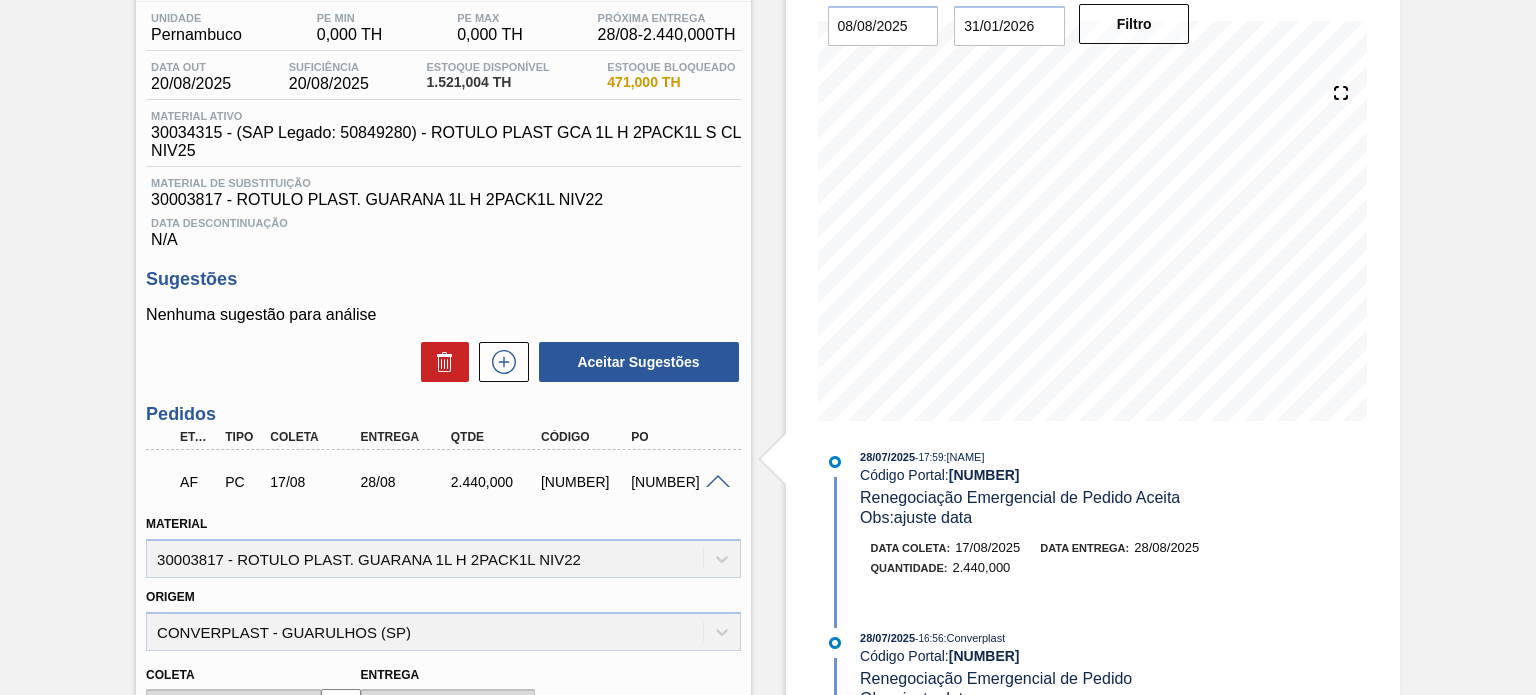 scroll, scrollTop: 0, scrollLeft: 0, axis: both 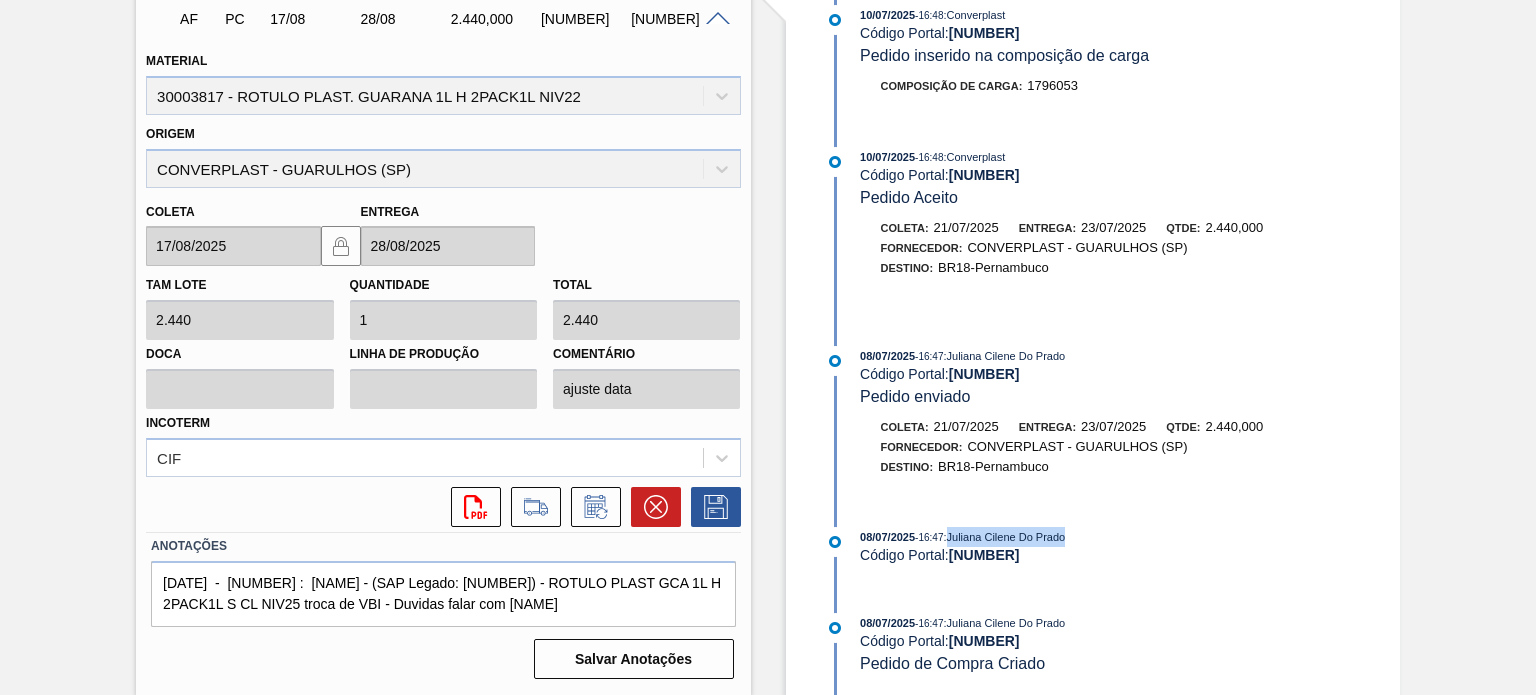 drag, startPoint x: 1076, startPoint y: 534, endPoint x: 956, endPoint y: 526, distance: 120.26637 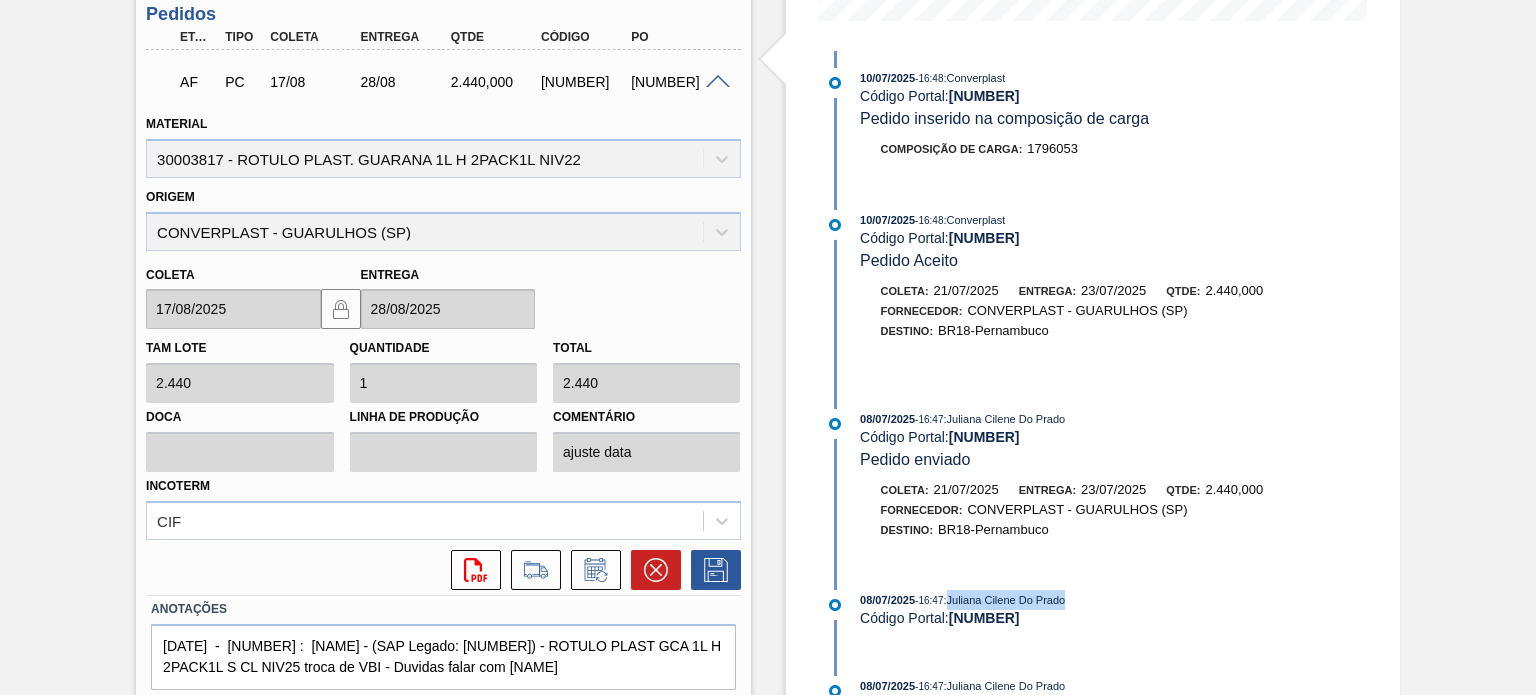 scroll, scrollTop: 427, scrollLeft: 0, axis: vertical 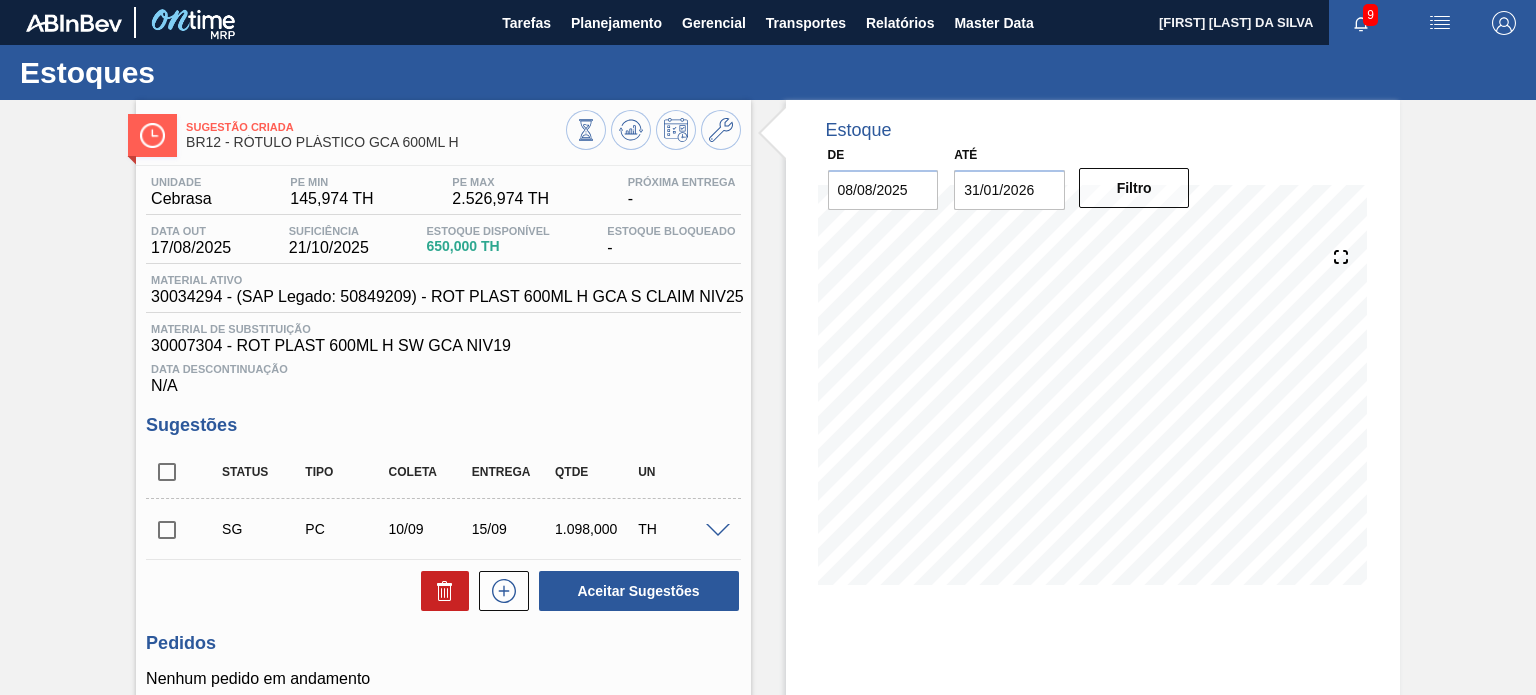 click at bounding box center [167, 472] 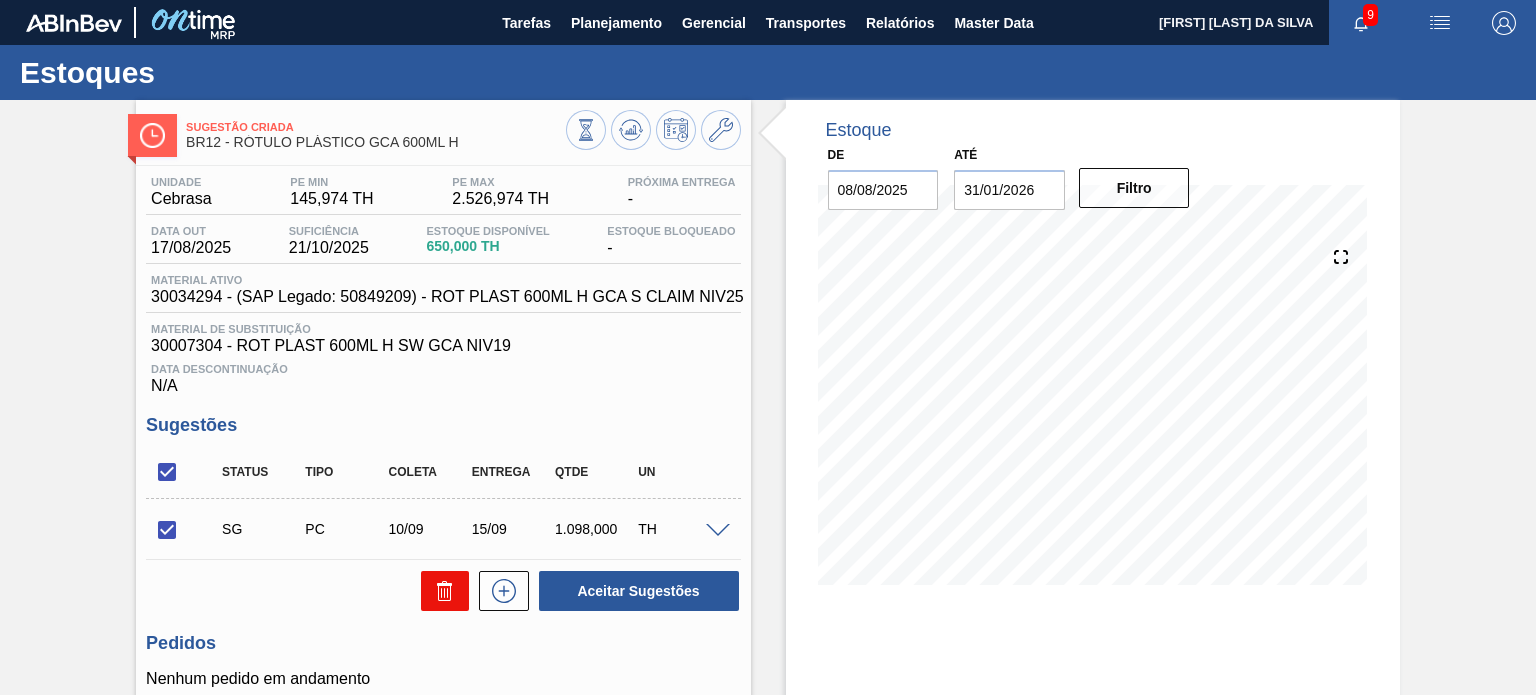 click 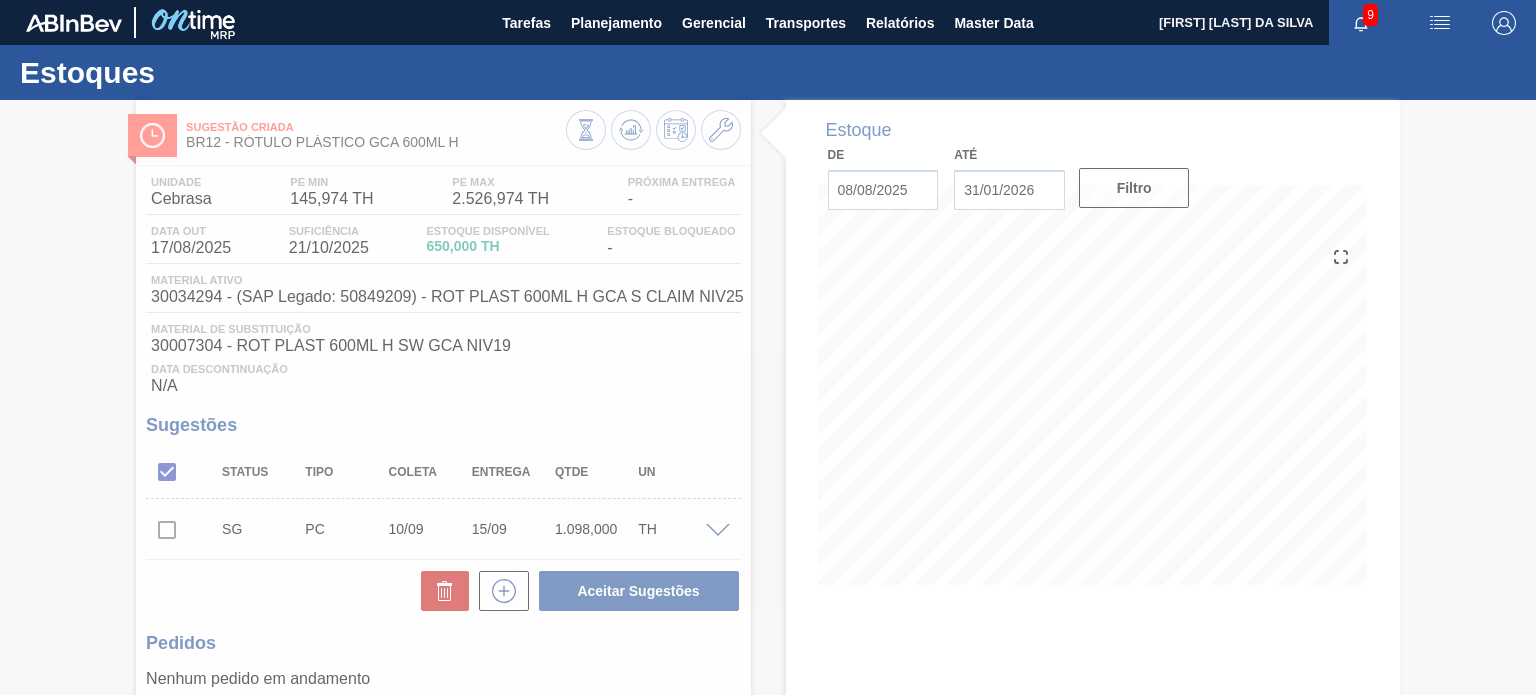 type 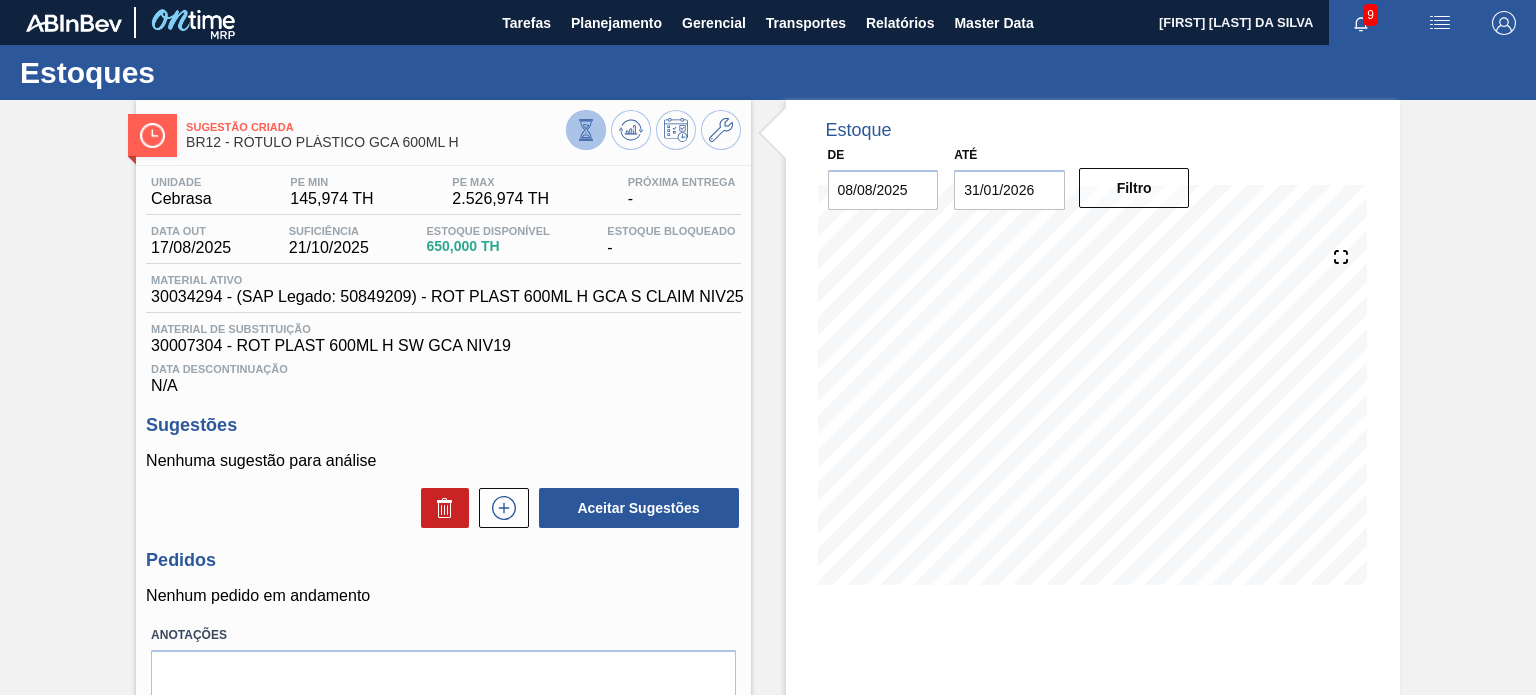click 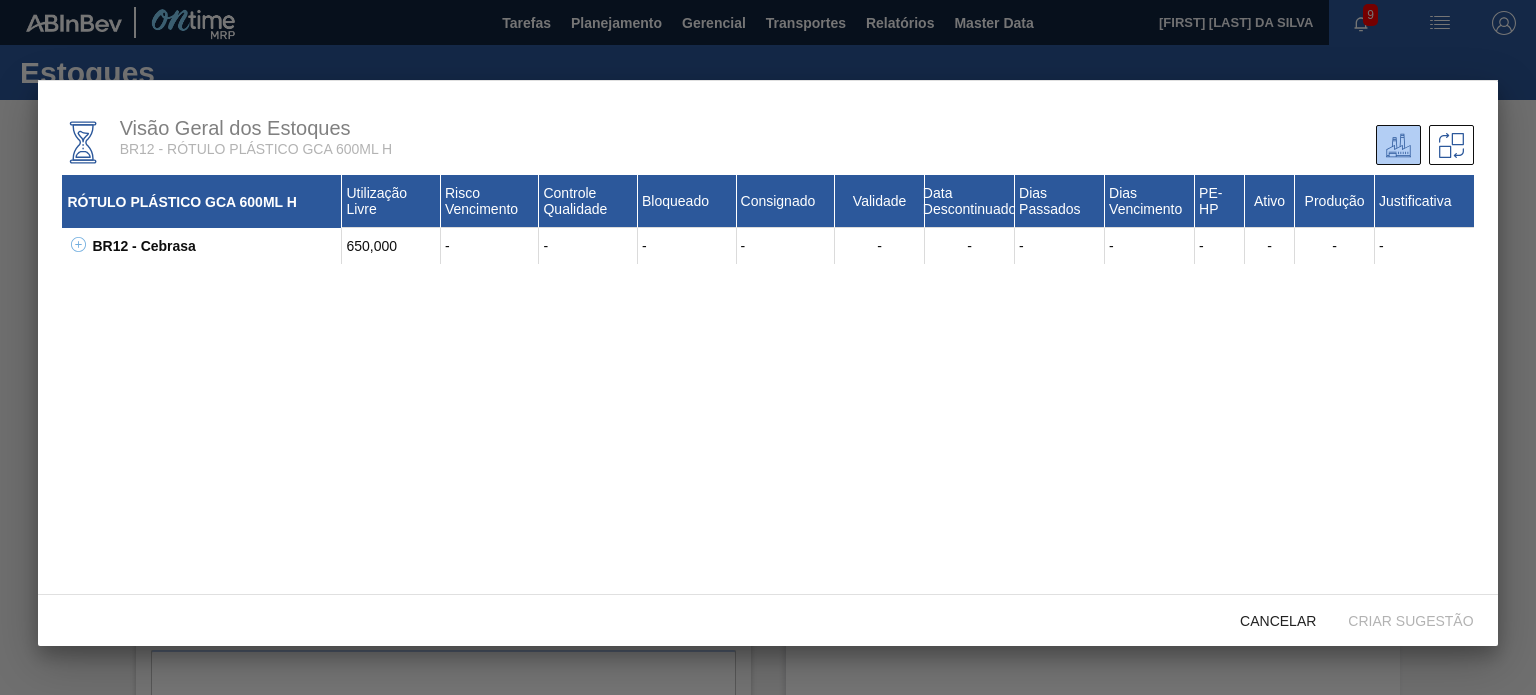 click on "Visão Geral dos Estoques BR12 - RÓTULO PLÁSTICO GCA 600ML H   RÓTULO PLÁSTICO GCA 600ML H Utilização Livre Risco Vencimento Controle Qualidade Bloqueado Consignado Validade Data Descontinuado Dias Passados Dias Vencimento PE-HP Ativo Produção Justificativa BR12 - Cebrasa 650,000 - - - - - - - - - - - - 30003814 - ROT PLAST 600ML H SW GCA NIV22 - - - - - - - - - 75 Não Sim - X050704801 - - - - - 26/04/2026 - 469 - - - - - X050704801 - - - - - 26/04/2026 - 469 - - - - - X050704802 - - - - - 26/04/2026 - 469 - - - - - X061904801 - - - - - 10/06/2026 - 424 - - - - - X061904801 - - - - - 10/06/2026 - 424 - - - - - 30031291 - ROT PLAST 600ML H GCA S/CLAIM NIV22 650,000 - - - - - - - - 75 Não Sim - 0000161077 - - - - - 27/06/2026 - 407 - - - - - 0000161077 - - - - - 27/06/2026 - 407 - - - - - 0000161077 265,168 - - - - 27/06/2026 - 407 - - - - - 0000247642 7,000 - - - - 21/08/2026 - 352 - - - - - 0000247642 18,000 - - - - 21/08/2026 - 352 - - - - - 0000247642 359,832 - - - - 21/08/2026 - 352 - - - - -" at bounding box center [767, 337] 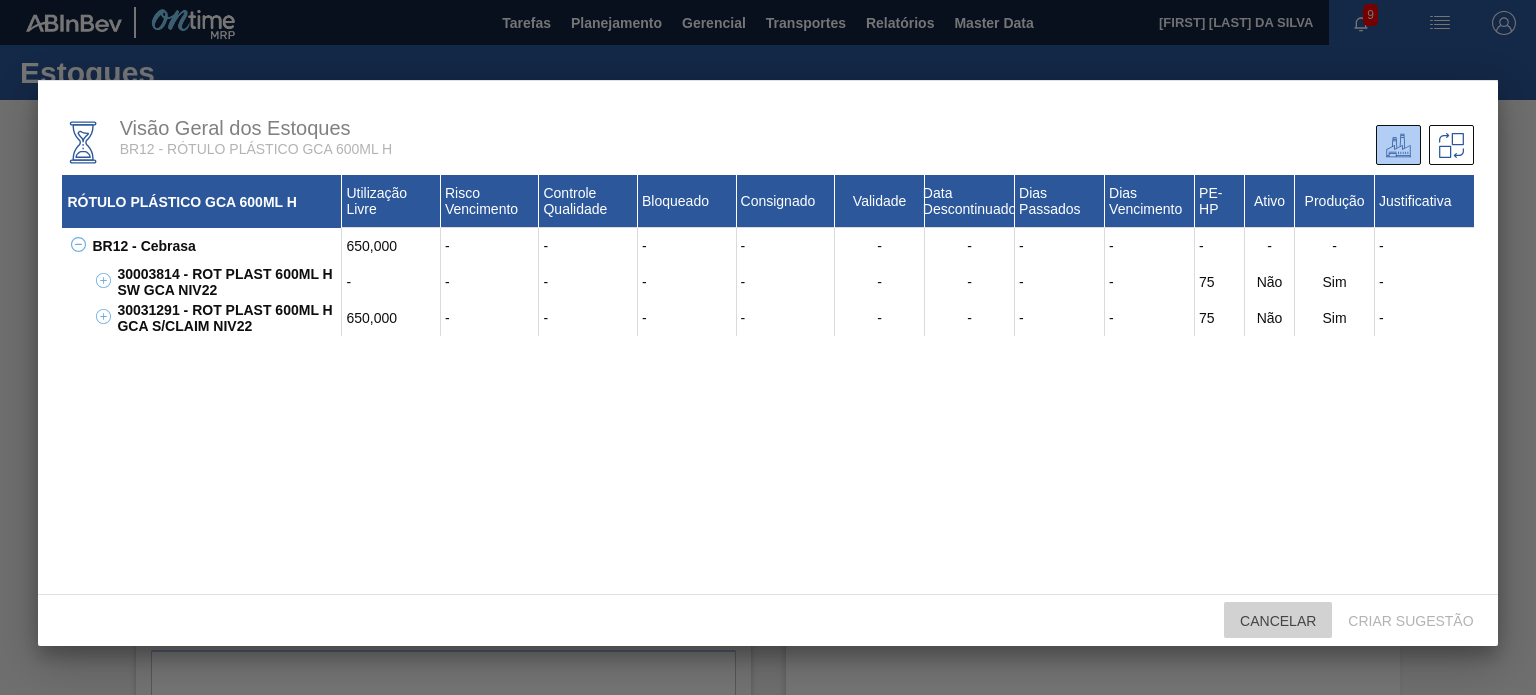 click on "Cancelar" at bounding box center [1278, 621] 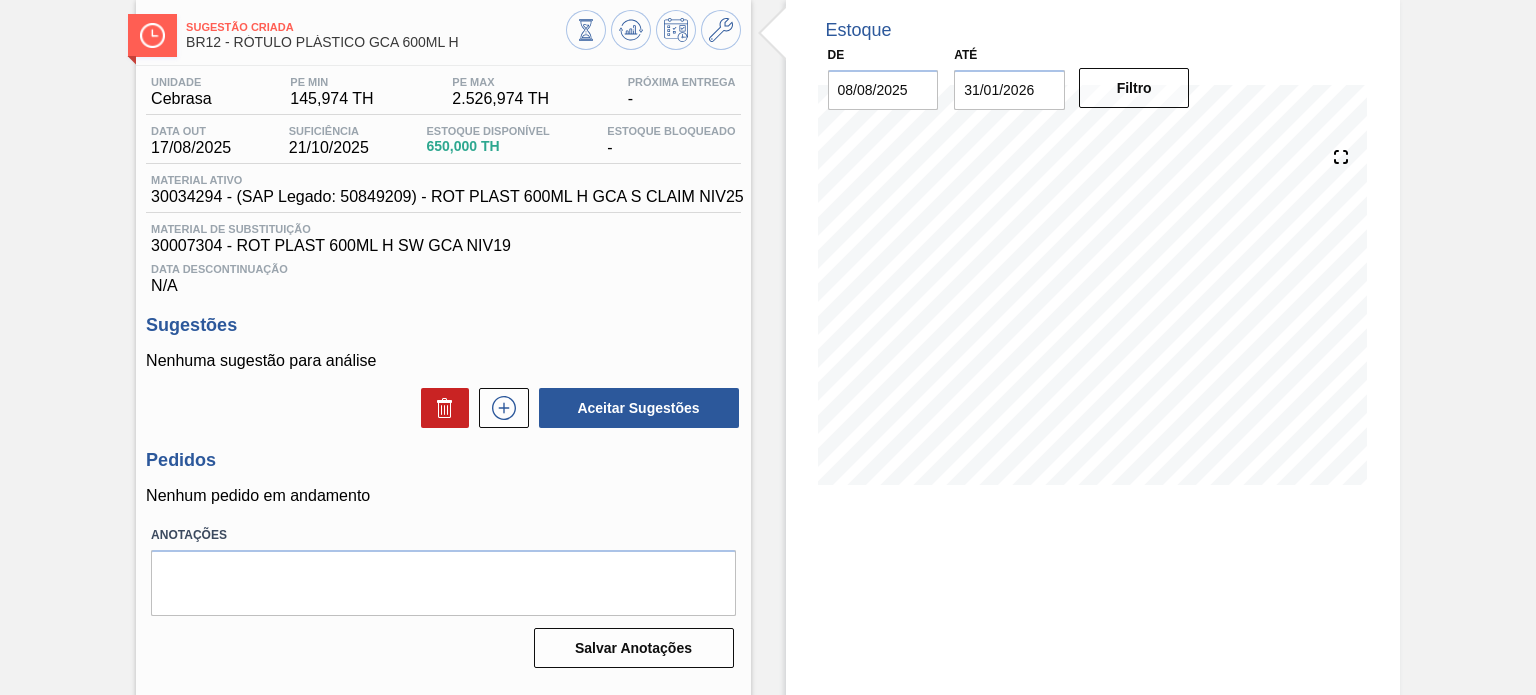 scroll, scrollTop: 0, scrollLeft: 0, axis: both 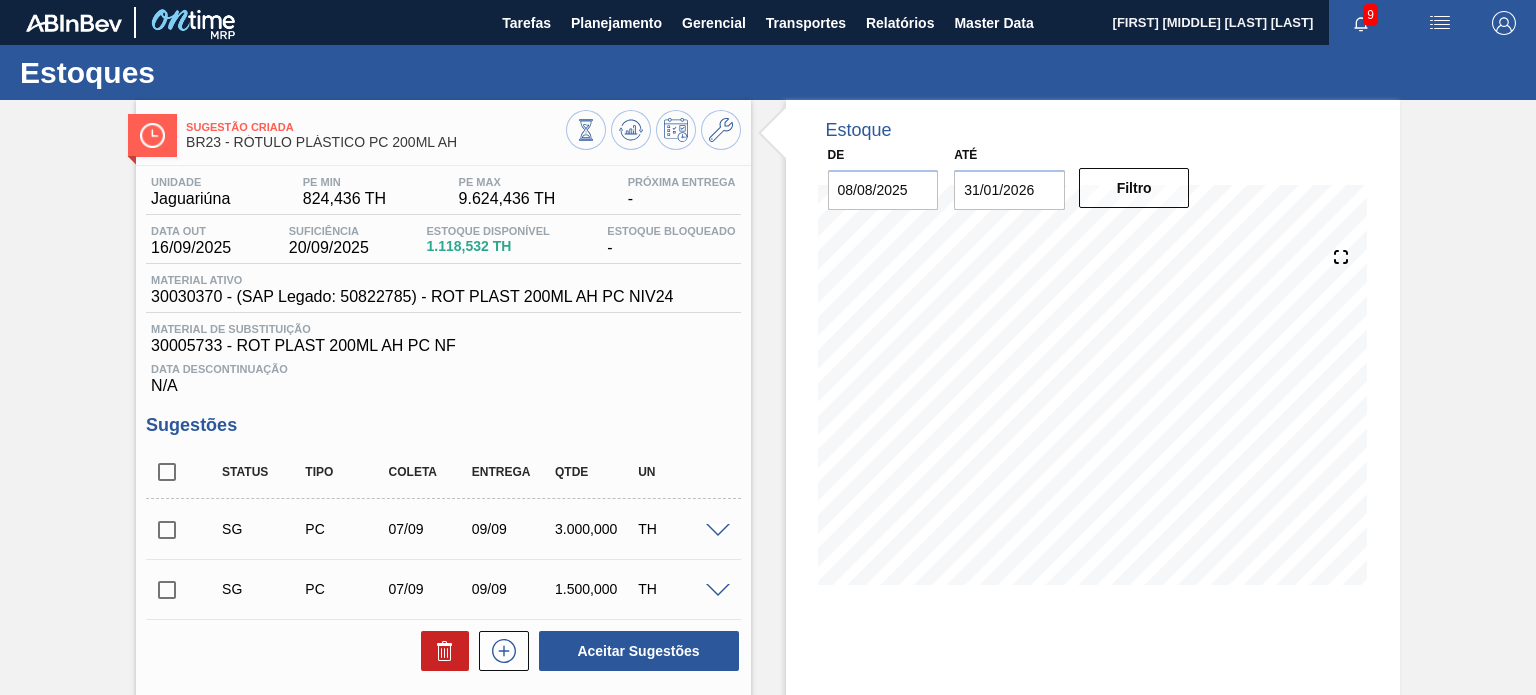 type 